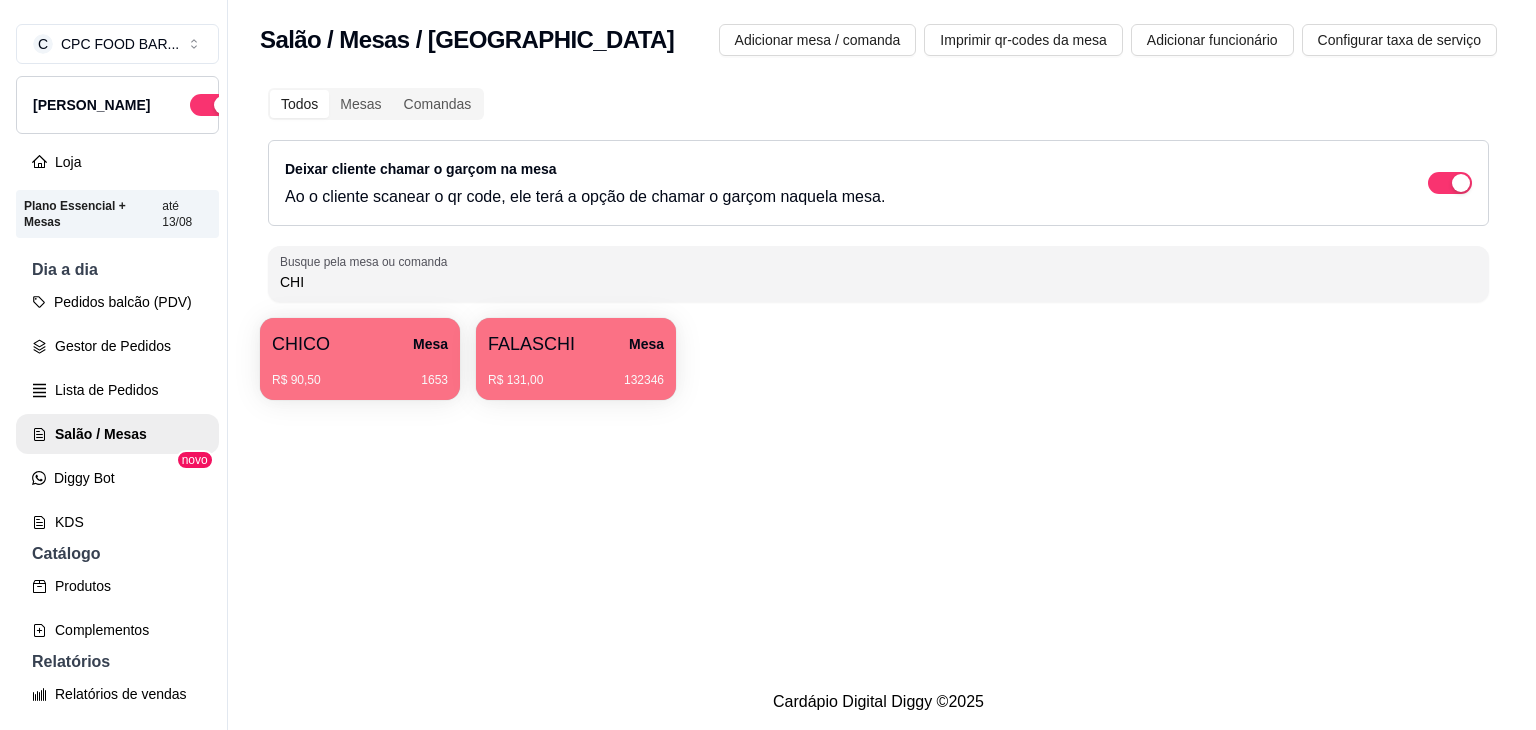 scroll, scrollTop: 0, scrollLeft: 0, axis: both 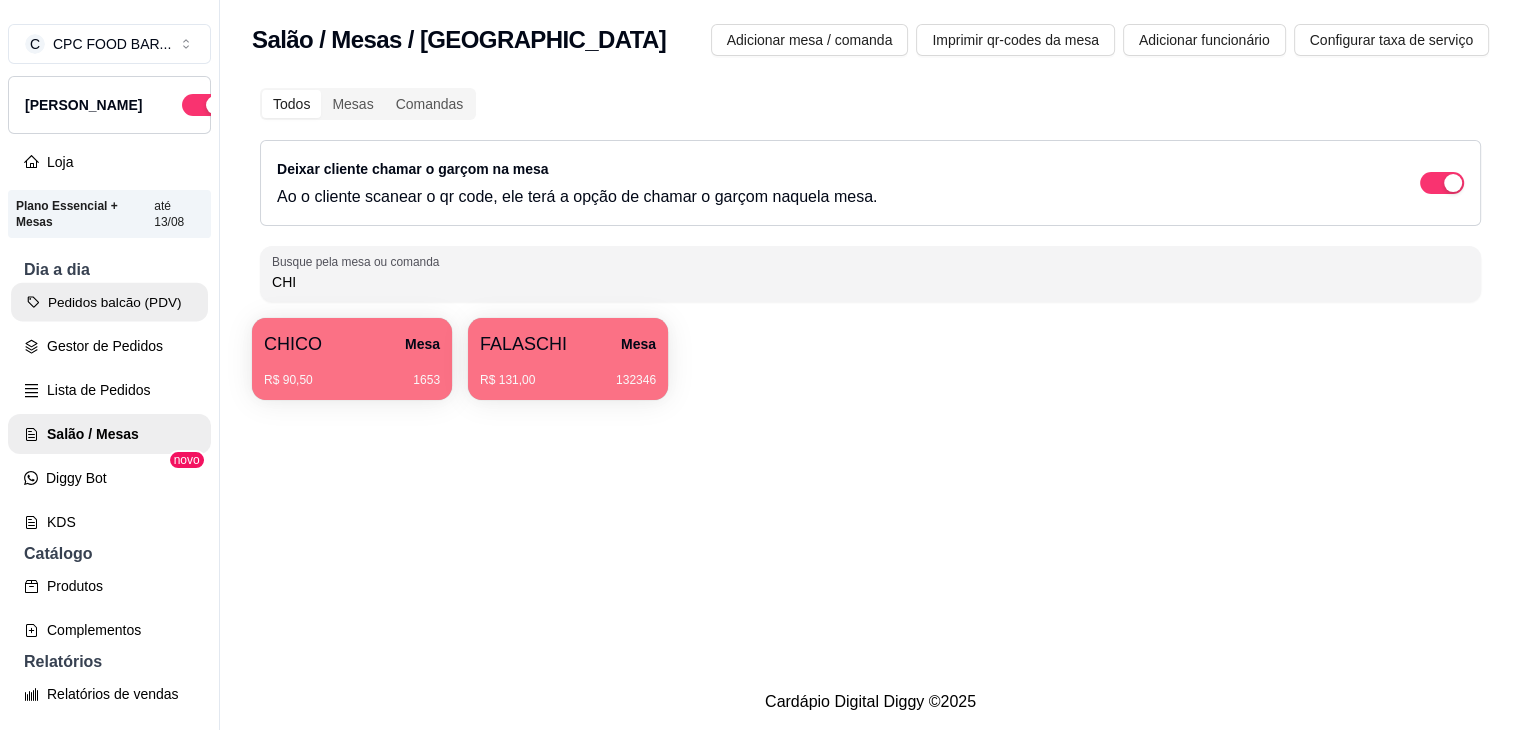 click on "Pedidos balcão (PDV)" at bounding box center (109, 302) 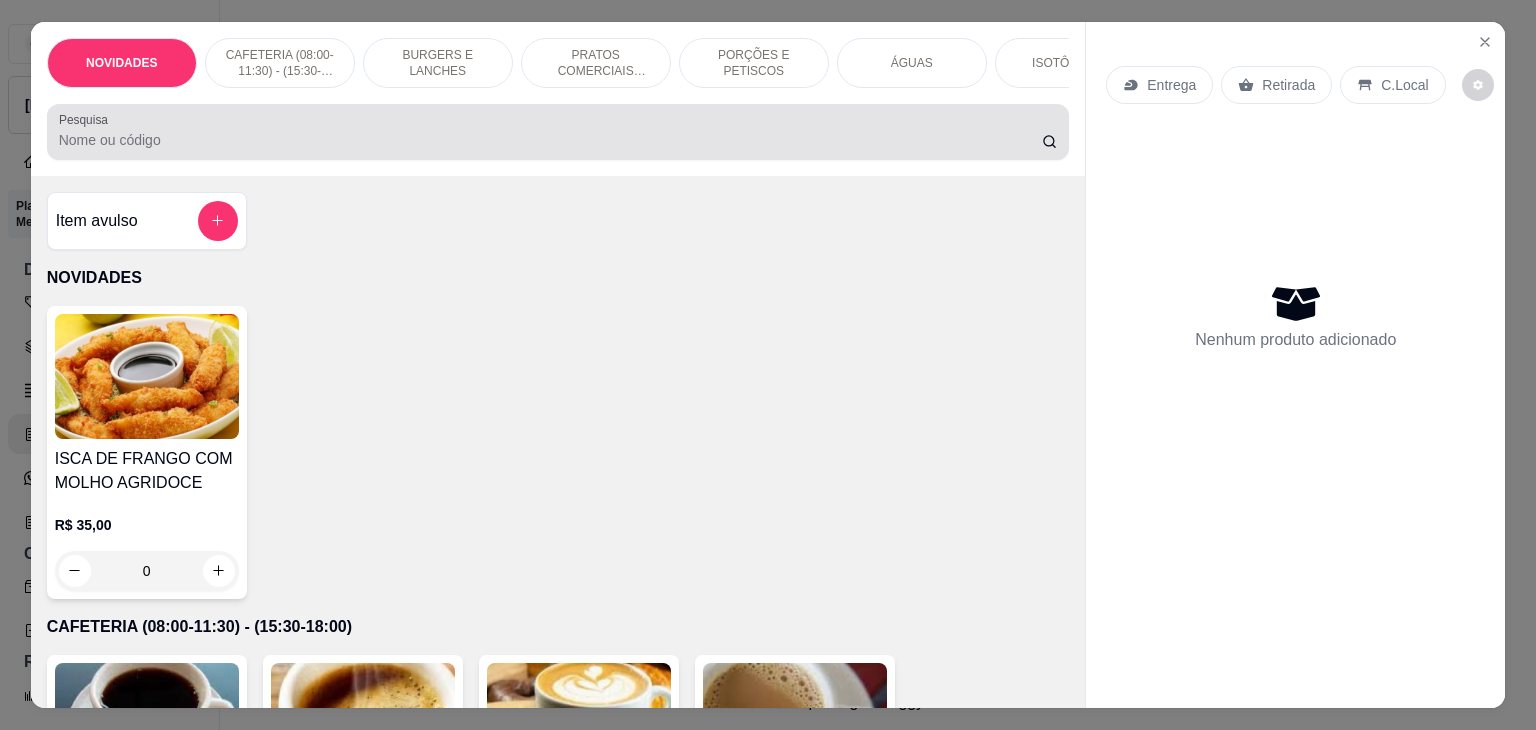 click at bounding box center [558, 132] 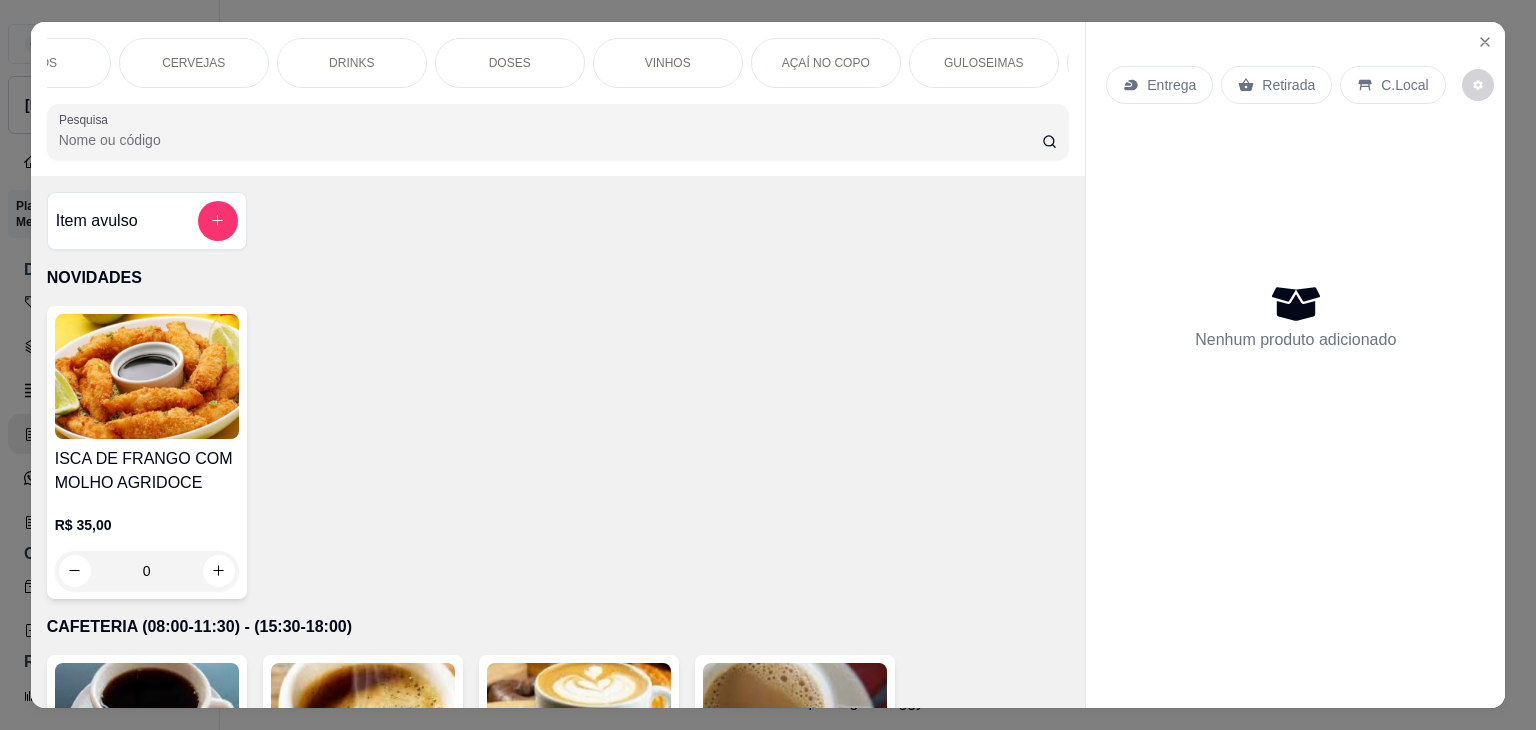 scroll, scrollTop: 0, scrollLeft: 1520, axis: horizontal 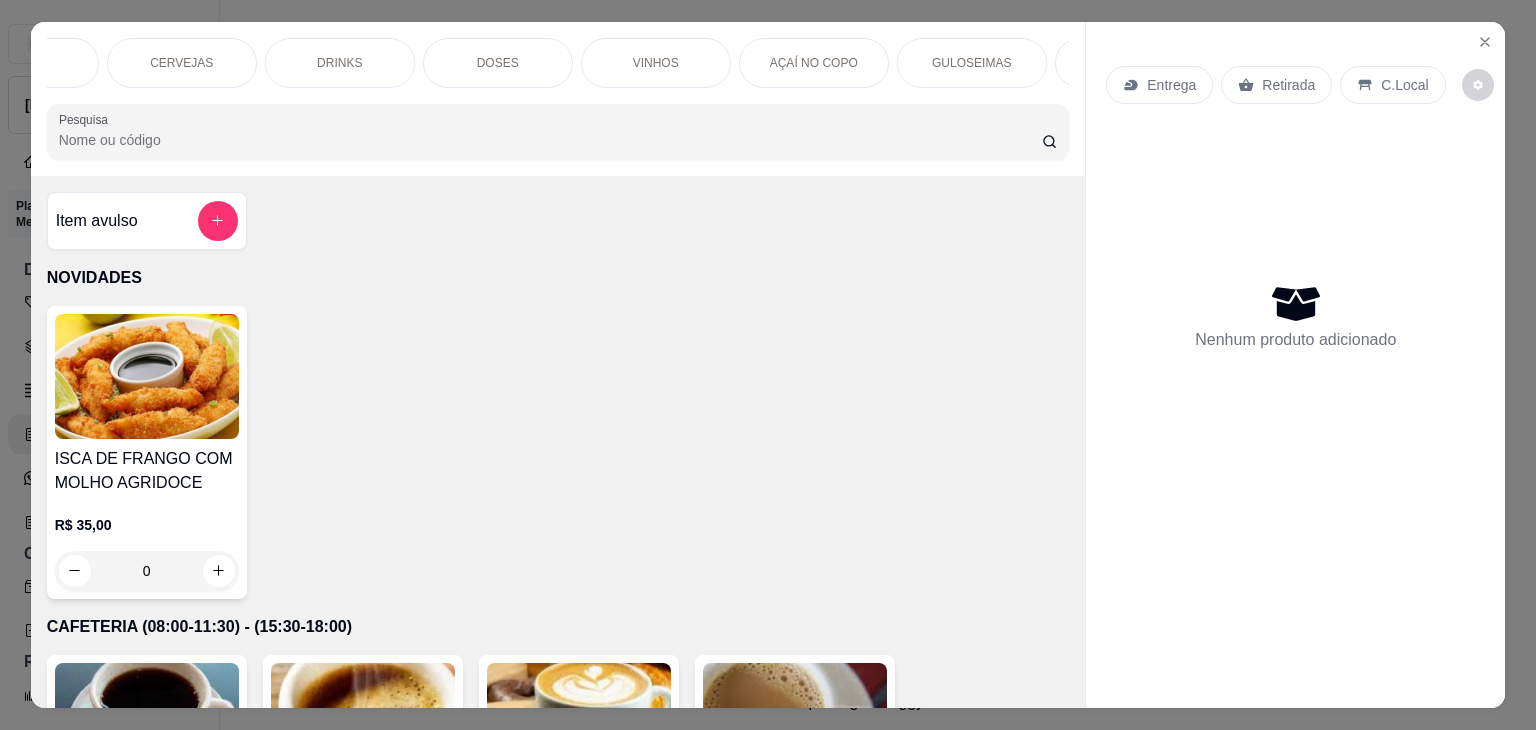 click on "AÇAÍ NO COPO" at bounding box center (814, 63) 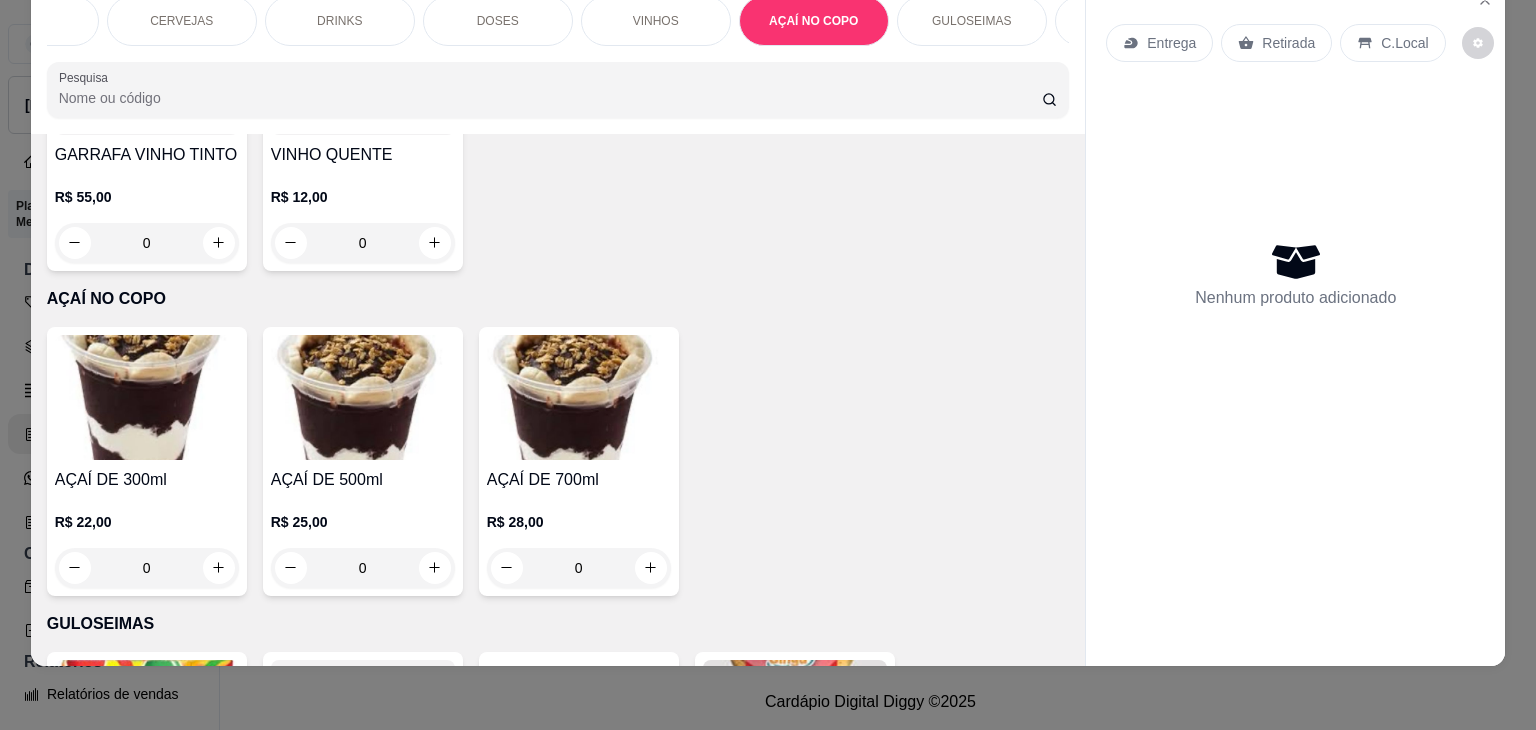 click on "0" at bounding box center (579, 568) 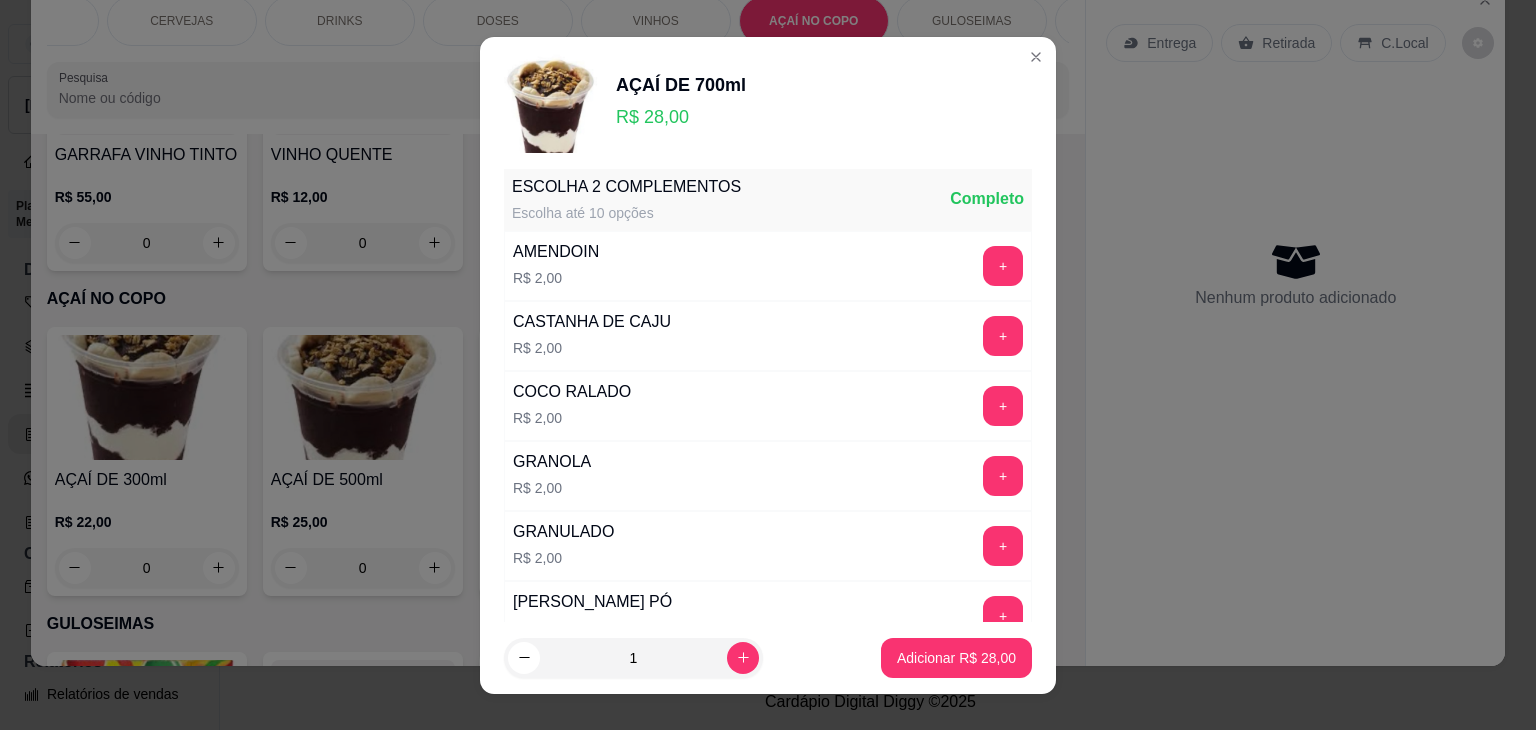 scroll, scrollTop: 872, scrollLeft: 0, axis: vertical 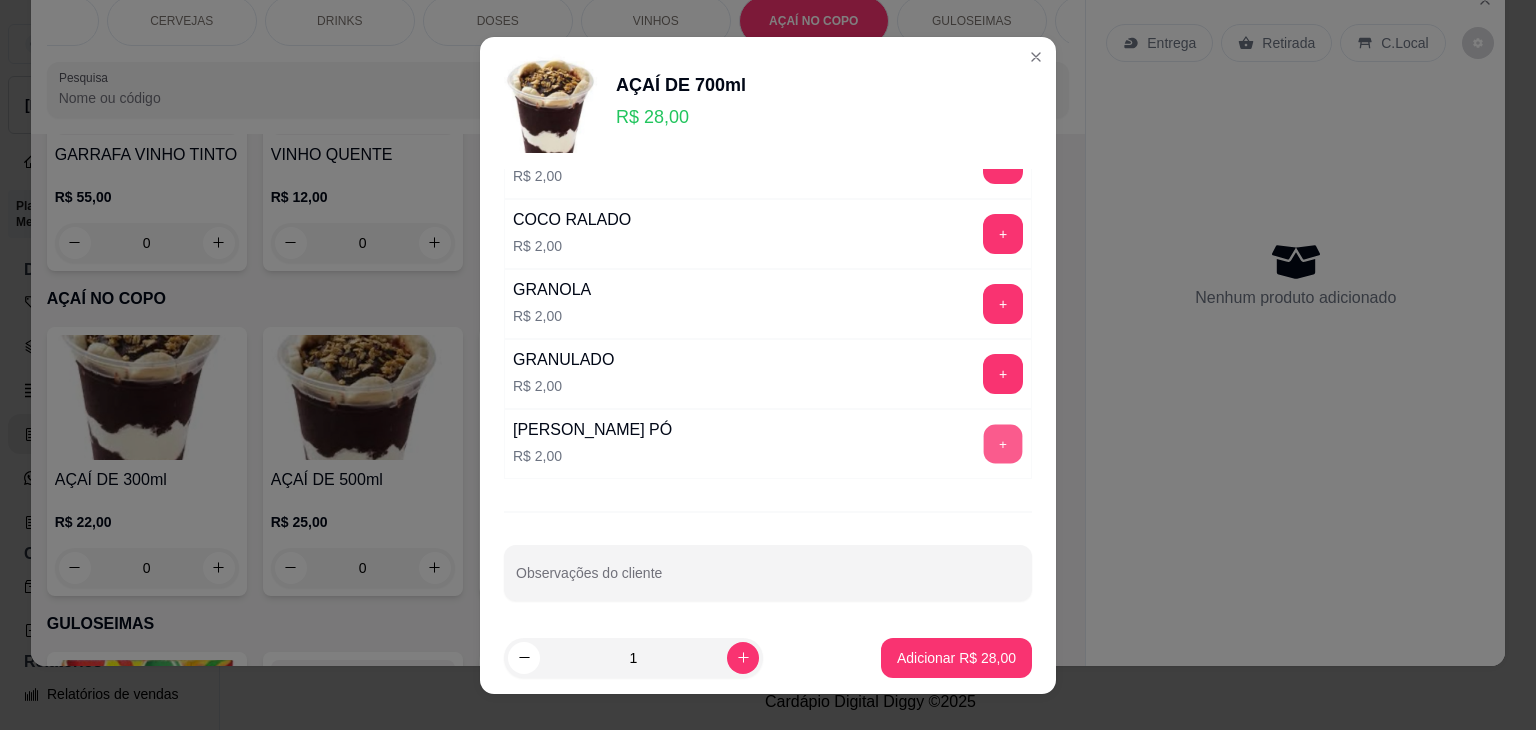 click on "+" at bounding box center [1003, 443] 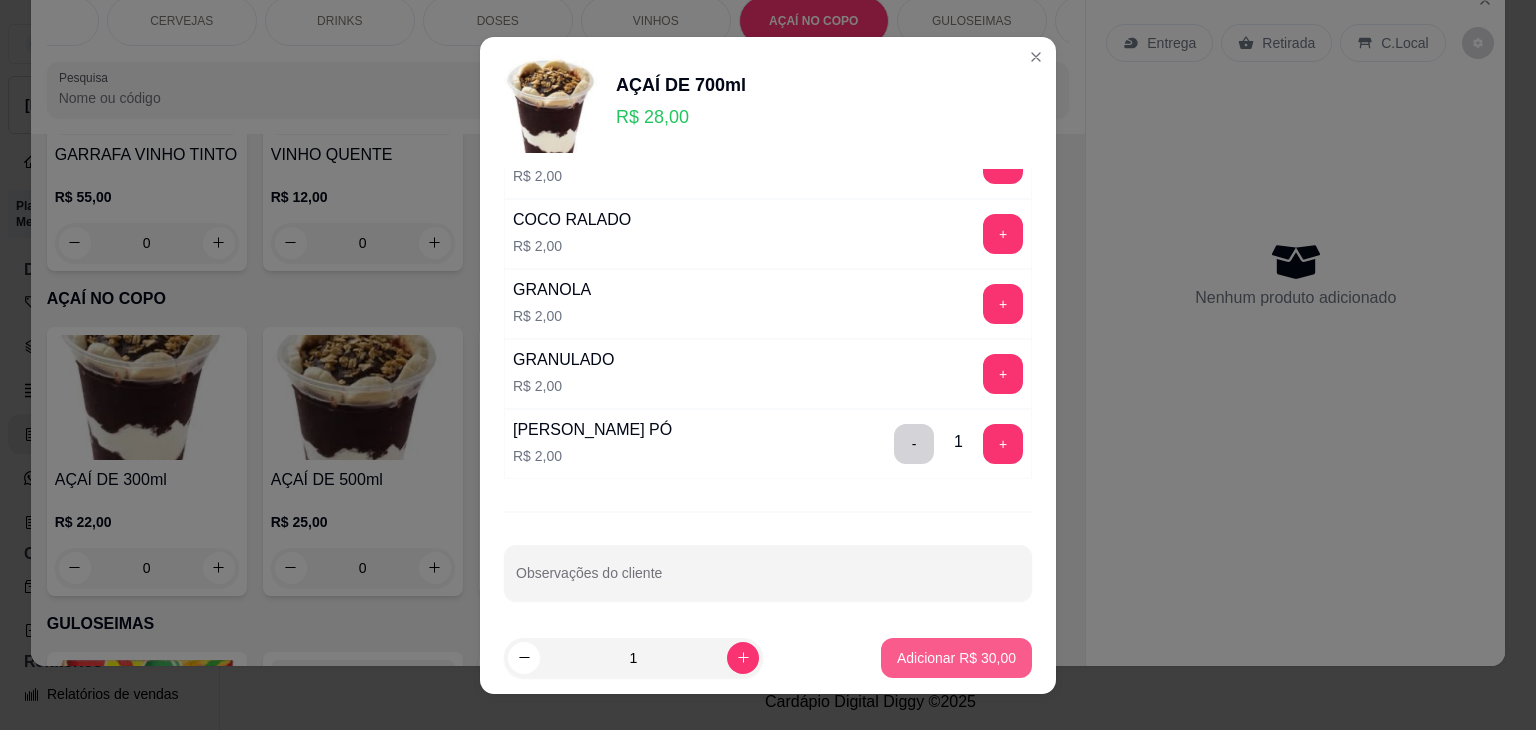 click on "Adicionar   R$ 30,00" at bounding box center (956, 658) 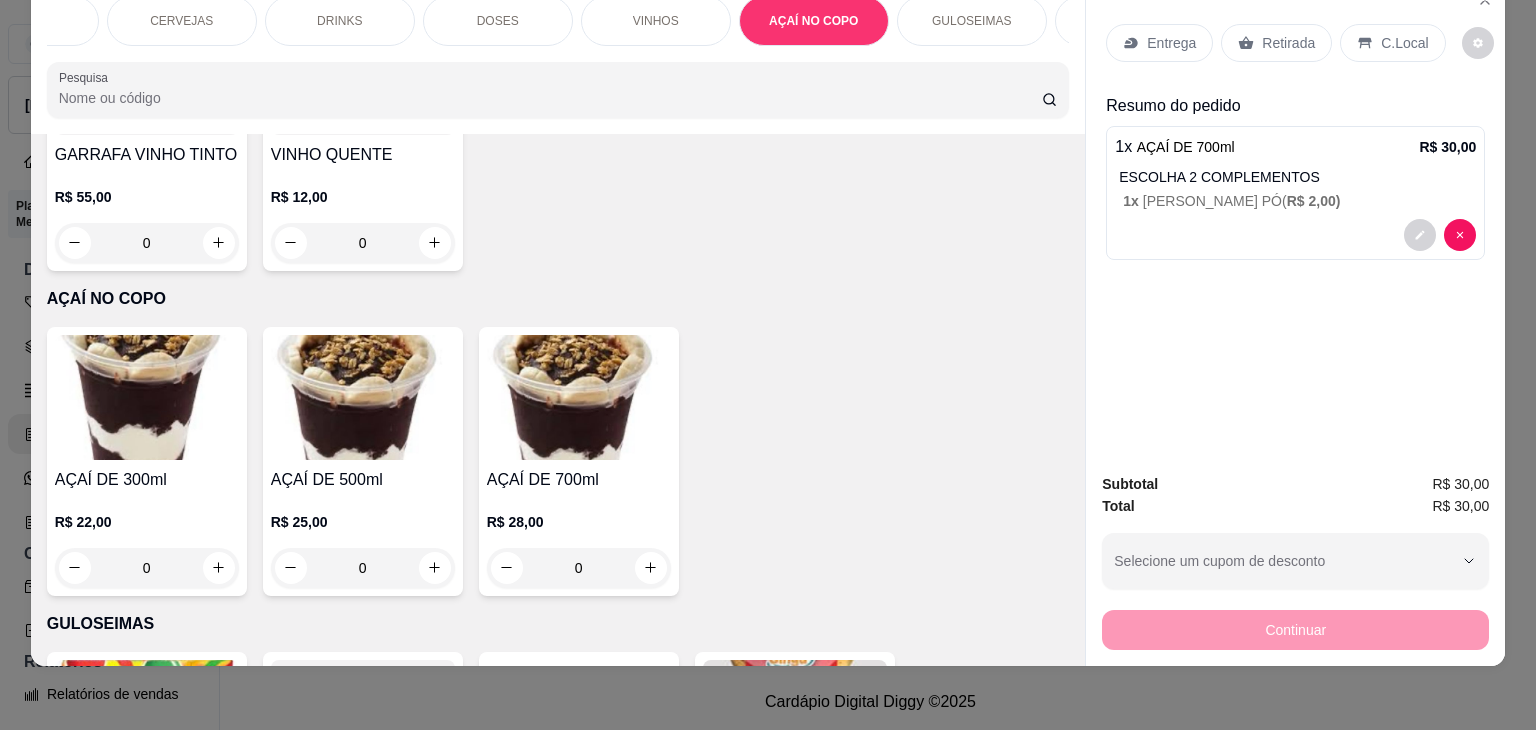 click on "C.Local" at bounding box center (1404, 43) 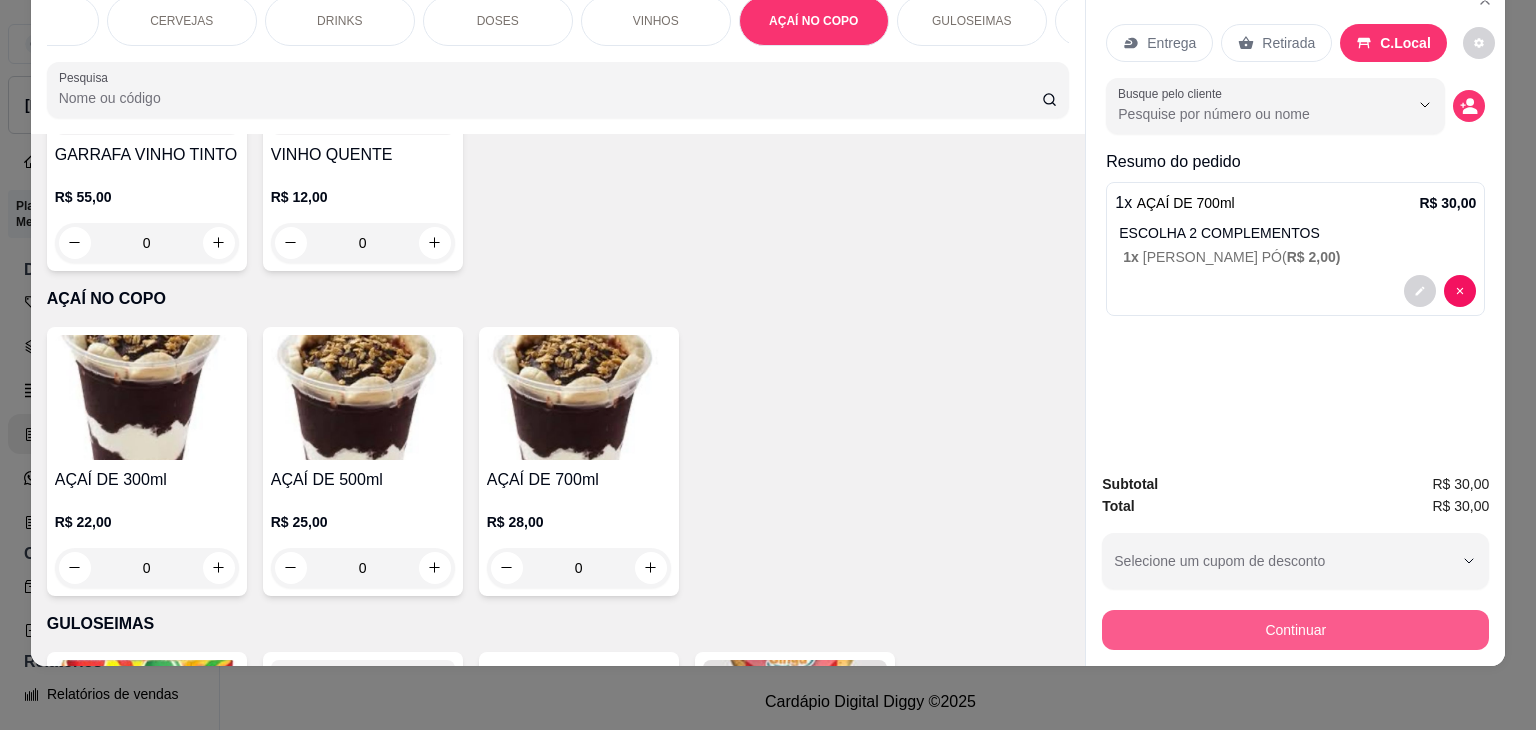 click on "Continuar" at bounding box center [1295, 630] 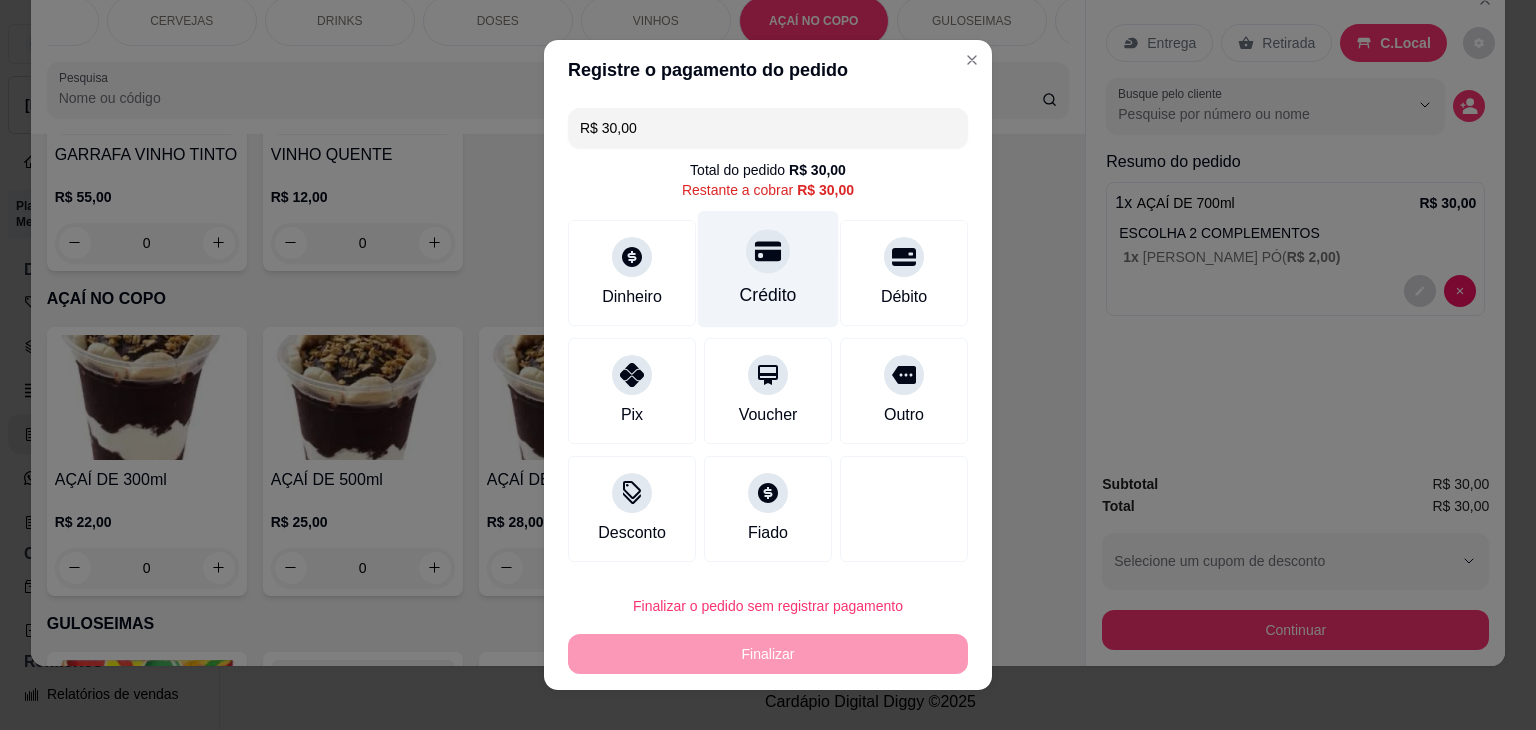 click on "Crédito" at bounding box center (768, 269) 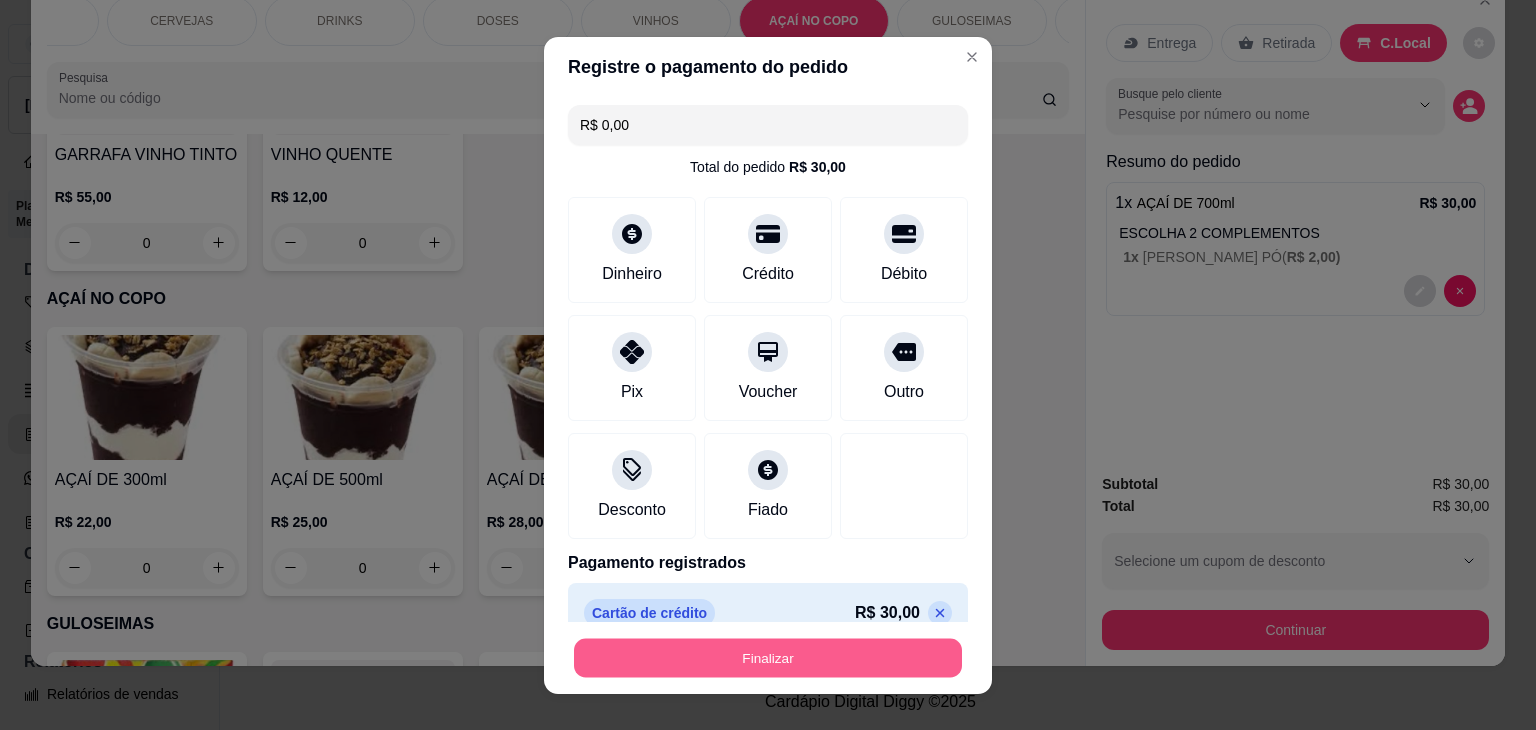 click on "Finalizar" at bounding box center [768, 657] 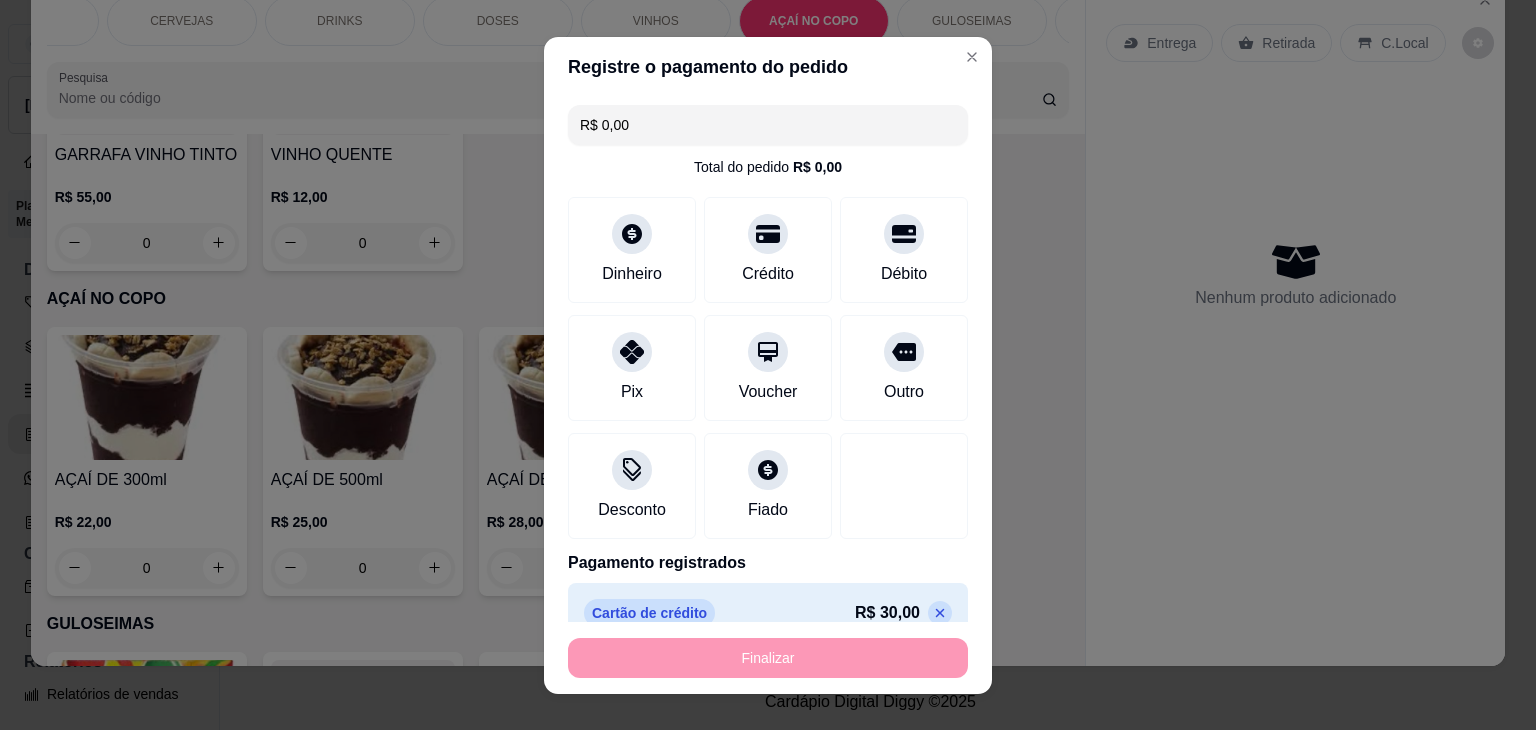 type on "-R$ 30,00" 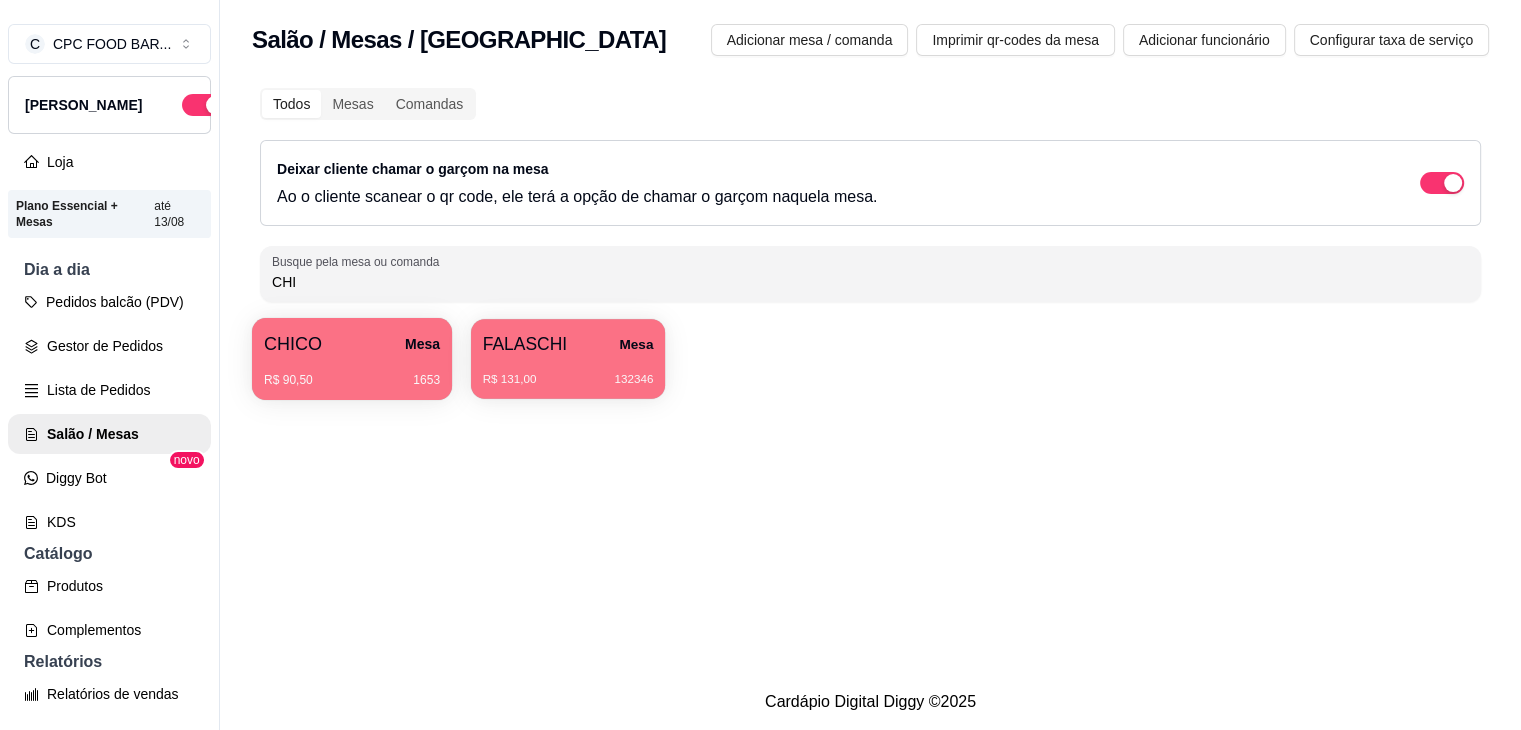click on "R$ 131,00 132346" at bounding box center (568, 372) 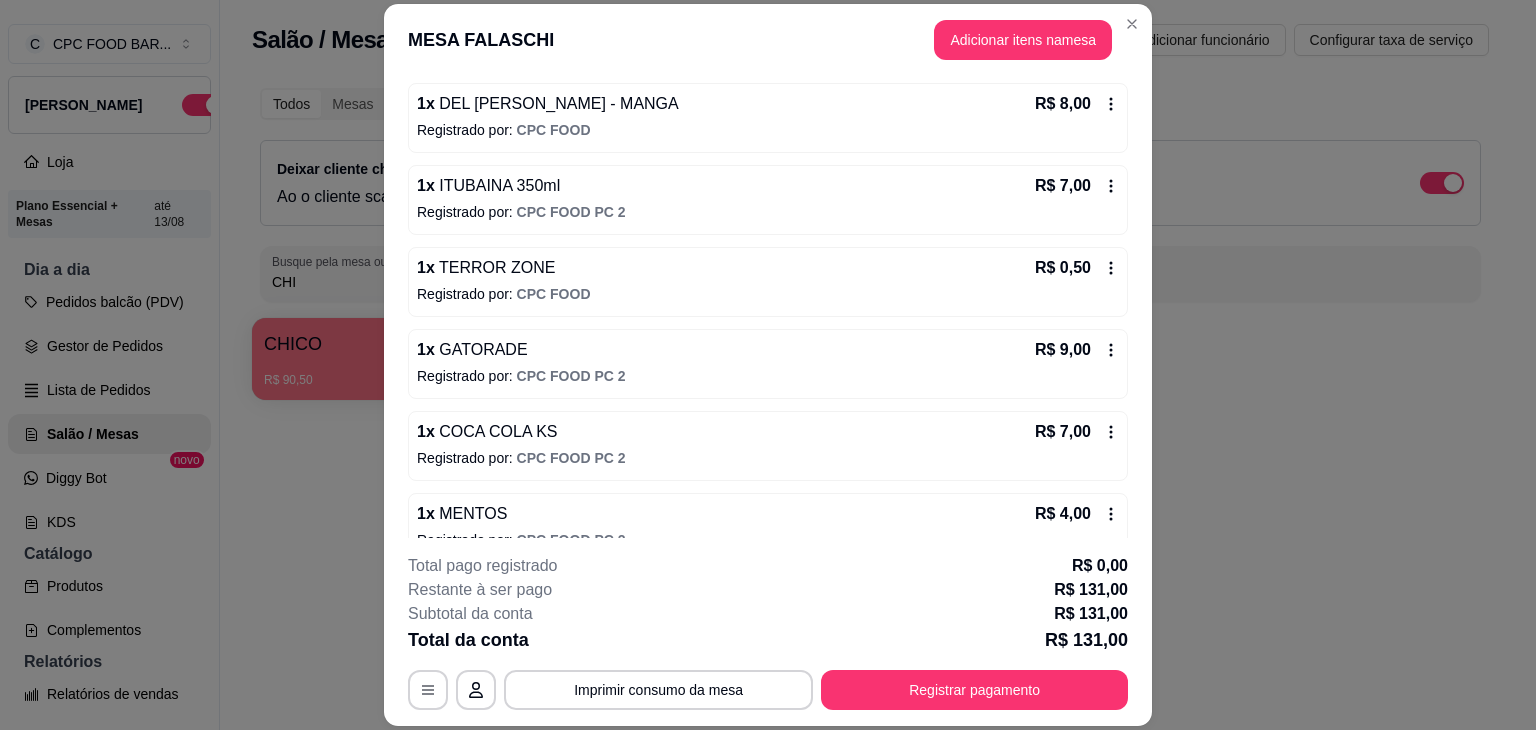 scroll, scrollTop: 946, scrollLeft: 0, axis: vertical 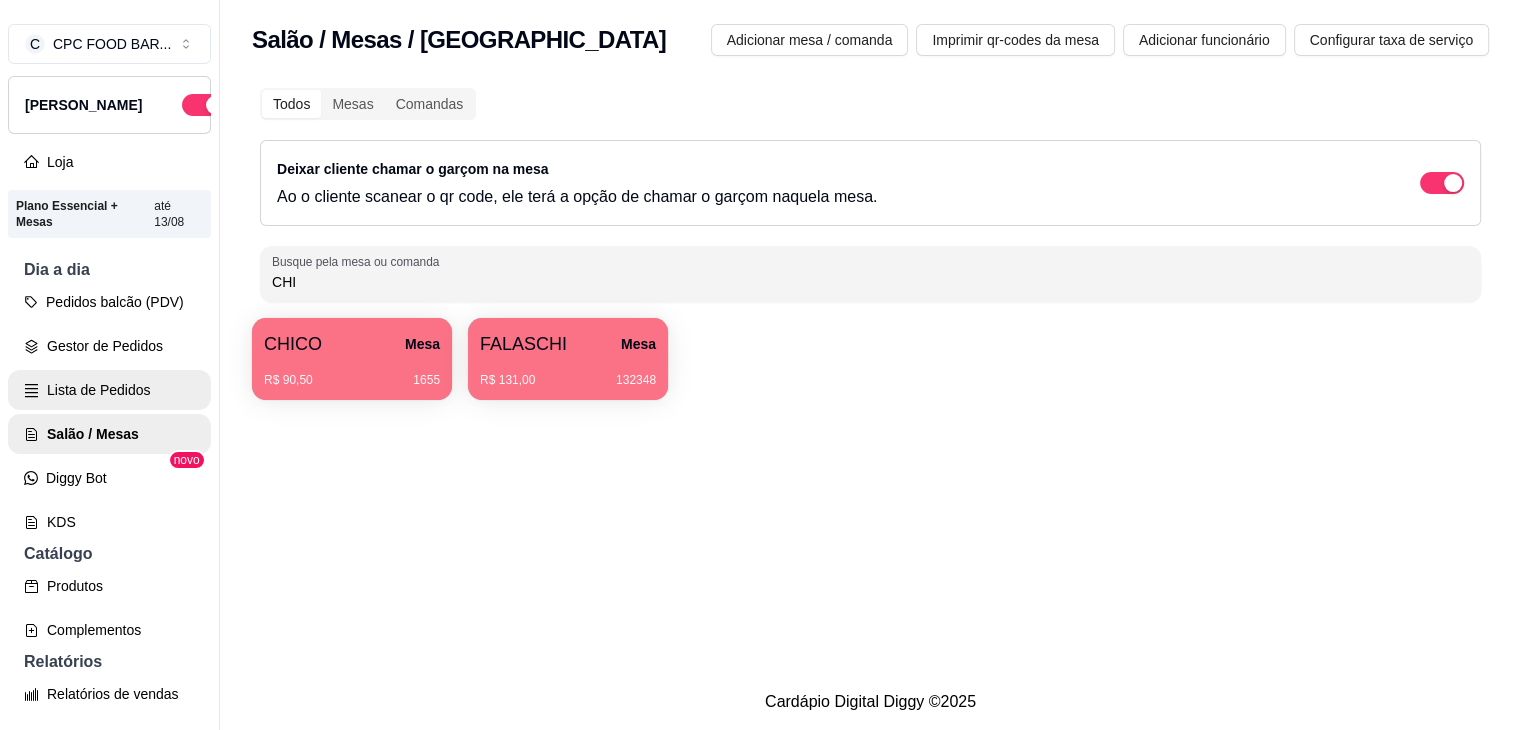 click on "Lista de Pedidos" at bounding box center [109, 390] 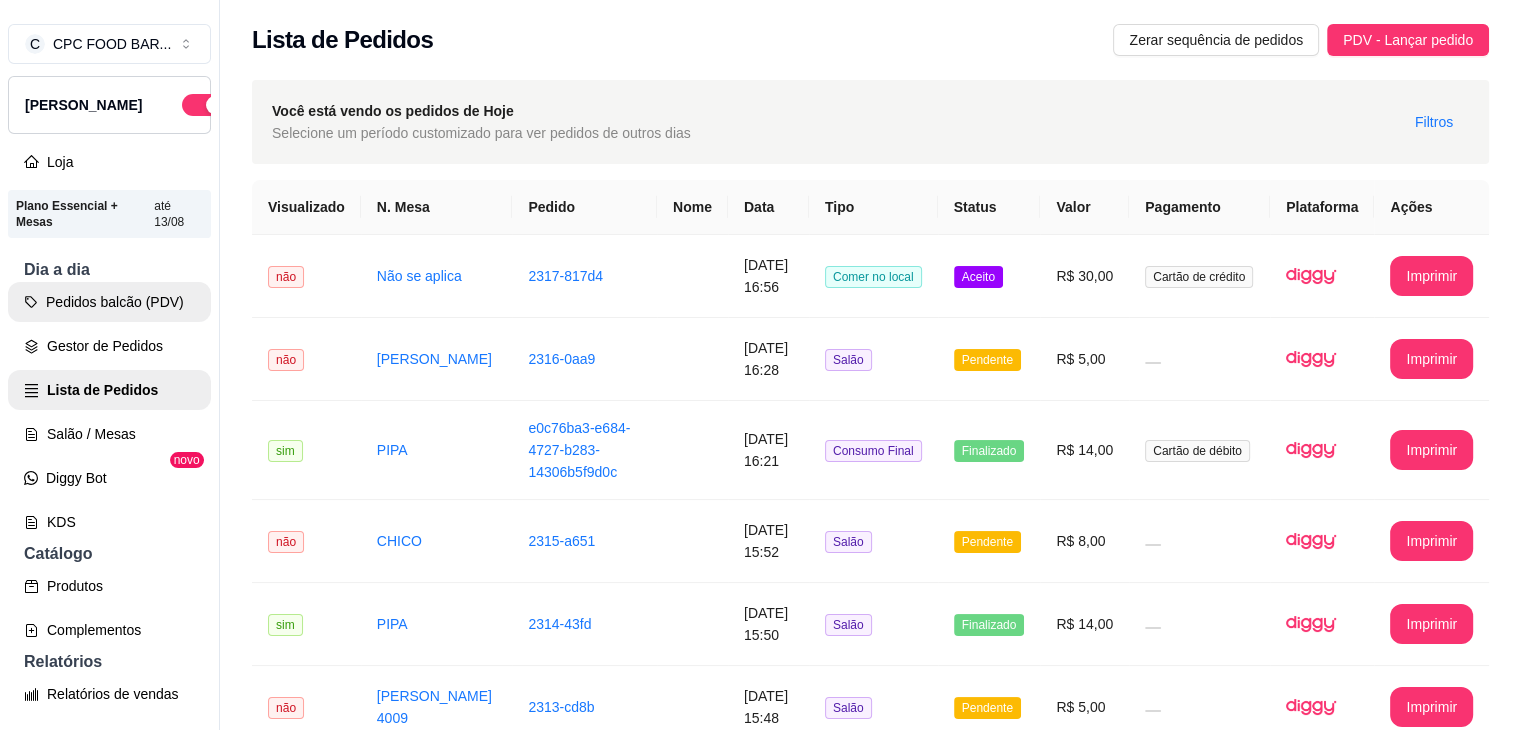 click on "Pedidos balcão (PDV)" at bounding box center [109, 302] 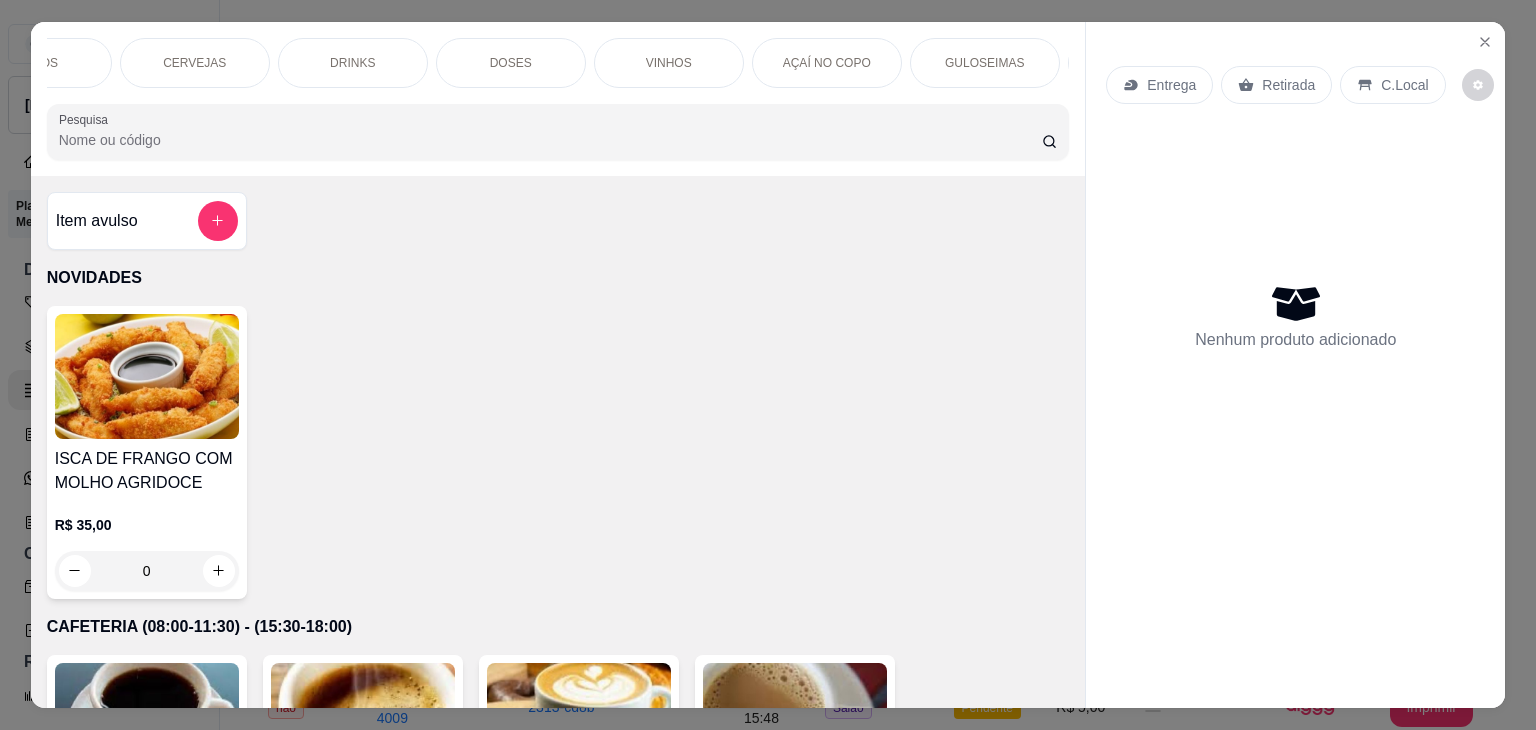 scroll, scrollTop: 0, scrollLeft: 1520, axis: horizontal 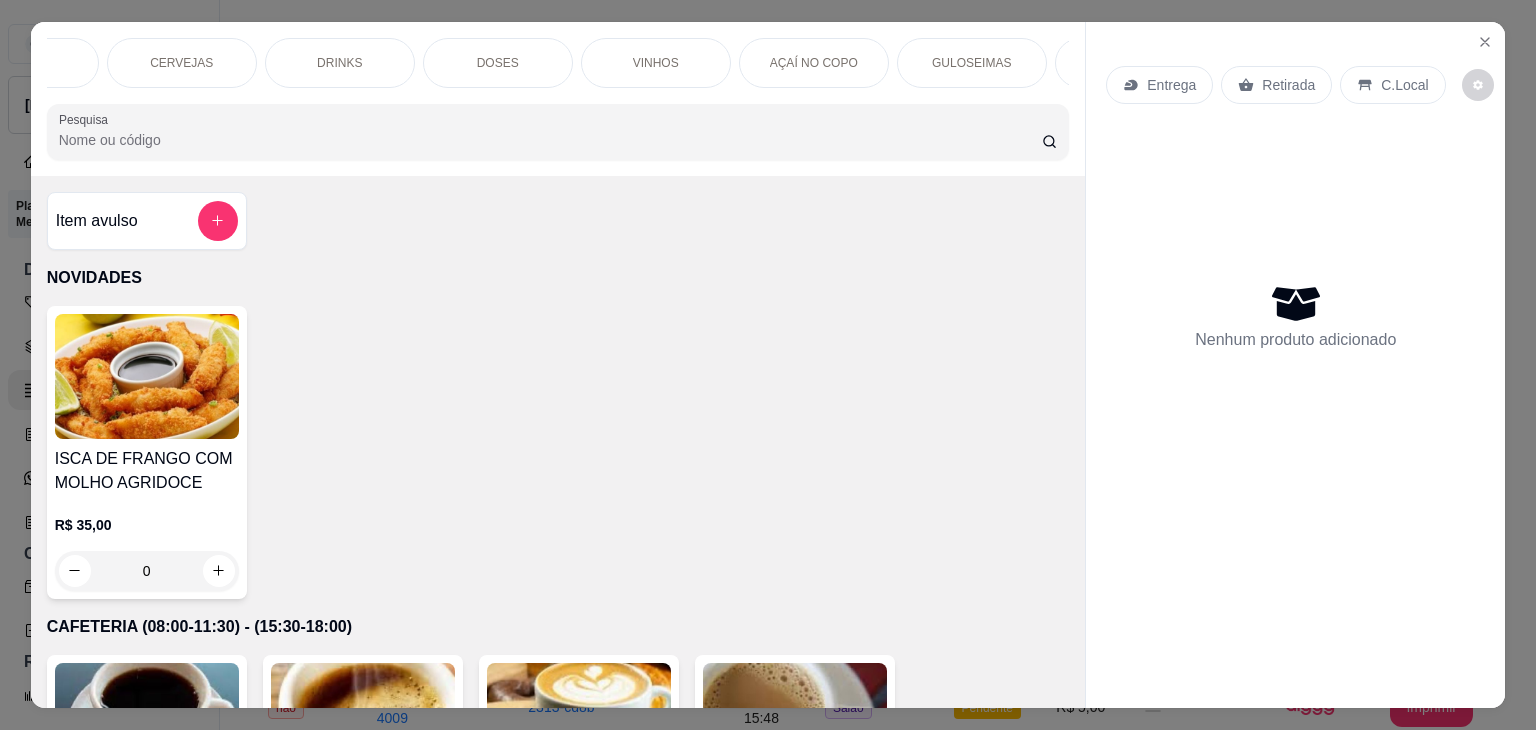 click on "AÇAÍ NO COPO" at bounding box center (814, 63) 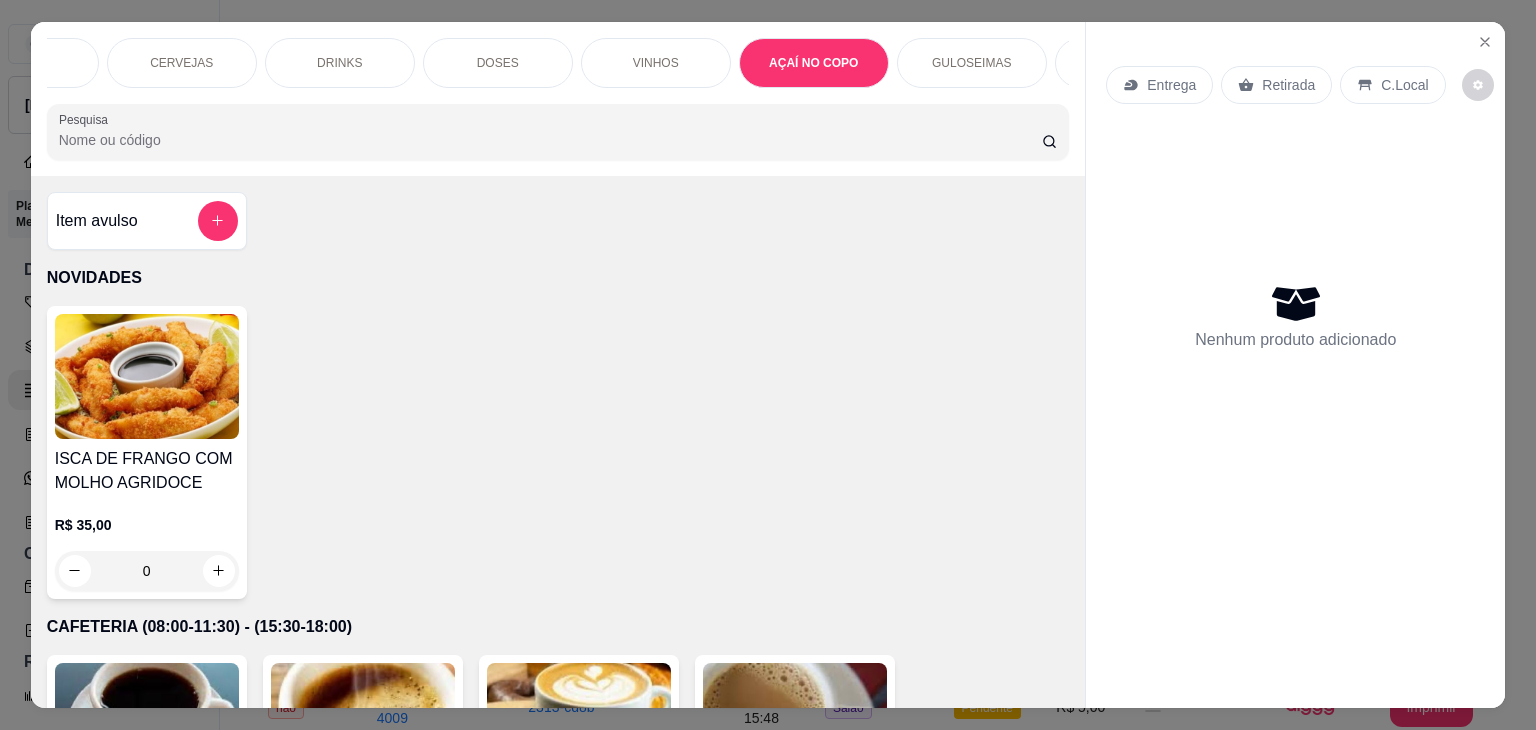scroll, scrollTop: 8813, scrollLeft: 0, axis: vertical 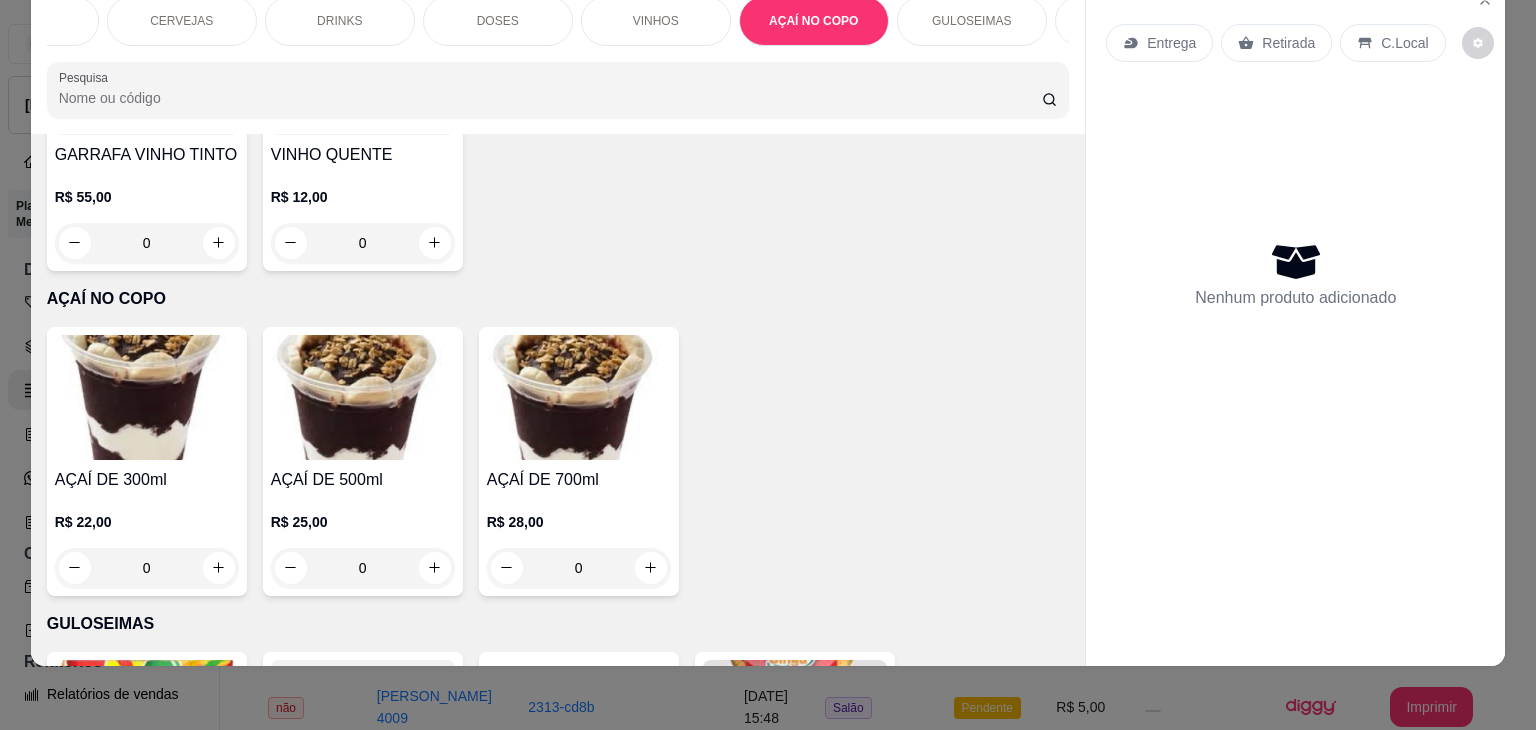 click on "0" at bounding box center [363, 568] 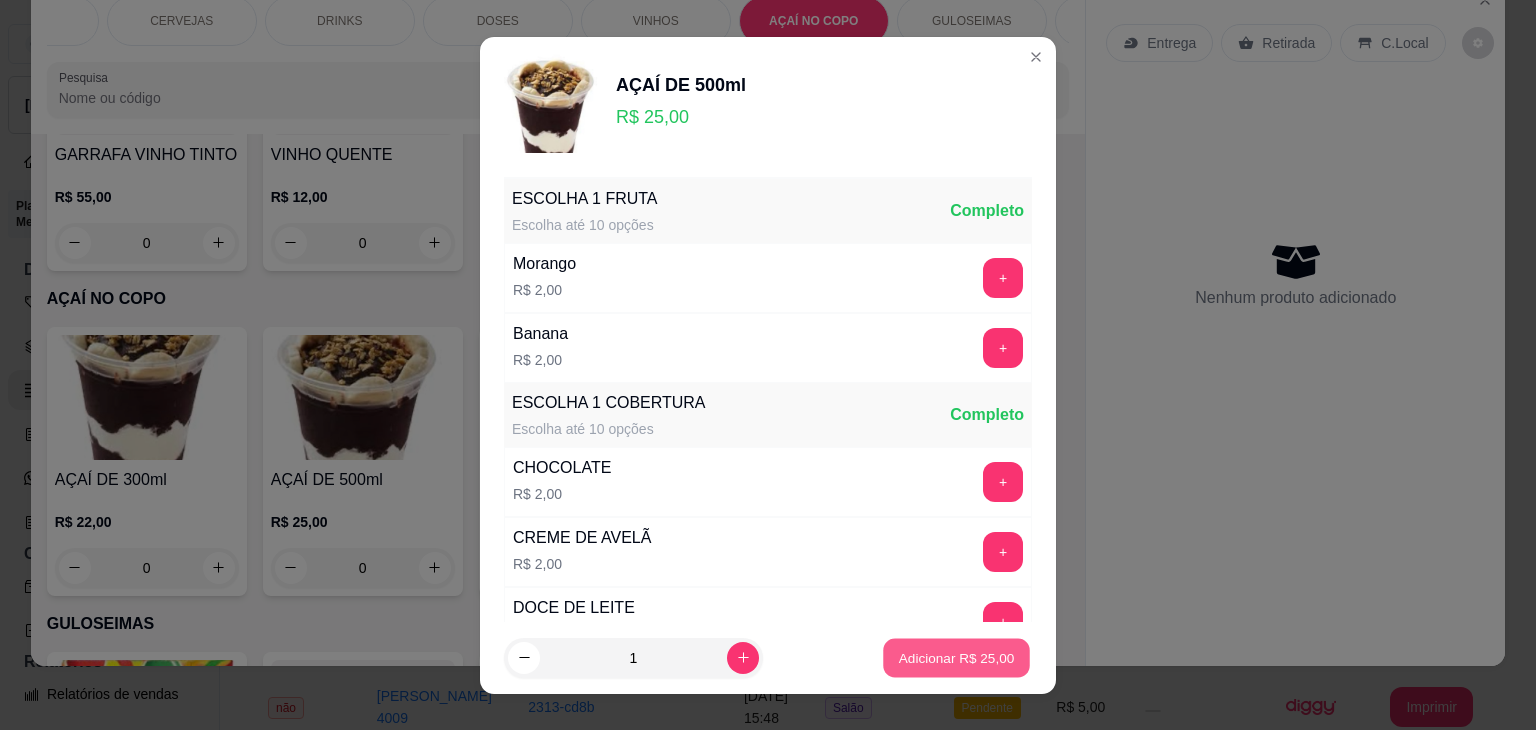 click on "Adicionar   R$ 25,00" at bounding box center (957, 657) 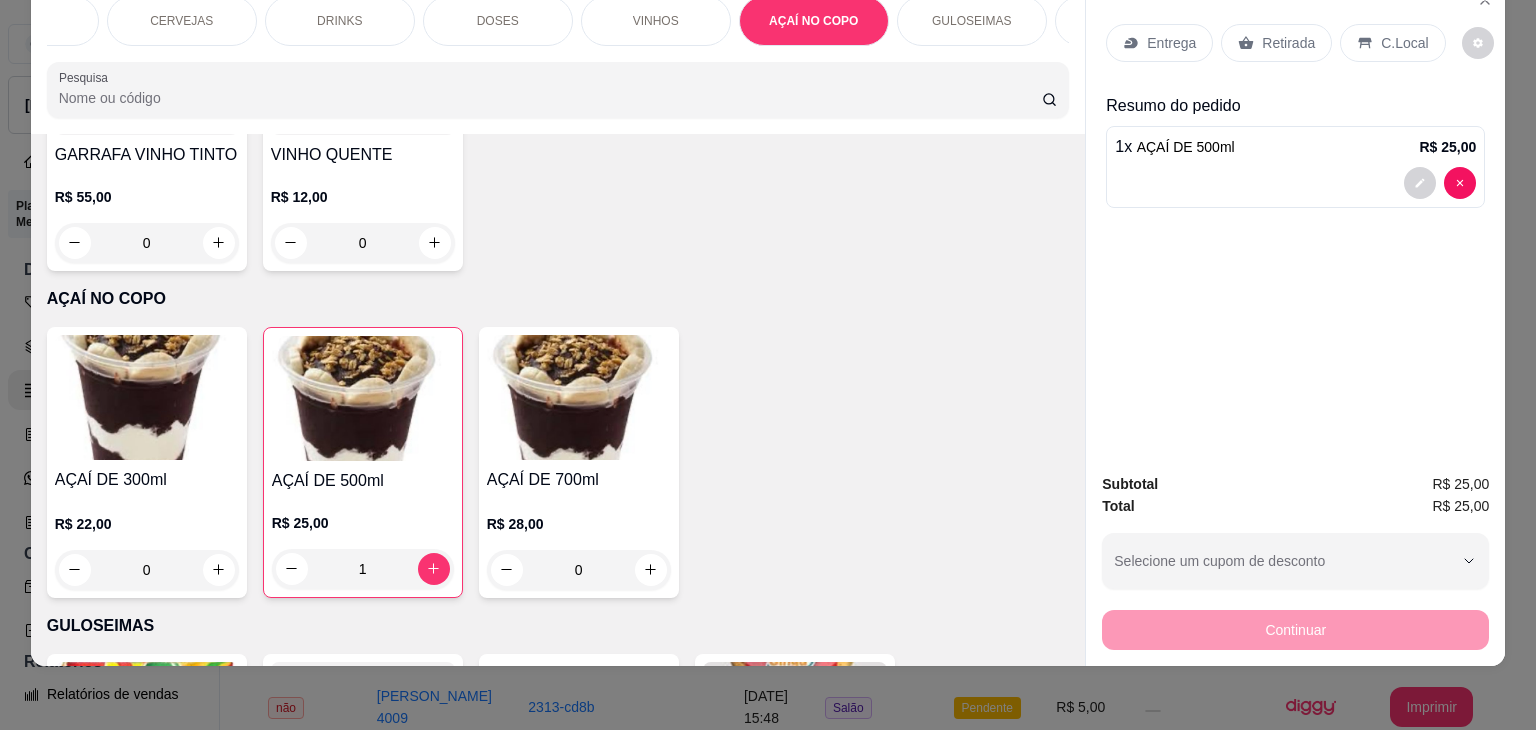click on "C.Local" at bounding box center (1404, 43) 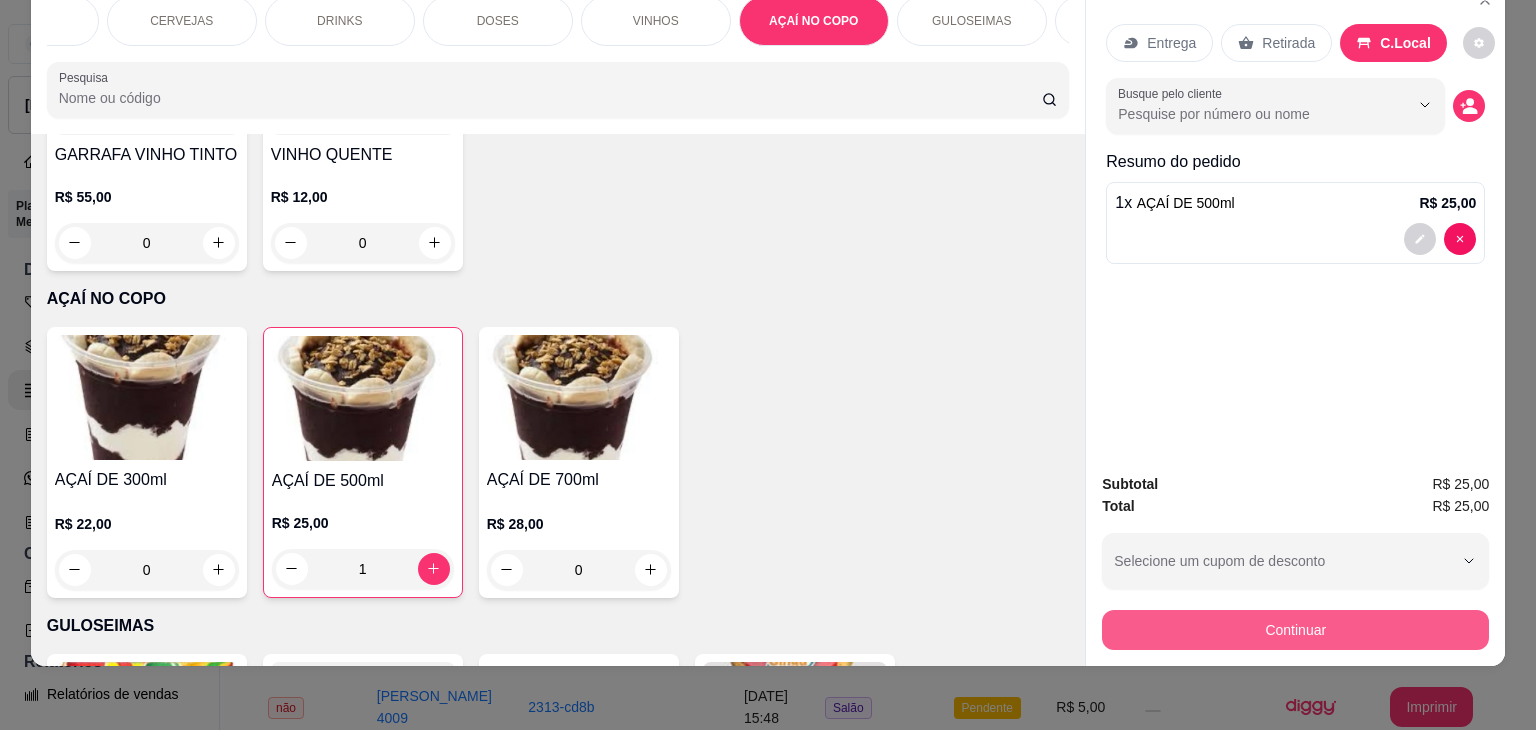 click on "Continuar" at bounding box center (1295, 630) 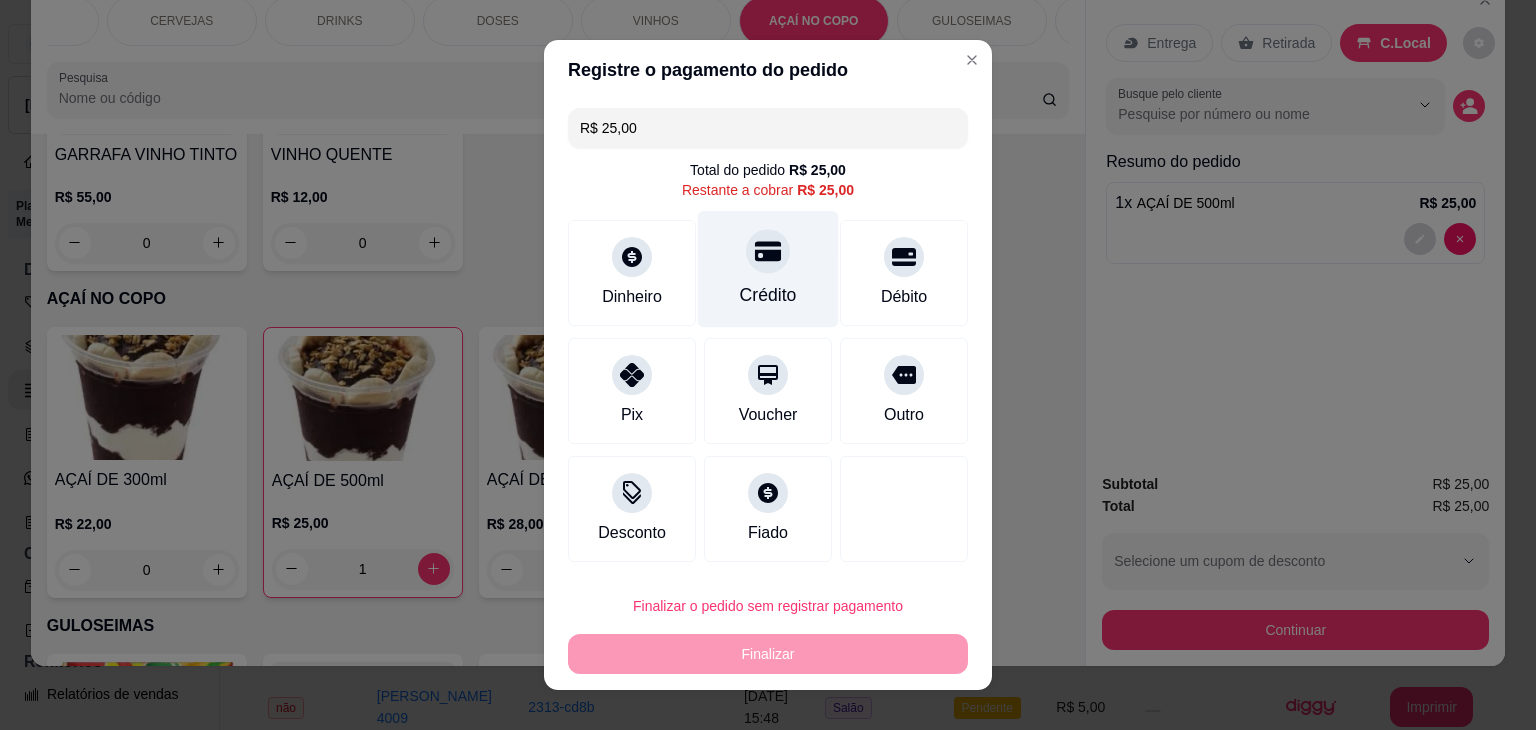 click at bounding box center (768, 251) 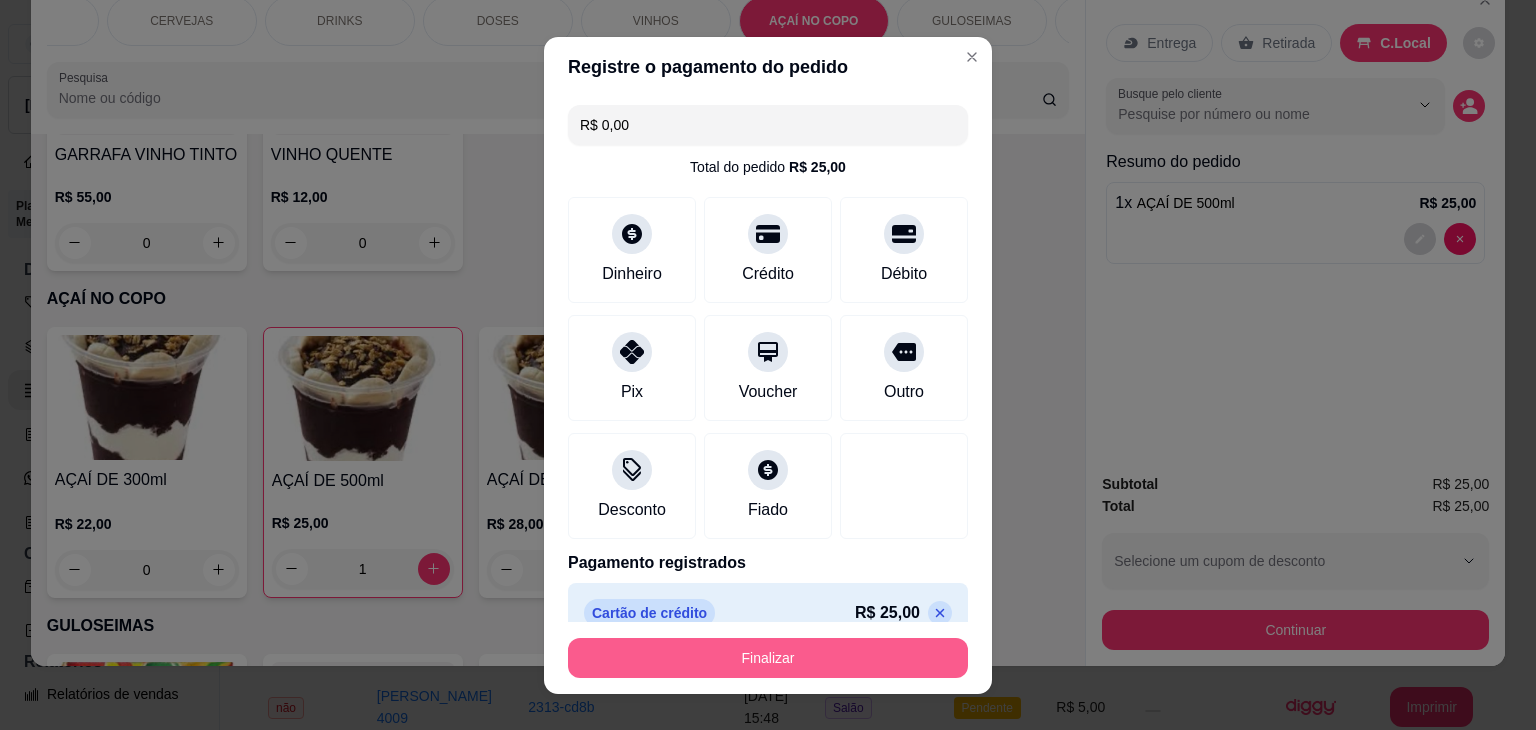 click on "Finalizar" at bounding box center [768, 658] 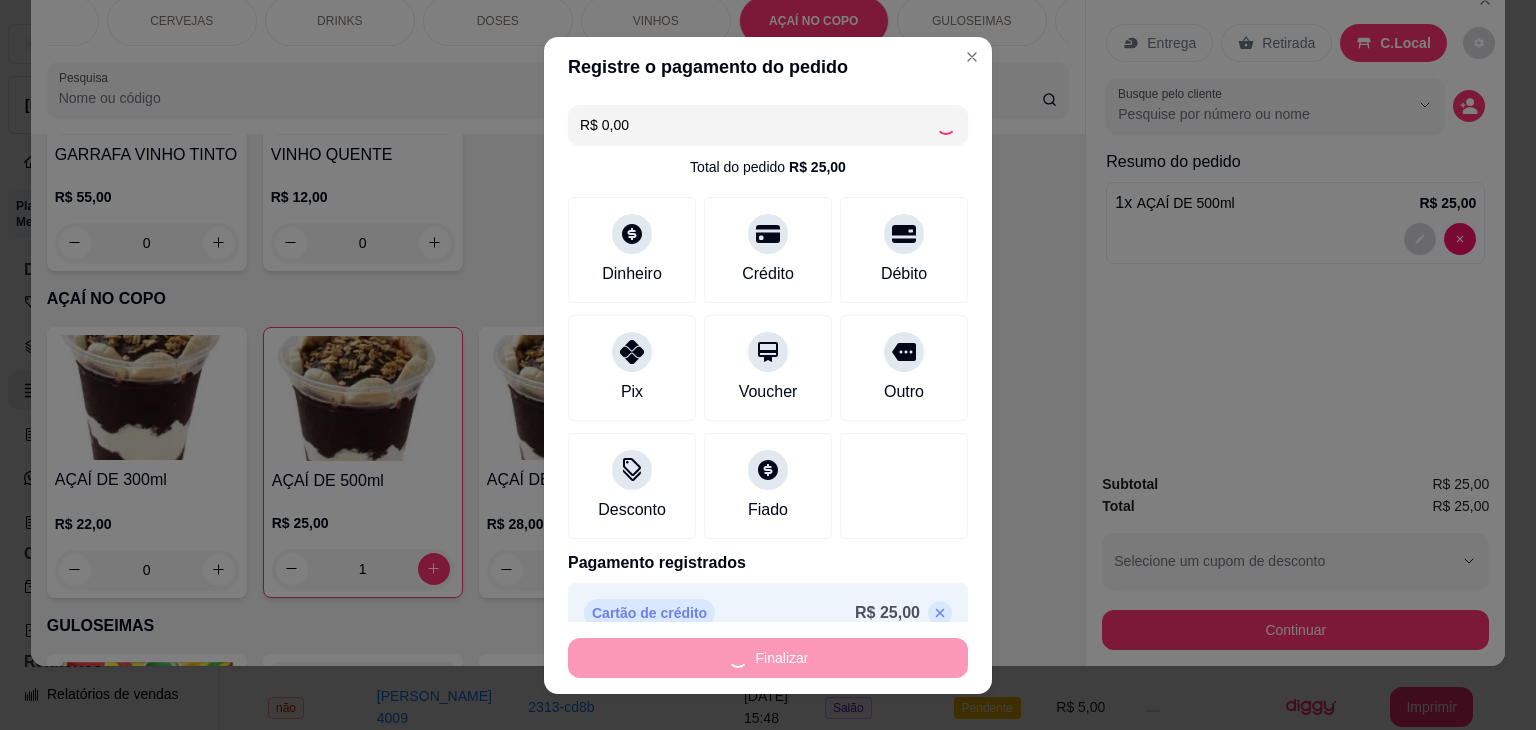 type on "0" 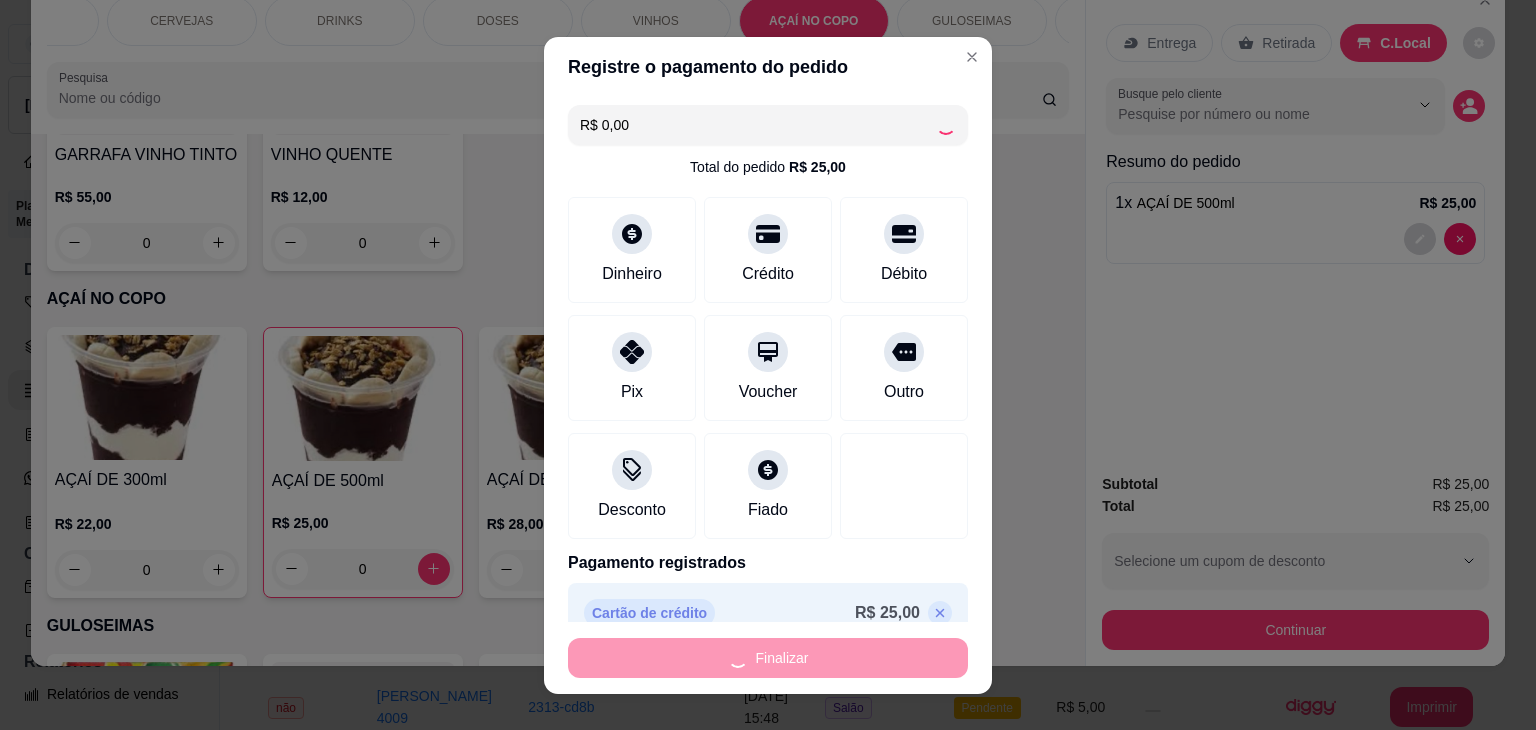 type on "-R$ 25,00" 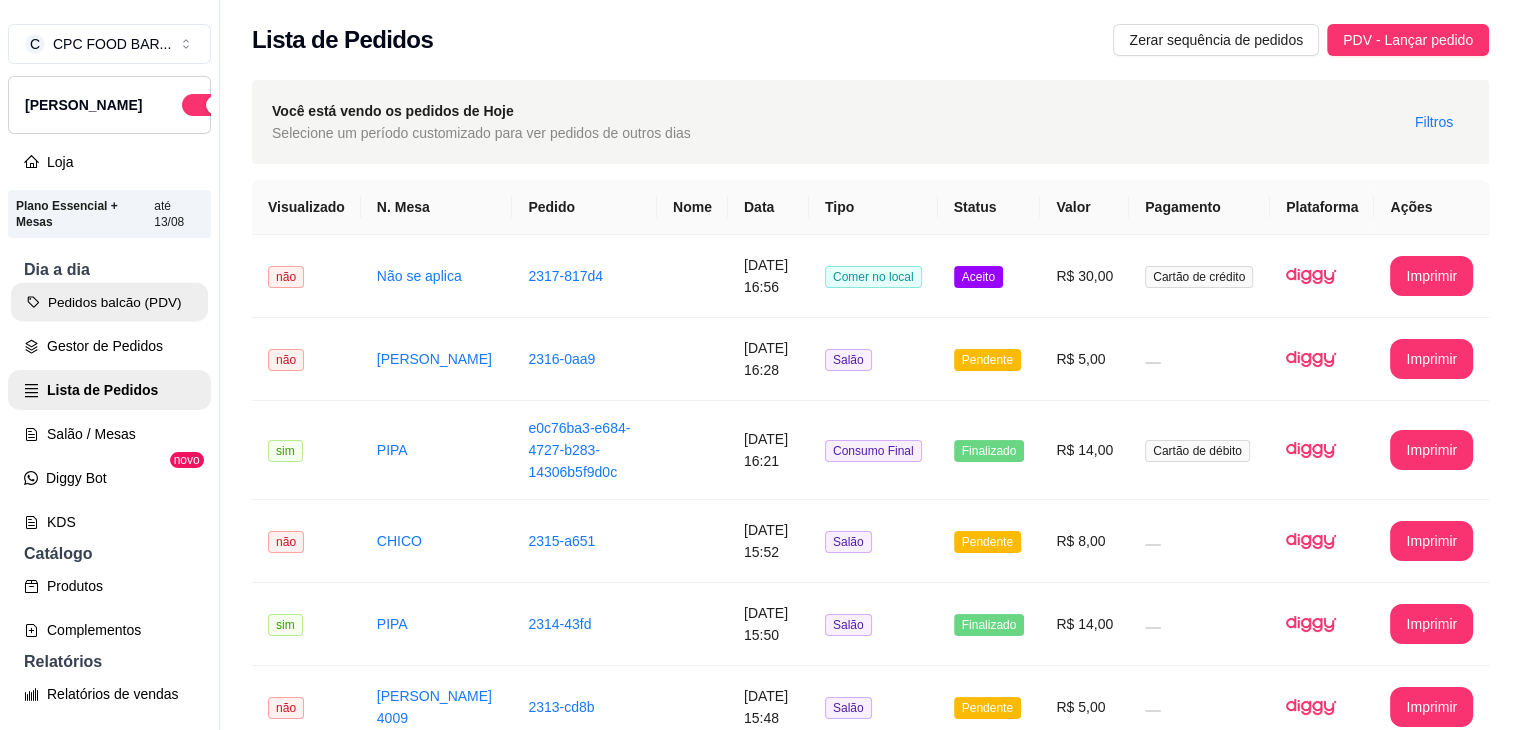 click on "Pedidos balcão (PDV)" at bounding box center (109, 302) 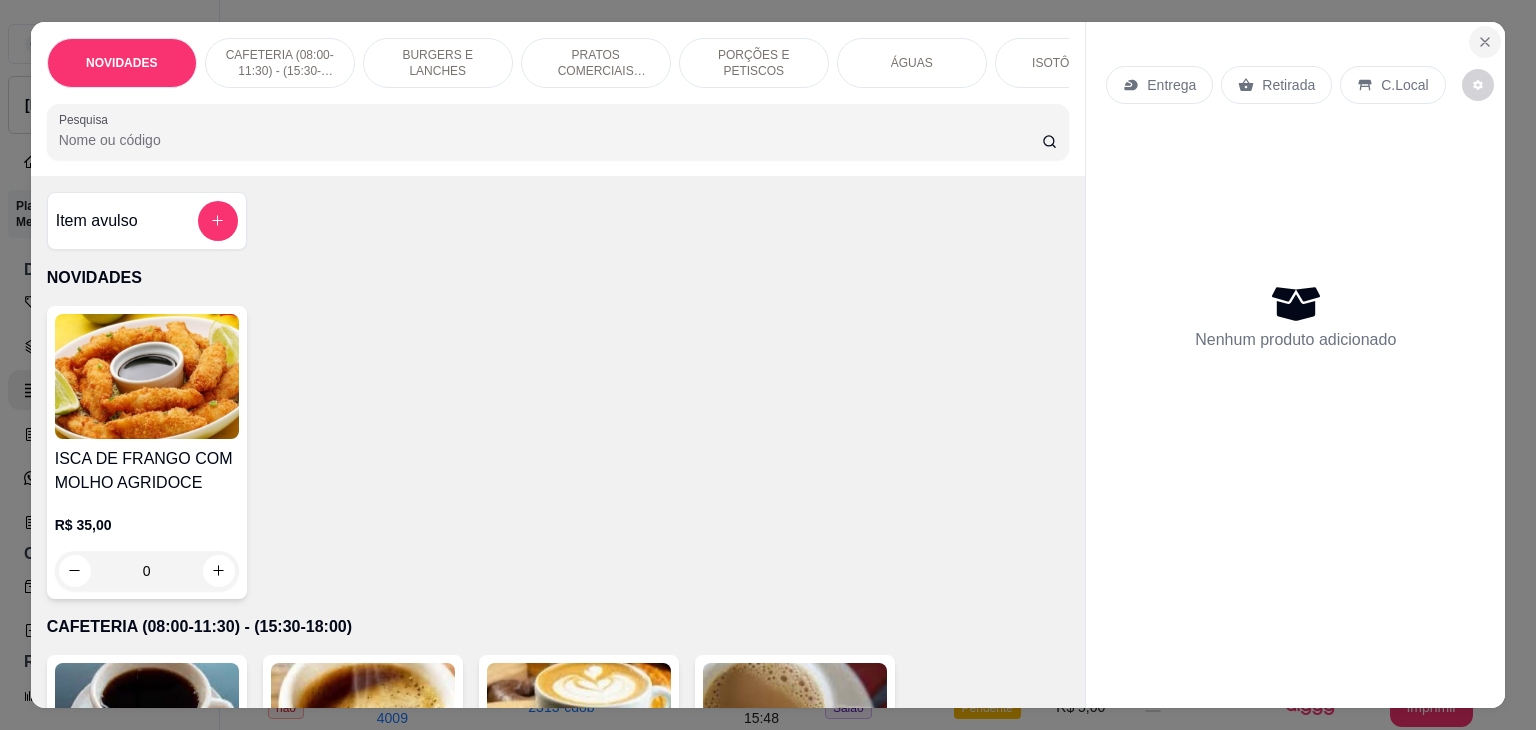 click at bounding box center [1485, 42] 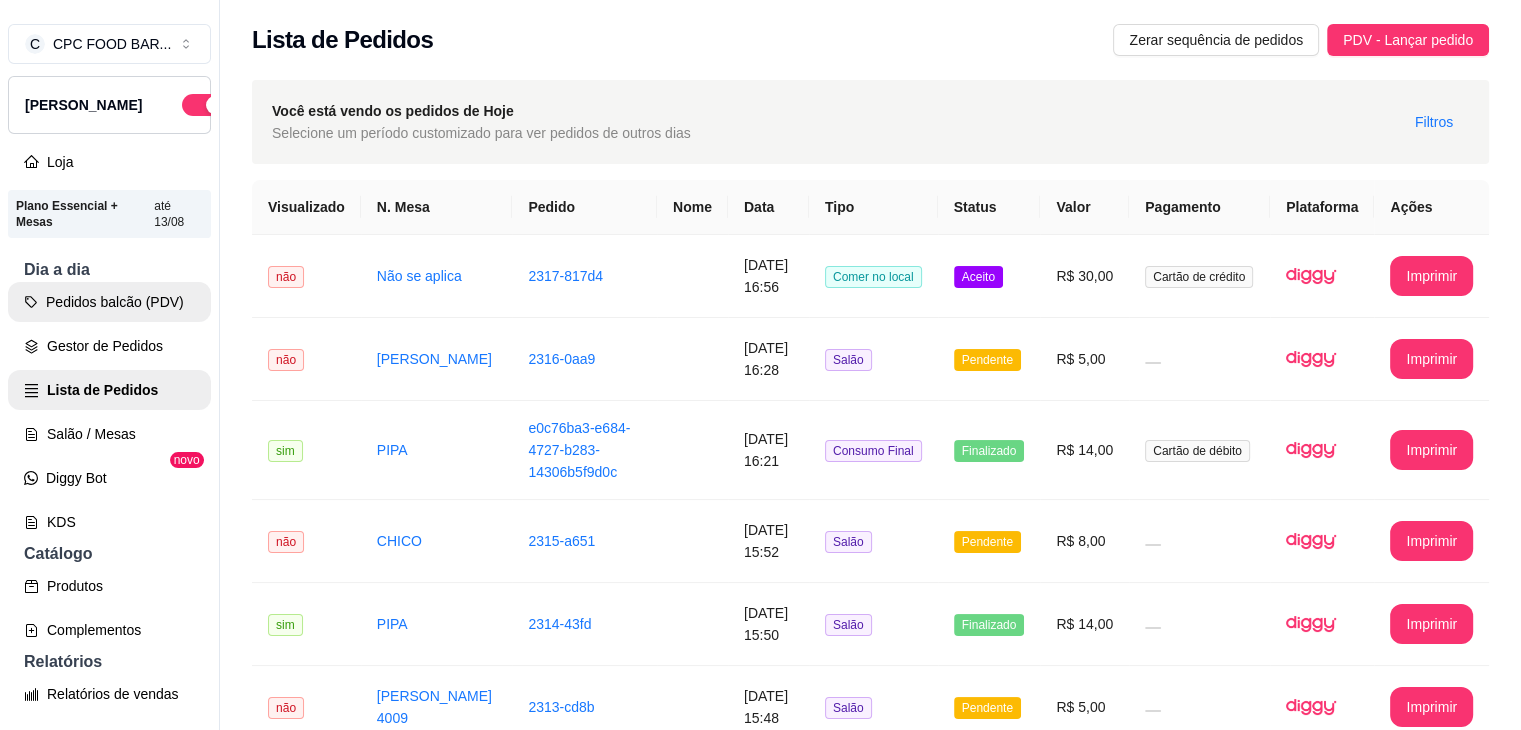 click on "Pedidos balcão (PDV)" at bounding box center (109, 302) 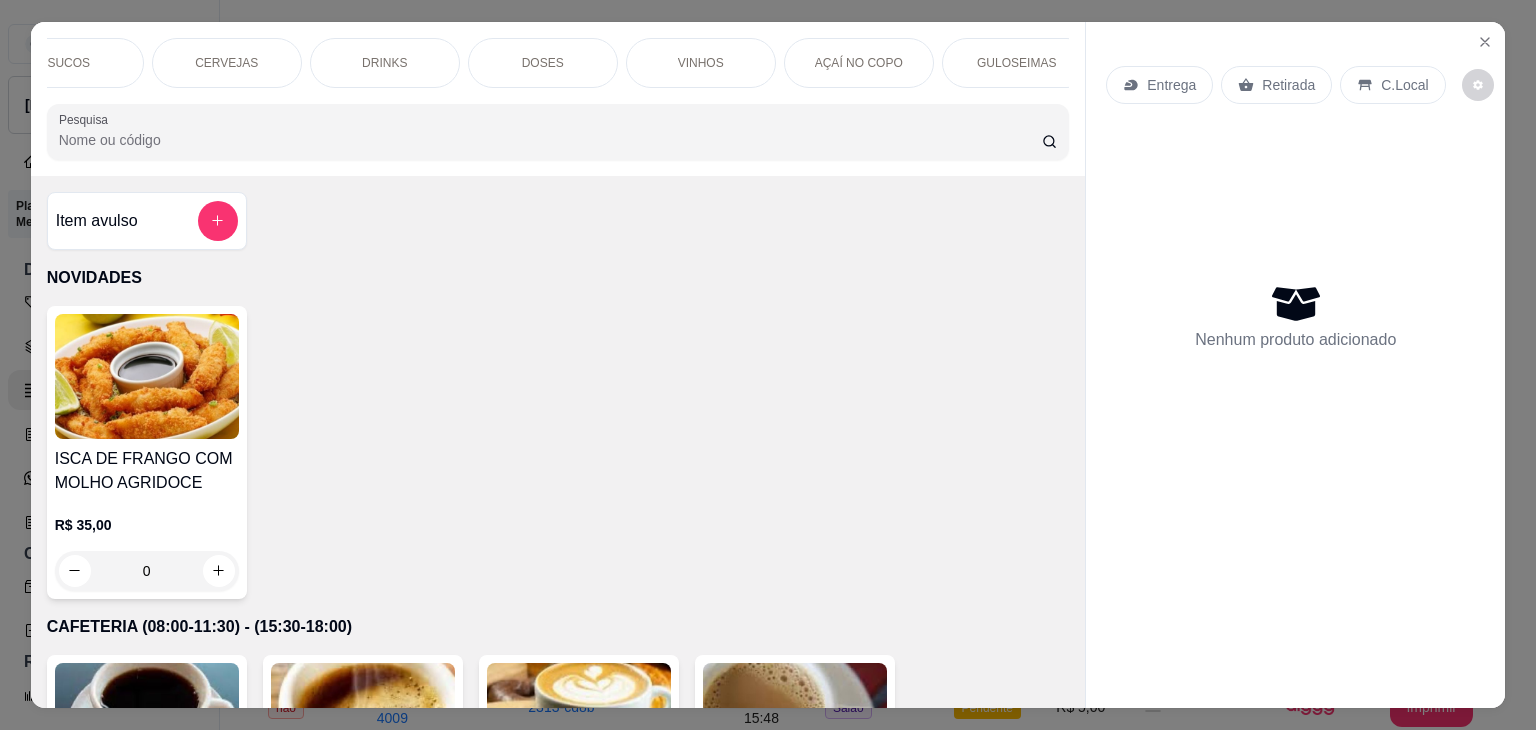 scroll, scrollTop: 0, scrollLeft: 1480, axis: horizontal 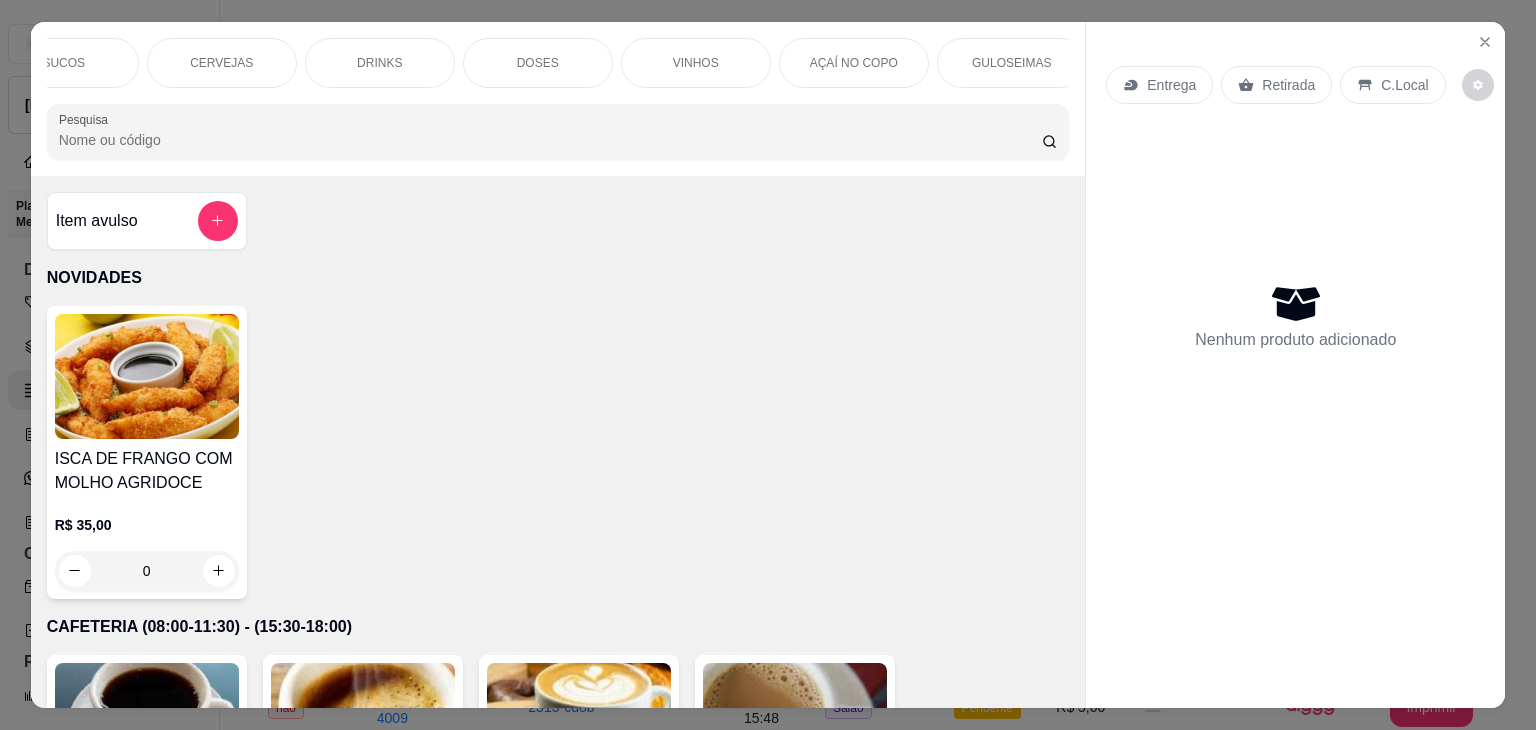click on "AÇAÍ NO COPO" at bounding box center (854, 63) 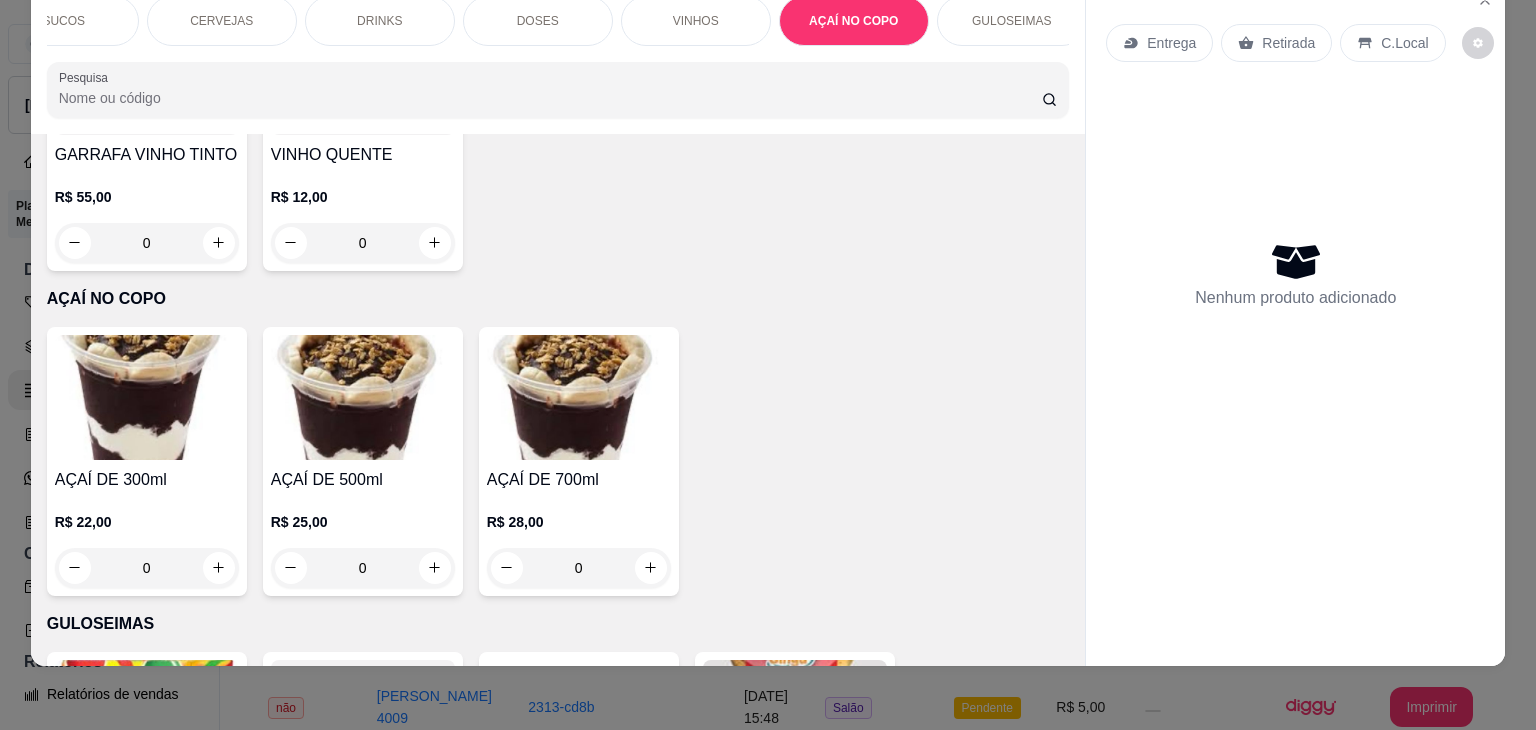 click on "0" at bounding box center [363, 568] 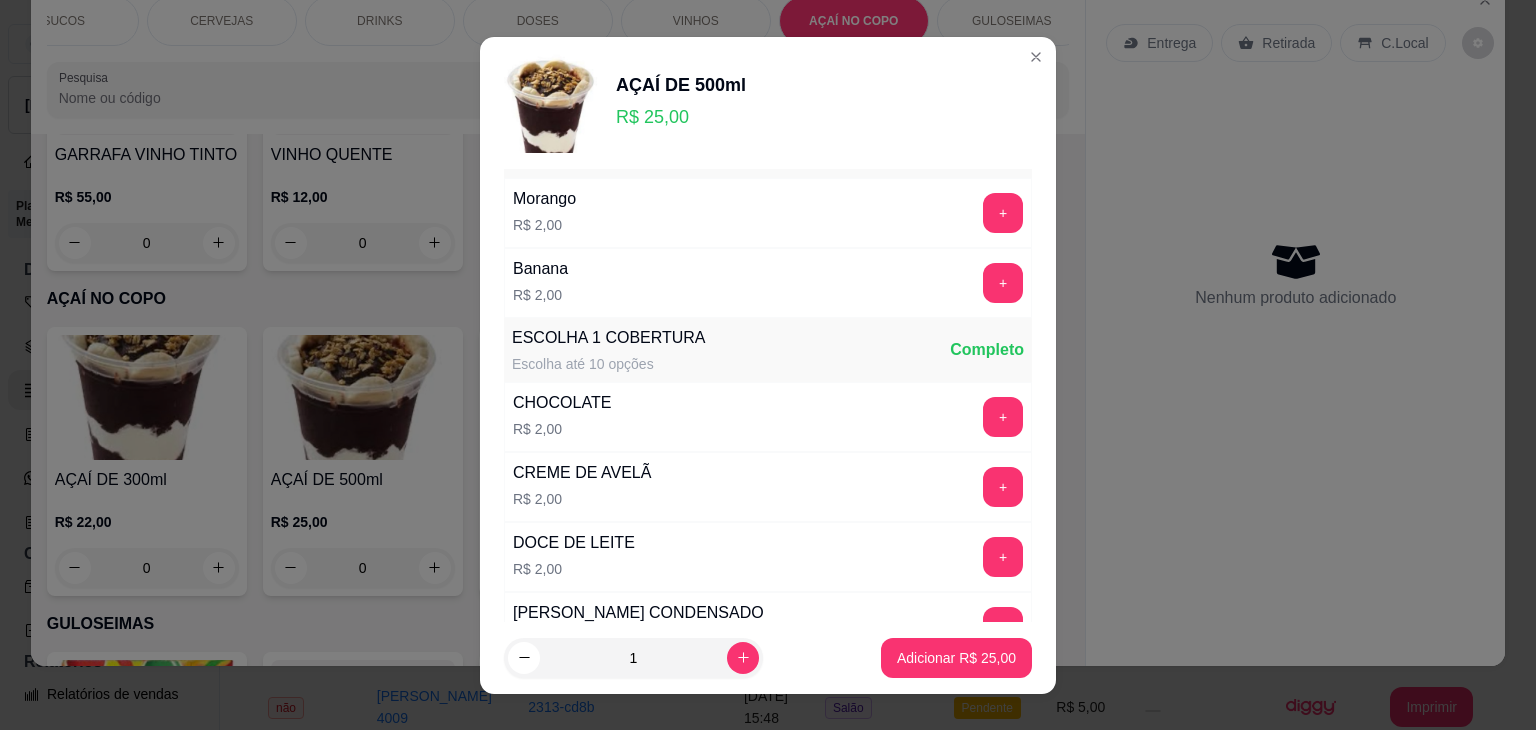 scroll, scrollTop: 100, scrollLeft: 0, axis: vertical 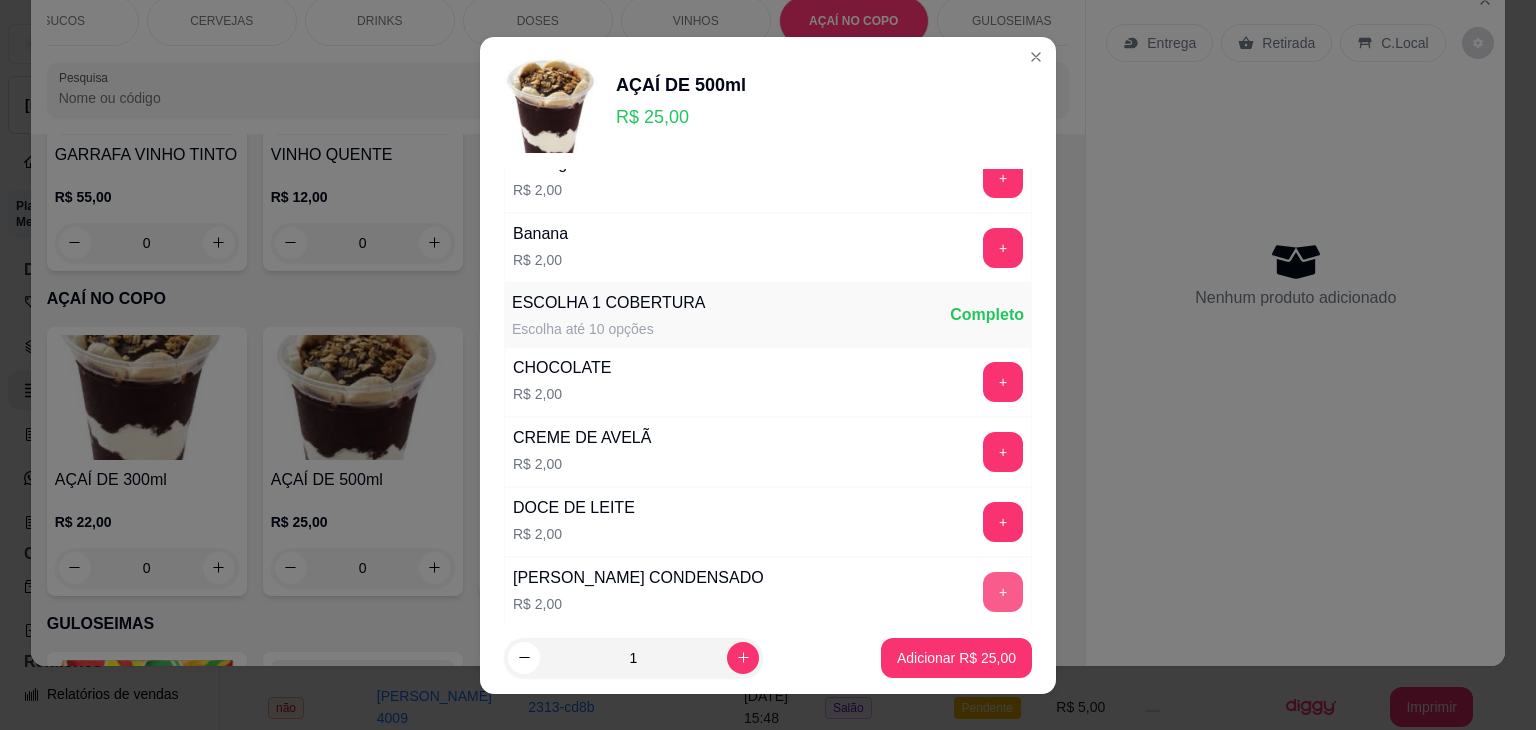 click on "+" at bounding box center (1003, 592) 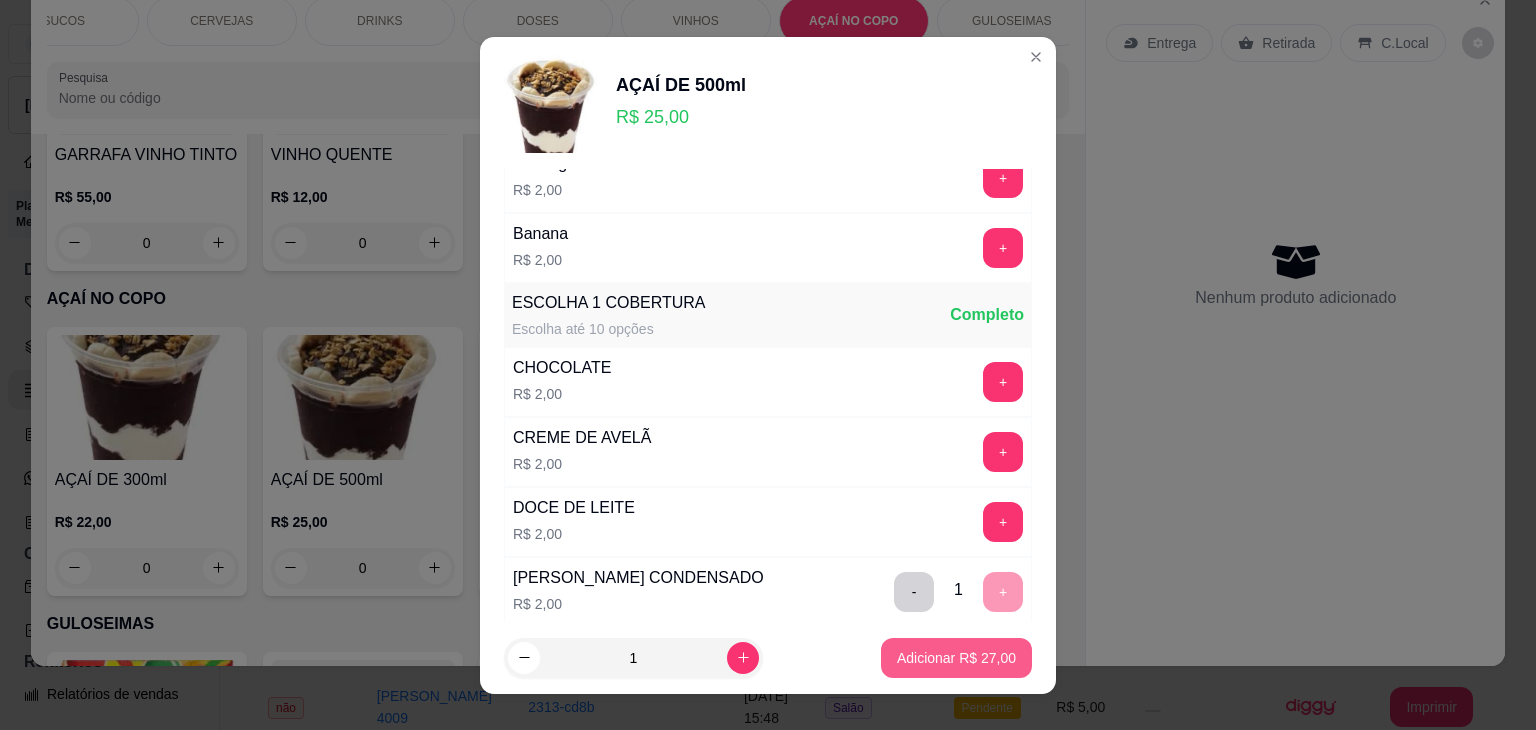 click on "Adicionar   R$ 27,00" at bounding box center (956, 658) 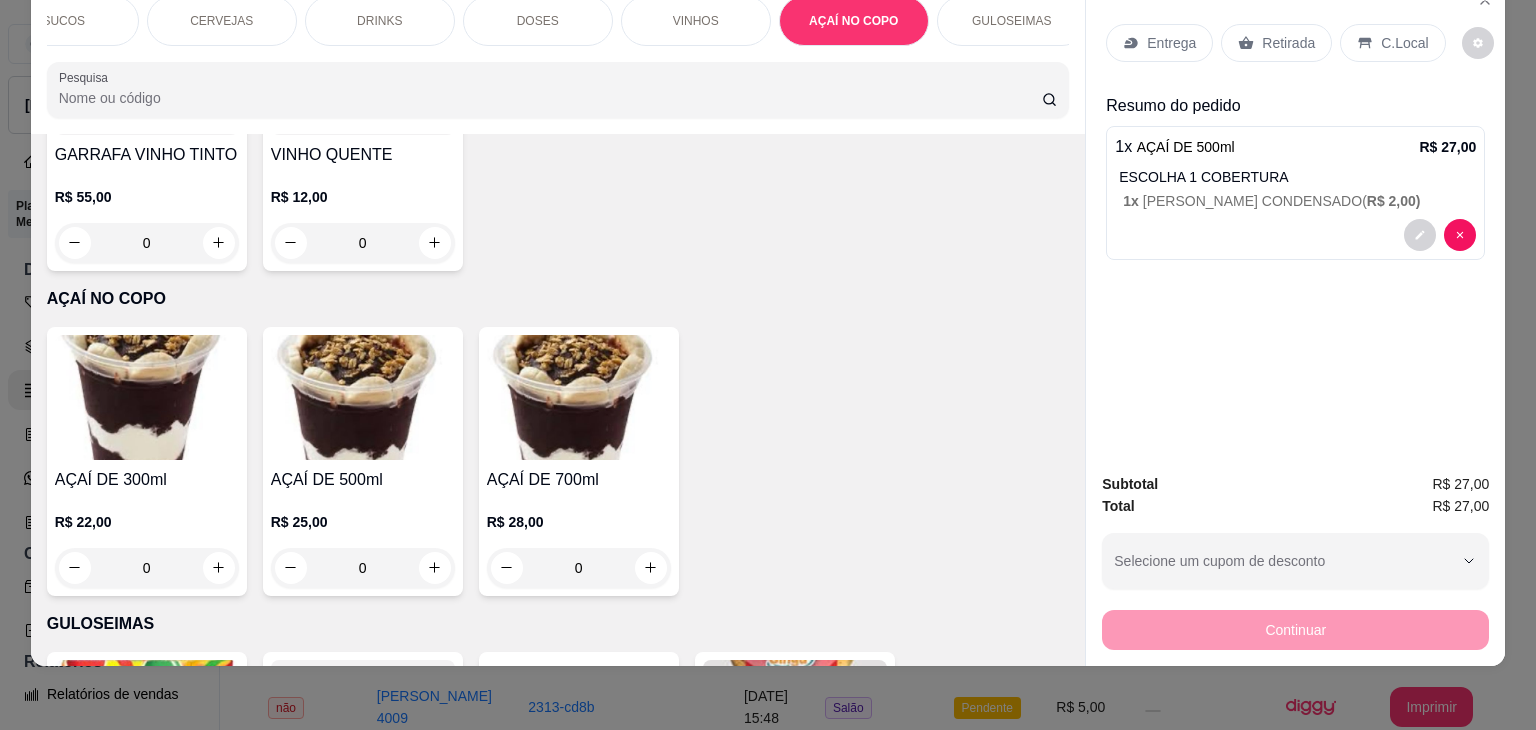 click on "C.Local" at bounding box center (1404, 43) 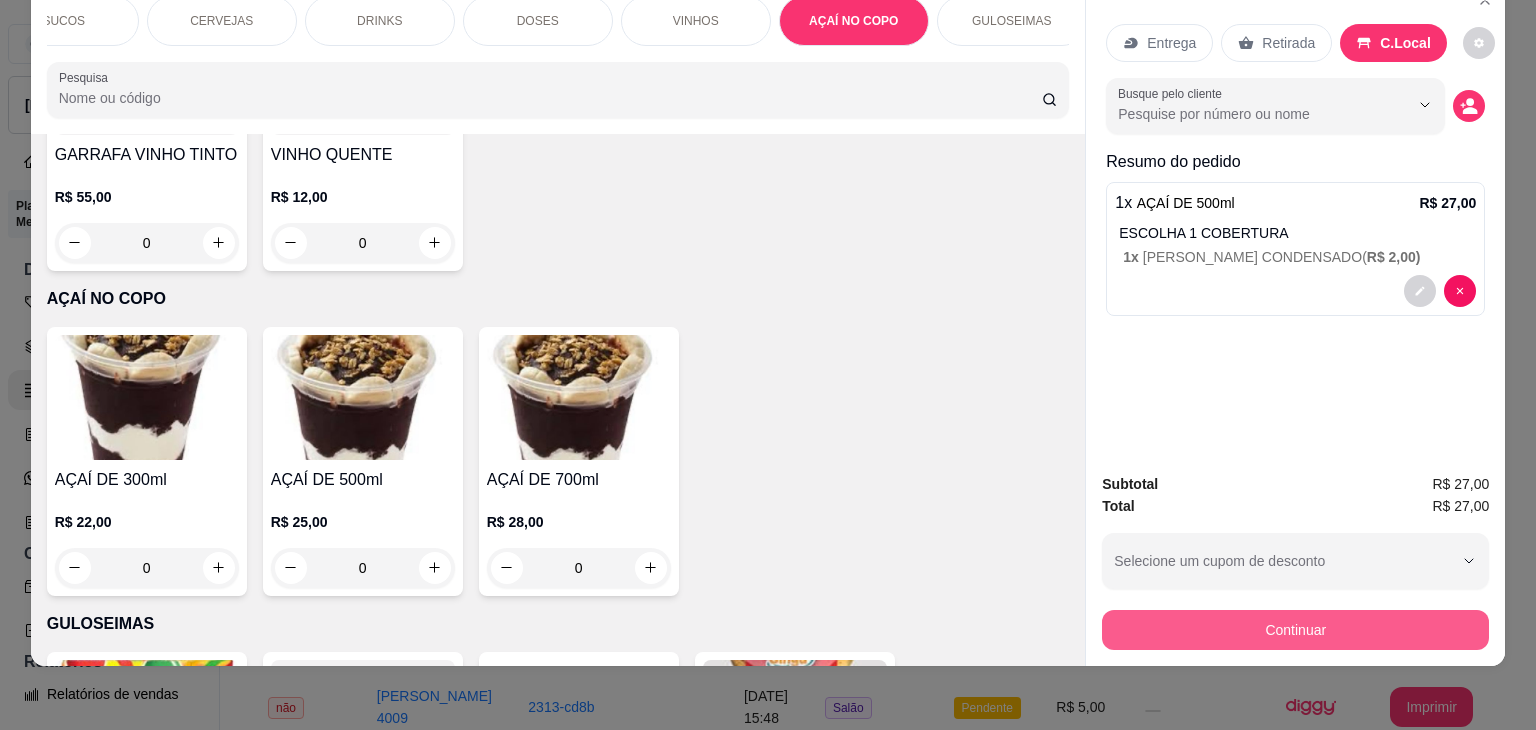 click on "Continuar" at bounding box center [1295, 630] 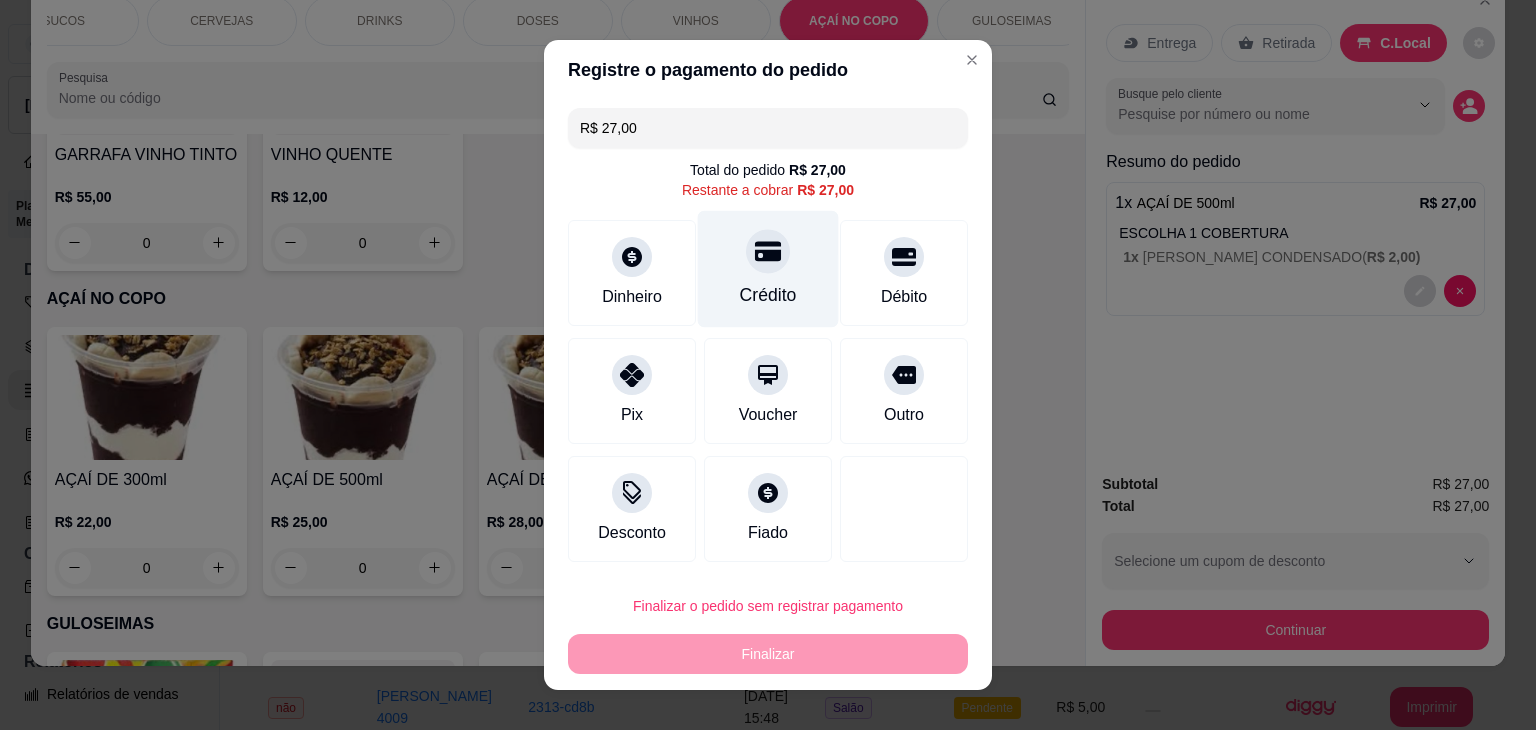 click on "Crédito" at bounding box center (768, 295) 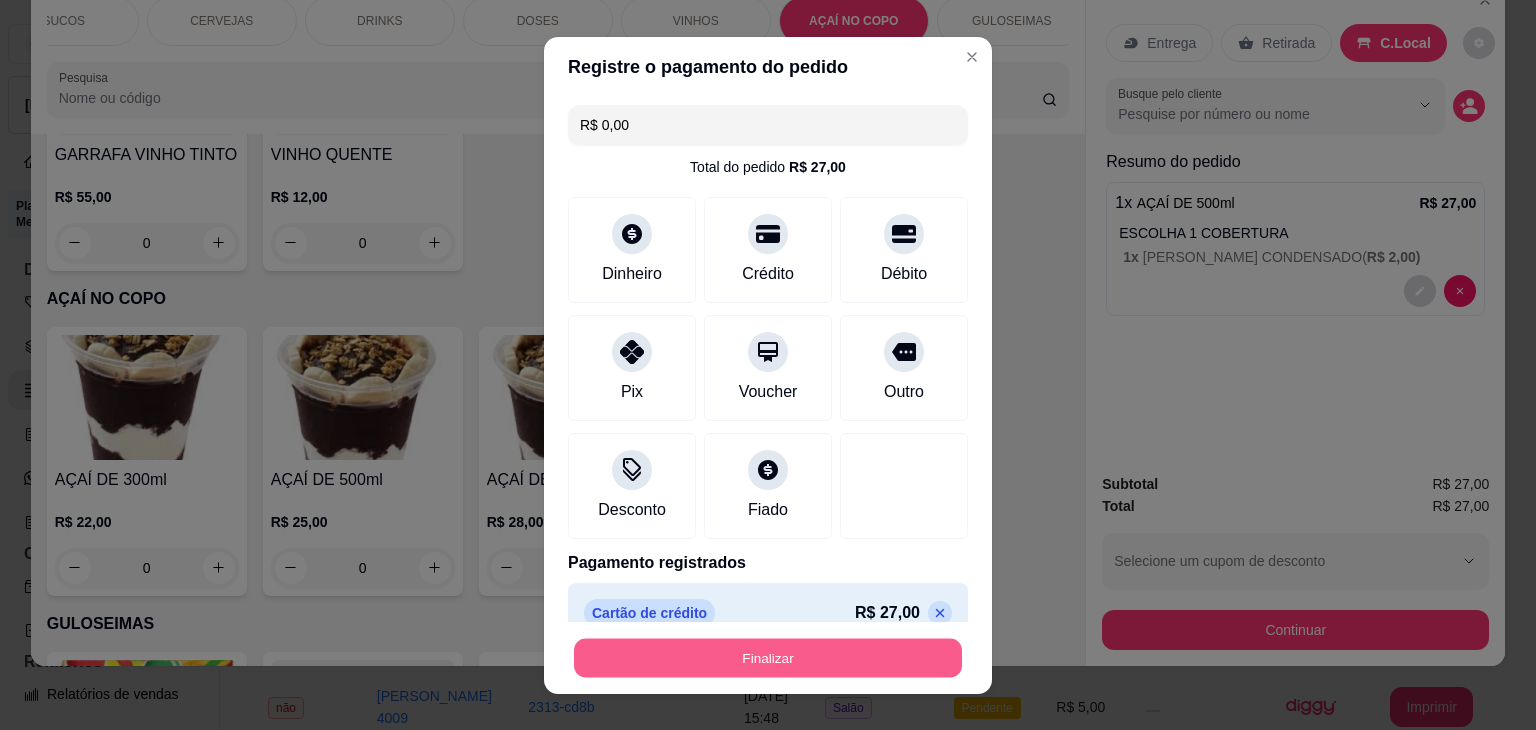 click on "Finalizar" at bounding box center [768, 657] 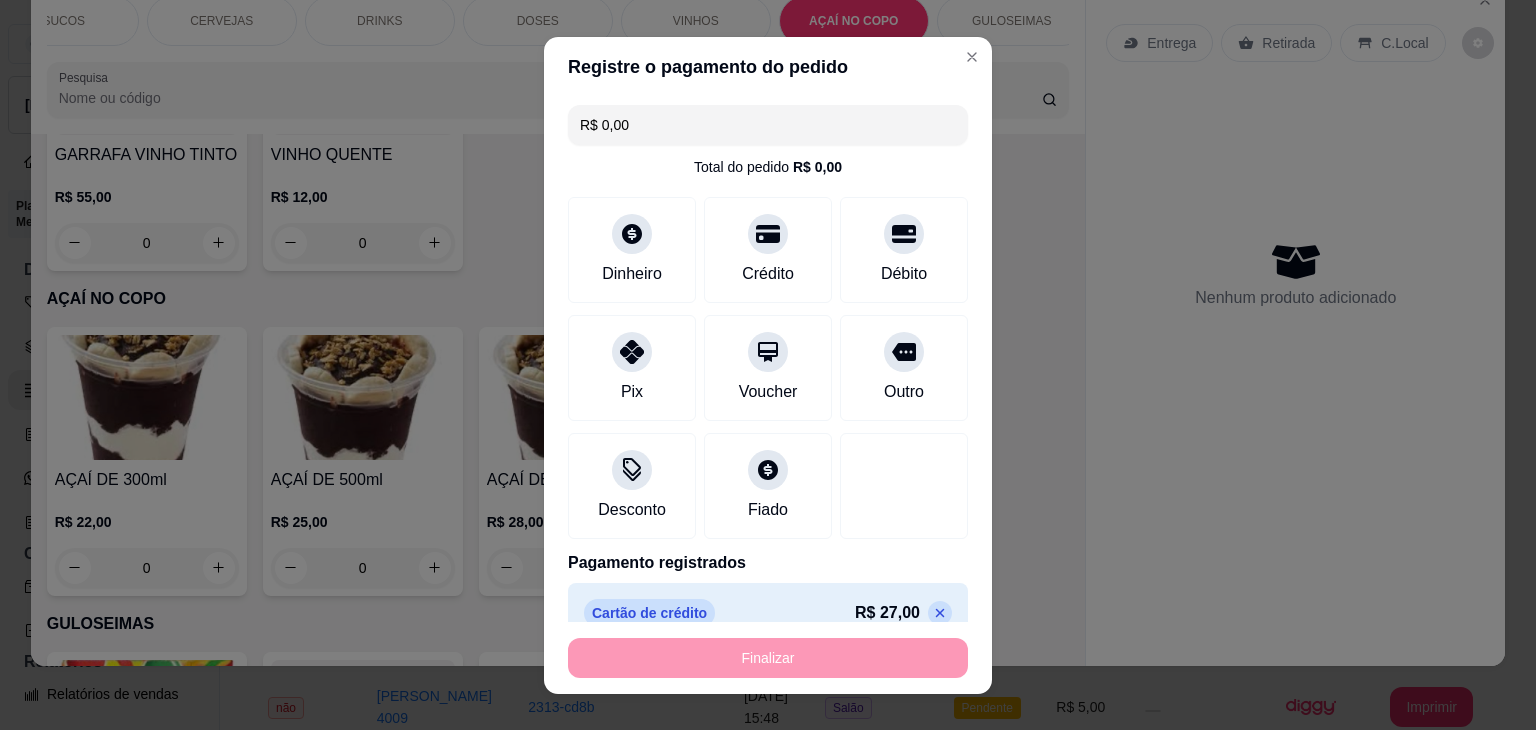 type on "-R$ 27,00" 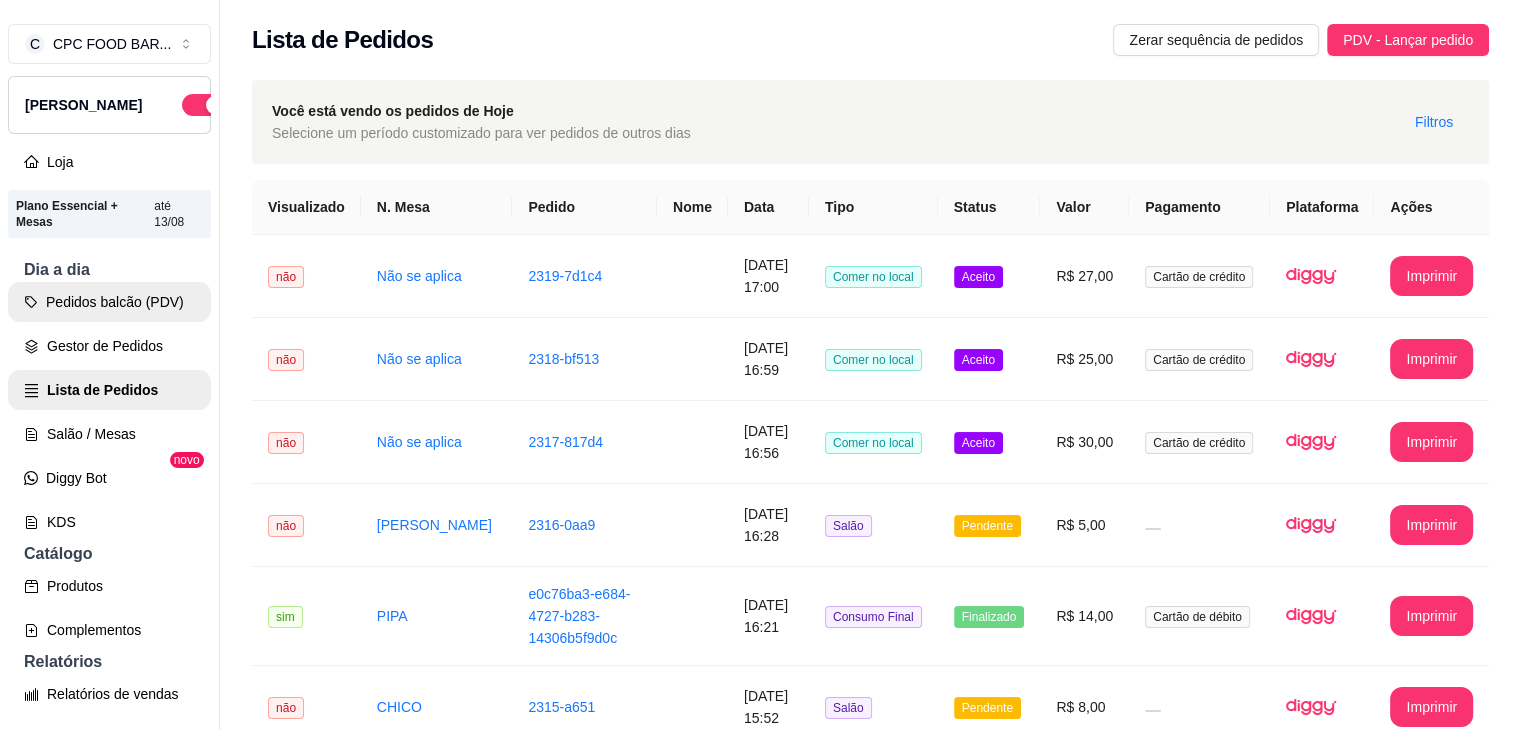click on "Pedidos balcão (PDV)" at bounding box center [109, 302] 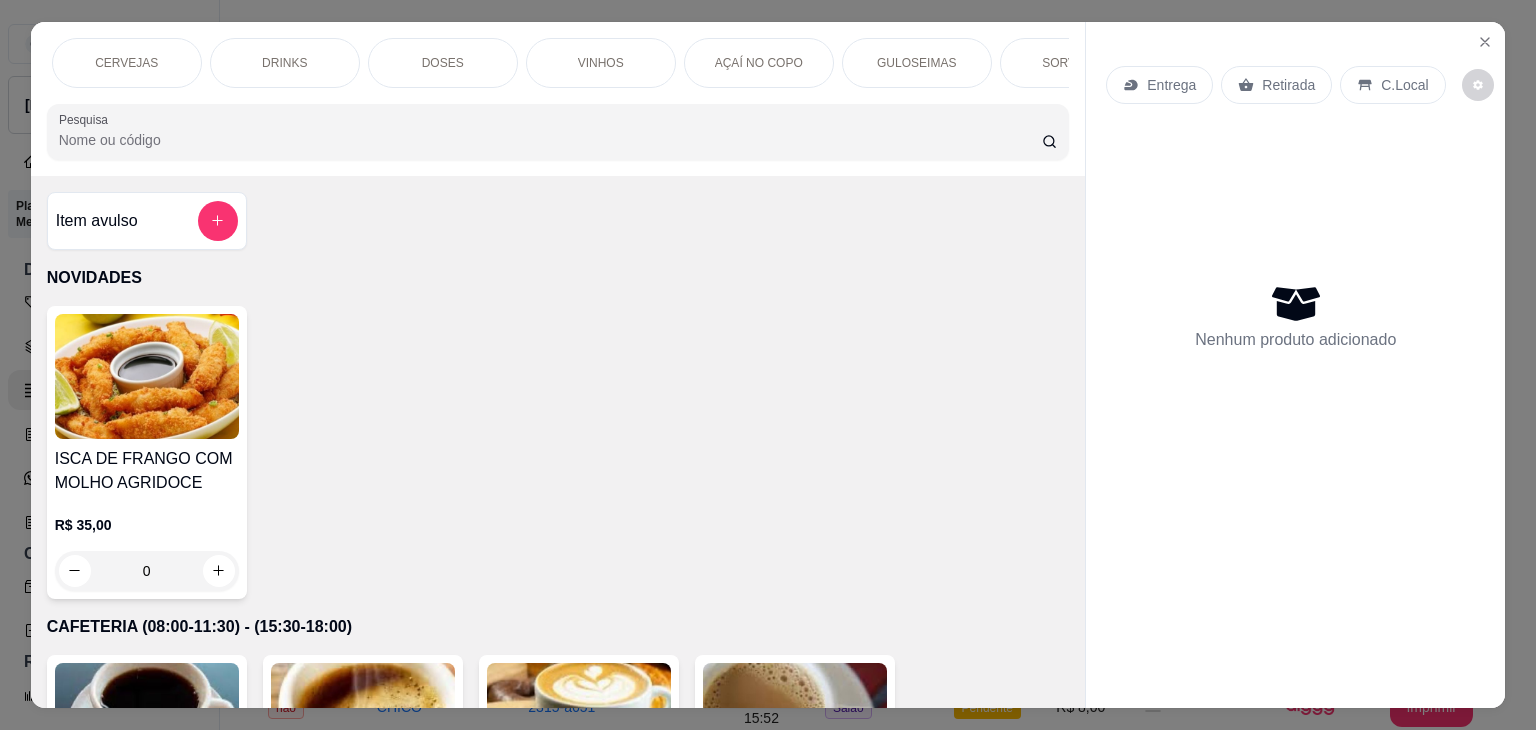 scroll, scrollTop: 0, scrollLeft: 1640, axis: horizontal 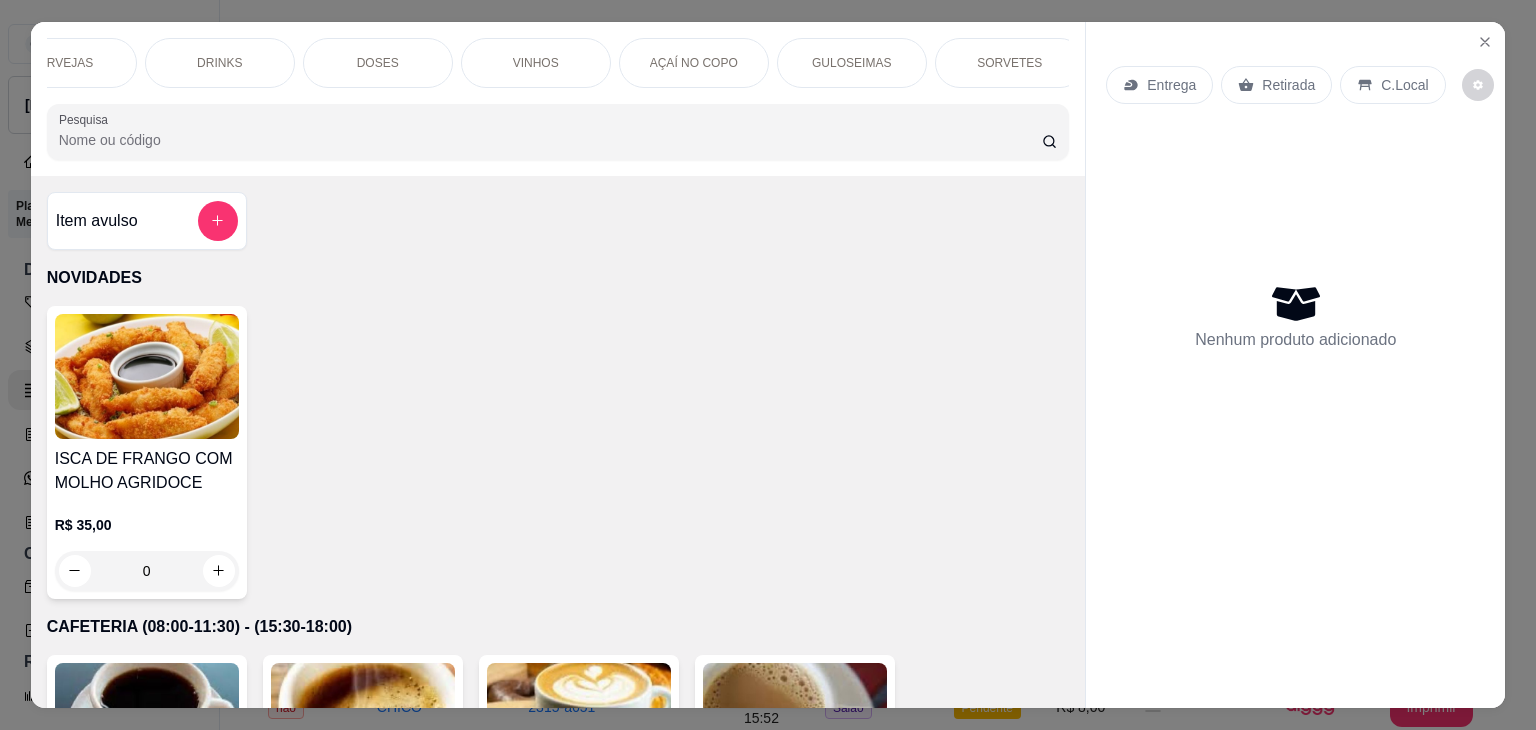 click on "AÇAÍ NO COPO" at bounding box center [694, 63] 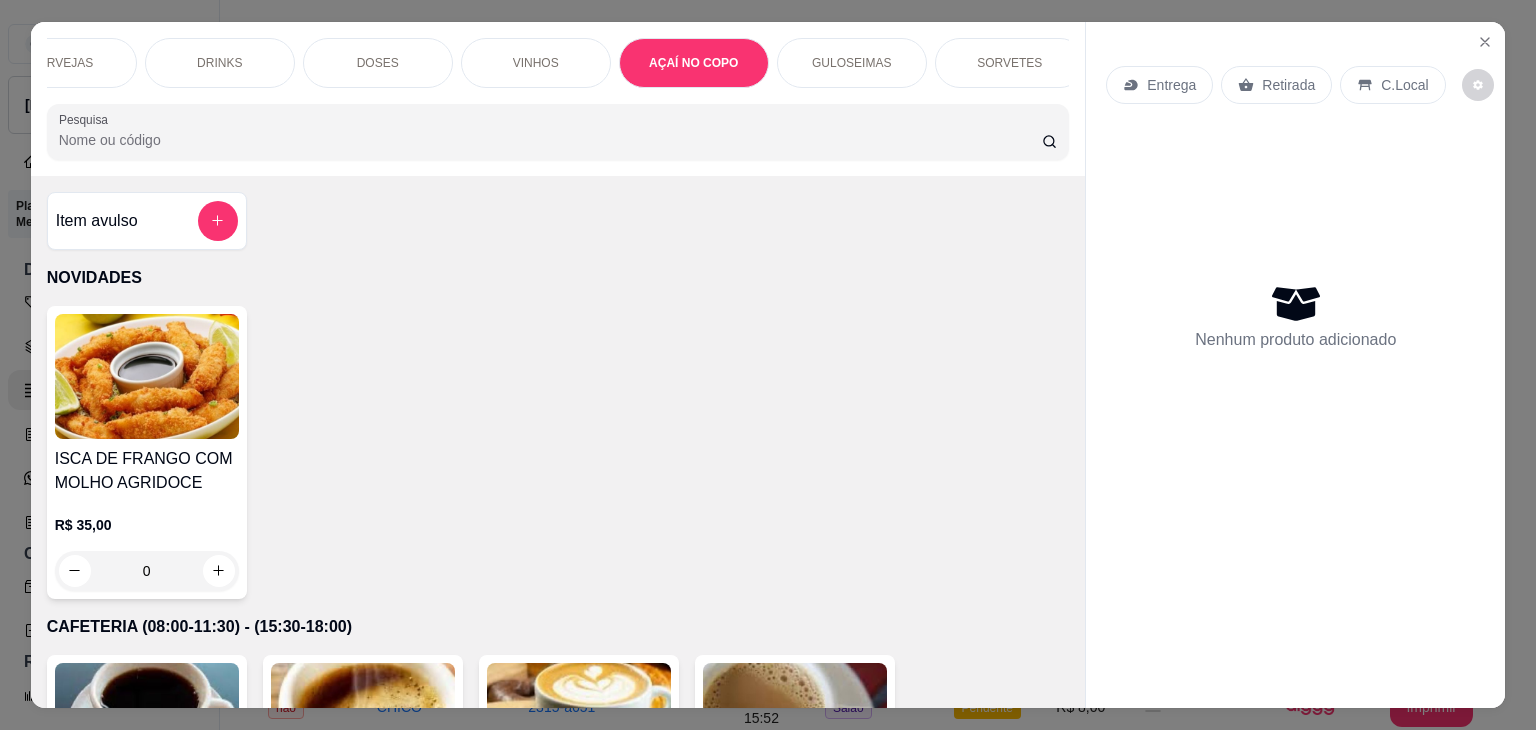 scroll, scrollTop: 8813, scrollLeft: 0, axis: vertical 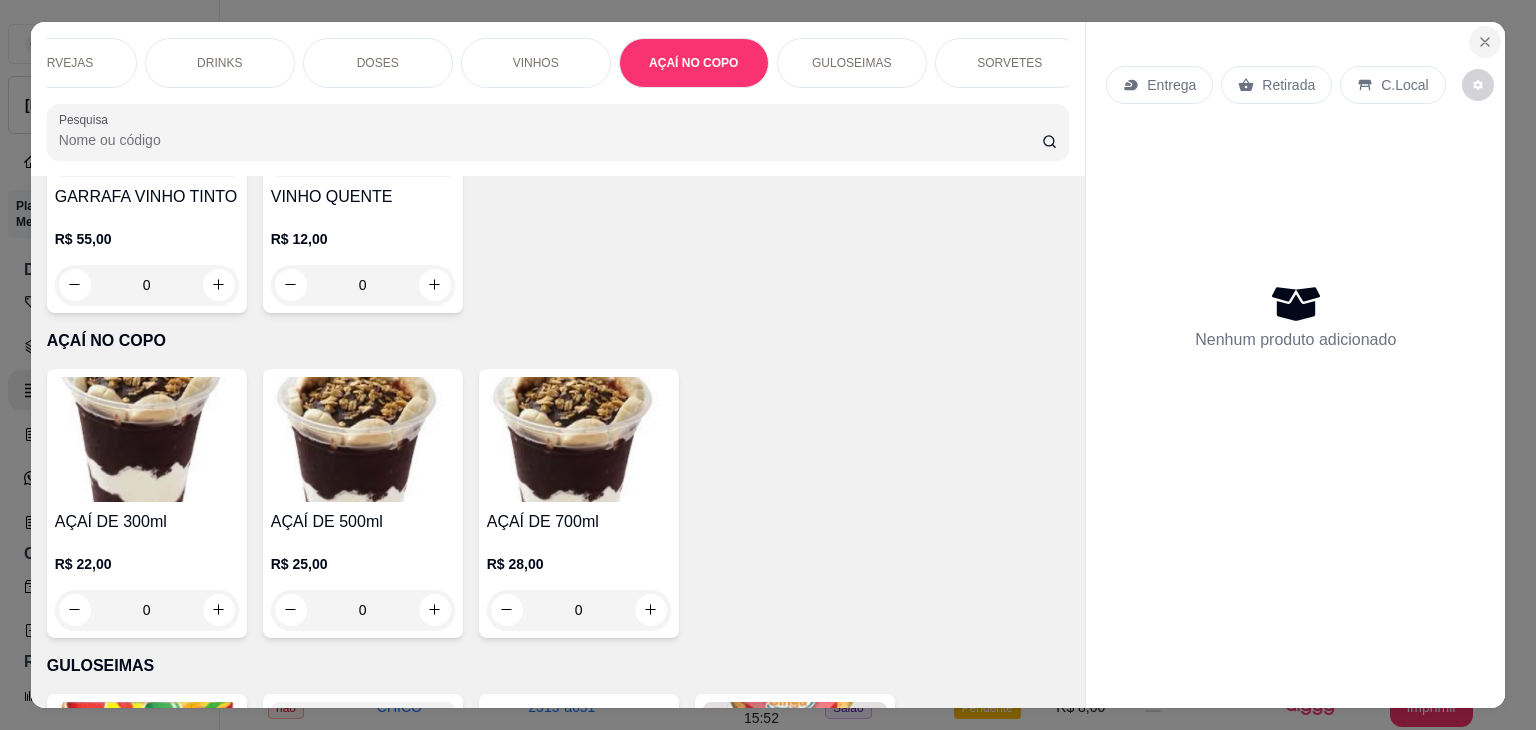 click 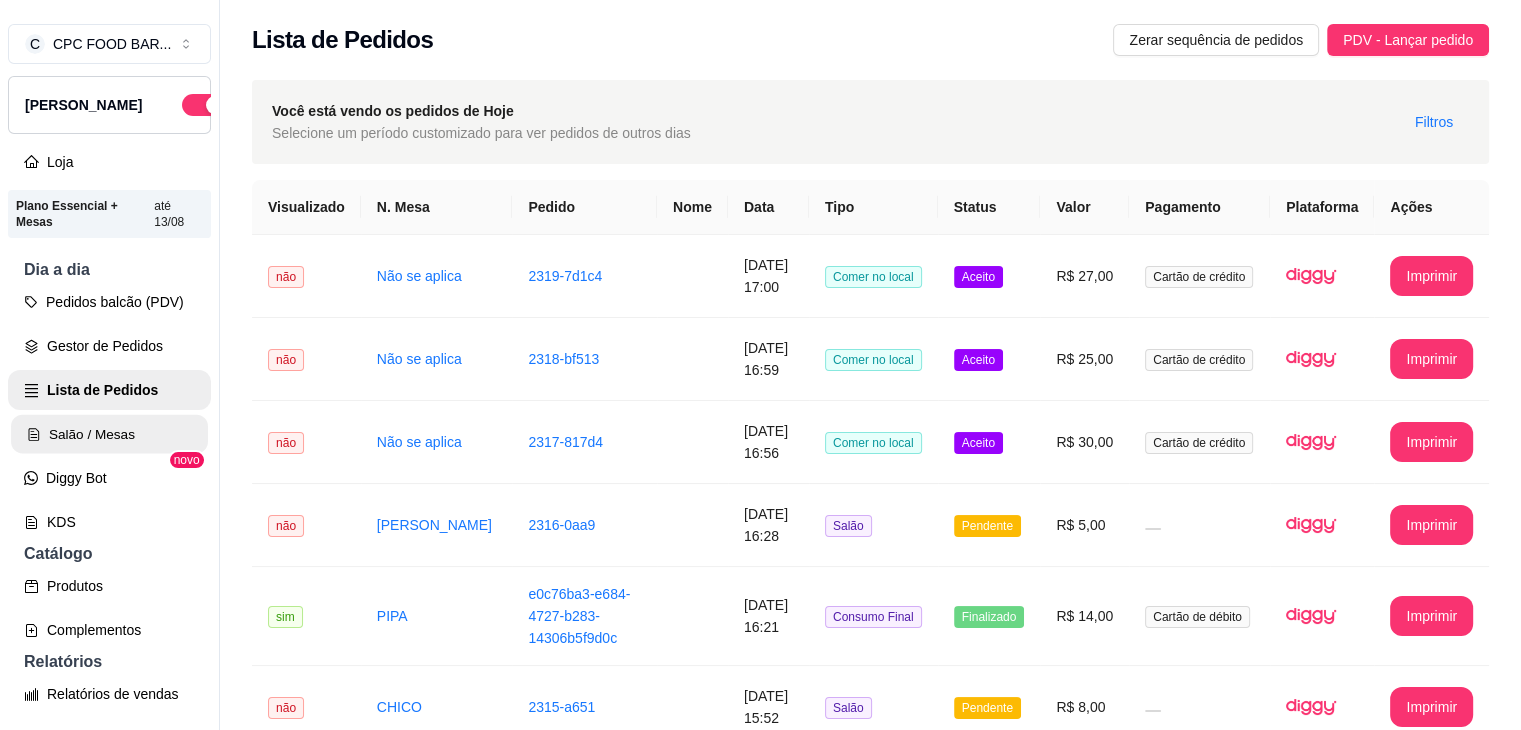 click on "Salão / Mesas" at bounding box center (109, 434) 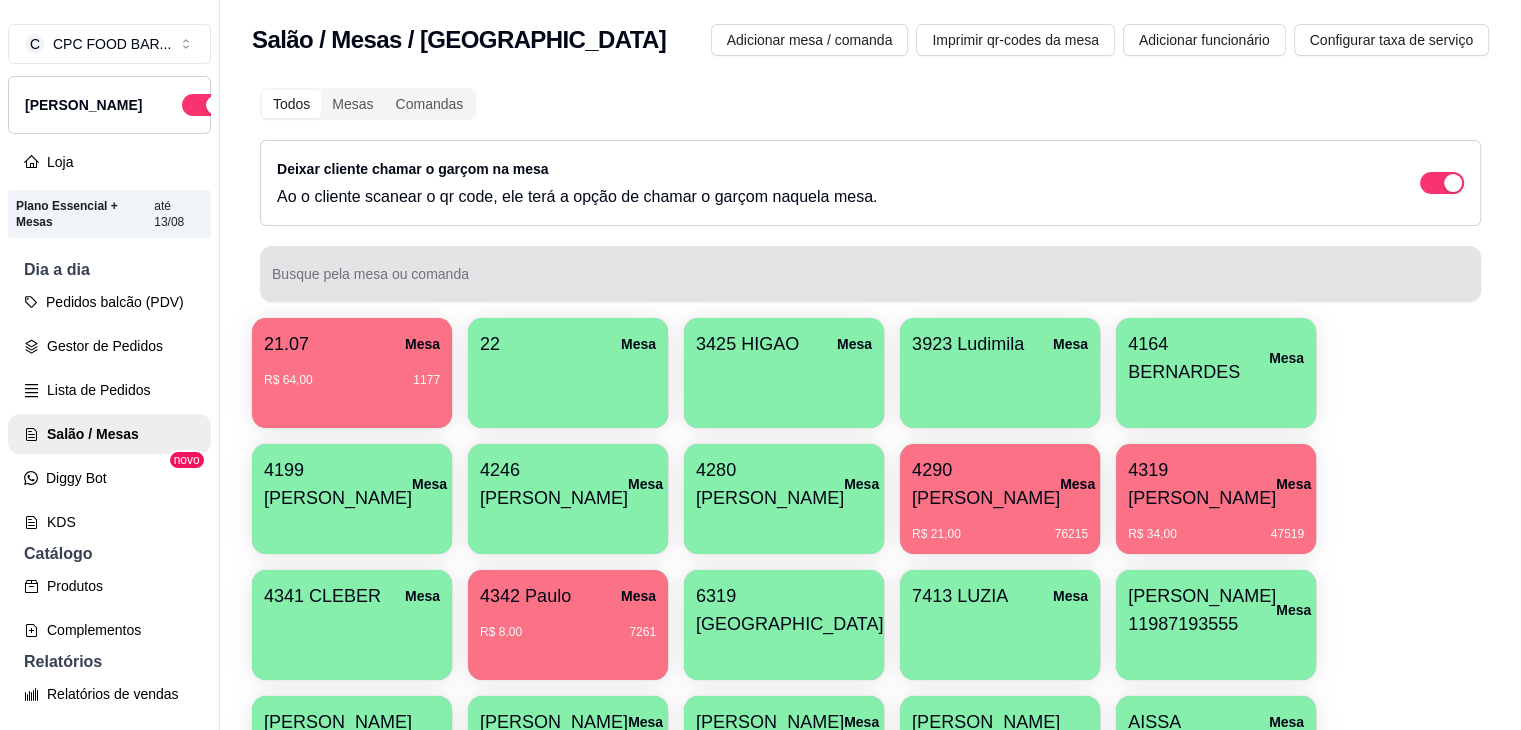 click on "Busque pela mesa ou comanda" at bounding box center (870, 282) 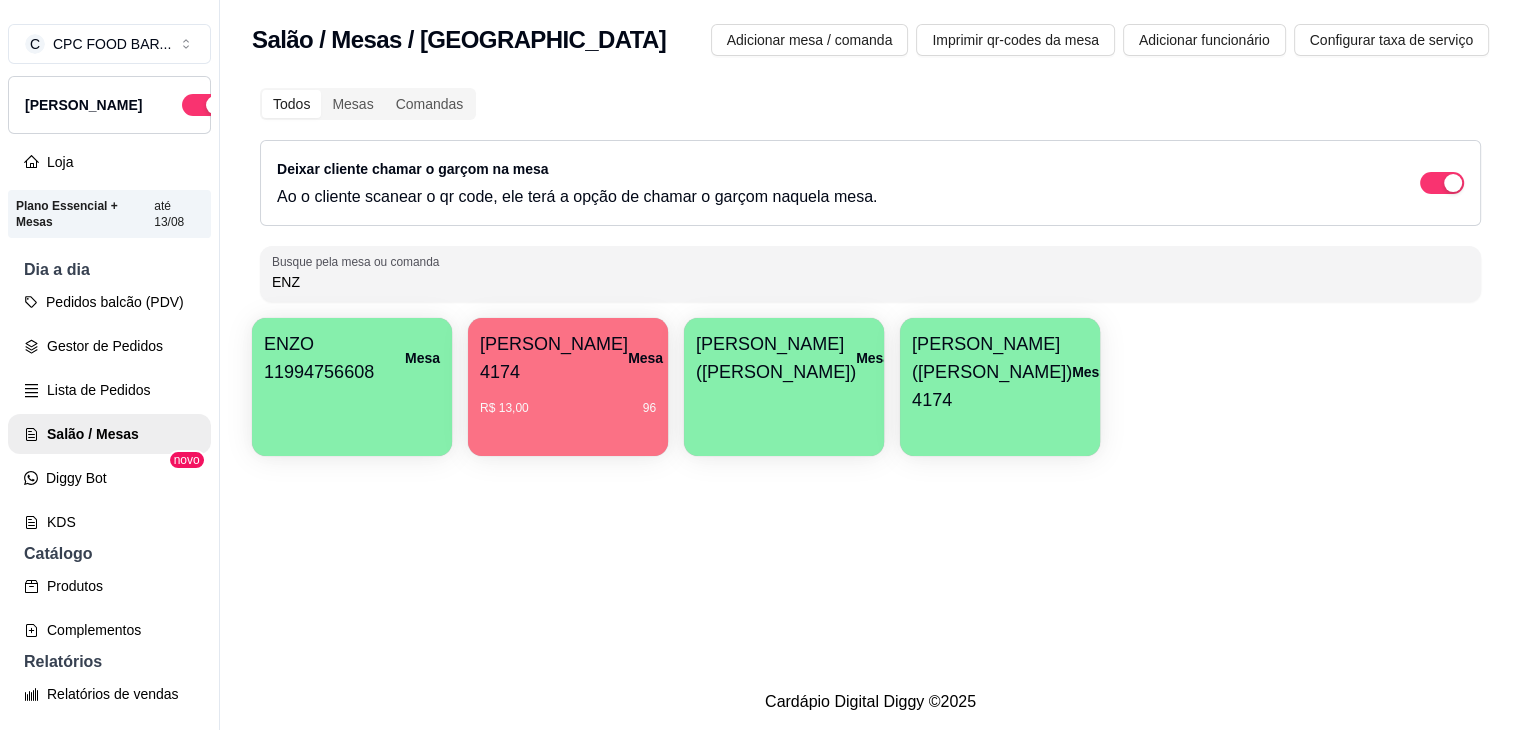 type on "ENZ" 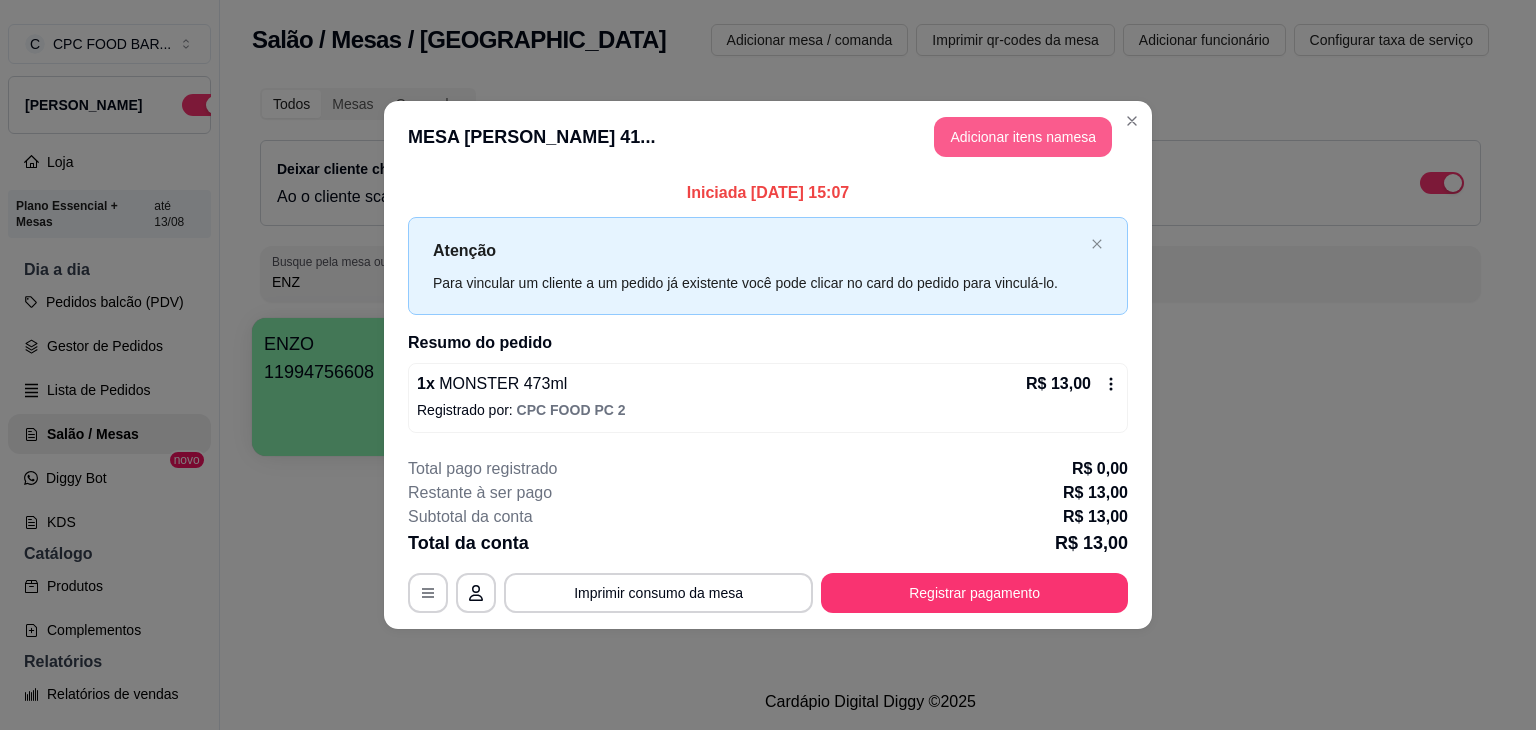 click on "Adicionar itens na  mesa" at bounding box center [1023, 137] 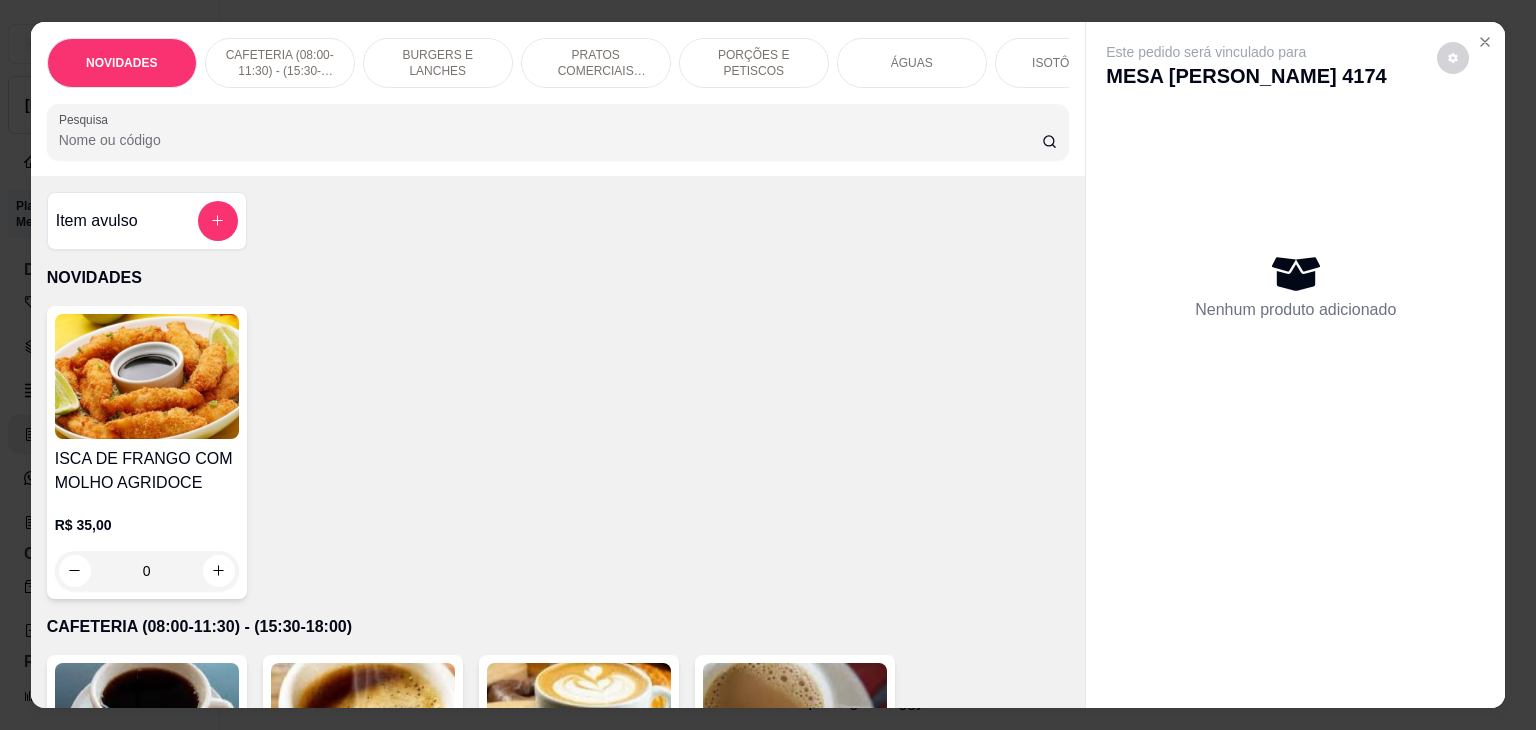 click on "ÁGUAS" at bounding box center (912, 63) 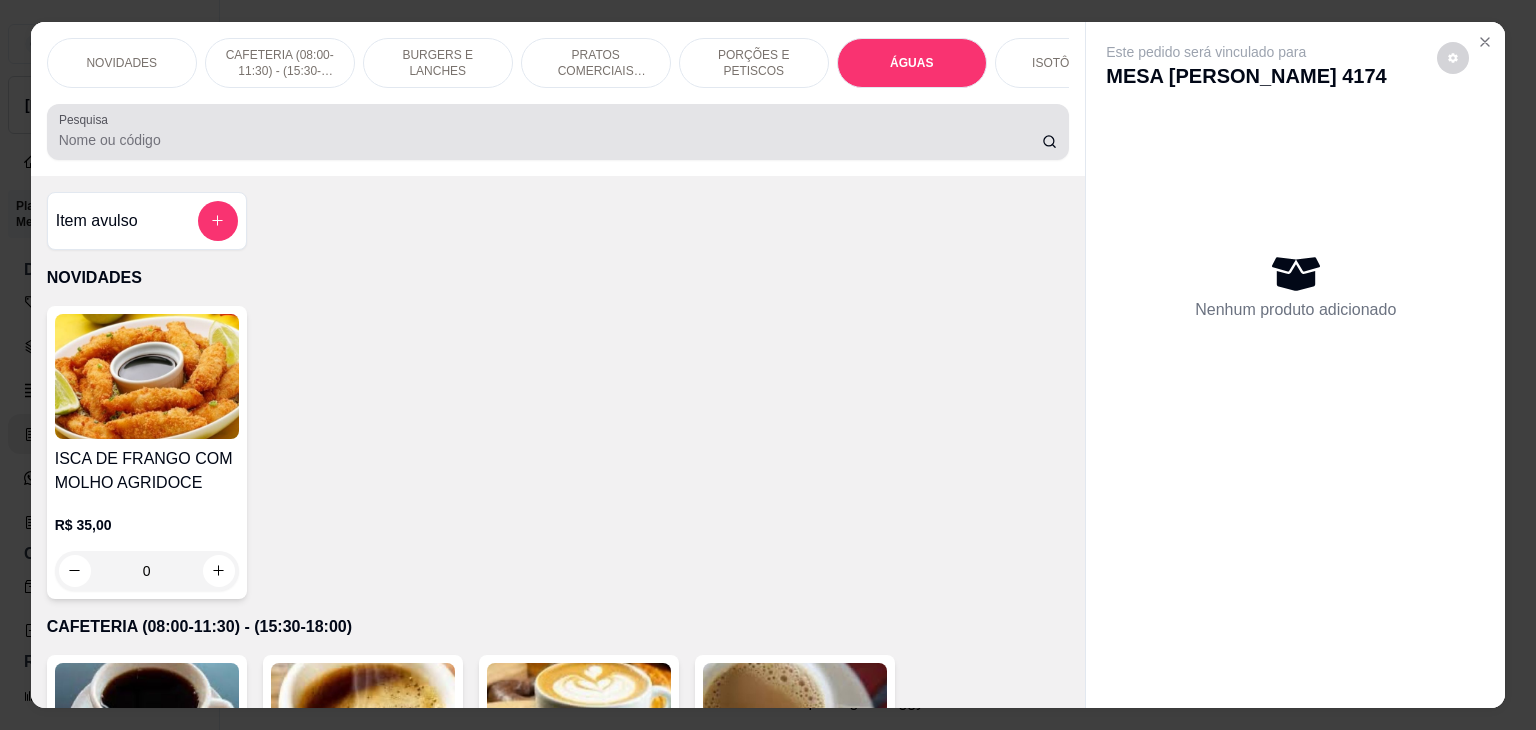 scroll, scrollTop: 3212, scrollLeft: 0, axis: vertical 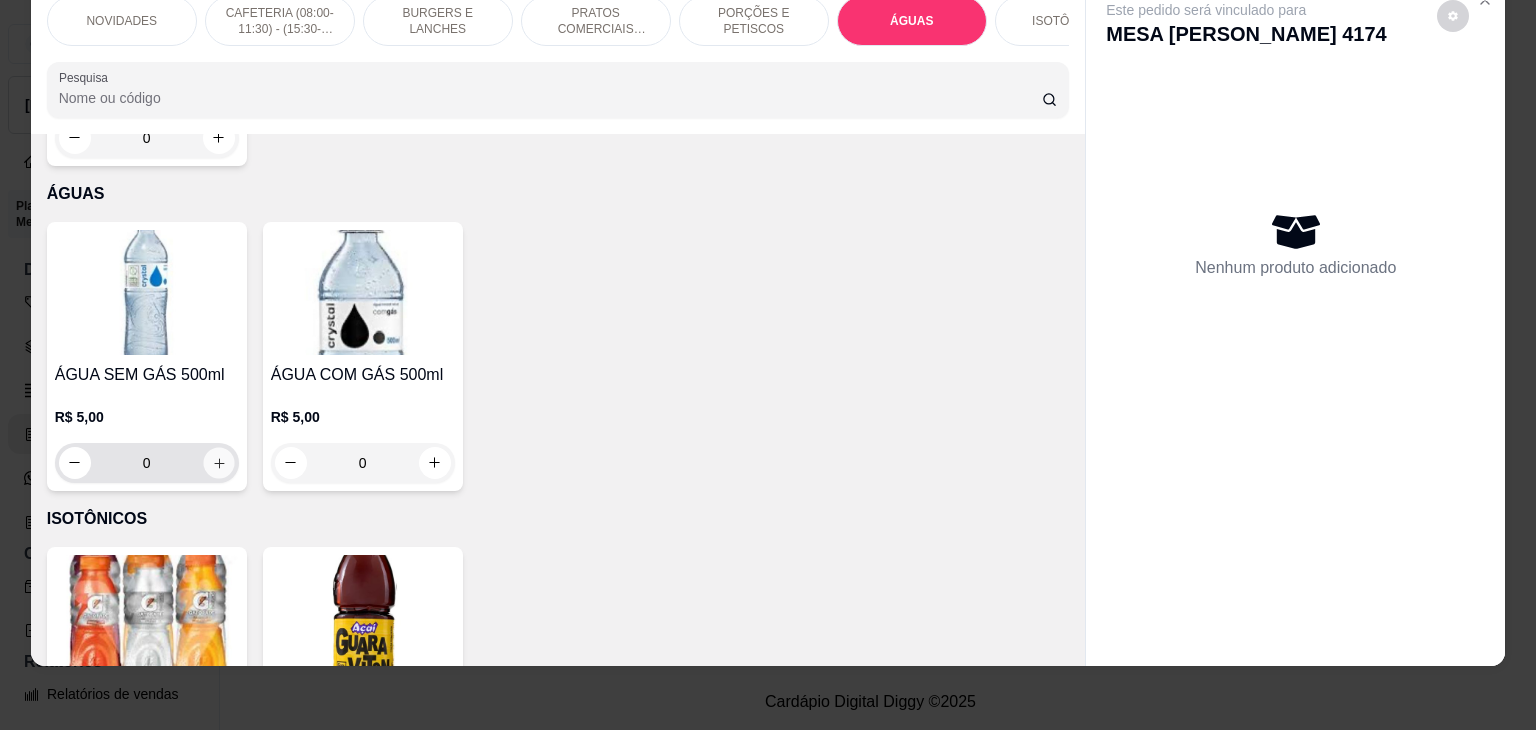 click 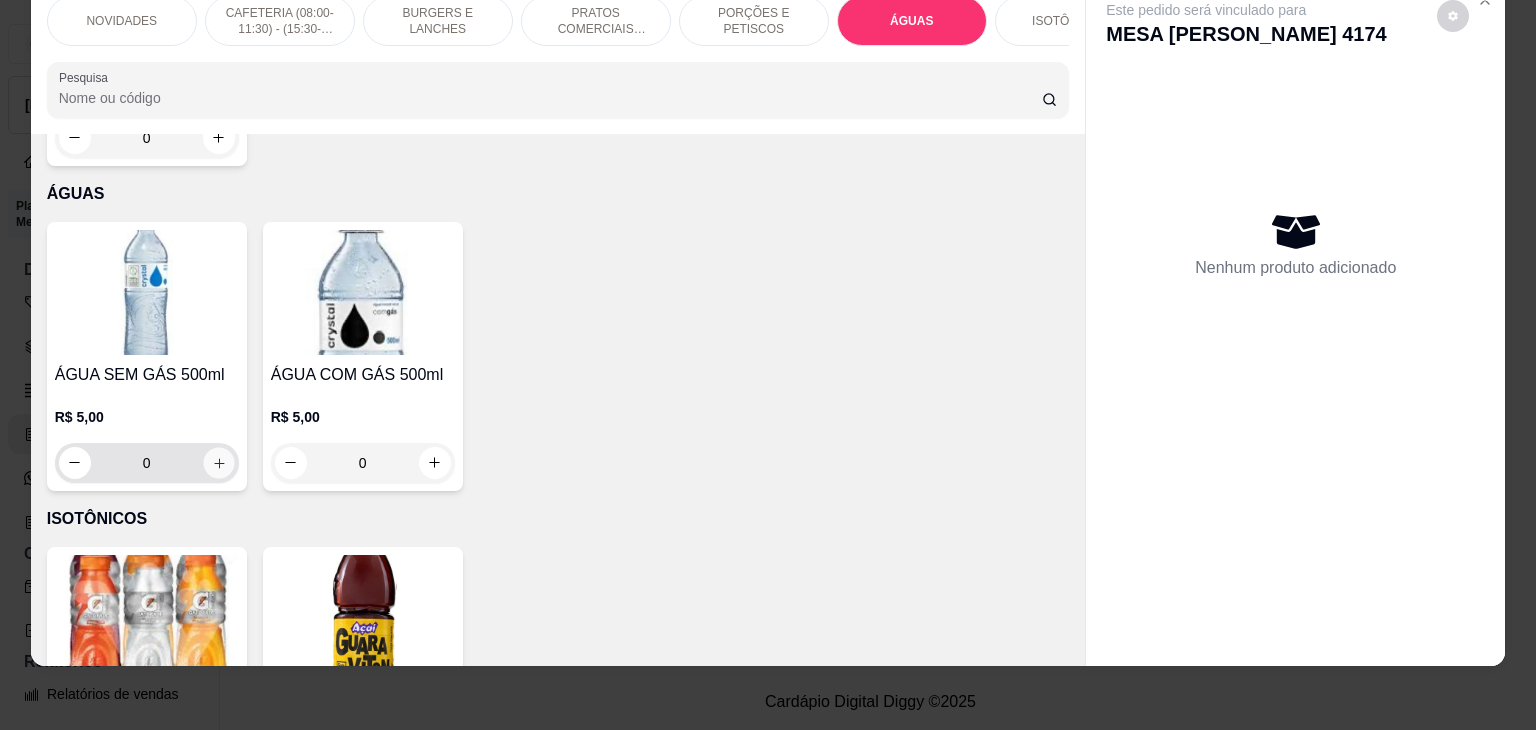 type on "1" 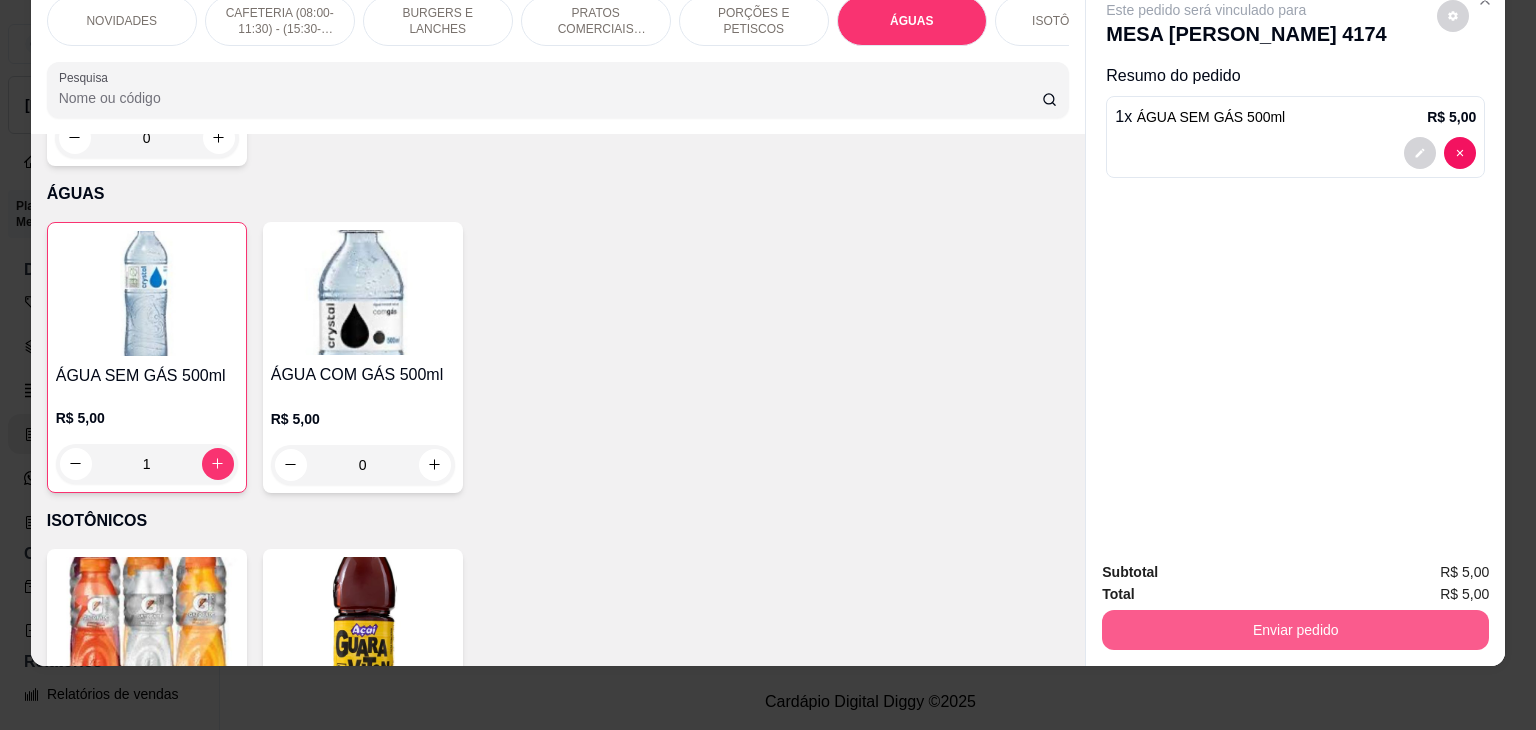 click on "Enviar pedido" at bounding box center [1295, 630] 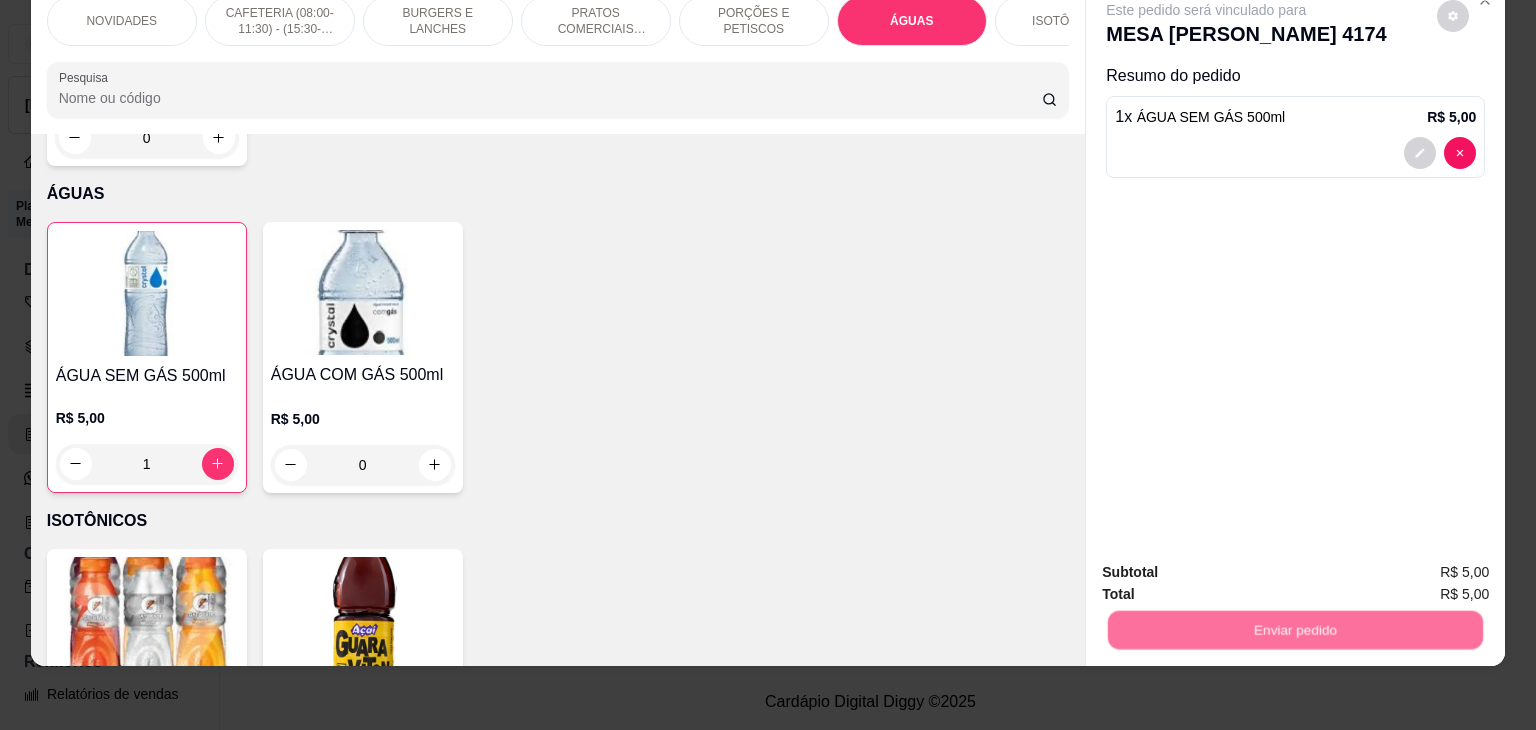 click on "Não registrar e enviar pedido" at bounding box center (1229, 564) 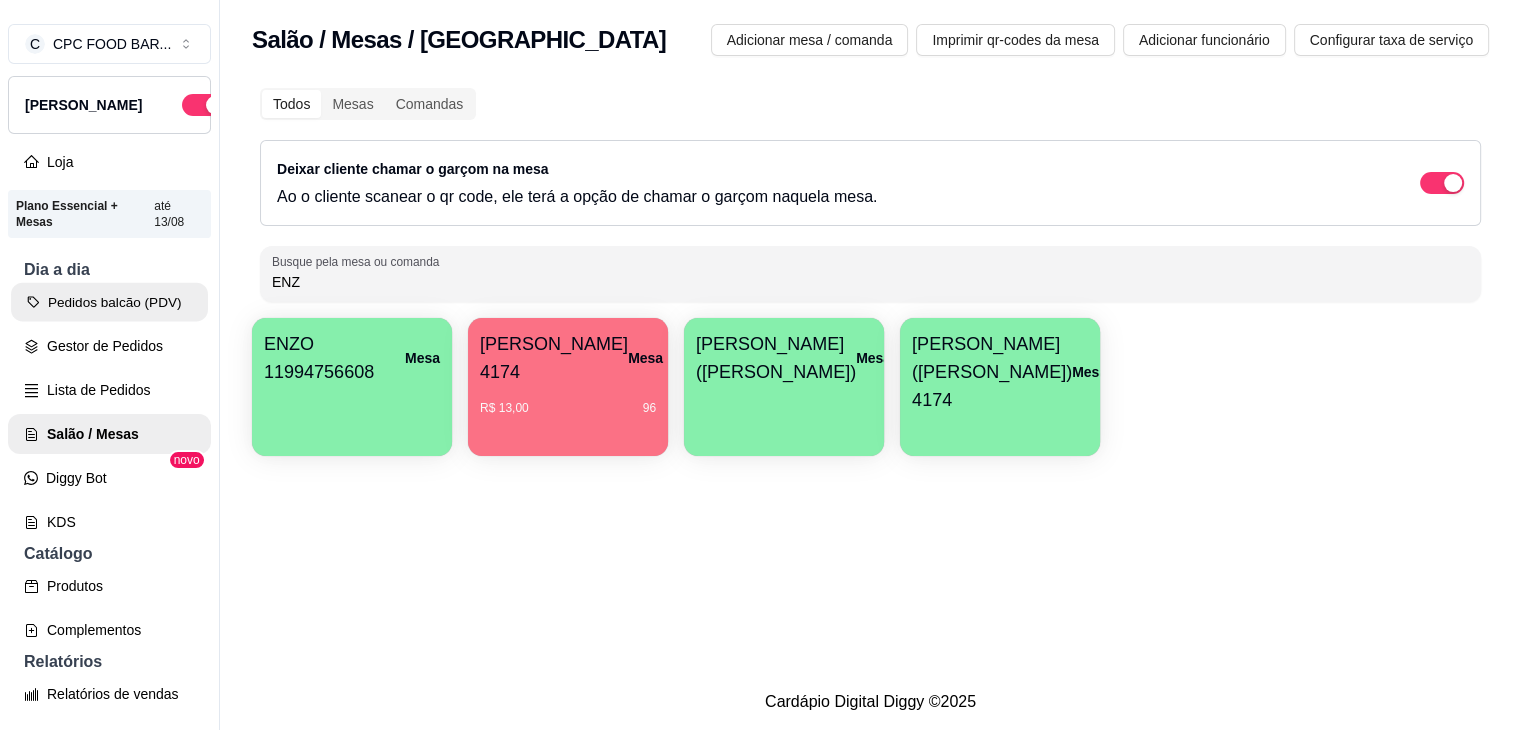 click on "Pedidos balcão (PDV)" at bounding box center (109, 302) 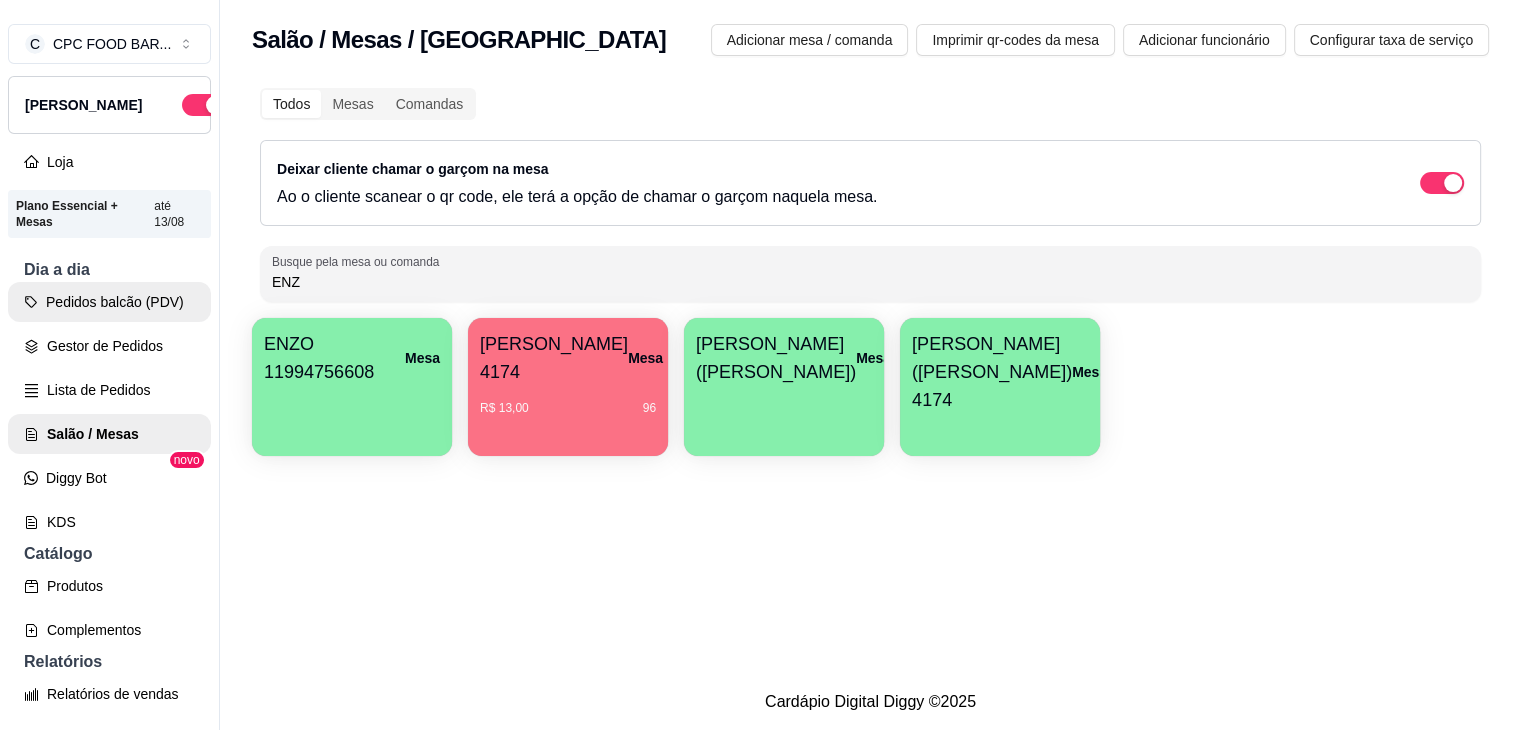 click on "C CPC FOOD BAR  ... Loja Aberta Loja Plano Essencial + Mesas até 13/08   Dia a dia Pedidos balcão (PDV) Gestor de Pedidos Lista de Pedidos Salão / Mesas Diggy Bot novo KDS Catálogo Produtos Complementos Relatórios Relatórios de vendas Relatório de clientes Relatório de fidelidade novo Gerenciar Entregadores novo Nota Fiscal (NFC-e) Controle de caixa Controle de fiado Cupons Clientes Estoque Configurações Diggy Planos Precisa de ajuda? Sair Salão / Mesas / Comandas Adicionar mesa / comanda Imprimir qr-codes da mesa Adicionar funcionário Configurar taxa de serviço Todos Mesas Comandas Deixar cliente chamar o garçom na mesa Ao o cliente scanear o qr code, ele terá a opção de chamar o garçom naquela mesa. Busque pela mesa ou comanda
ENZ ENZO 11994756608 Mesa ENZO AZEVEDO 4174 Mesa R$ 13,00 96 JOAO GUI (ENZO) Mesa MARCELO (ENZO) 4174 Mesa Cardápio Digital Diggy © 2025" at bounding box center (760, 365) 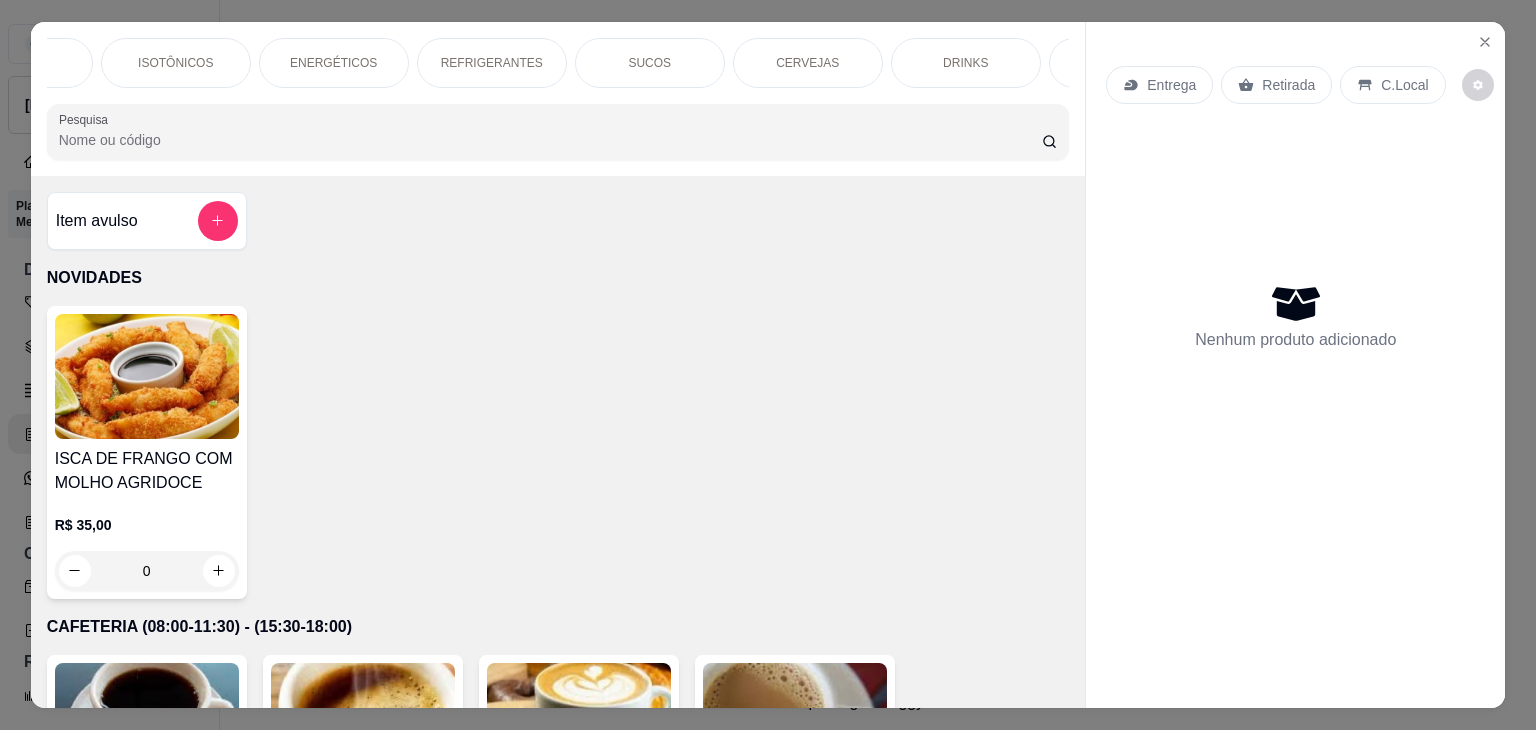 scroll, scrollTop: 0, scrollLeft: 1813, axis: horizontal 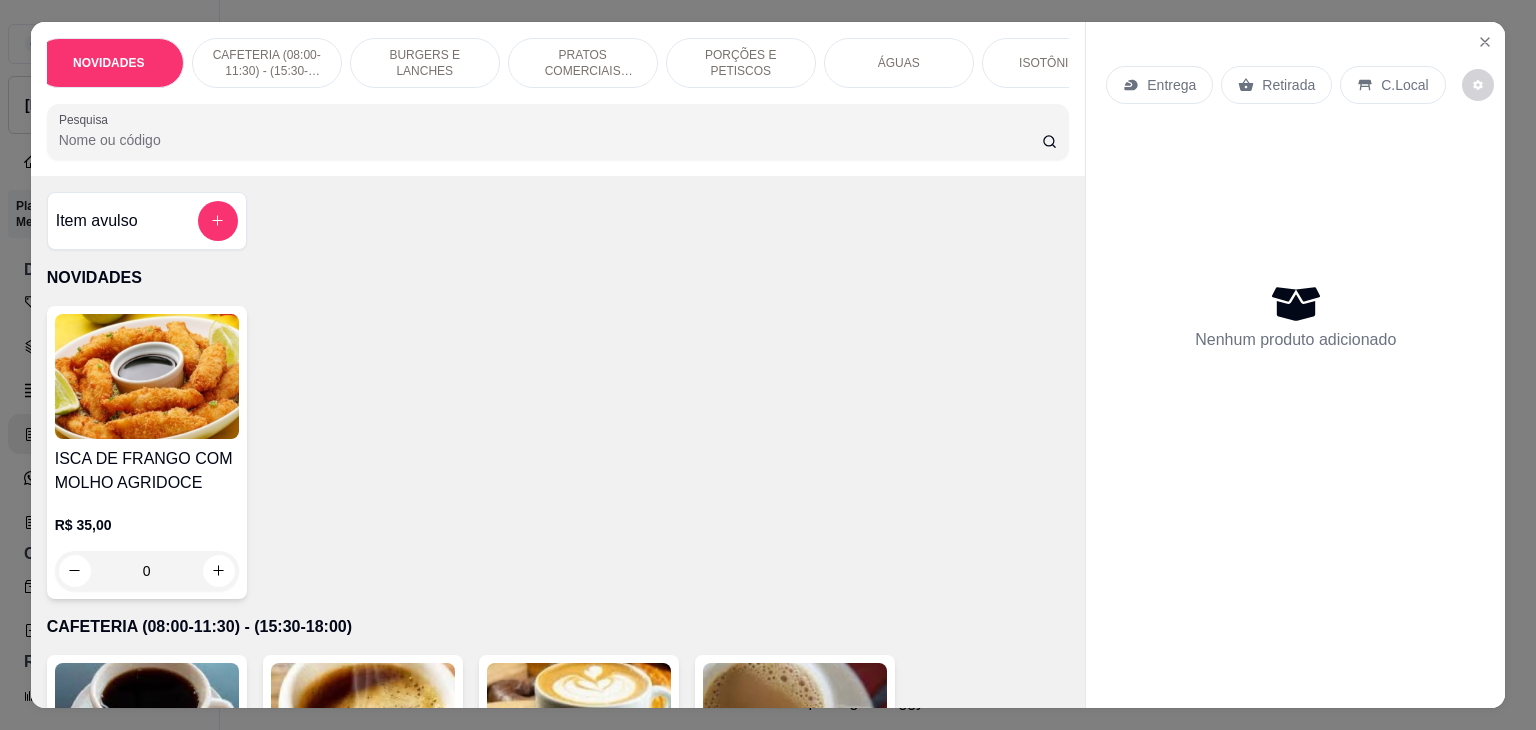 drag, startPoint x: 952, startPoint y: 50, endPoint x: 743, endPoint y: 98, distance: 214.44113 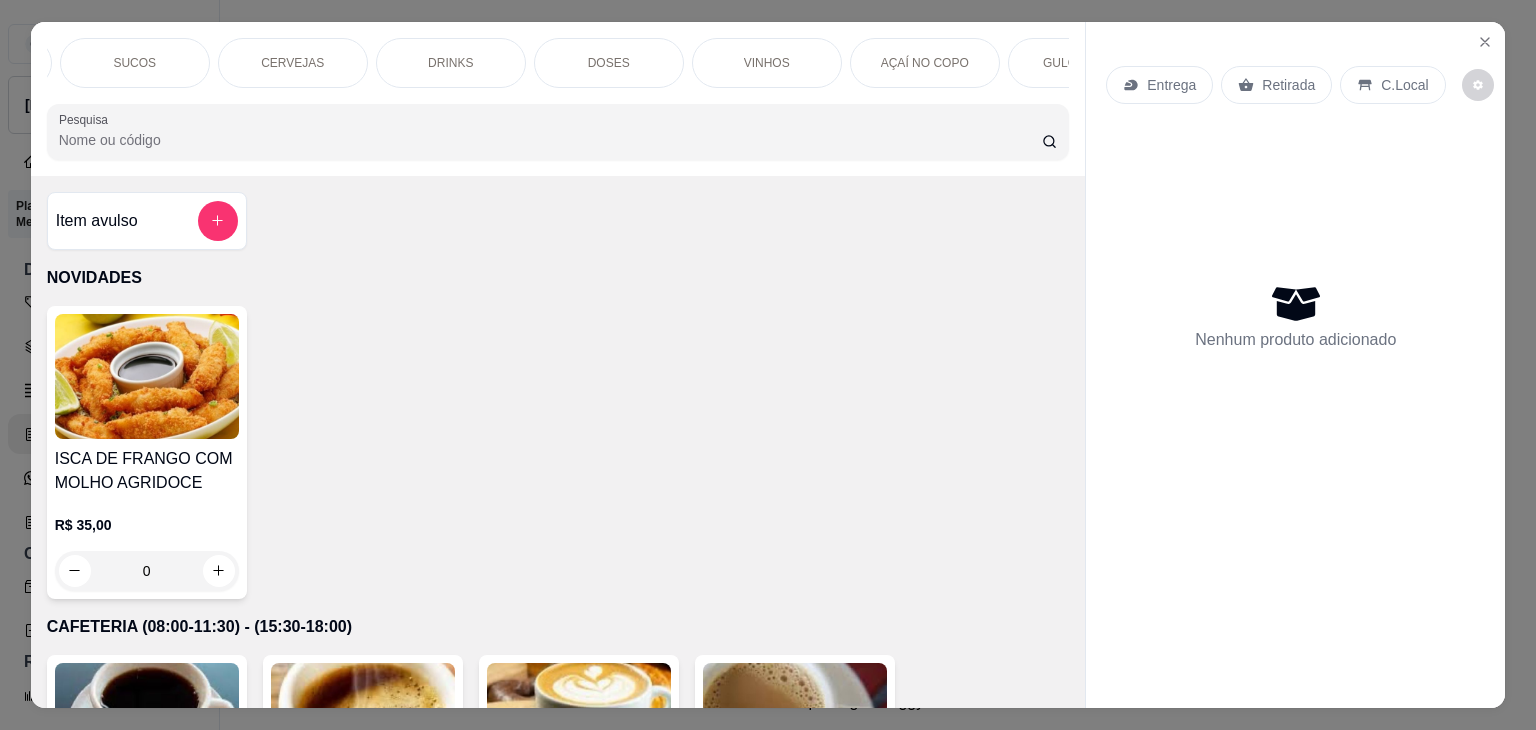 scroll, scrollTop: 0, scrollLeft: 1413, axis: horizontal 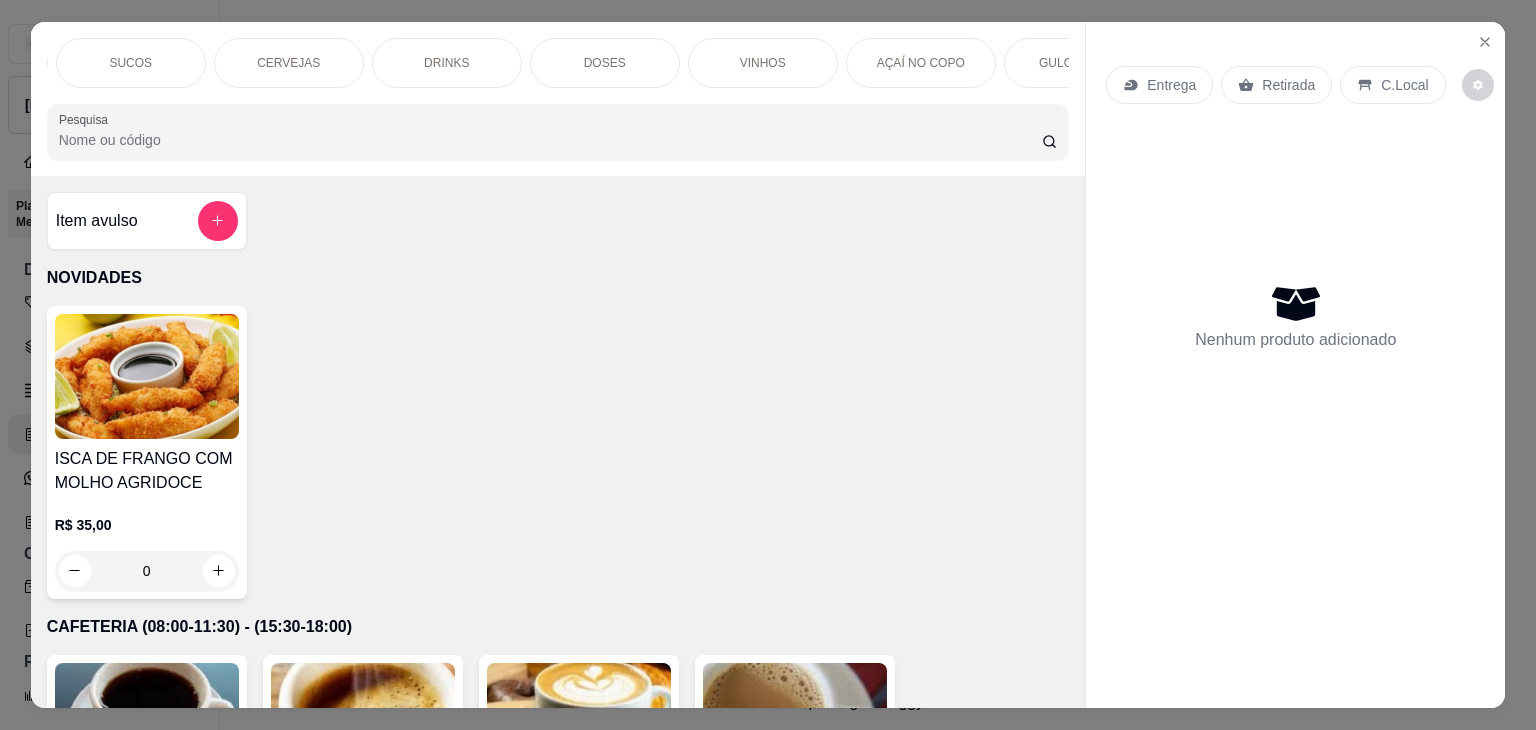 click on "AÇAÍ NO COPO" at bounding box center (921, 63) 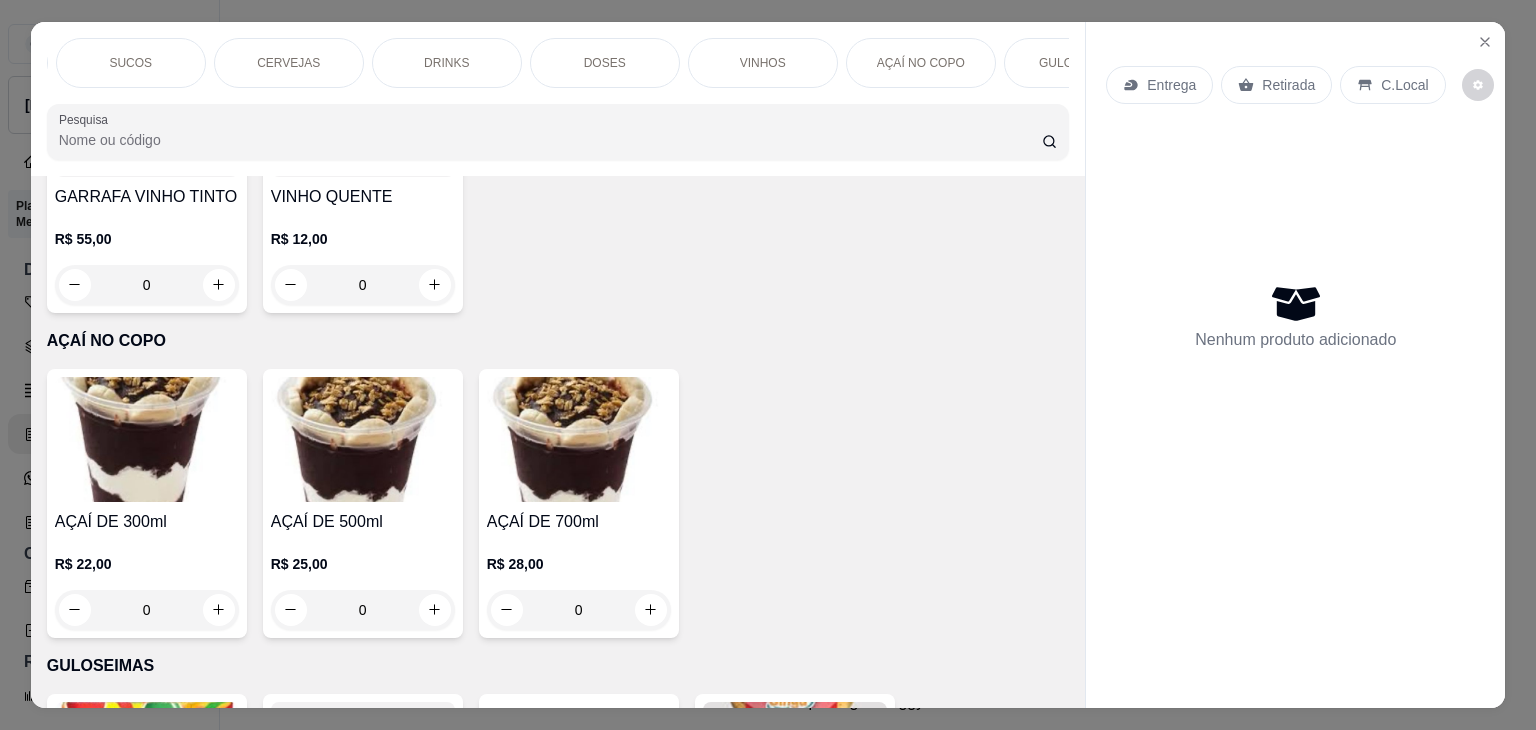 scroll, scrollTop: 49, scrollLeft: 0, axis: vertical 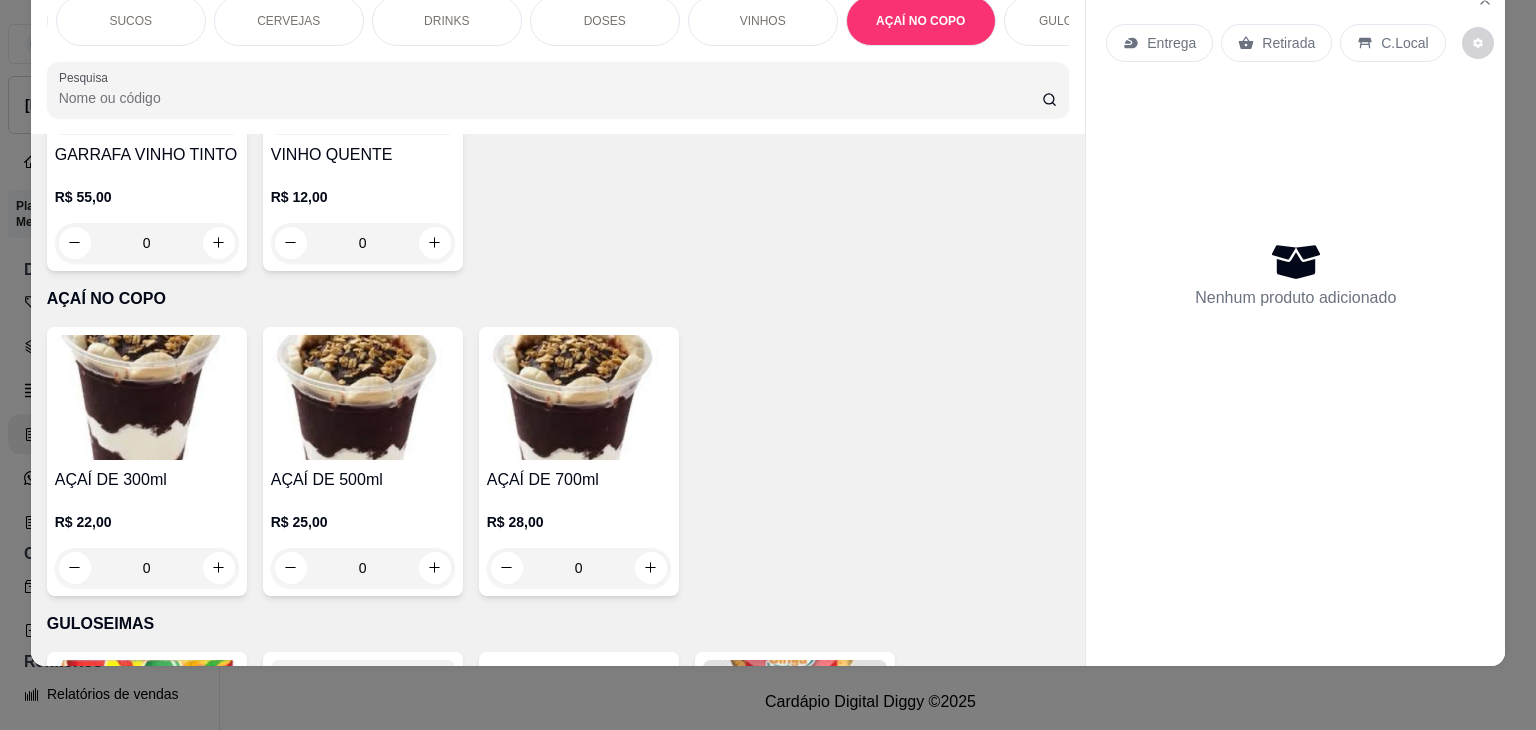 click on "0" at bounding box center [363, 568] 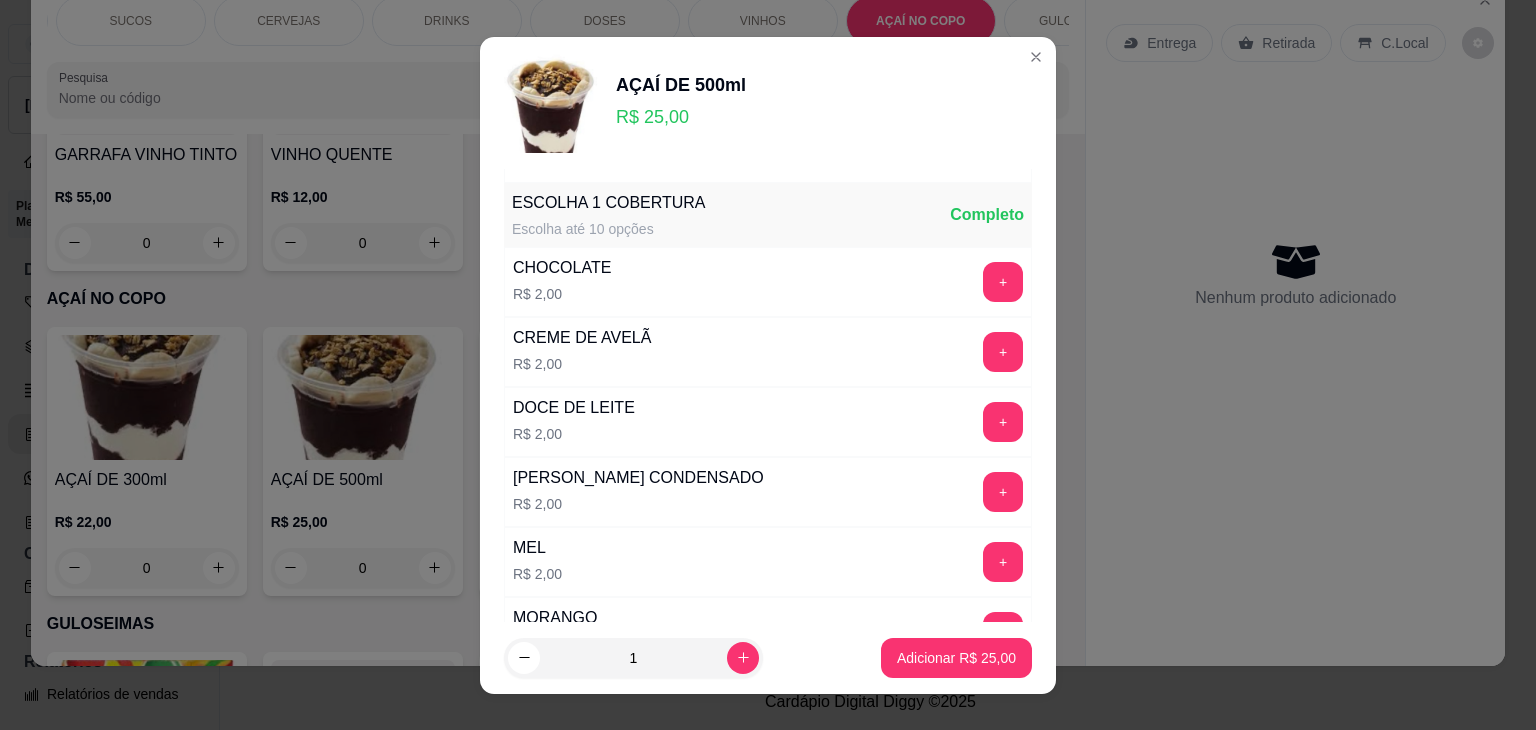 scroll, scrollTop: 0, scrollLeft: 0, axis: both 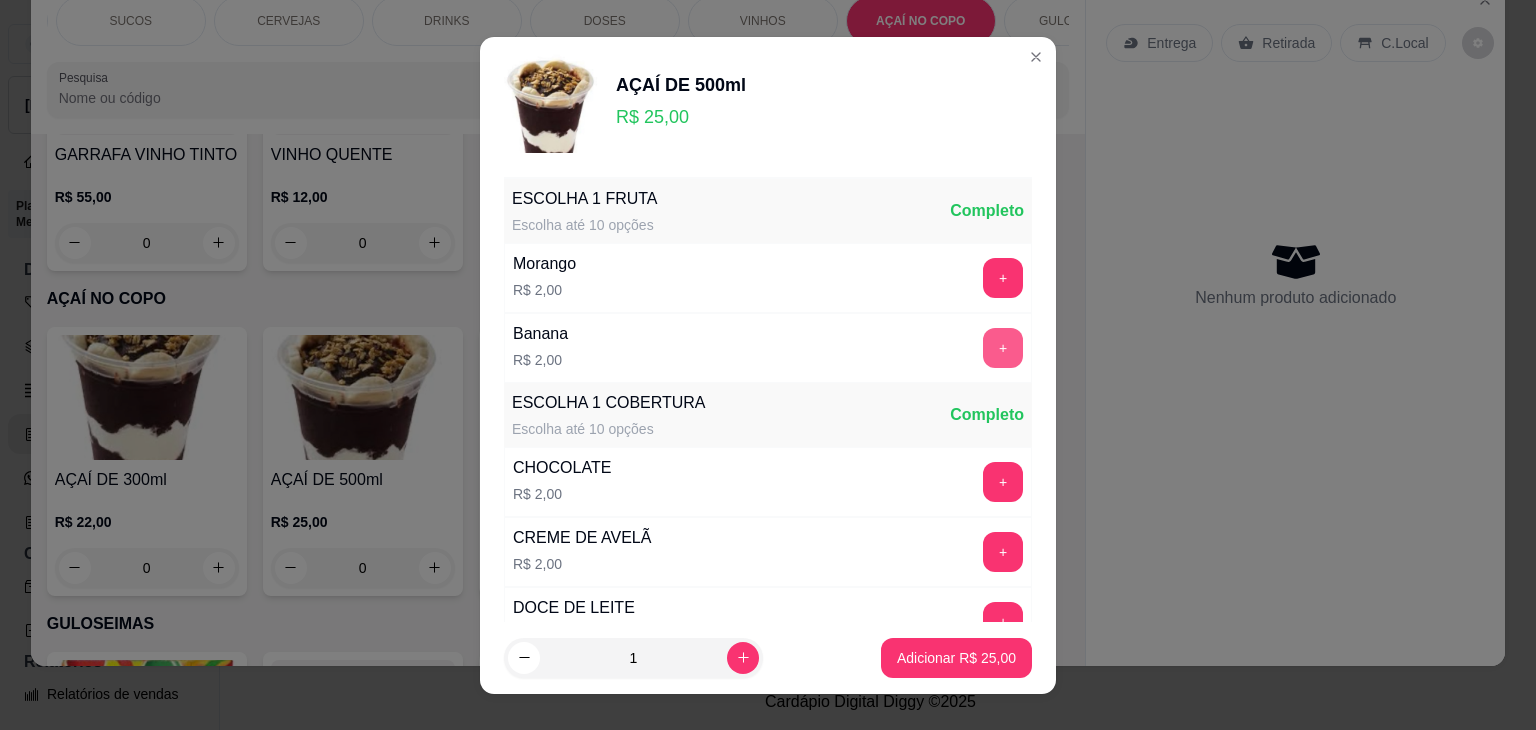 click on "+" at bounding box center [1003, 348] 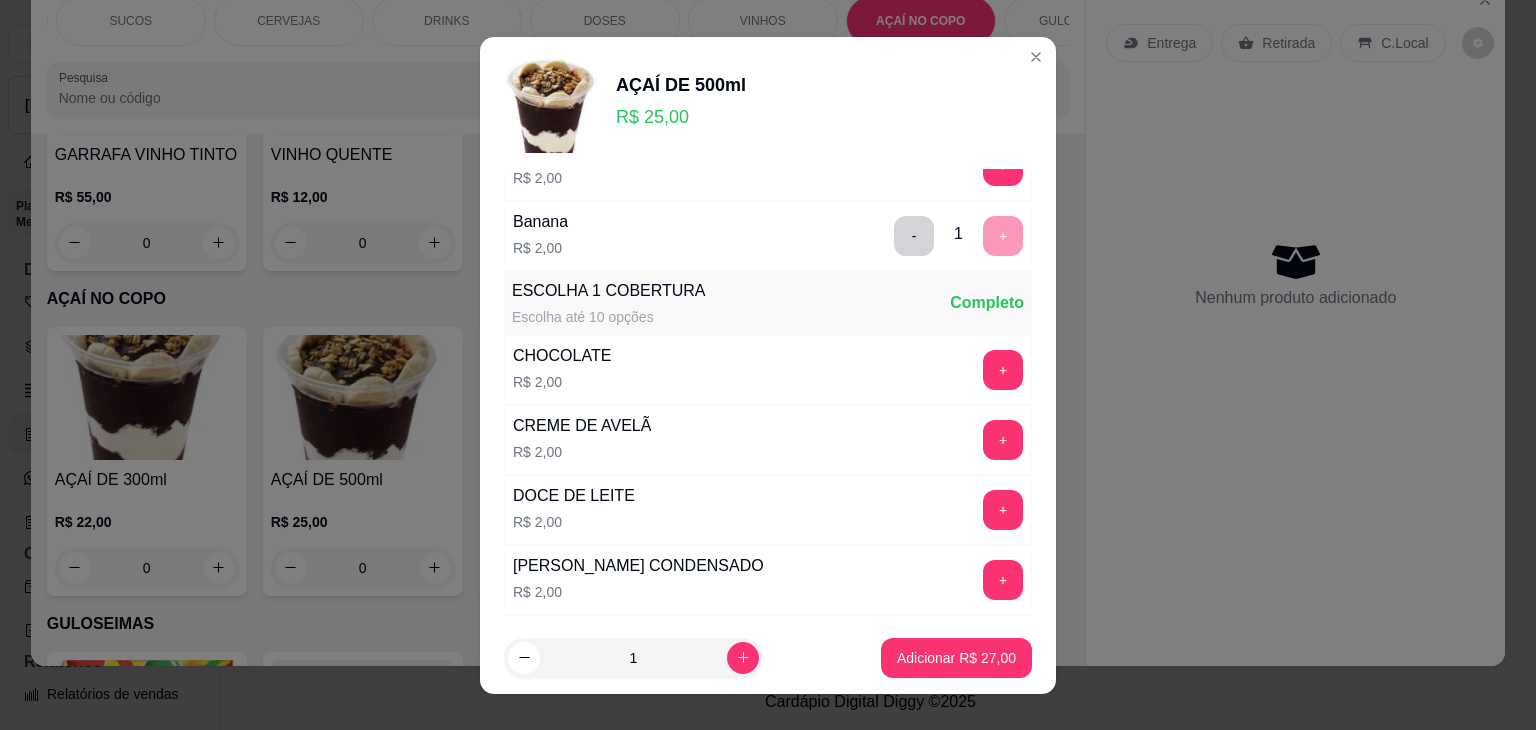 scroll, scrollTop: 200, scrollLeft: 0, axis: vertical 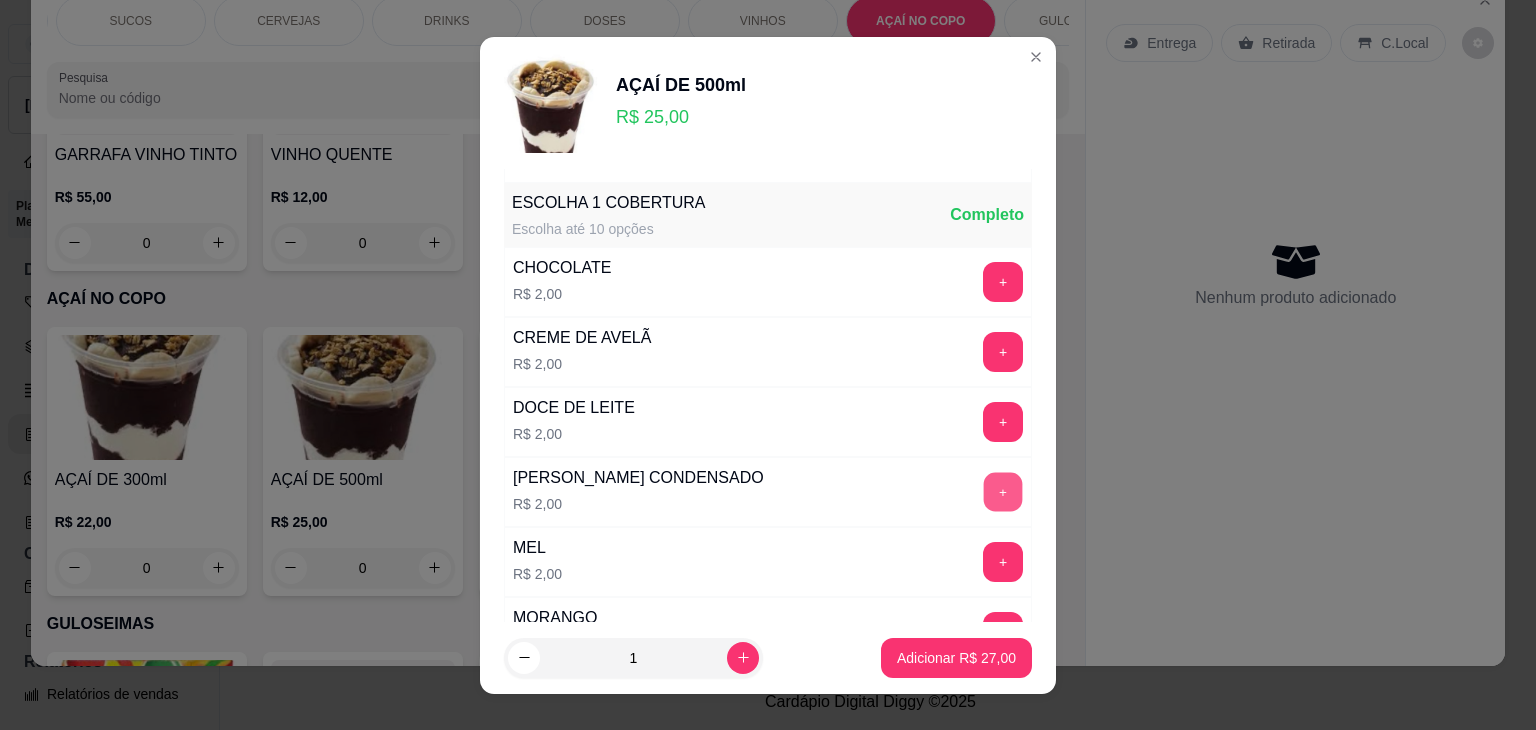 click on "+" at bounding box center (1003, 491) 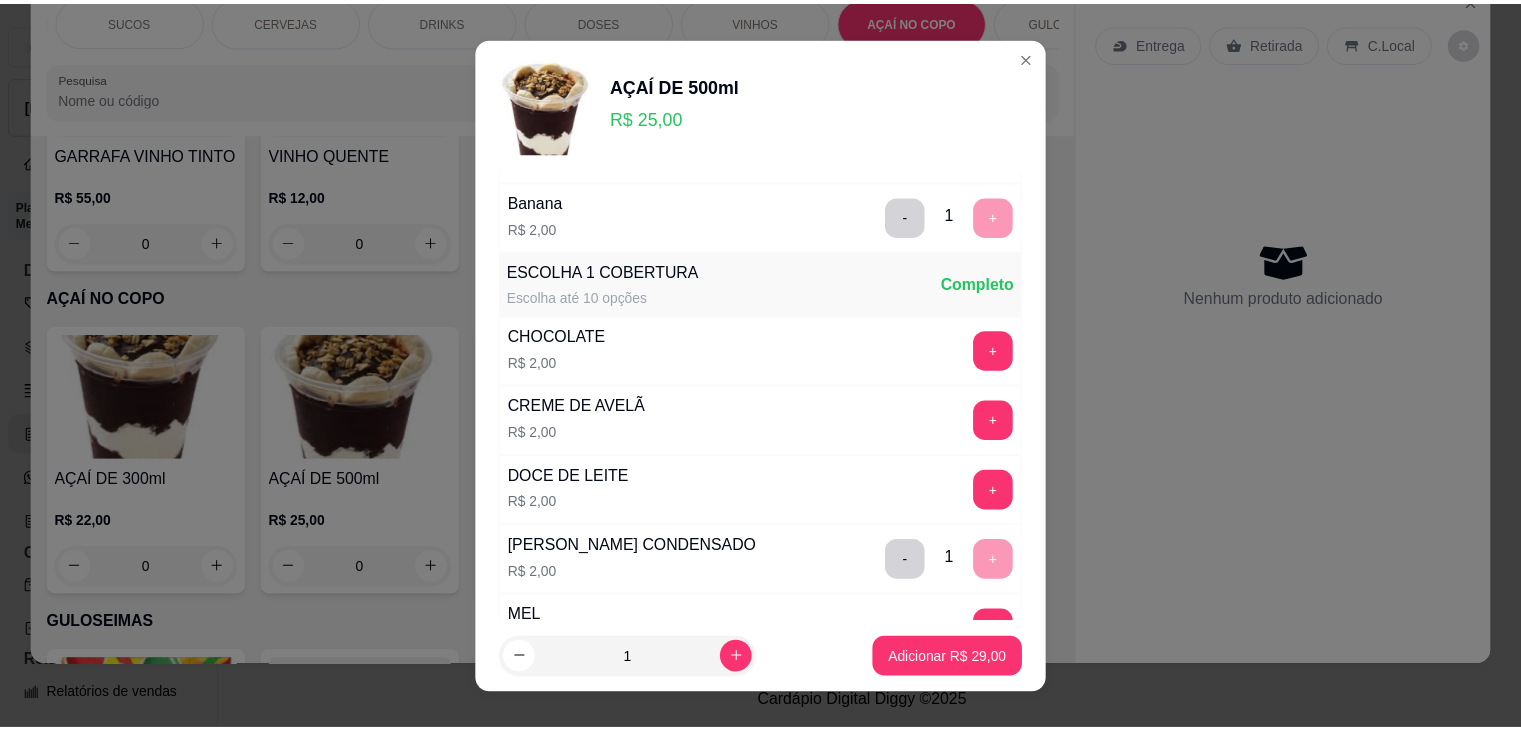 scroll, scrollTop: 300, scrollLeft: 0, axis: vertical 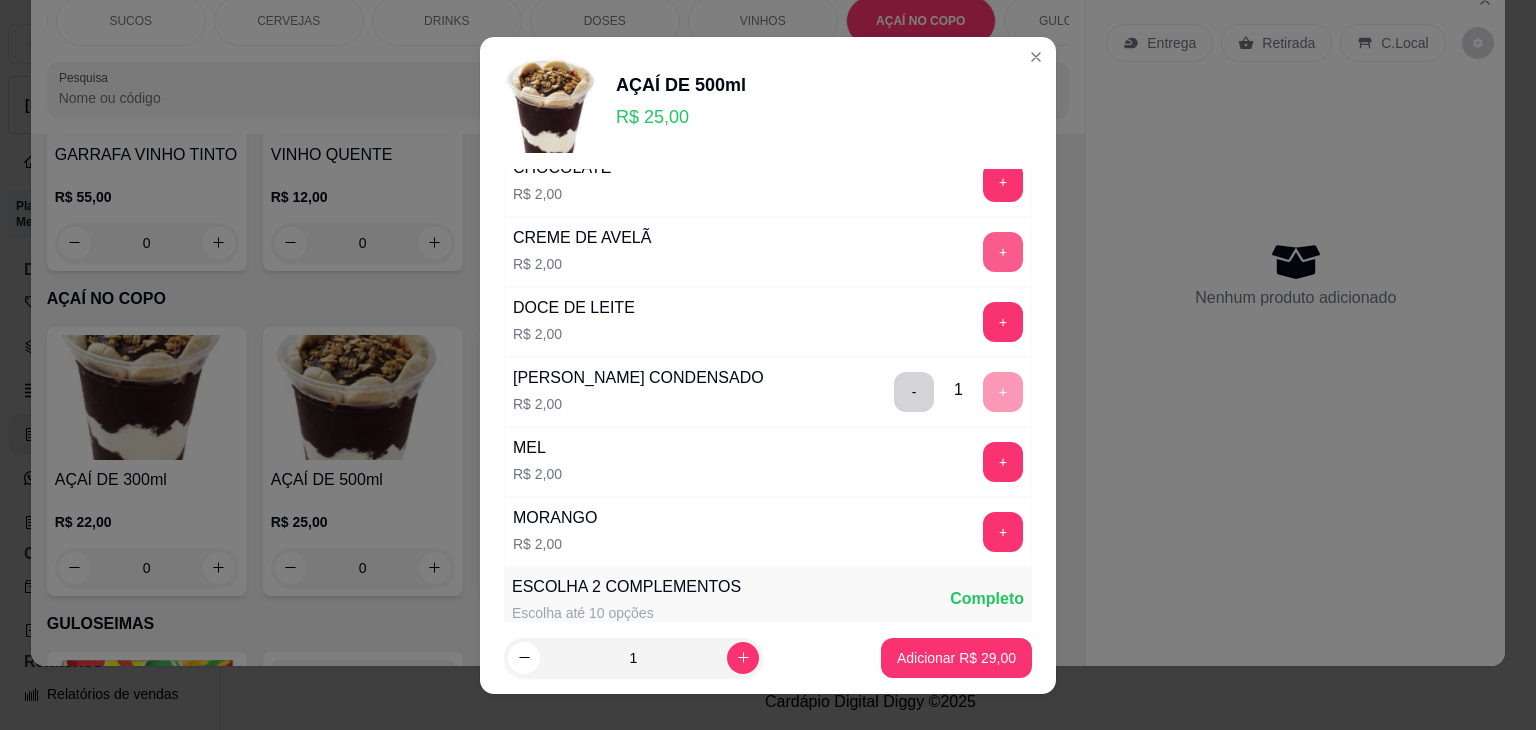 click on "+" at bounding box center [1003, 252] 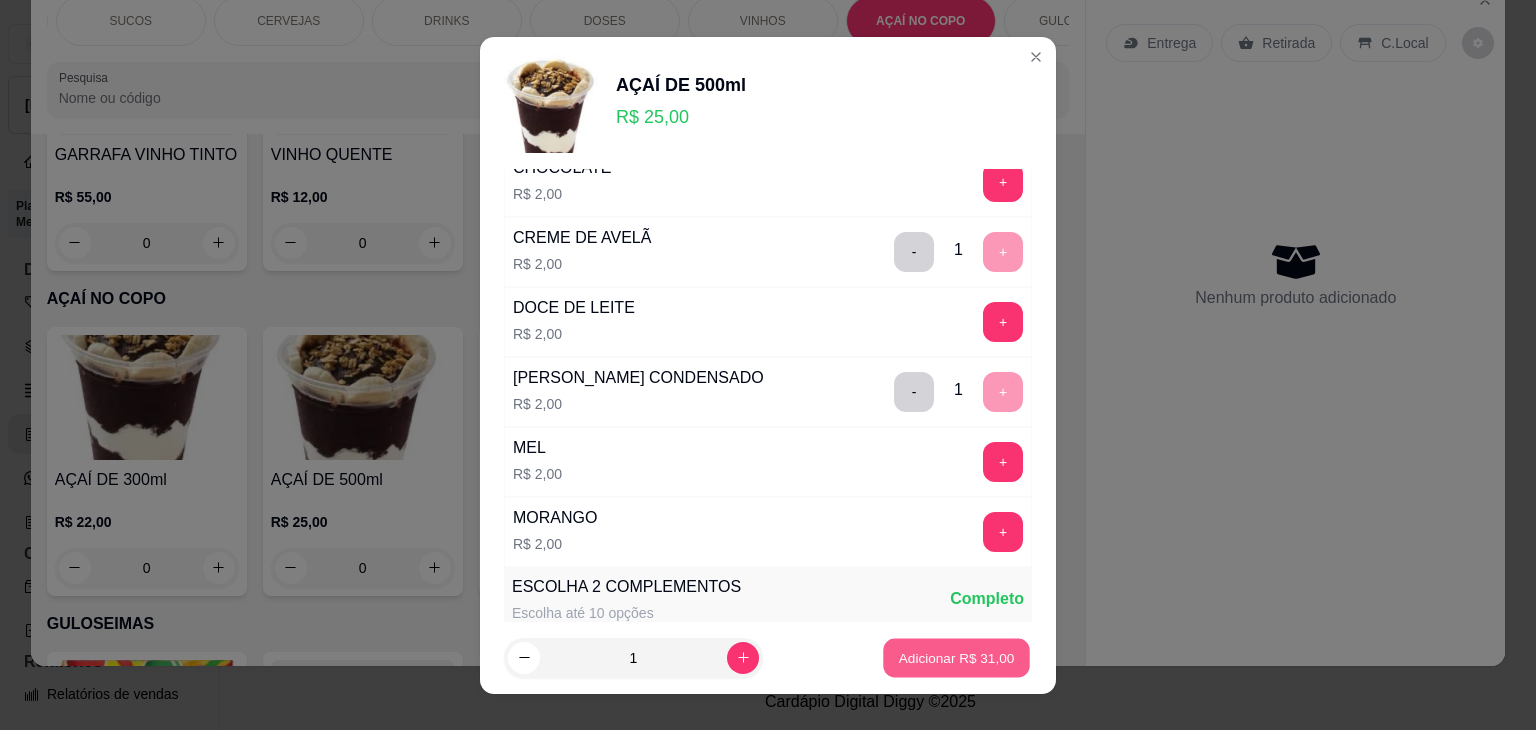 click on "Adicionar   R$ 31,00" at bounding box center (957, 657) 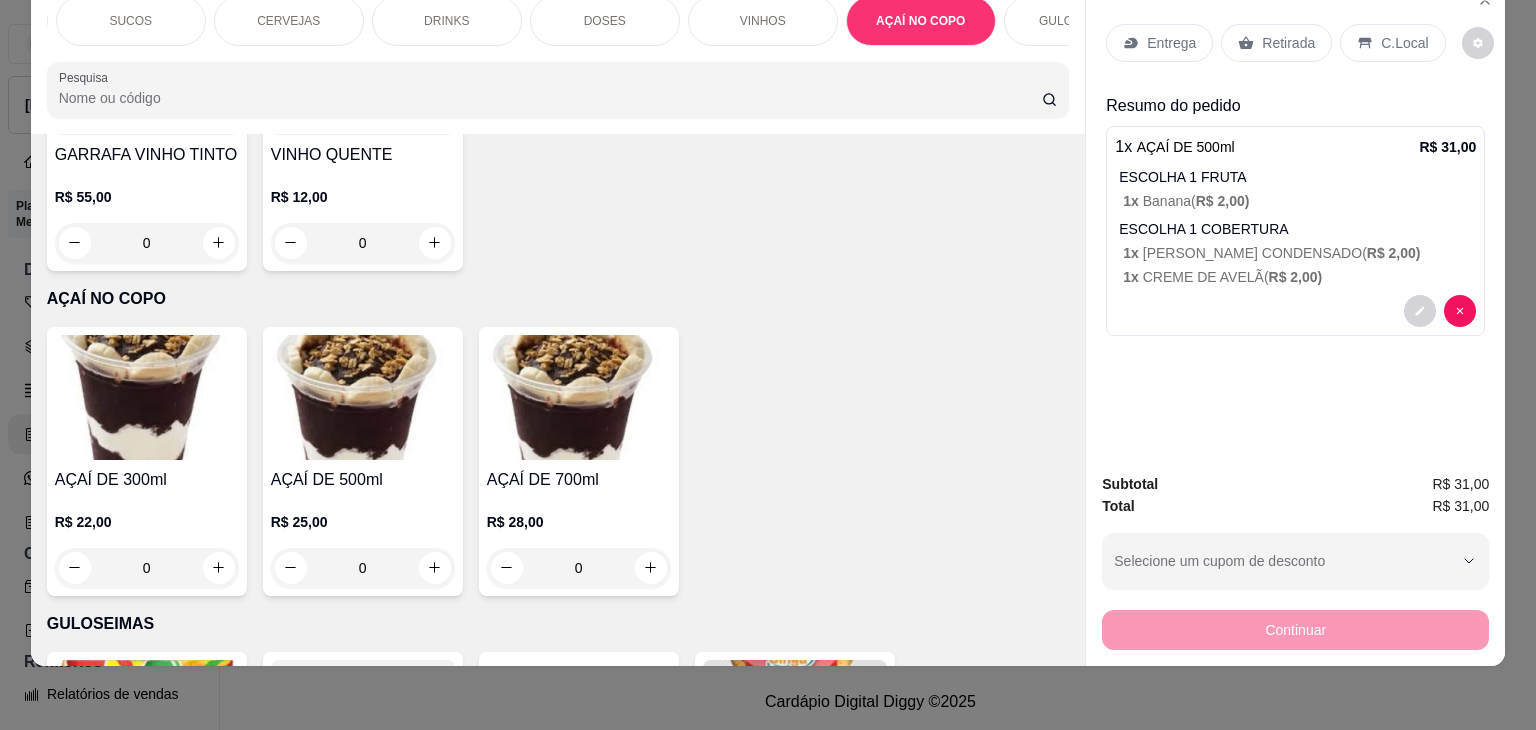 click on "C.Local" at bounding box center (1404, 43) 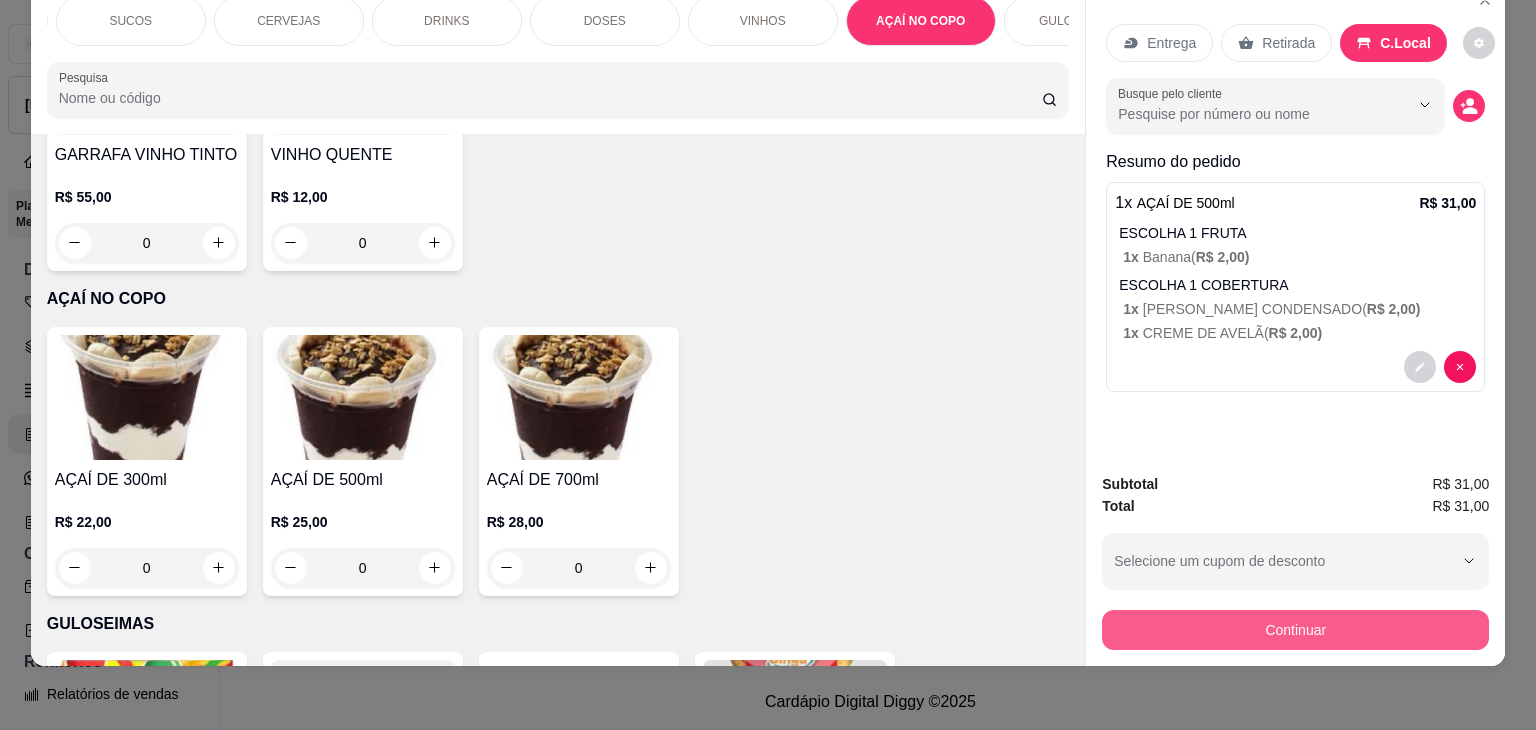 click on "Continuar" at bounding box center [1295, 630] 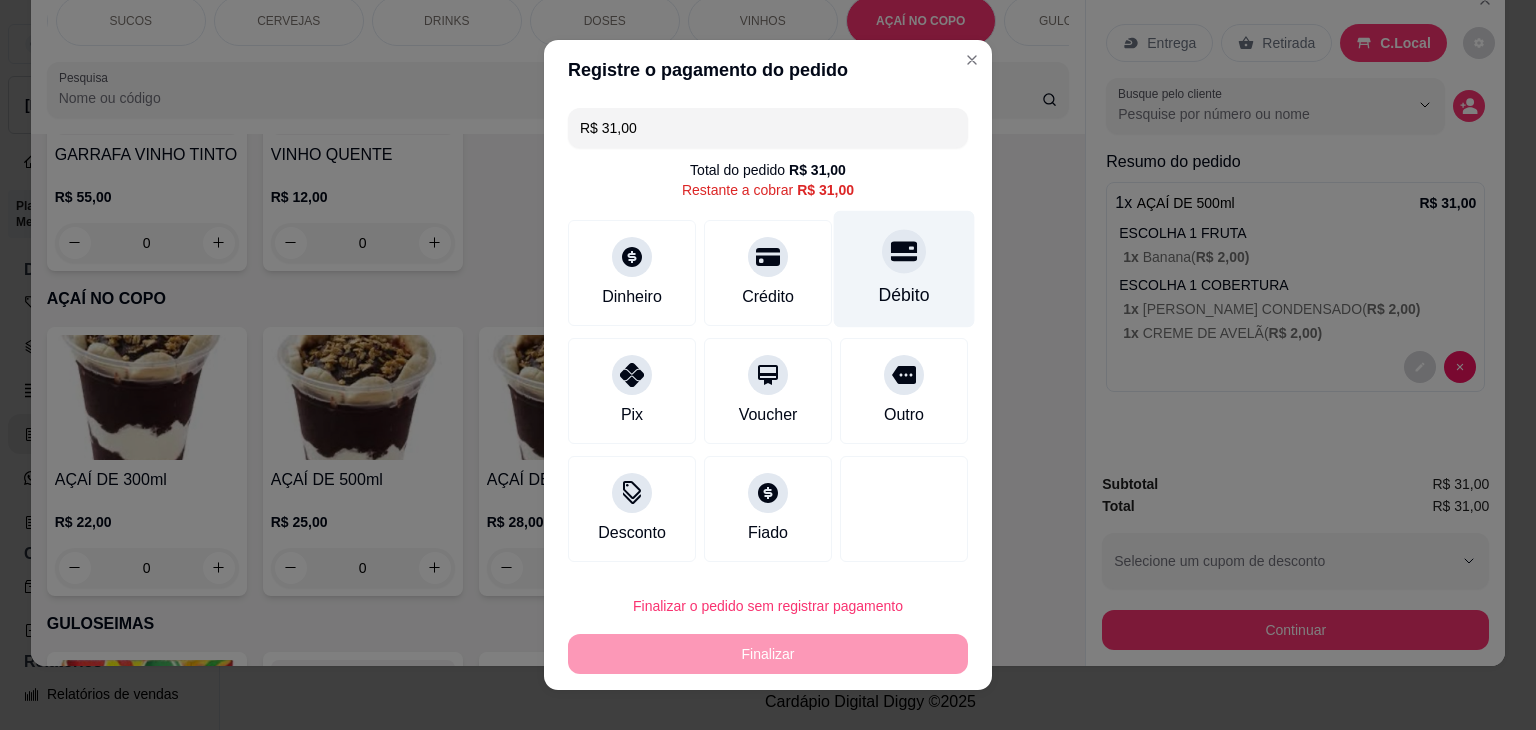 click on "Débito" at bounding box center [904, 269] 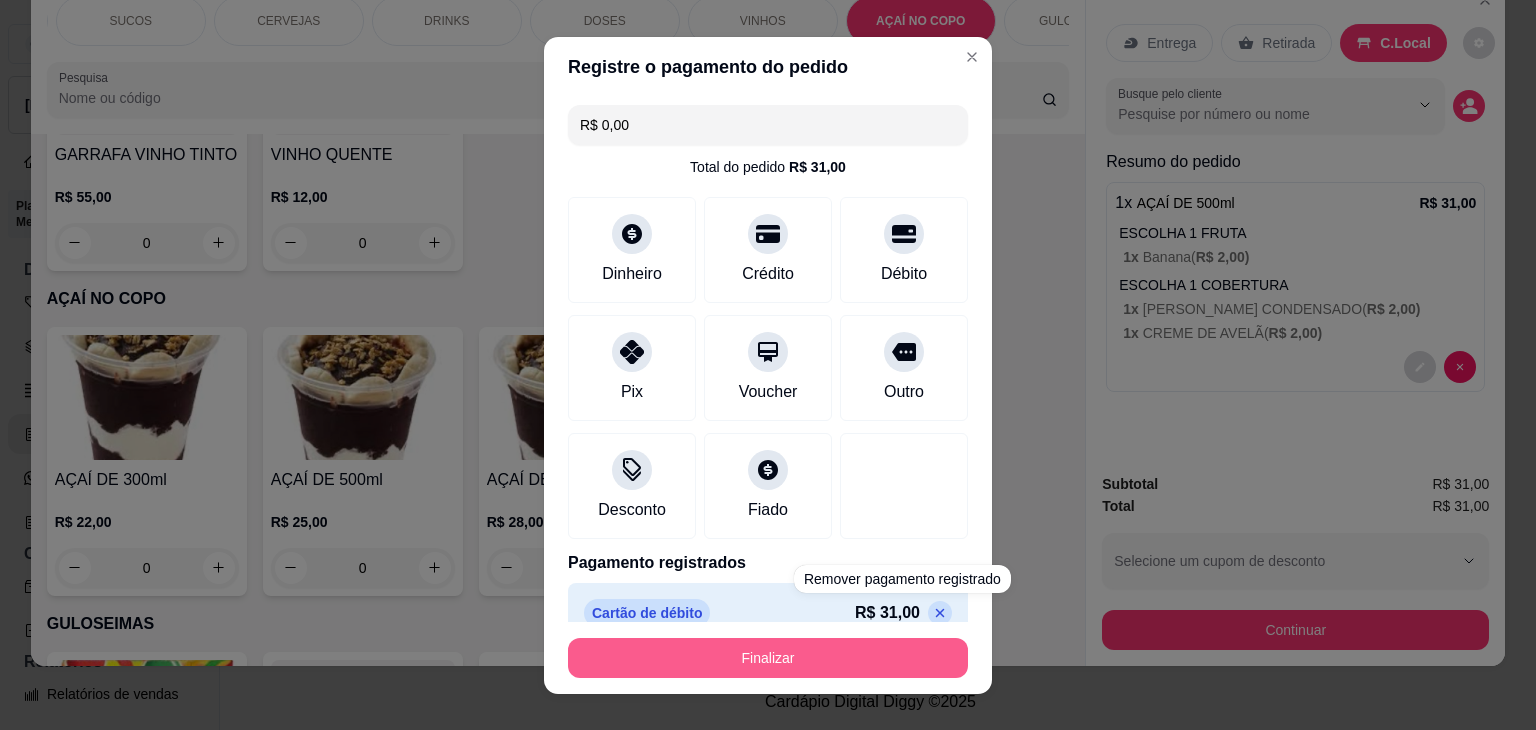 click on "Finalizar" at bounding box center [768, 658] 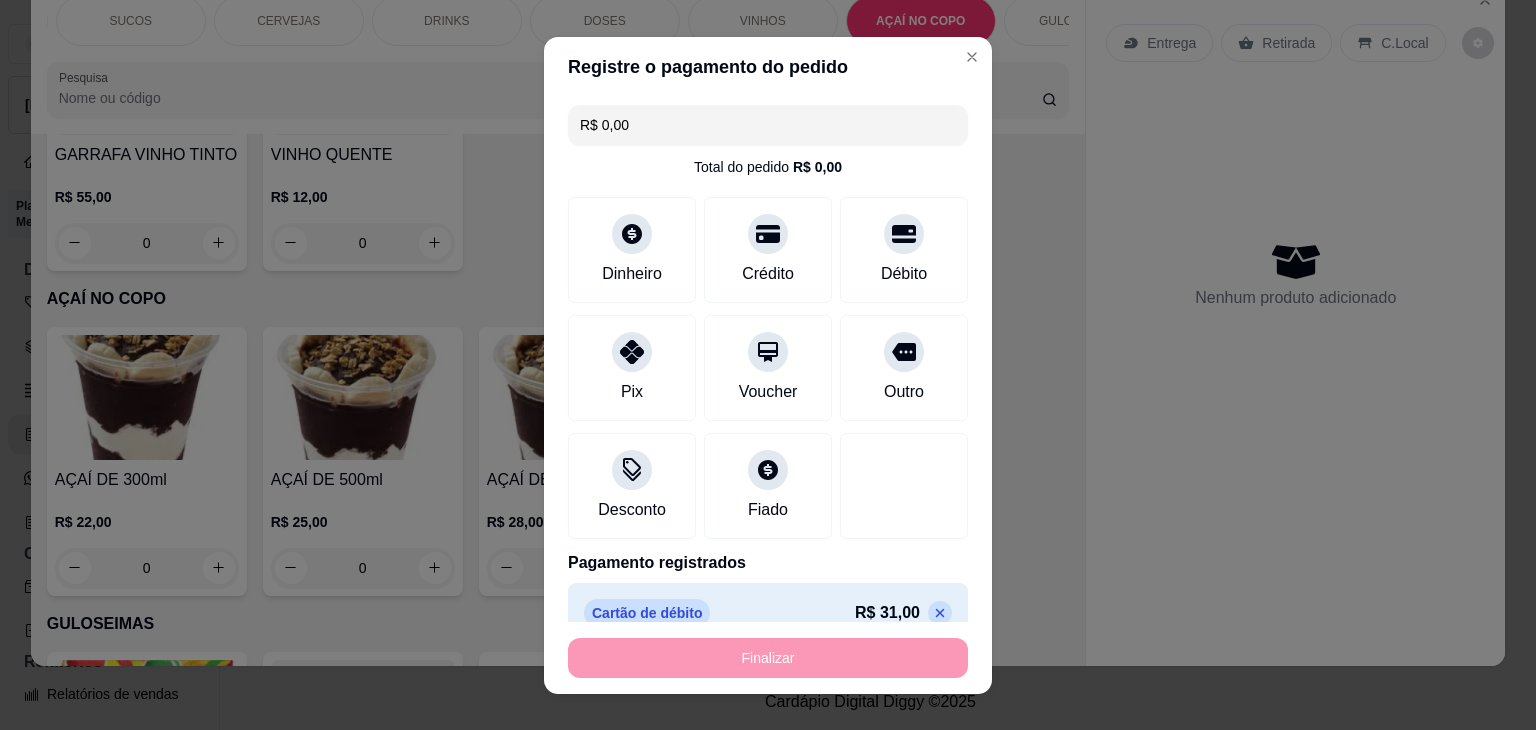 type on "-R$ 31,00" 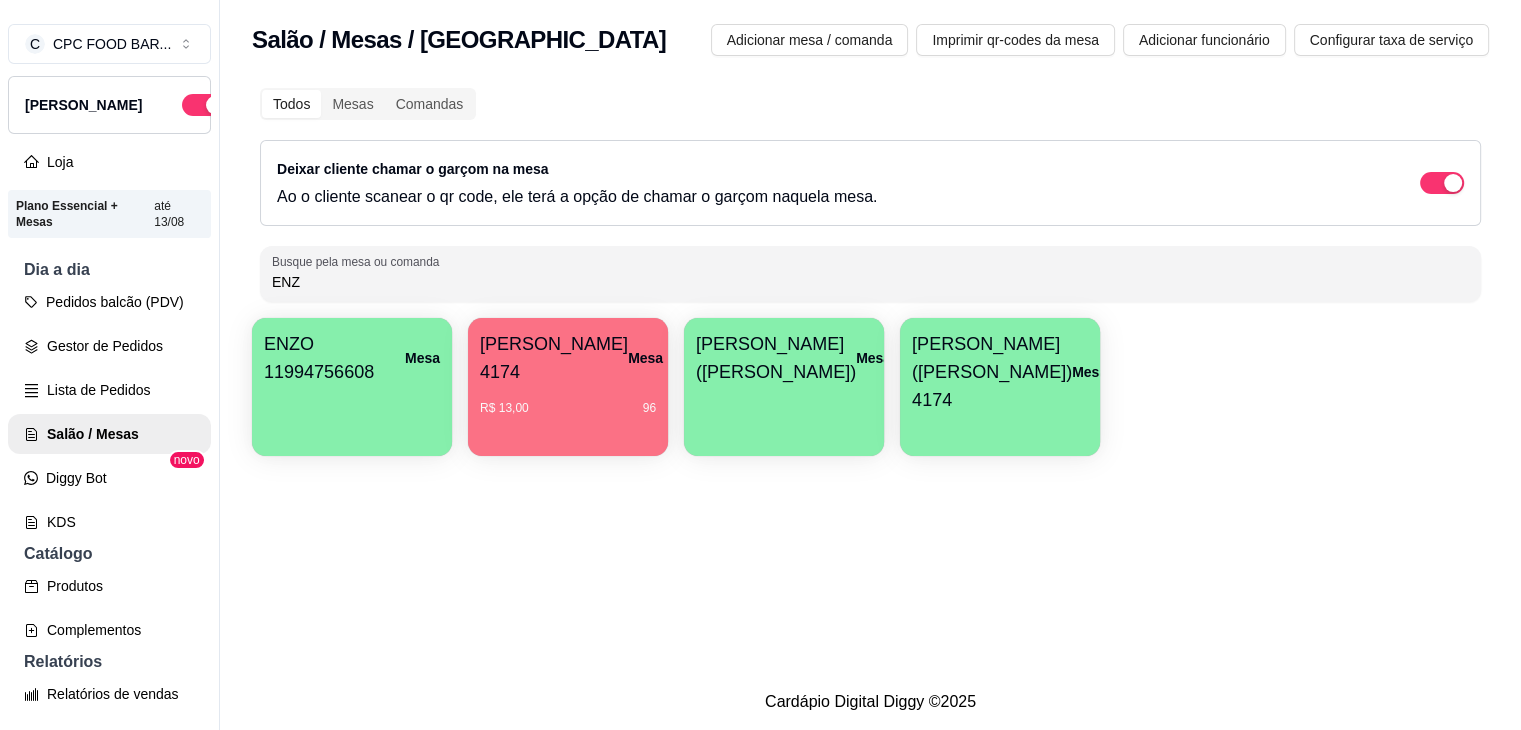 click on "Dia a dia" at bounding box center [109, 270] 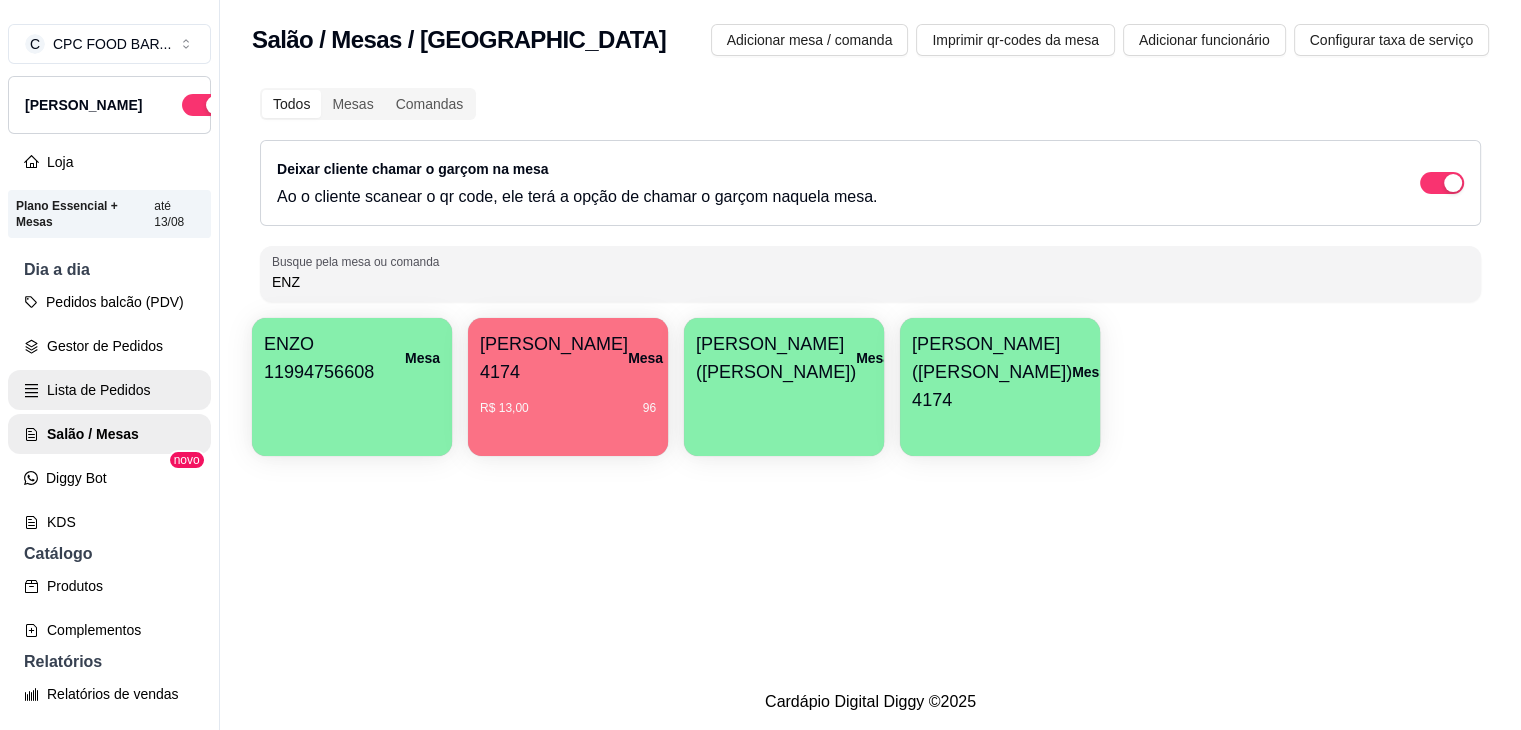 click on "Lista de Pedidos" at bounding box center [109, 390] 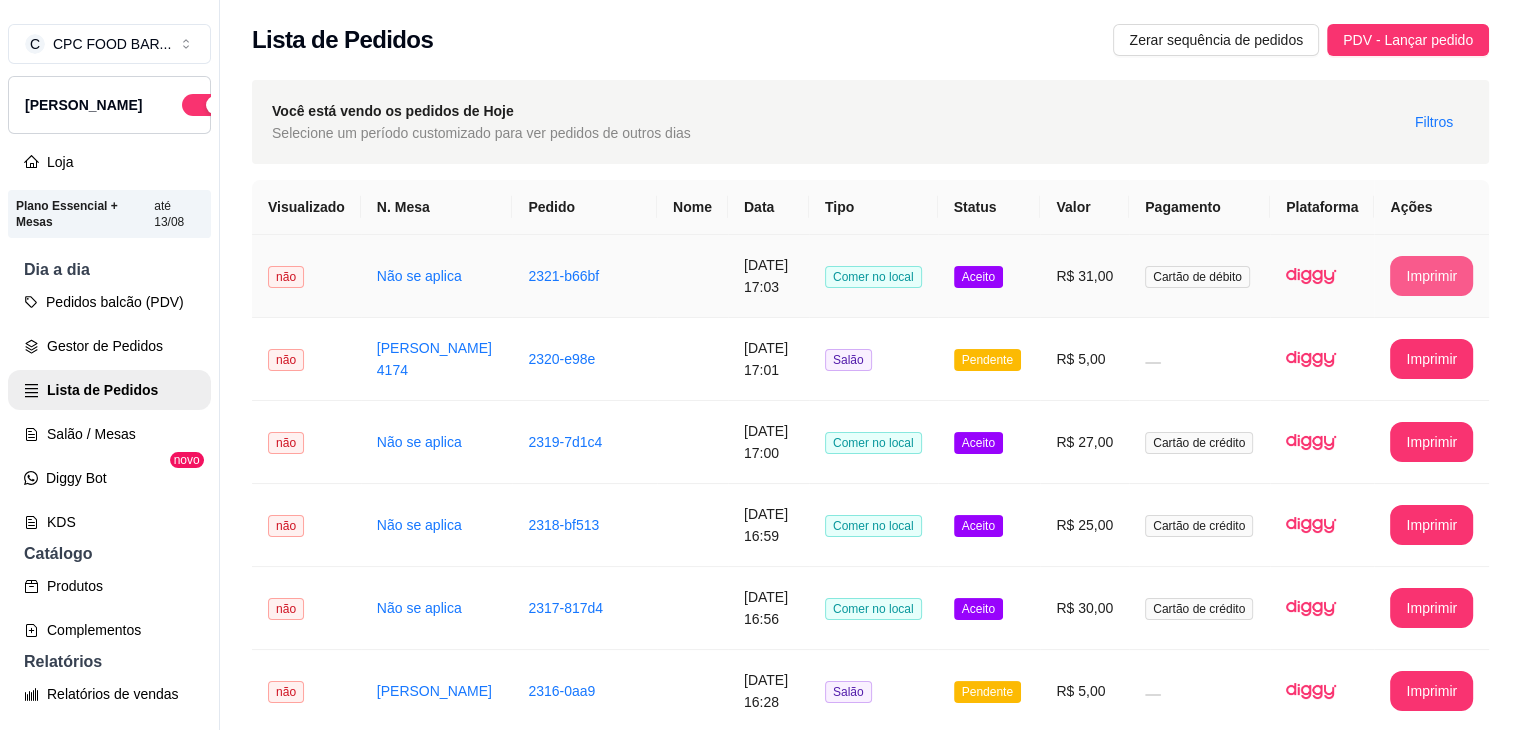 click on "Imprimir" at bounding box center [1431, 276] 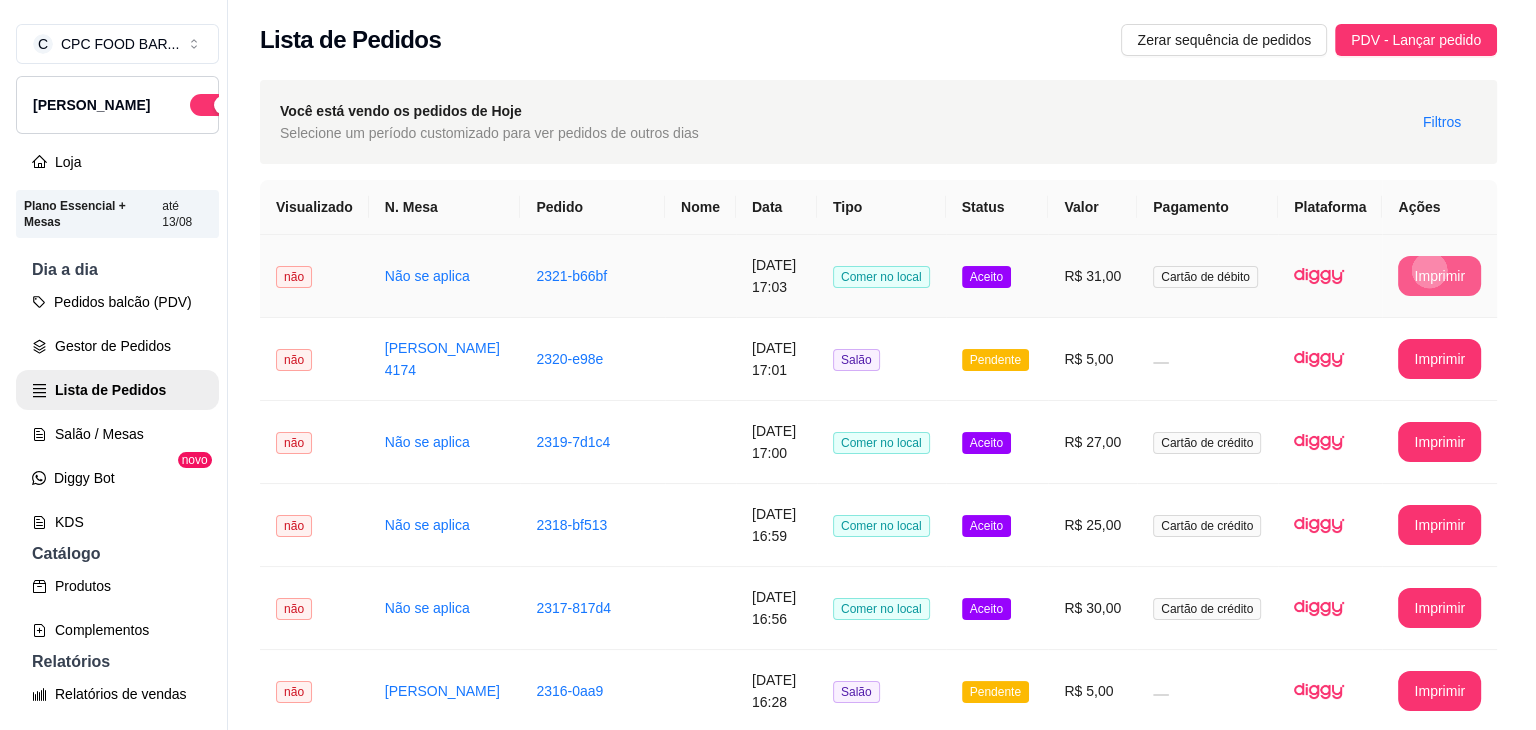 scroll, scrollTop: 0, scrollLeft: 0, axis: both 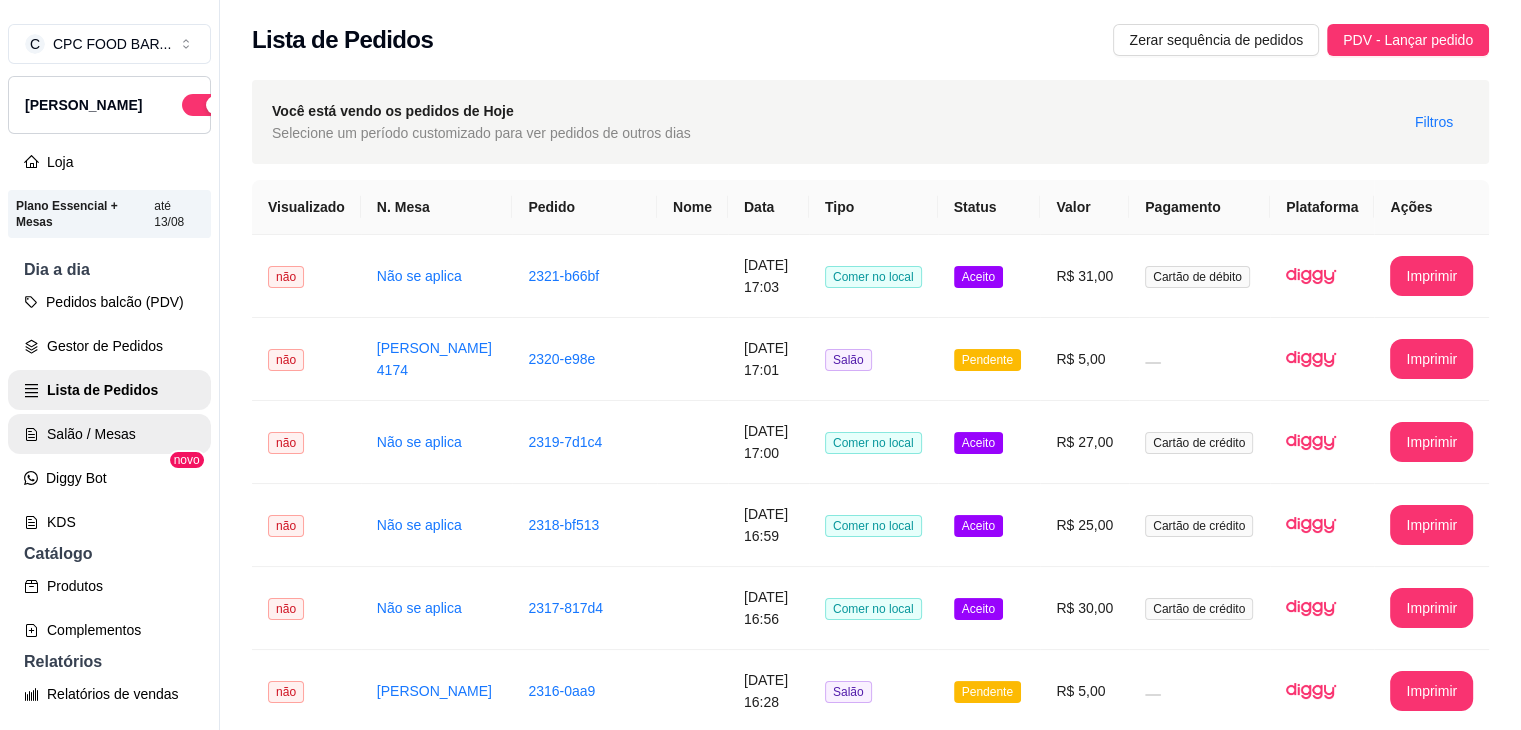 click on "Salão / Mesas" at bounding box center (109, 434) 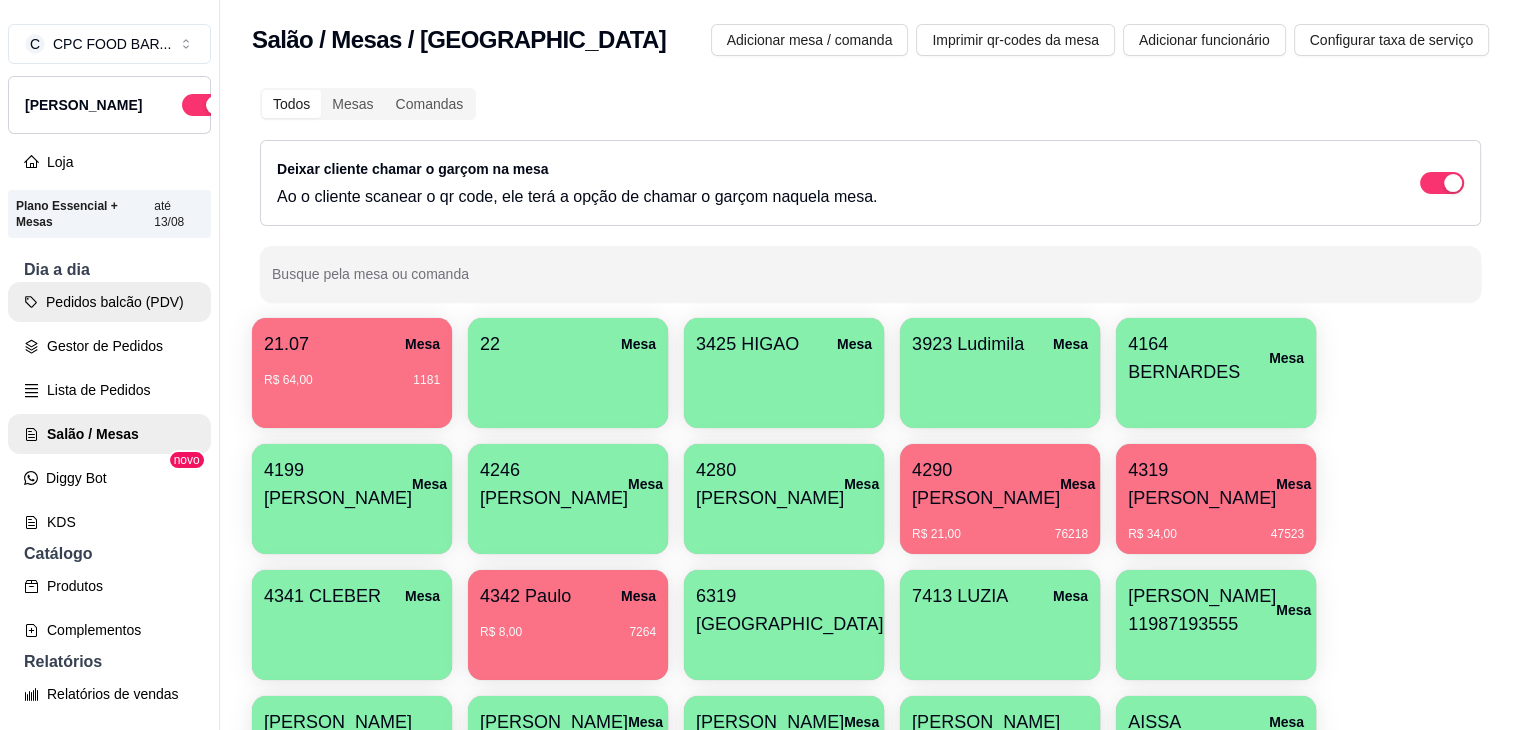 click on "Pedidos balcão (PDV)" at bounding box center [109, 302] 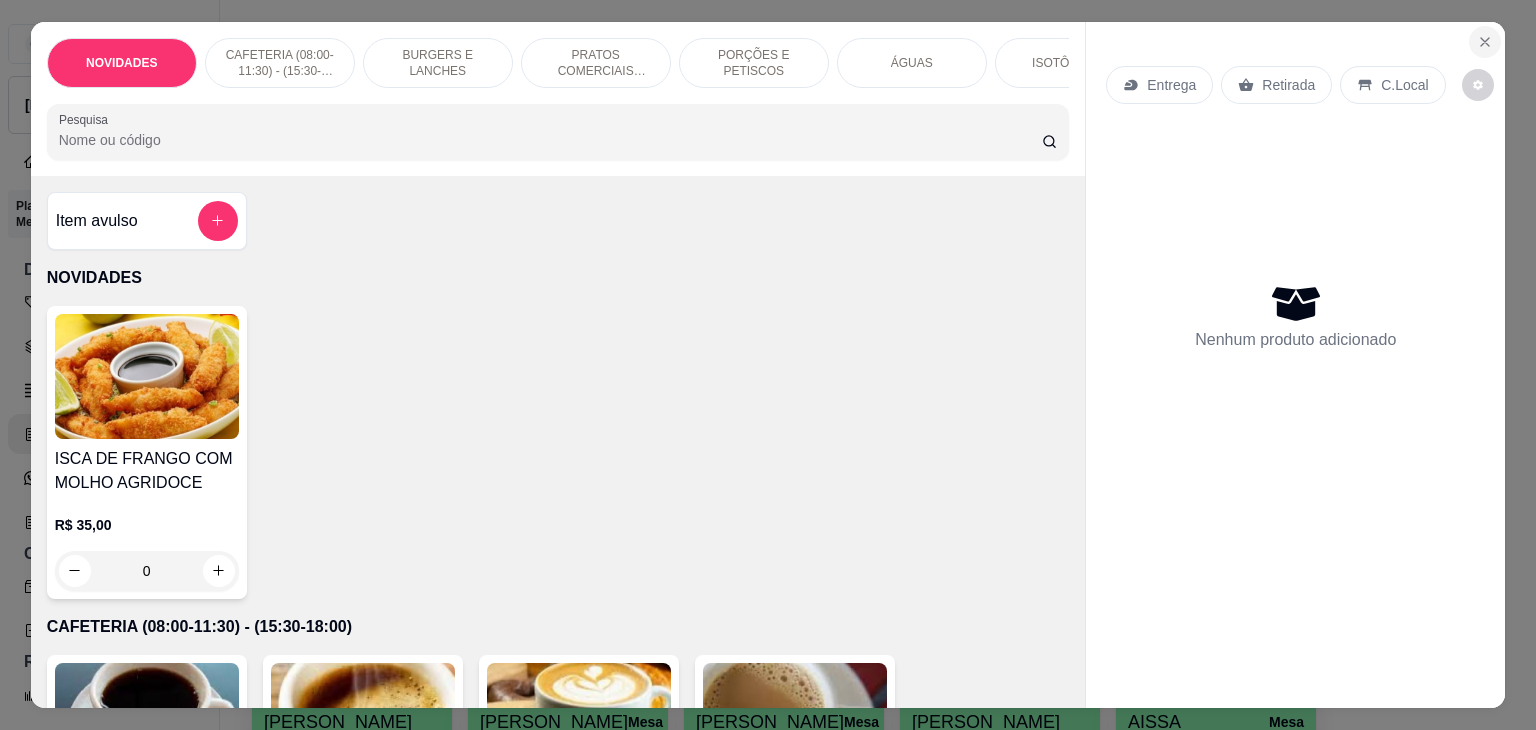 click at bounding box center [1485, 42] 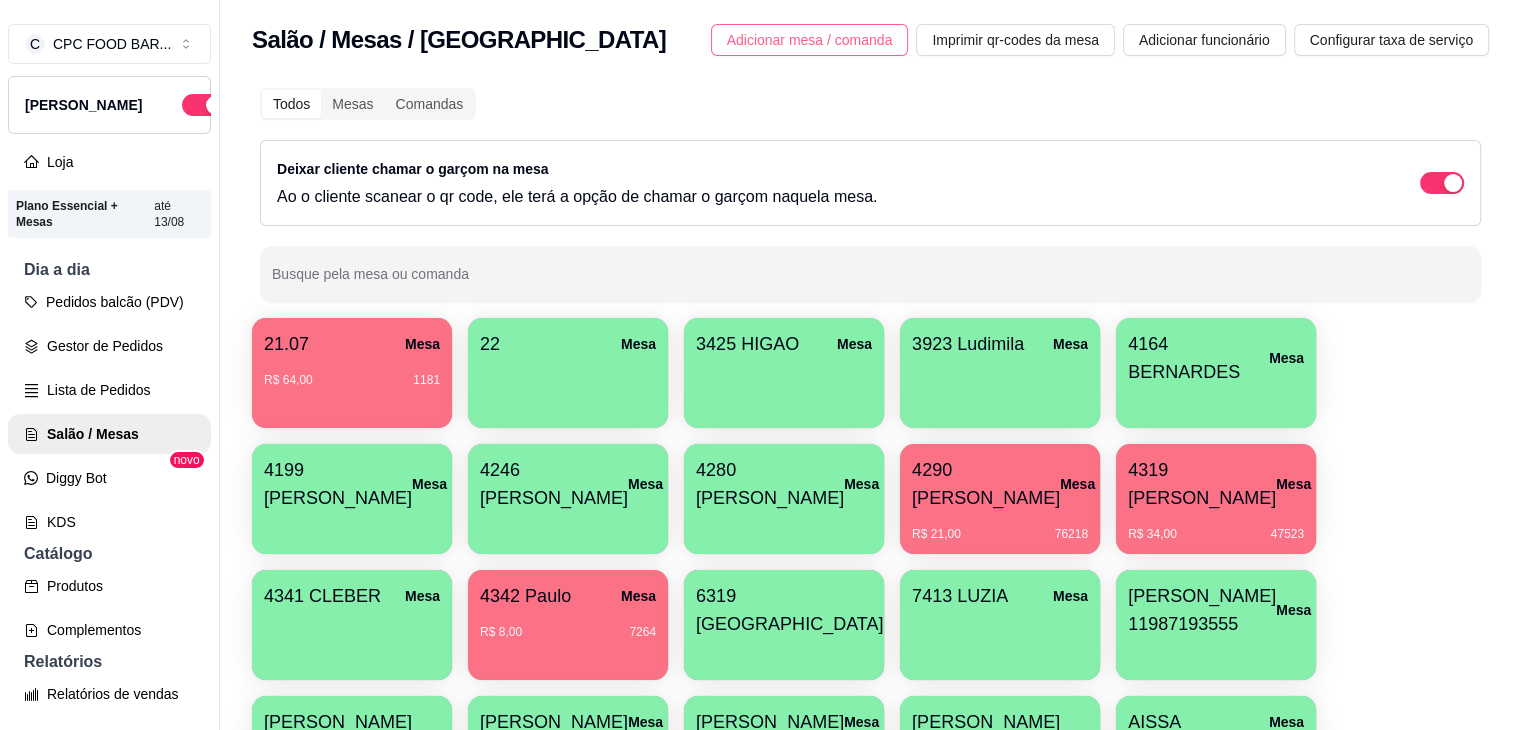 click on "Adicionar mesa / comanda" at bounding box center (810, 40) 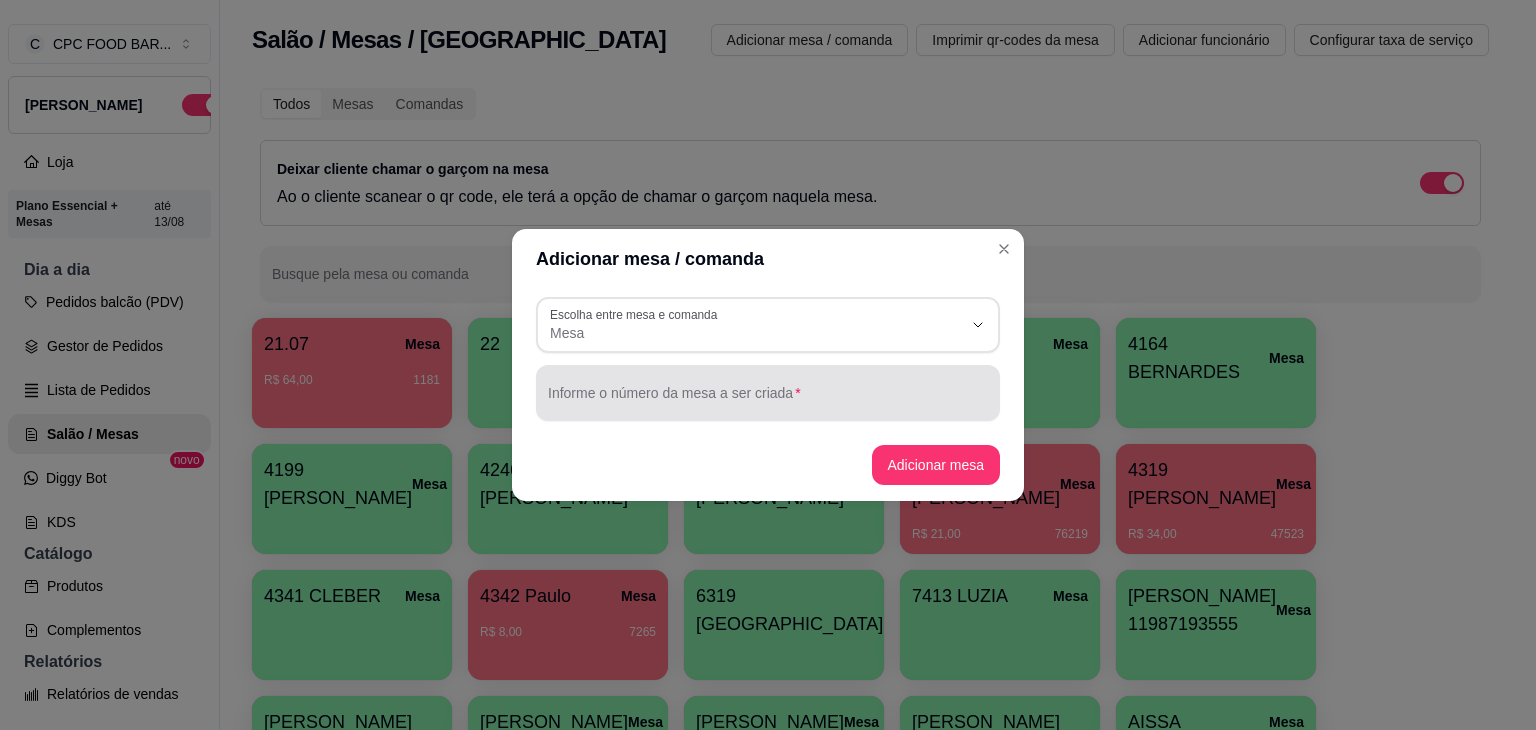 click on "Informe o número da mesa a ser criada" at bounding box center [768, 401] 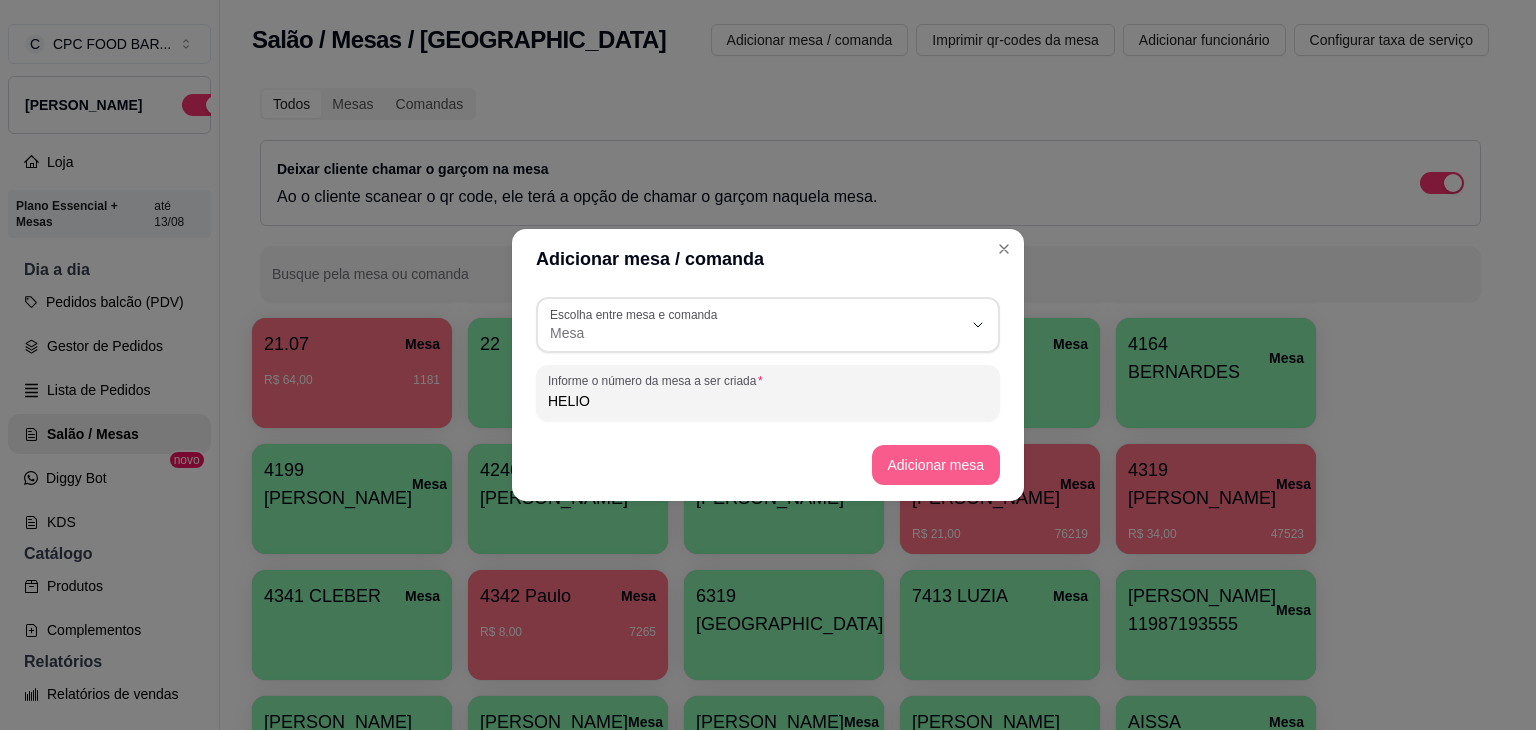 type on "HELIO" 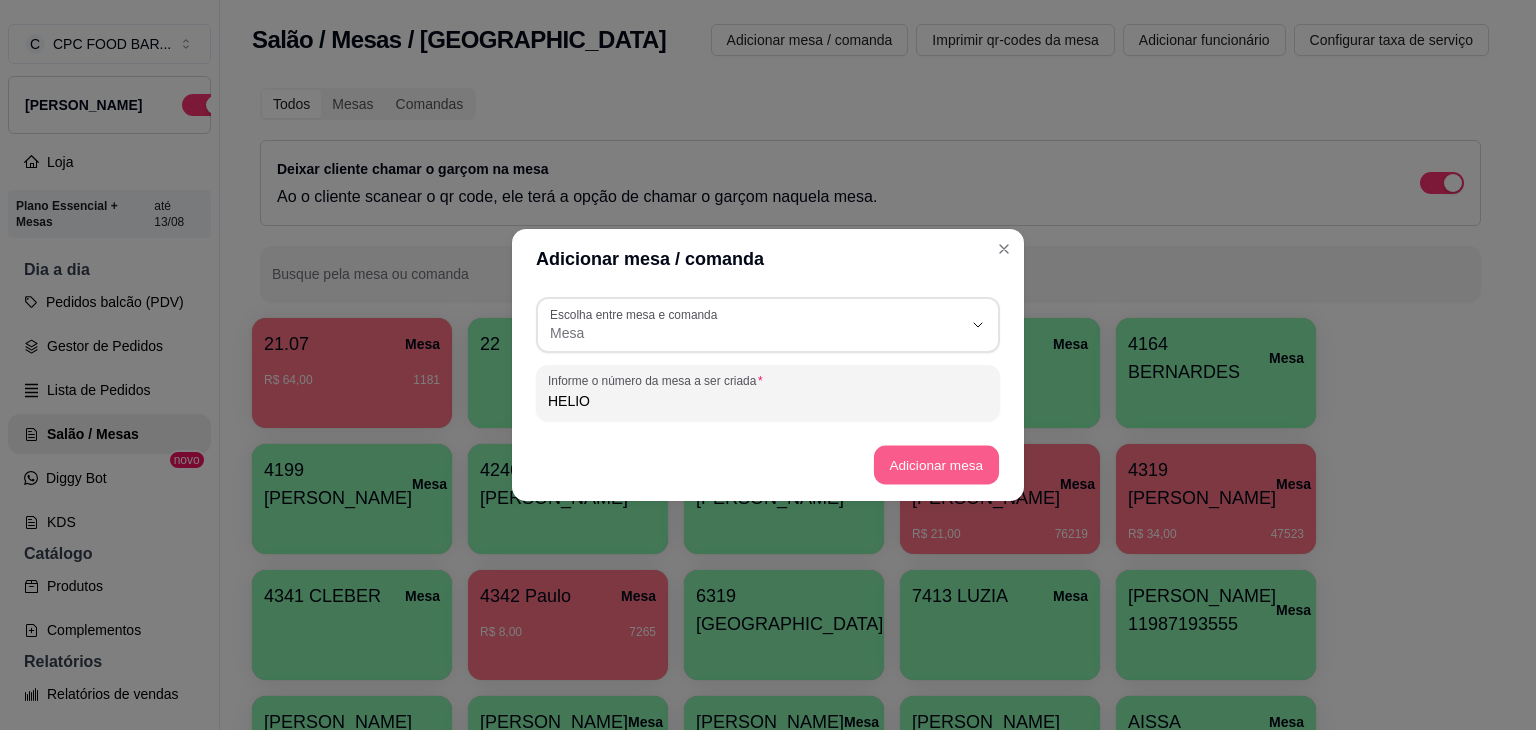 click on "Adicionar   mesa" at bounding box center [935, 465] 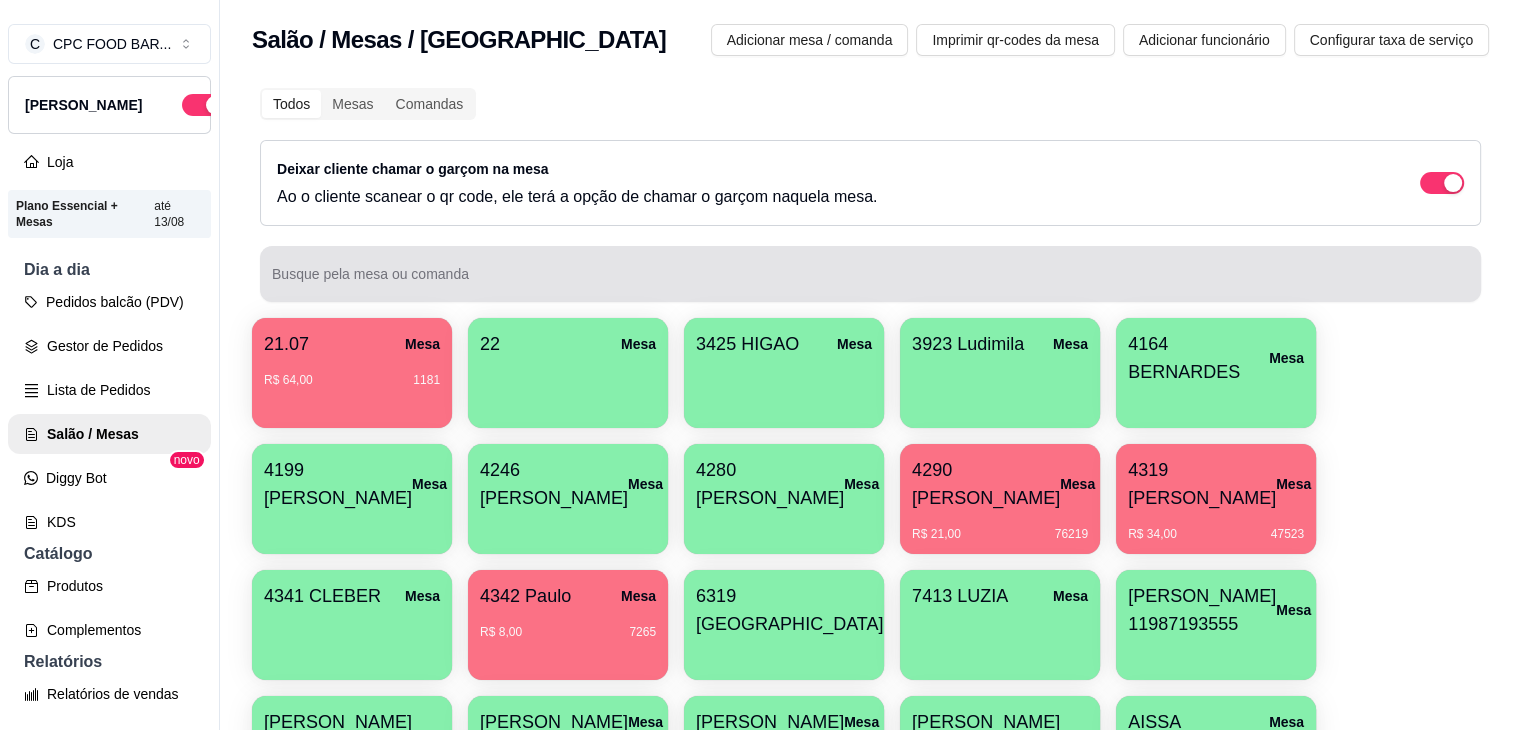 click on "Busque pela mesa ou comanda" at bounding box center [870, 282] 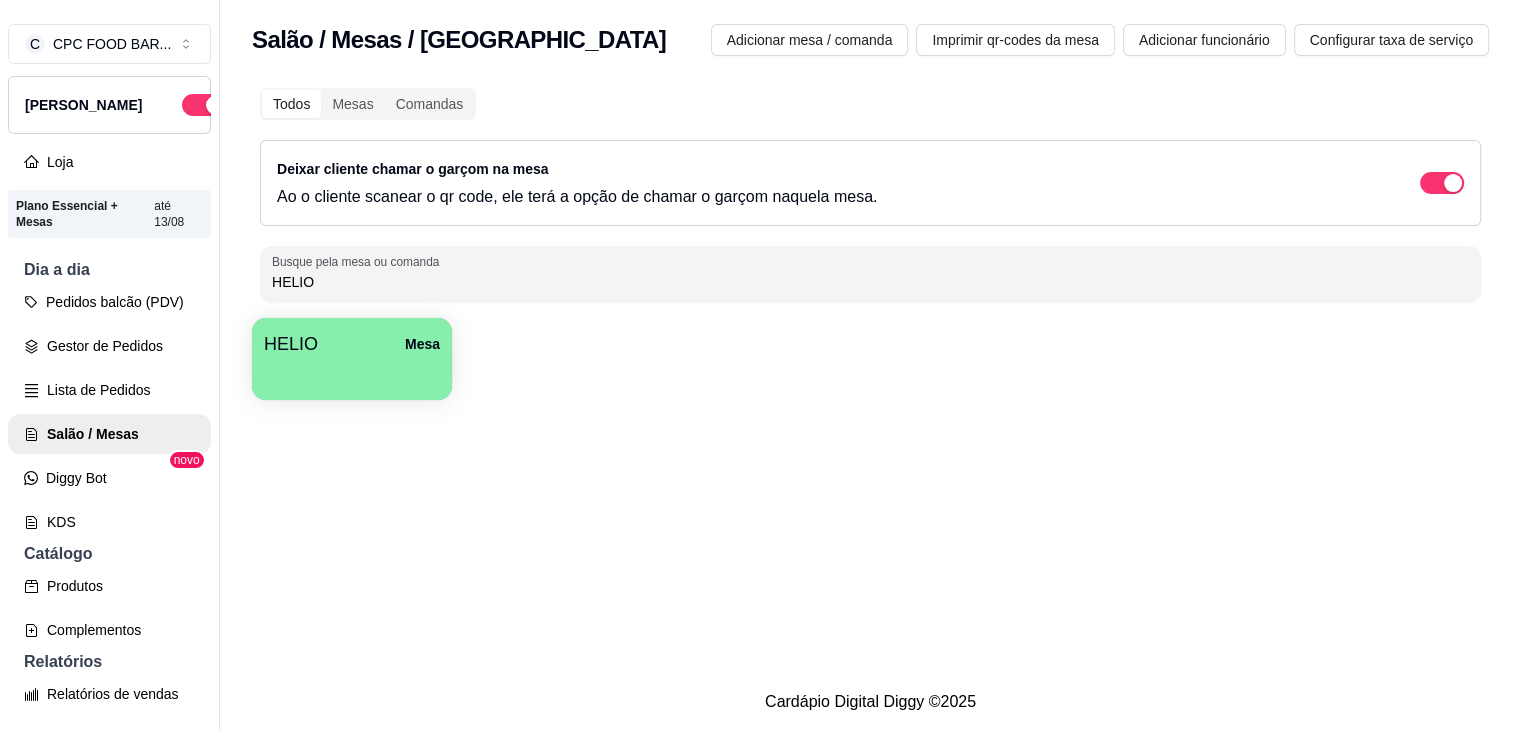 type on "HELIO" 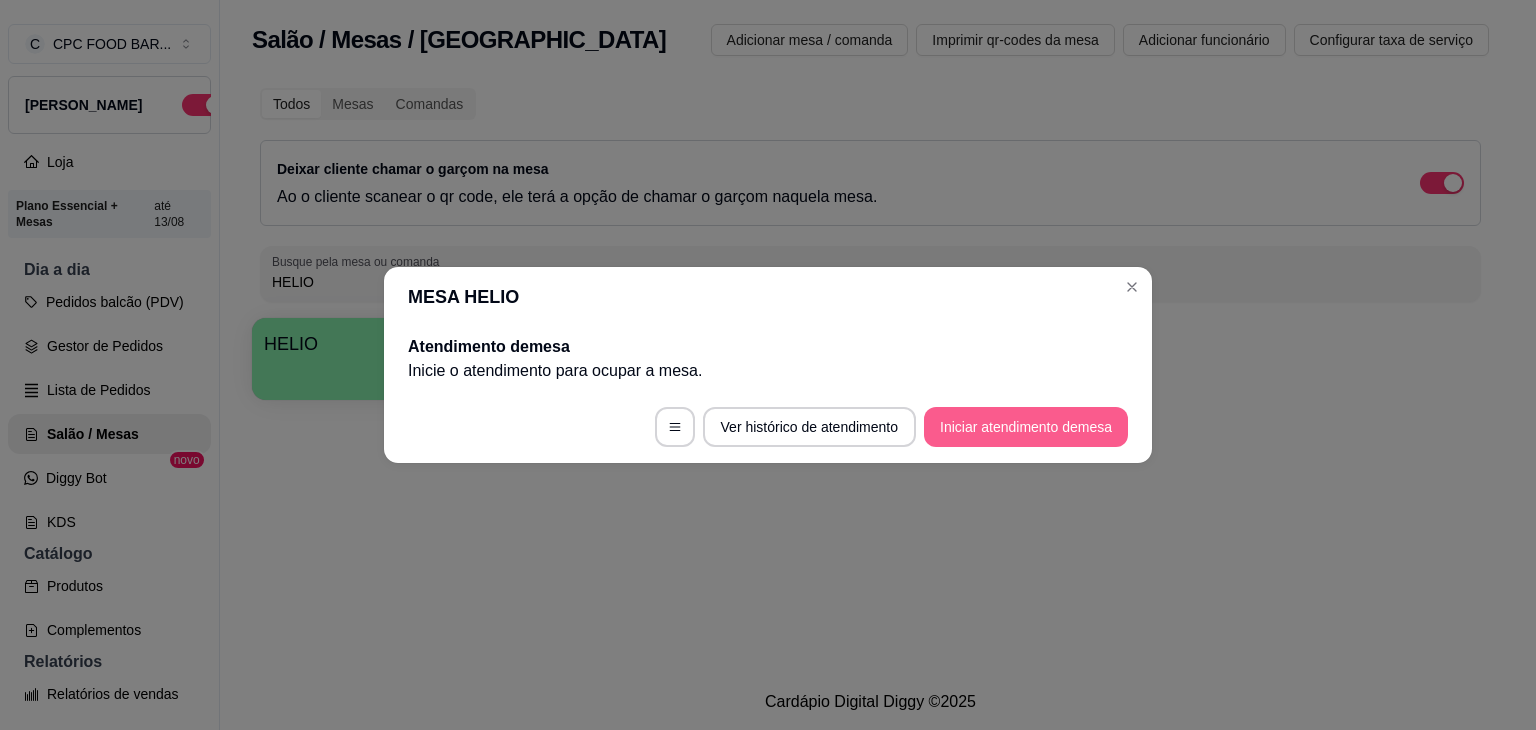 click on "Iniciar atendimento de  mesa" at bounding box center [1026, 427] 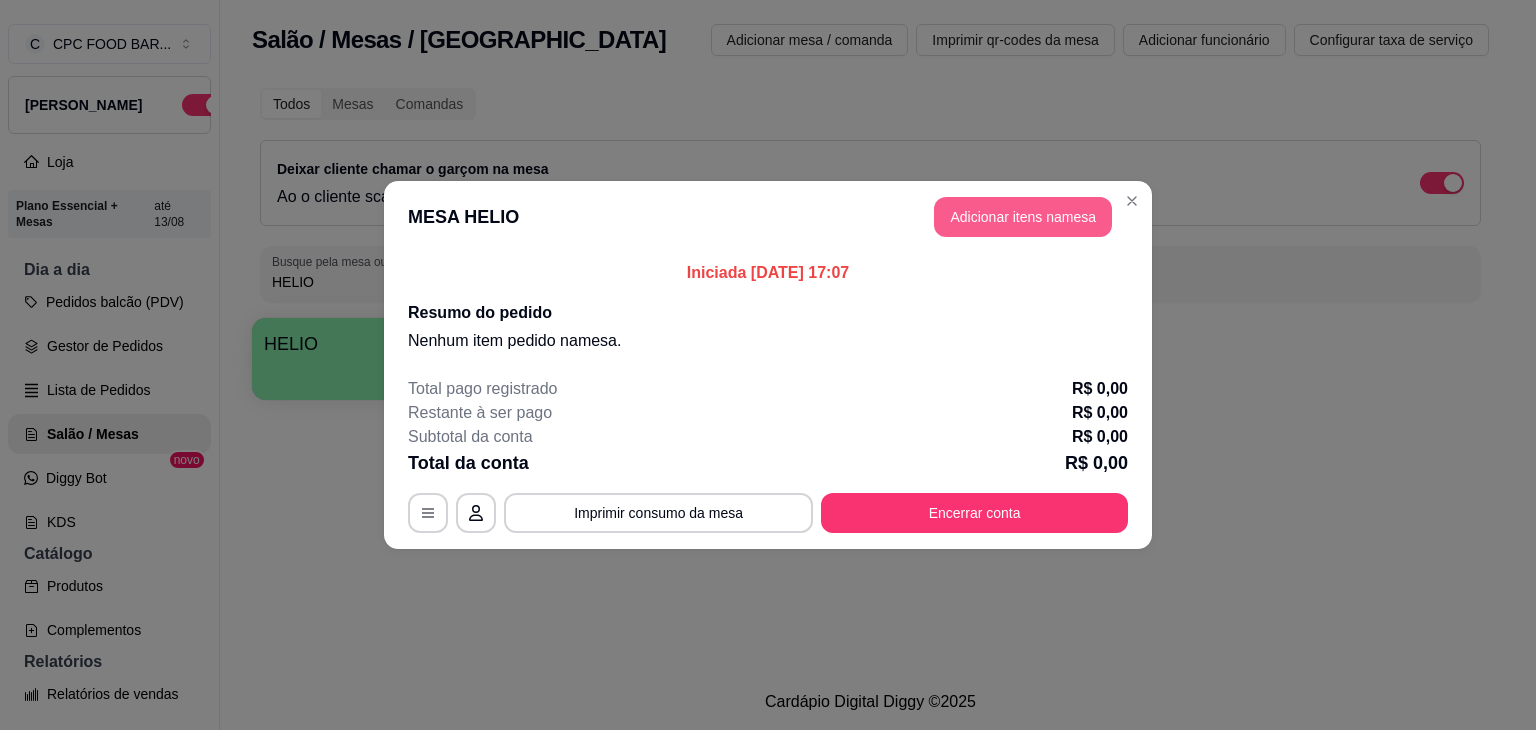 click on "Adicionar itens na  mesa" at bounding box center [1023, 217] 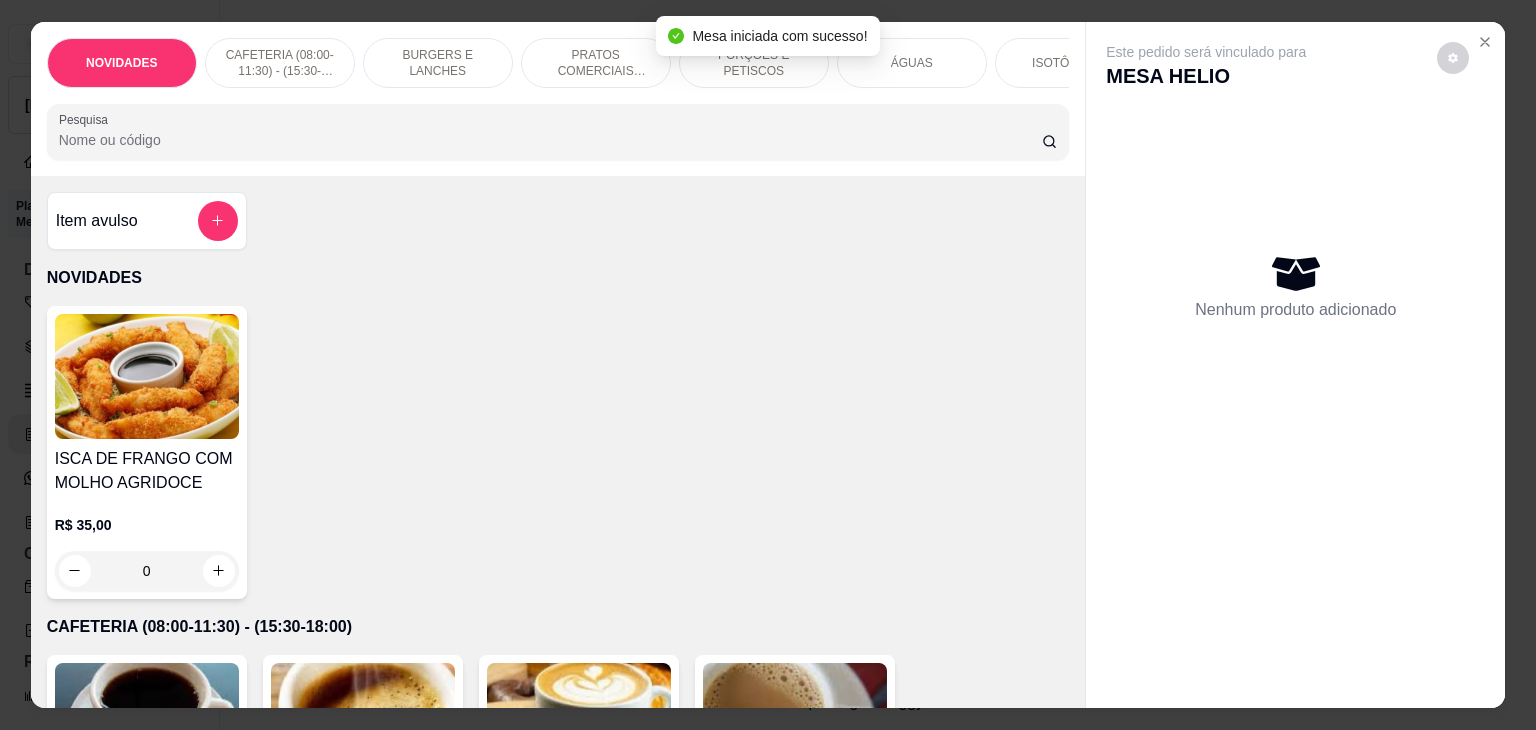 click on "Pesquisa" at bounding box center (550, 140) 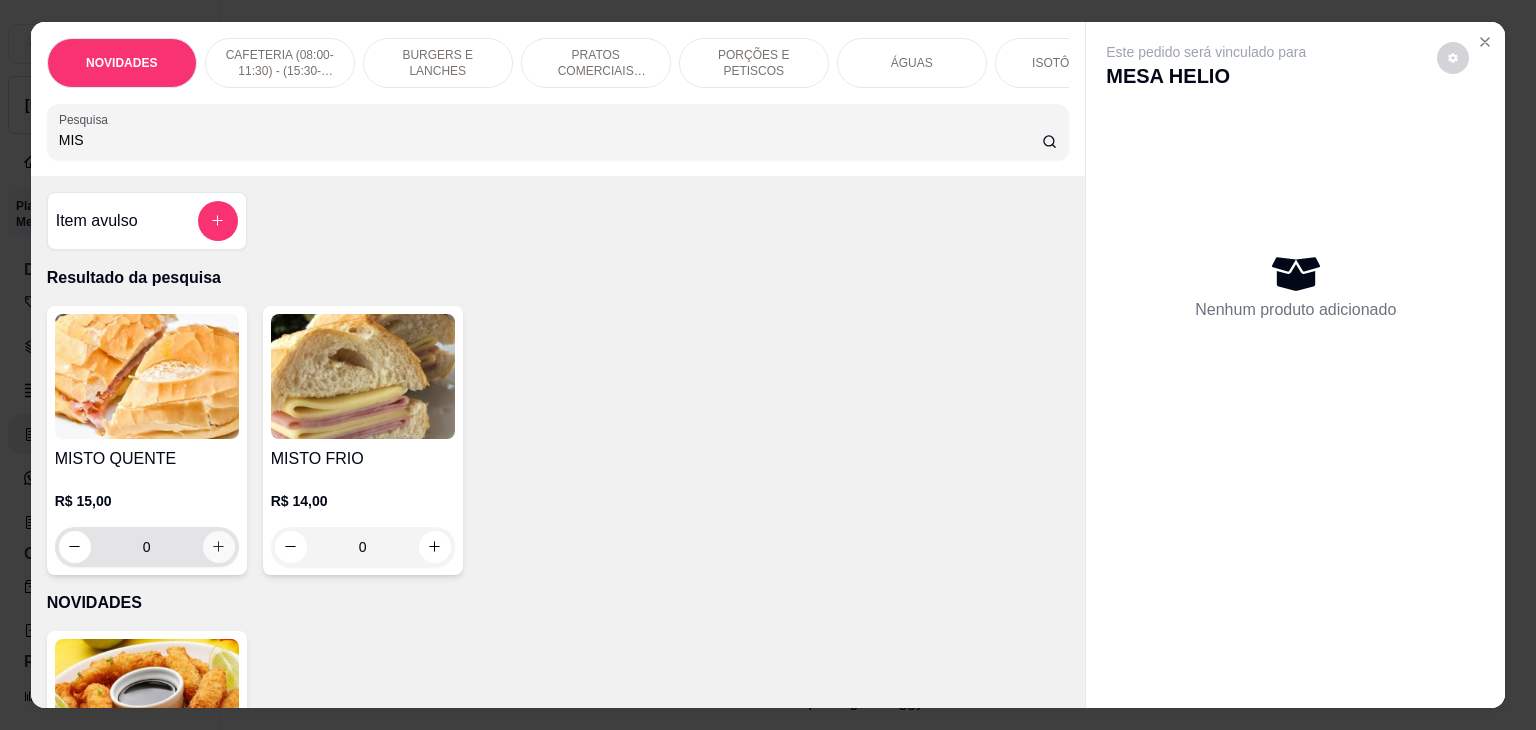 type on "MIS" 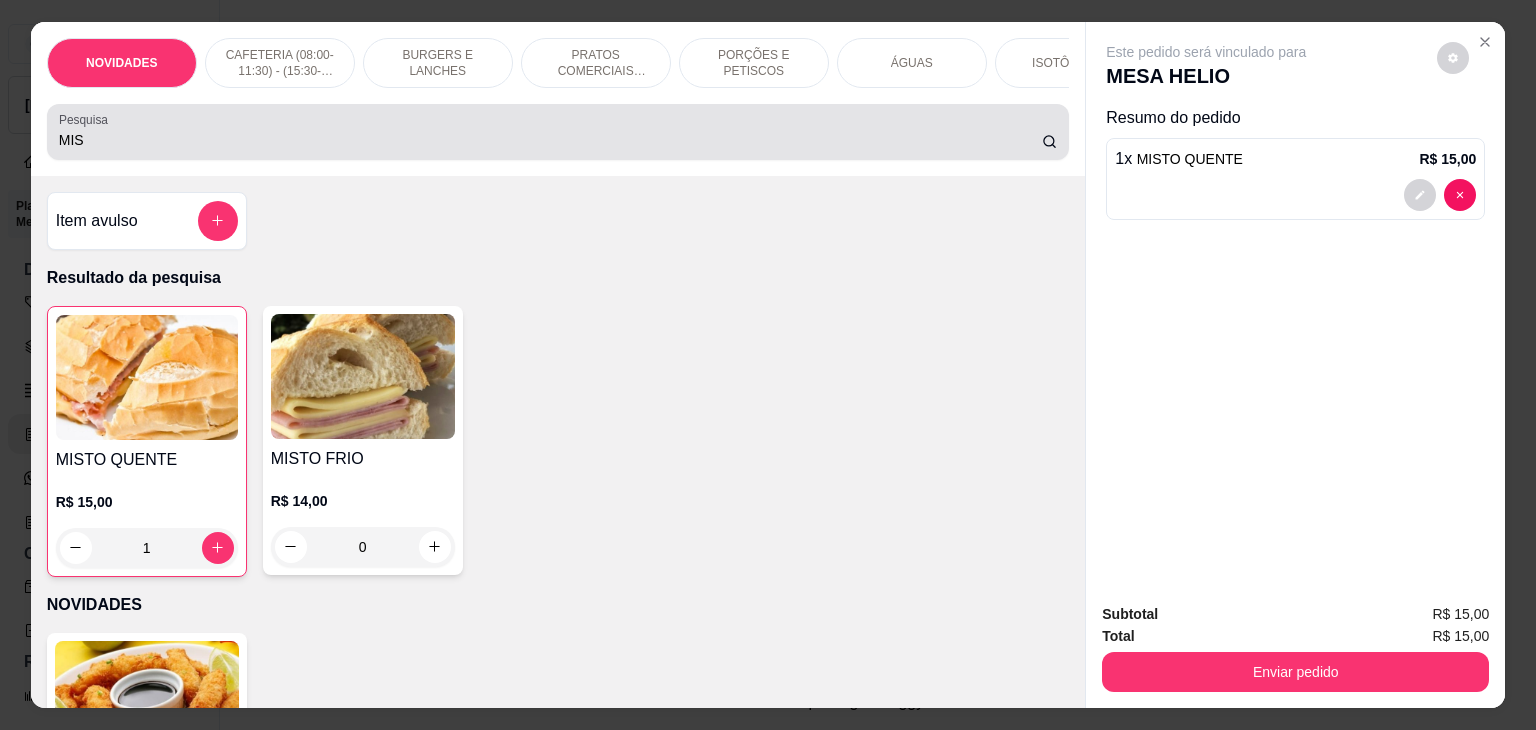 click on "MIS" at bounding box center [558, 132] 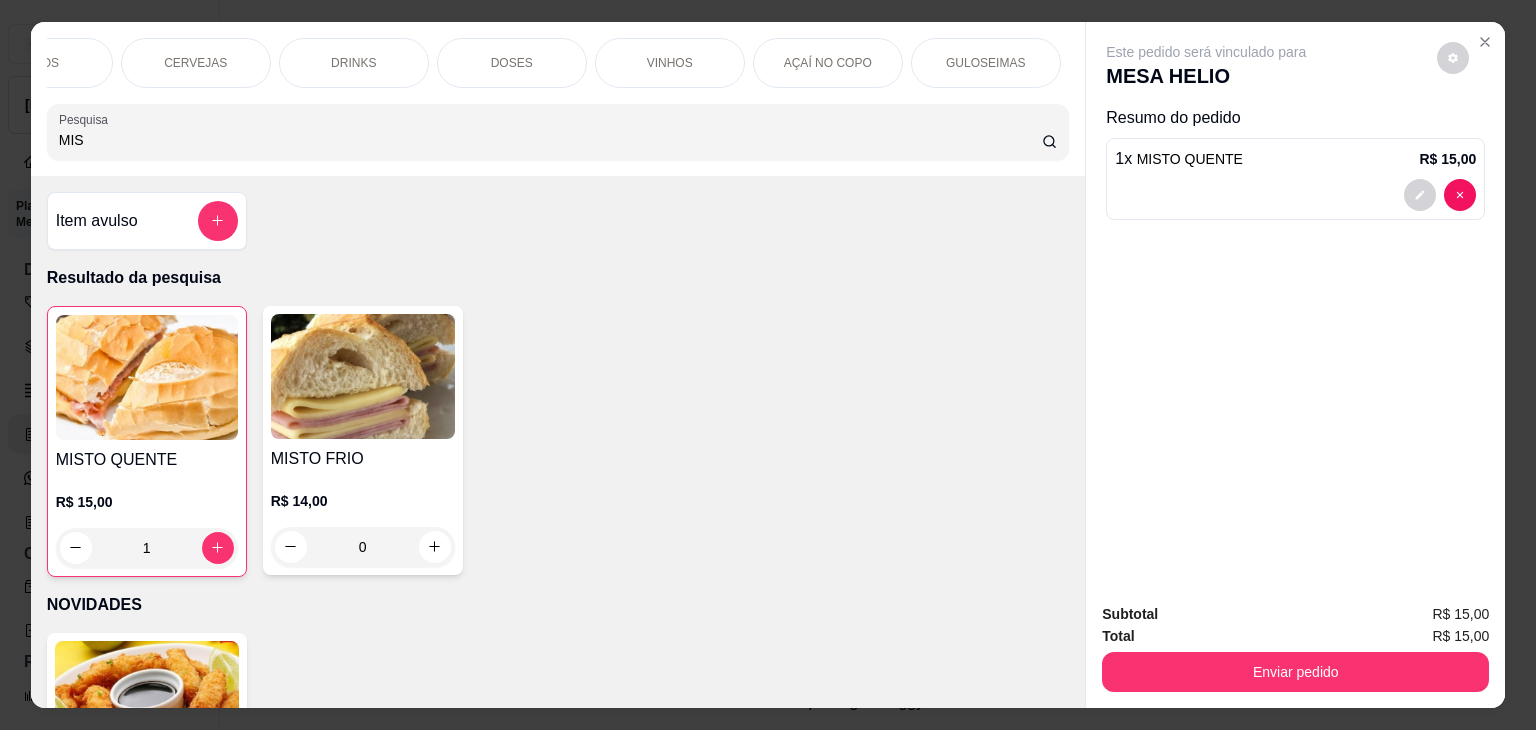 scroll, scrollTop: 0, scrollLeft: 1600, axis: horizontal 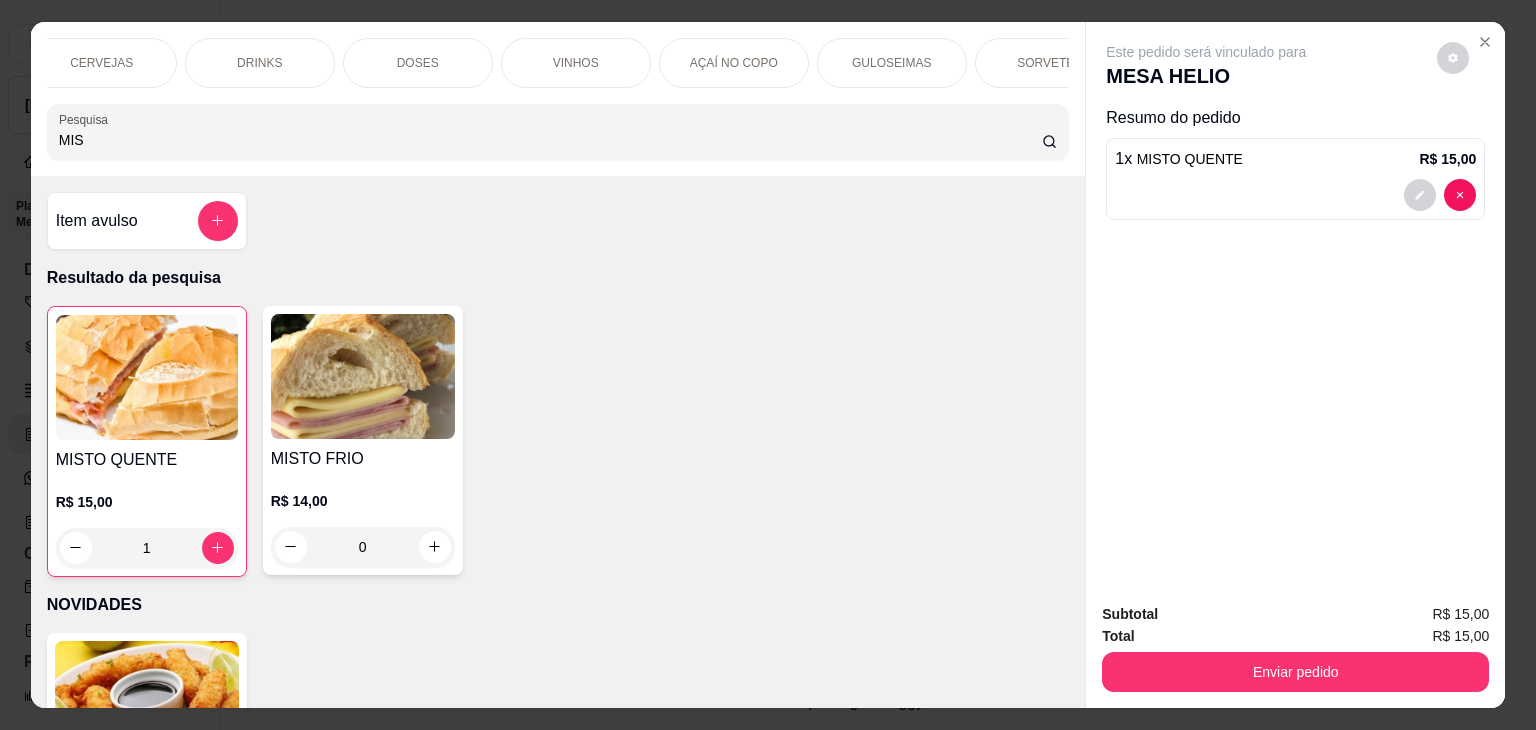 click on "AÇAÍ NO COPO" at bounding box center [734, 63] 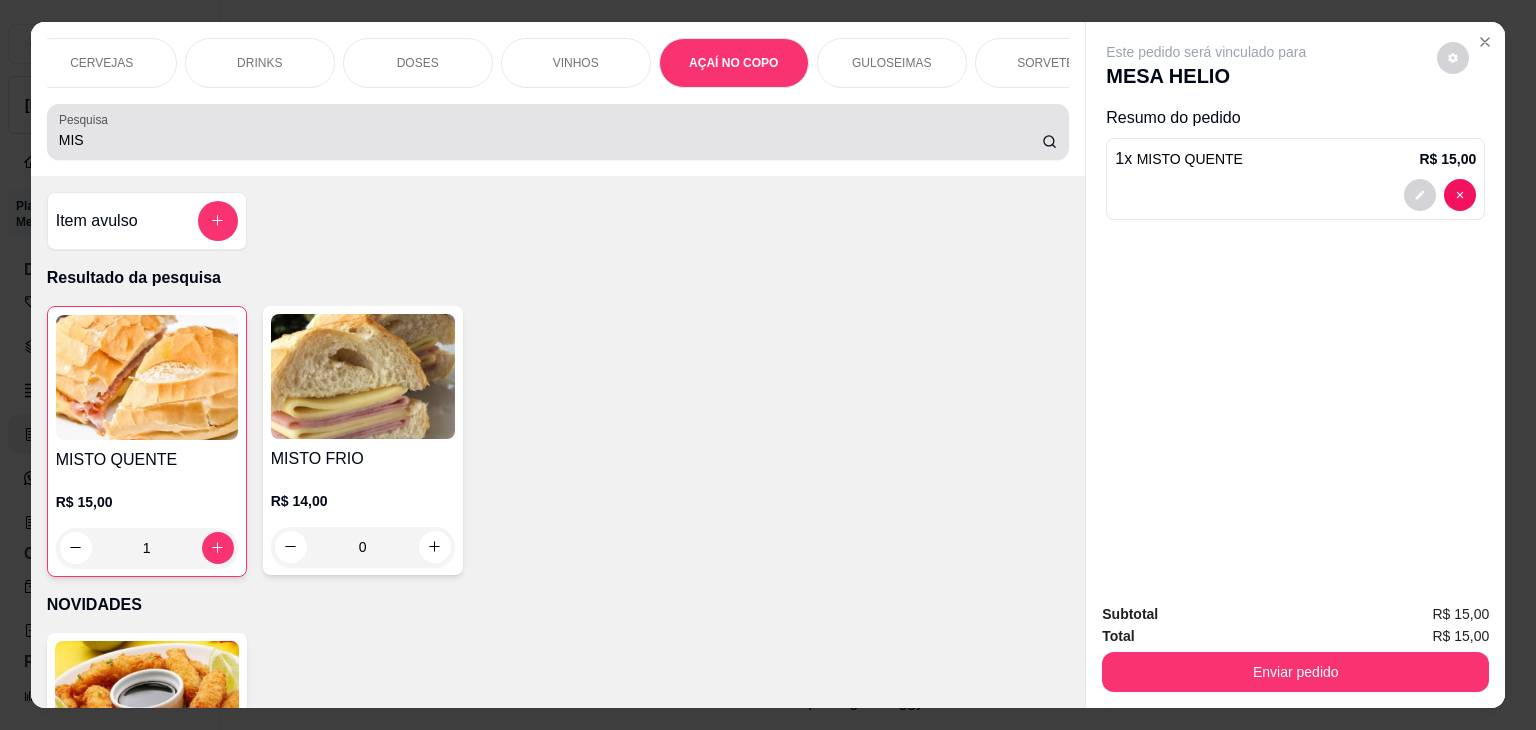 scroll, scrollTop: 9141, scrollLeft: 0, axis: vertical 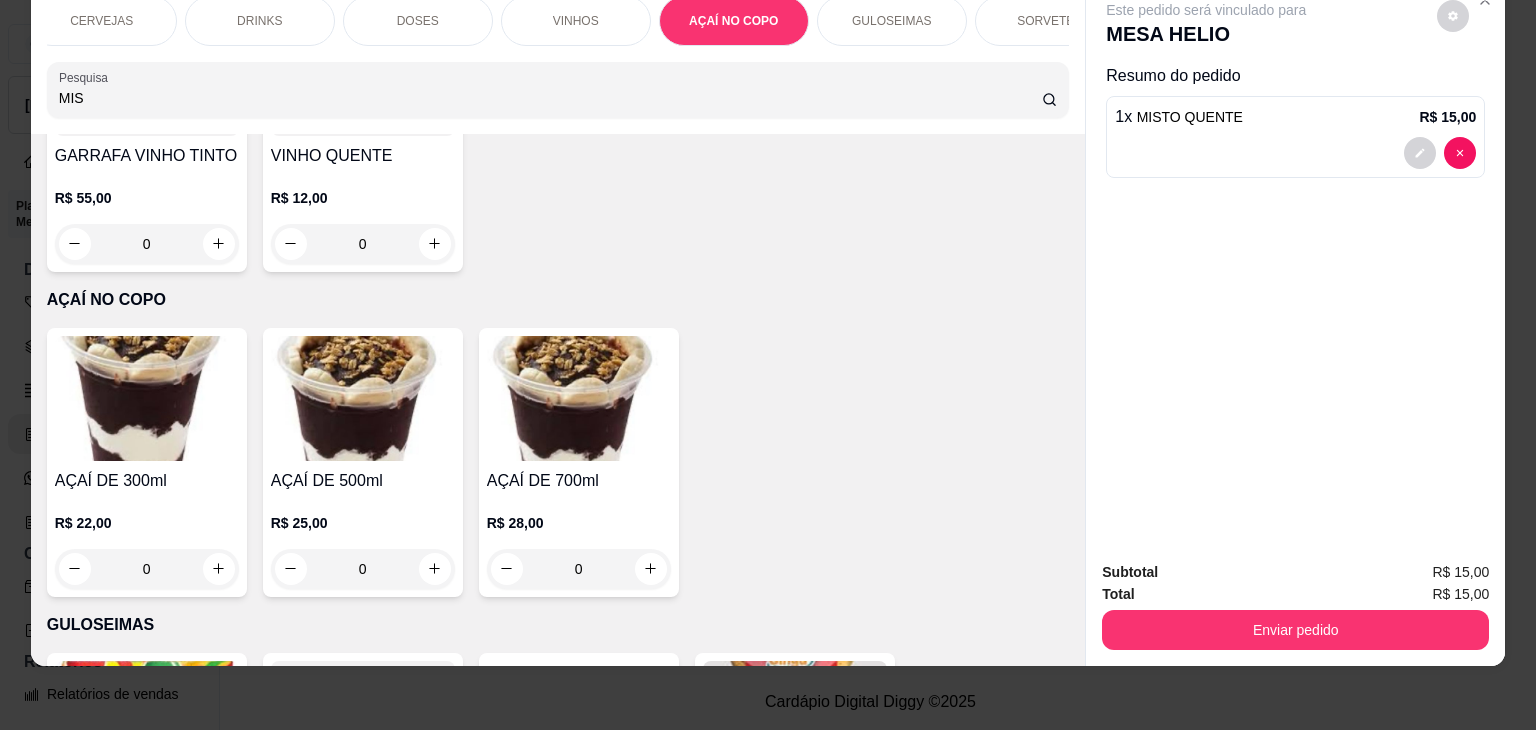 click on "0" at bounding box center (147, 569) 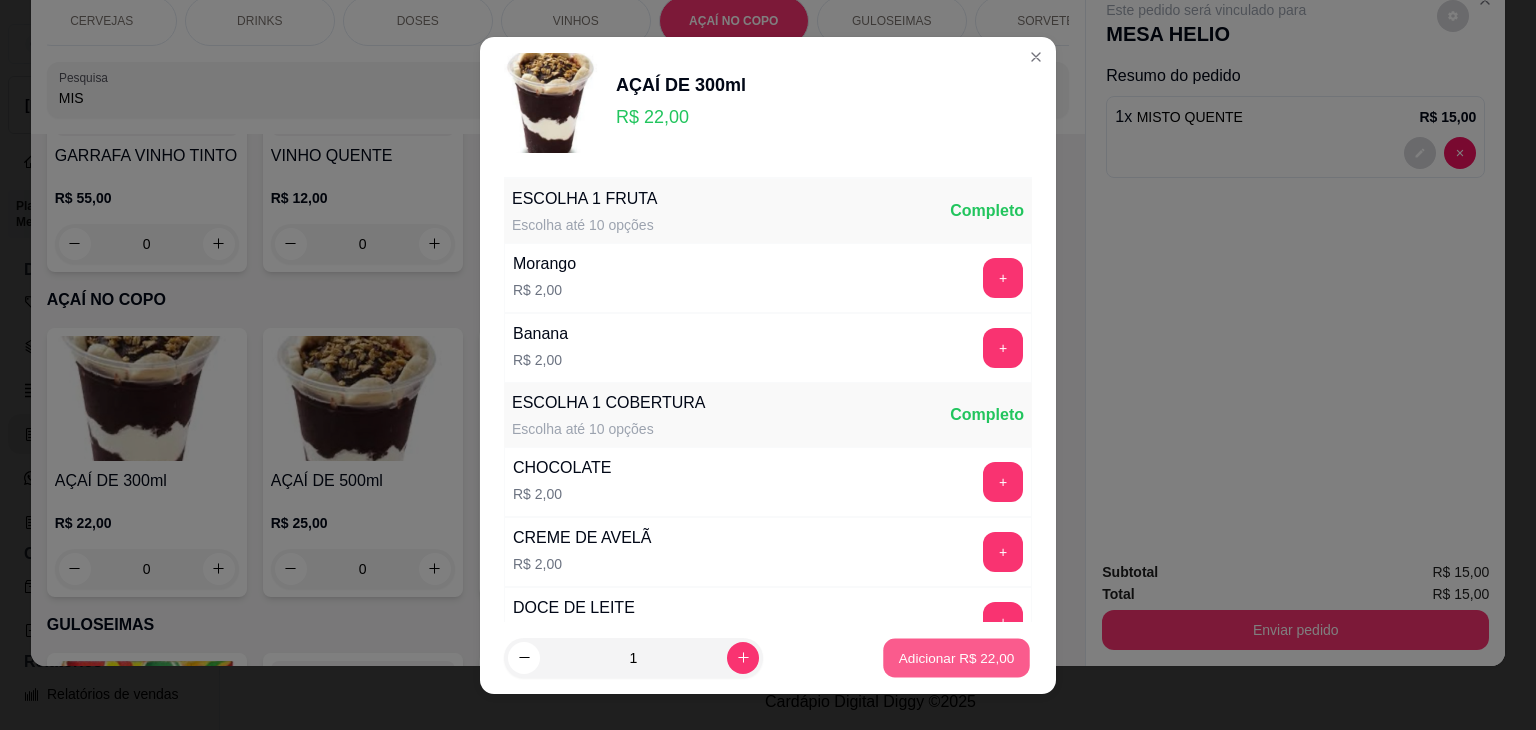 click on "Adicionar   R$ 22,00" at bounding box center [957, 657] 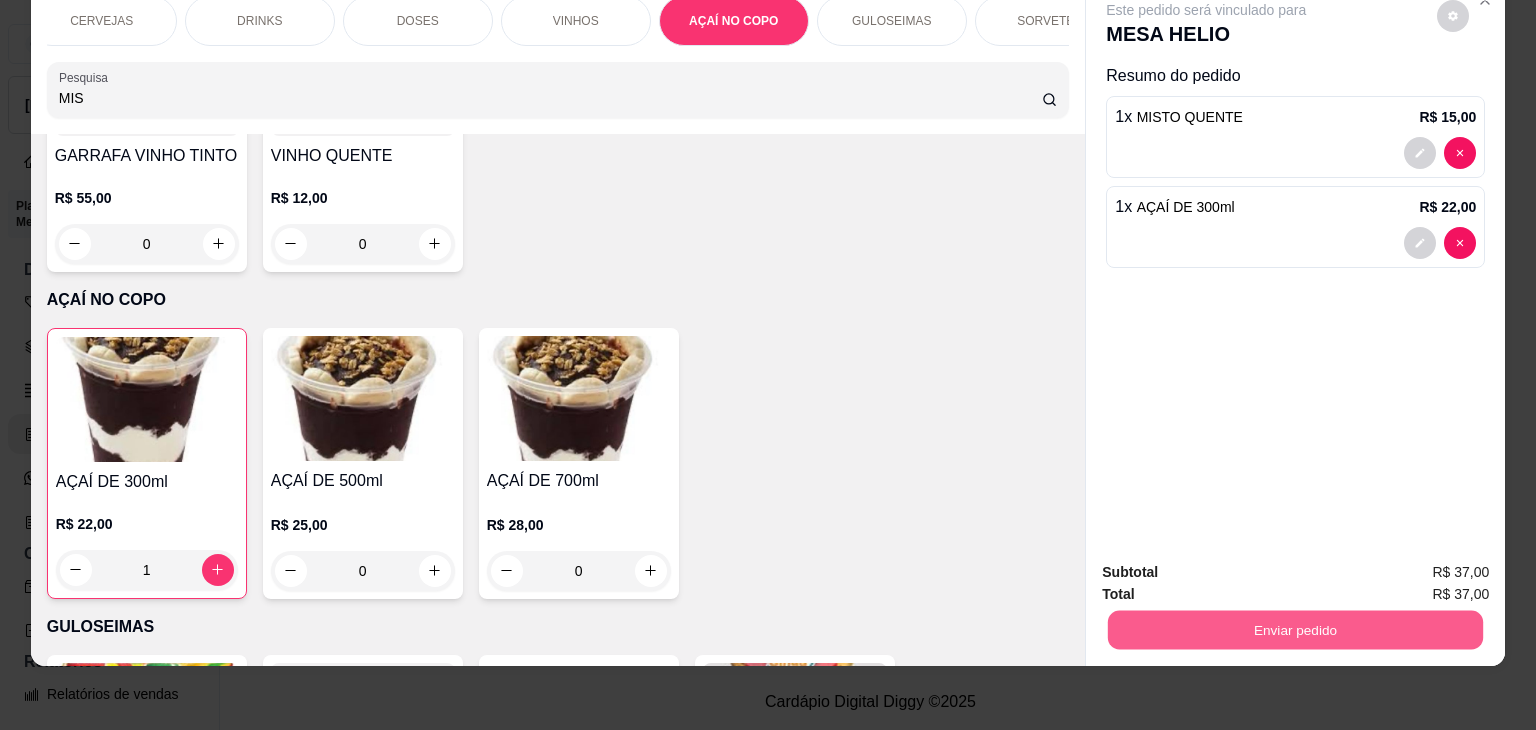 click on "Enviar pedido" at bounding box center (1295, 630) 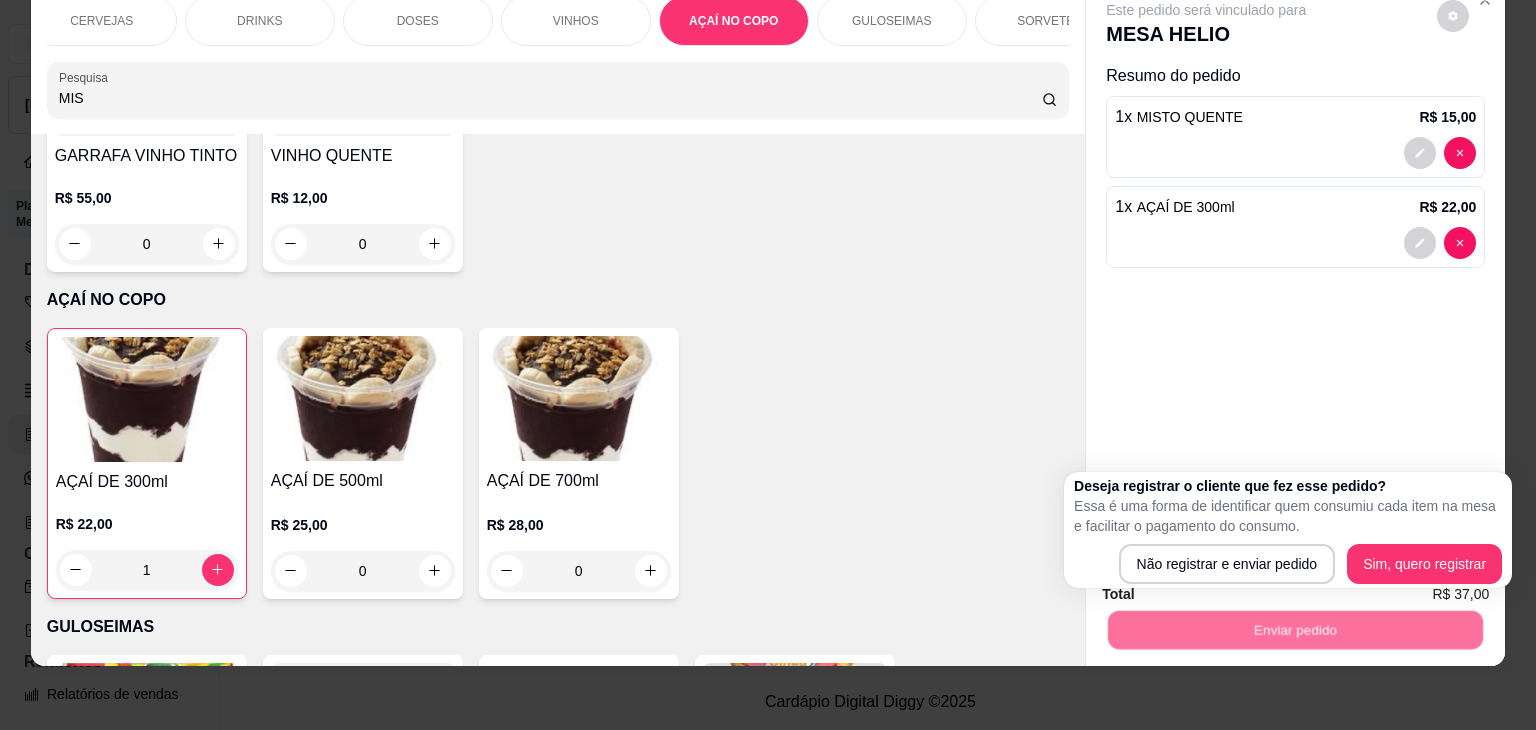 drag, startPoint x: 1193, startPoint y: 537, endPoint x: 1181, endPoint y: 561, distance: 26.832815 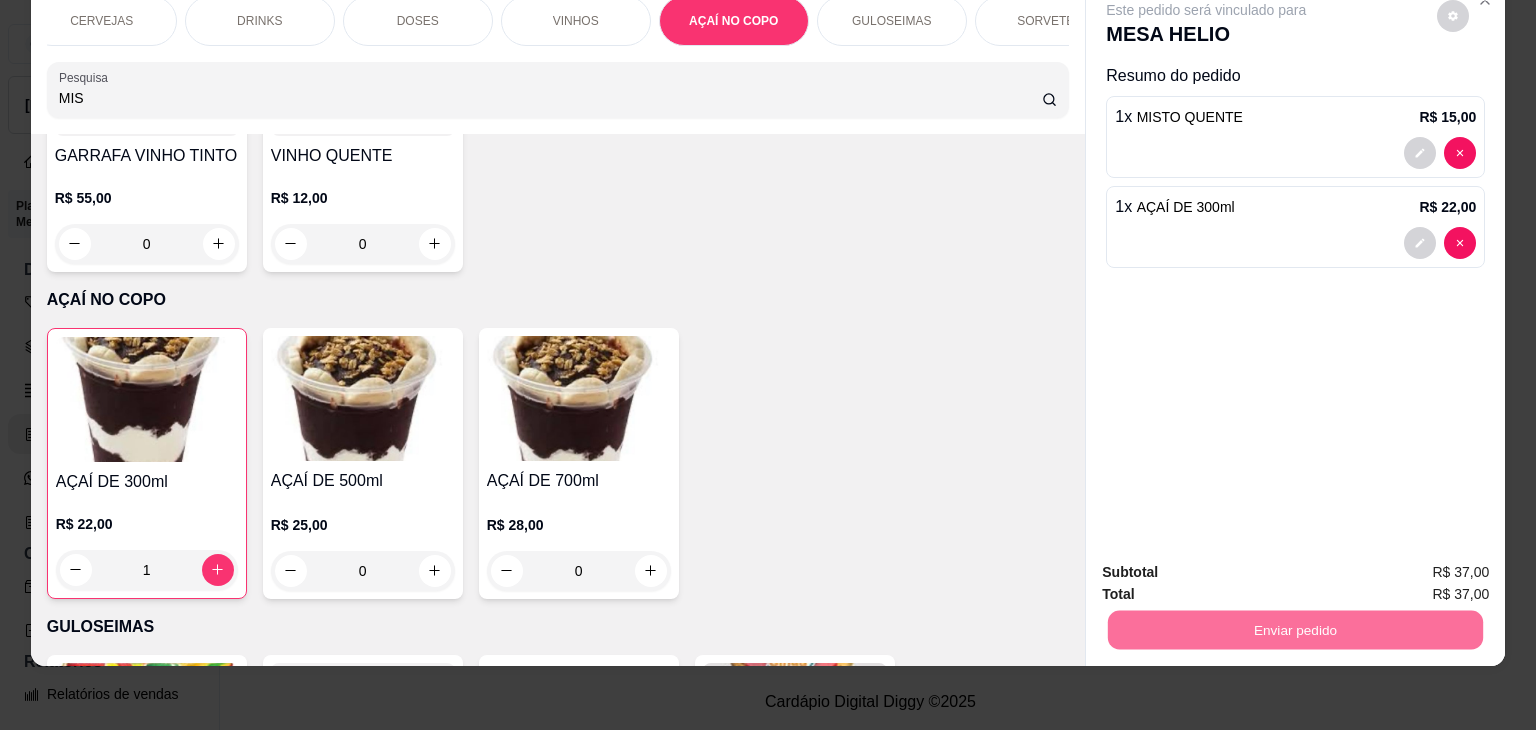 click on "Não registrar e enviar pedido" at bounding box center (1229, 565) 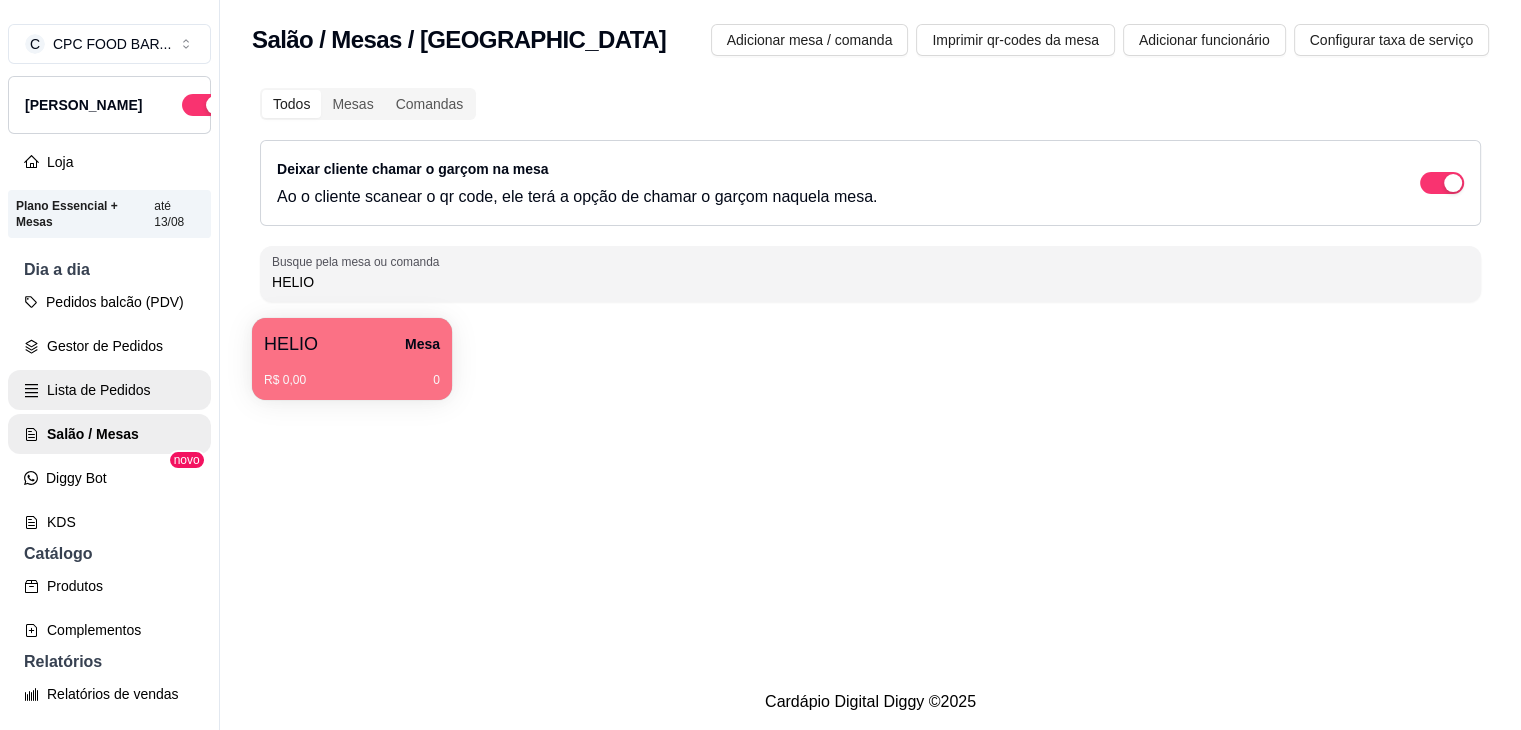 click on "Lista de Pedidos" at bounding box center (109, 390) 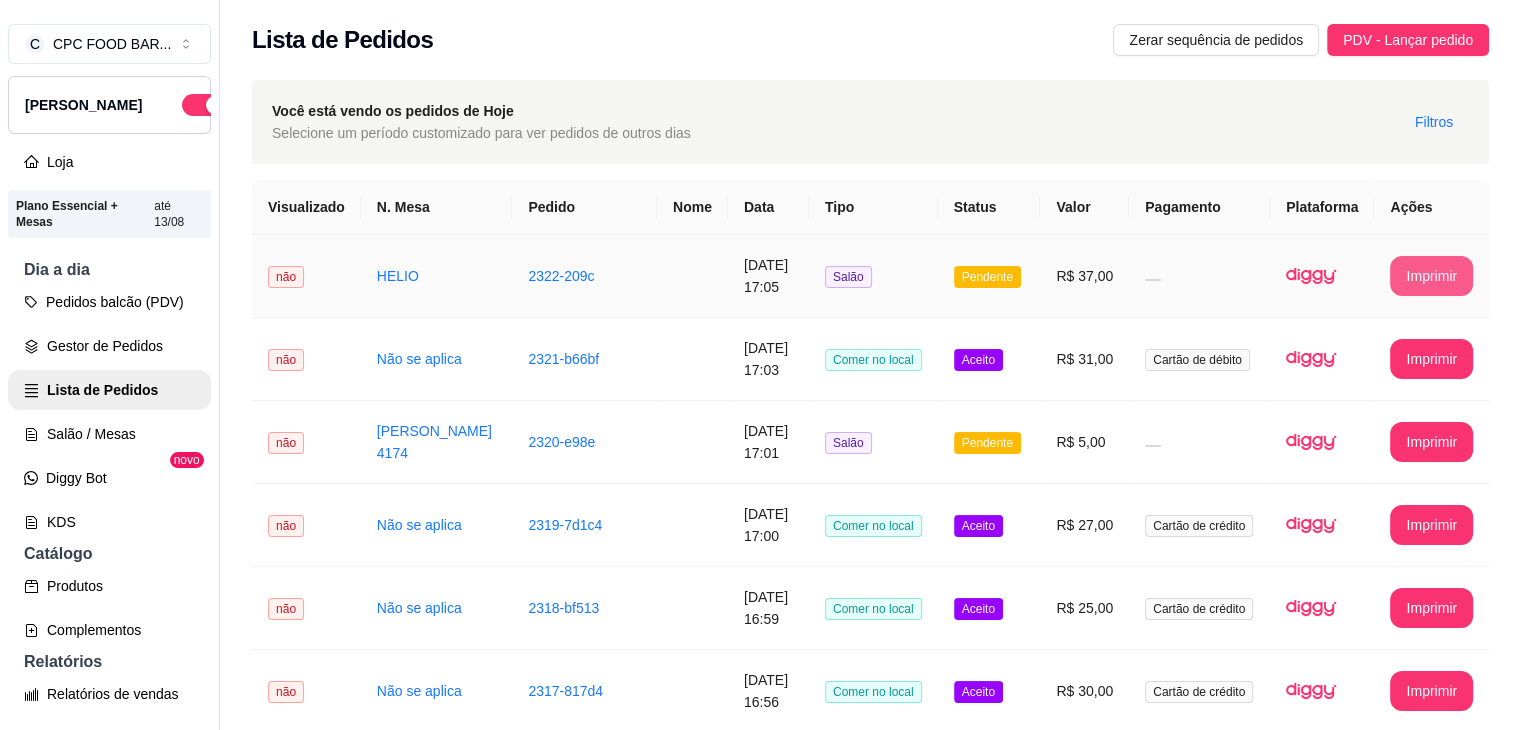 click on "Imprimir" at bounding box center [1431, 276] 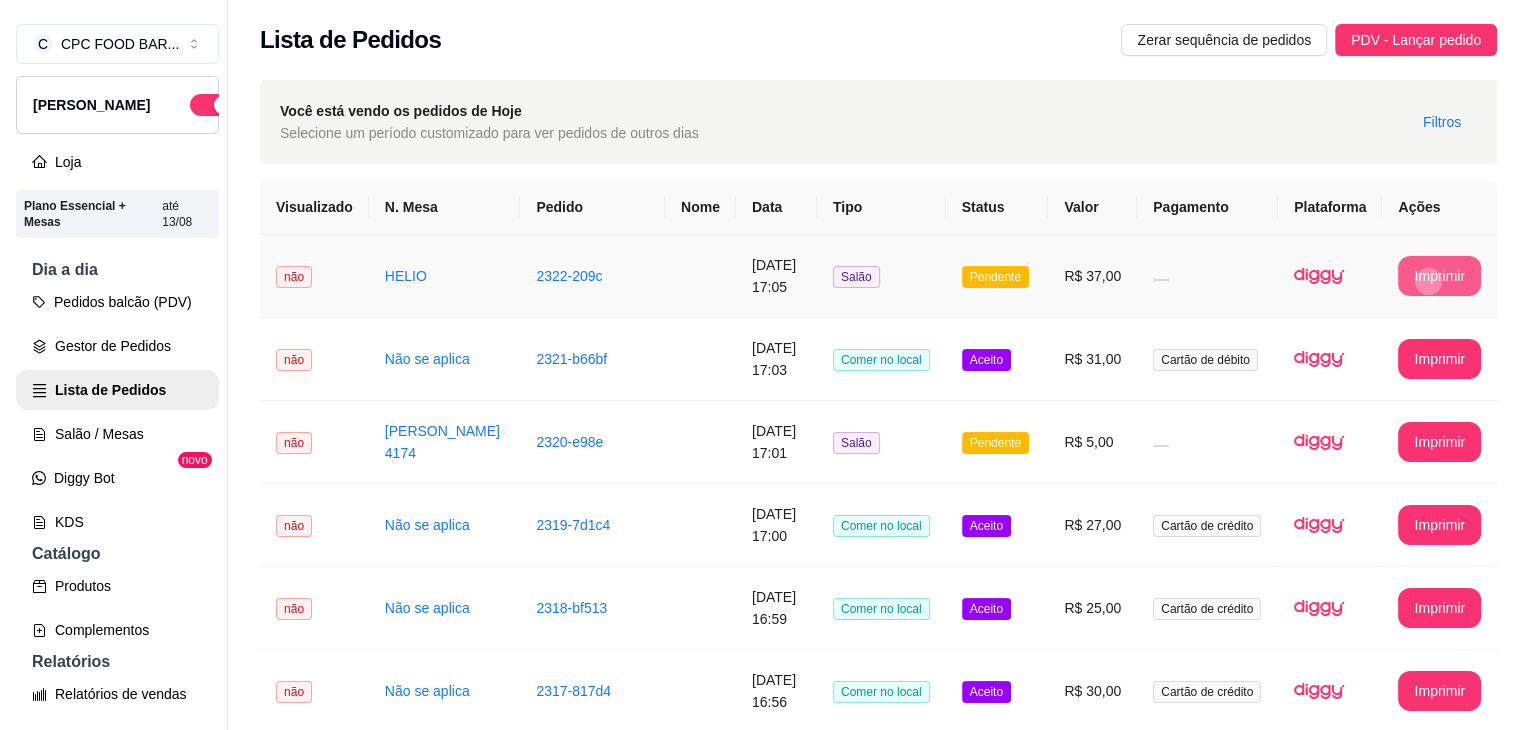 scroll, scrollTop: 0, scrollLeft: 0, axis: both 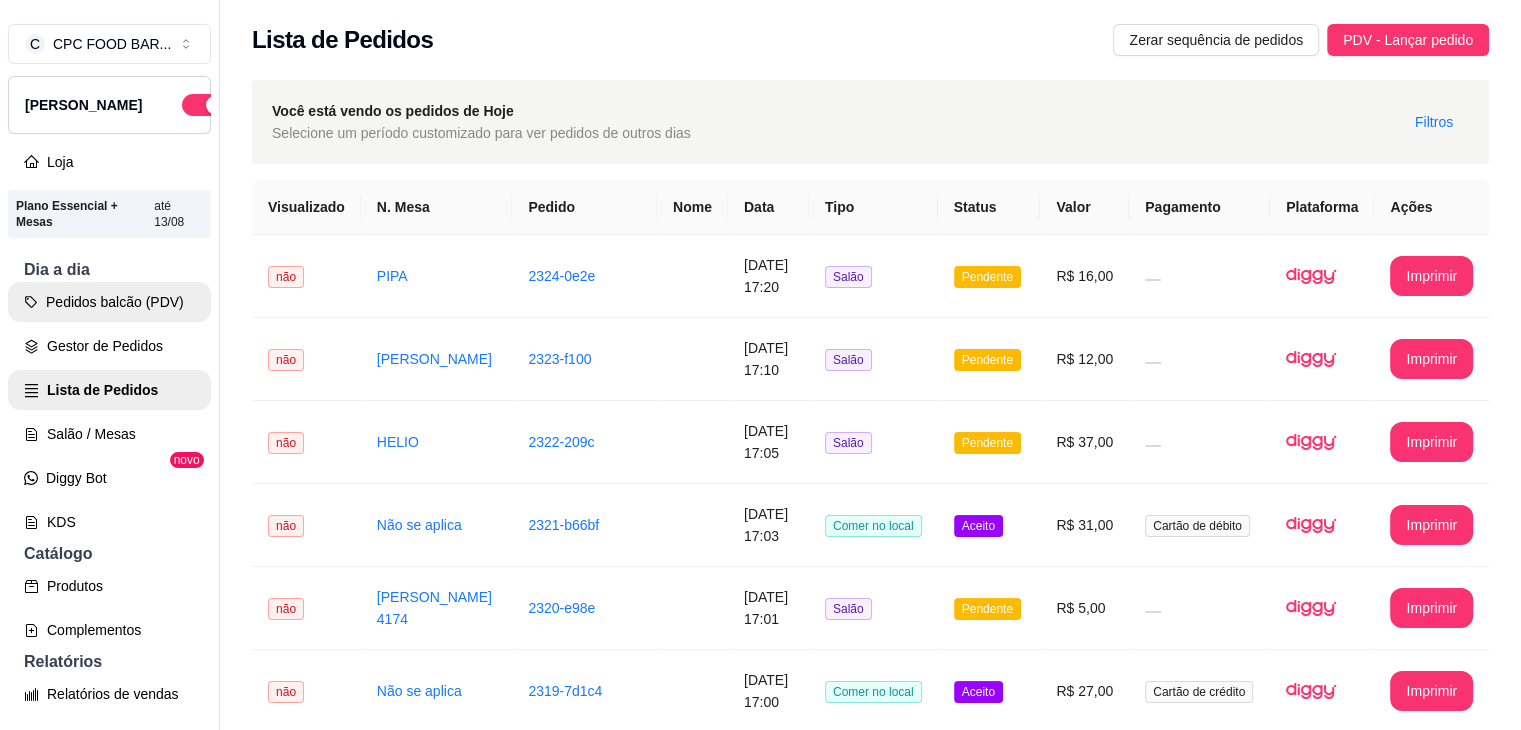 click on "Pedidos balcão (PDV)" at bounding box center [109, 302] 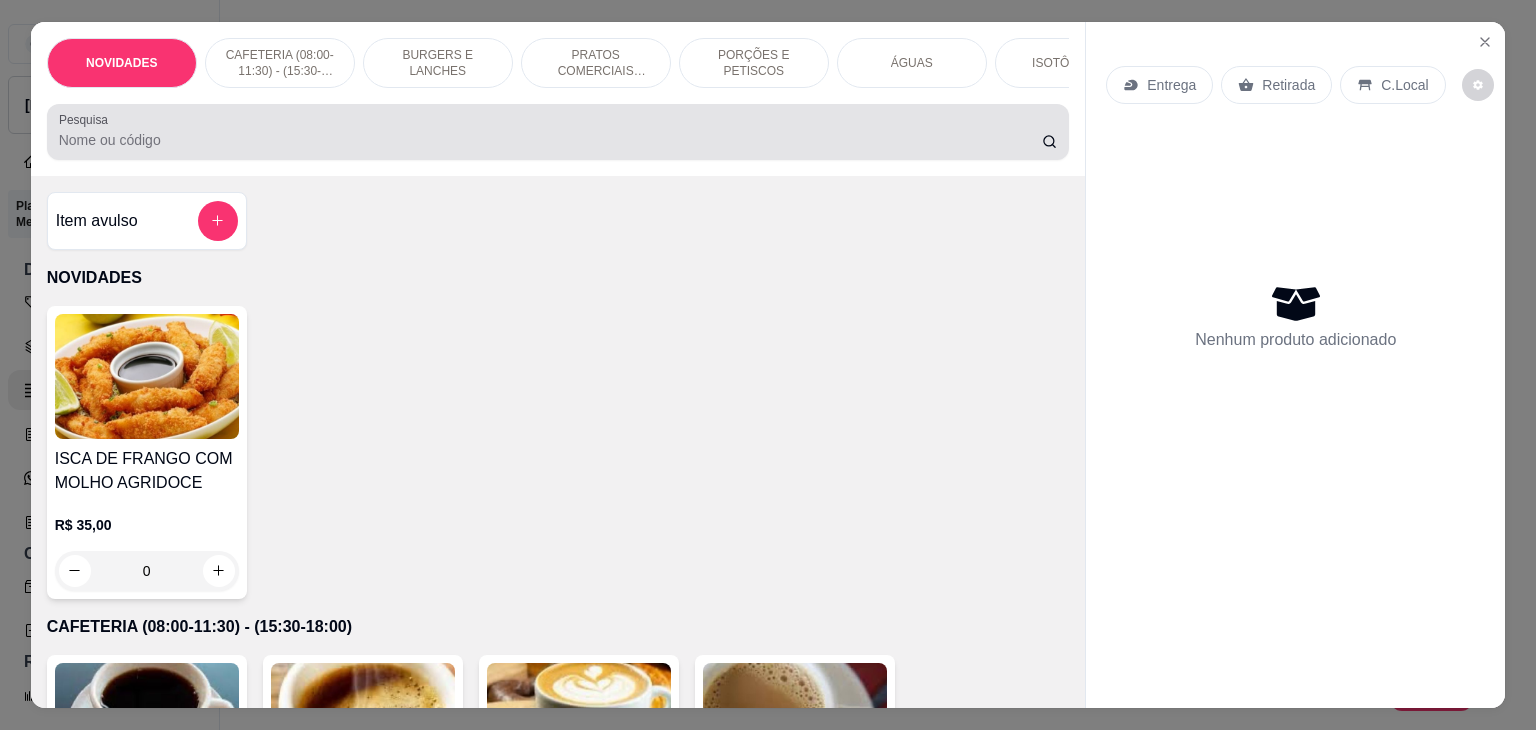 click at bounding box center [558, 132] 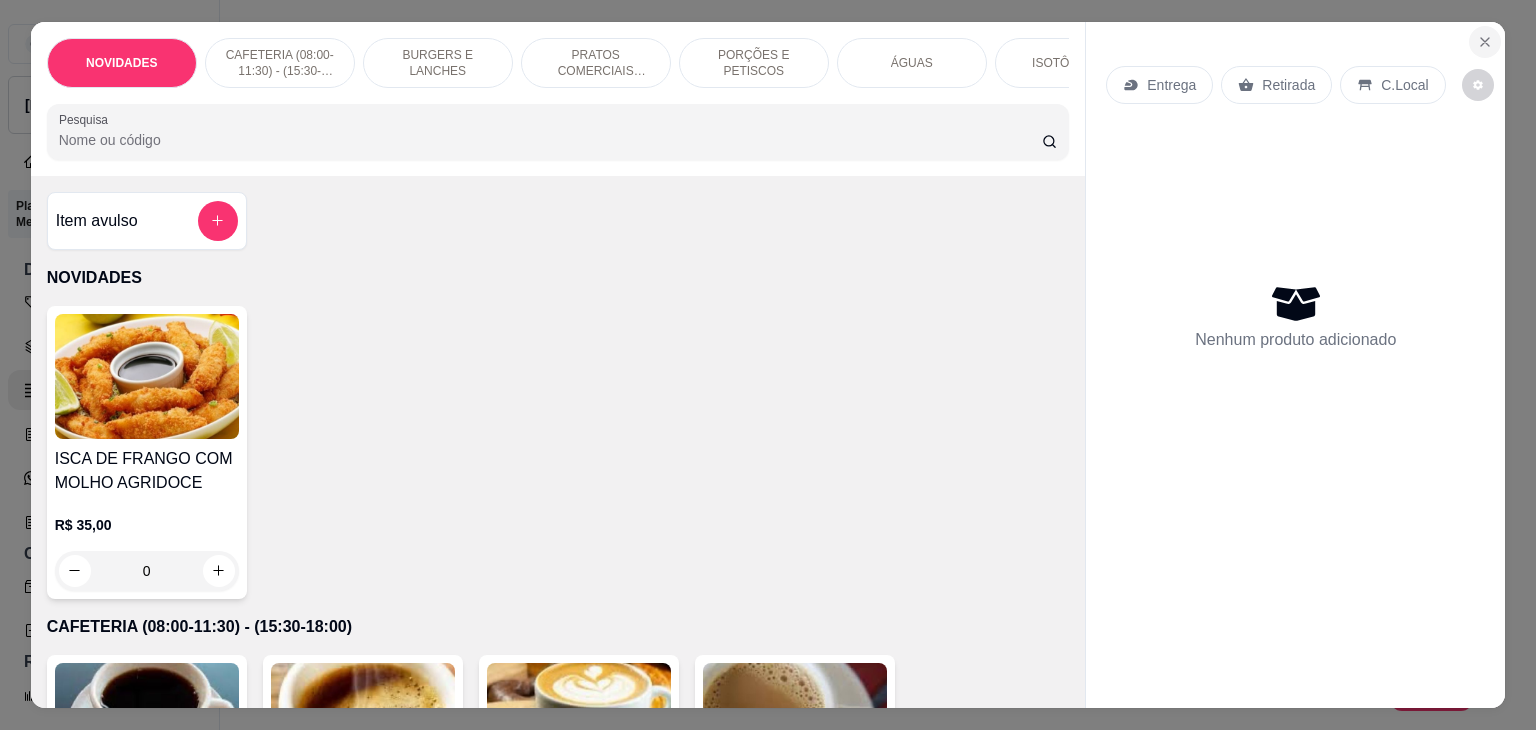 click at bounding box center [1485, 42] 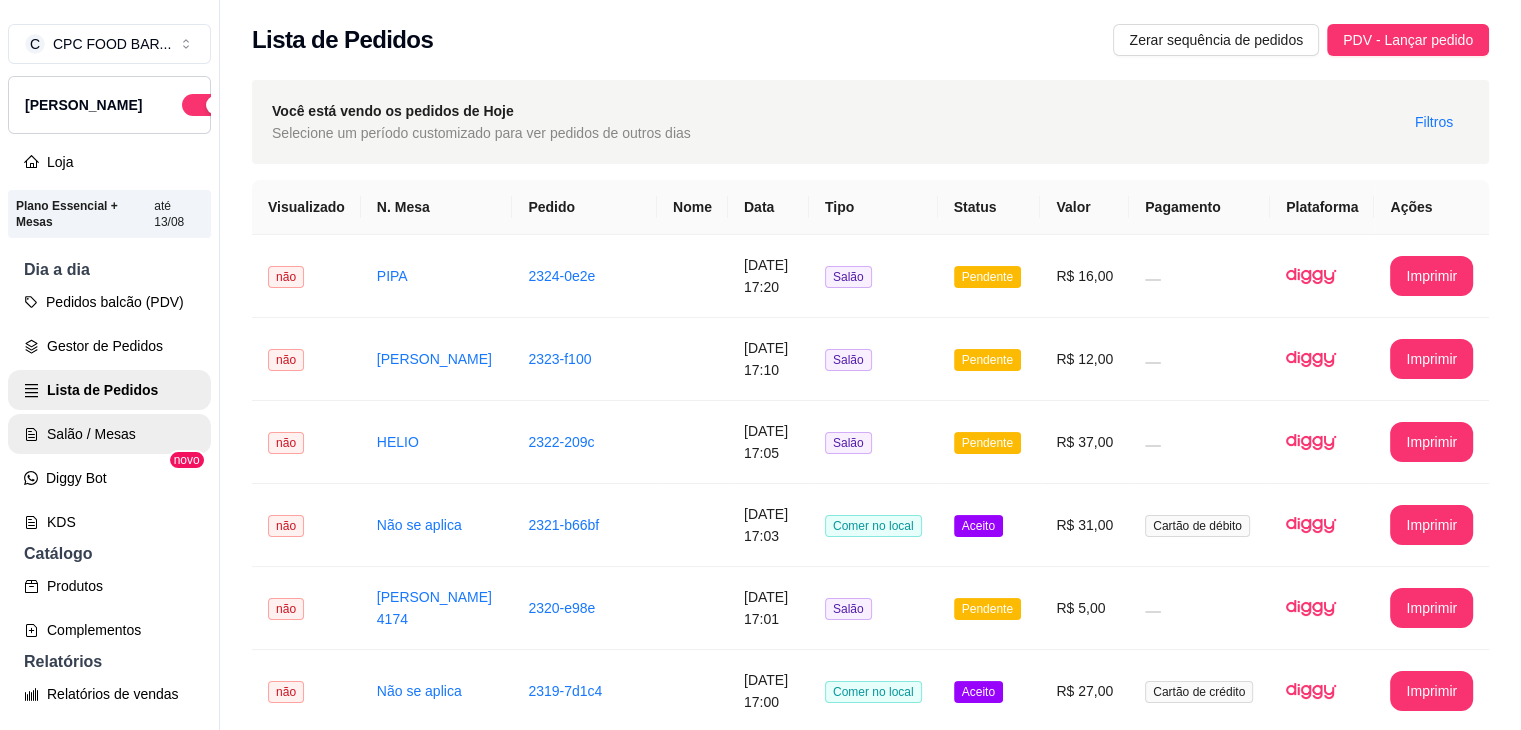 click on "Salão / Mesas" at bounding box center [109, 434] 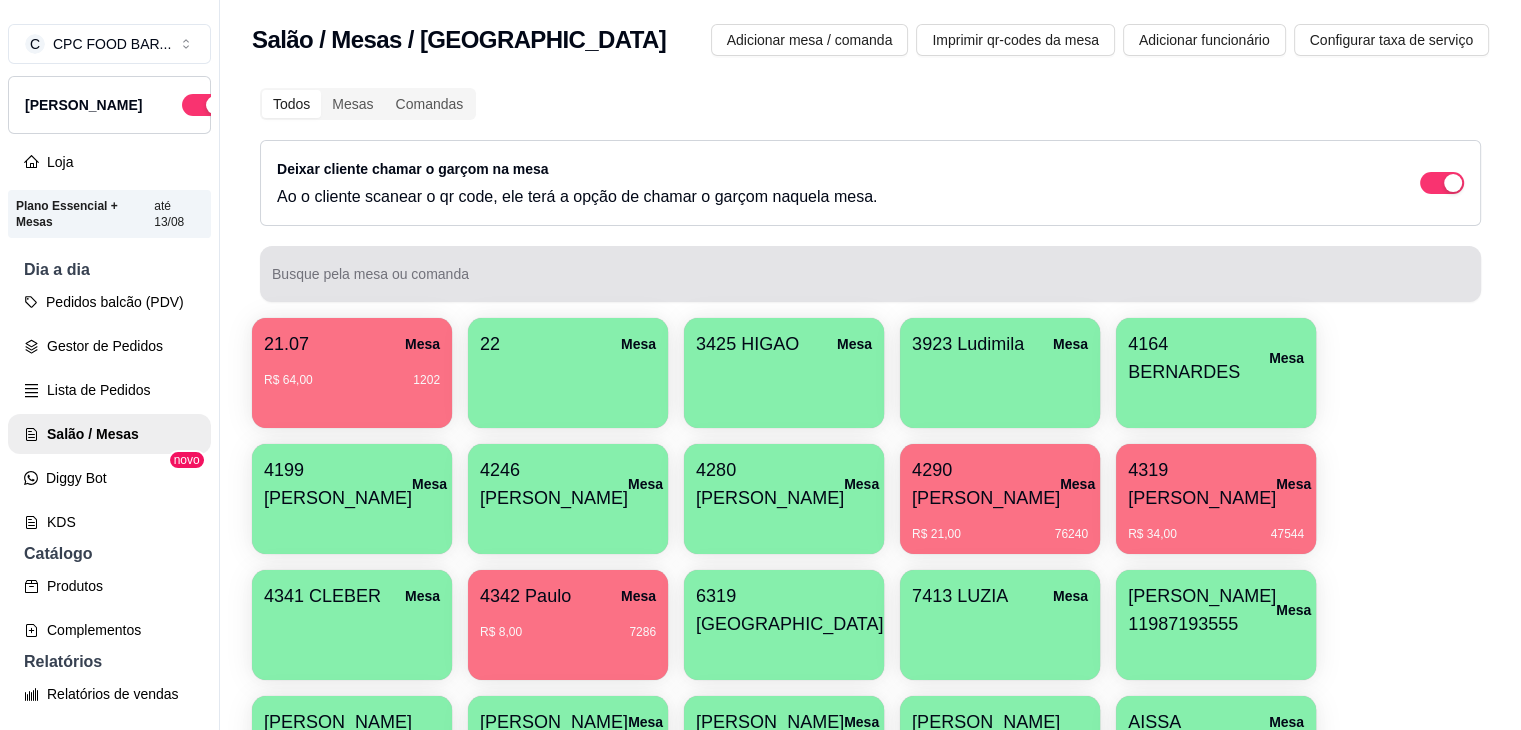 click on "Busque pela mesa ou comanda" at bounding box center (870, 282) 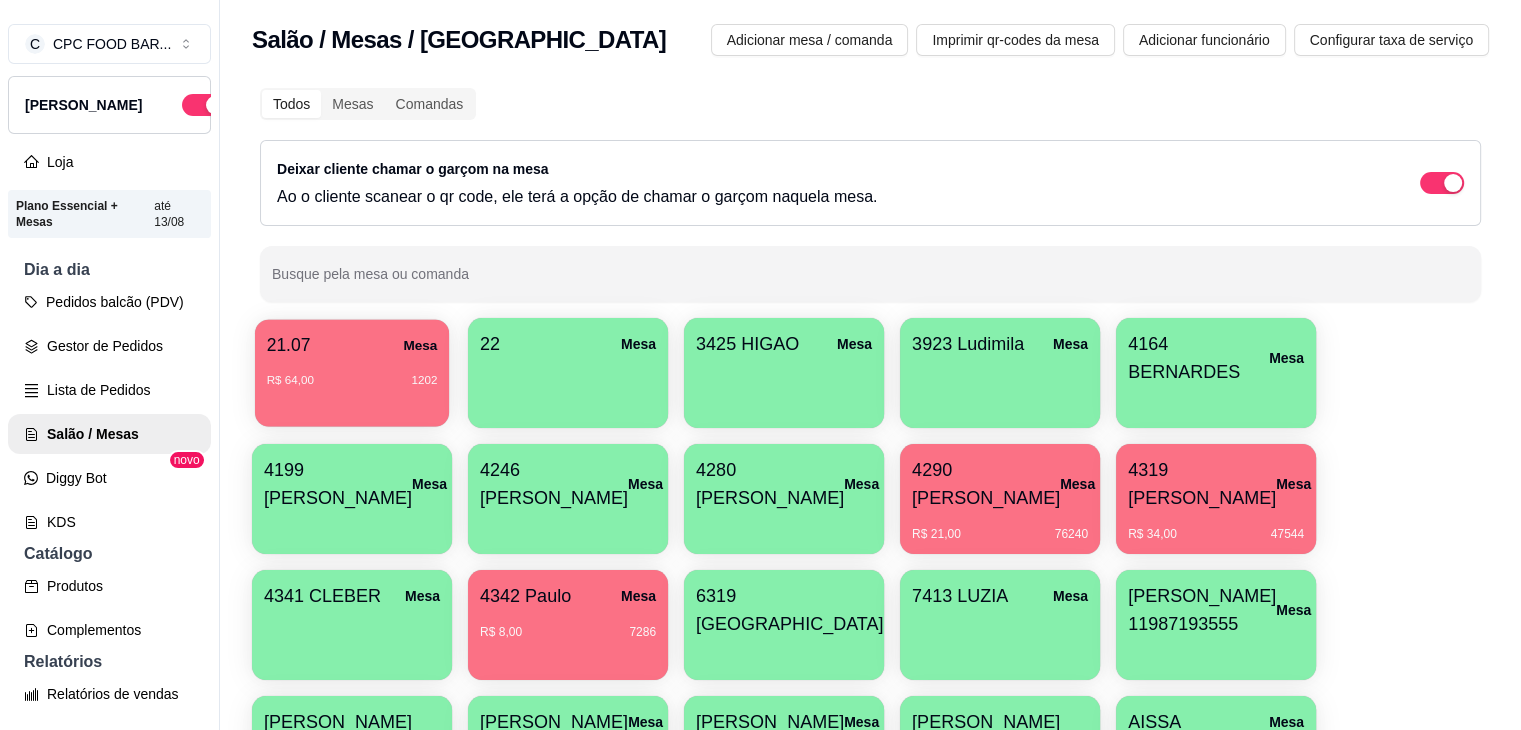 click on "21.07 Mesa R$ 64,00 1202" at bounding box center (352, 373) 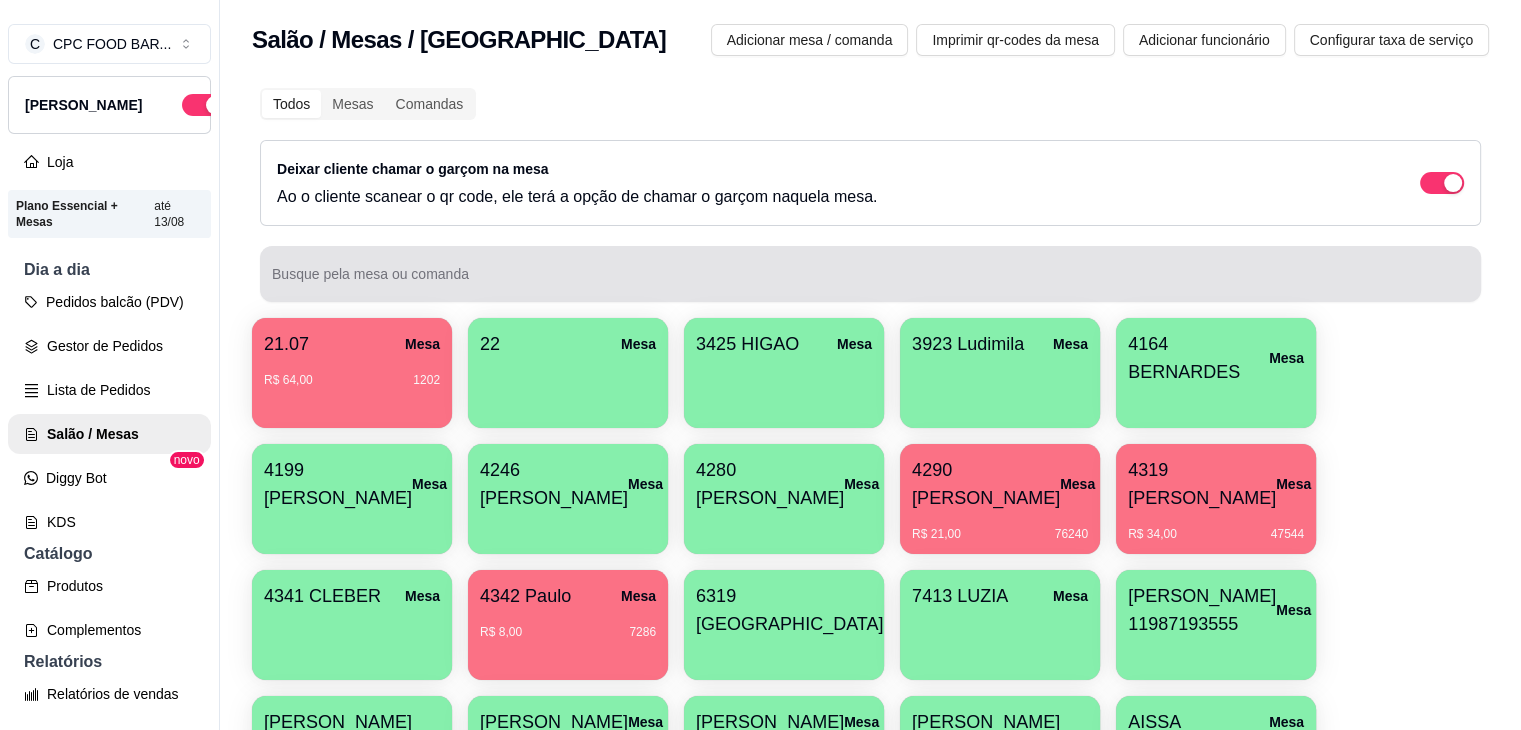 click at bounding box center (870, 274) 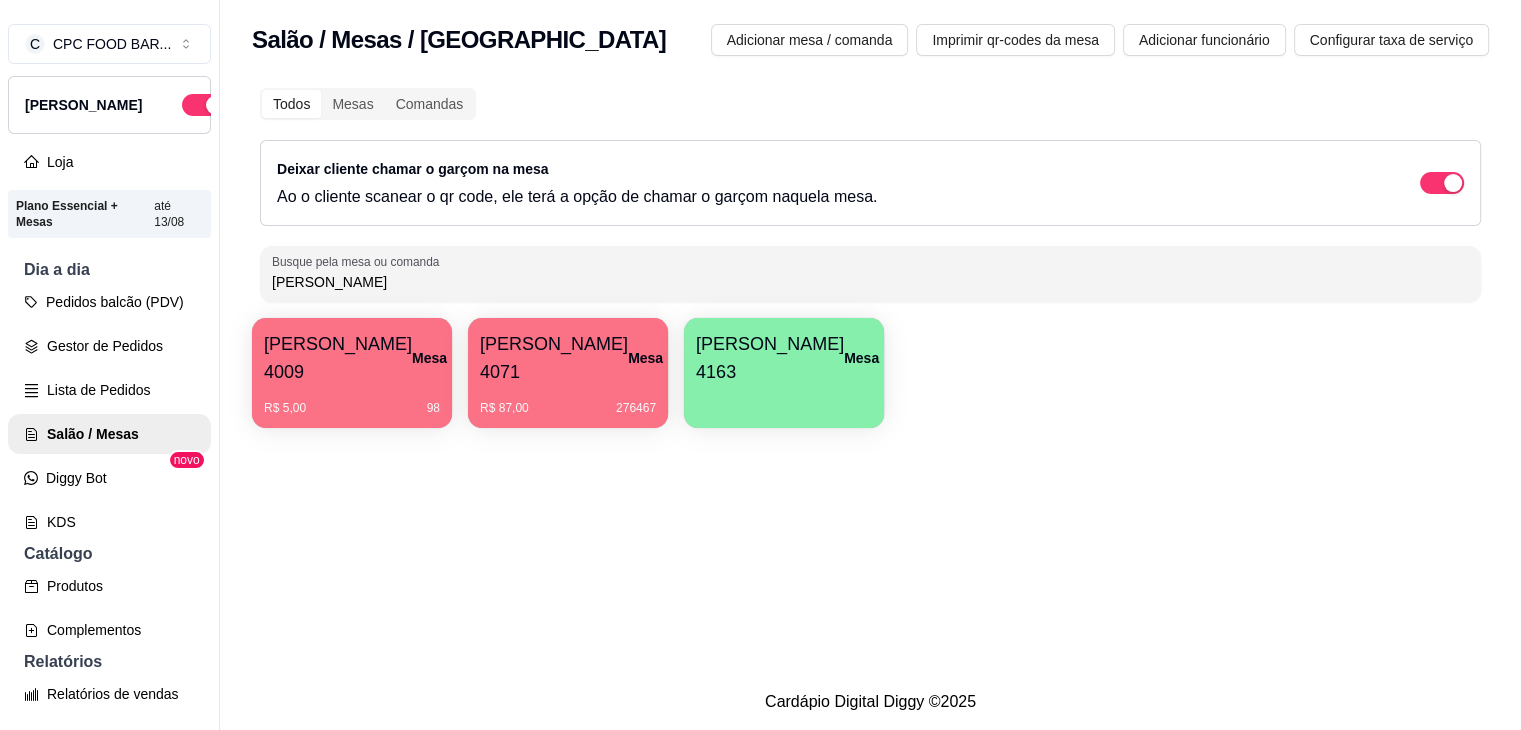 type on "[PERSON_NAME]" 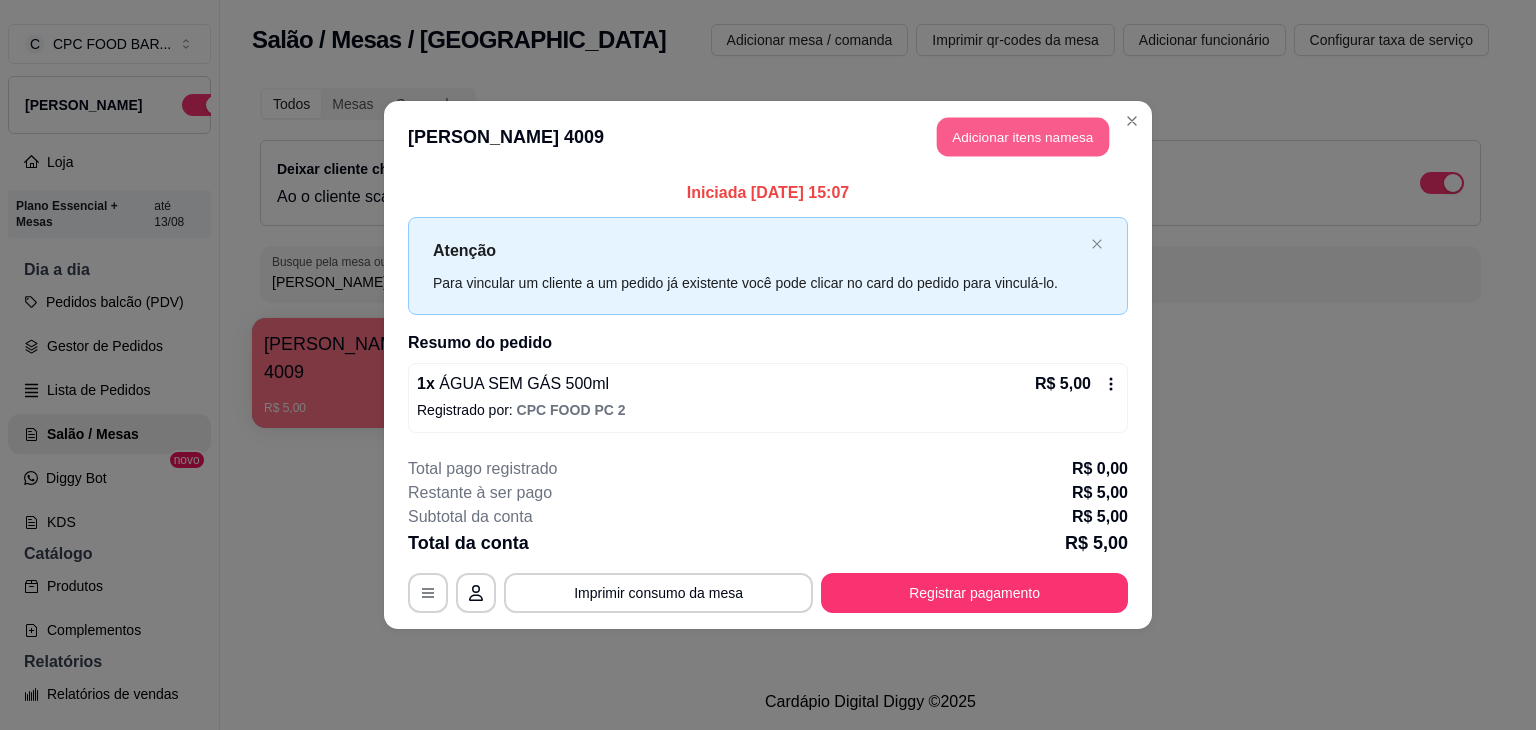 click on "Adicionar itens na  mesa" at bounding box center [1023, 137] 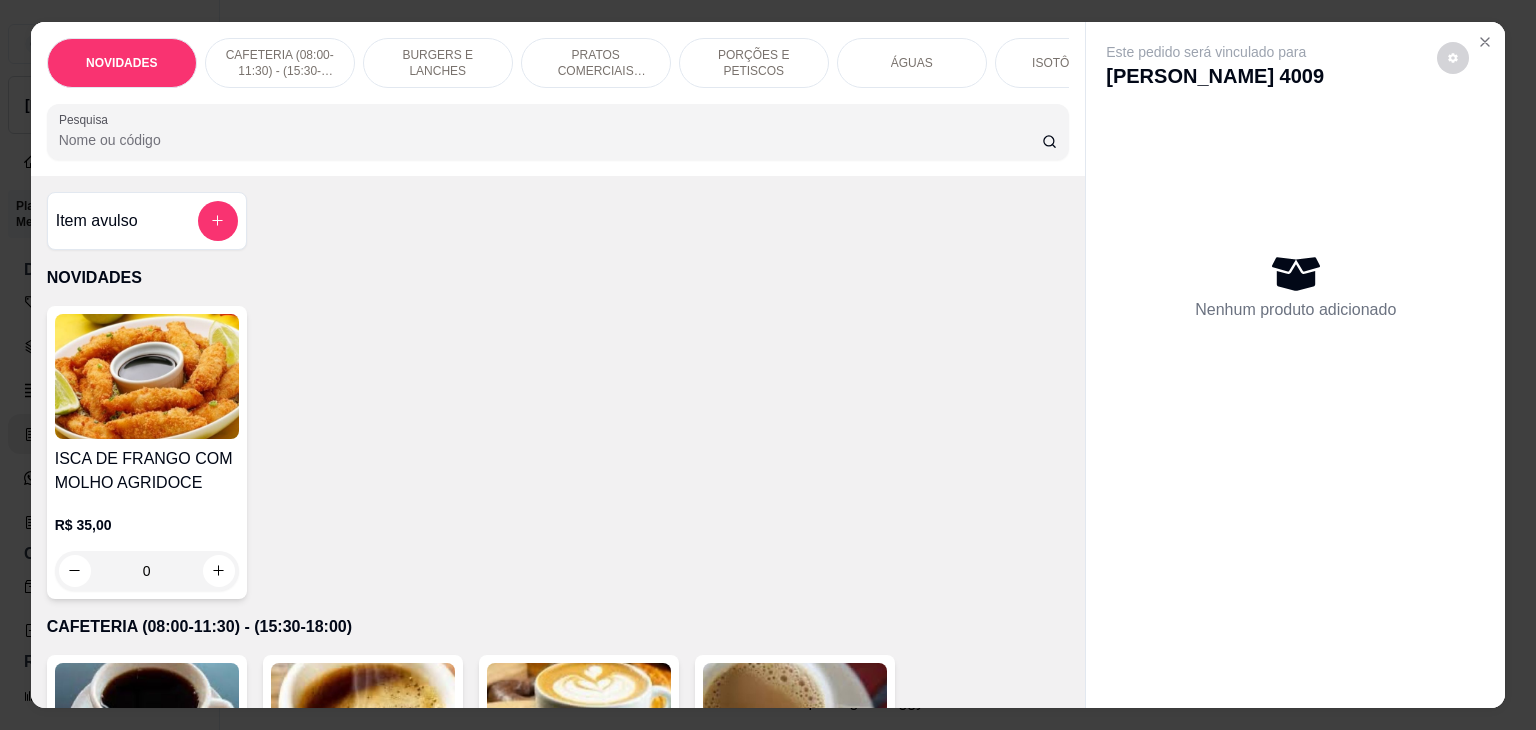click on "ÁGUAS" at bounding box center [912, 63] 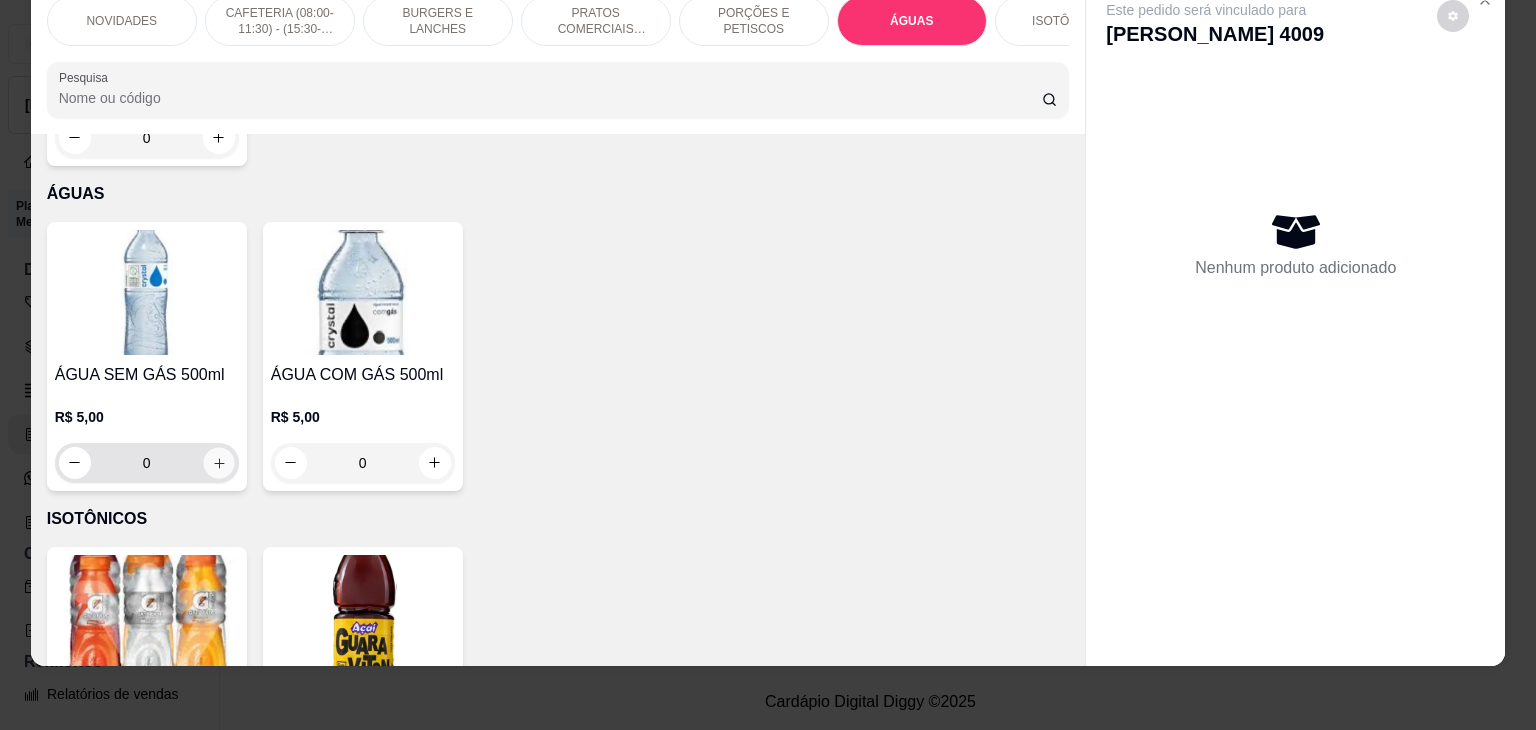 click at bounding box center [218, 462] 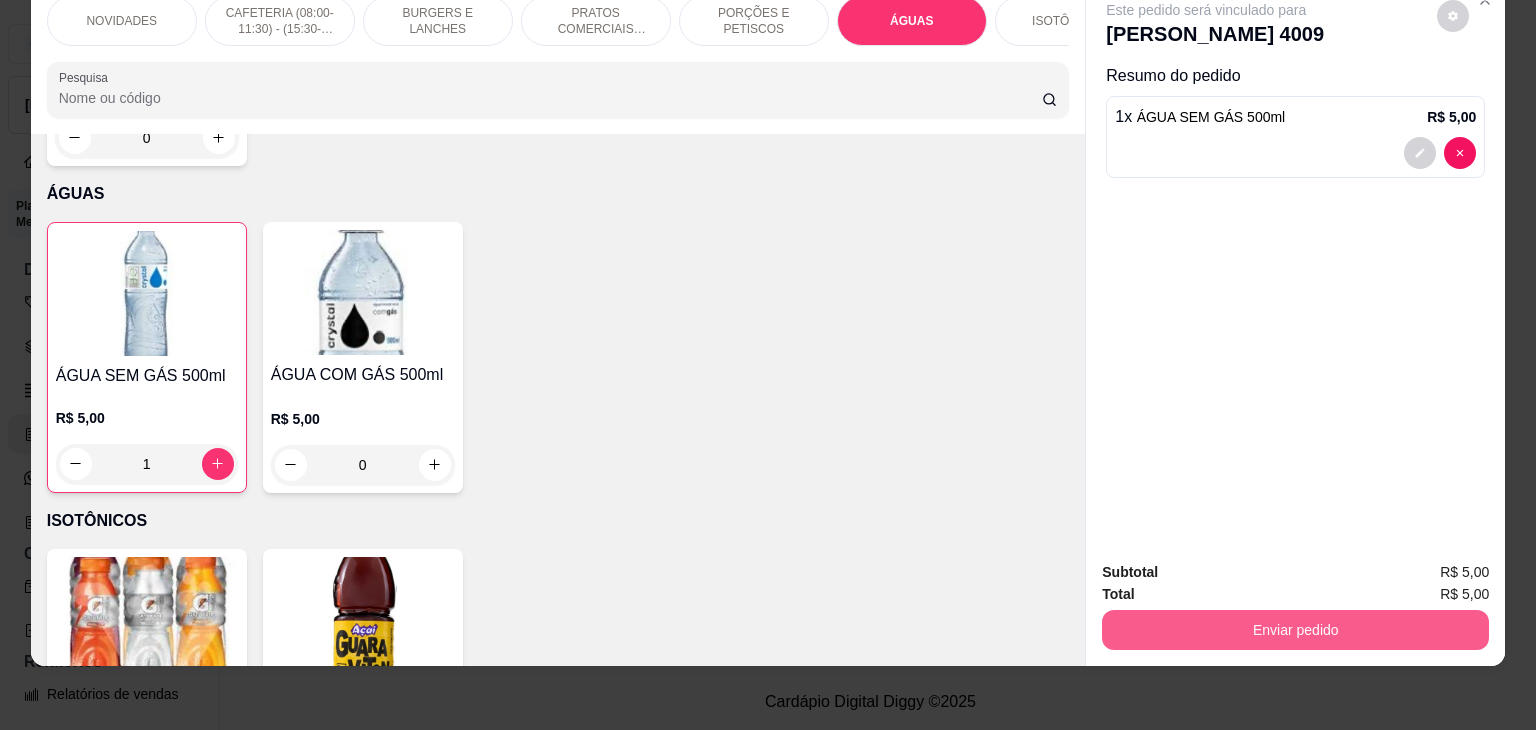 click on "Enviar pedido" at bounding box center [1295, 630] 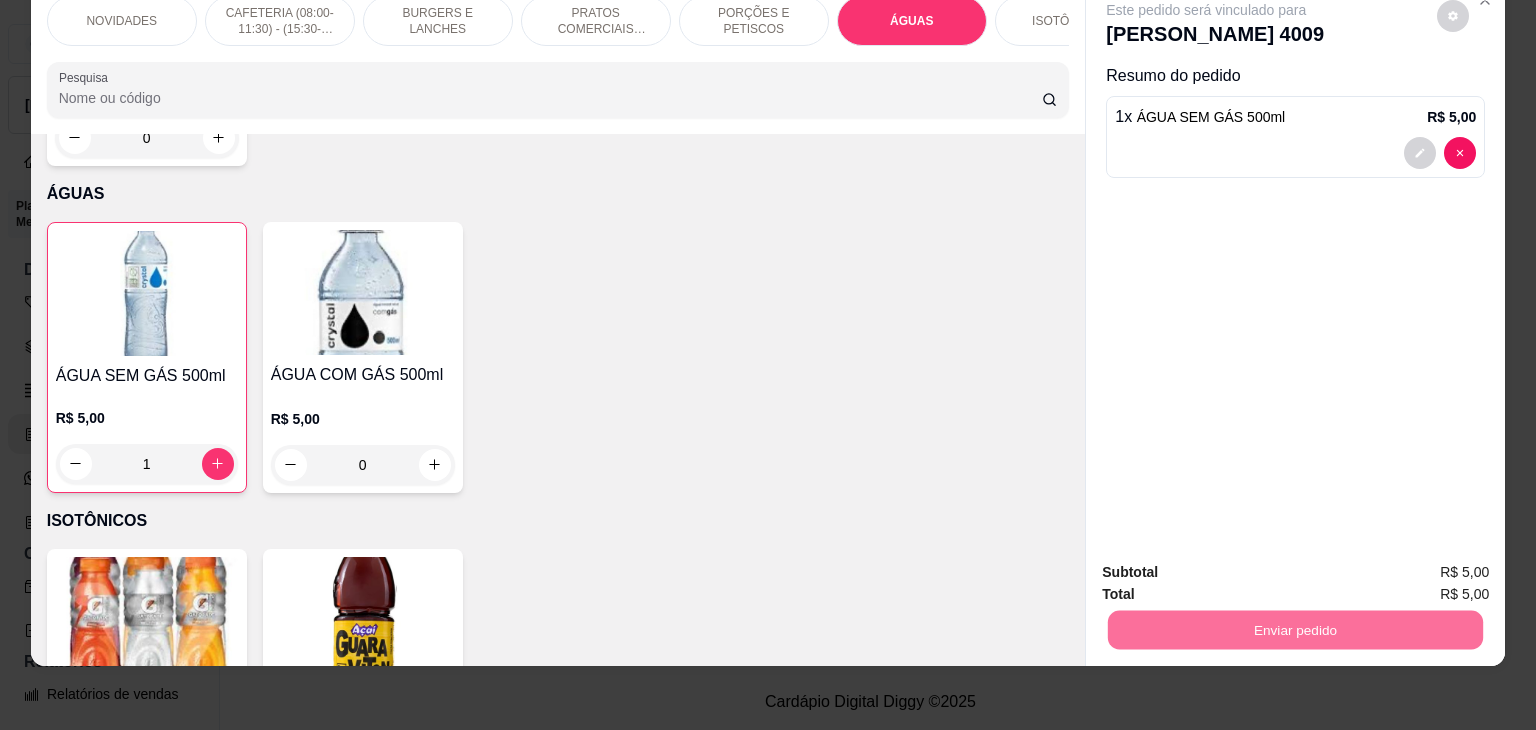 click on "Não registrar e enviar pedido" at bounding box center [1229, 565] 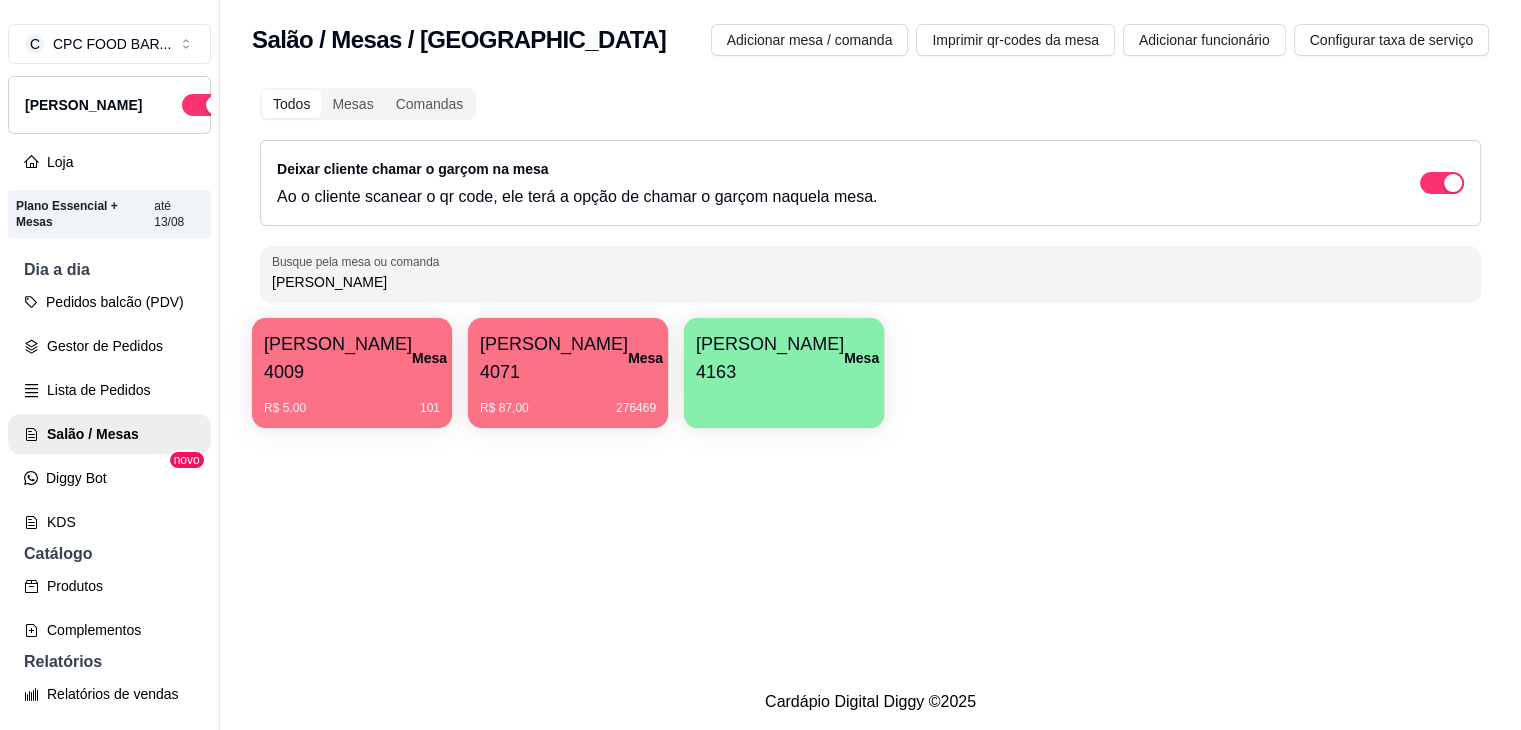 click on "[PERSON_NAME]" at bounding box center (870, 282) 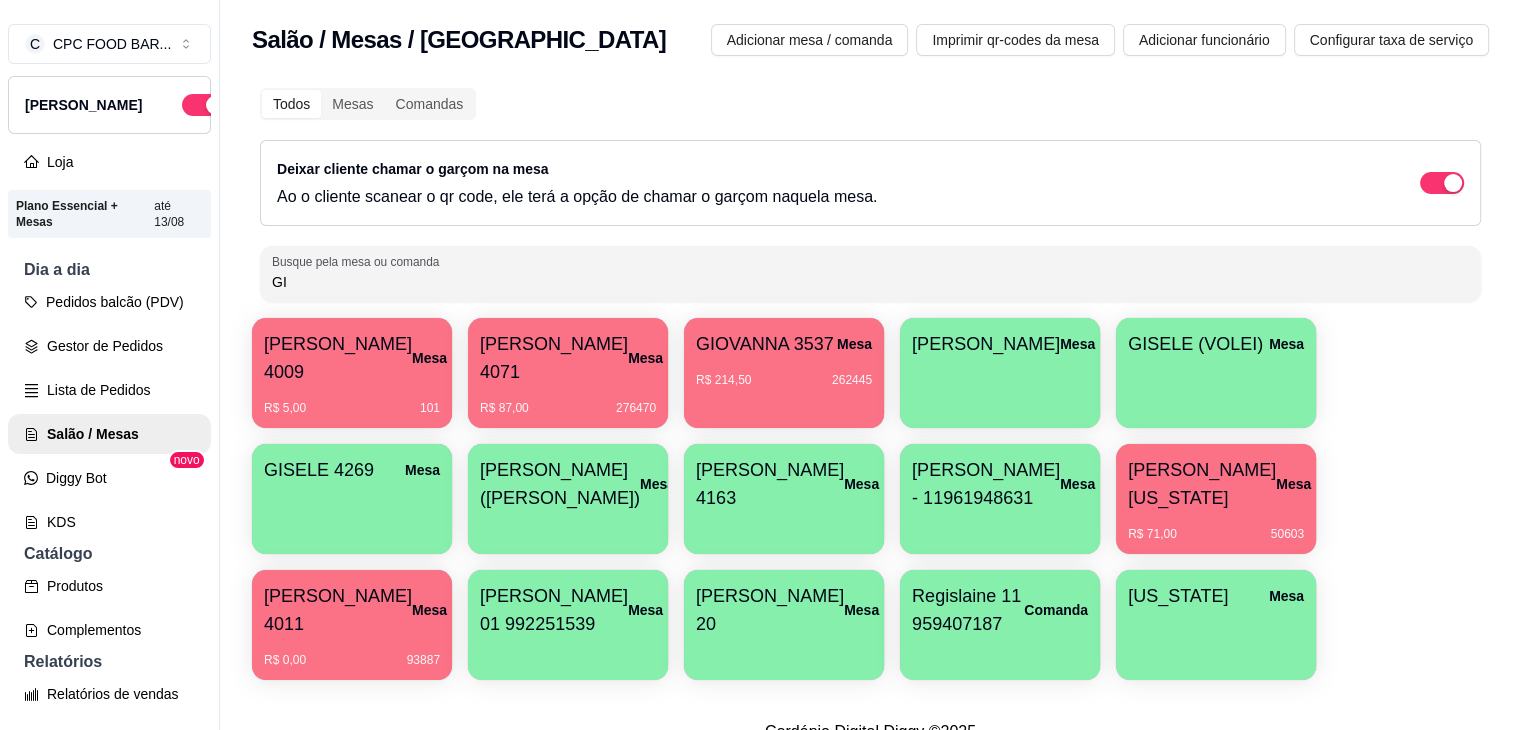 type on "G" 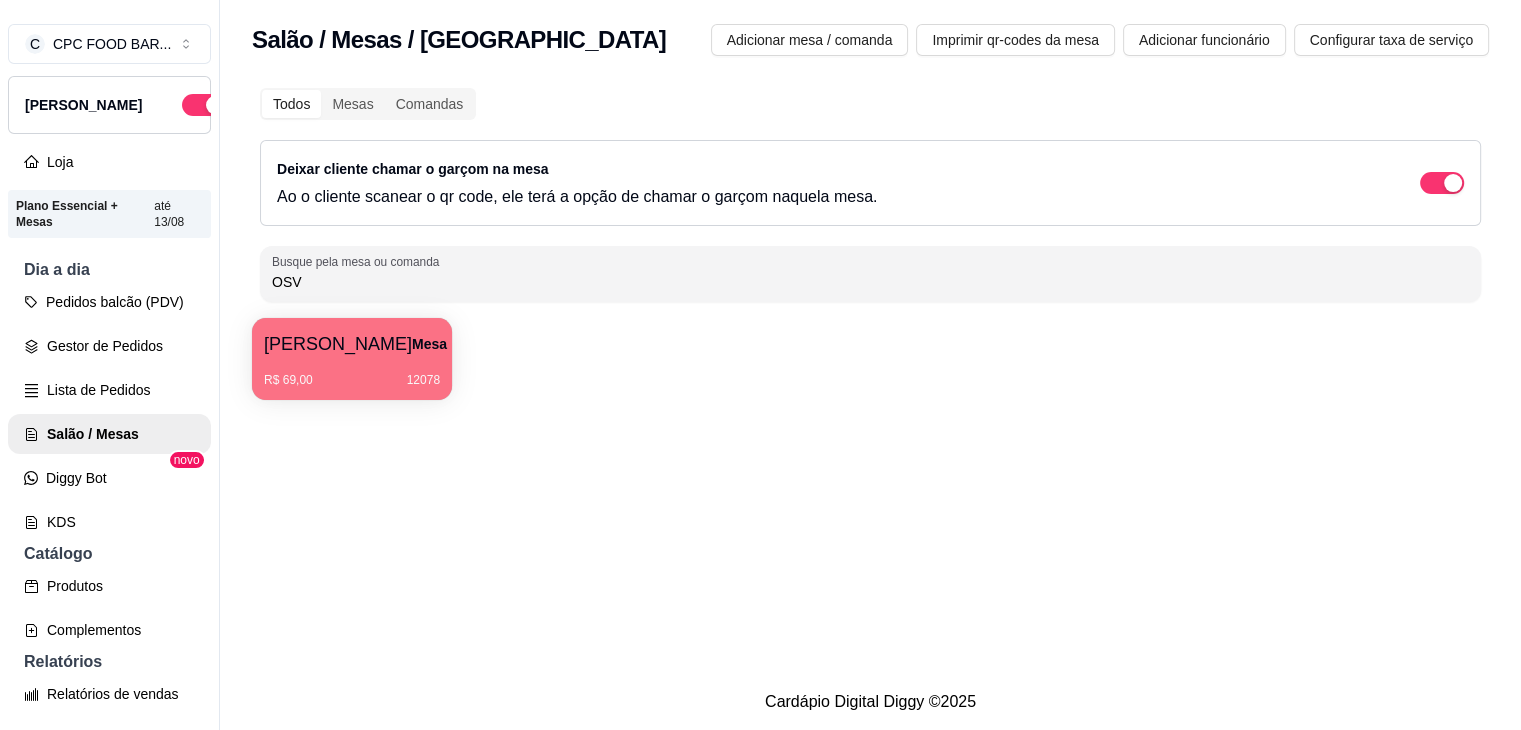 type on "OSV" 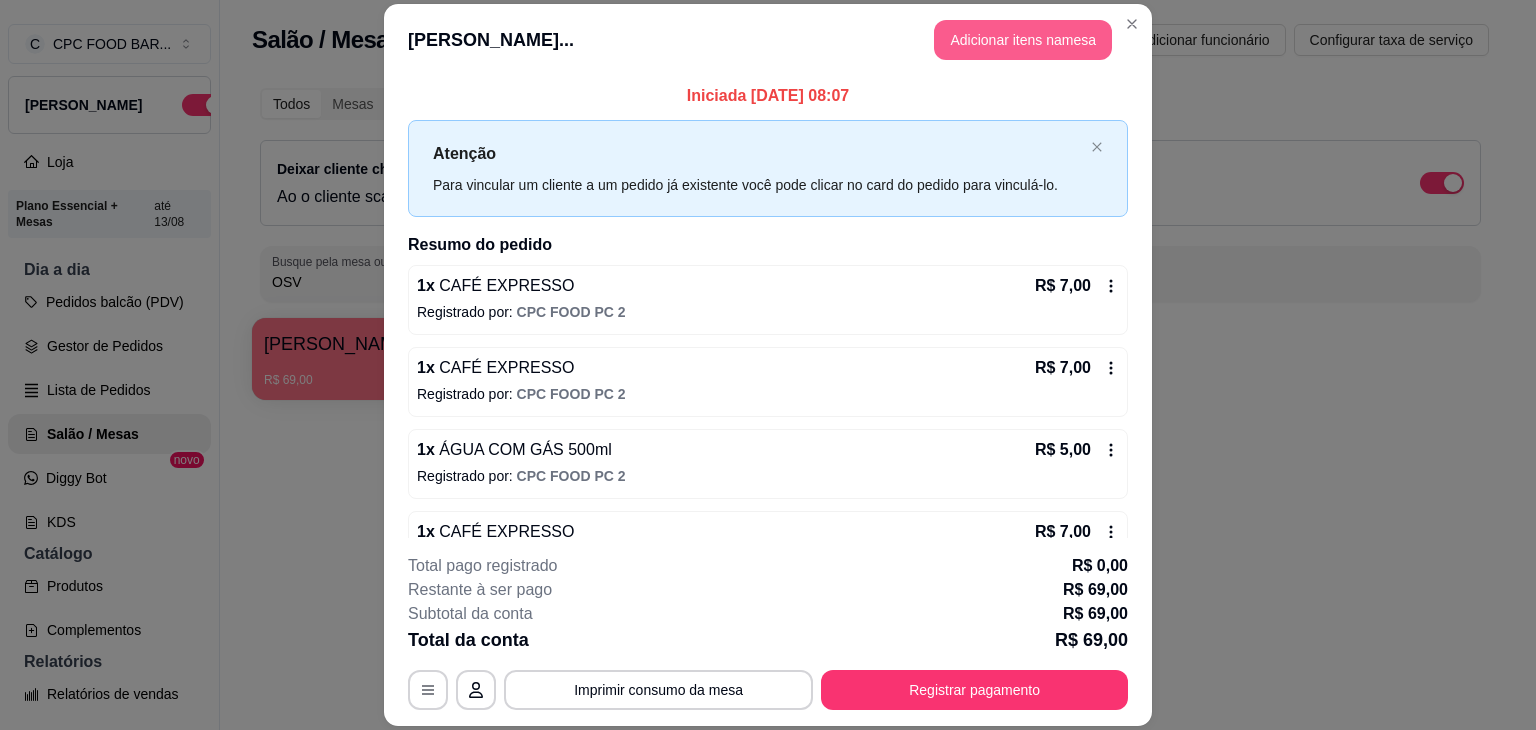click on "Adicionar itens na  mesa" at bounding box center [1023, 40] 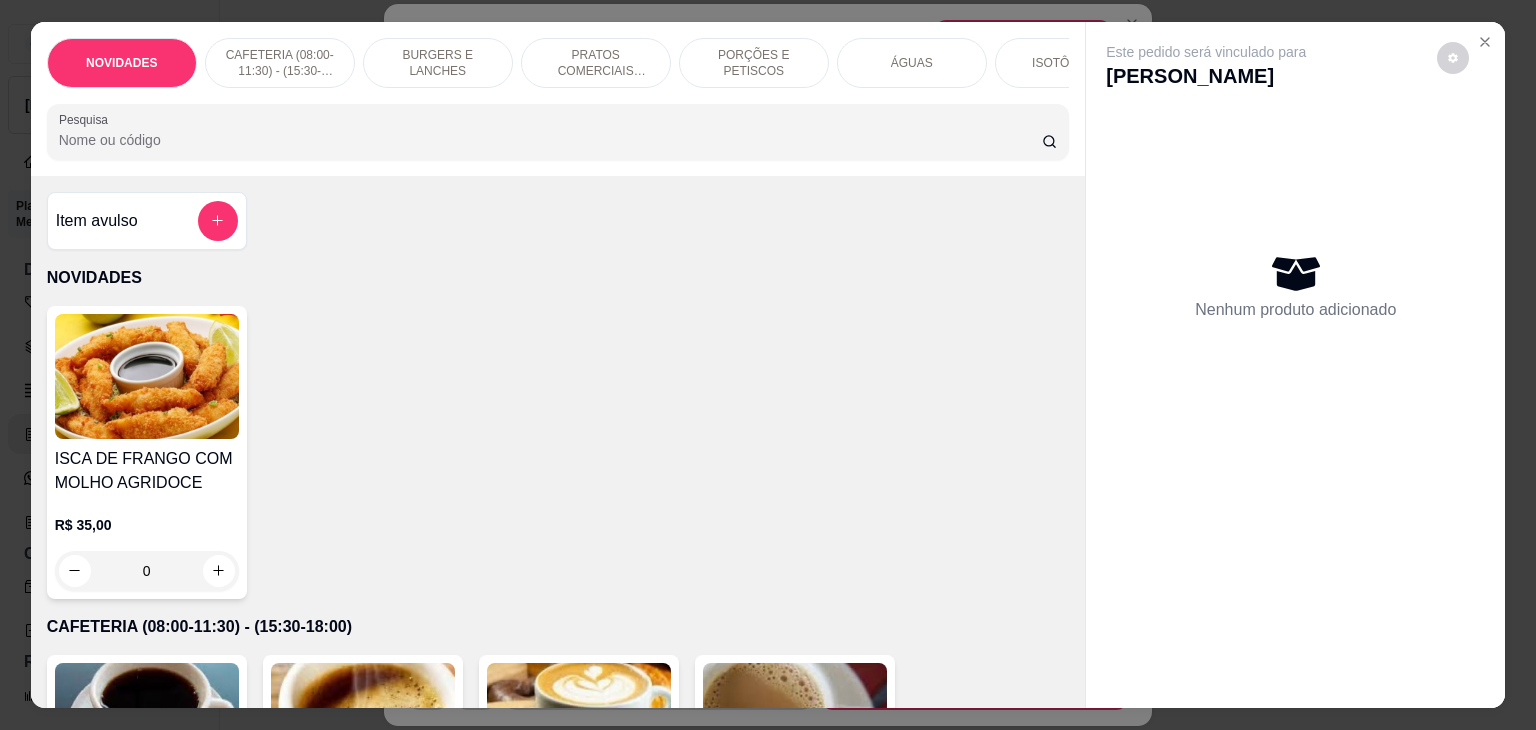 click on "Pesquisa" at bounding box center (550, 140) 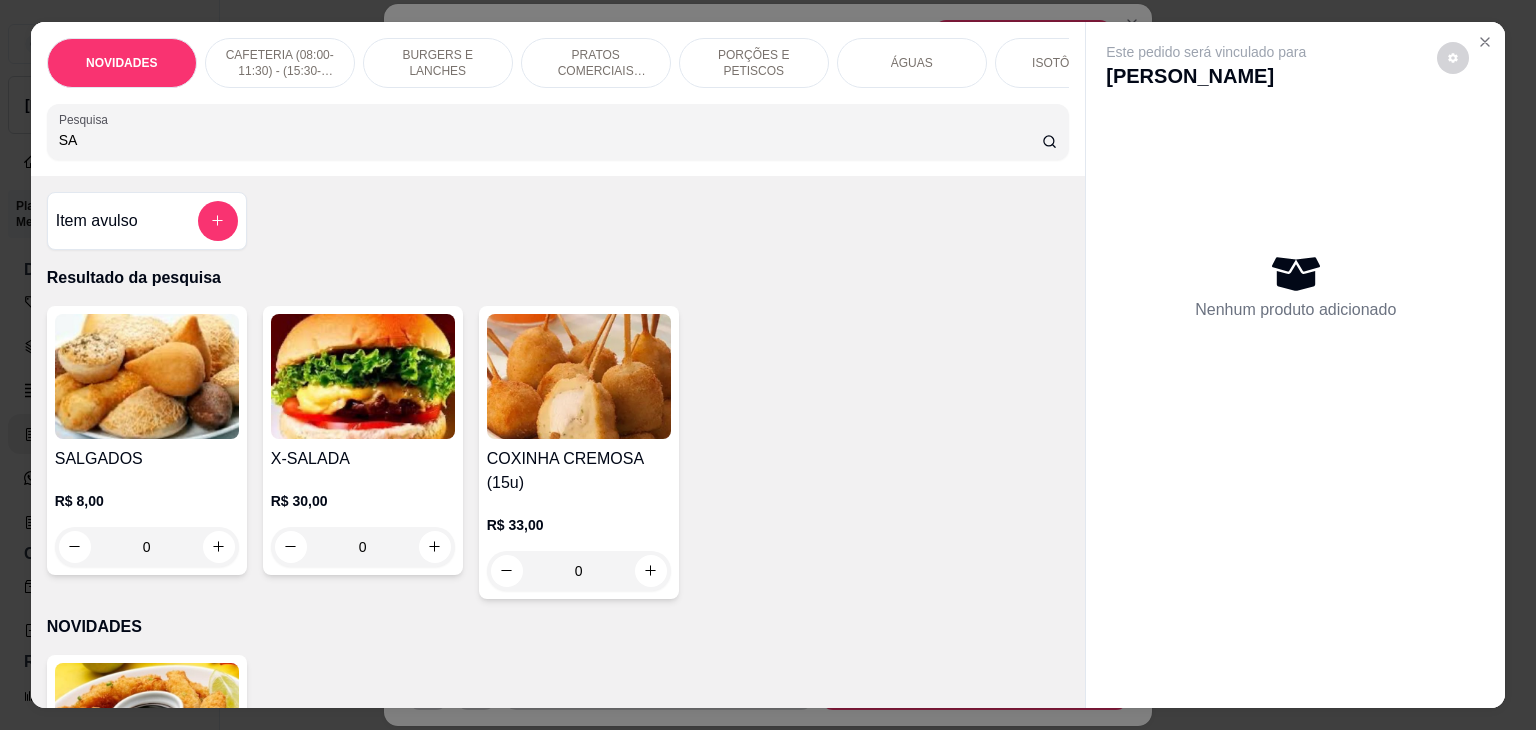 type on "SA" 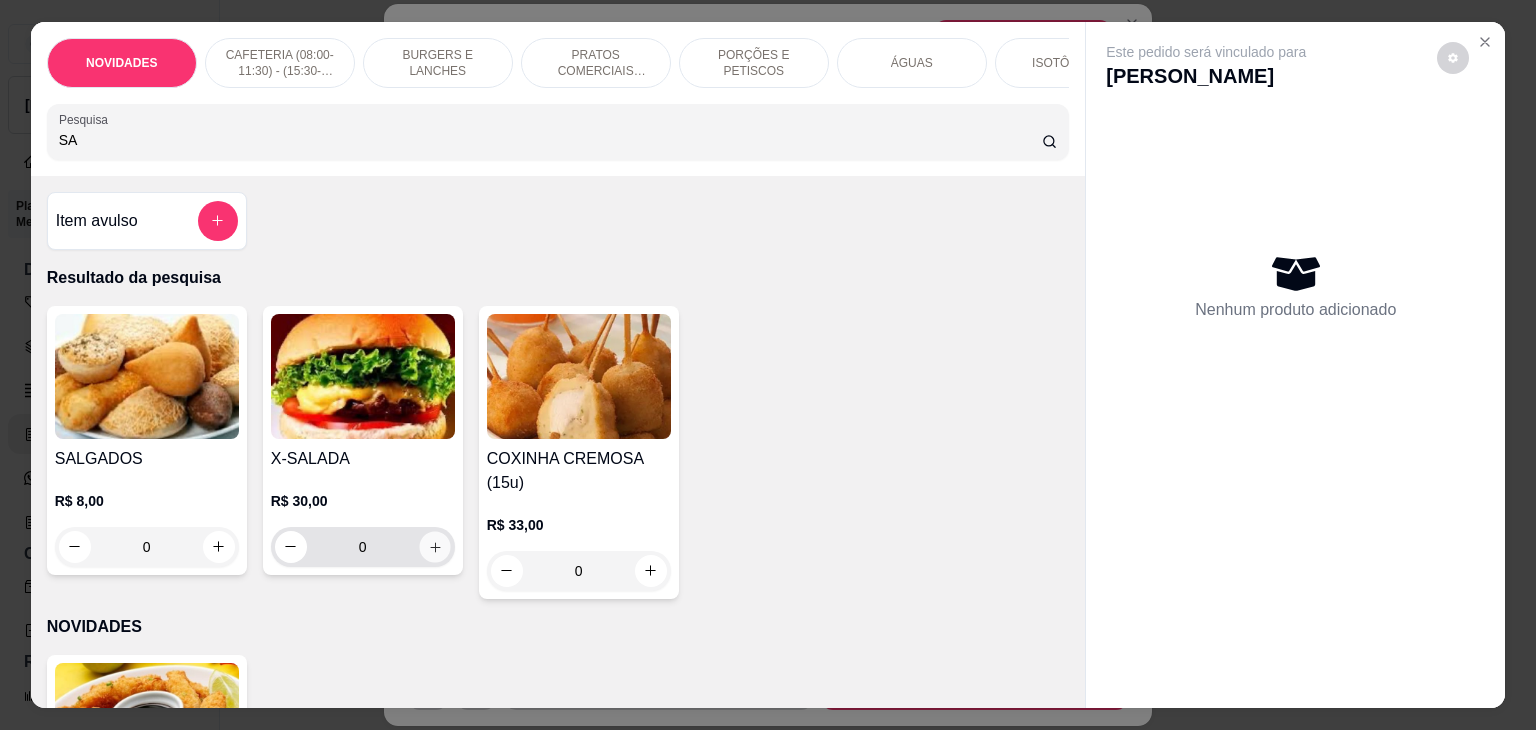click at bounding box center [434, 546] 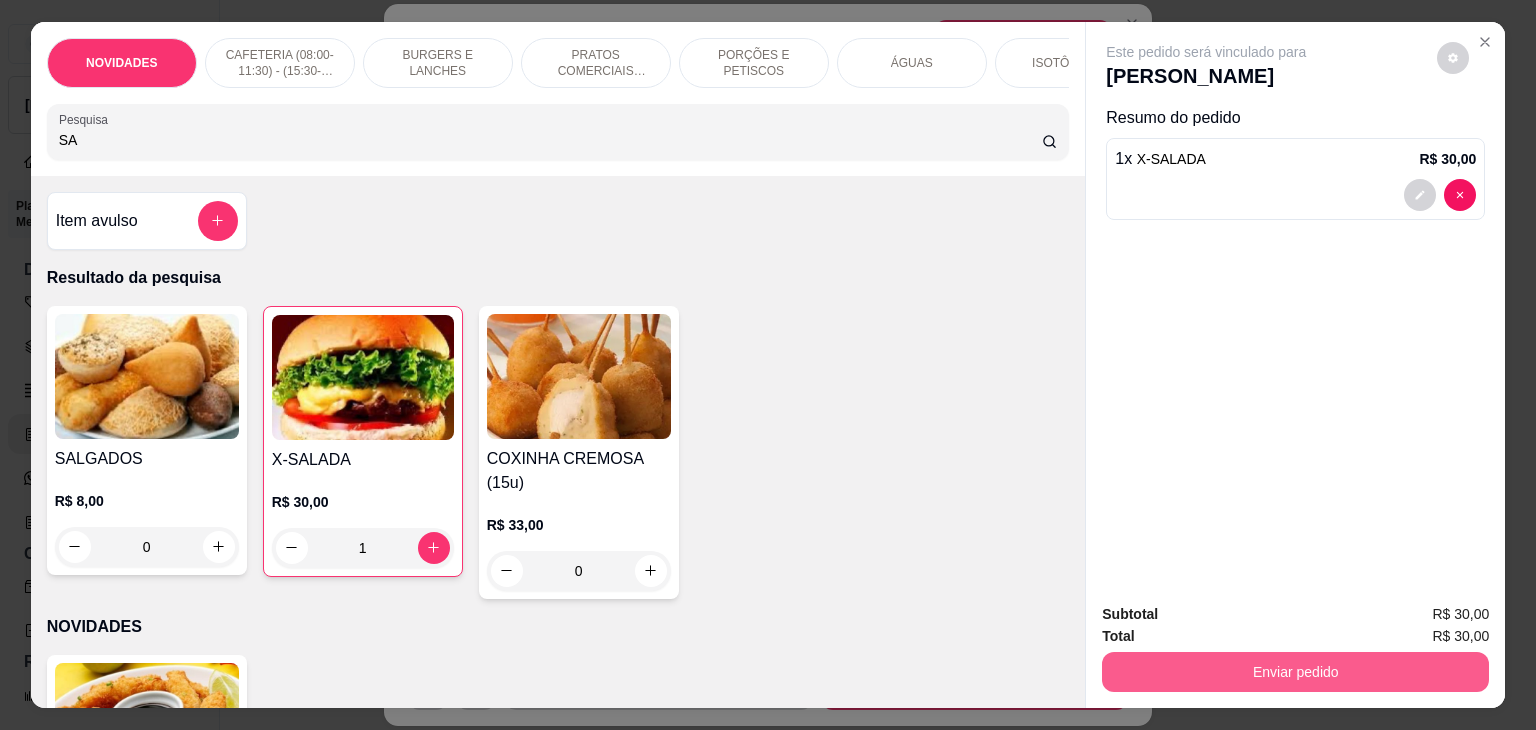 click on "Enviar pedido" at bounding box center [1295, 672] 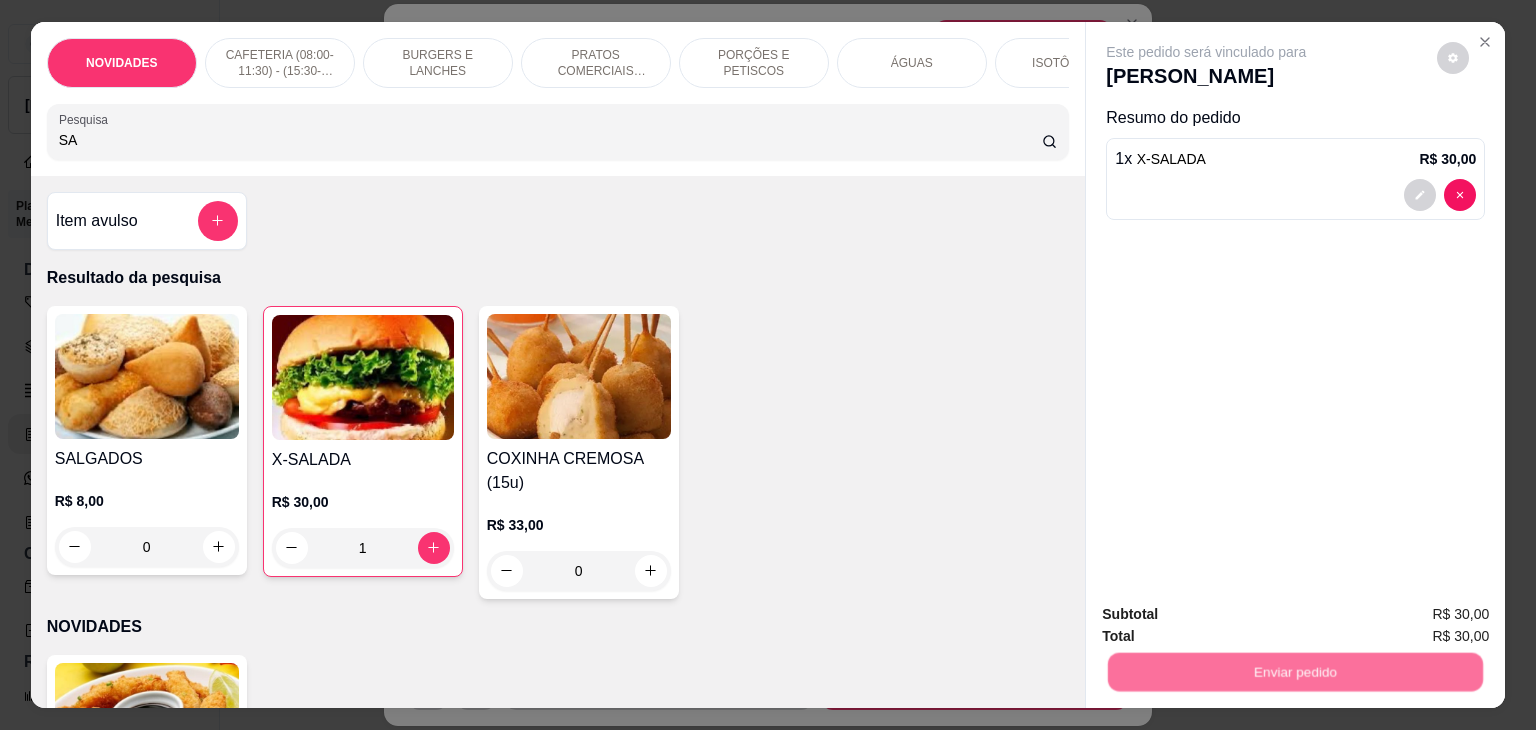 click on "Não registrar e enviar pedido" at bounding box center [1229, 614] 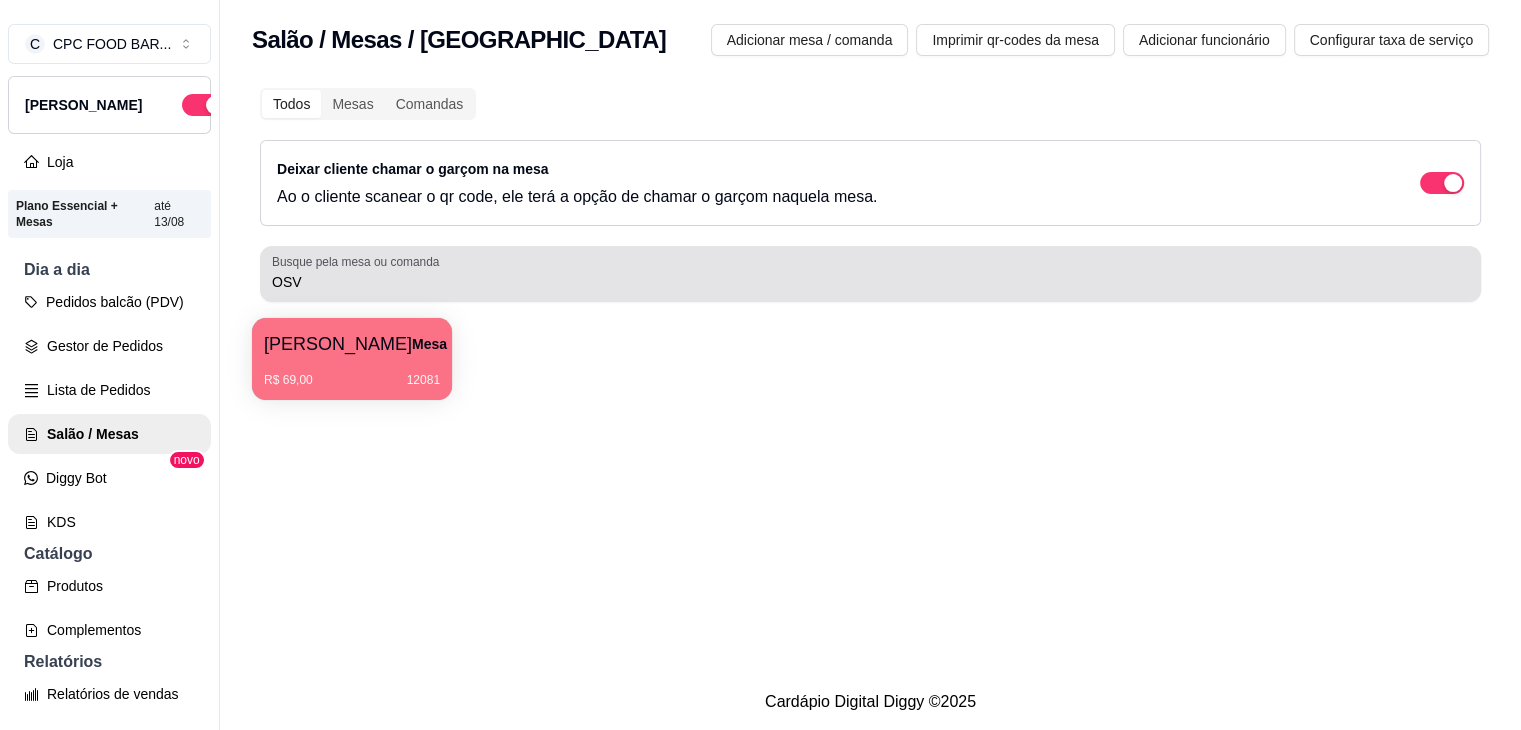drag, startPoint x: 815, startPoint y: 289, endPoint x: 790, endPoint y: 278, distance: 27.313 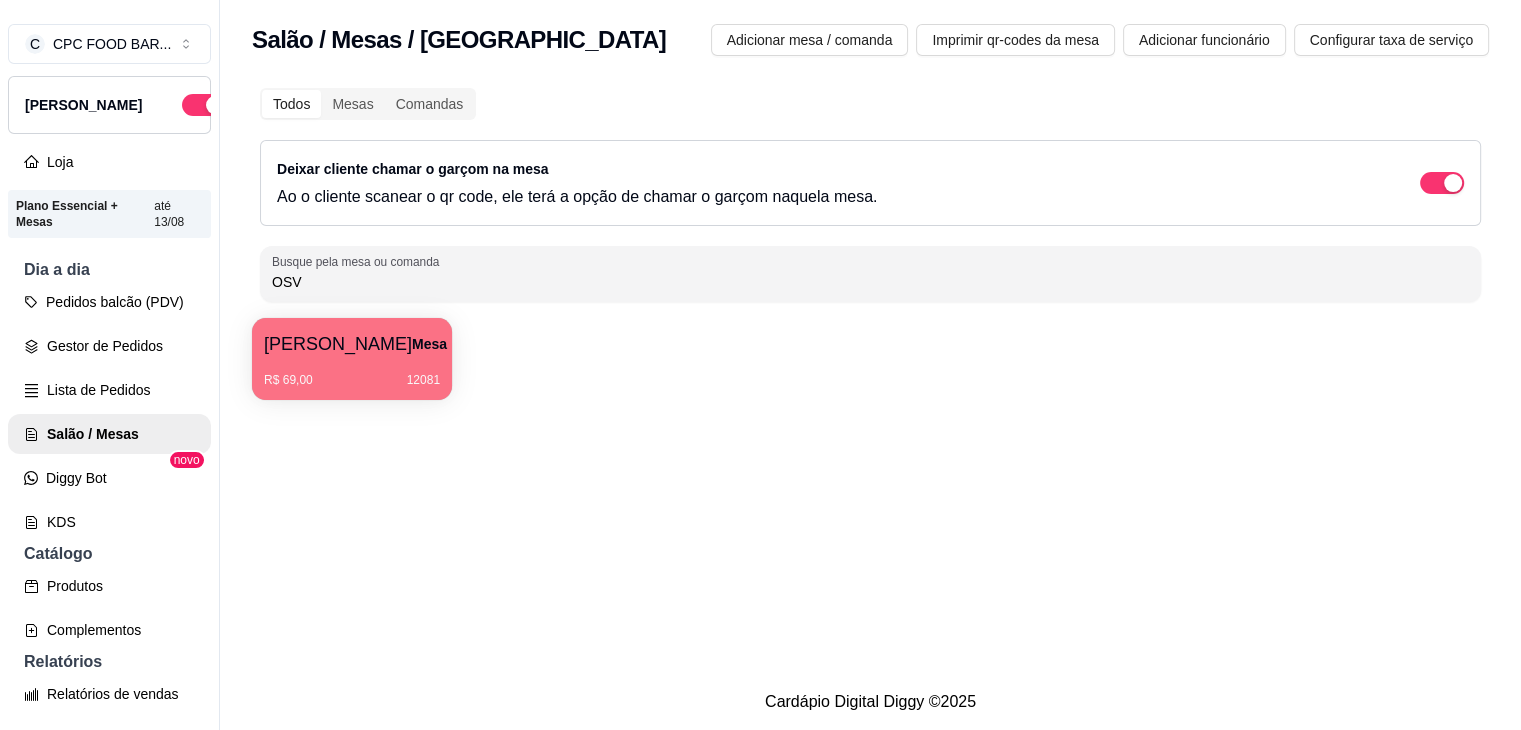 click on "OSV" at bounding box center (870, 274) 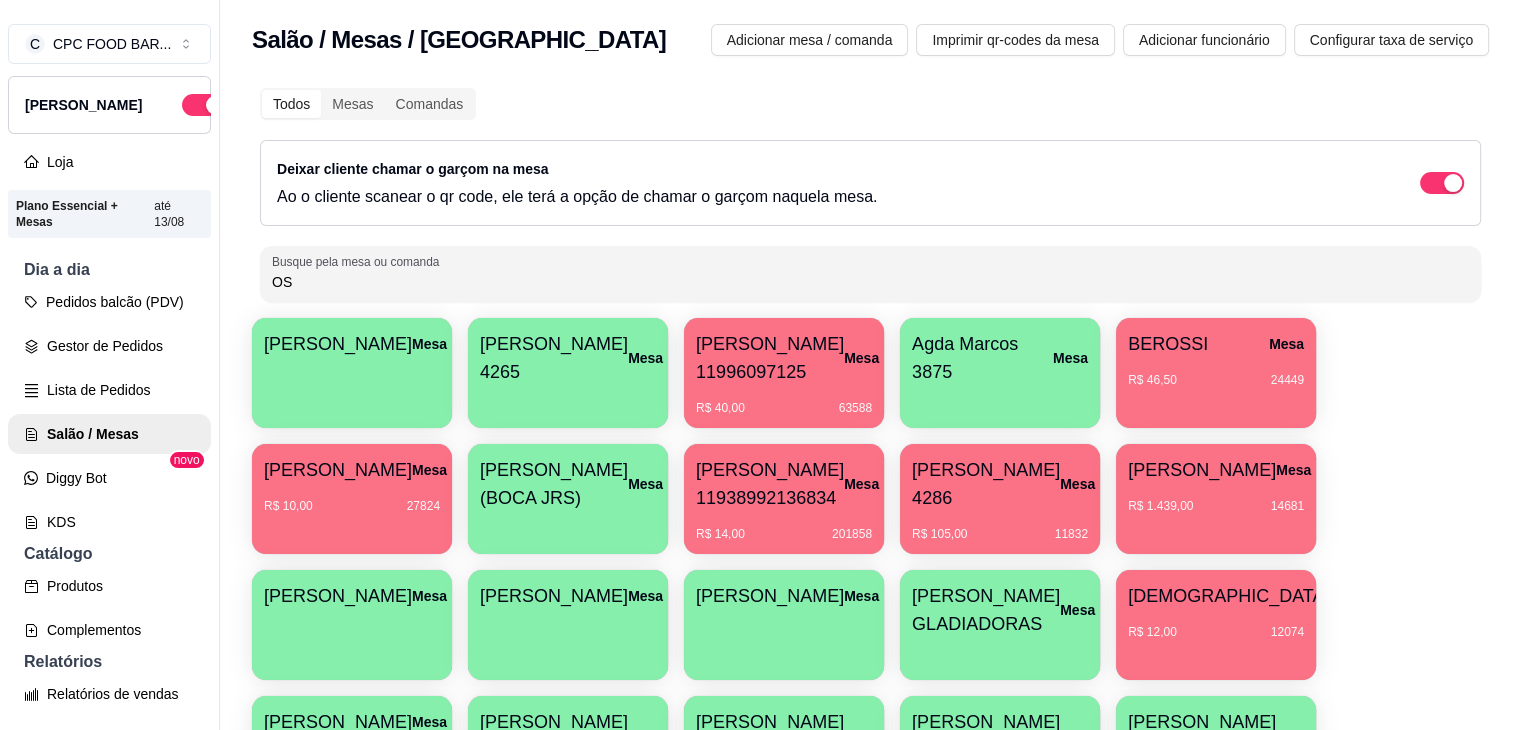 type on "O" 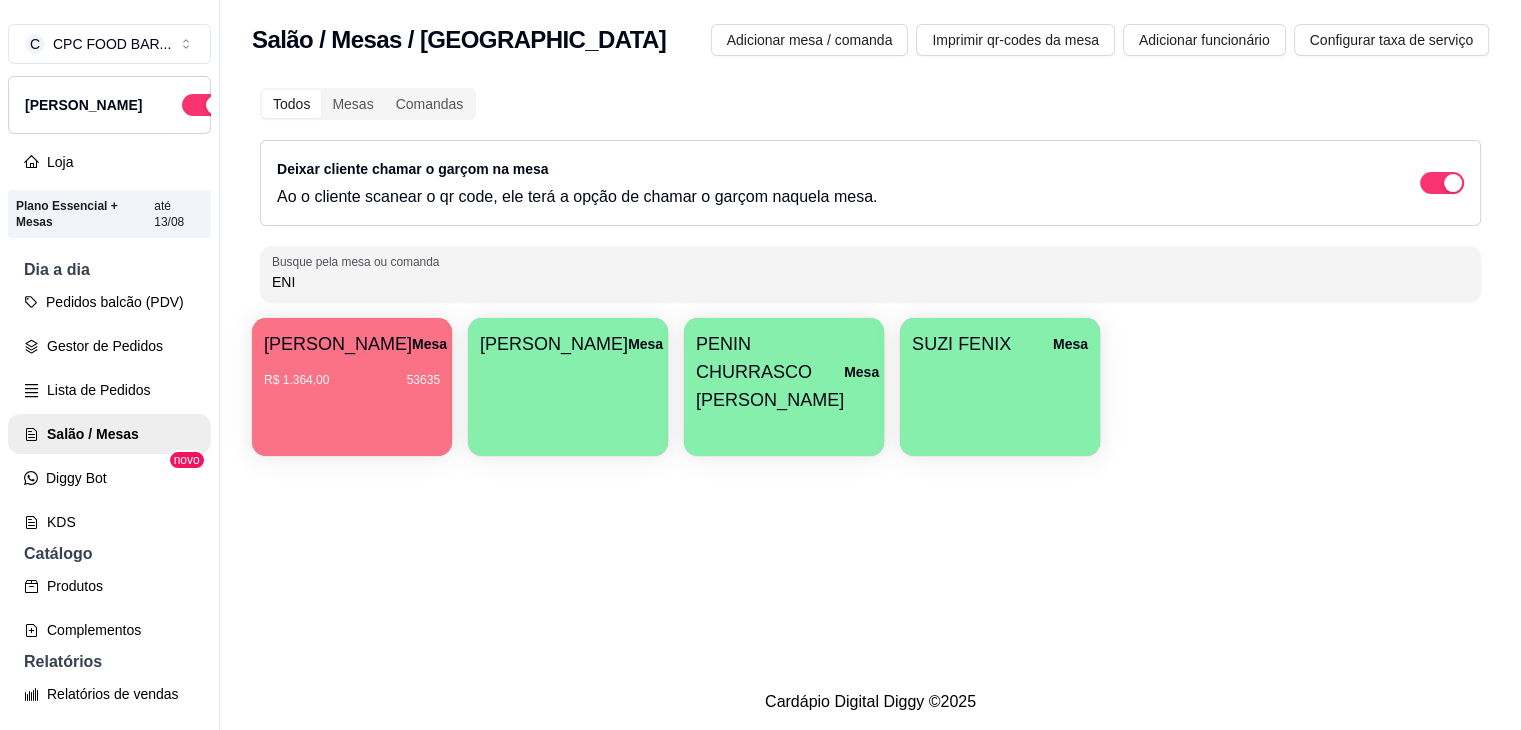 type on "ENI" 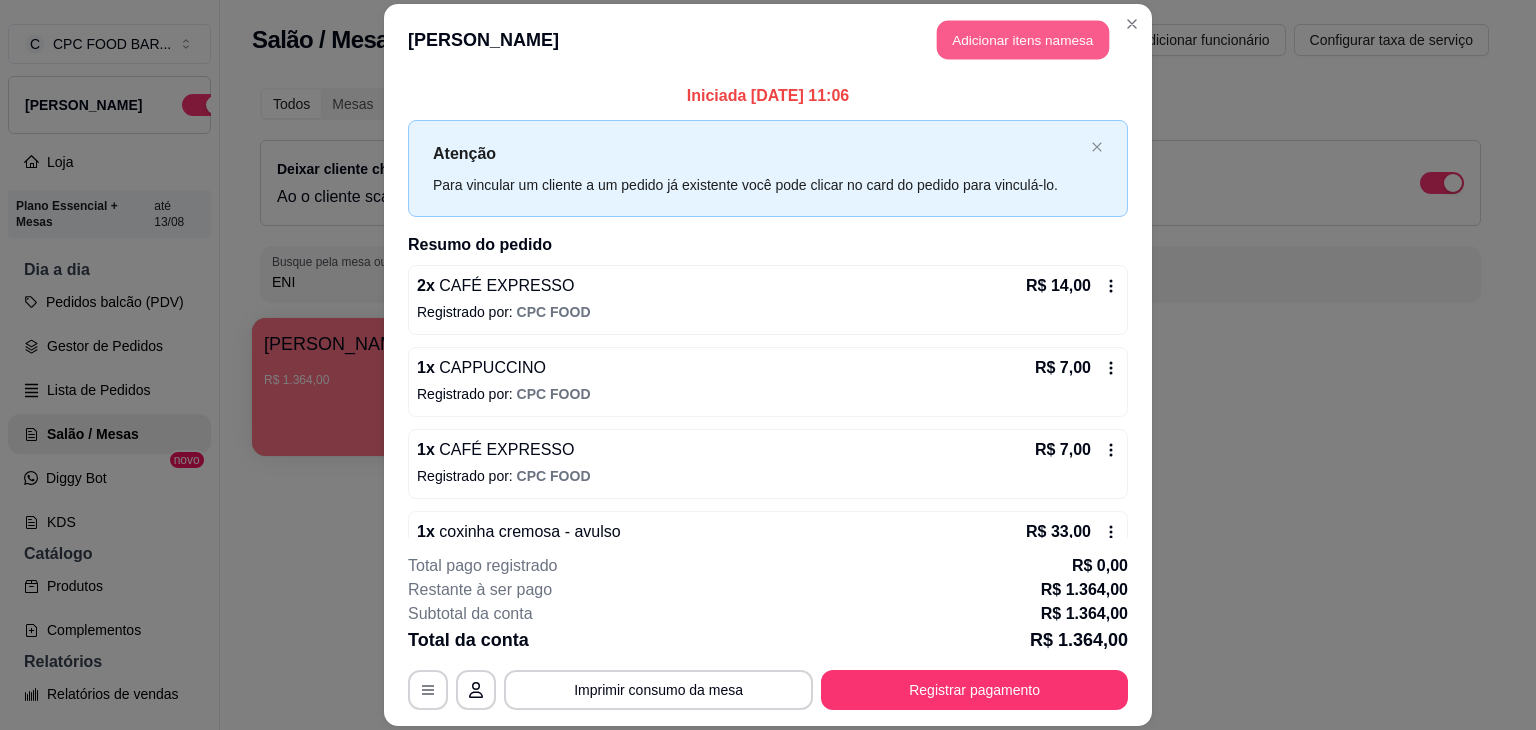 click on "Adicionar itens na  mesa" at bounding box center (1023, 39) 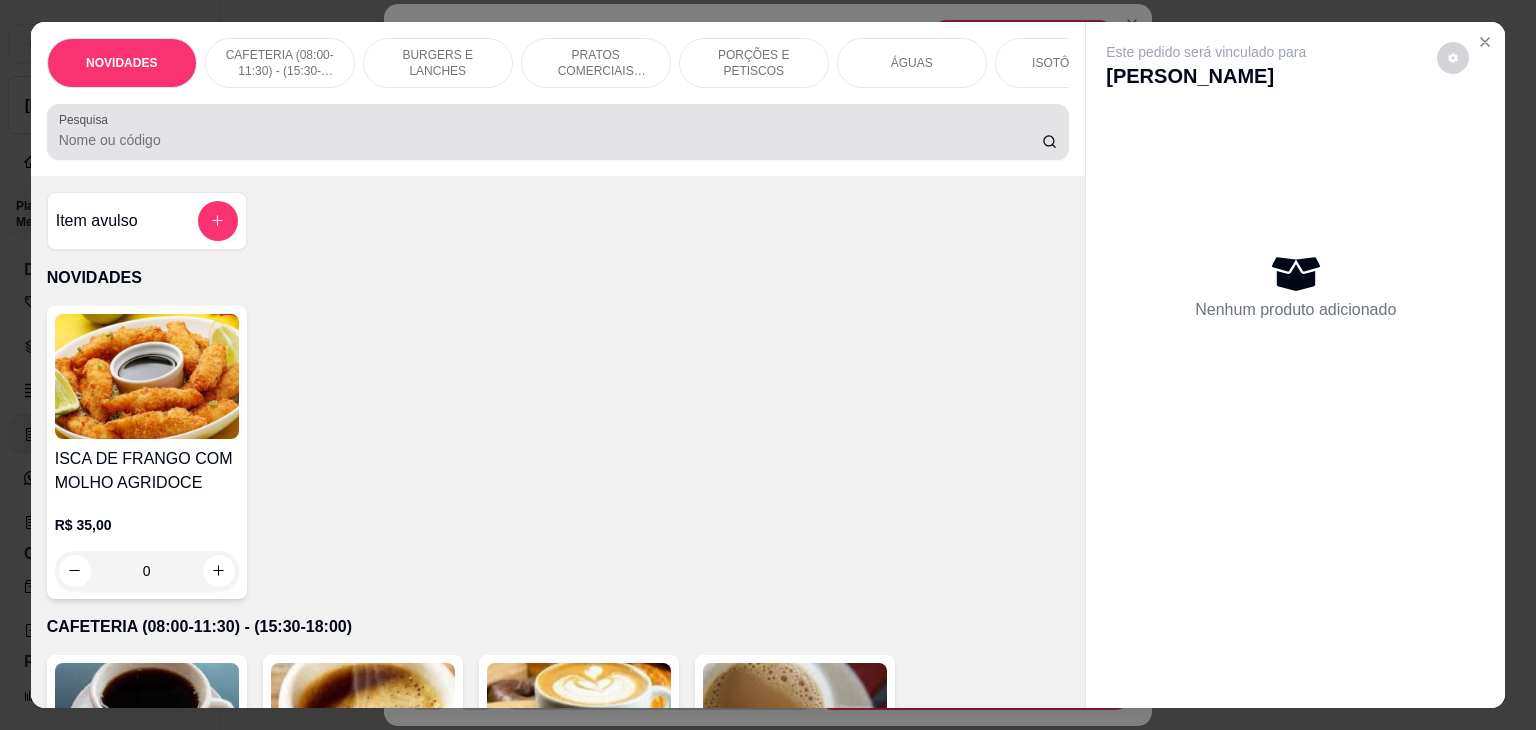 click on "Pesquisa" at bounding box center (558, 132) 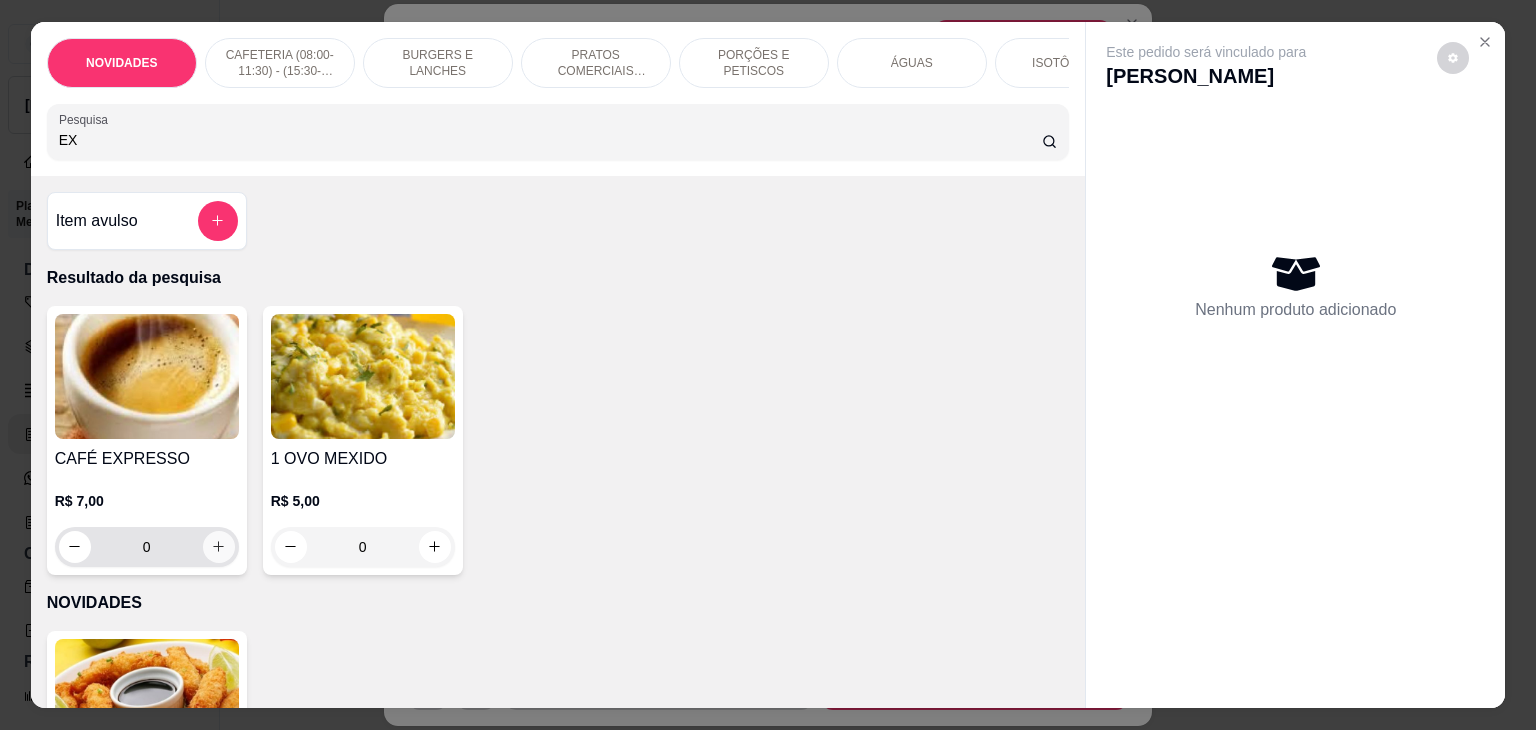 type on "EX" 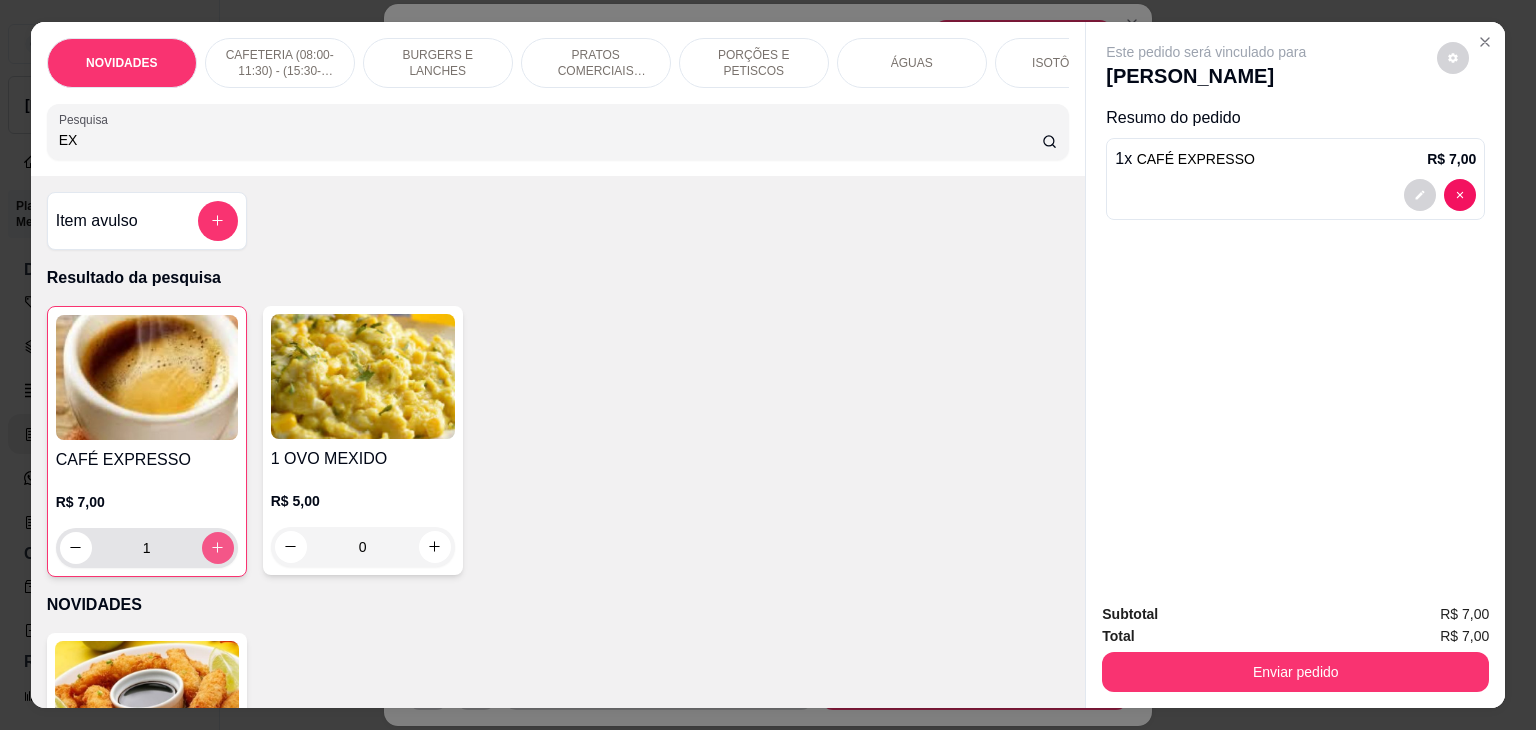 type on "1" 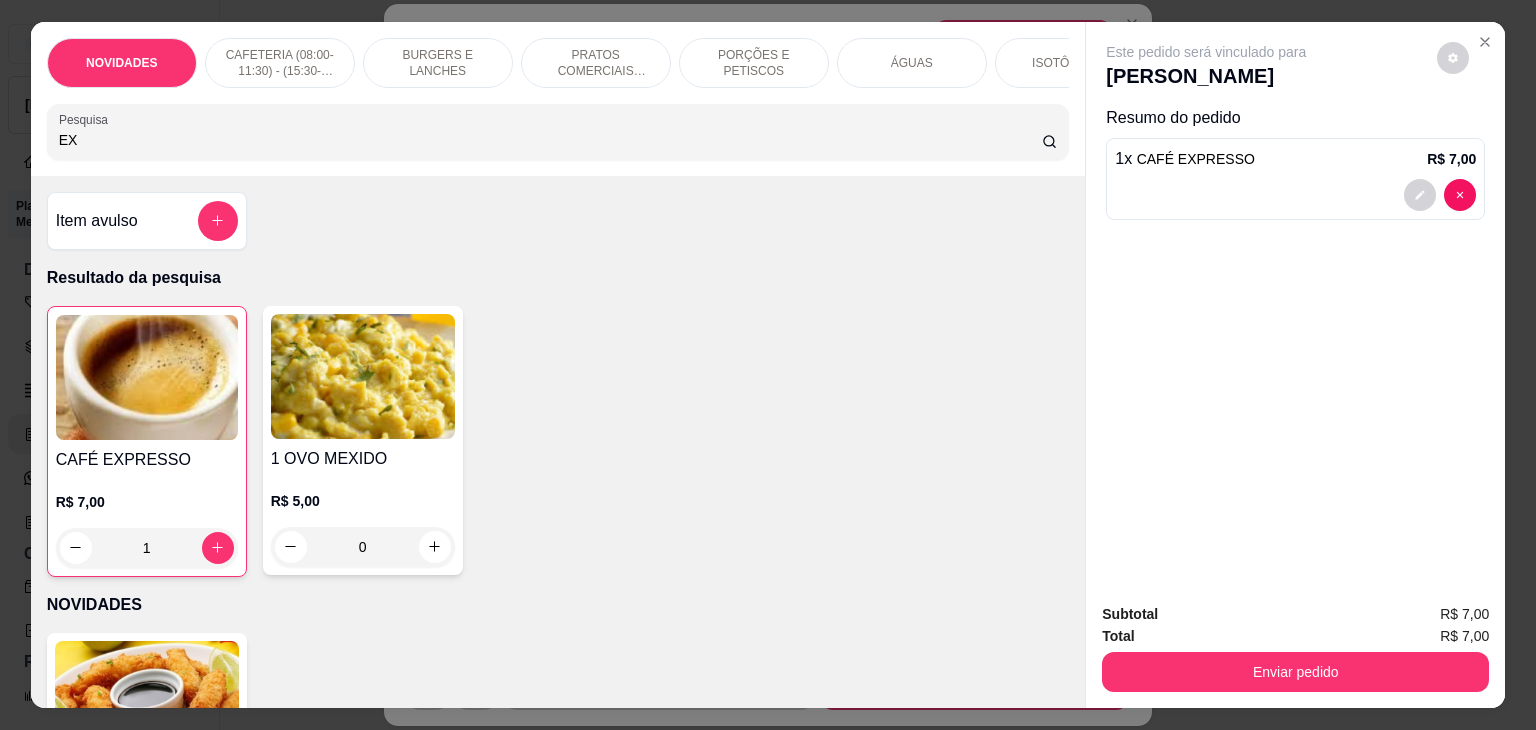 click on "ÁGUAS" at bounding box center (912, 63) 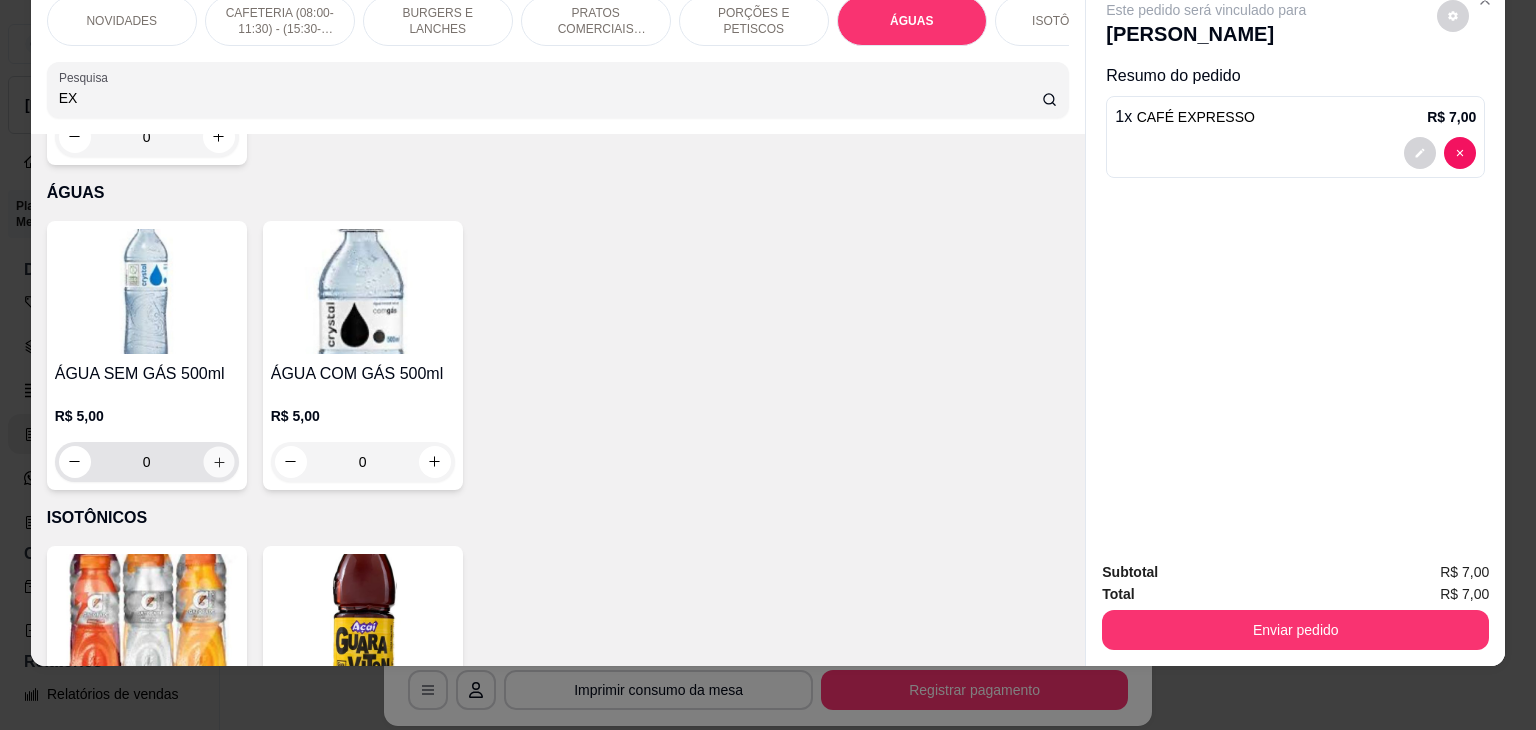 click on "0" at bounding box center [147, 462] 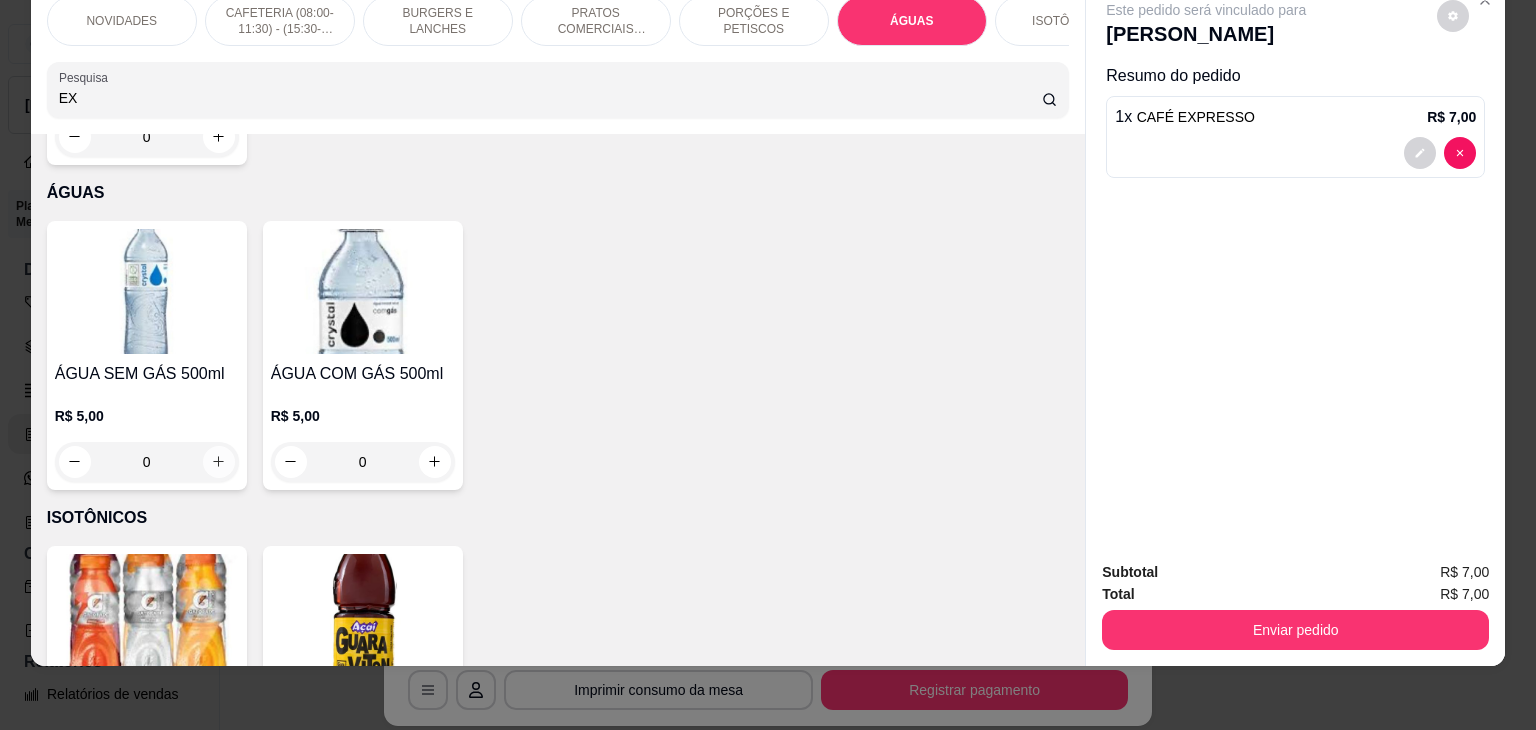 click 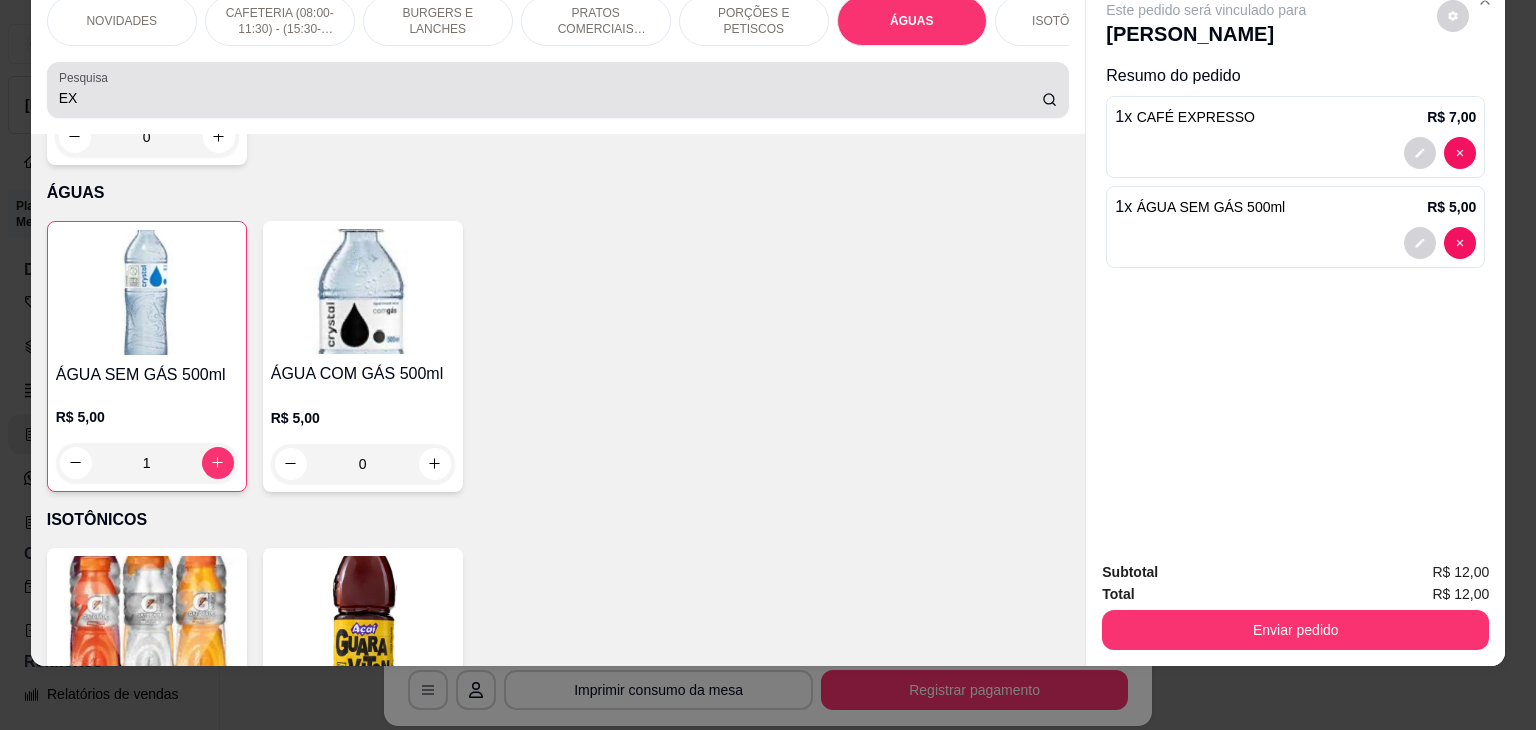 click on "EX" at bounding box center (558, 90) 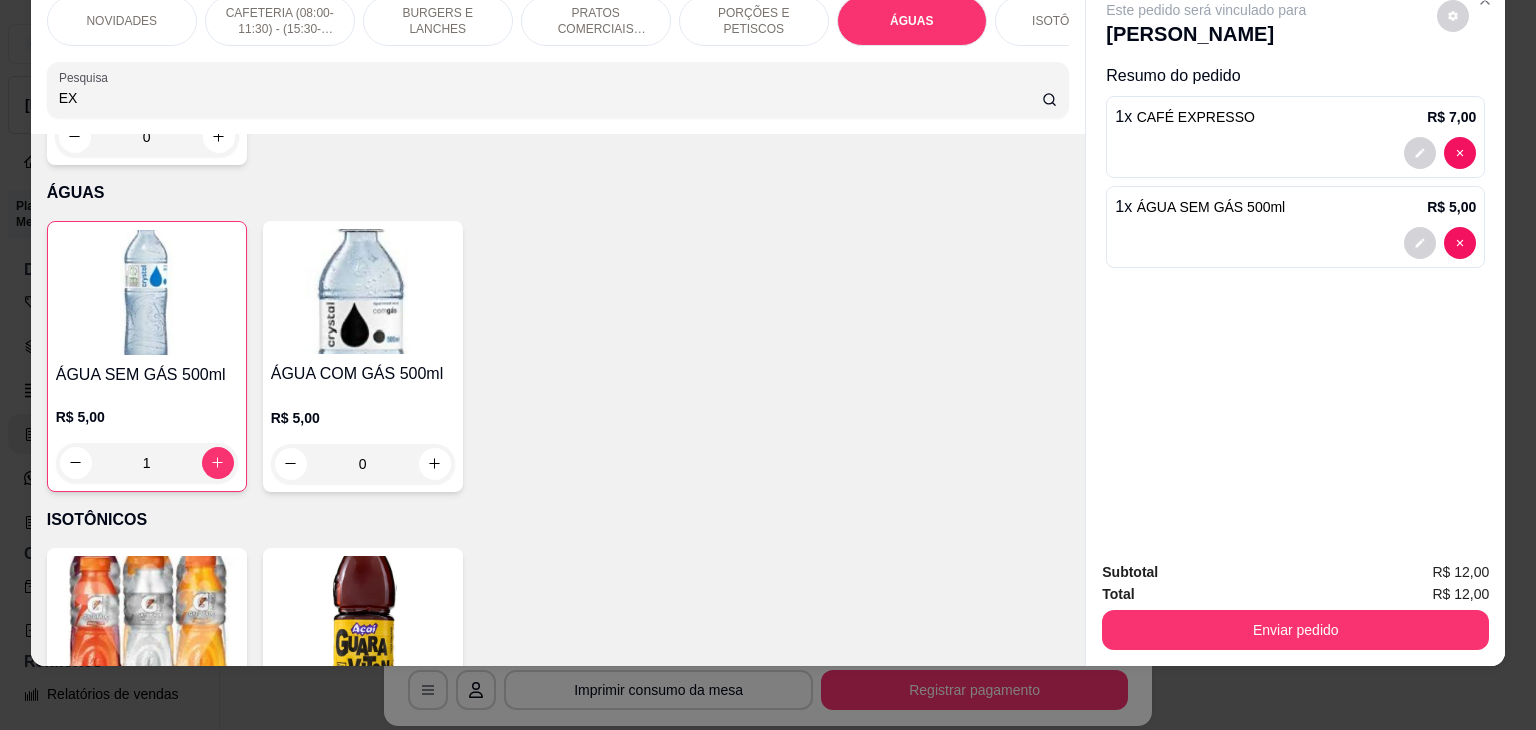 type on "E" 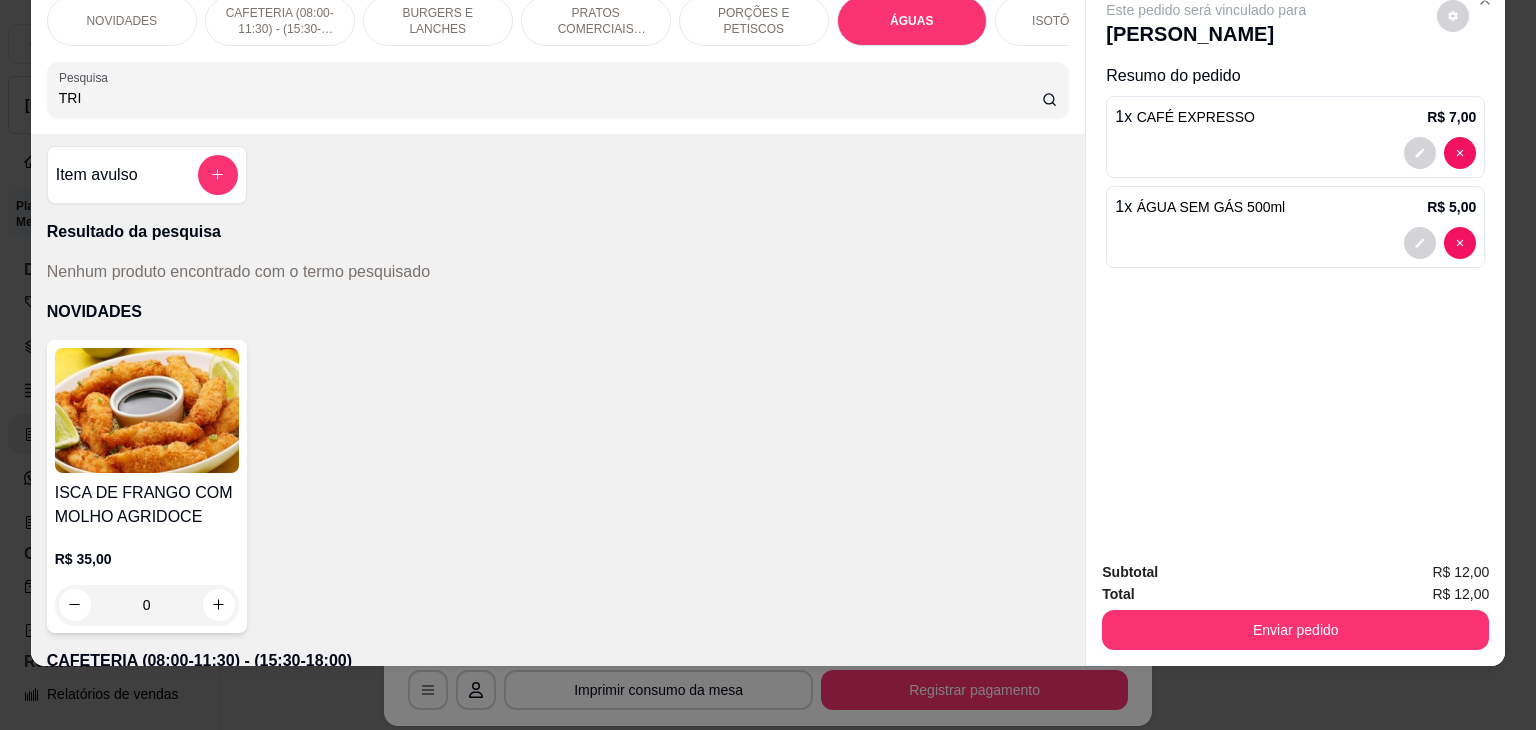 scroll, scrollTop: 0, scrollLeft: 0, axis: both 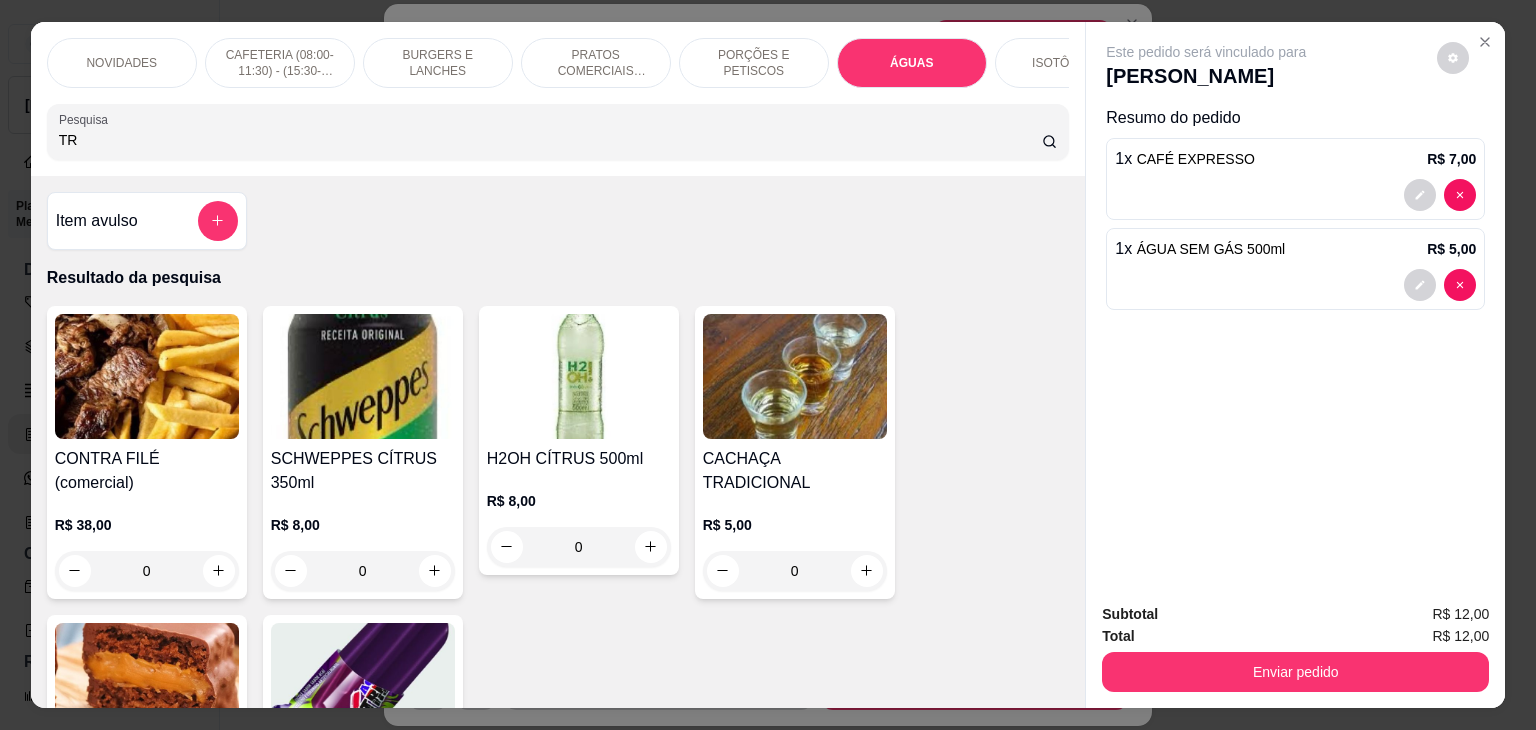 type on "T" 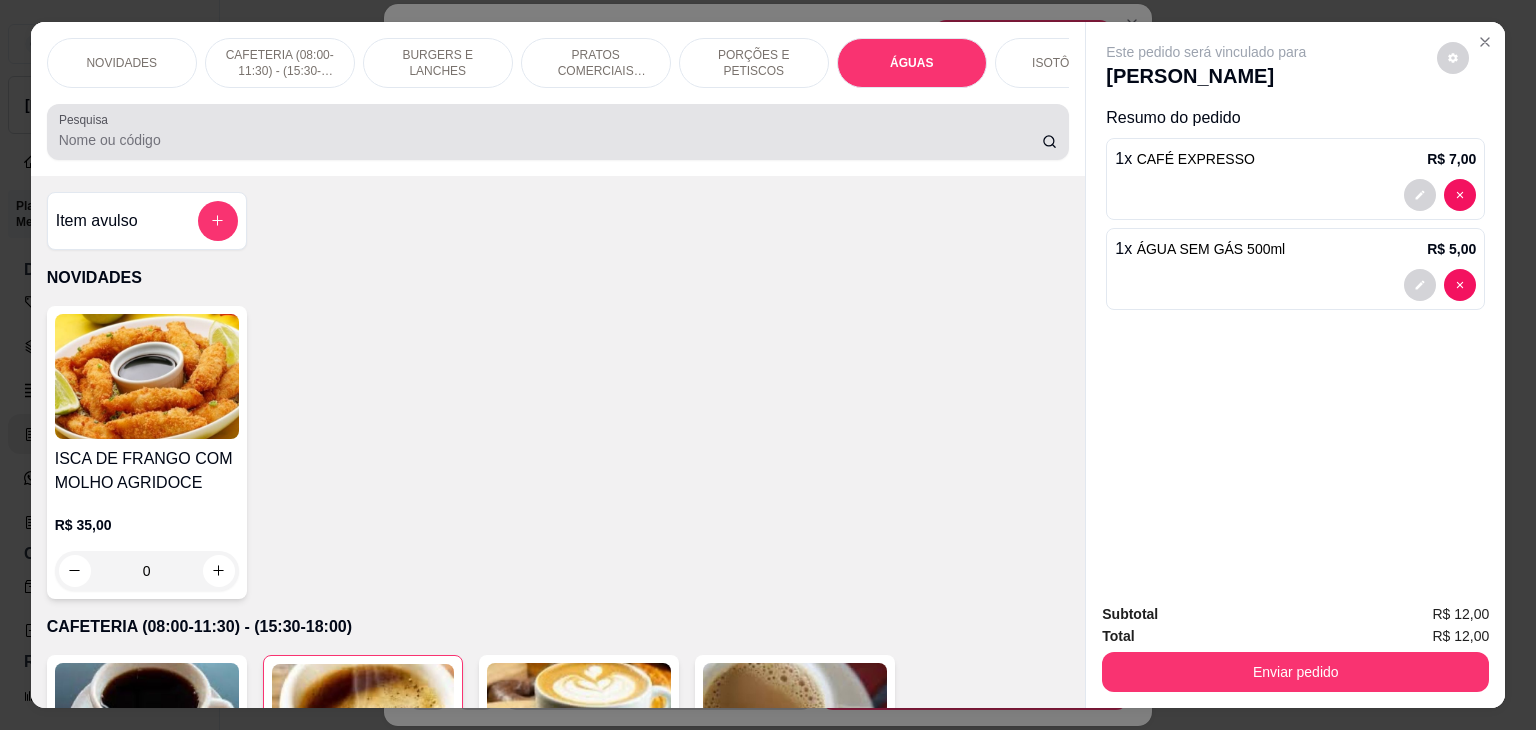 click at bounding box center (558, 132) 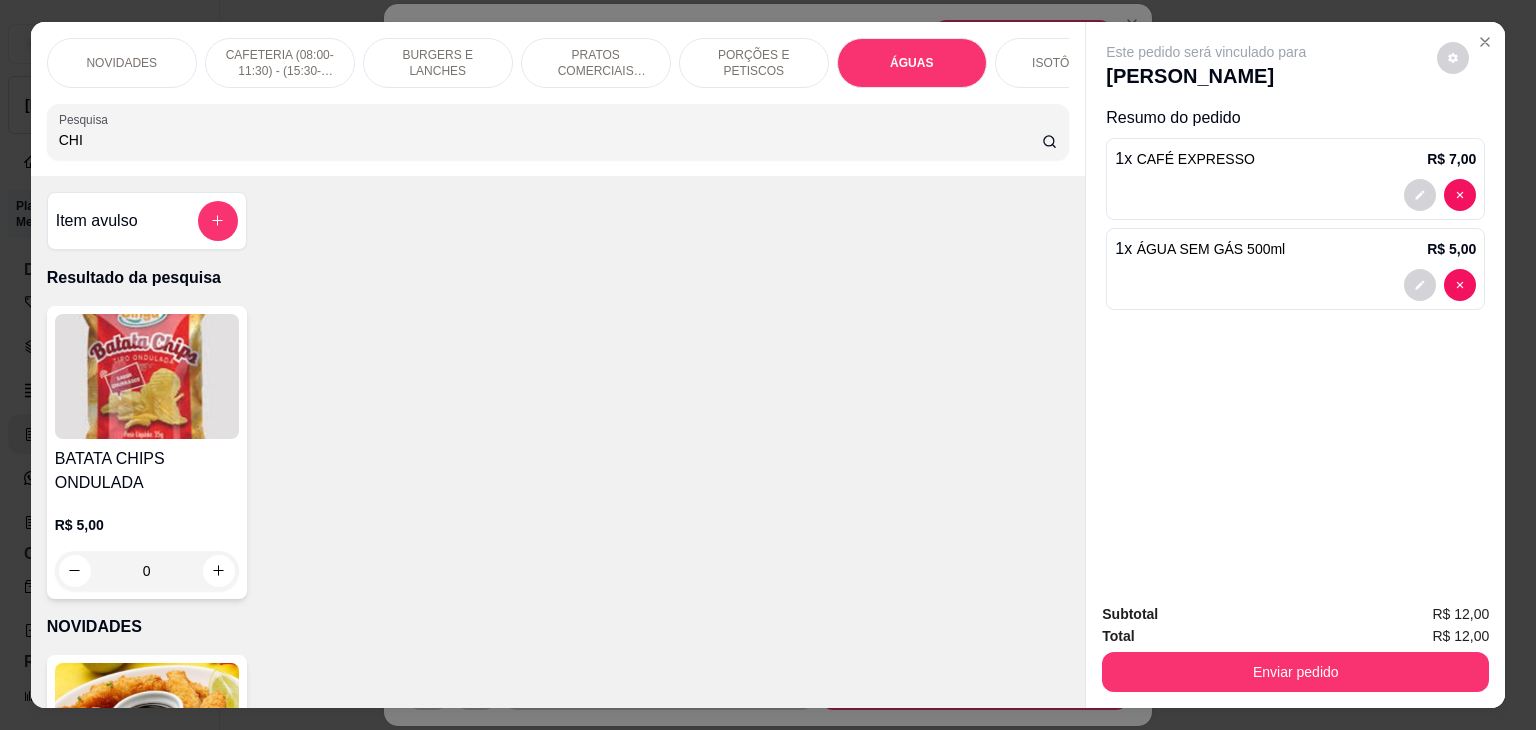 type on "CHI" 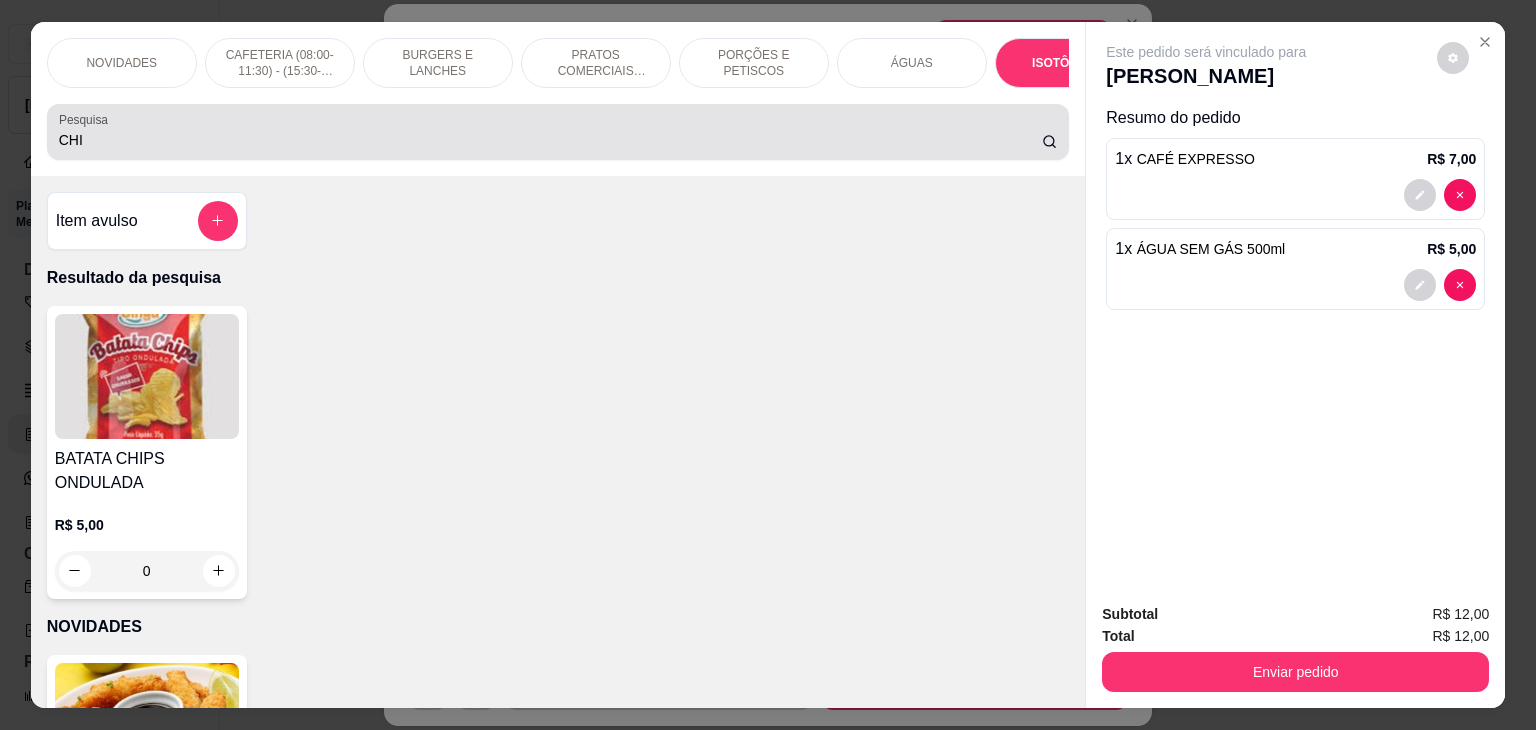 scroll, scrollTop: 3888, scrollLeft: 0, axis: vertical 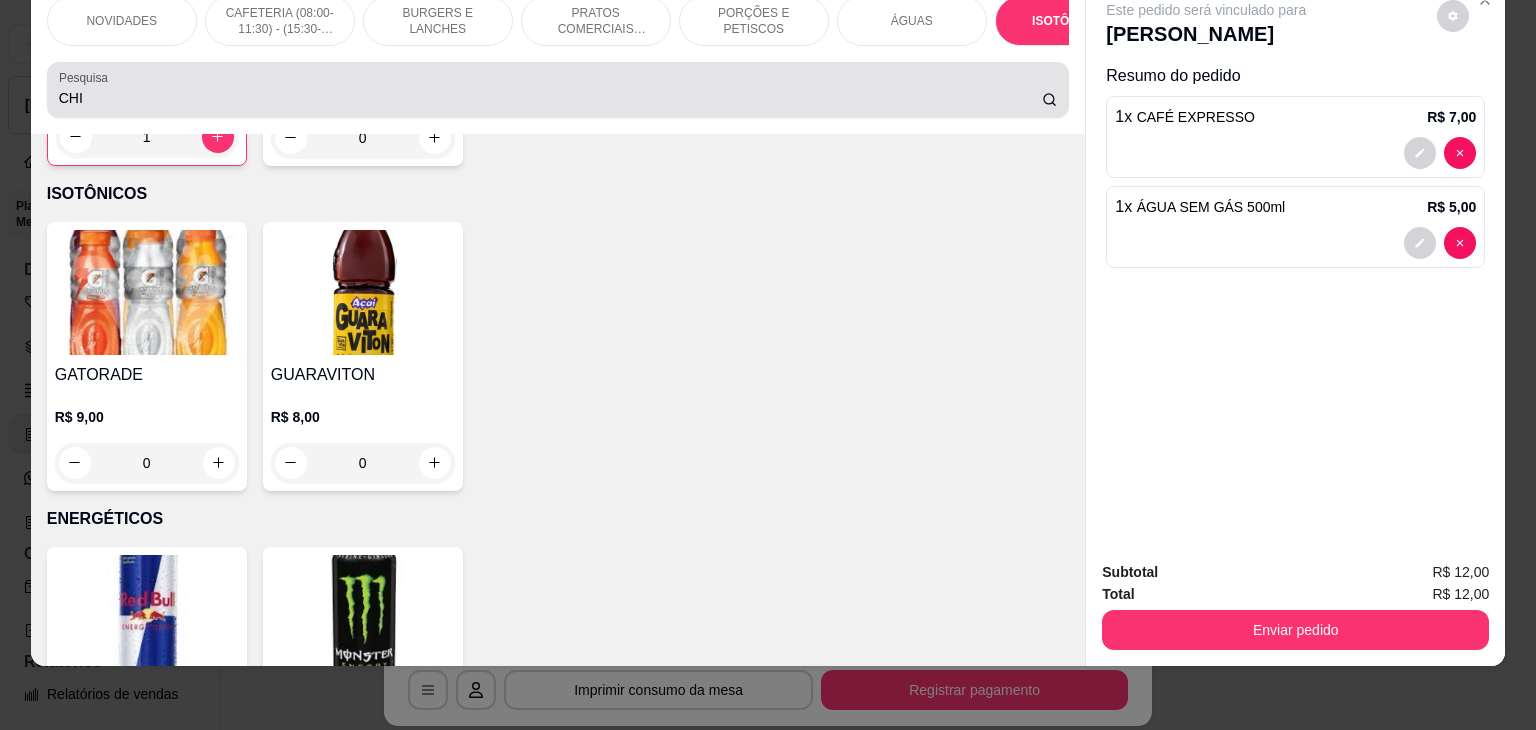 click on "Pesquisa CHI" at bounding box center [558, 90] 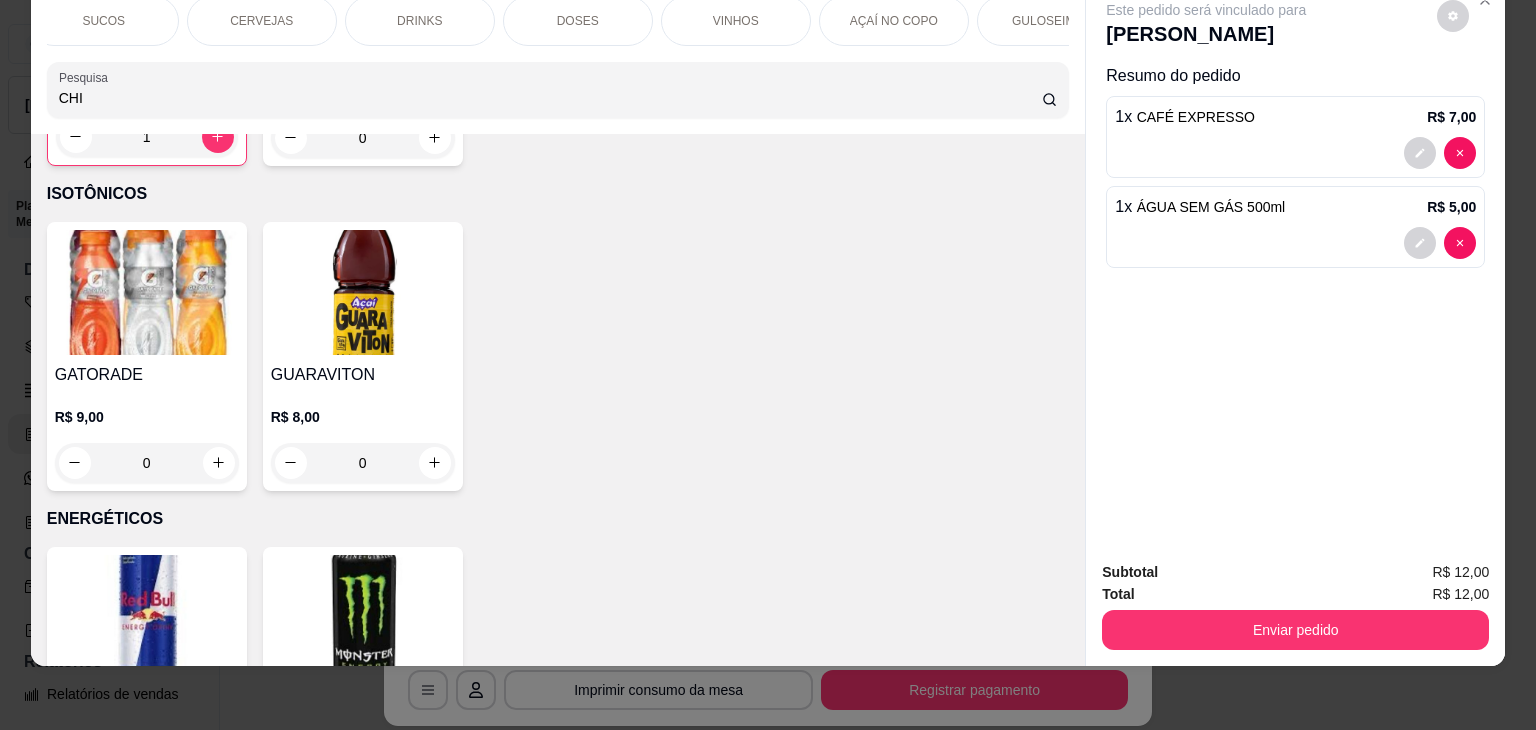 scroll, scrollTop: 0, scrollLeft: 1480, axis: horizontal 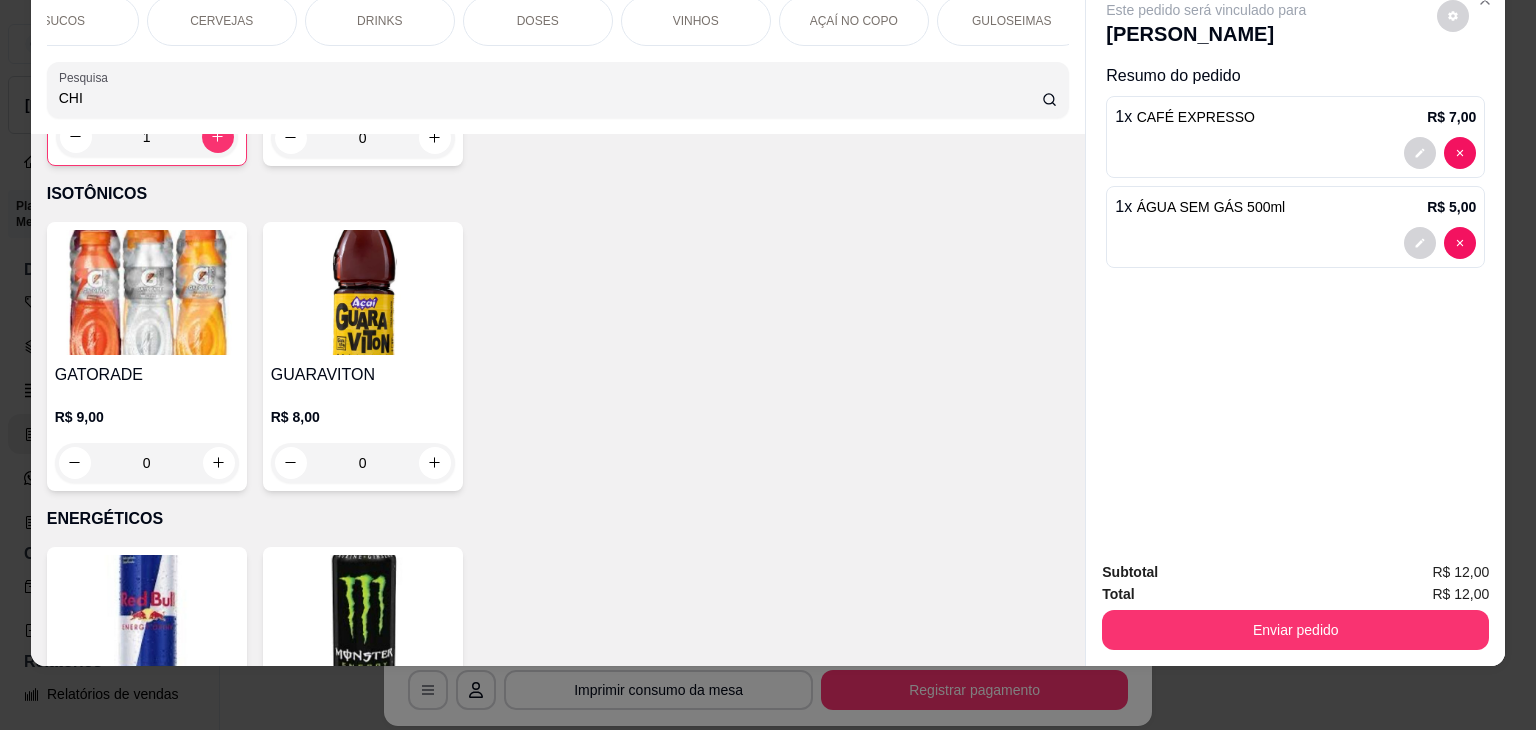 click on "GULOSEIMAS" at bounding box center [1012, 21] 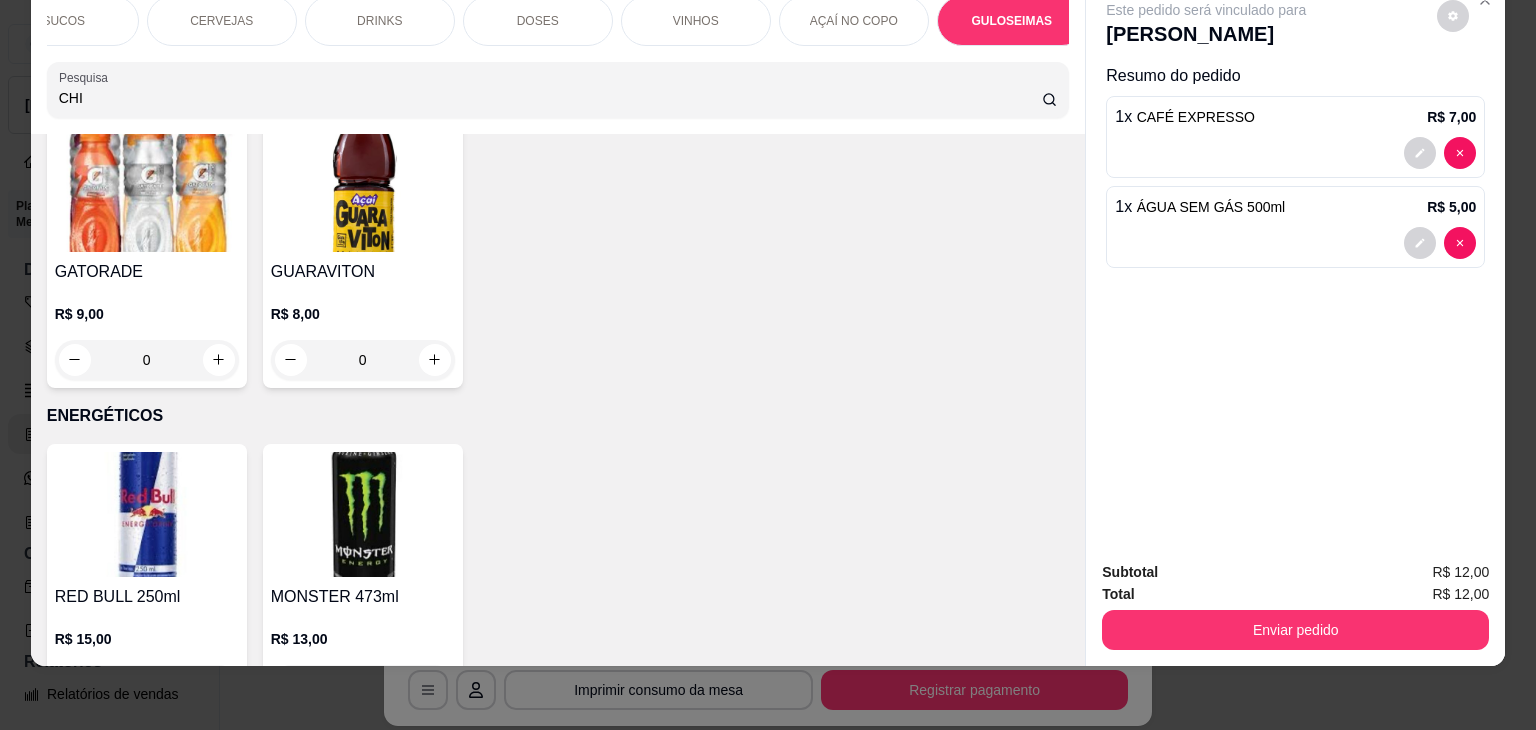 scroll, scrollTop: 3291, scrollLeft: 0, axis: vertical 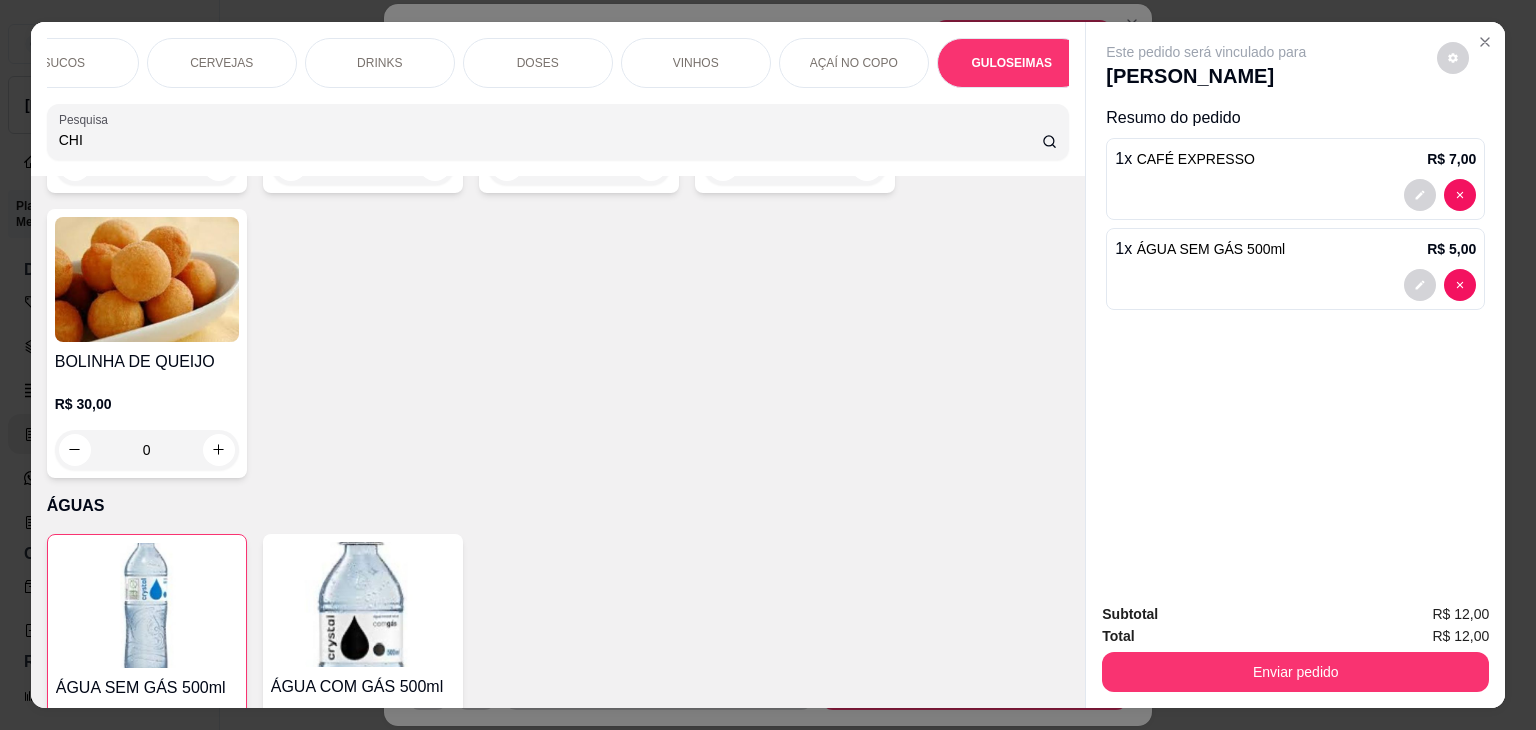 click on "NOVIDADES  CAFETERIA (08:00-11:30) - (15:30-18:00) BURGERS E LANCHES  PRATOS COMERCIAIS (11:30-15:30) PORÇÕES E PETISCOS  ÁGUAS  ISOTÔNICOS ENERGÉTICOS  REFRIGERANTES  SUCOS  CERVEJAS  DRINKS  DOSES  VINHOS  AÇAÍ NO COPO GULOSEIMAS SORVETES SOBREMESA Pesquisa CHI" at bounding box center [558, 99] 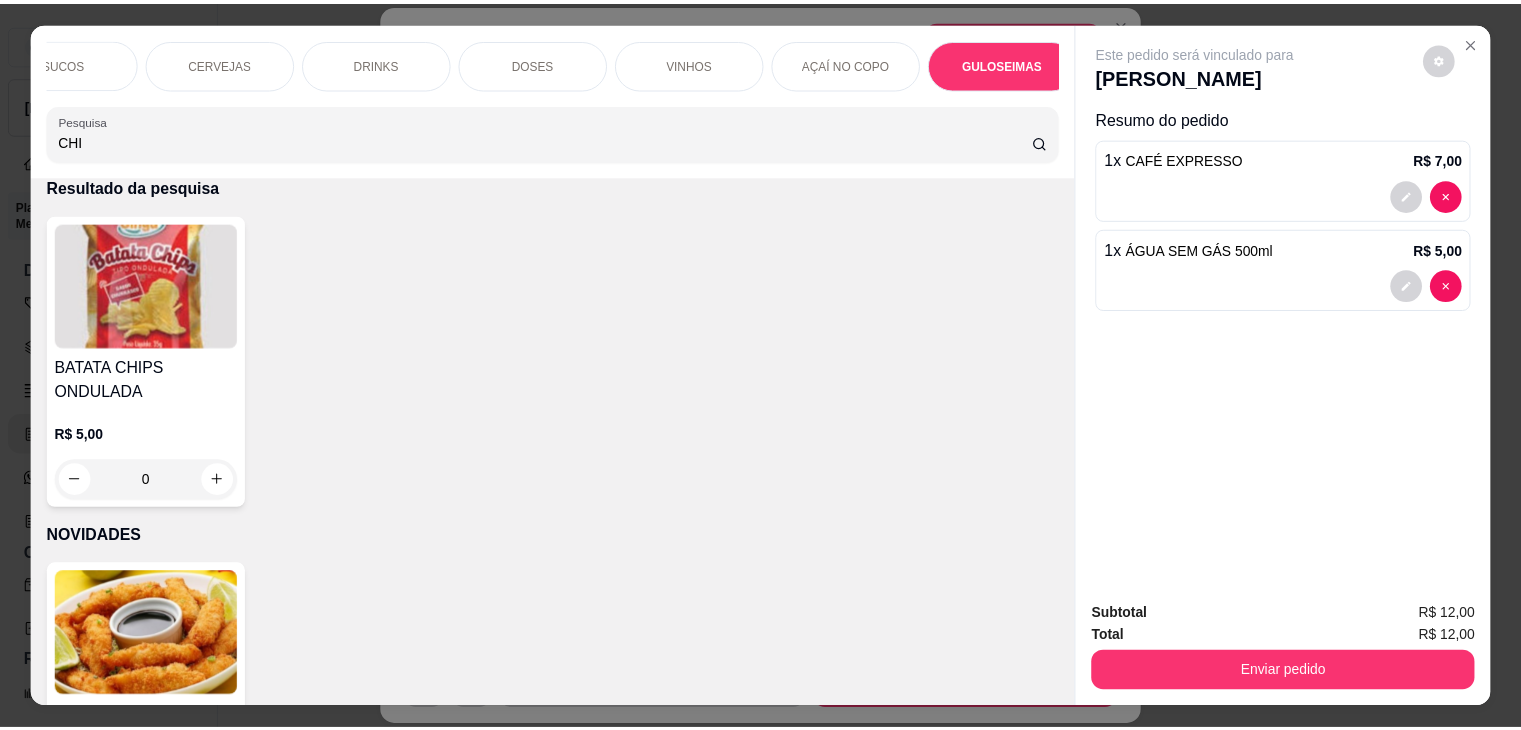 scroll, scrollTop: 0, scrollLeft: 0, axis: both 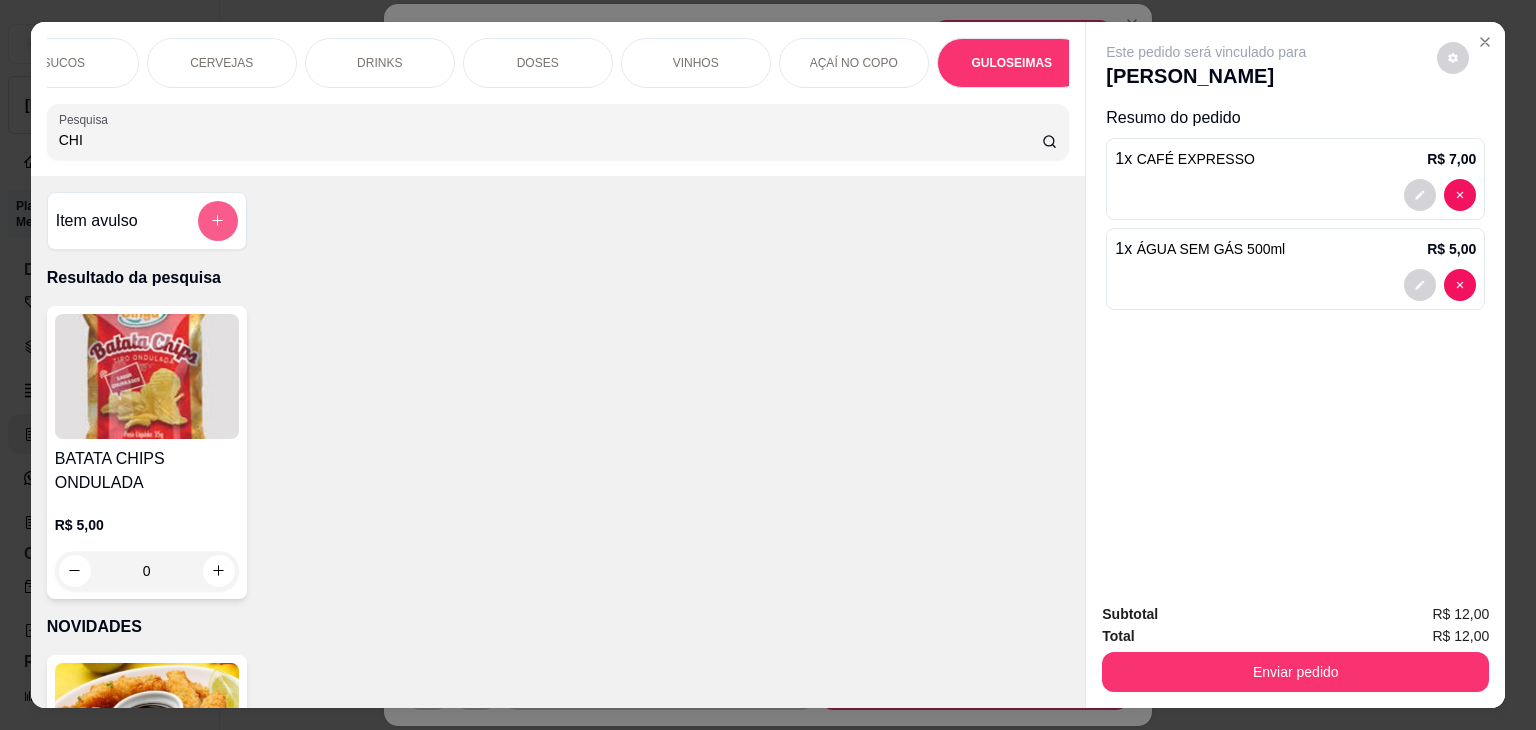 click 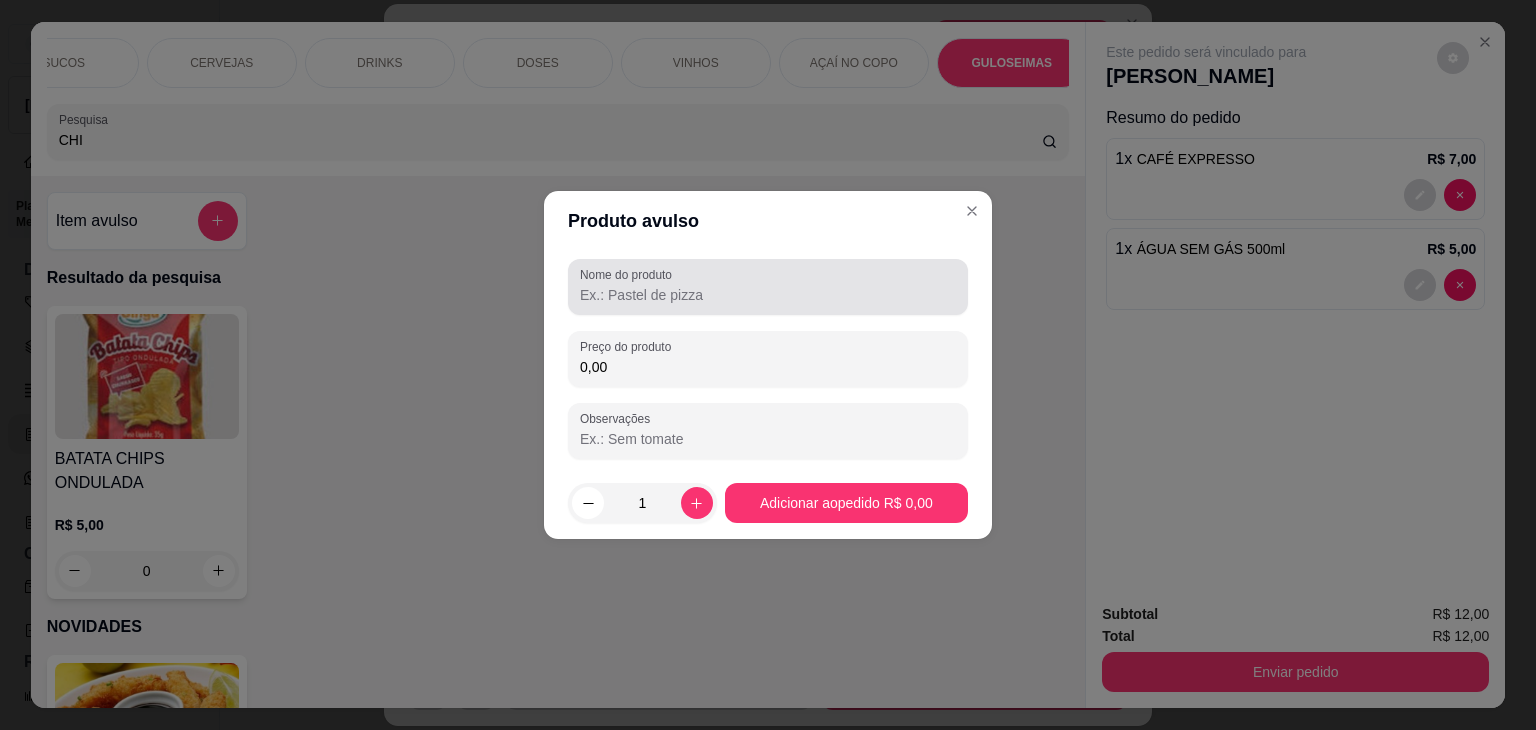 click at bounding box center (768, 287) 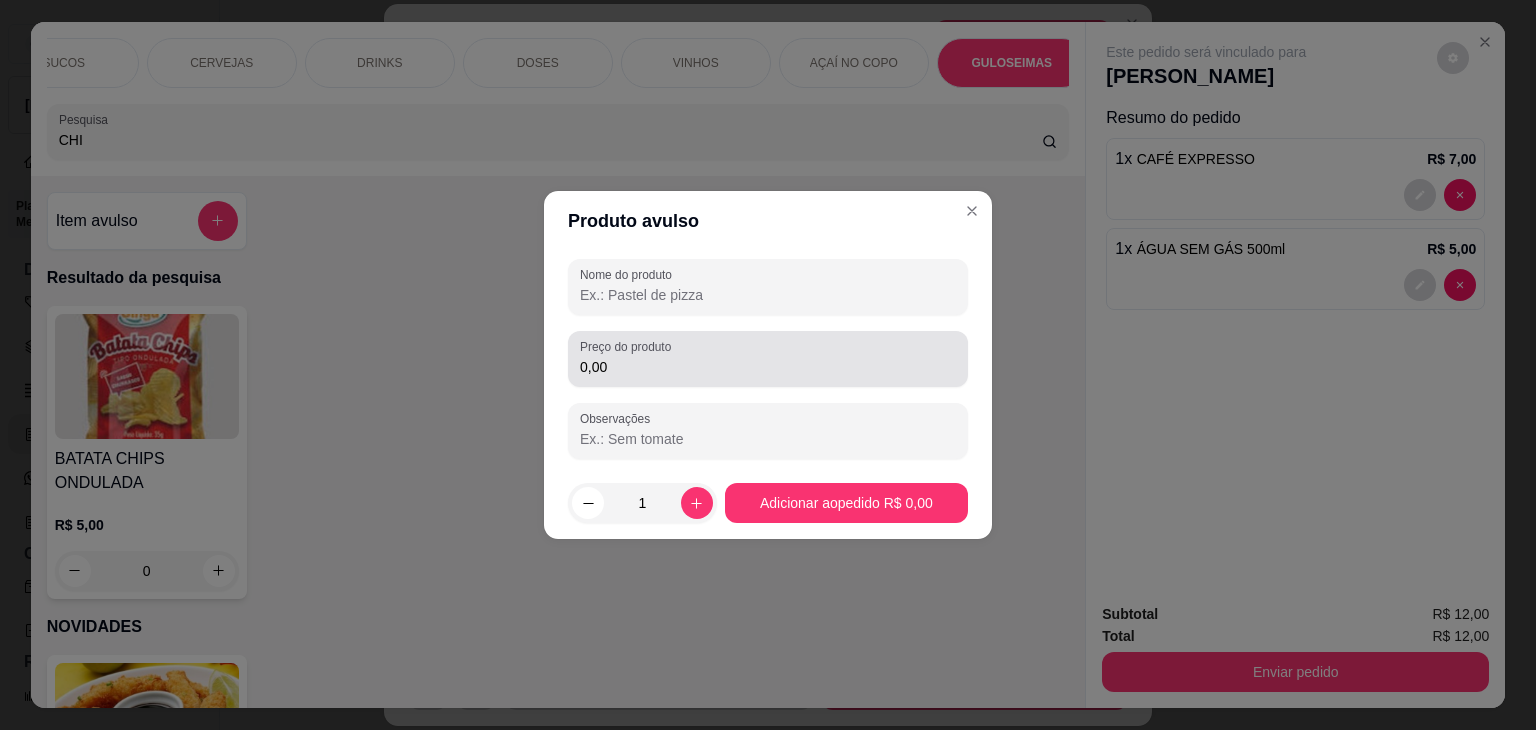 click on "0,00" at bounding box center (768, 367) 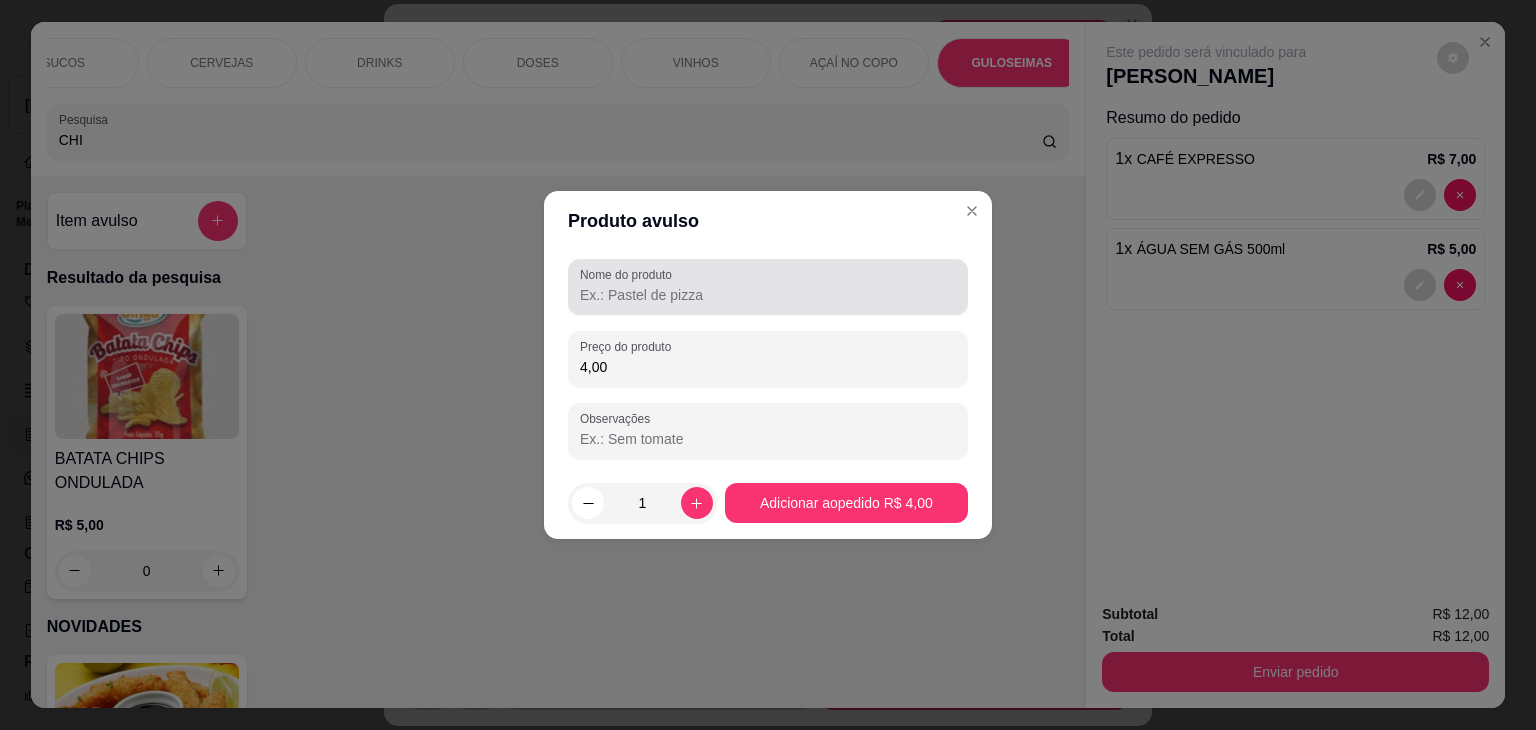 type on "4,00" 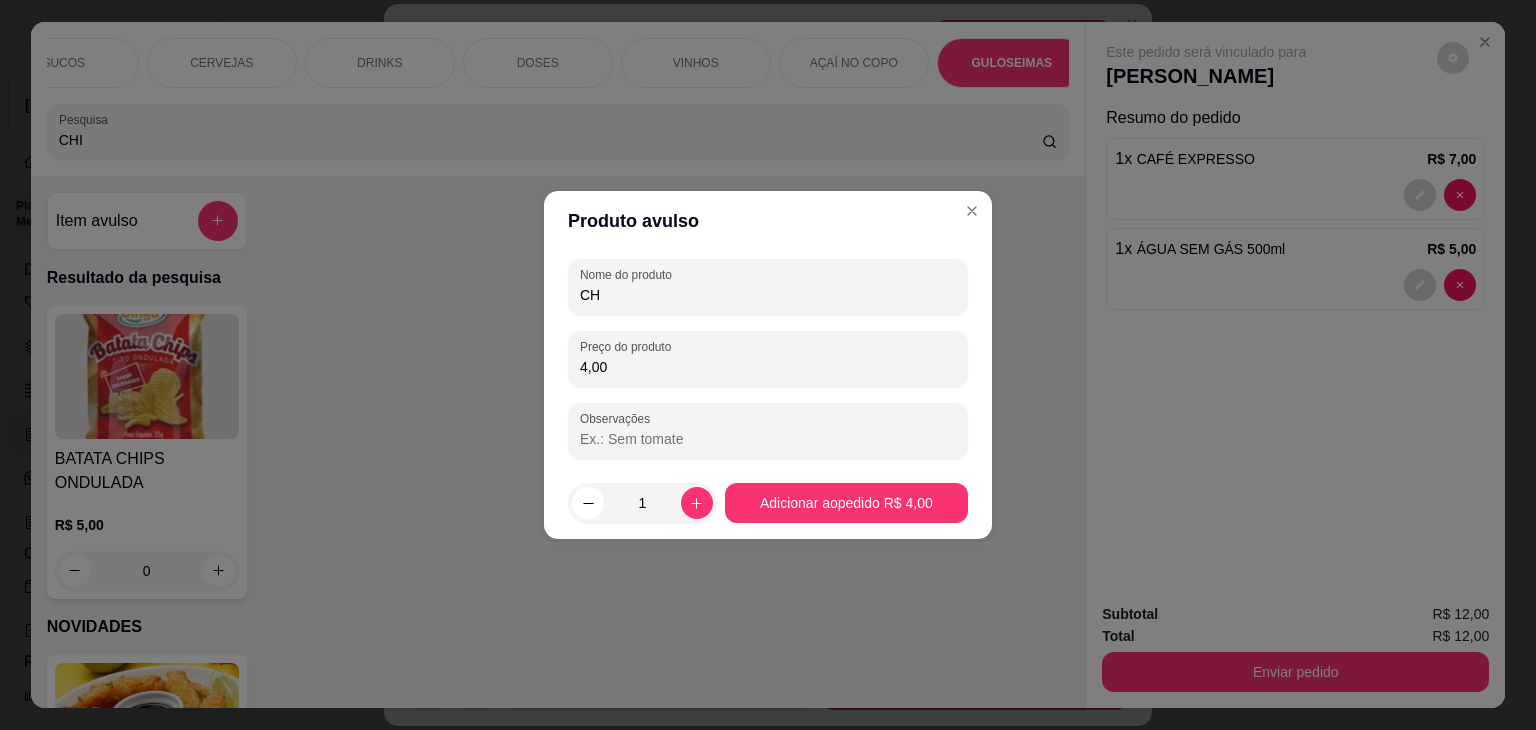 type on "C" 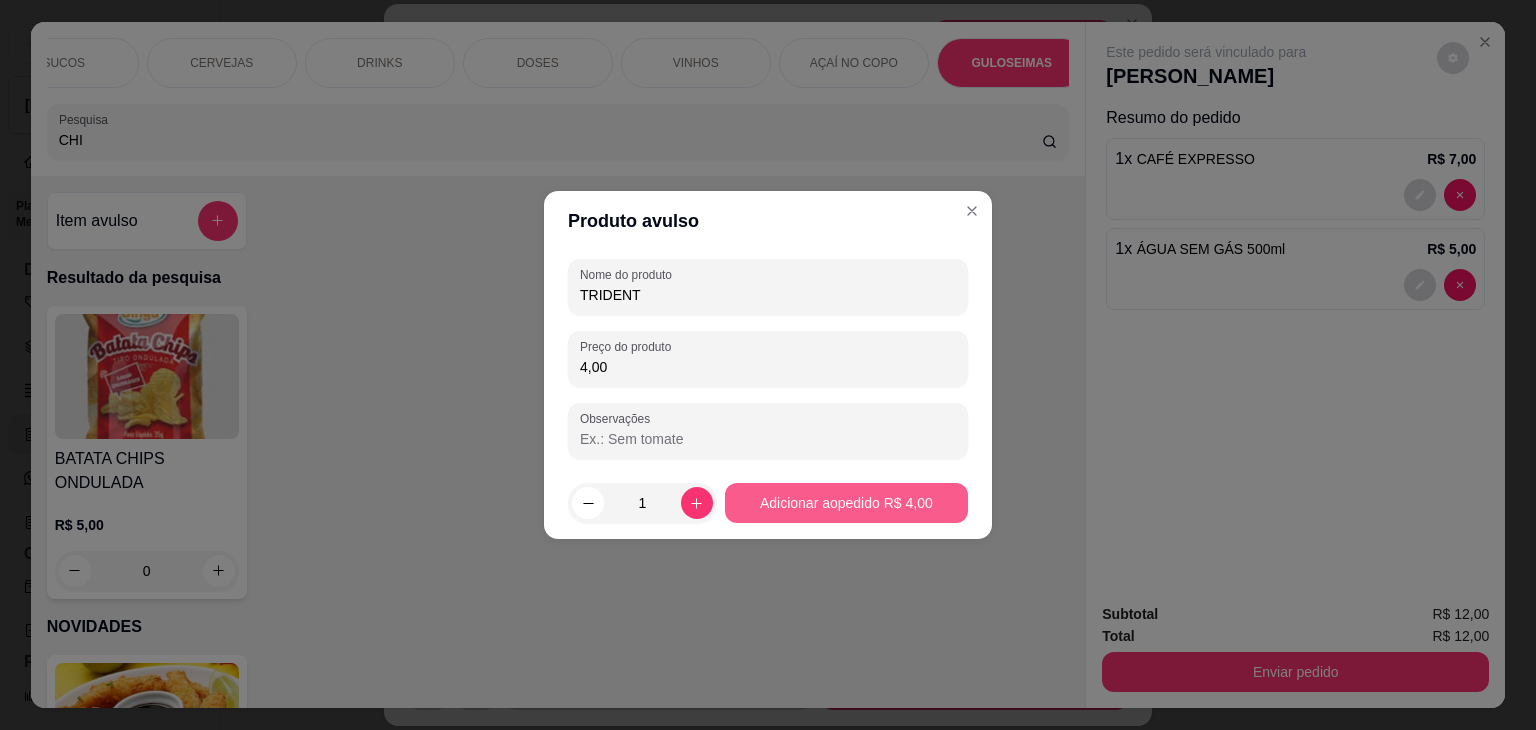 type on "TRIDENT" 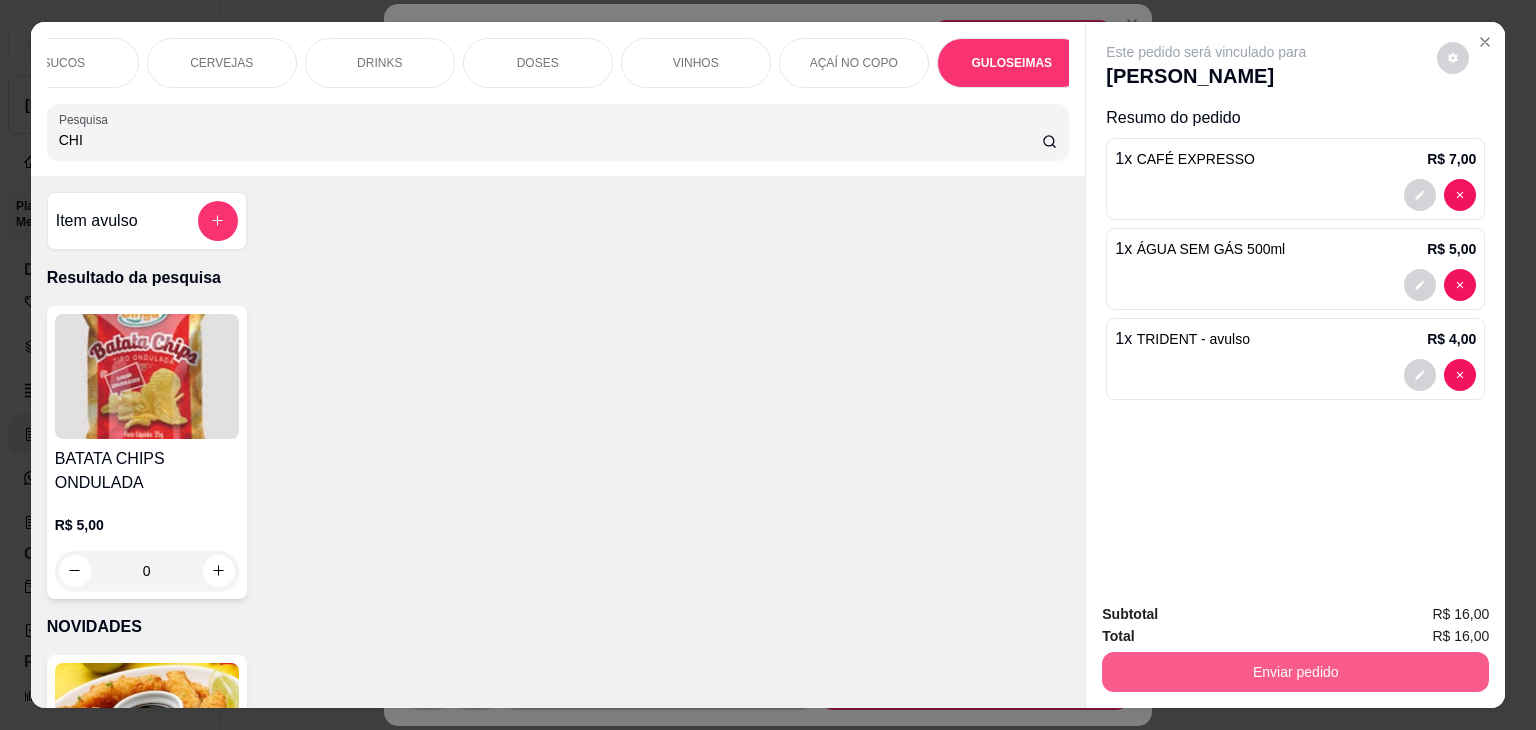 click on "Enviar pedido" at bounding box center (1295, 672) 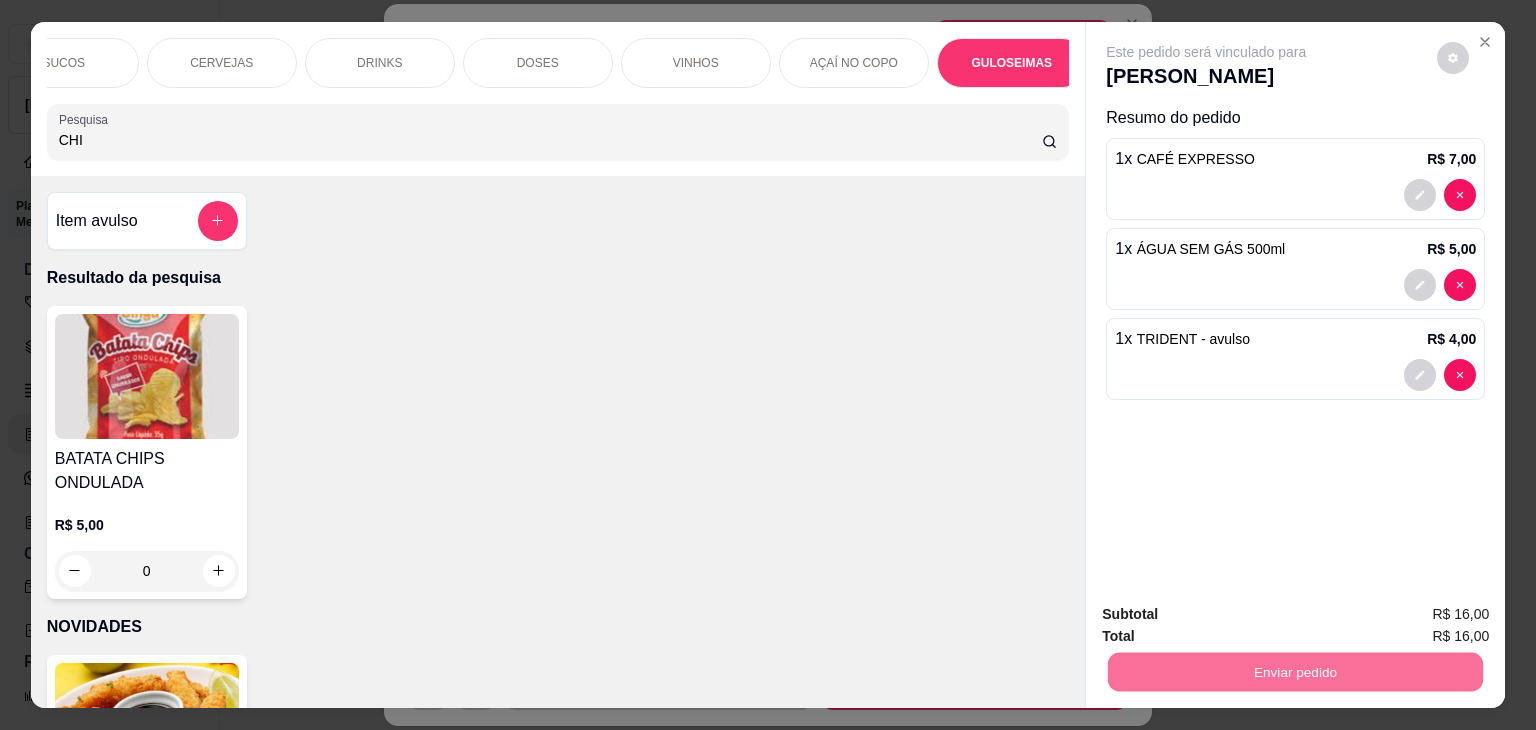 click on "Não registrar e enviar pedido" at bounding box center [1229, 615] 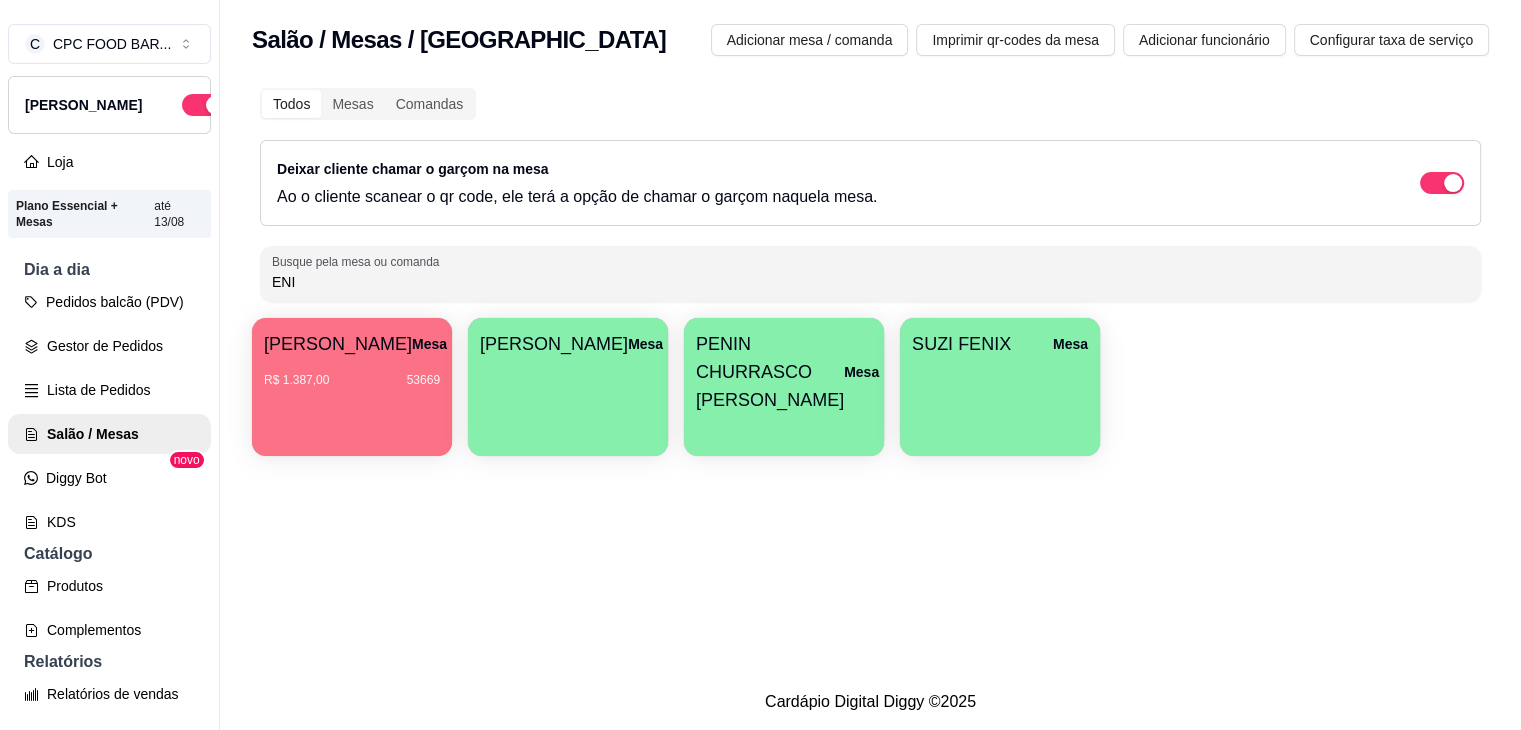 click on "Todos Mesas Comandas Deixar cliente chamar o garçom na mesa Ao o cliente scanear o qr code, ele terá a opção de chamar o garçom naquela mesa. Busque pela mesa ou comanda
ENI ENIO Mesa R$ 1.387,00 53669 KATIA FENIX Mesa PENIN CHURRASCO WALTER Mesa SUZI FENIX Mesa" at bounding box center [870, 274] 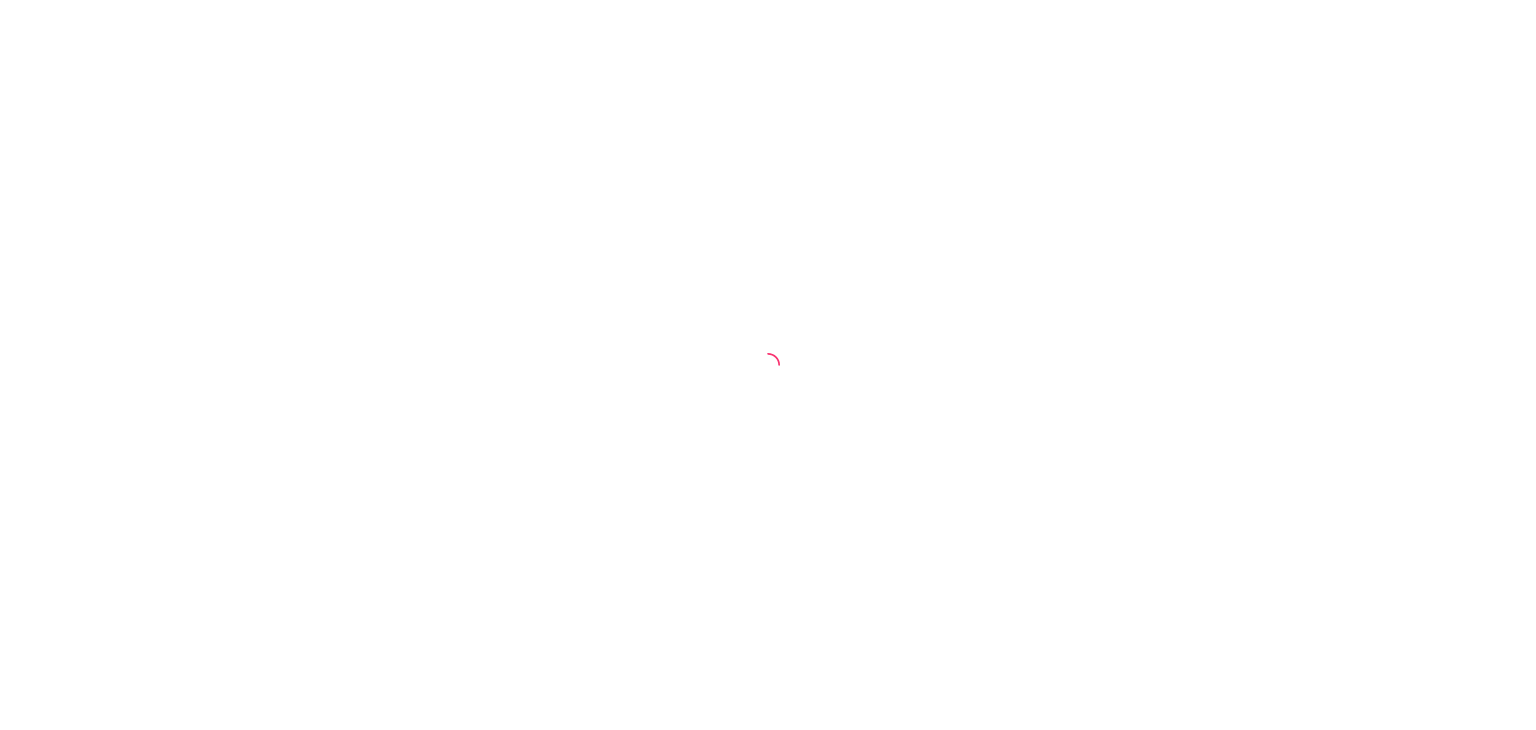 scroll, scrollTop: 0, scrollLeft: 0, axis: both 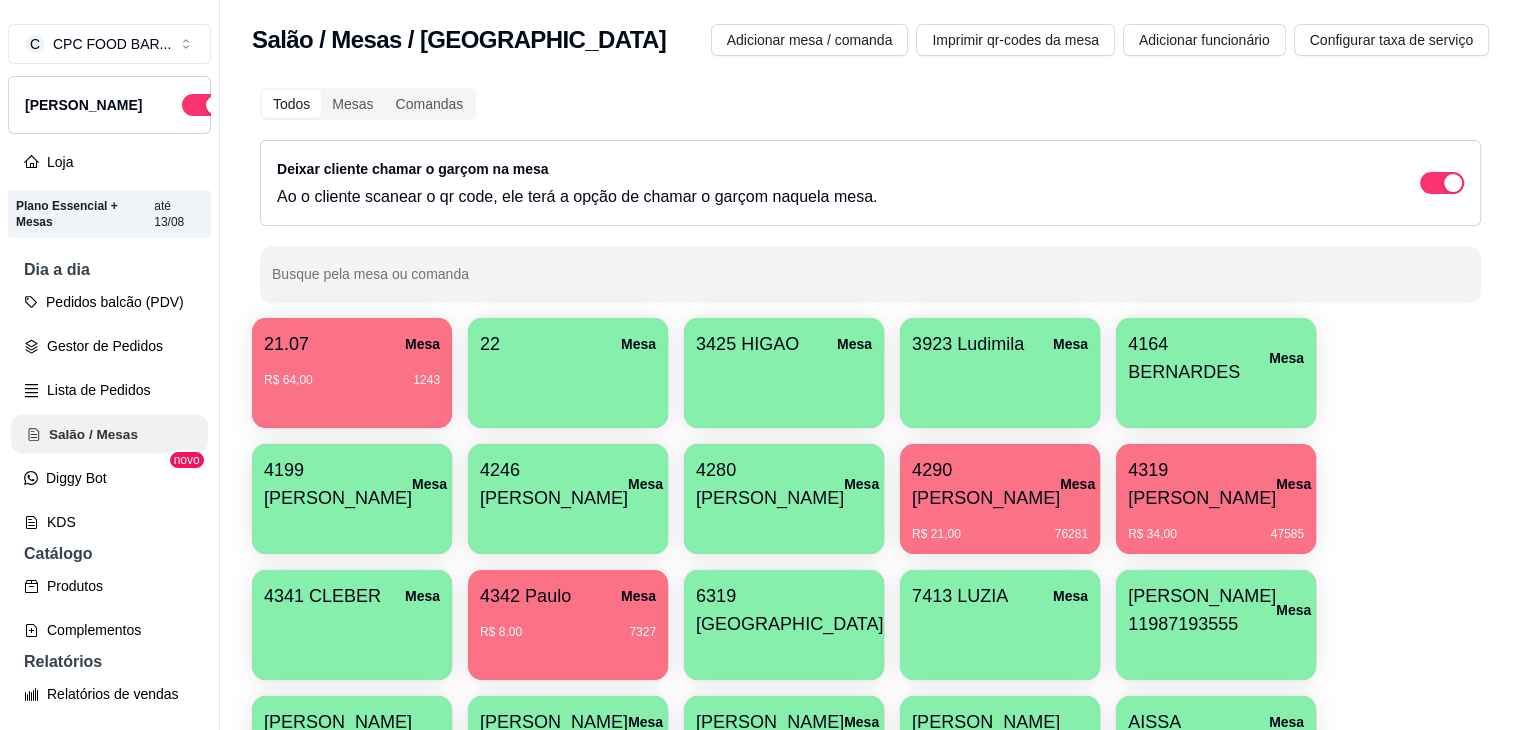 click on "Salão / Mesas" at bounding box center (109, 434) 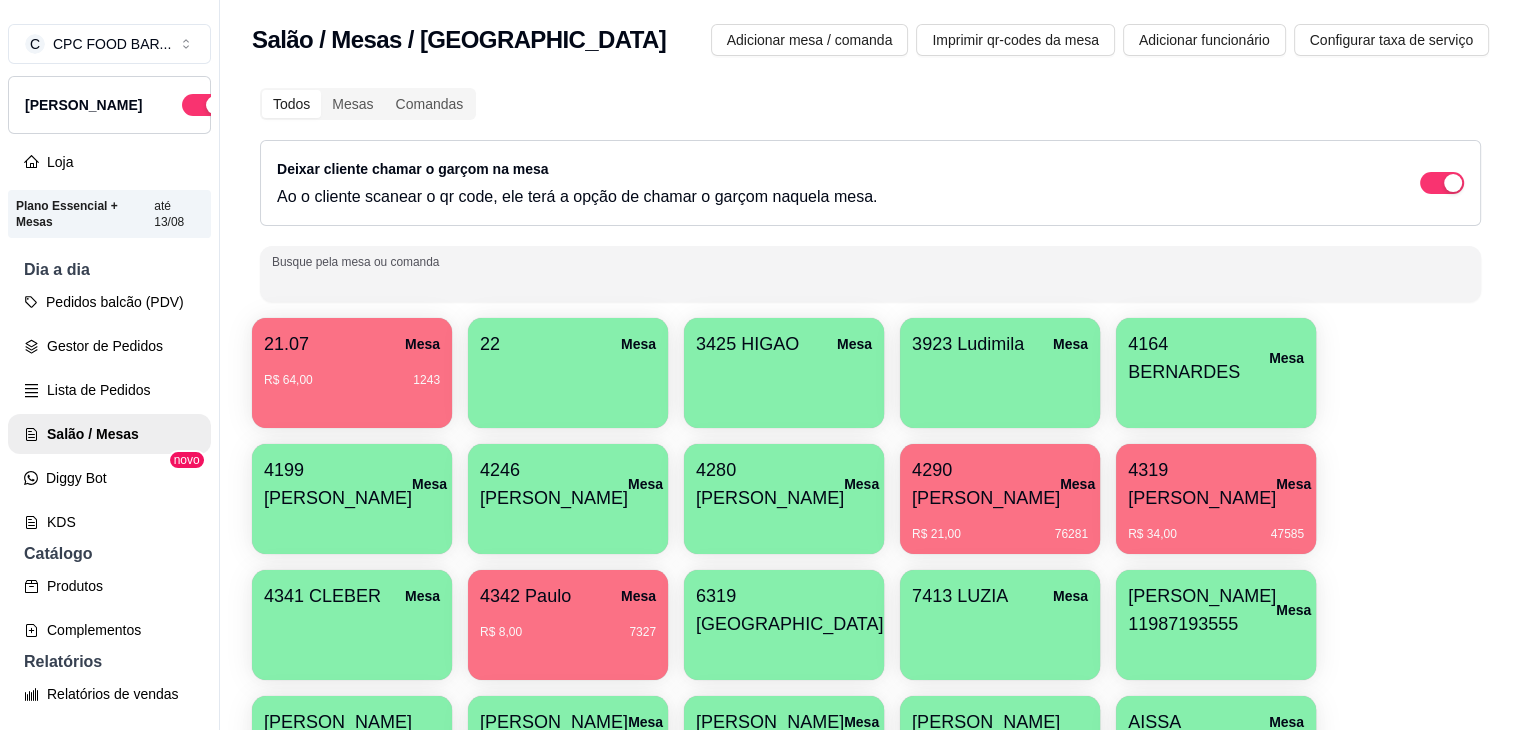 click on "Busque pela mesa ou comanda" at bounding box center [870, 282] 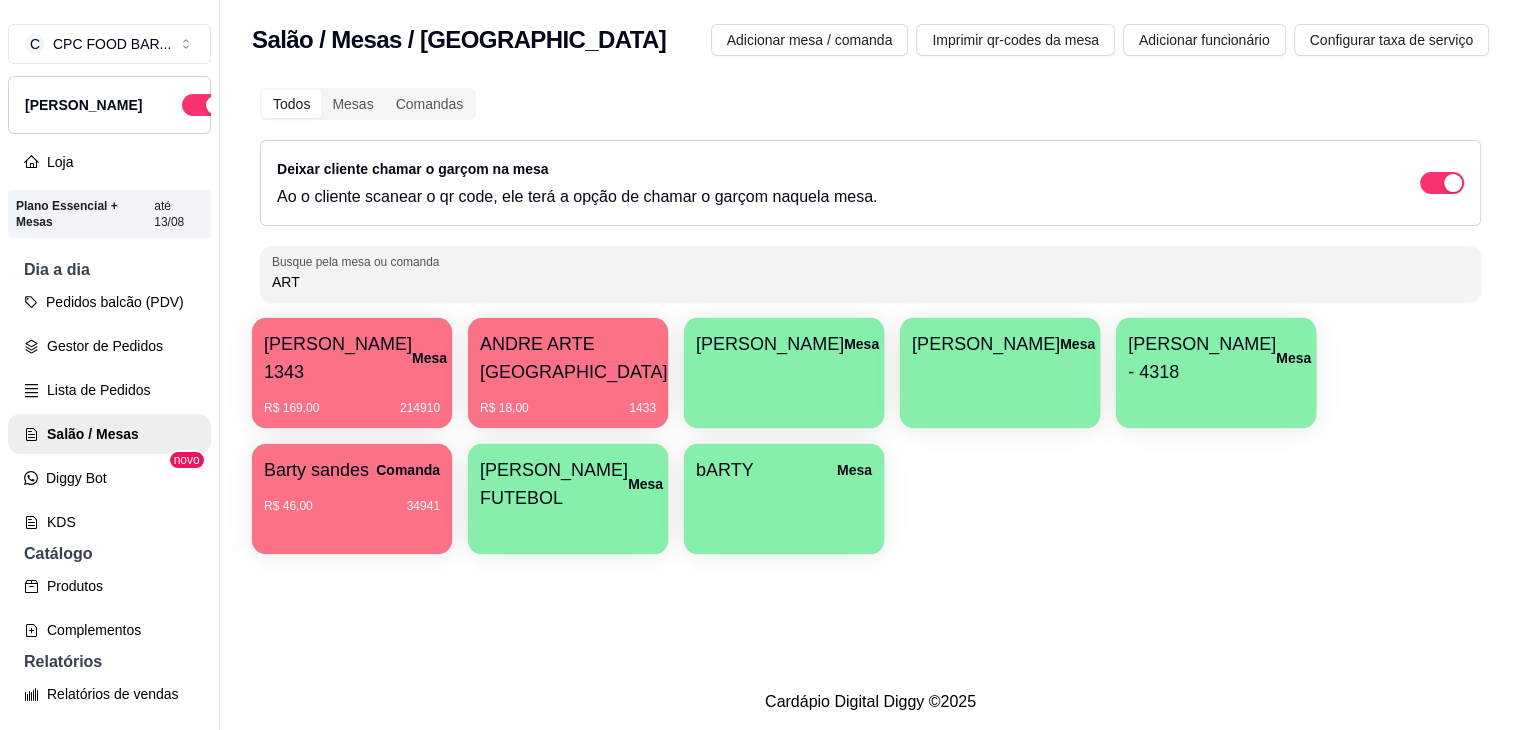 type on "ART" 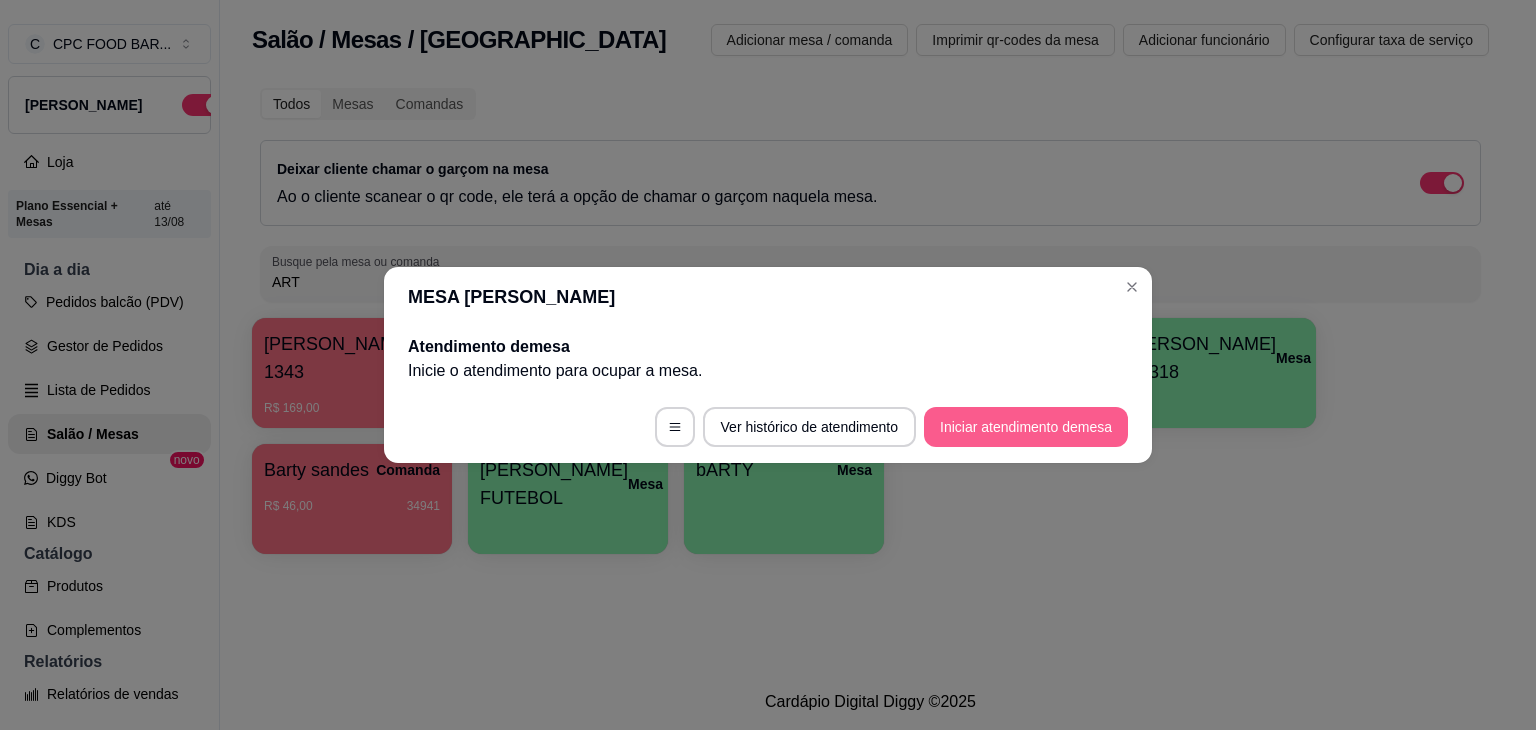 click on "Iniciar atendimento de  mesa" at bounding box center (1026, 427) 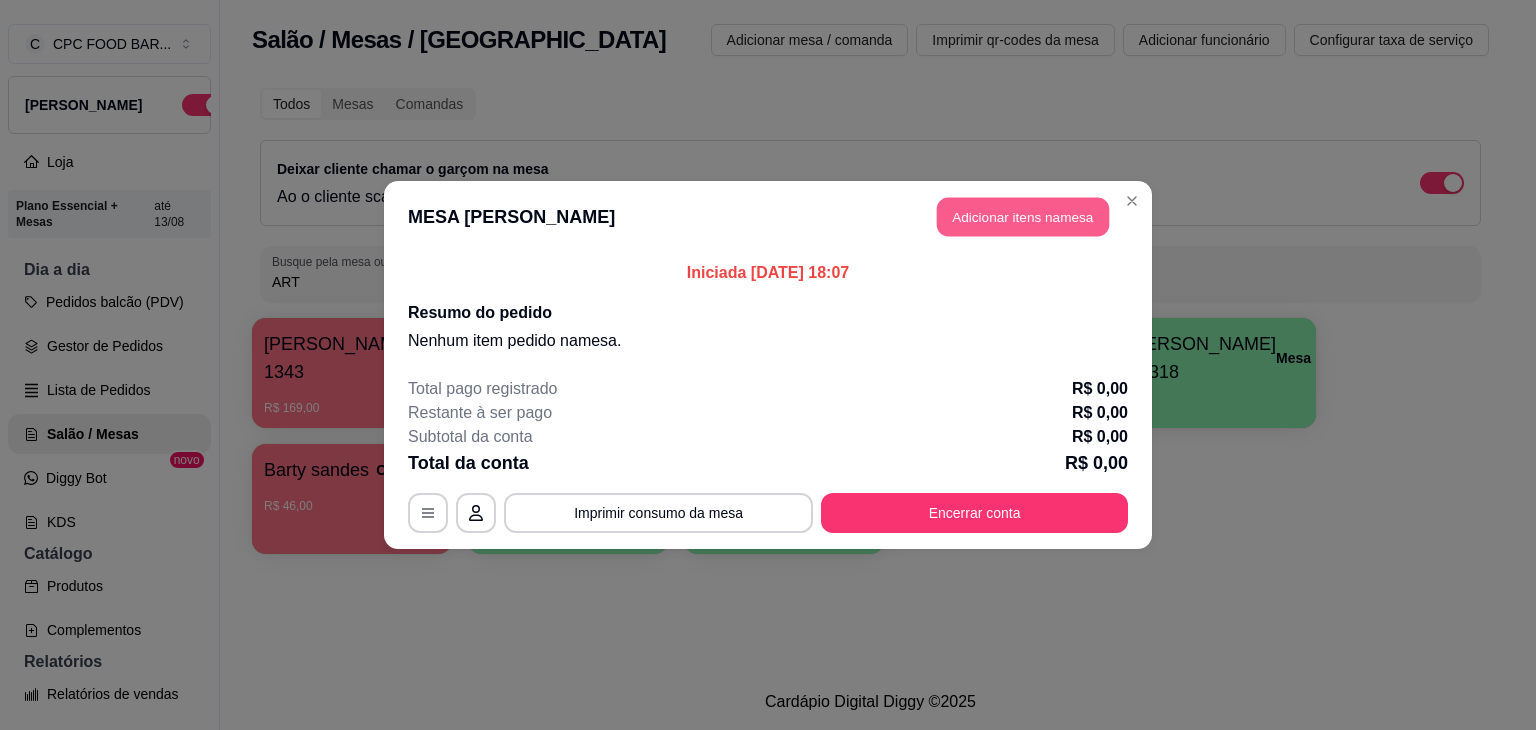 click on "Adicionar itens na  mesa" at bounding box center [1023, 217] 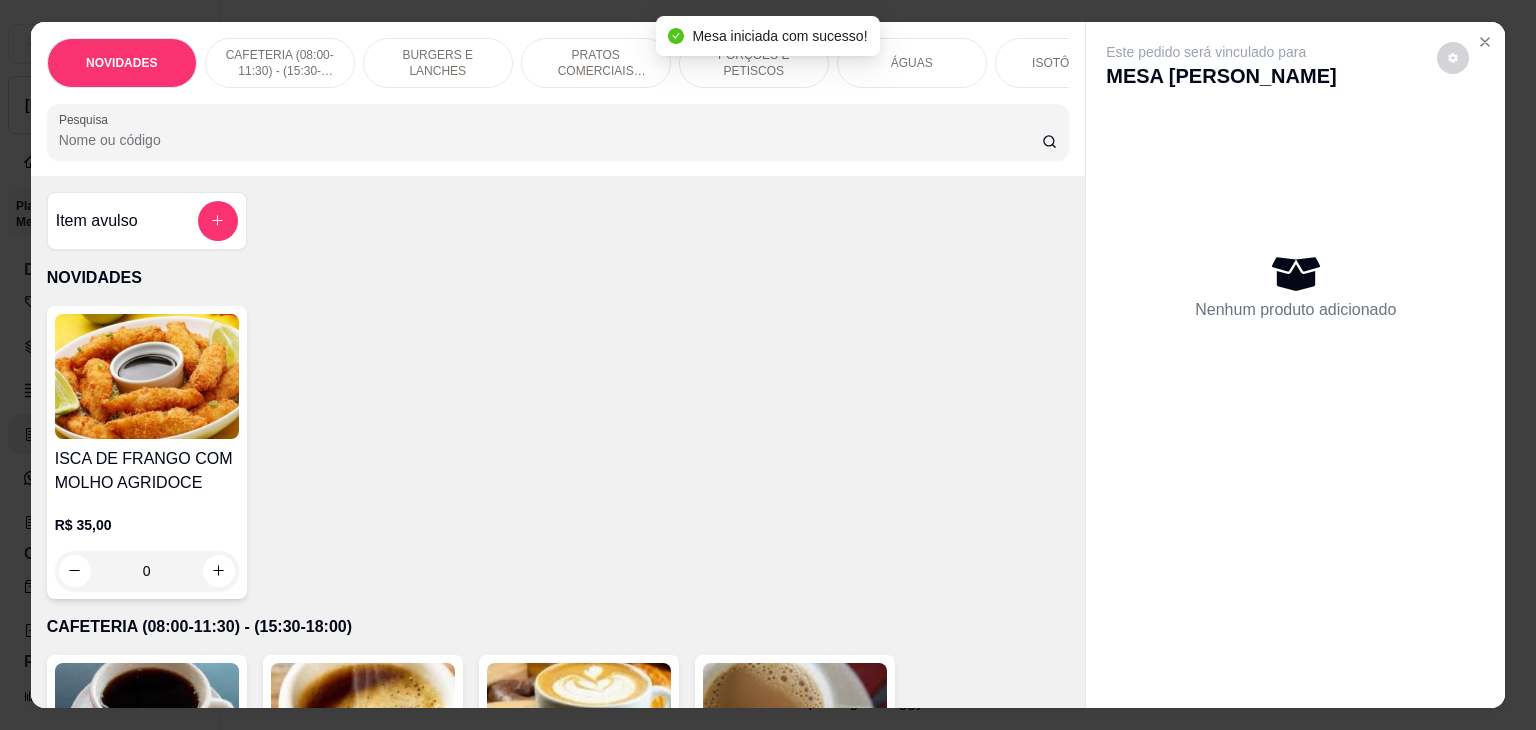 click on "Pesquisa" at bounding box center [550, 140] 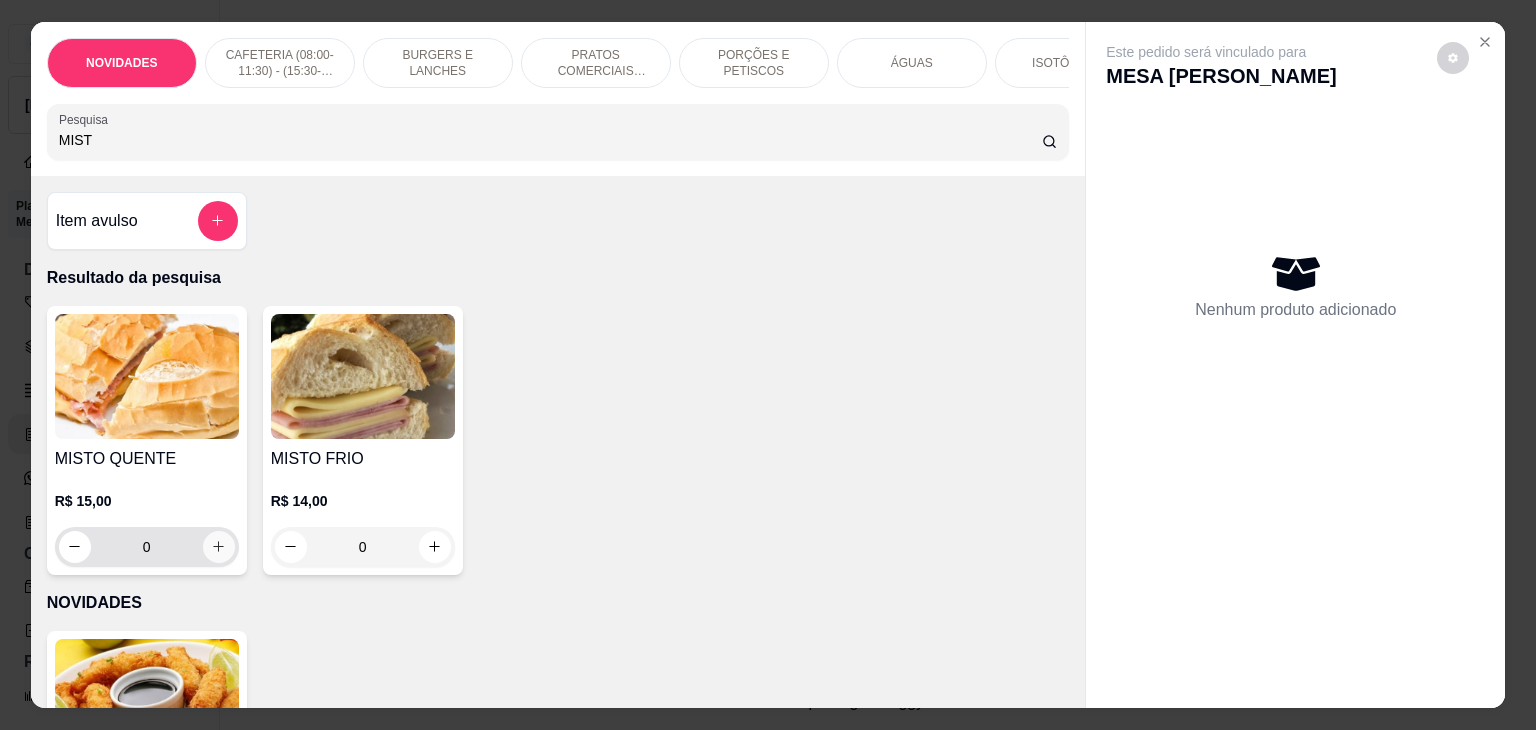 type on "MIST" 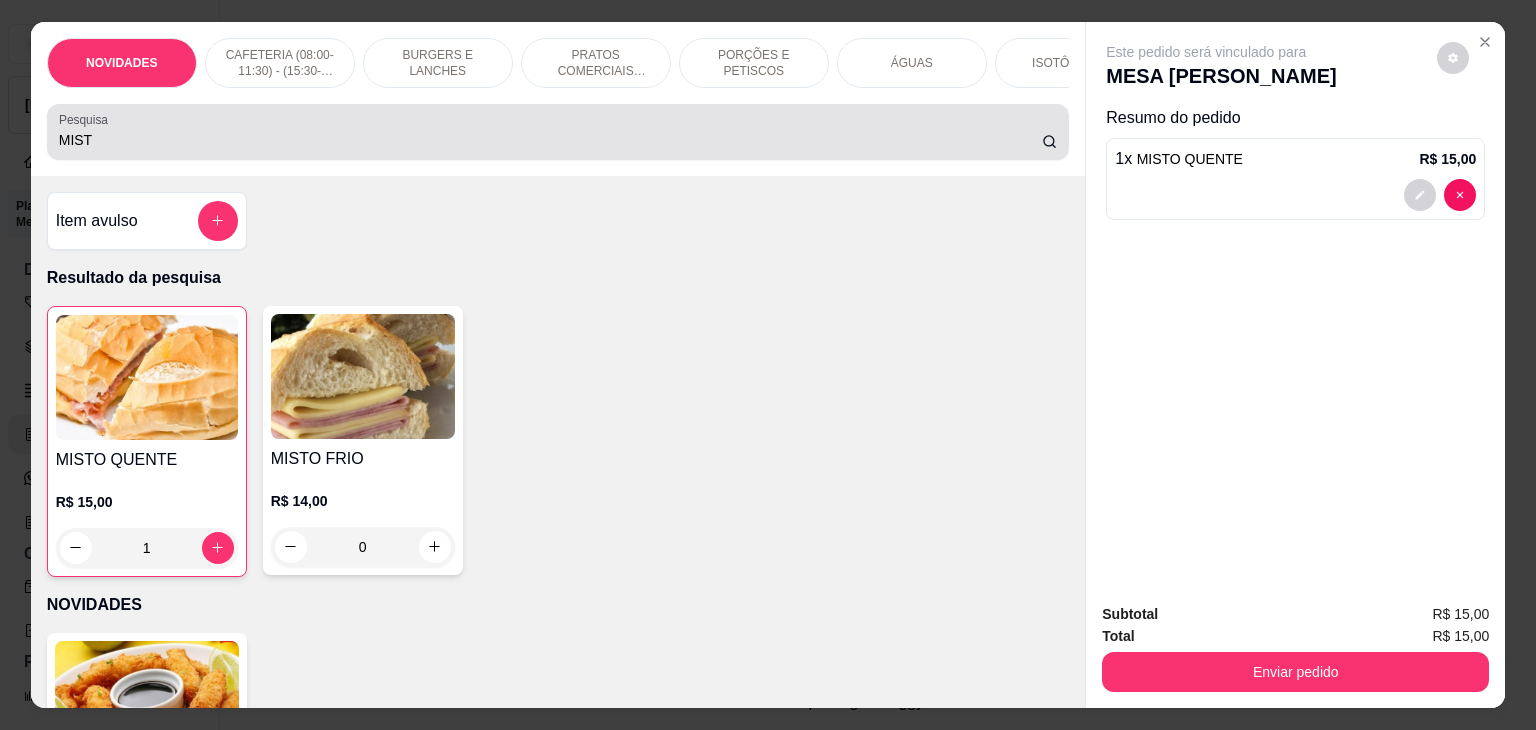 click on "MIST" at bounding box center [550, 140] 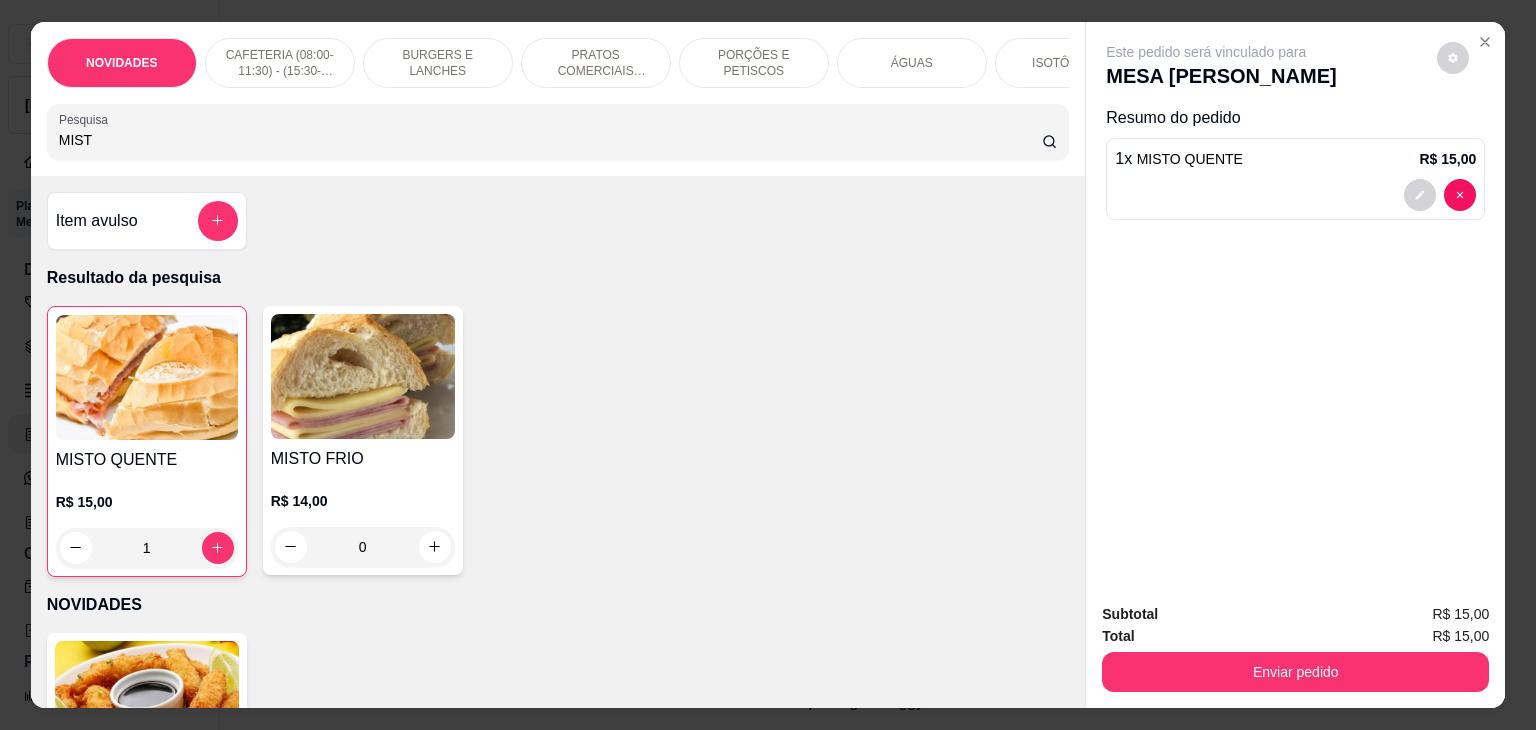 click on "MIST" at bounding box center (550, 140) 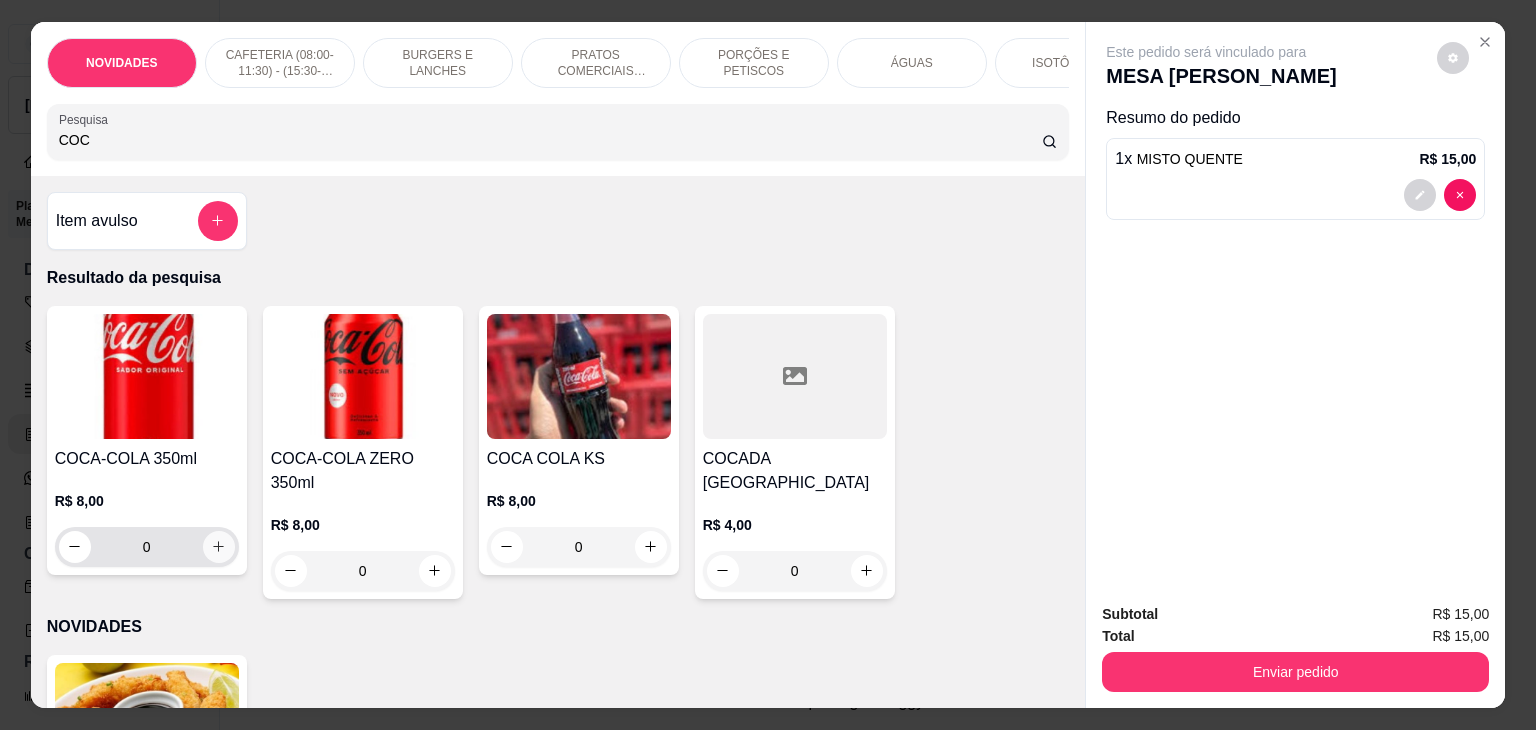 type on "COC" 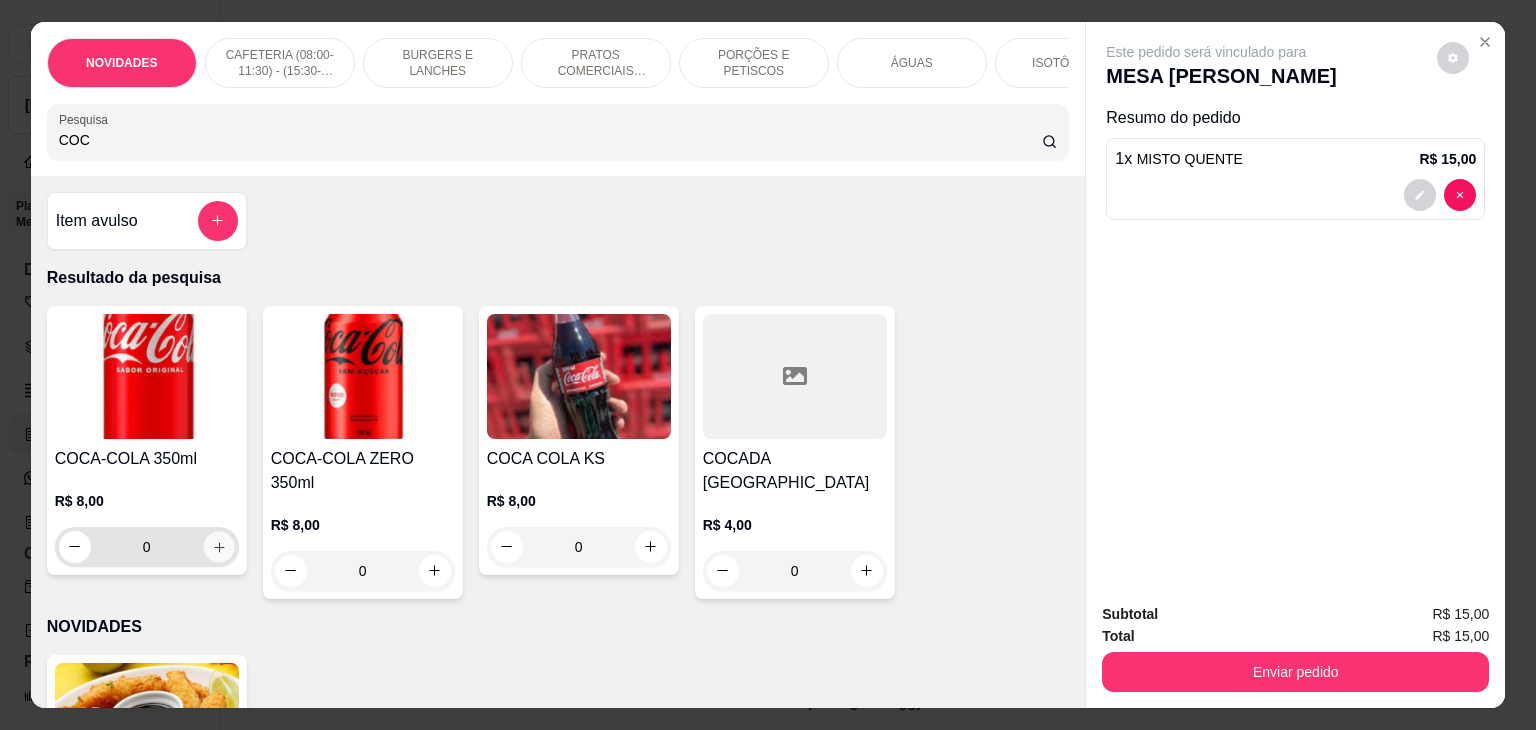 click 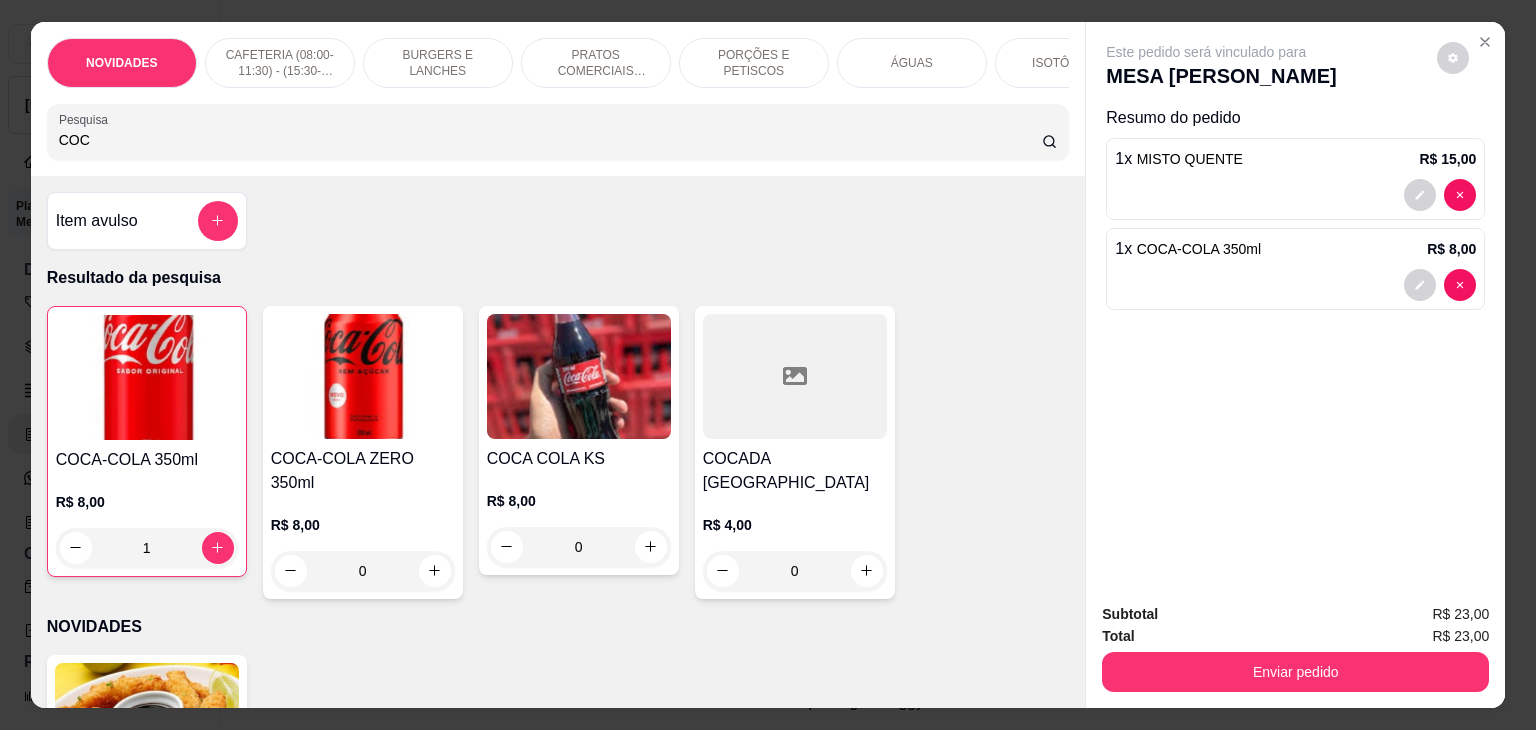 click on "COC" at bounding box center [550, 140] 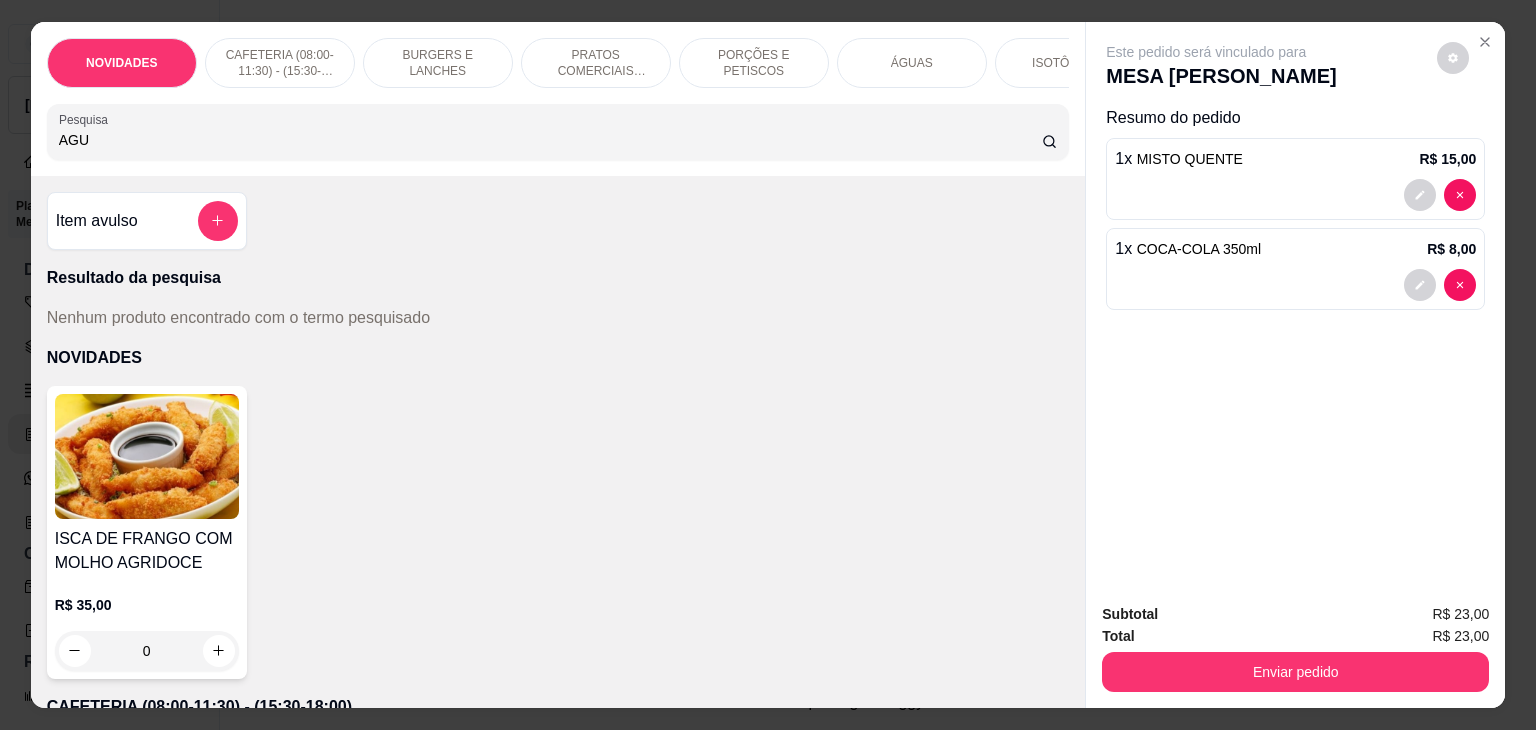 type on "AGU" 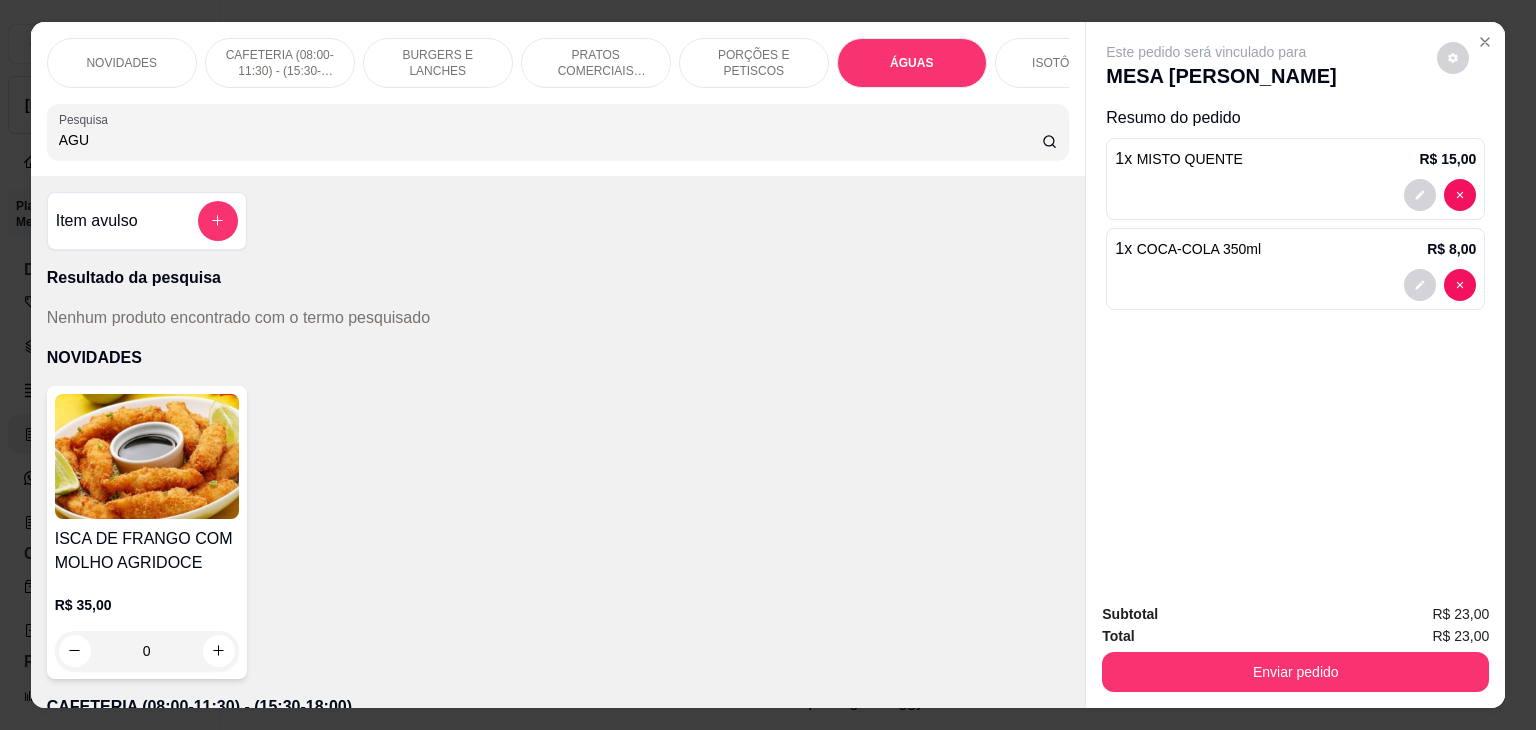 scroll, scrollTop: 3293, scrollLeft: 0, axis: vertical 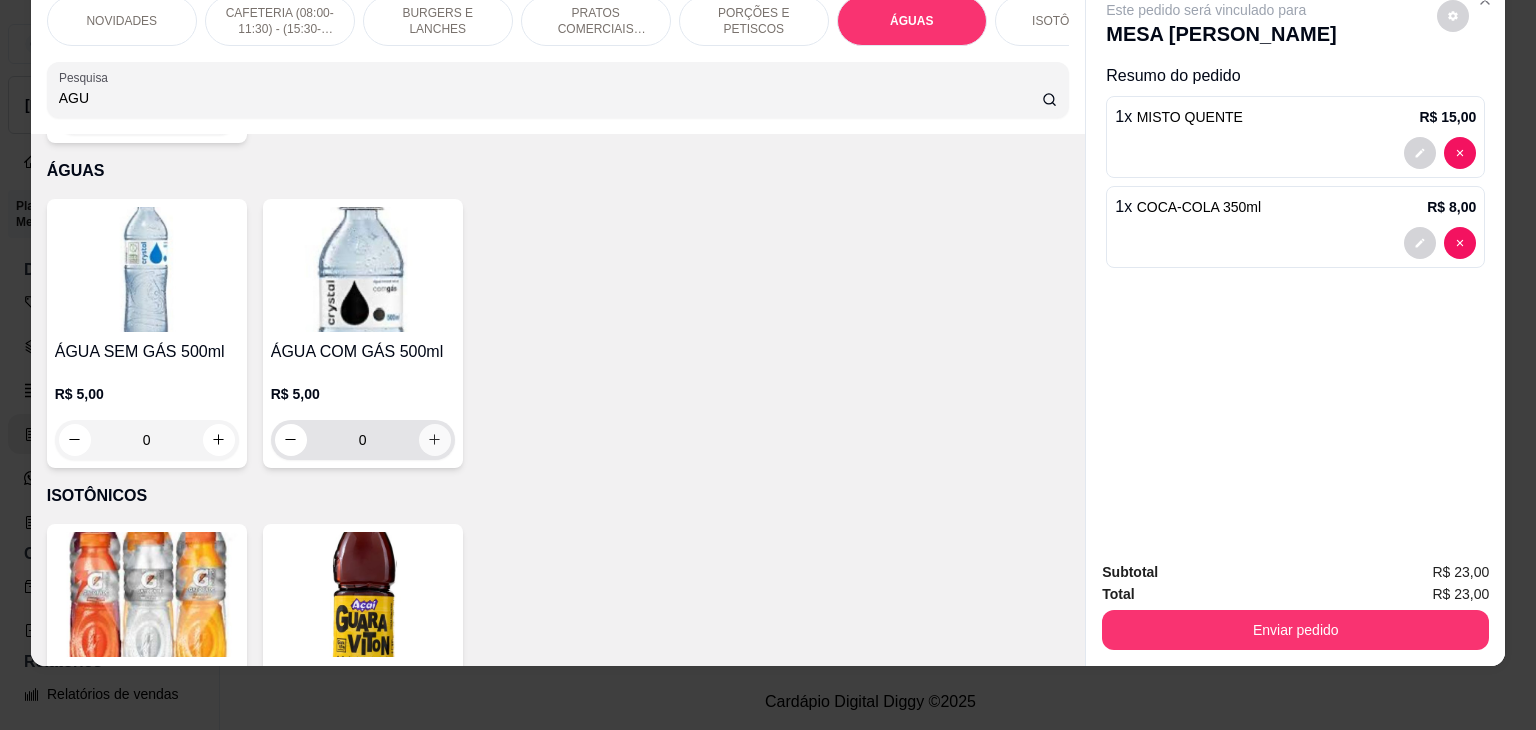 click at bounding box center [435, 440] 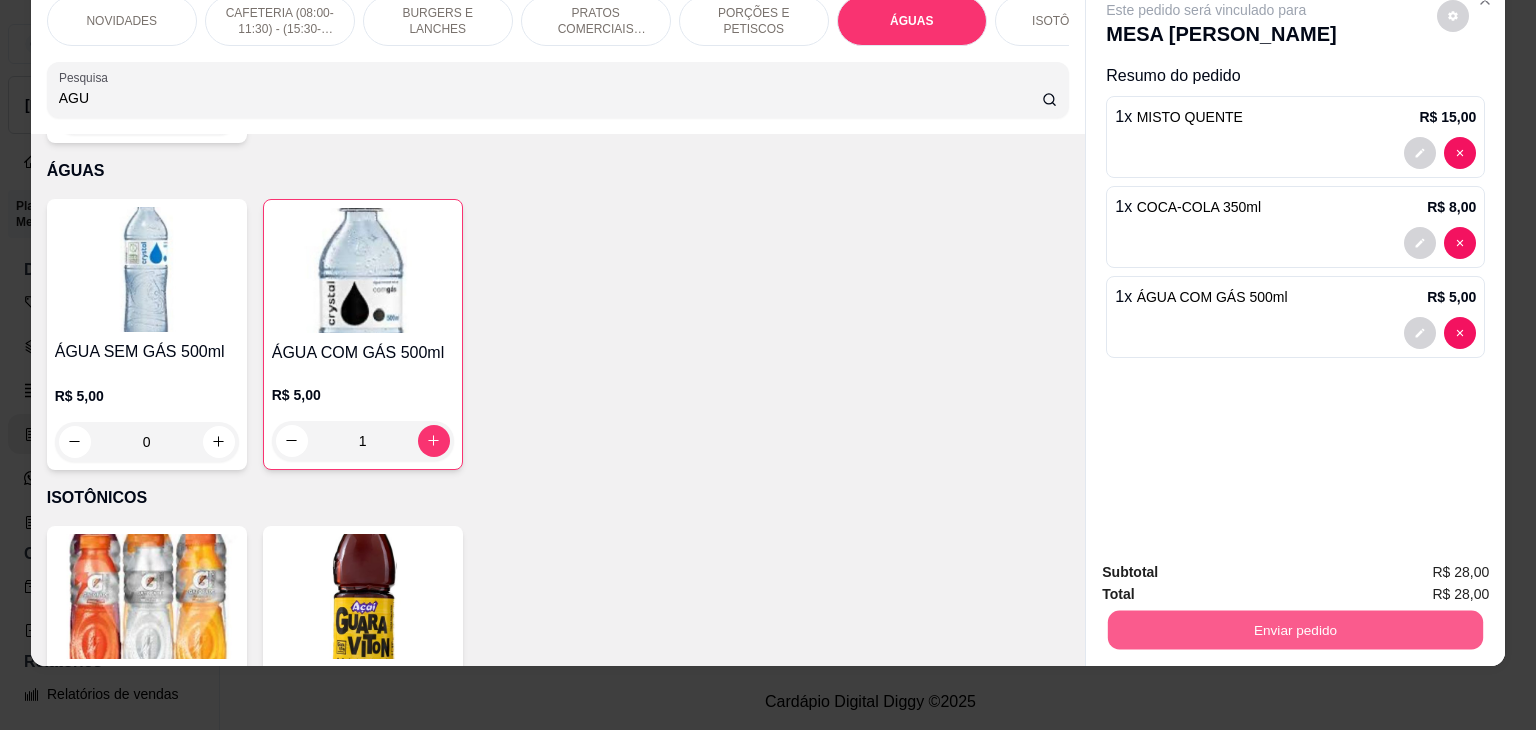 click on "Enviar pedido" at bounding box center [1295, 630] 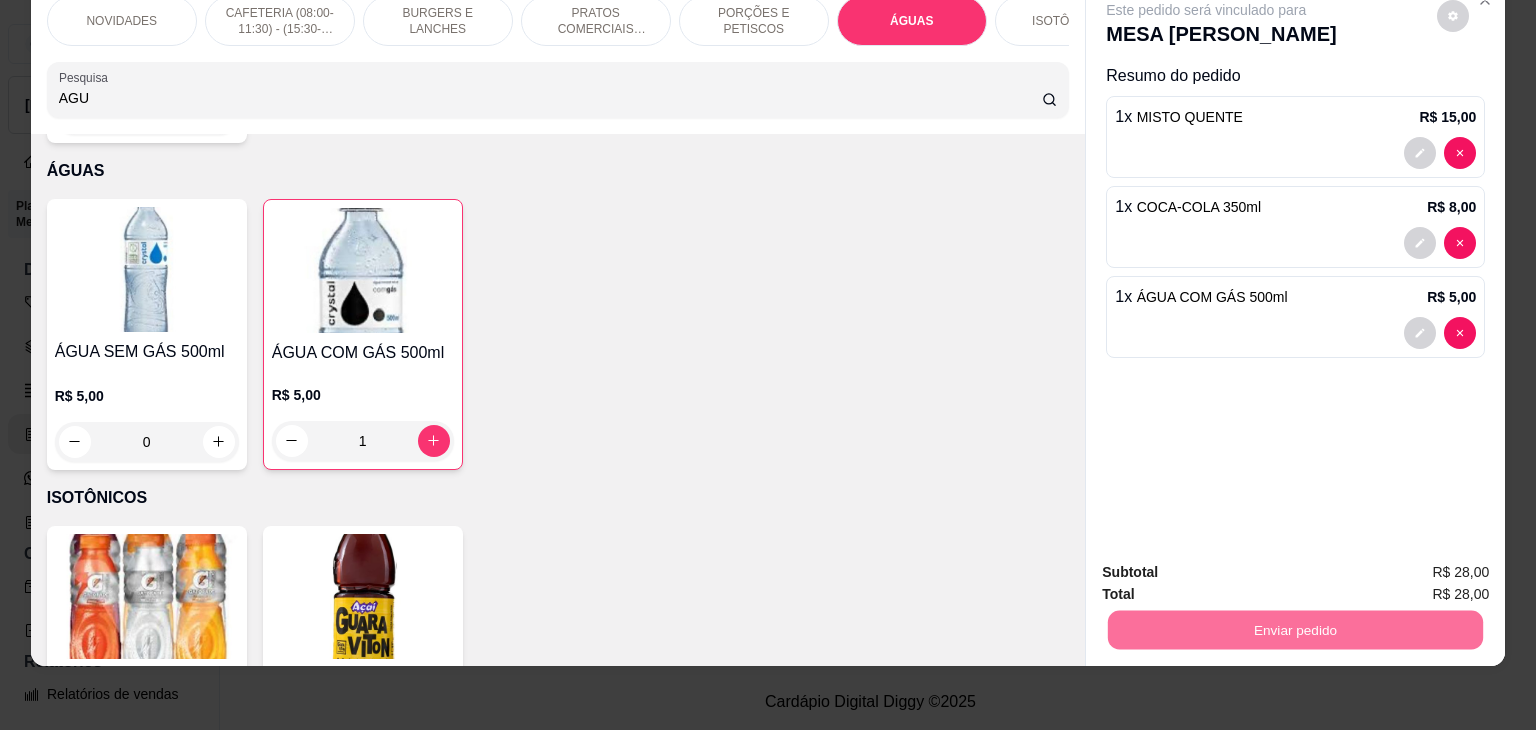 click on "Não registrar e enviar pedido" at bounding box center (1229, 566) 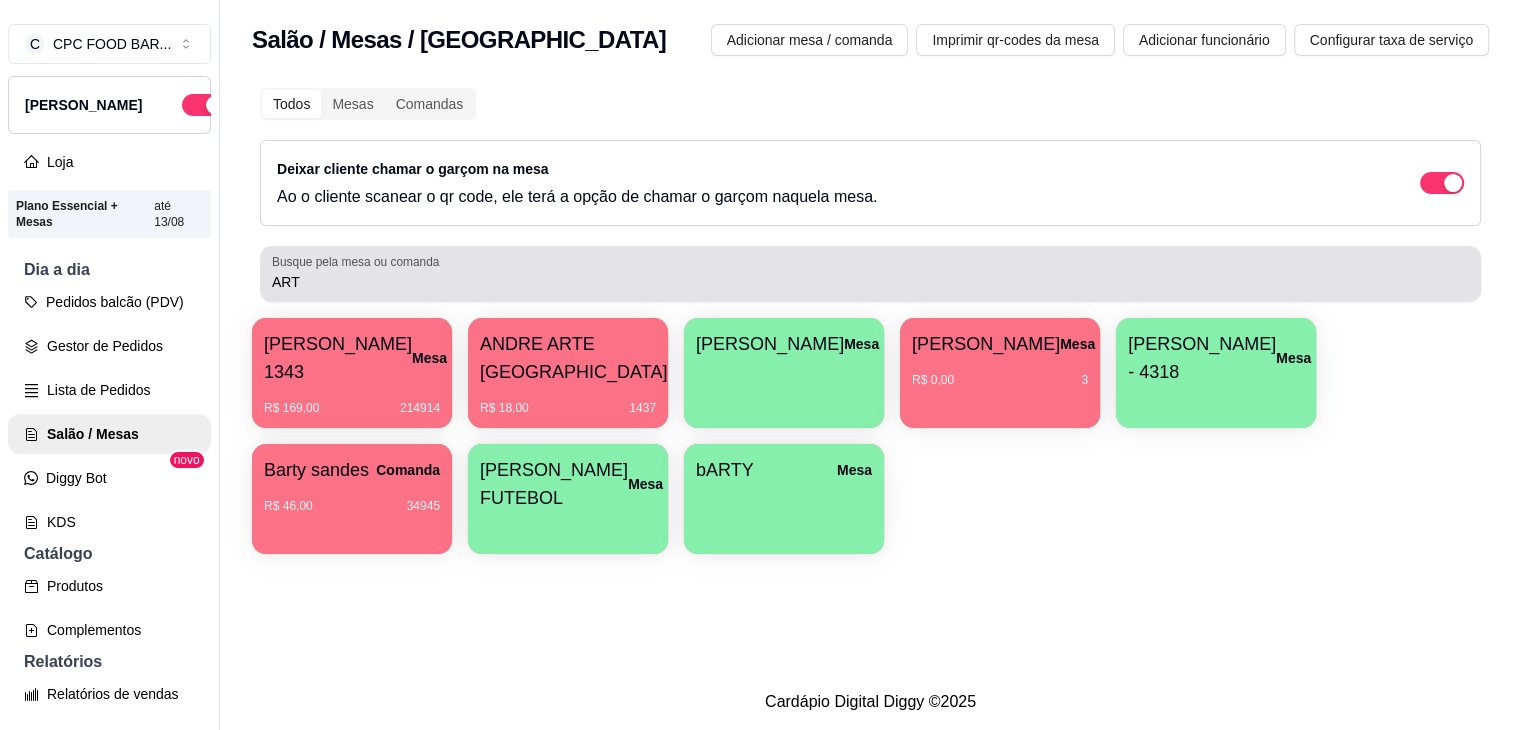 click on "ART" at bounding box center (870, 274) 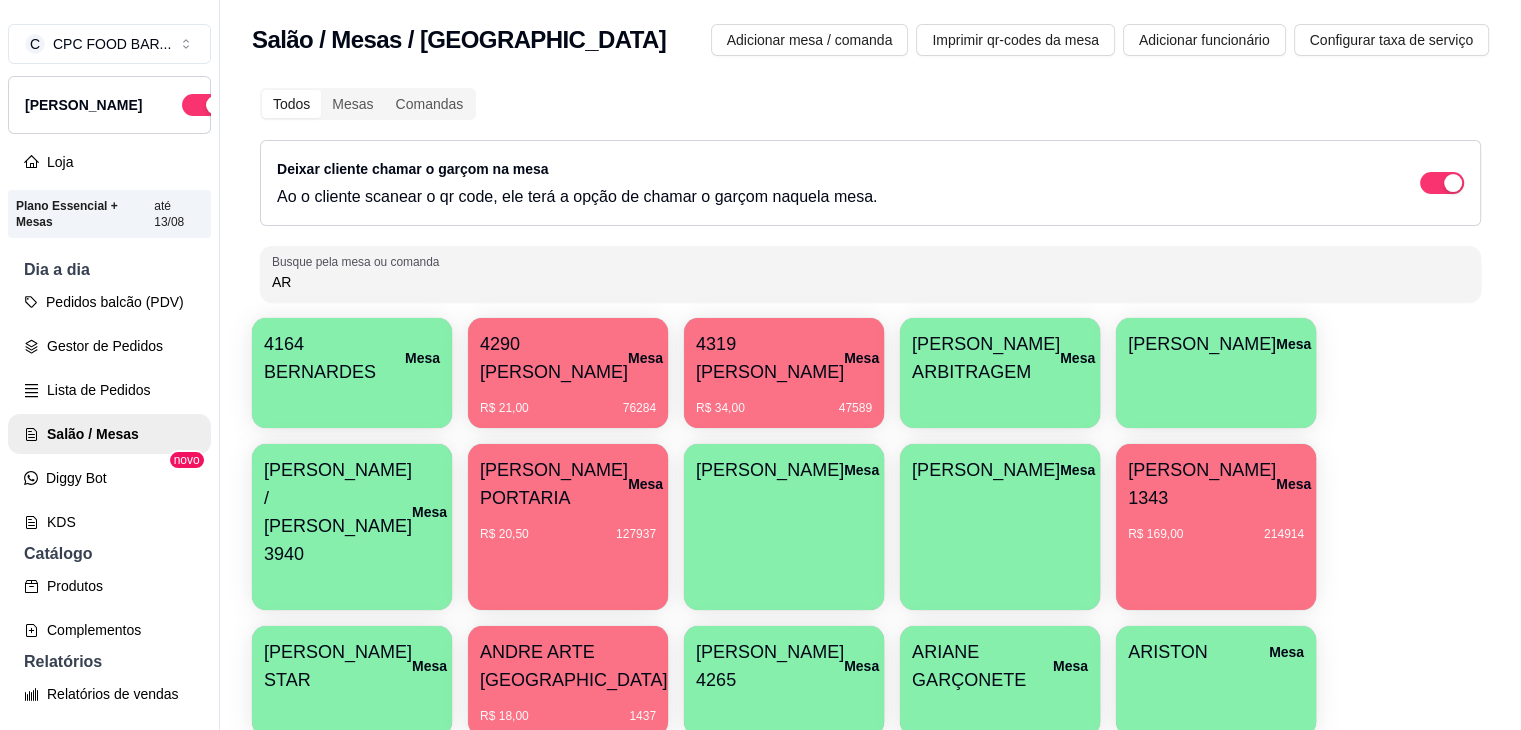 type on "A" 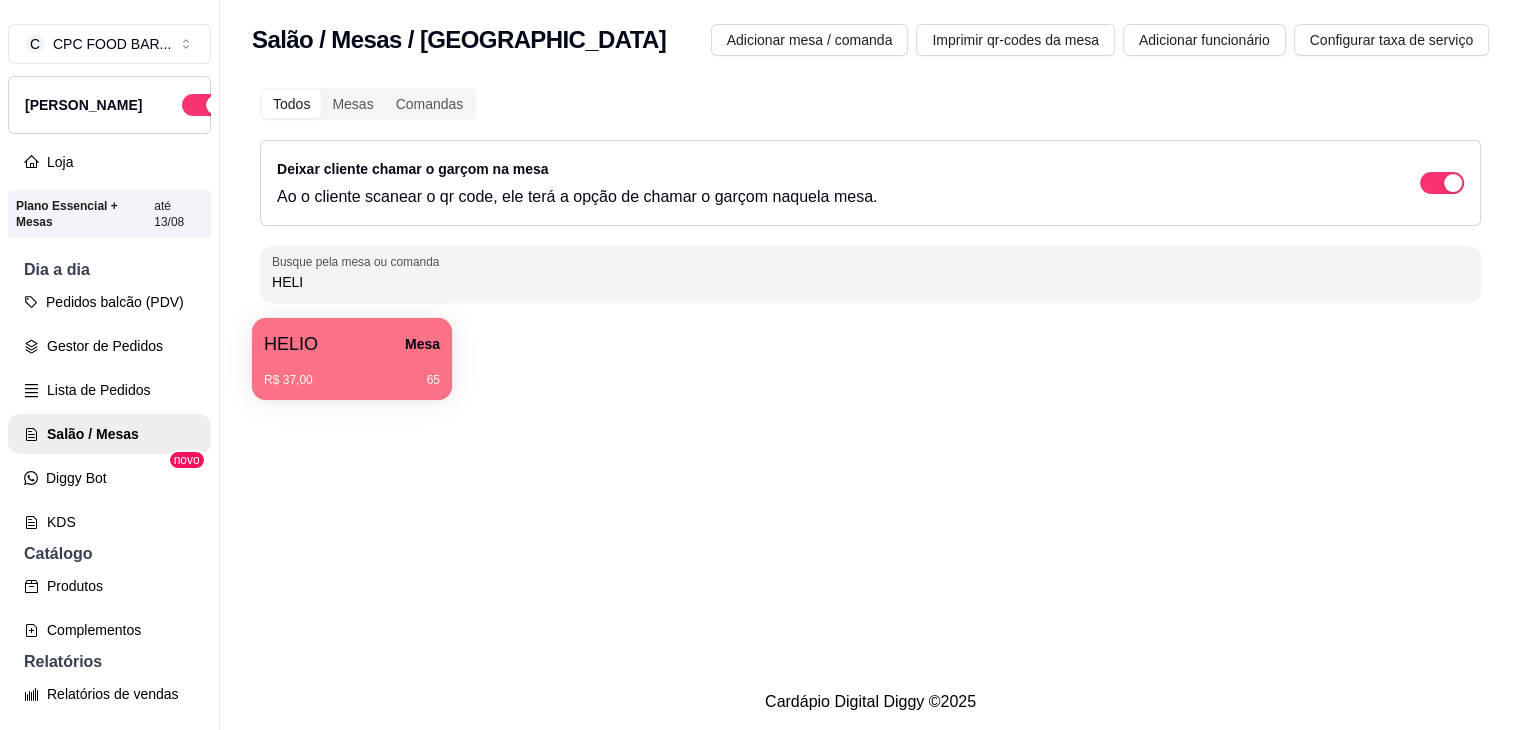 type on "HELI" 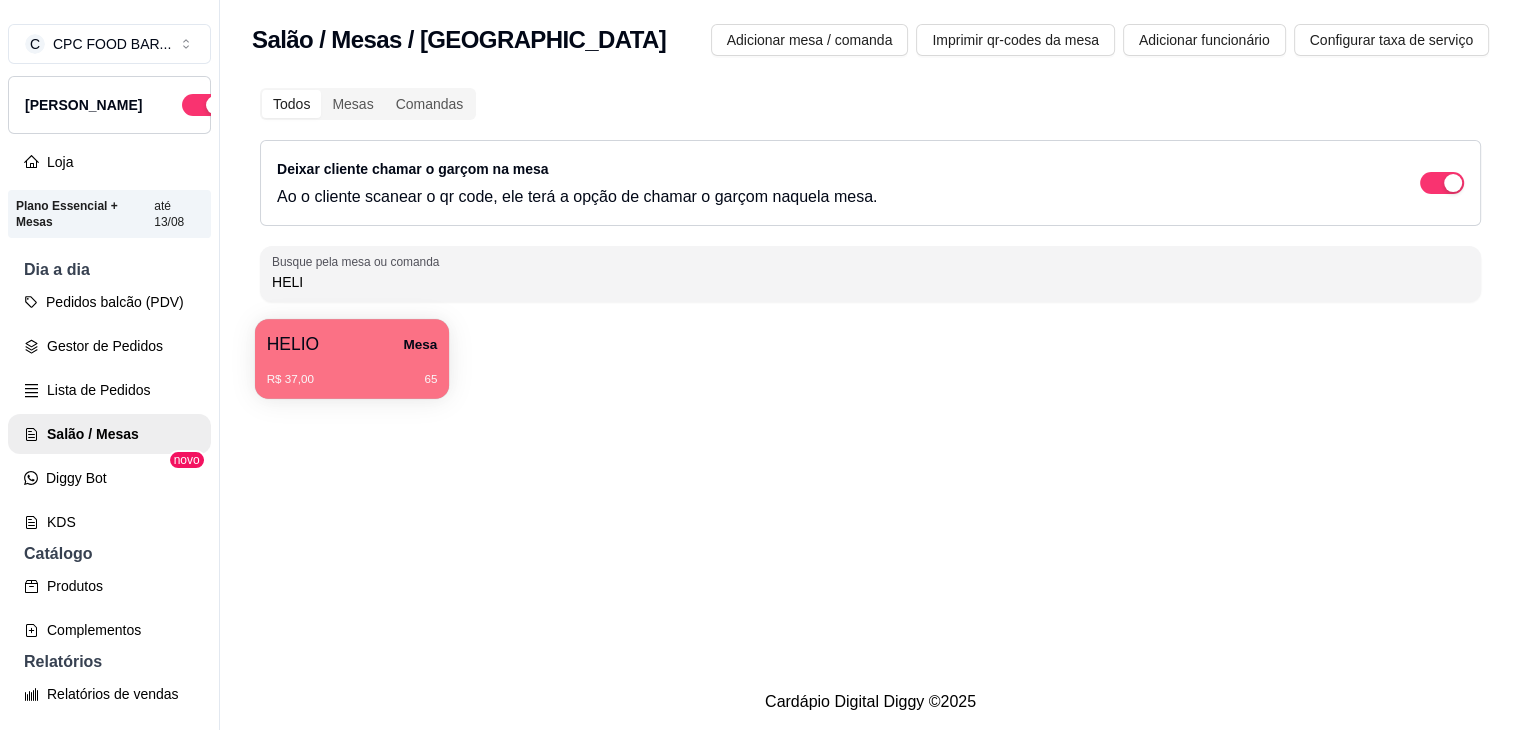 click on "R$ 37,00" at bounding box center [290, 380] 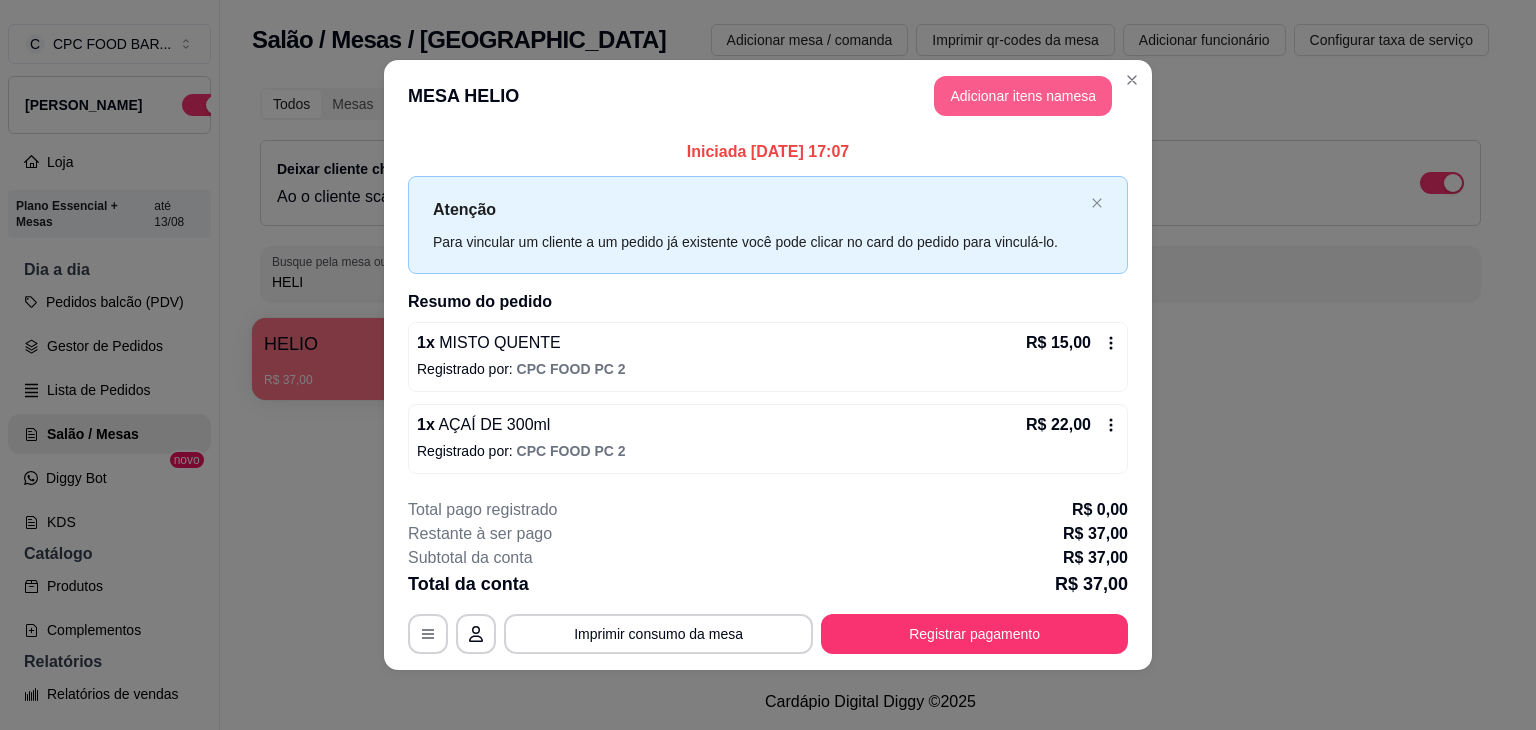 click on "Adicionar itens na  mesa" at bounding box center (1023, 96) 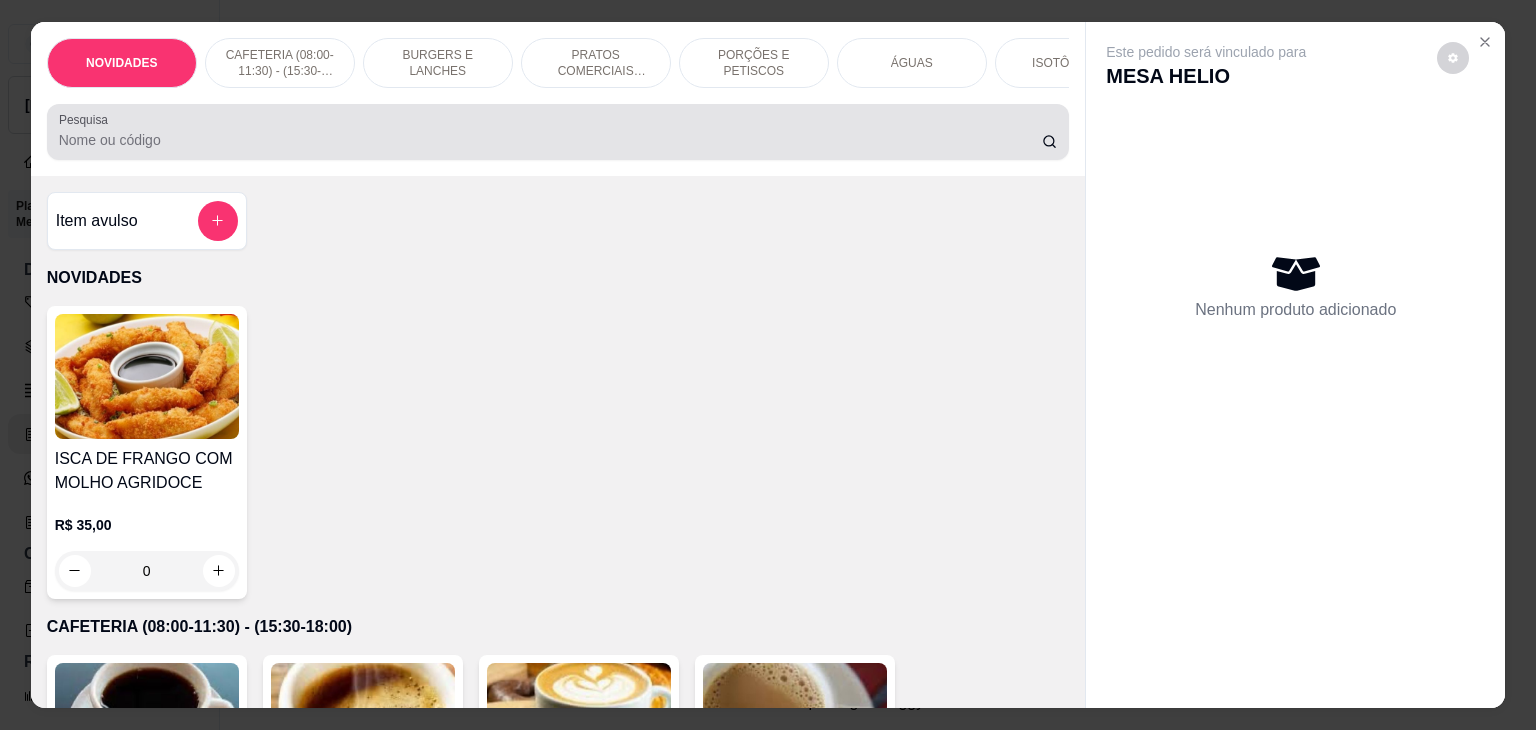 click on "Pesquisa" at bounding box center (558, 132) 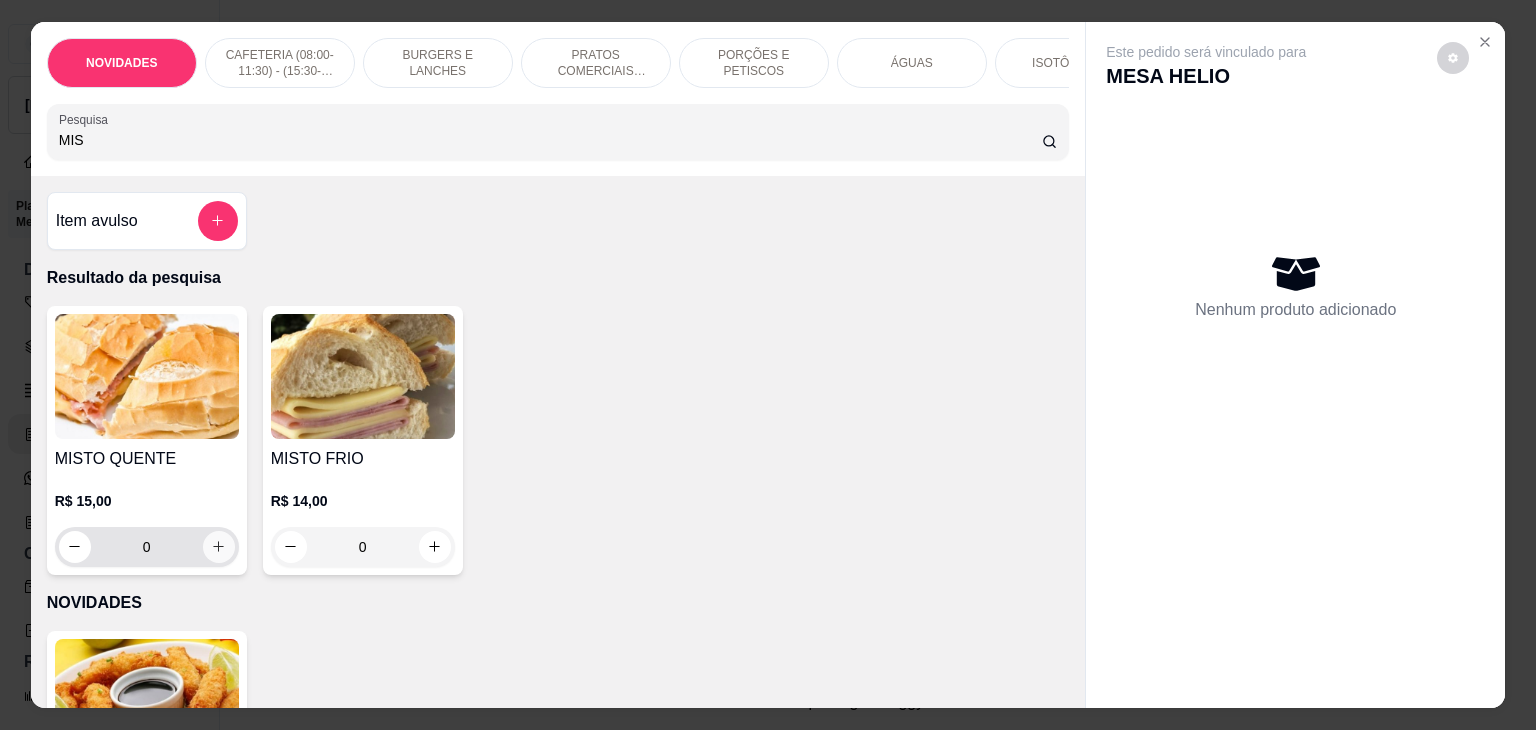 type on "MIS" 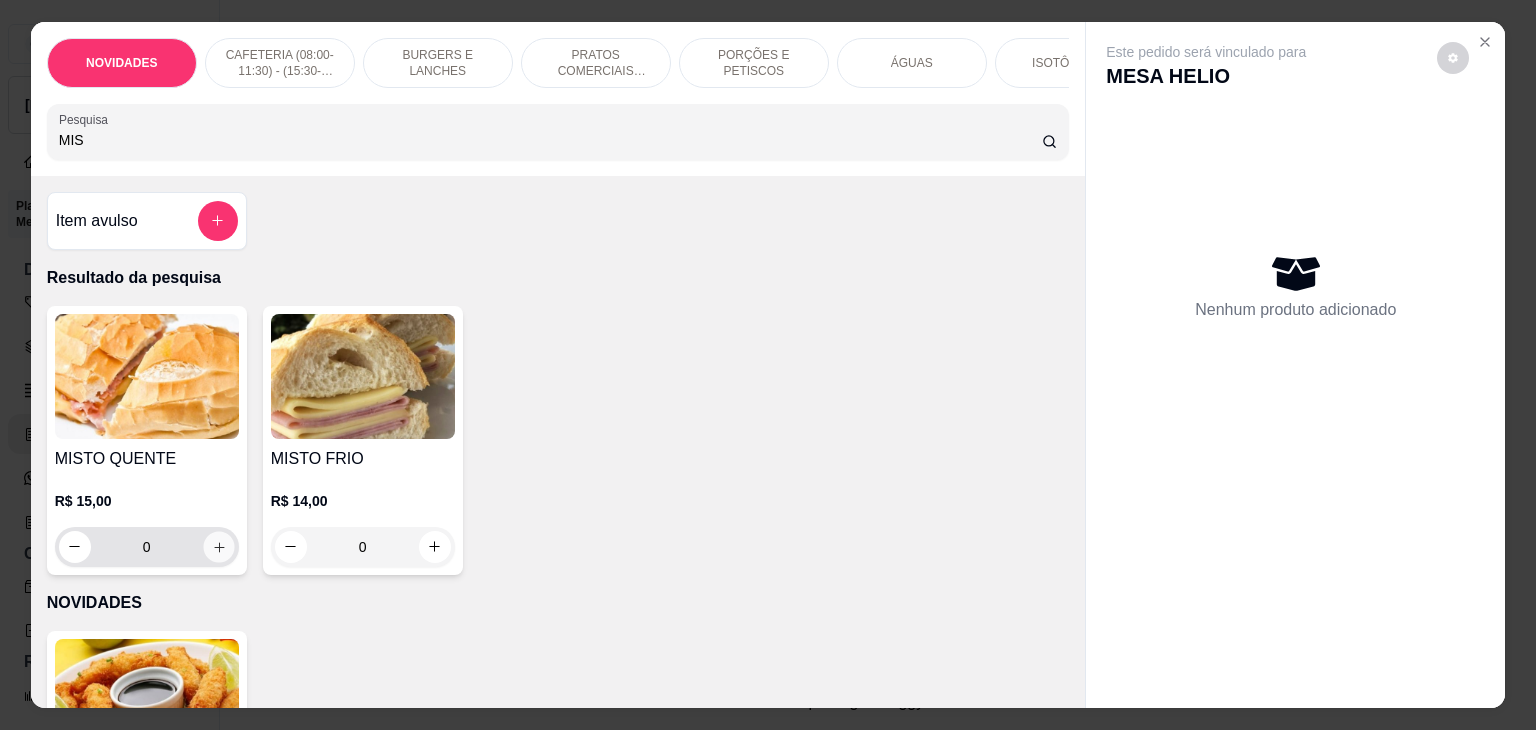 click at bounding box center [218, 546] 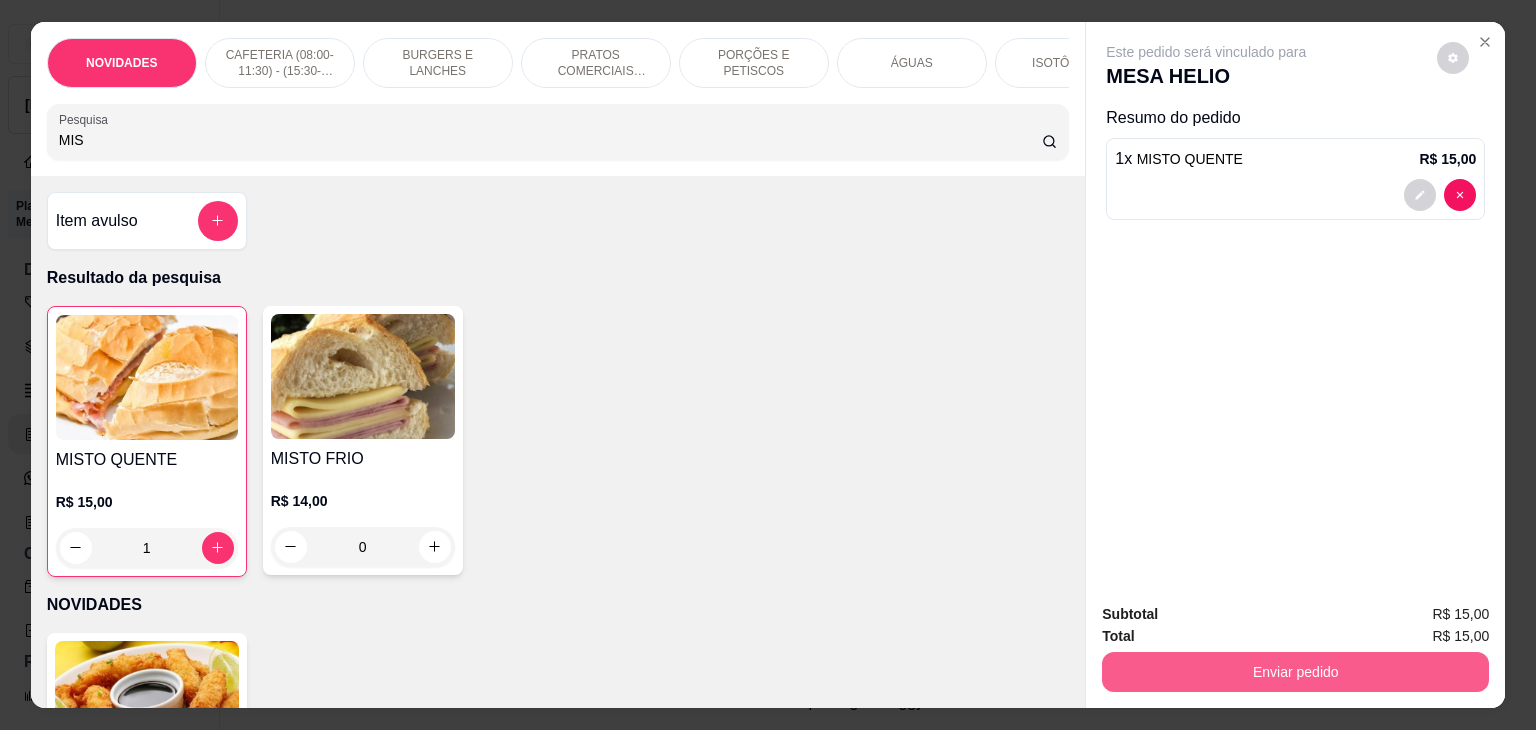 click on "Enviar pedido" at bounding box center [1295, 672] 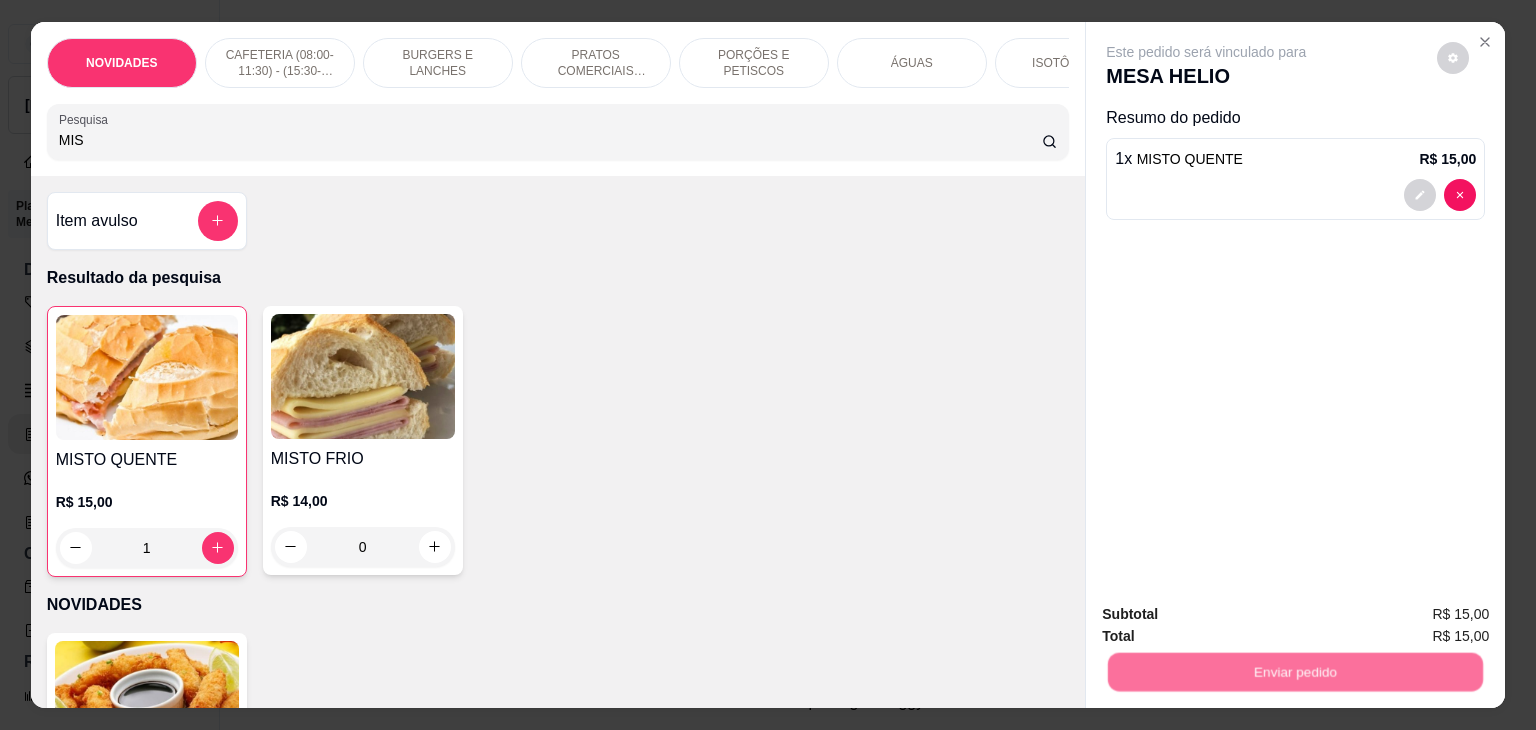 click on "Não registrar e enviar pedido" at bounding box center (1229, 615) 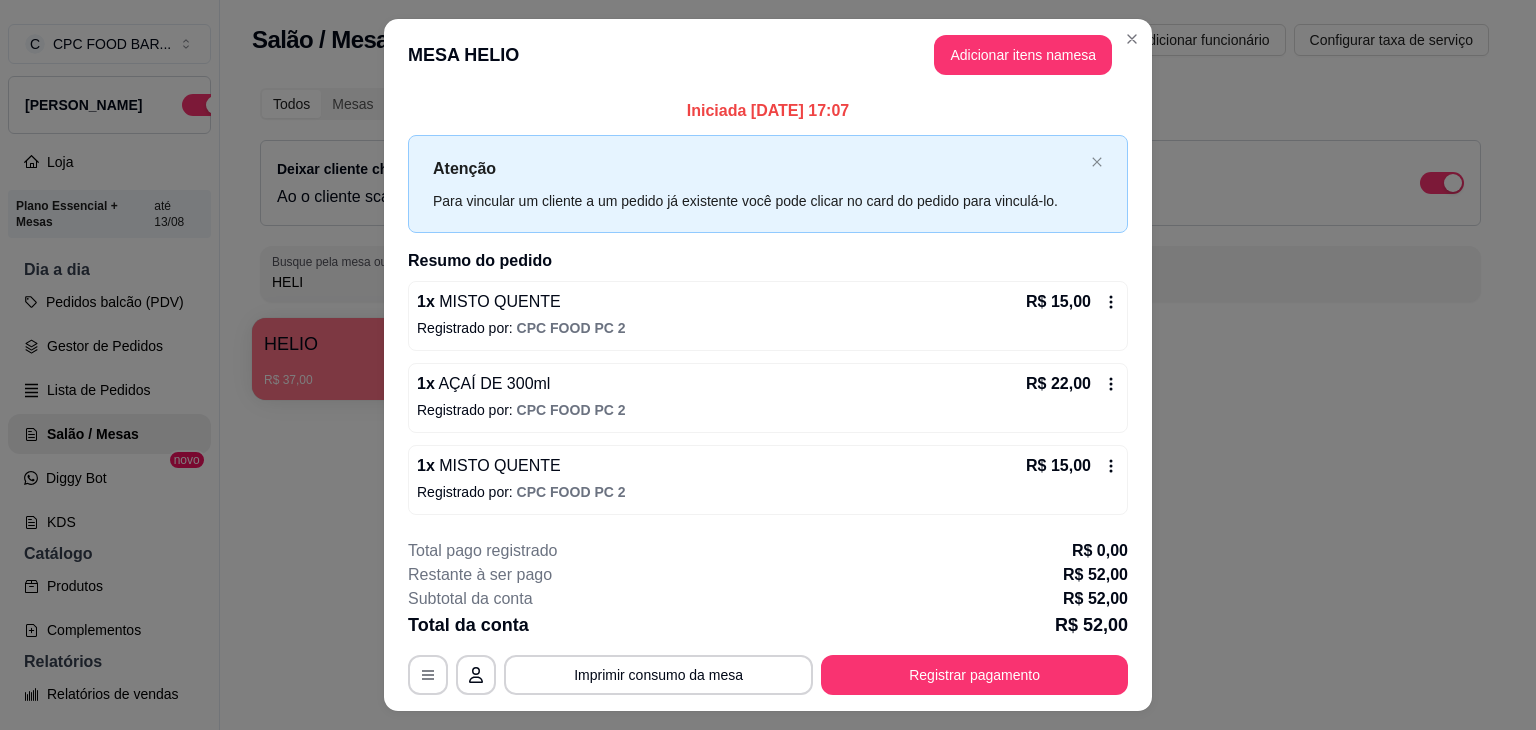 click on "MESA HELIO Adicionar itens na  mesa" at bounding box center (768, 55) 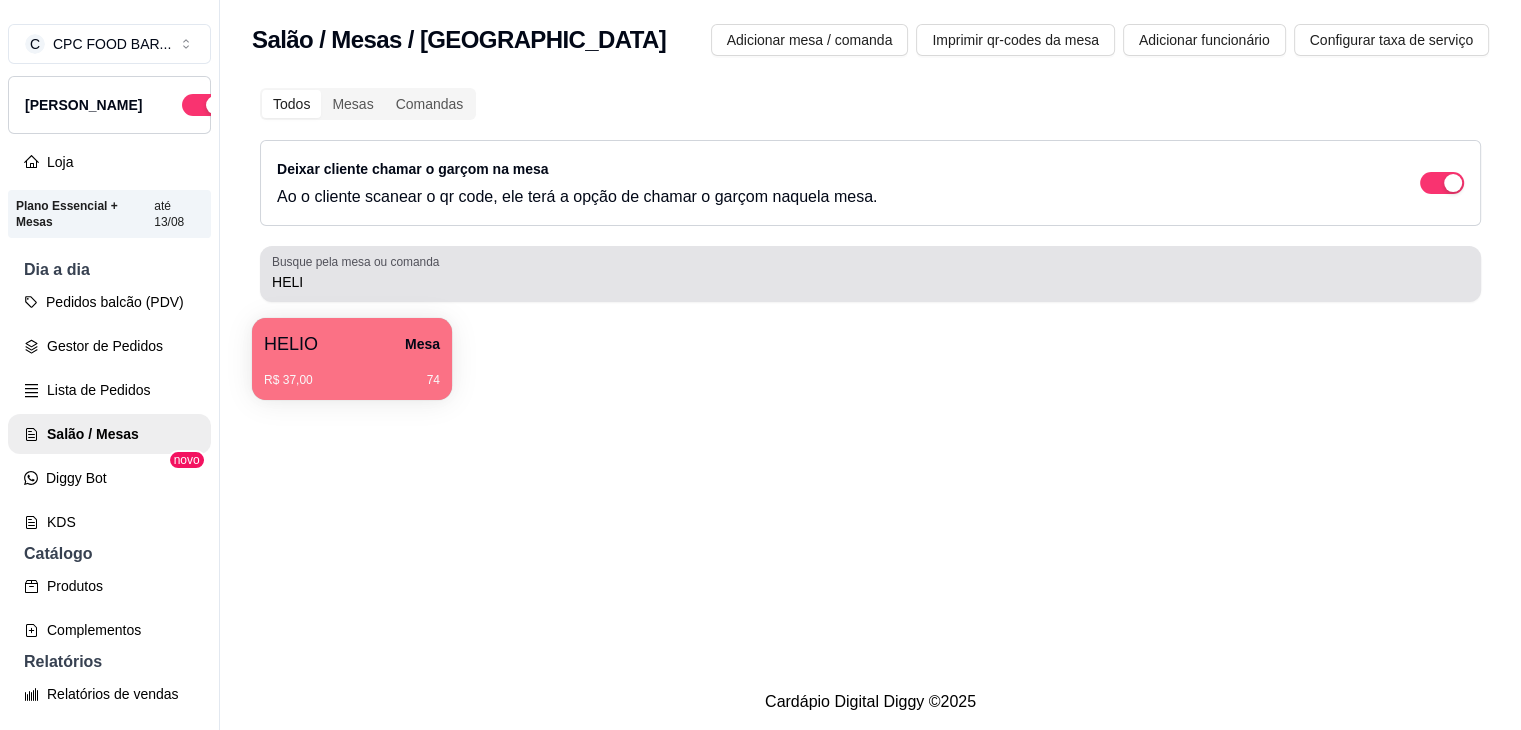 click on "HELI" at bounding box center (870, 274) 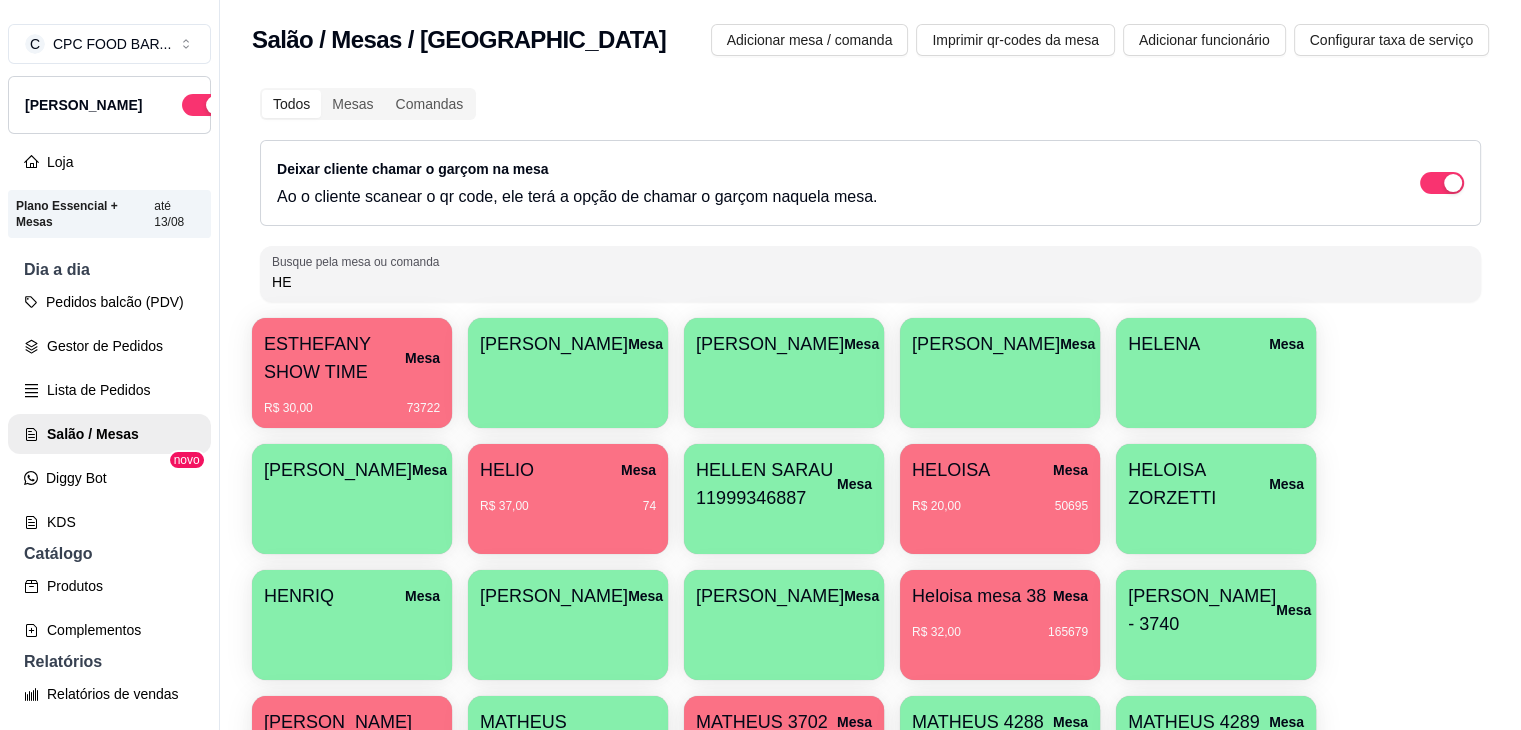 type on "H" 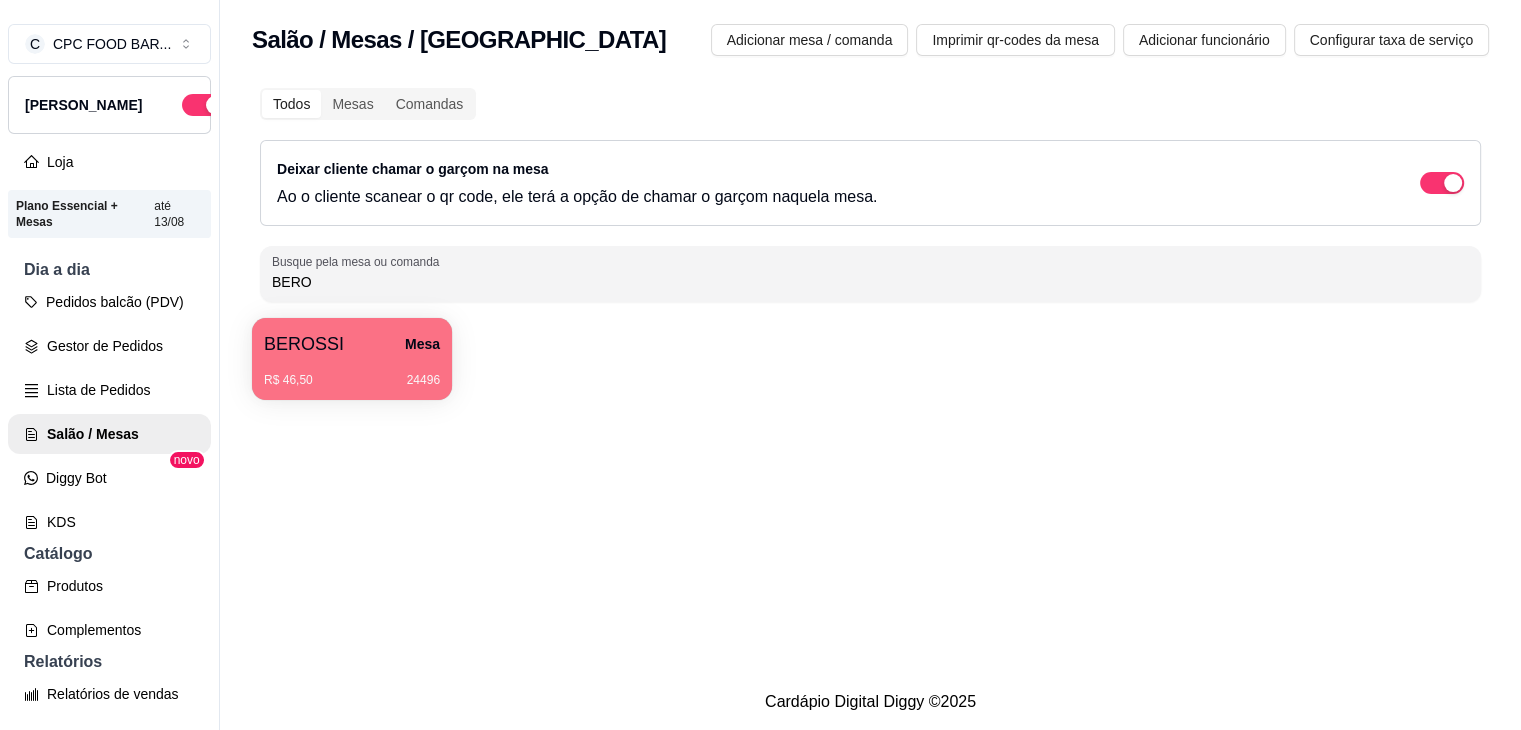 type on "BERO" 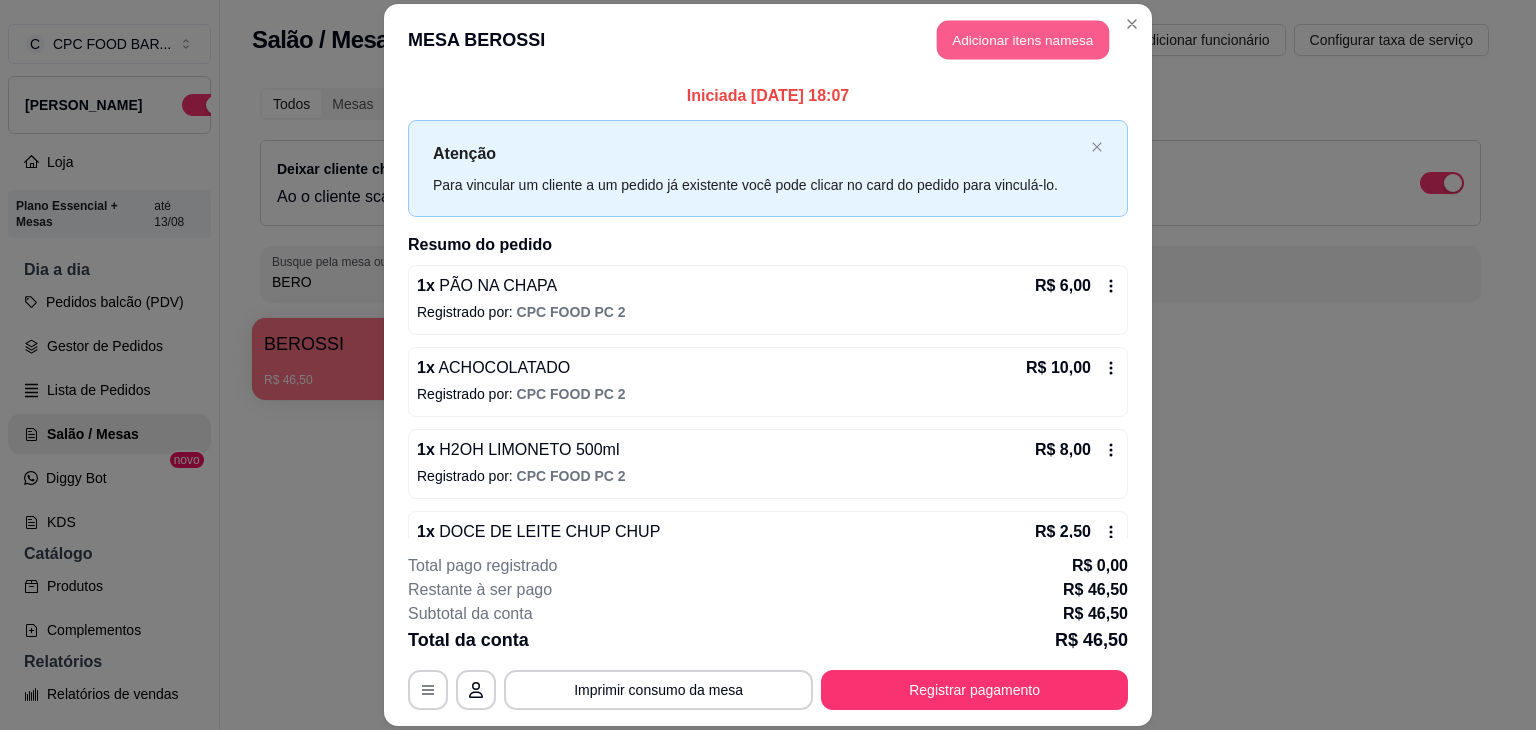 click on "Adicionar itens na  mesa" at bounding box center [1023, 39] 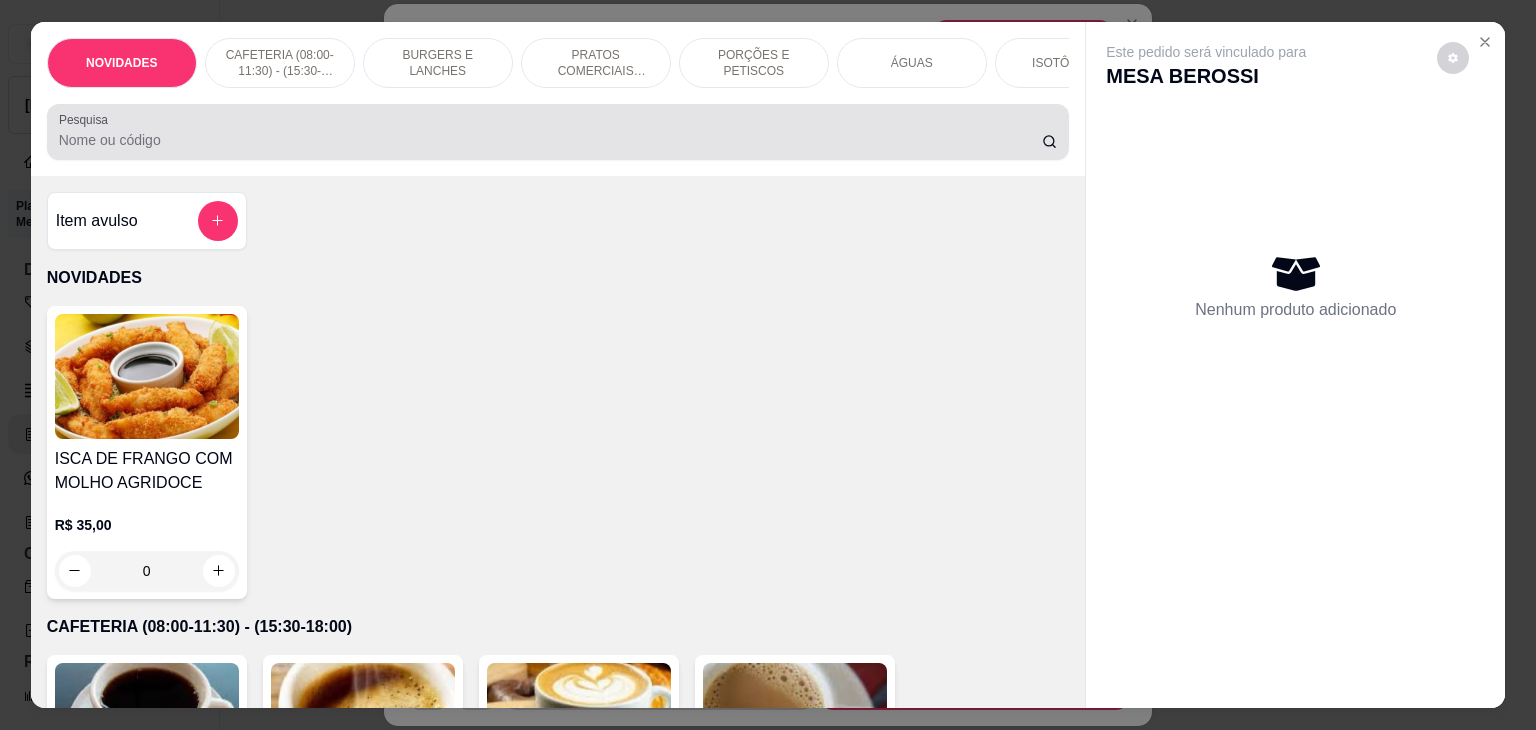 click on "Pesquisa" at bounding box center [558, 132] 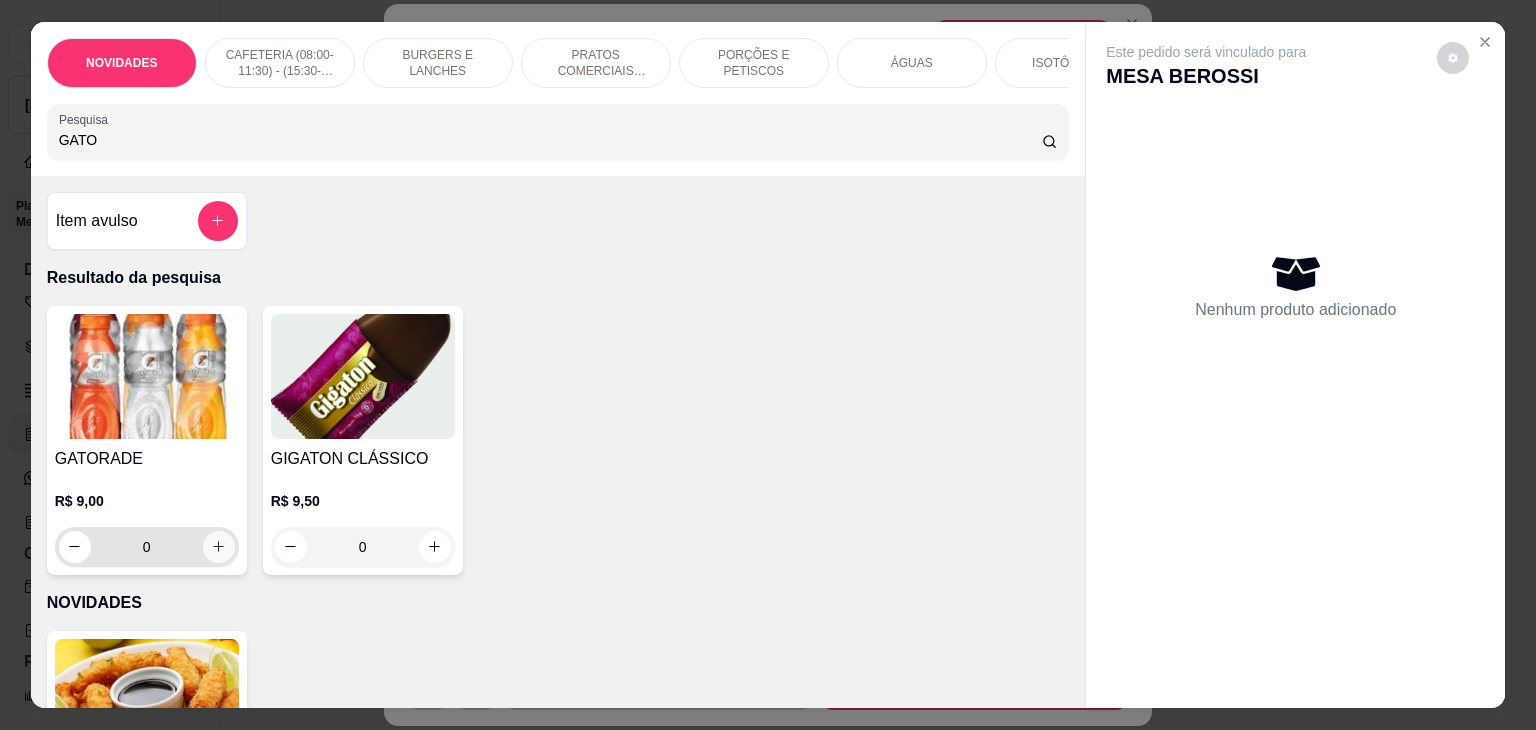type on "GATO" 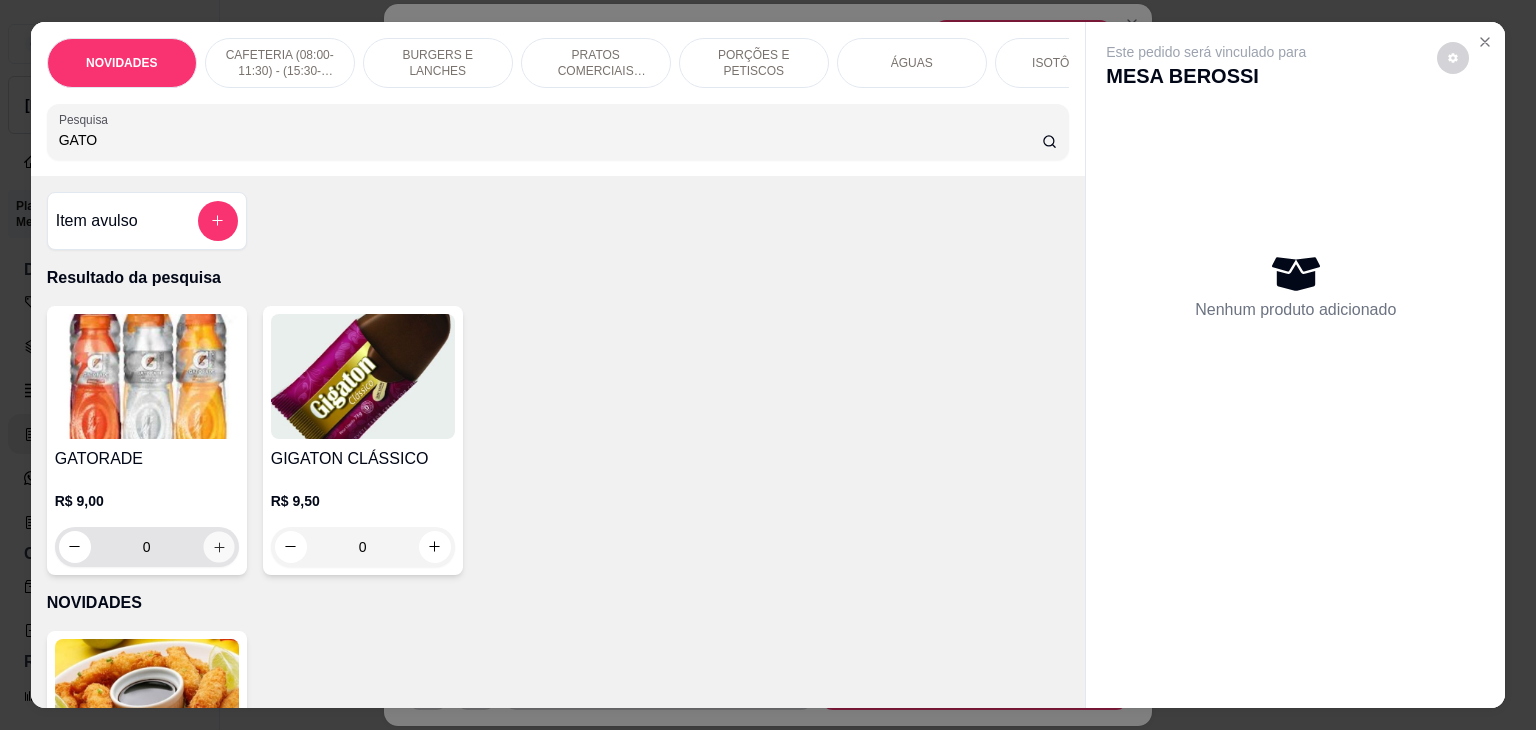 click 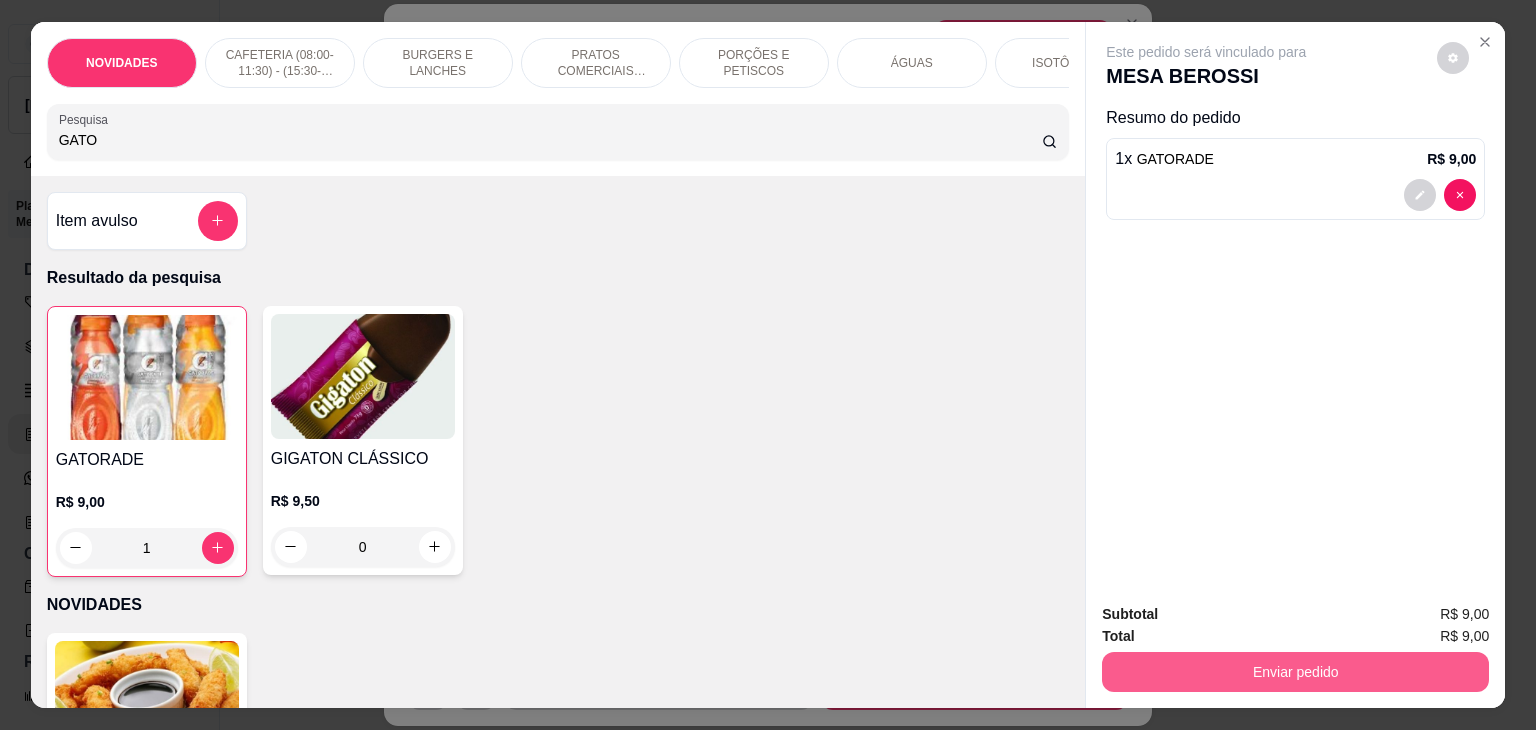 click on "Enviar pedido" at bounding box center (1295, 672) 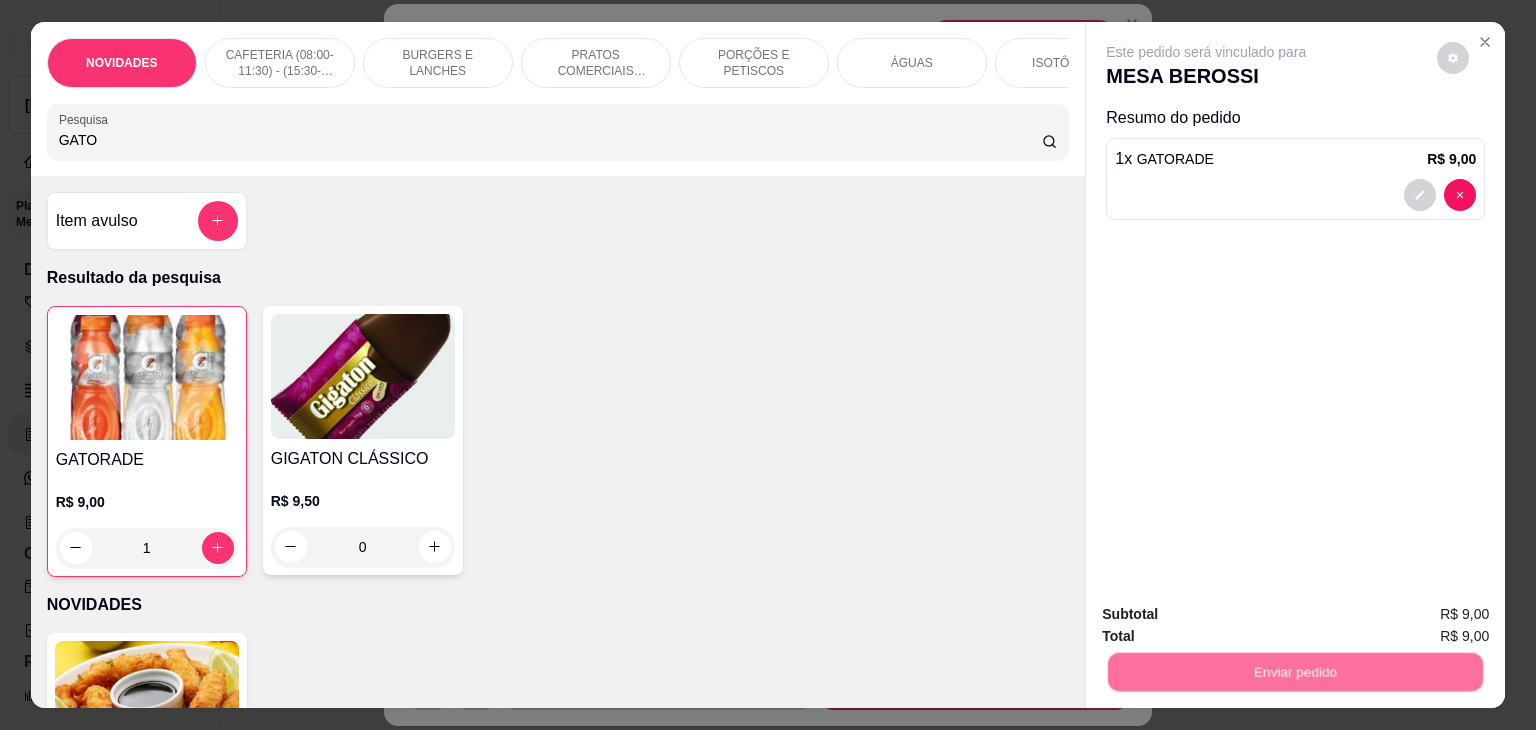 click on "Não registrar e enviar pedido" at bounding box center (1229, 615) 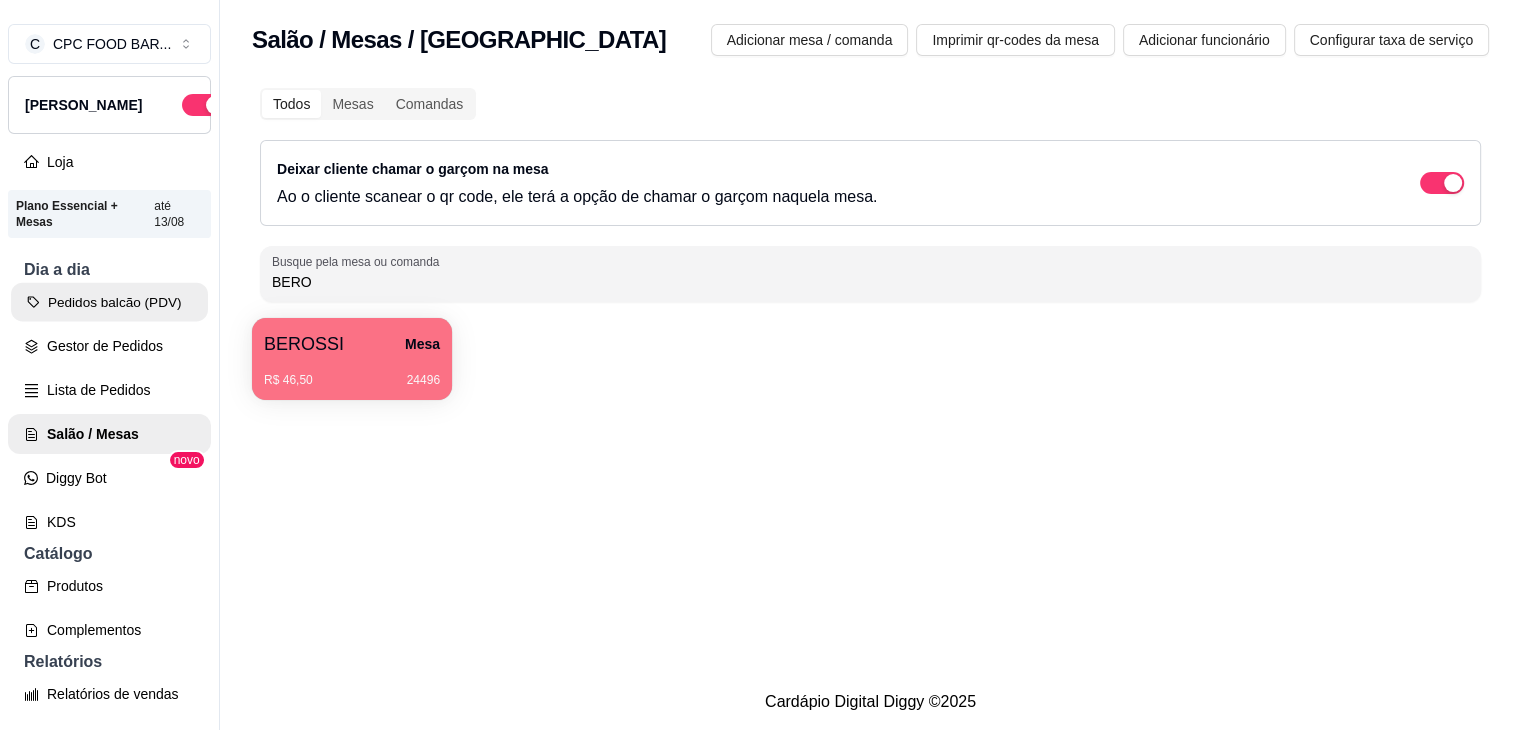 click on "Pedidos balcão (PDV)" at bounding box center [109, 302] 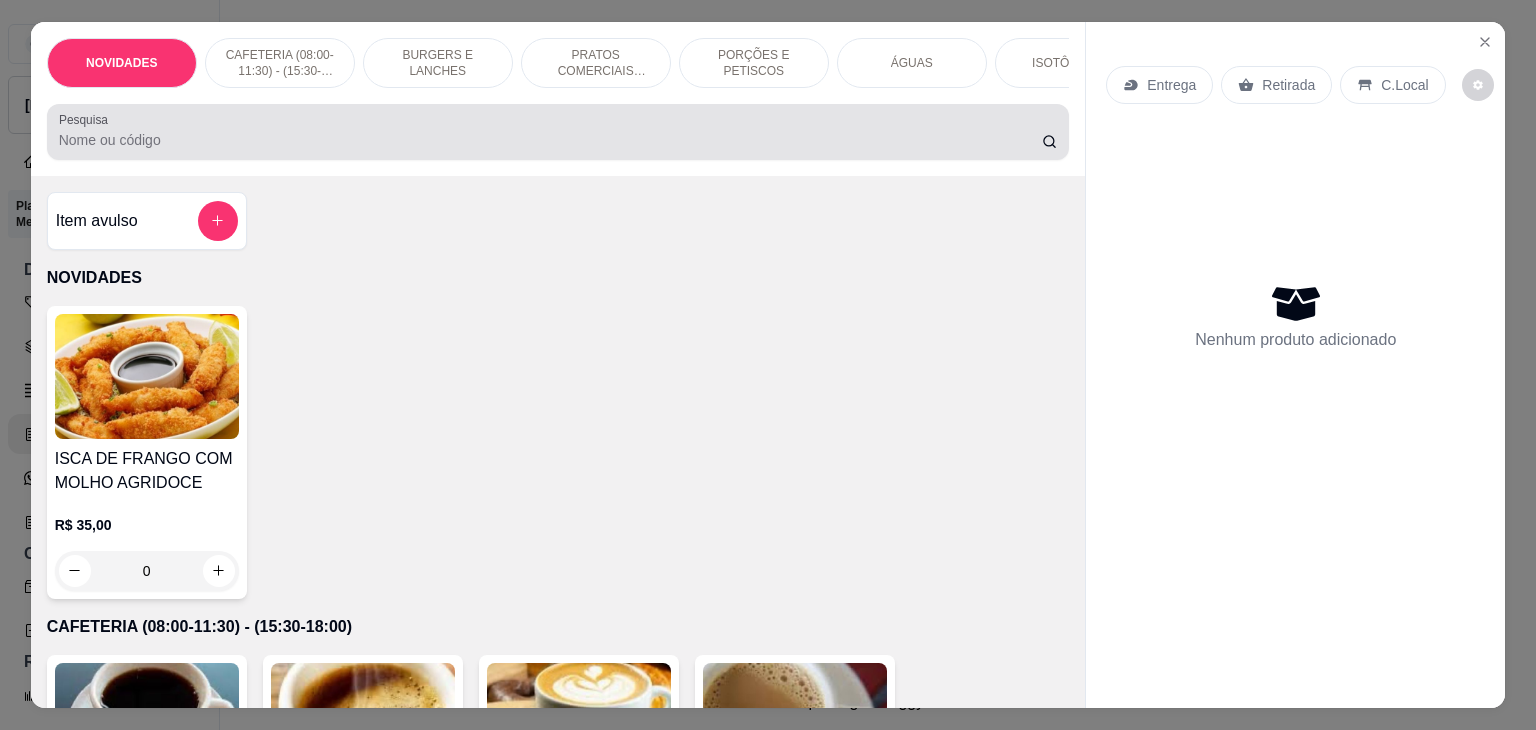 click at bounding box center [558, 132] 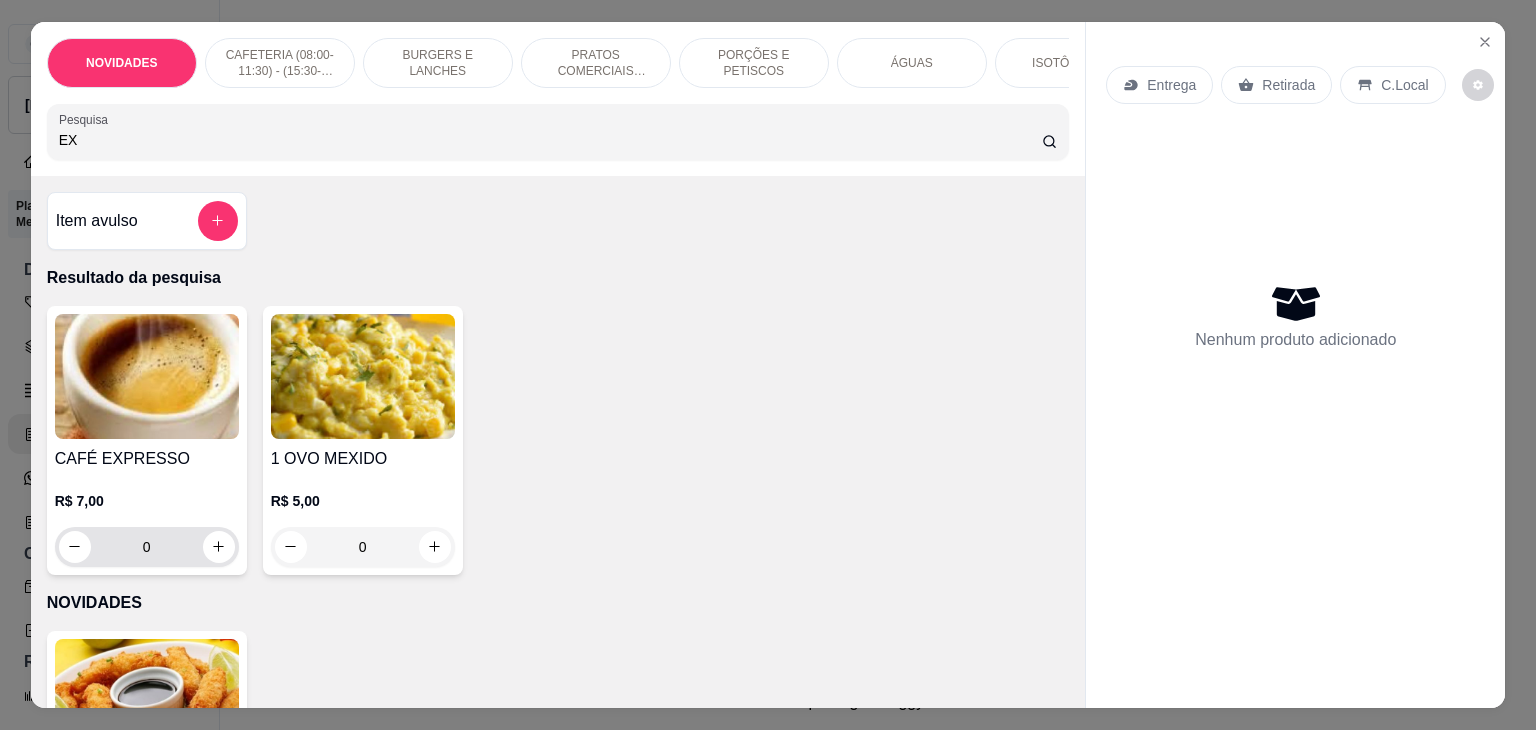 type on "EX" 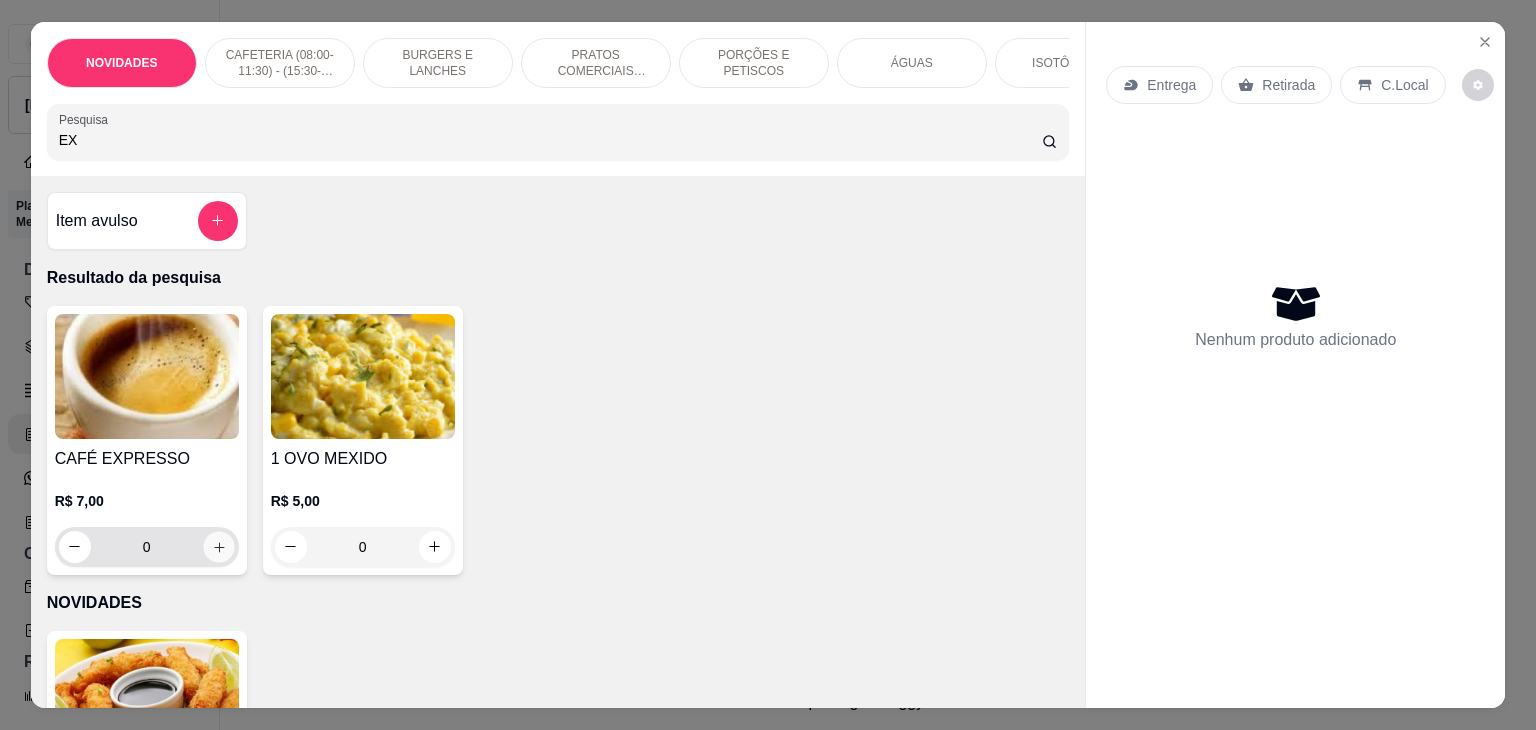 click 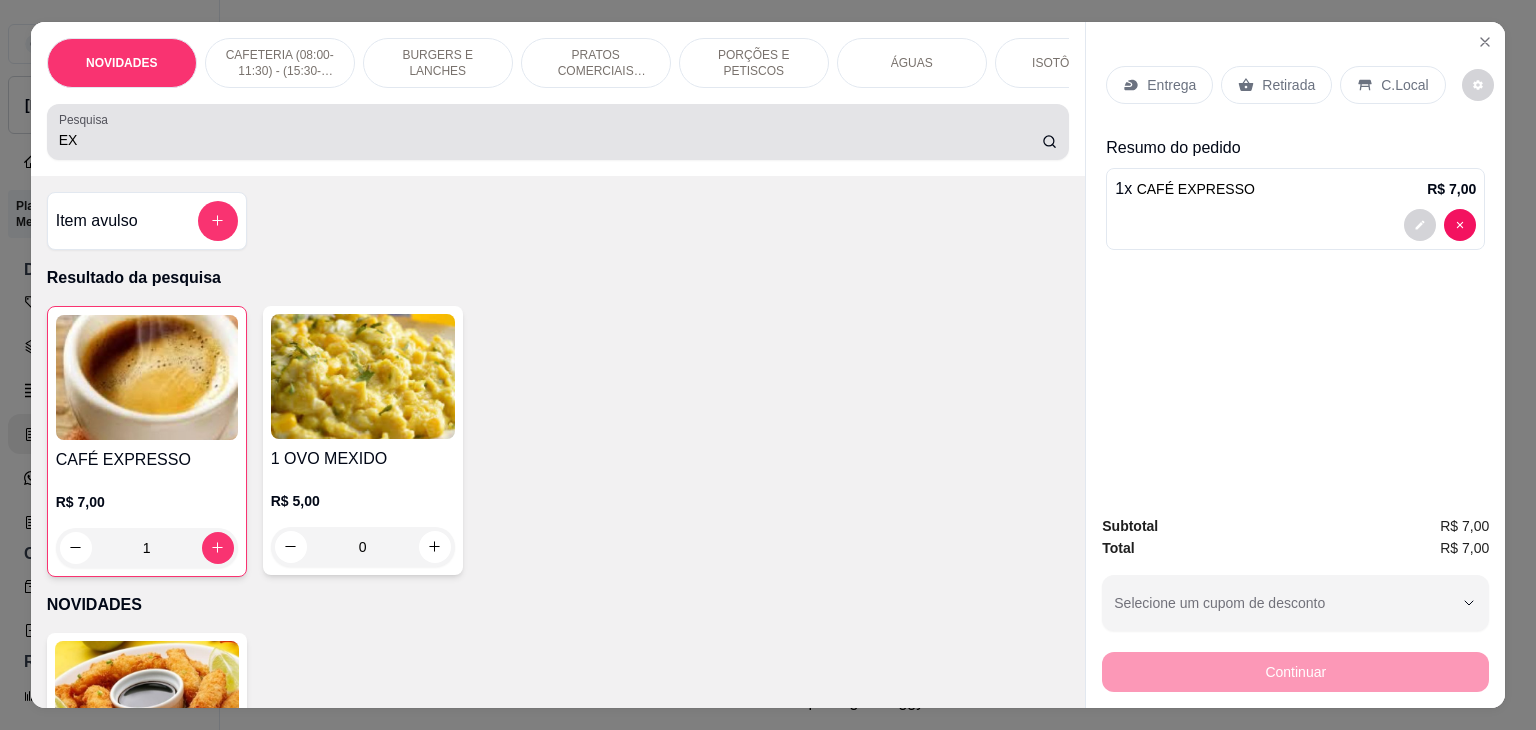 click on "Pesquisa EX" at bounding box center [558, 132] 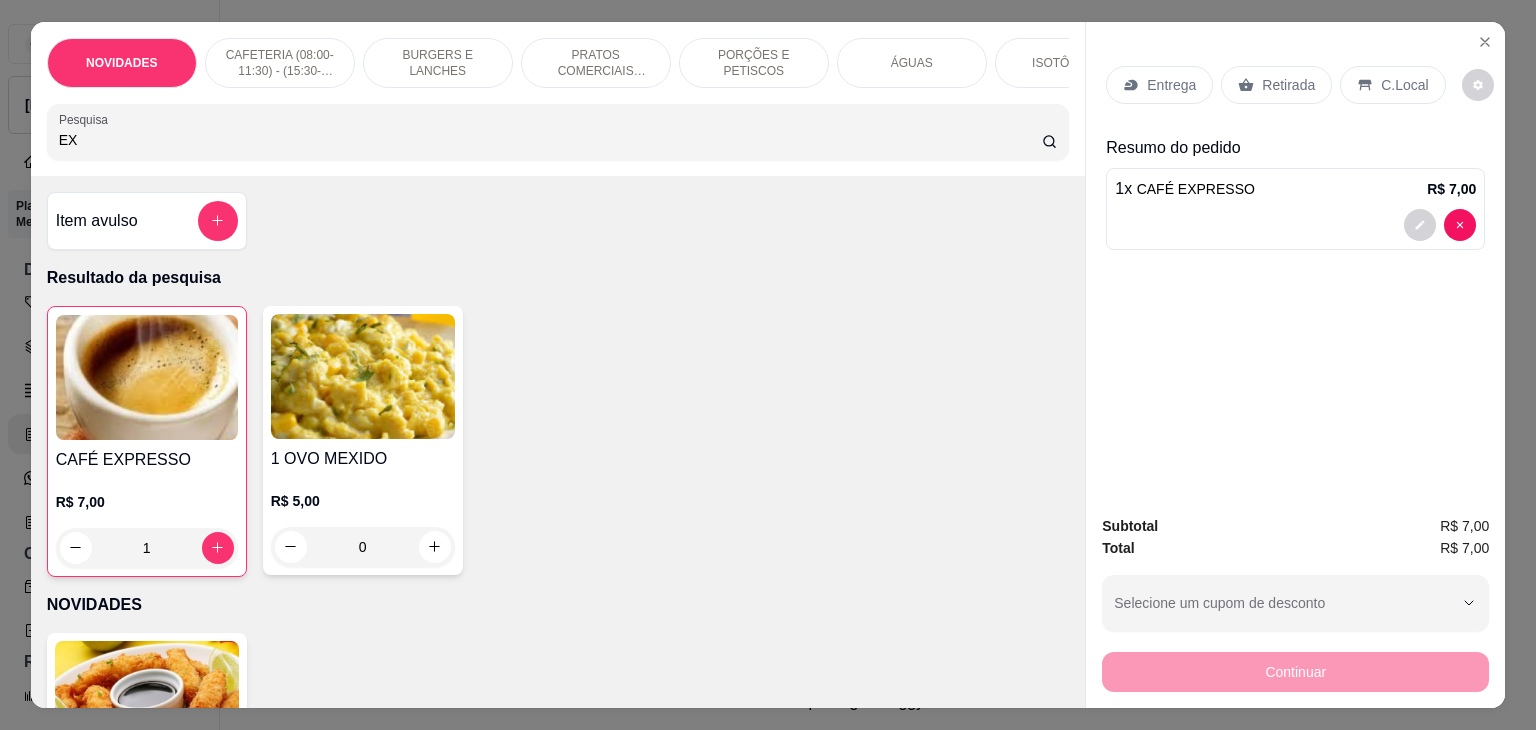 click on "ÁGUAS" at bounding box center [912, 63] 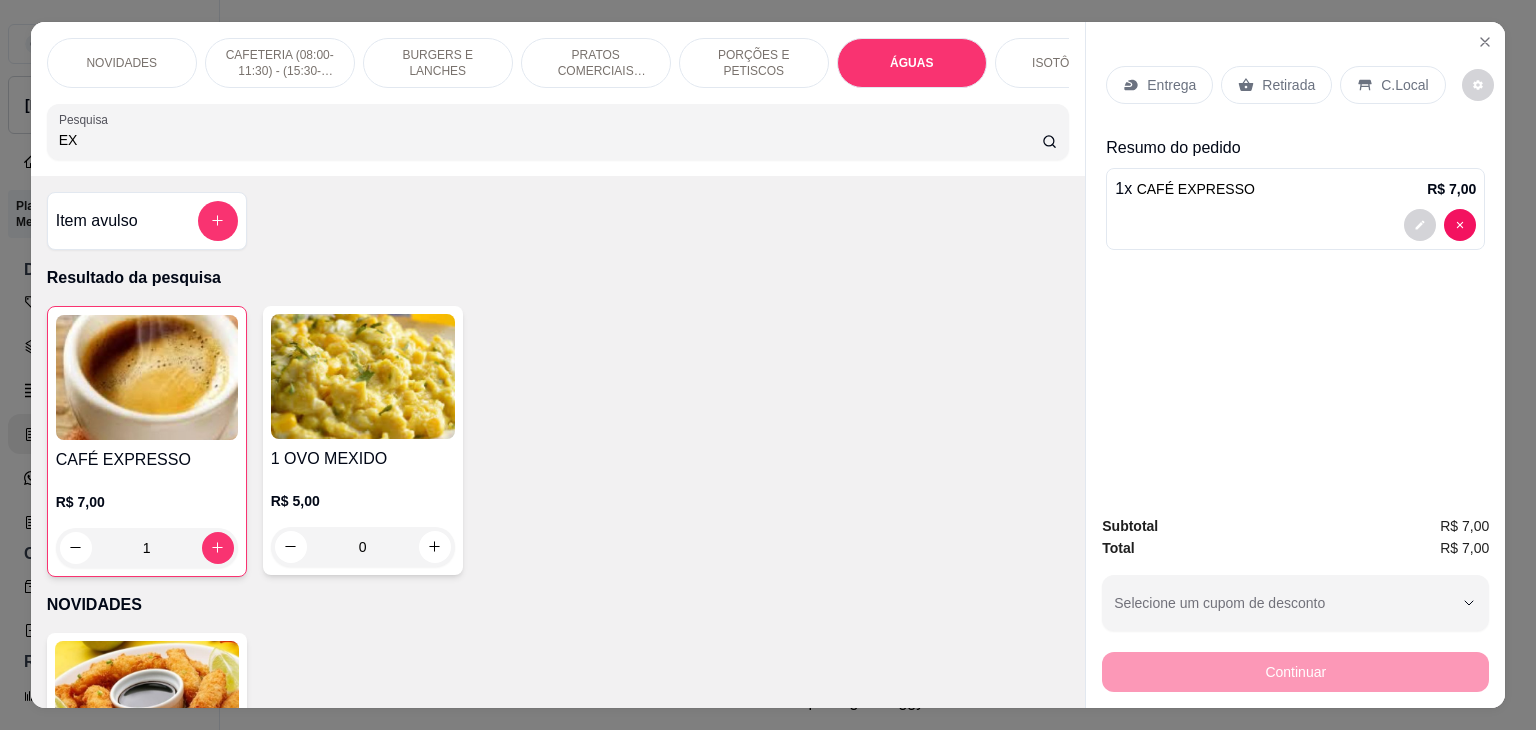 scroll, scrollTop: 3540, scrollLeft: 0, axis: vertical 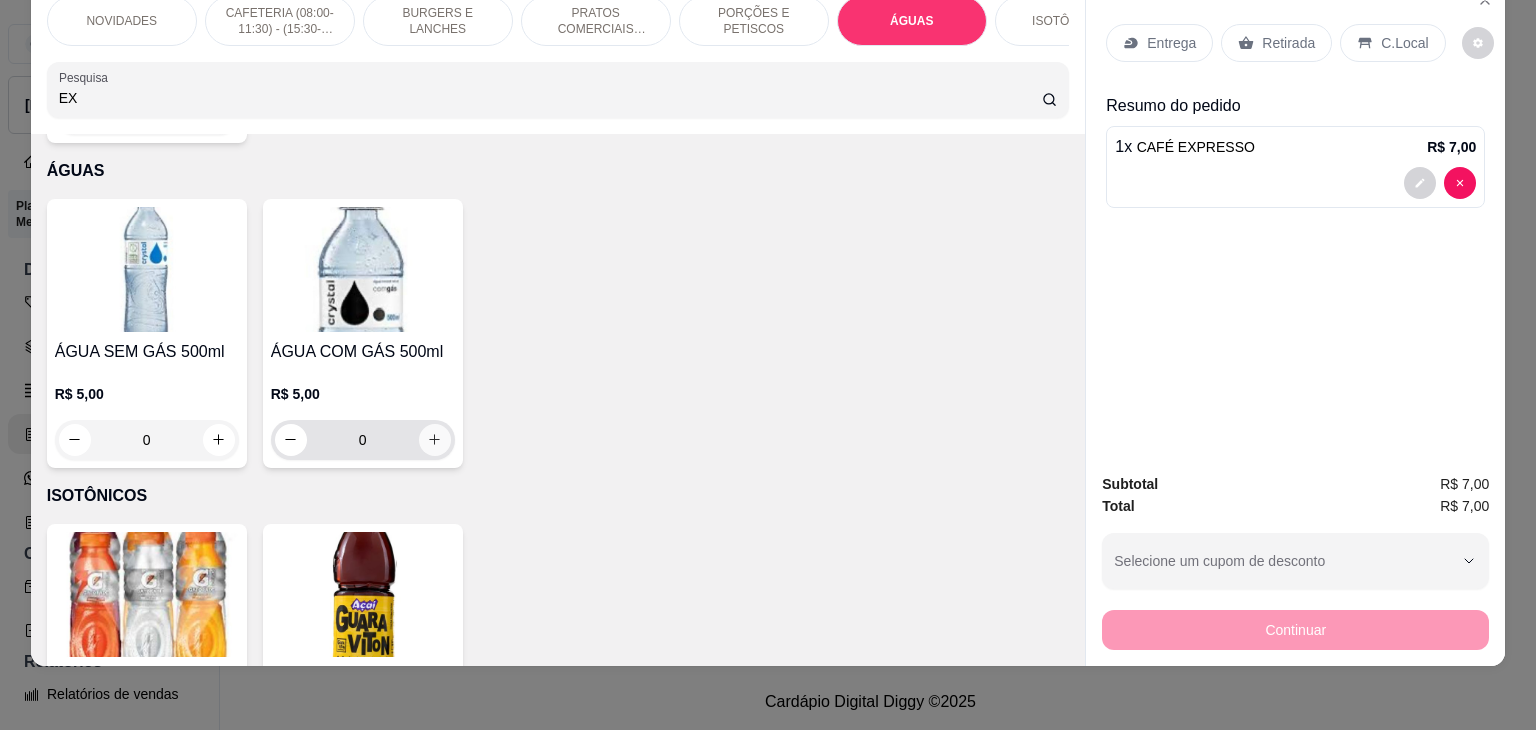 click 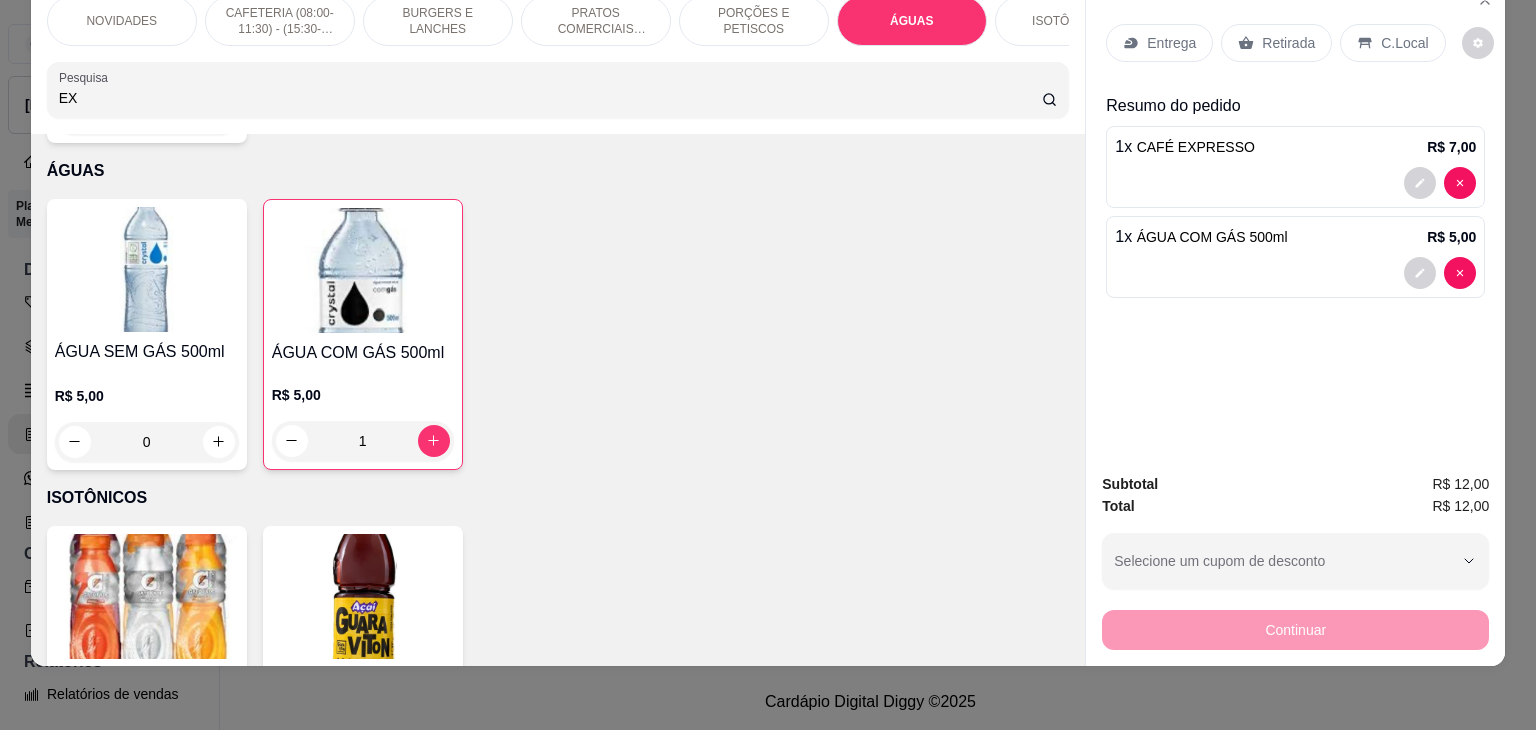 scroll, scrollTop: 3440, scrollLeft: 0, axis: vertical 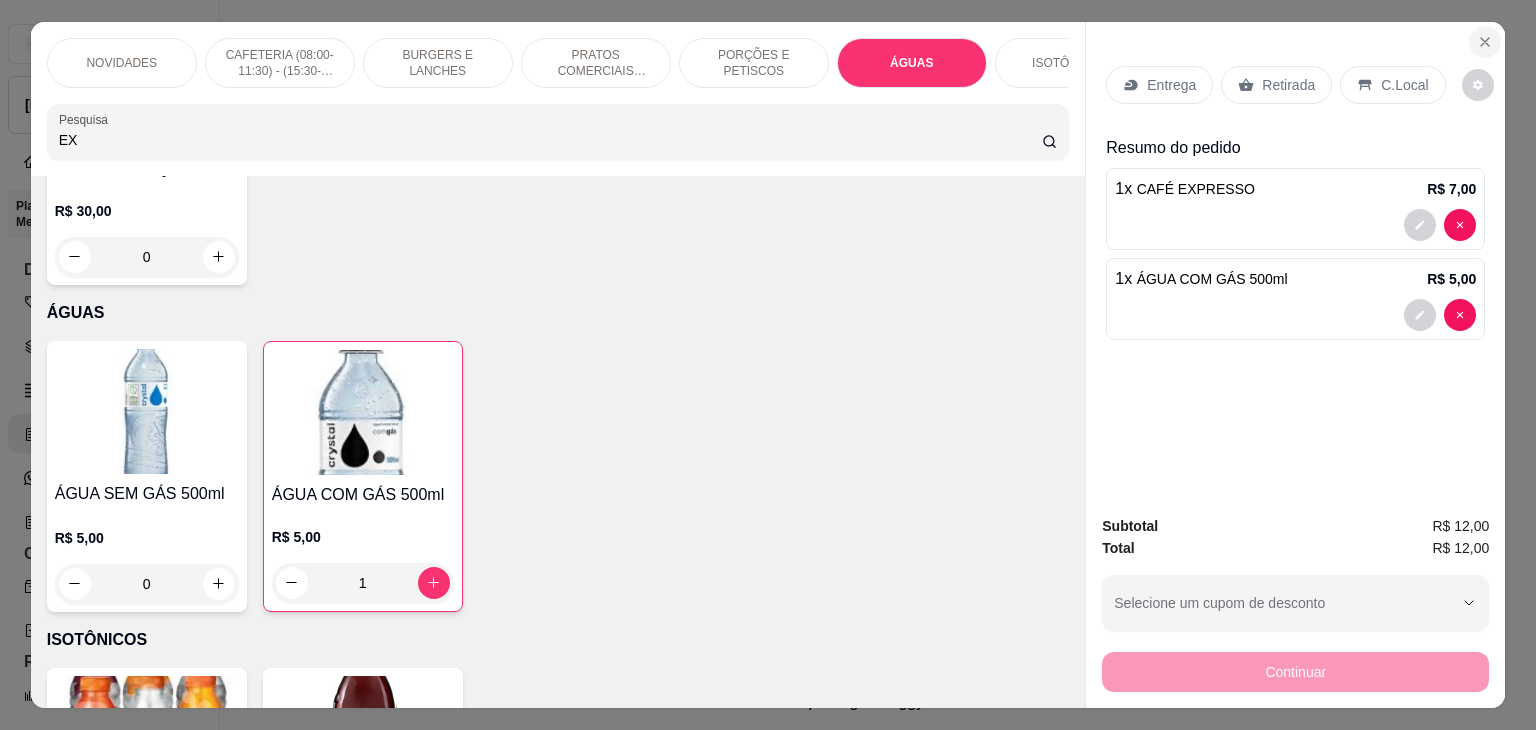click at bounding box center (1485, 42) 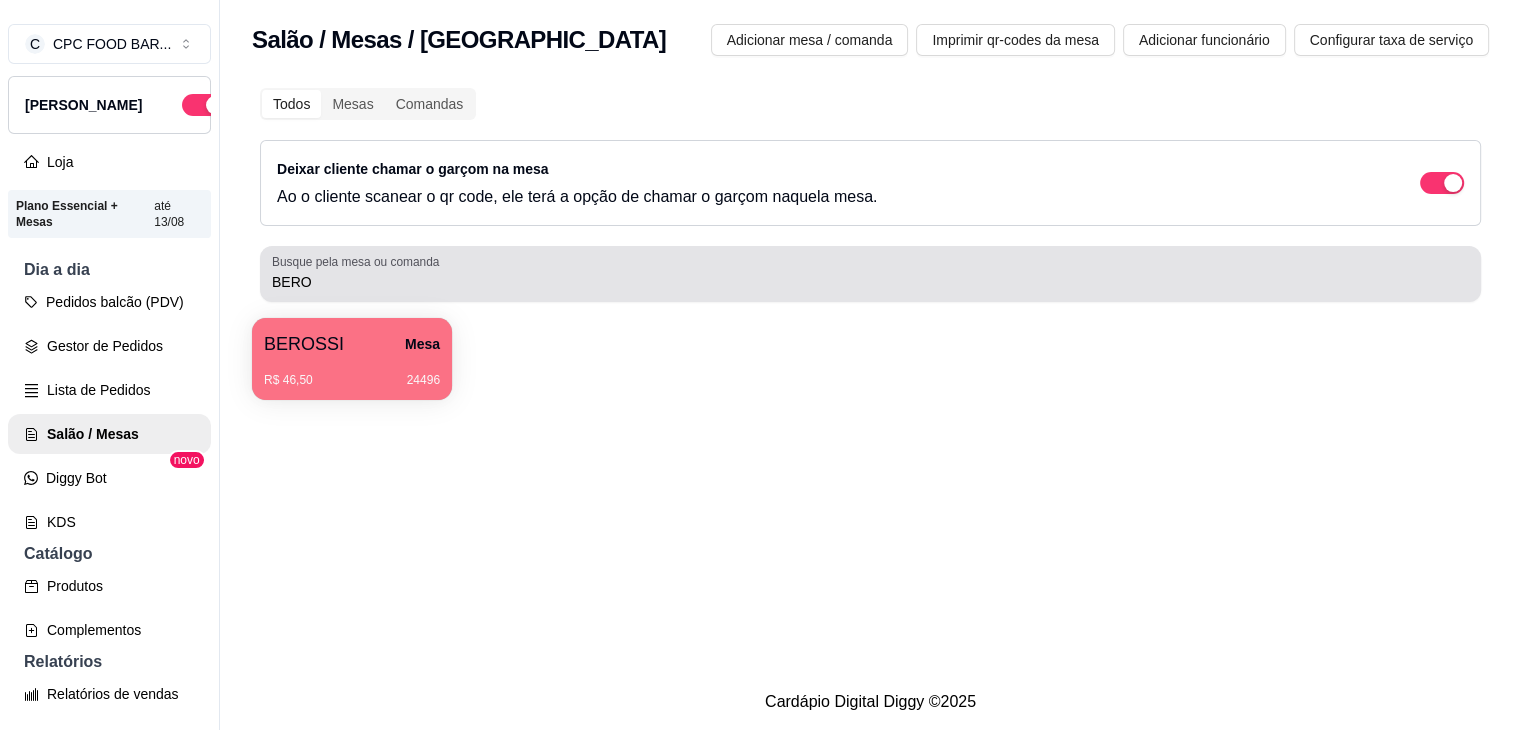 click on "BERO" at bounding box center (870, 282) 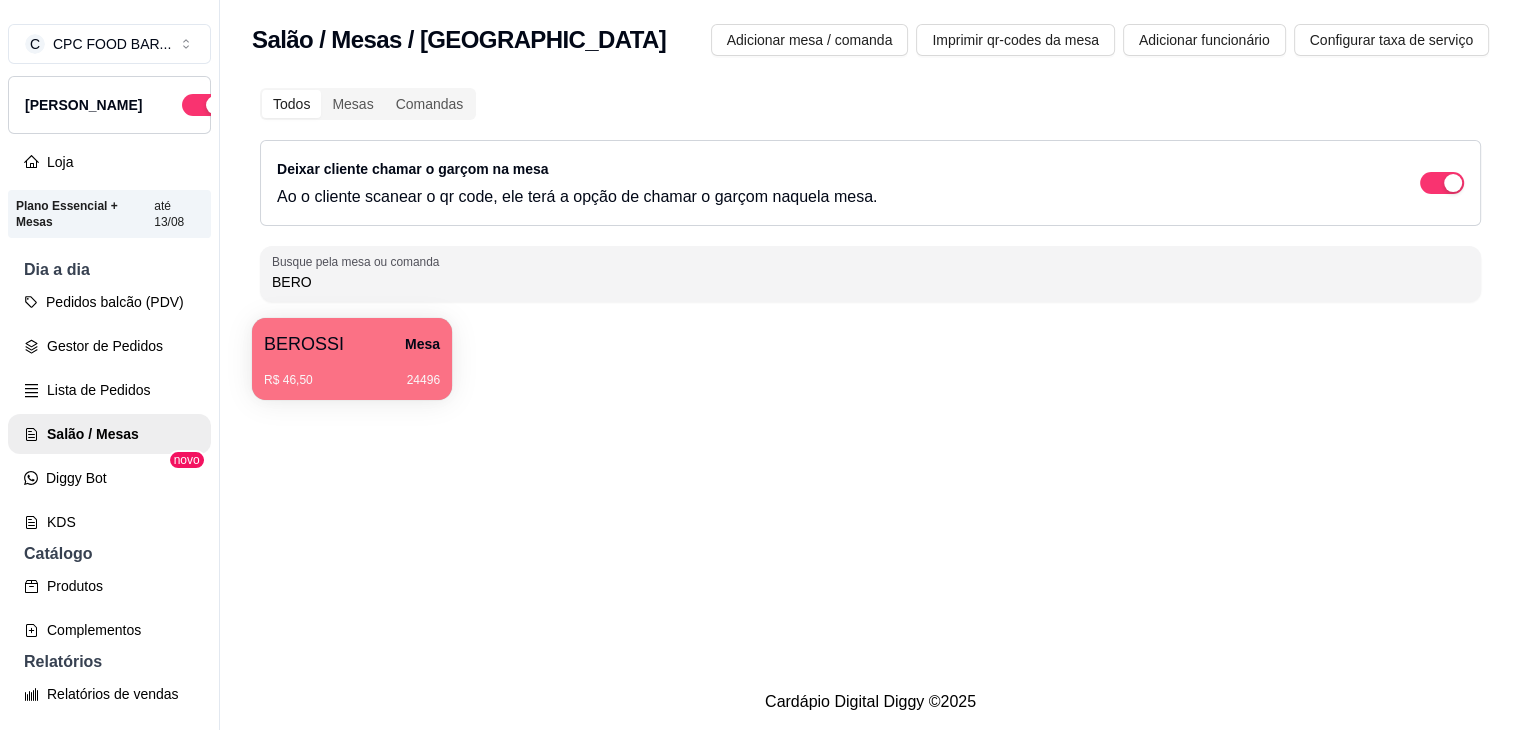click on "BERO" at bounding box center [870, 282] 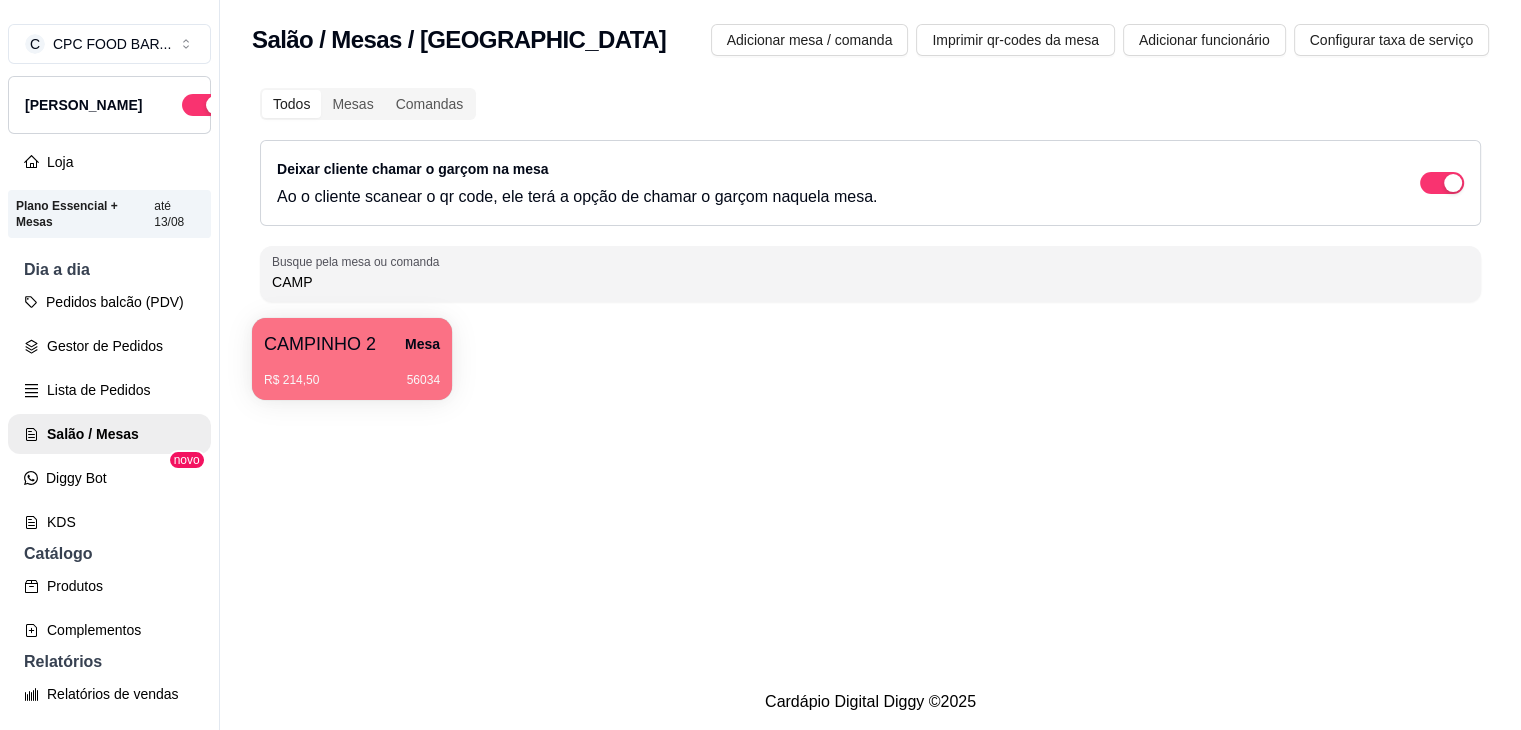 type on "CAMP" 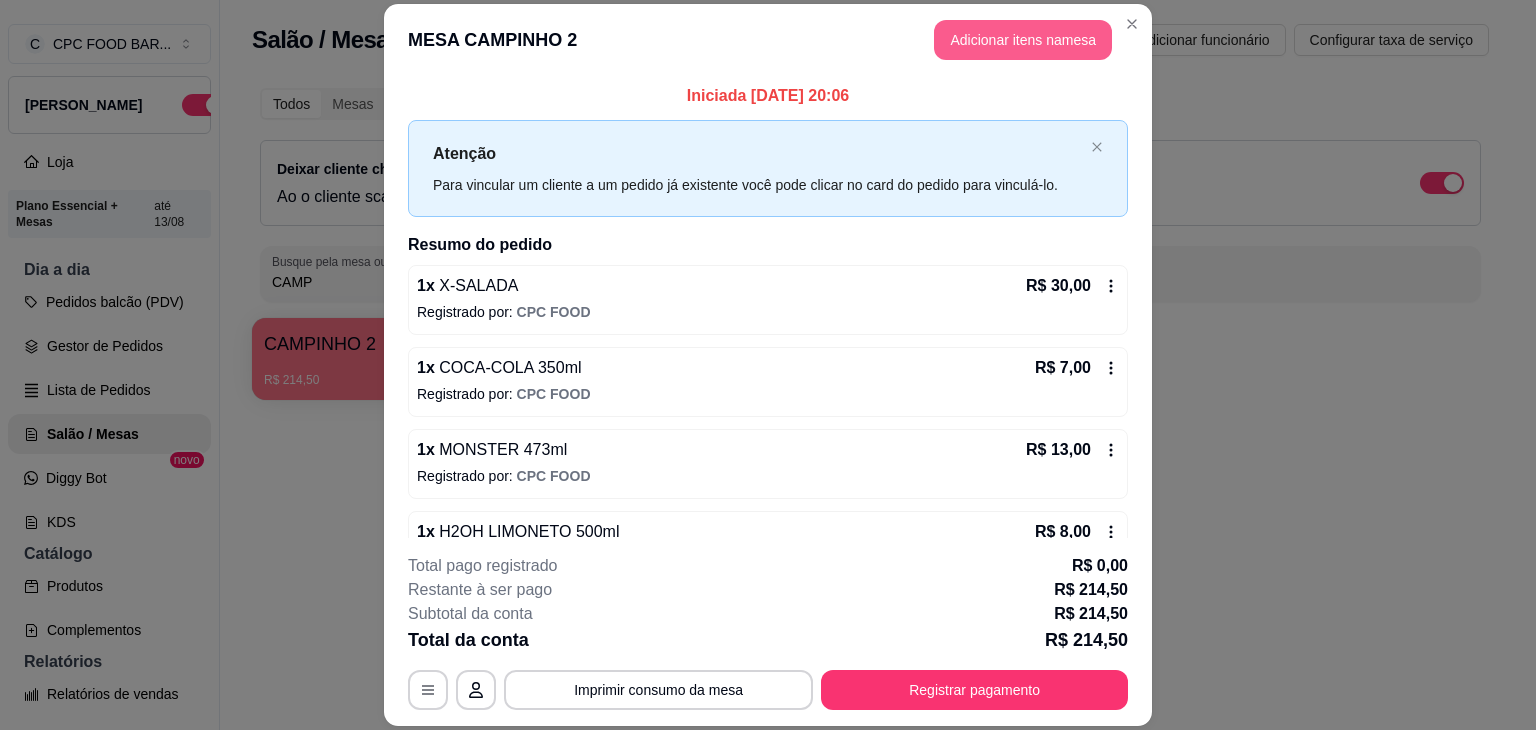 click on "Adicionar itens na  mesa" at bounding box center [1023, 40] 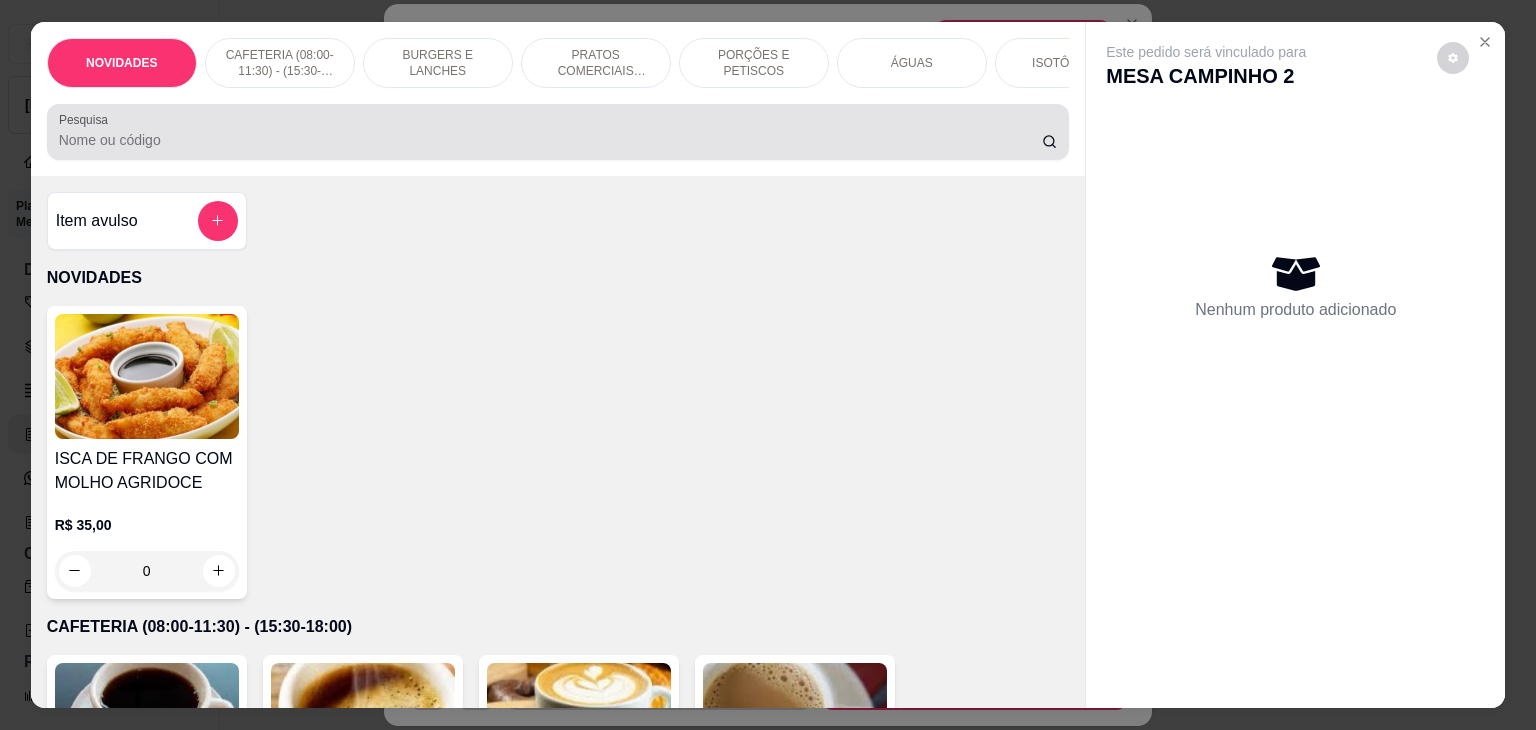 click on "Pesquisa" at bounding box center [550, 140] 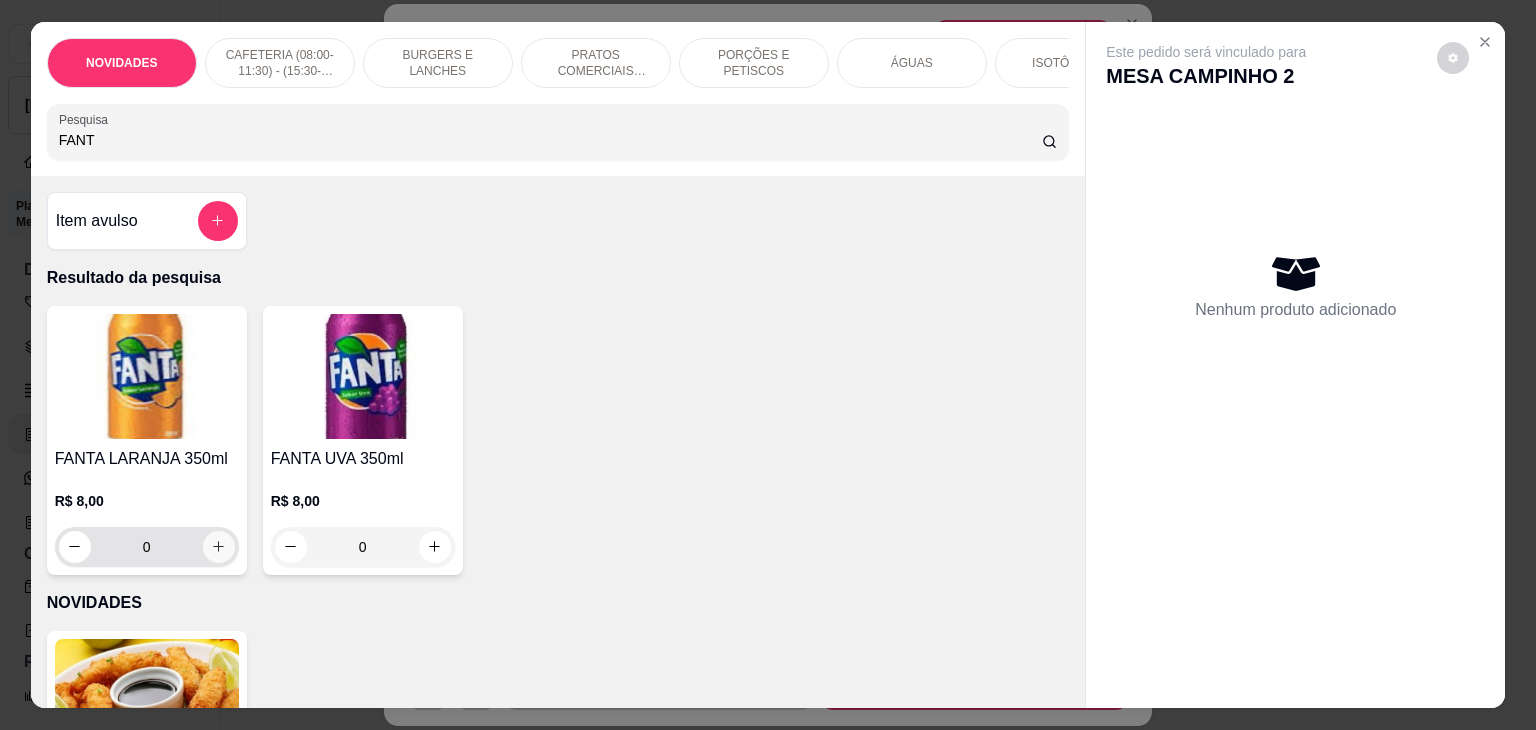 type on "FANT" 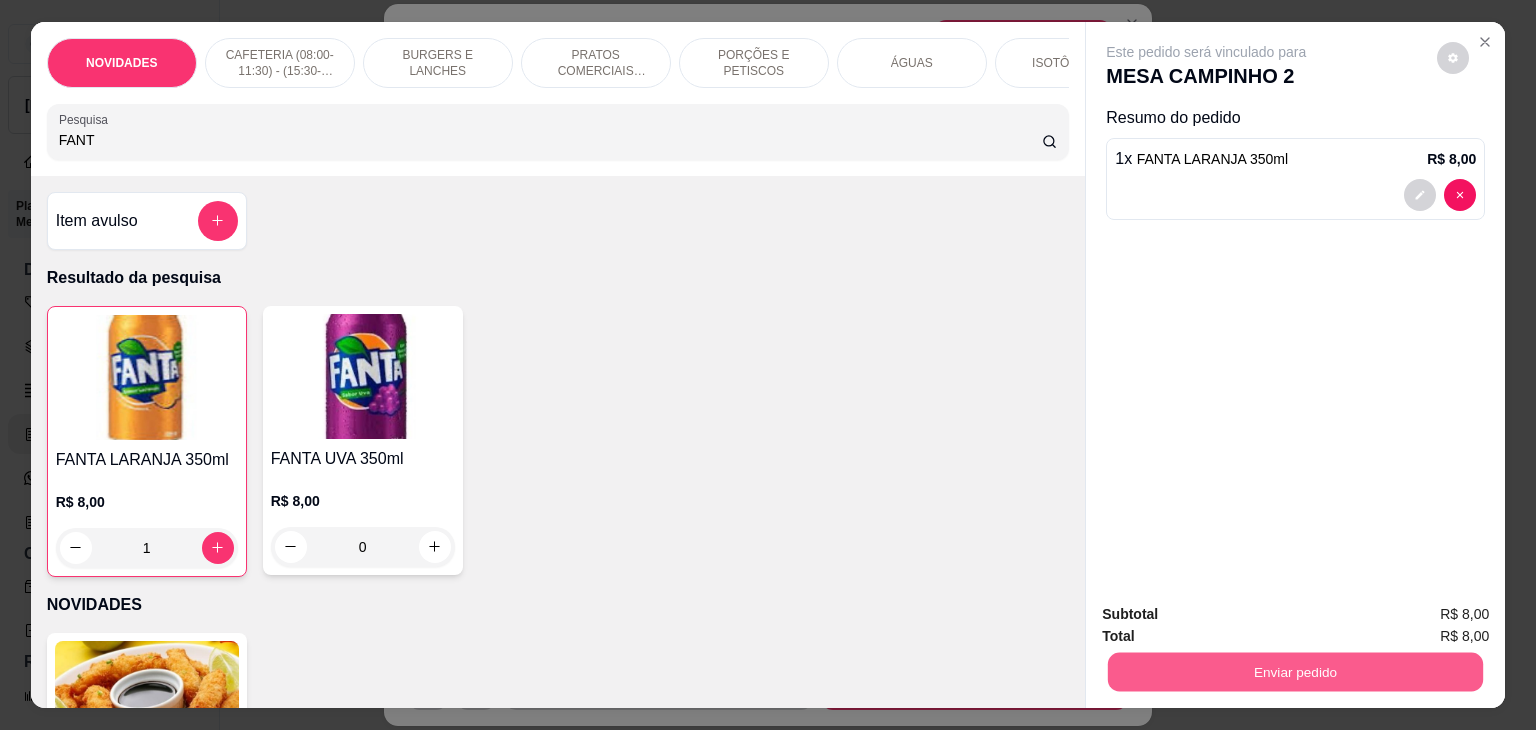 click on "Enviar pedido" at bounding box center [1295, 672] 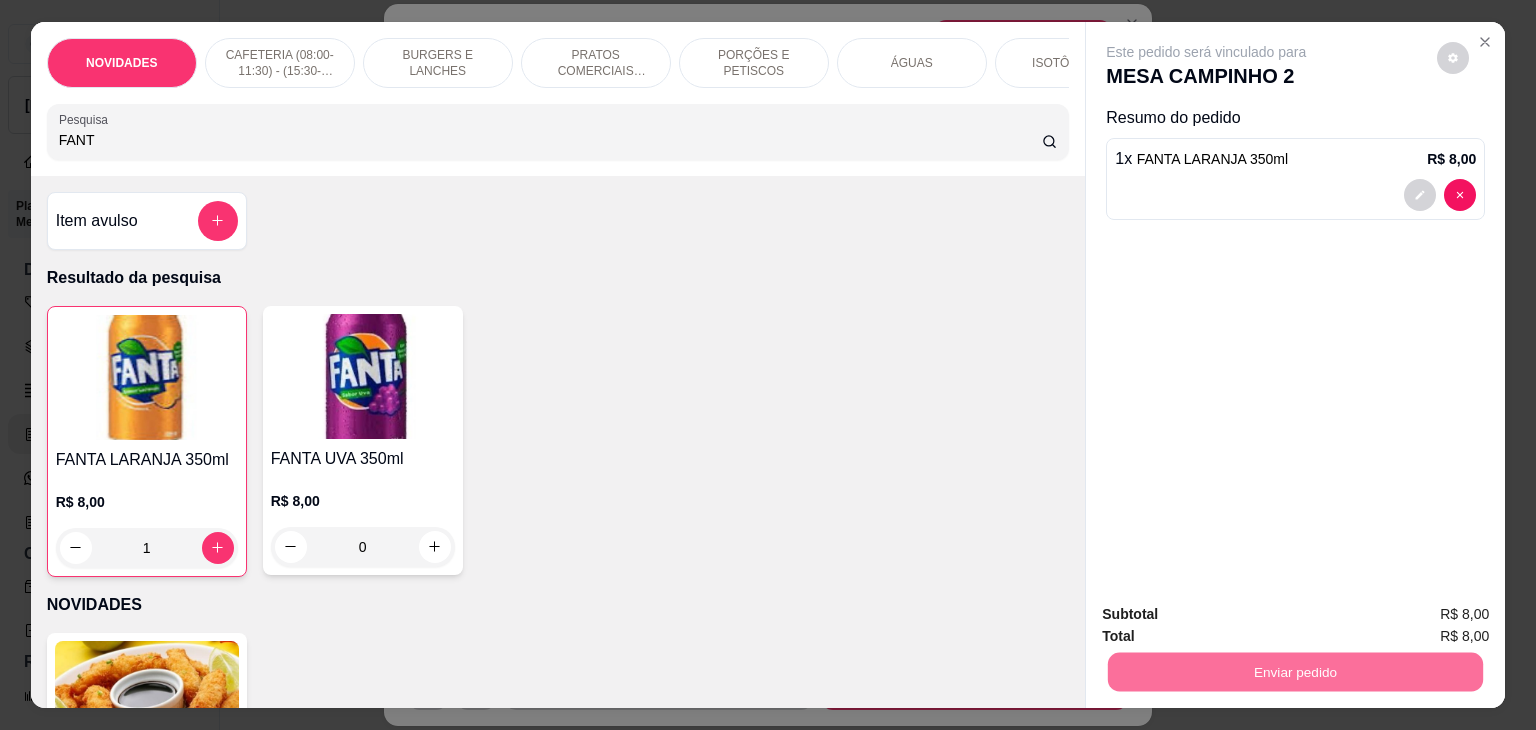 click on "Não registrar e enviar pedido" at bounding box center [1229, 615] 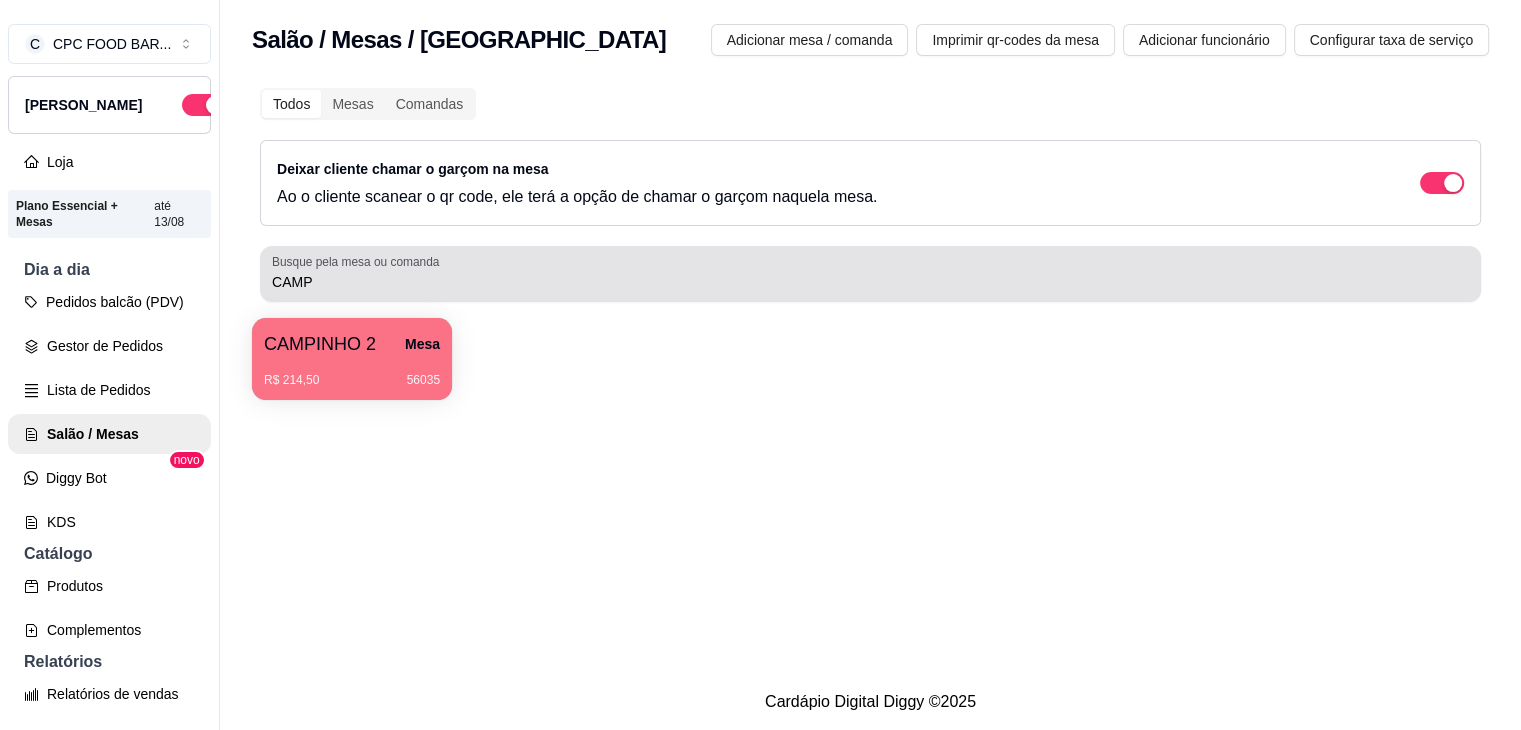 click on "CAMP" at bounding box center [870, 274] 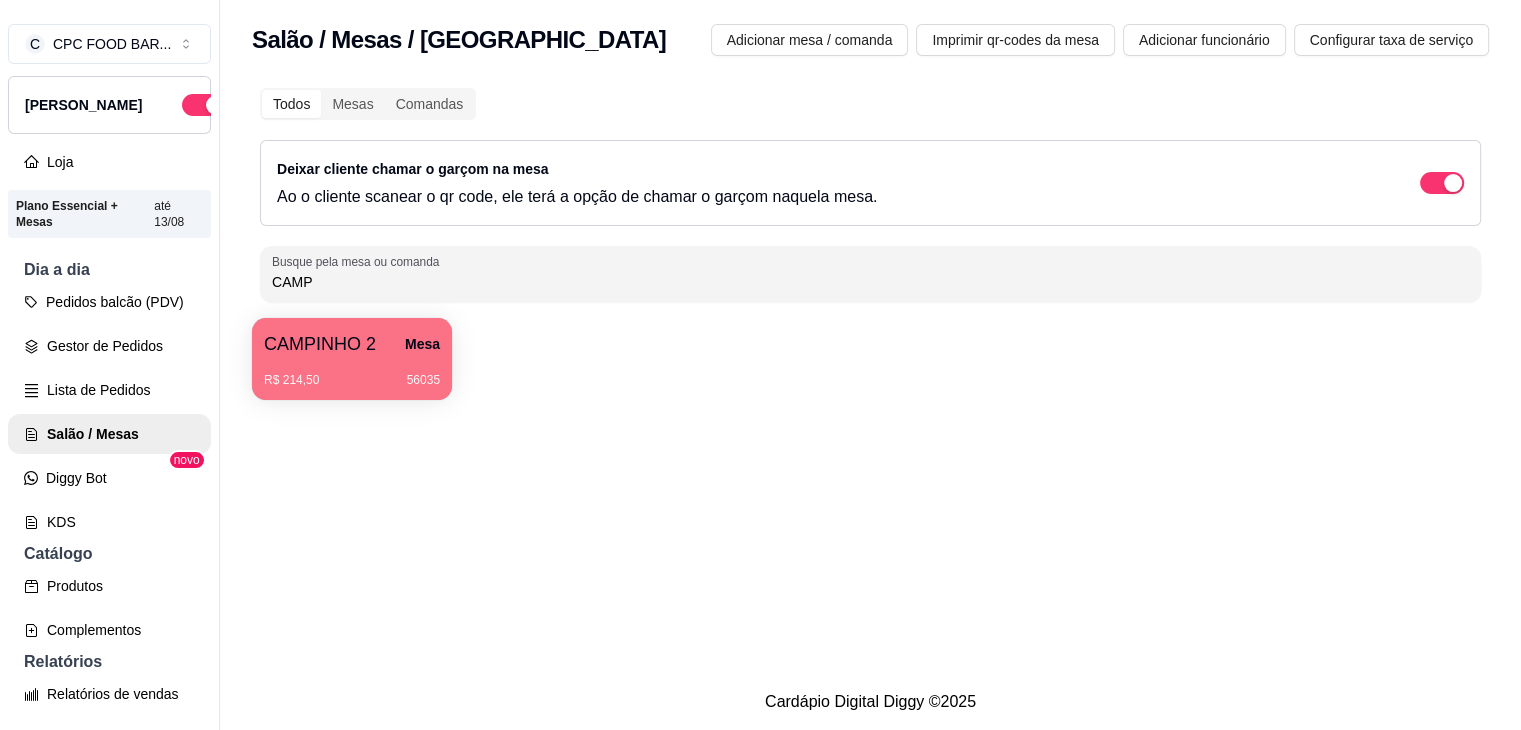 click on "CAMP" at bounding box center [870, 274] 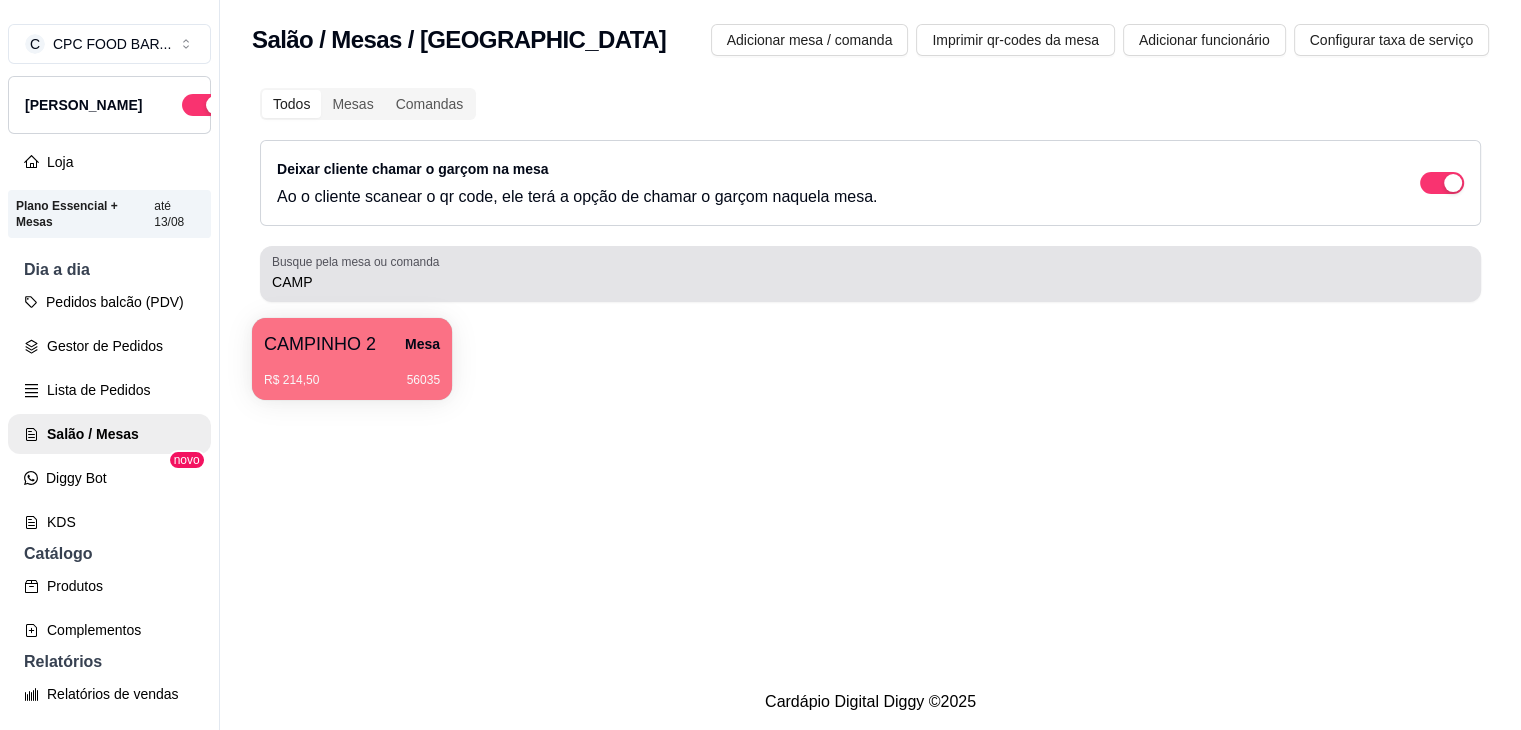 click on "CAMP" at bounding box center (870, 282) 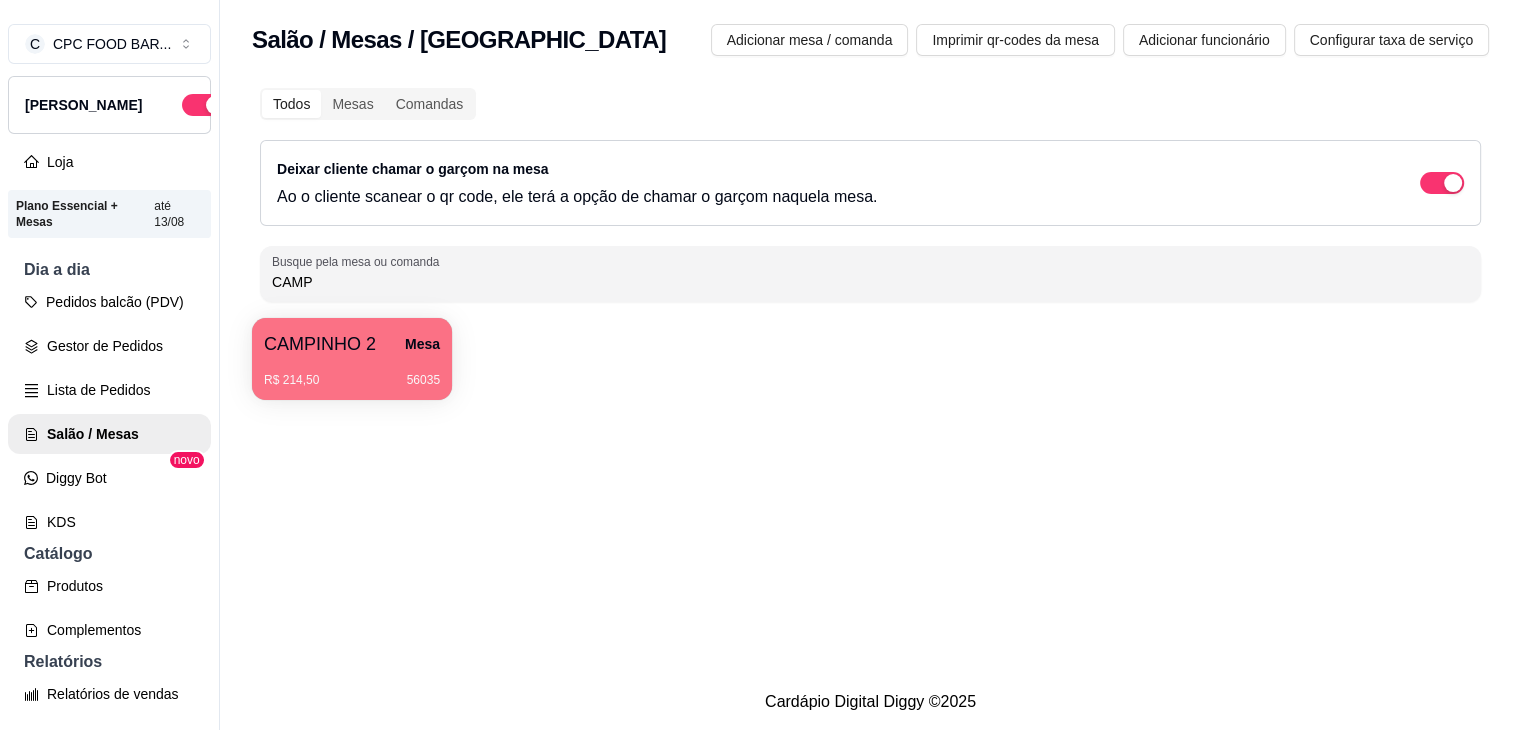 drag, startPoint x: 400, startPoint y: 281, endPoint x: 373, endPoint y: 356, distance: 79.71198 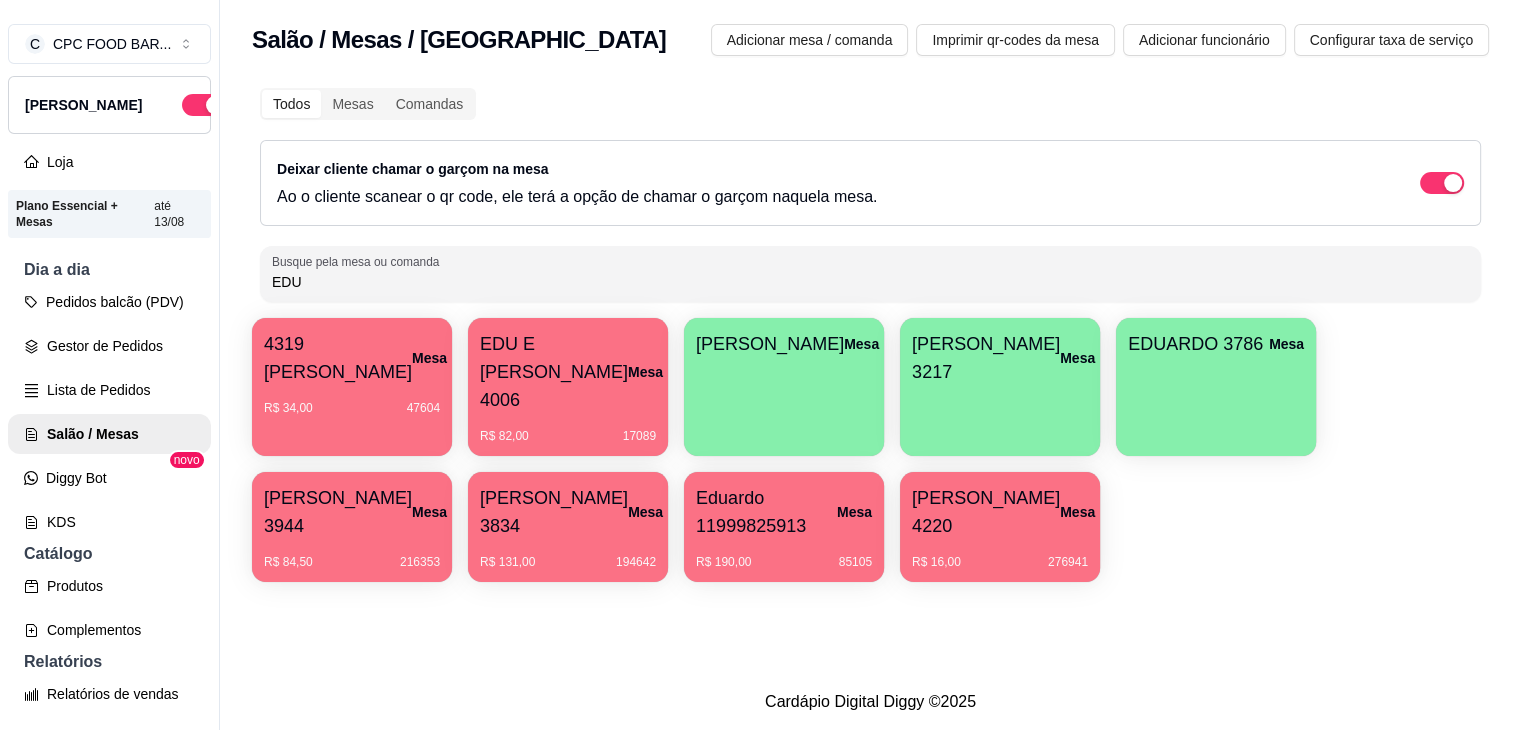 type on "EDU" 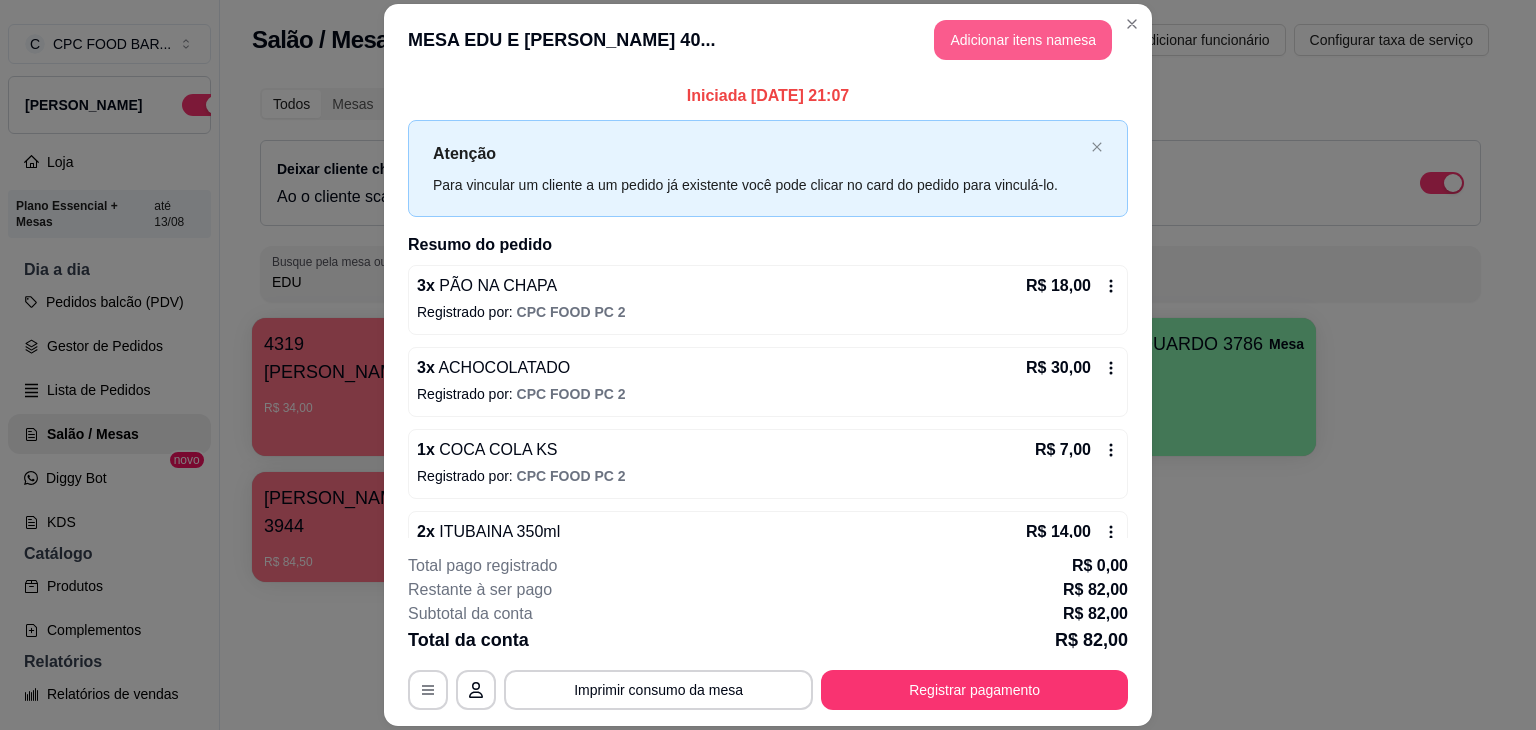 click on "Adicionar itens na  mesa" at bounding box center (1023, 40) 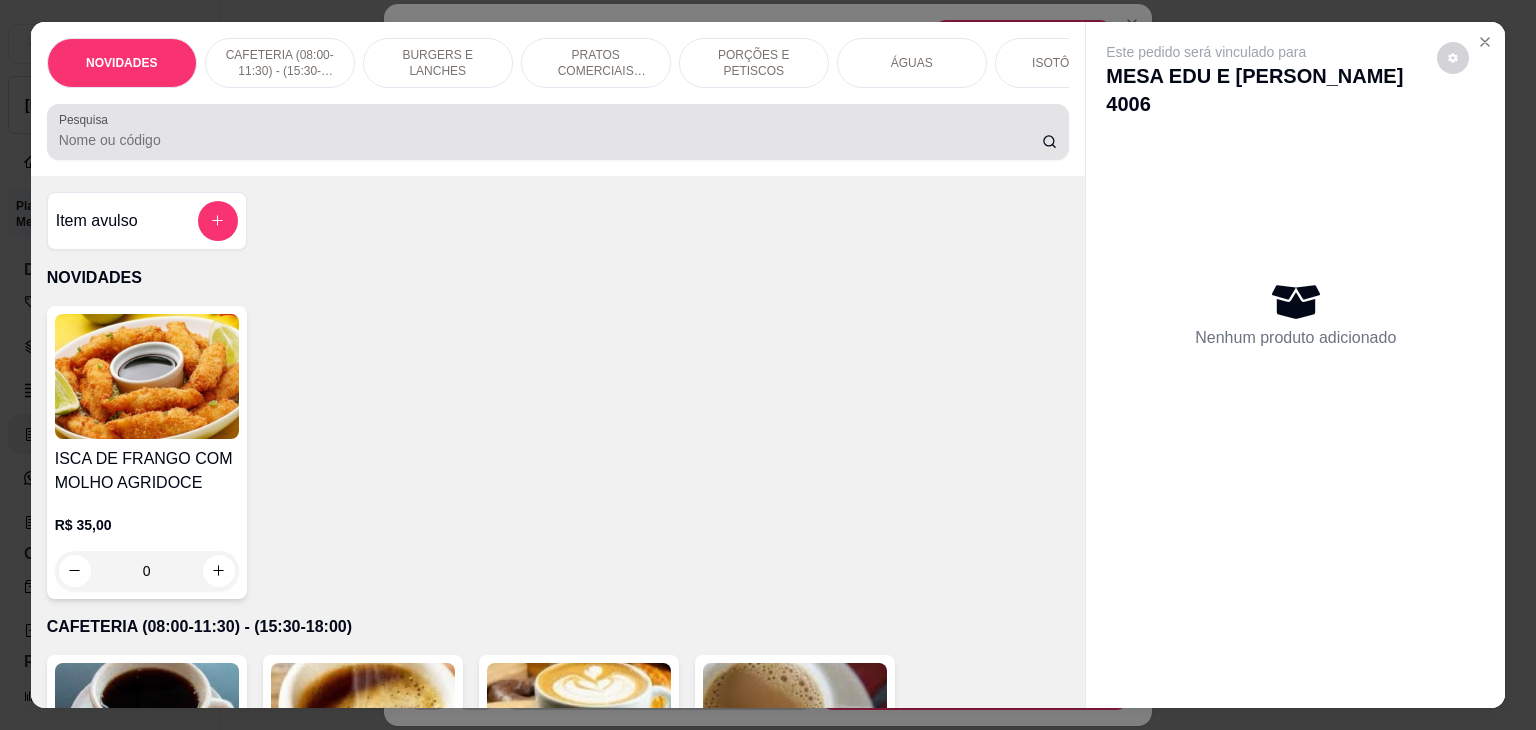 click on "Pesquisa" at bounding box center [550, 140] 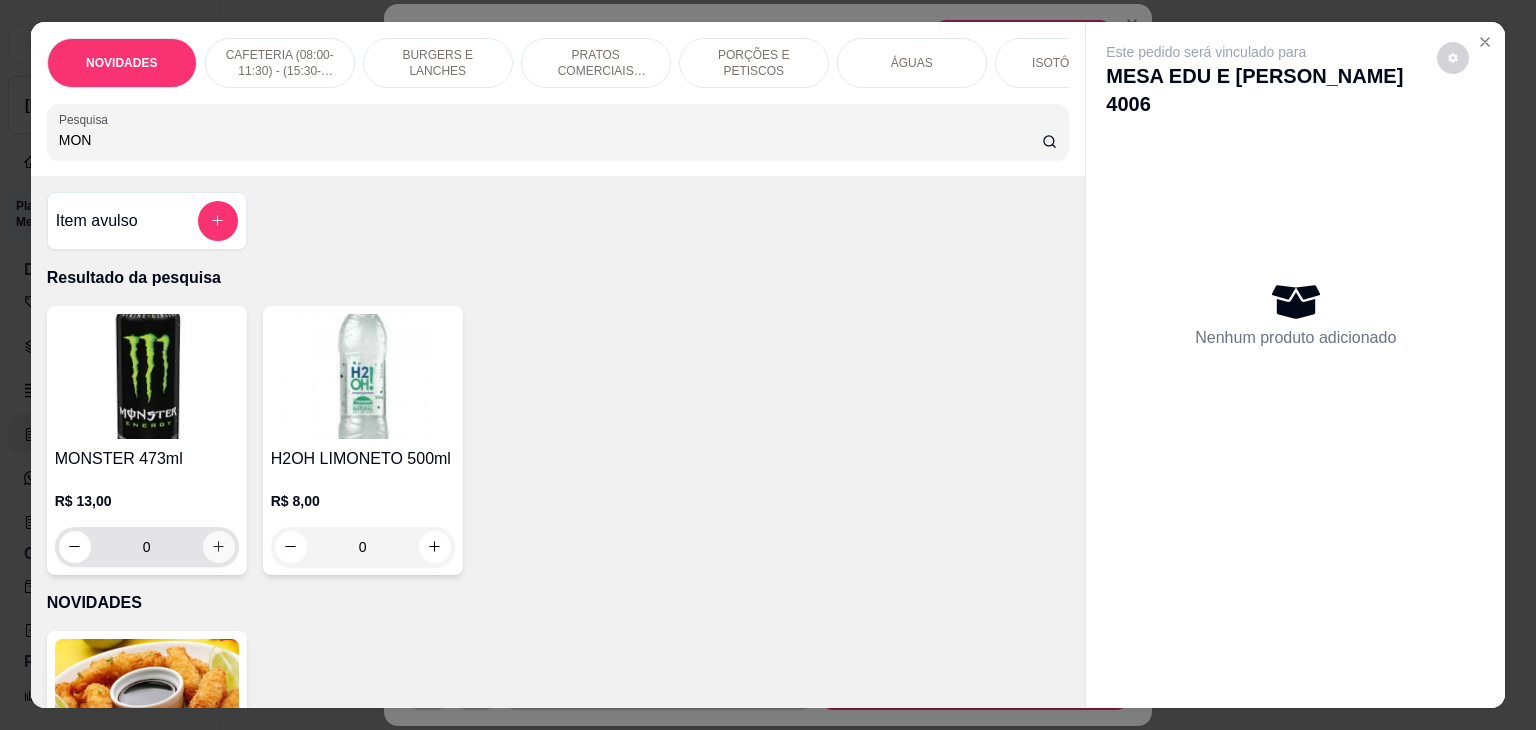 type on "MON" 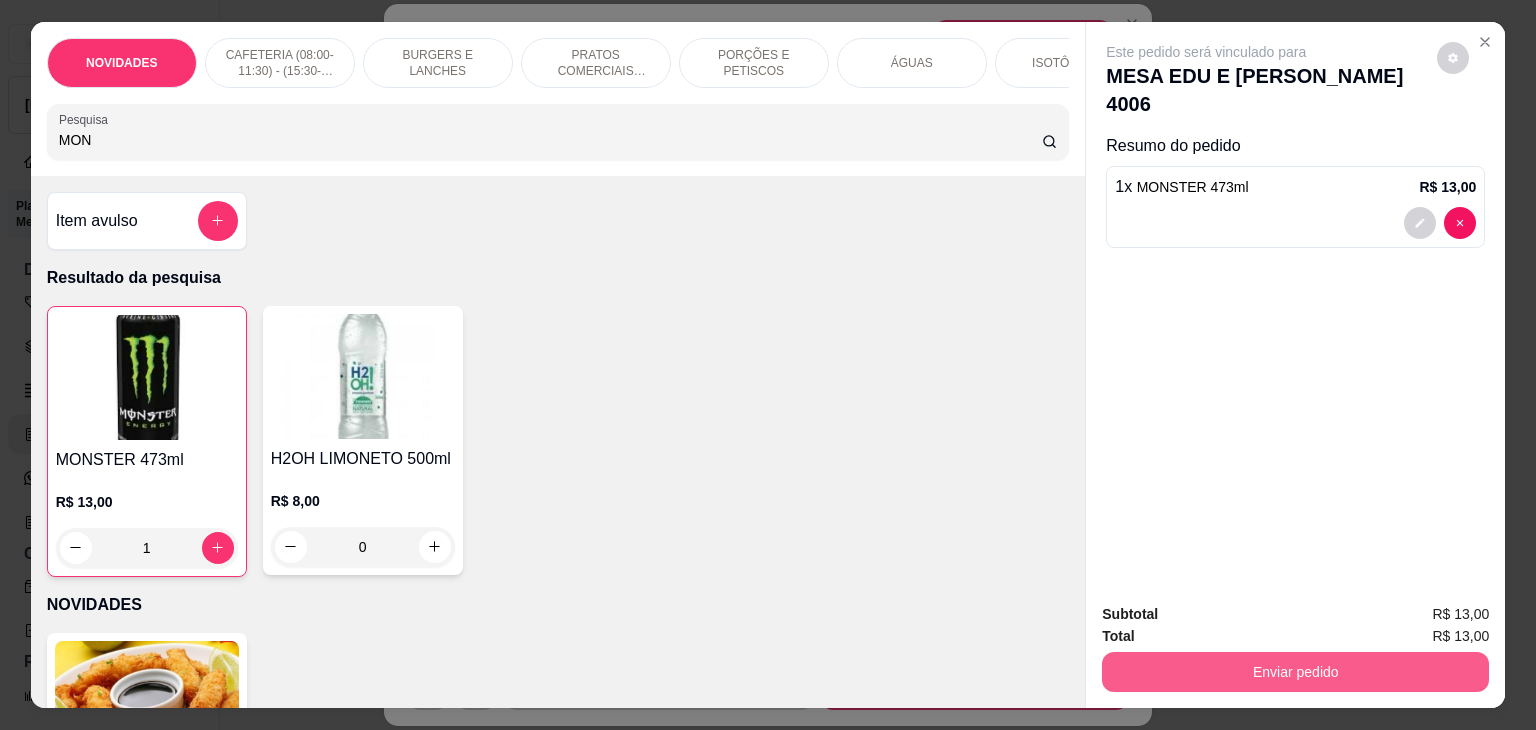 click on "Enviar pedido" at bounding box center [1295, 672] 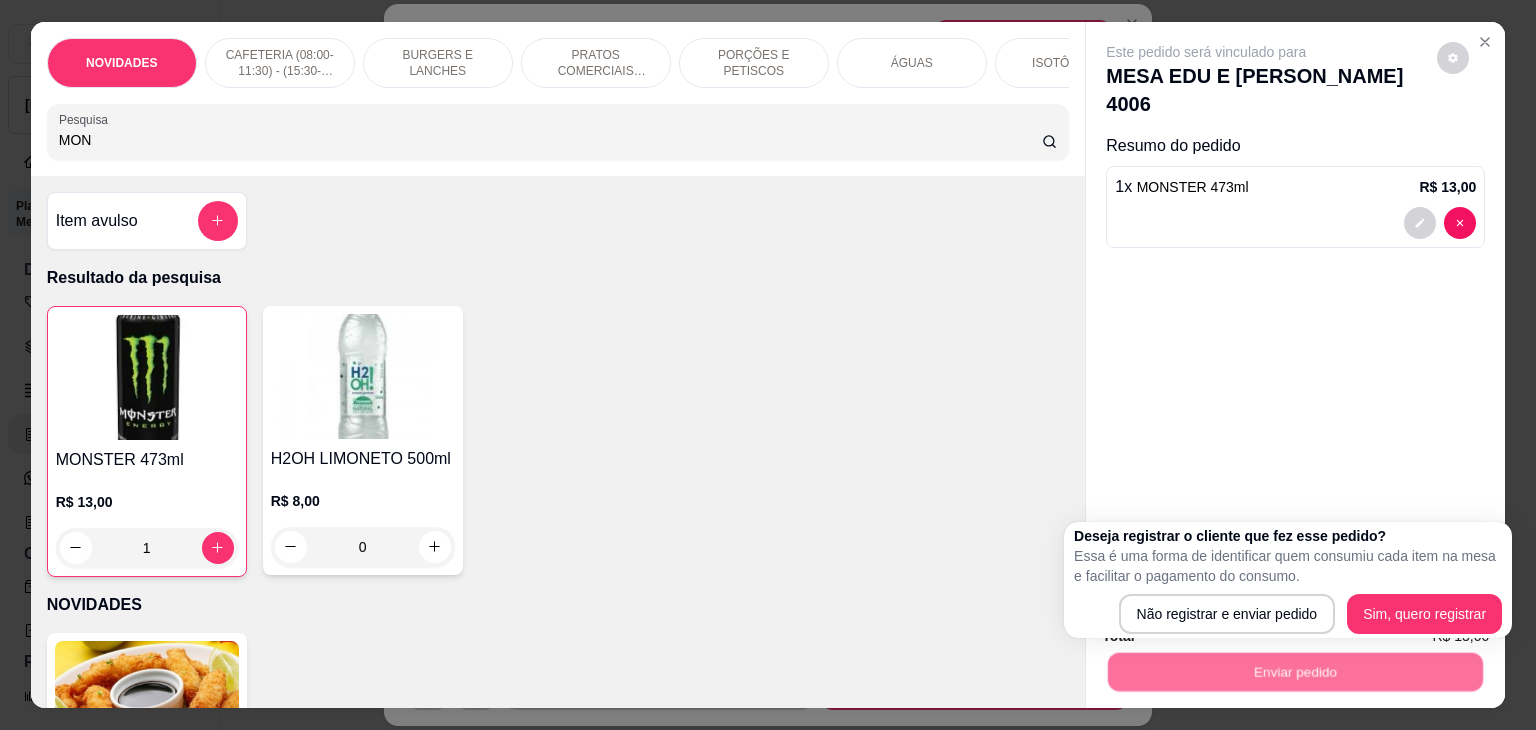 click on "Deseja registrar o cliente que fez esse pedido? Essa é uma forma de identificar quem consumiu cada item na mesa e facilitar o pagamento do consumo. Não registrar e enviar pedido Sim, quero registrar" at bounding box center [1288, 580] 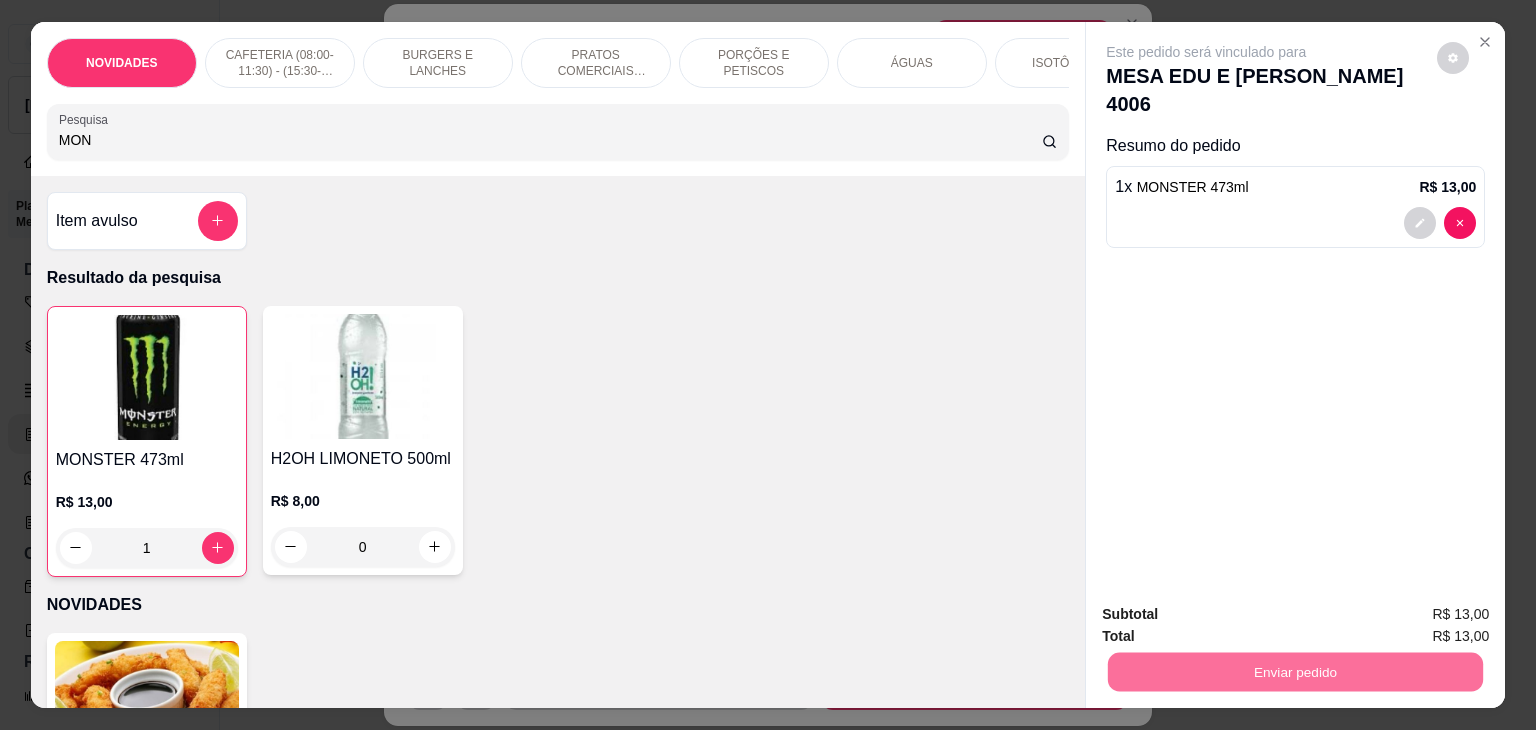 click on "Não registrar e enviar pedido" at bounding box center (1229, 615) 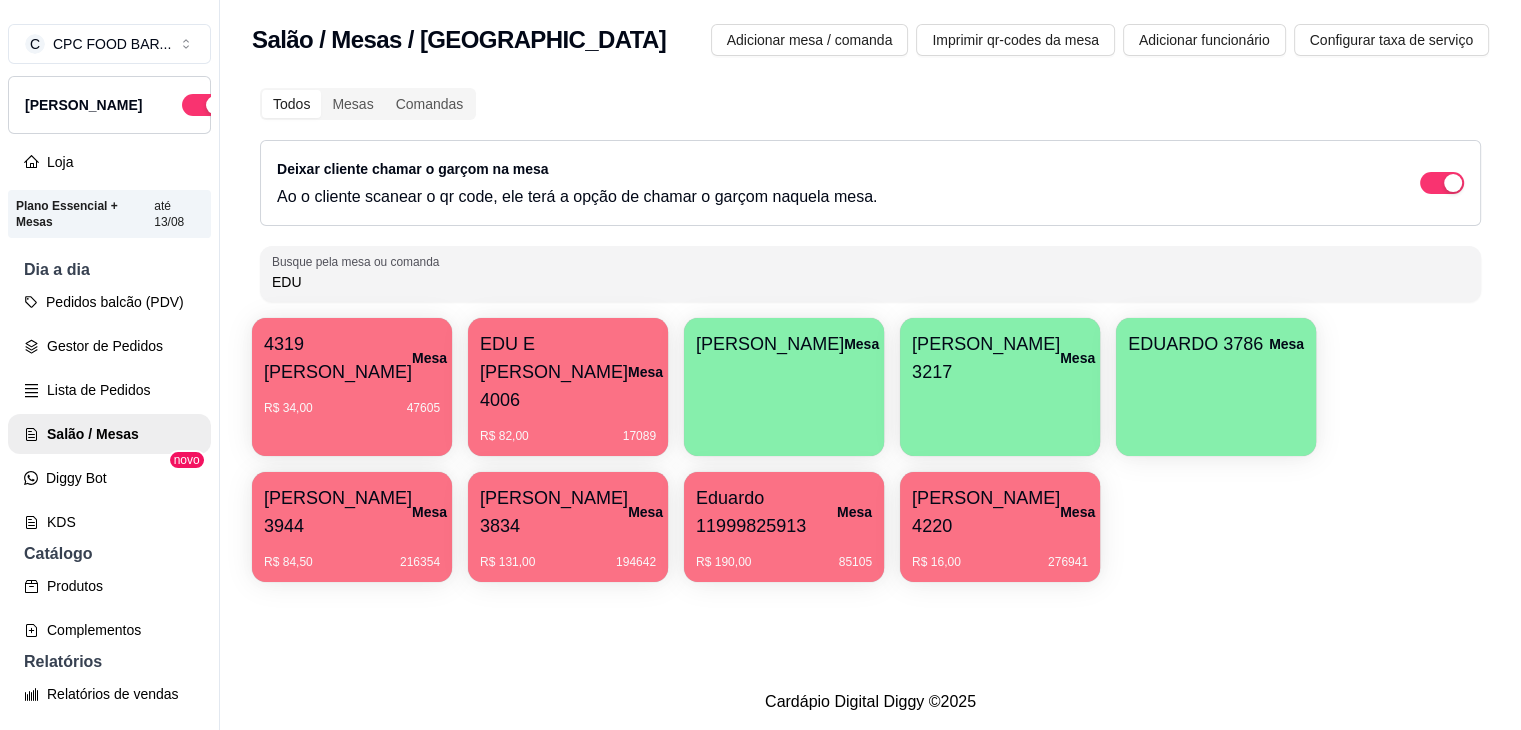 click on "EDU" at bounding box center (870, 282) 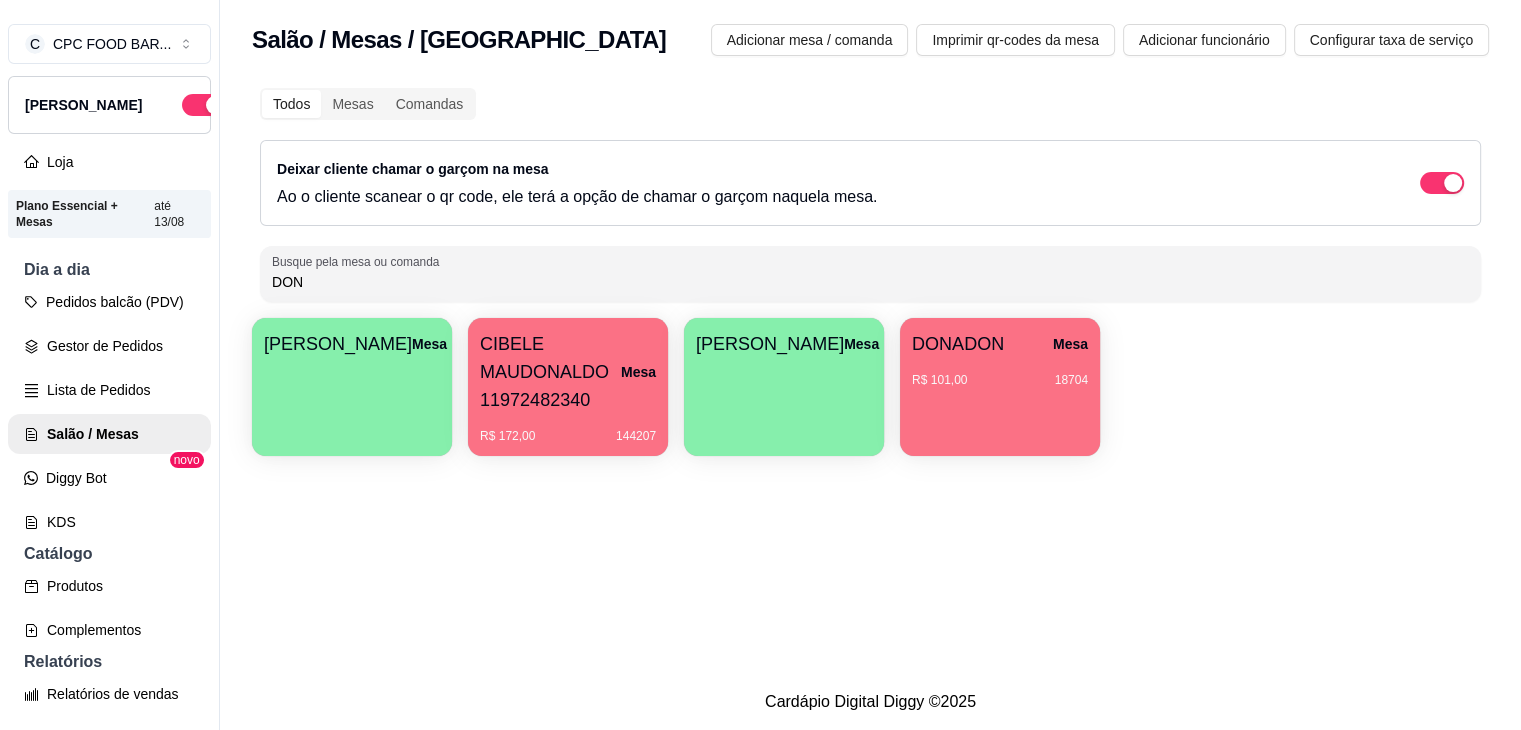type on "DON" 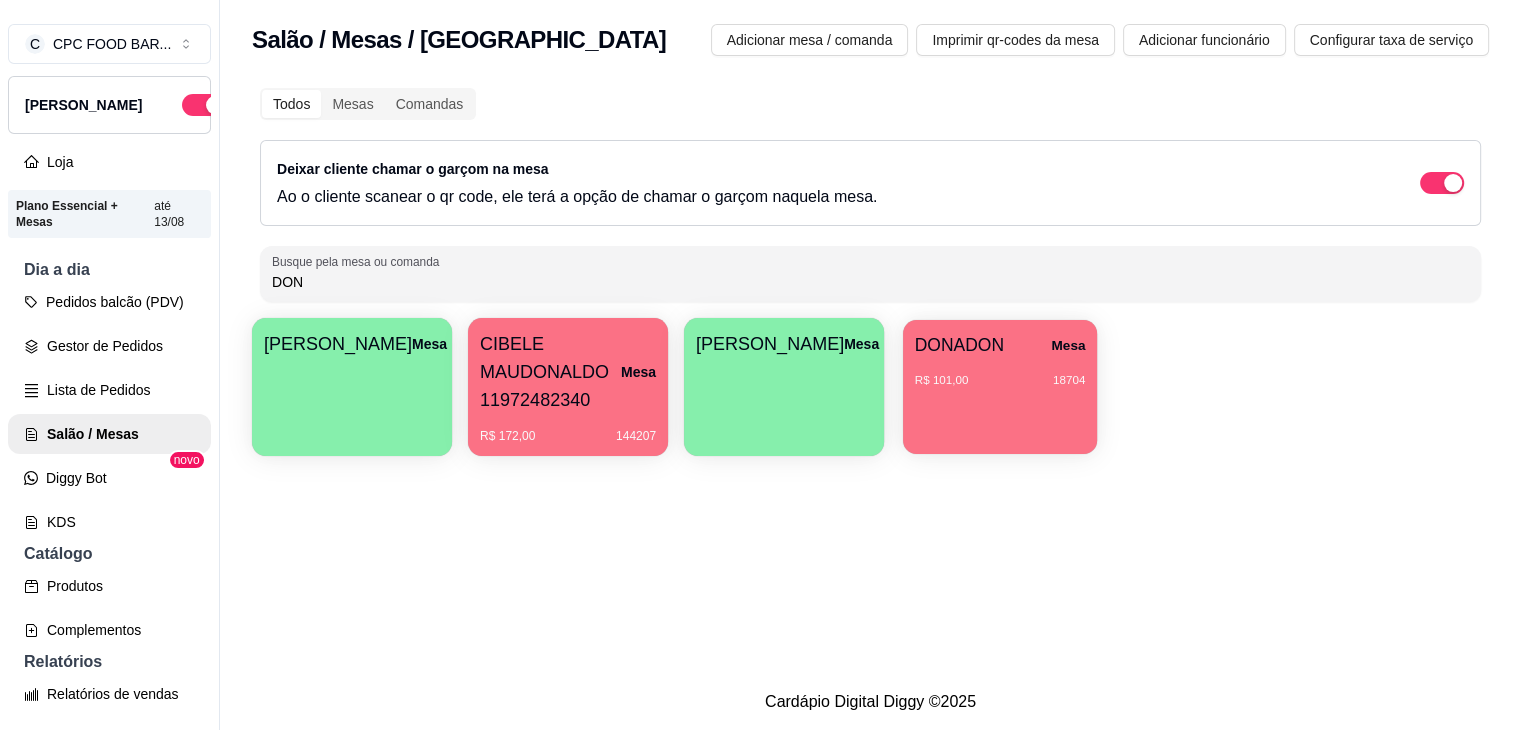 click on "R$ 101,00 18704" at bounding box center [1000, 380] 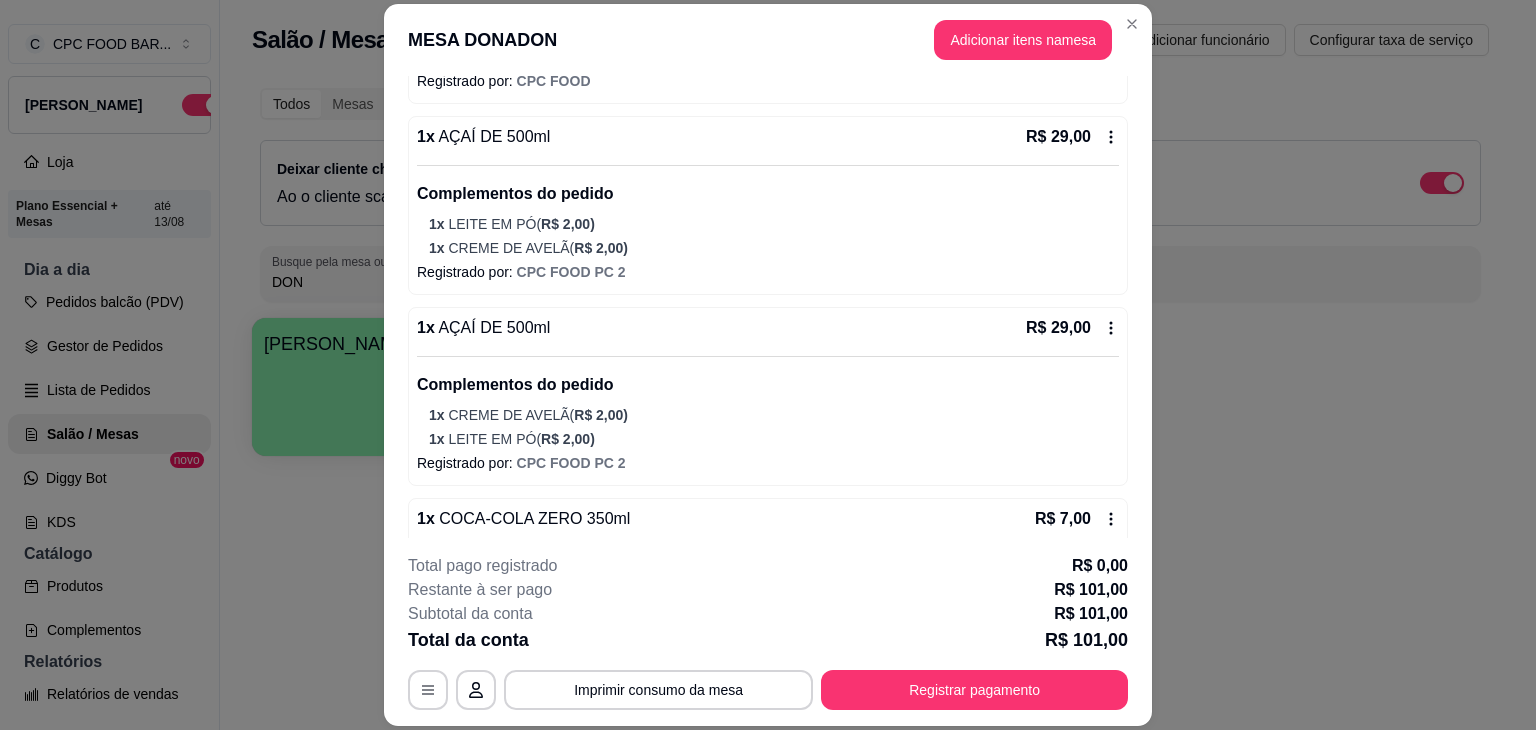 scroll, scrollTop: 457, scrollLeft: 0, axis: vertical 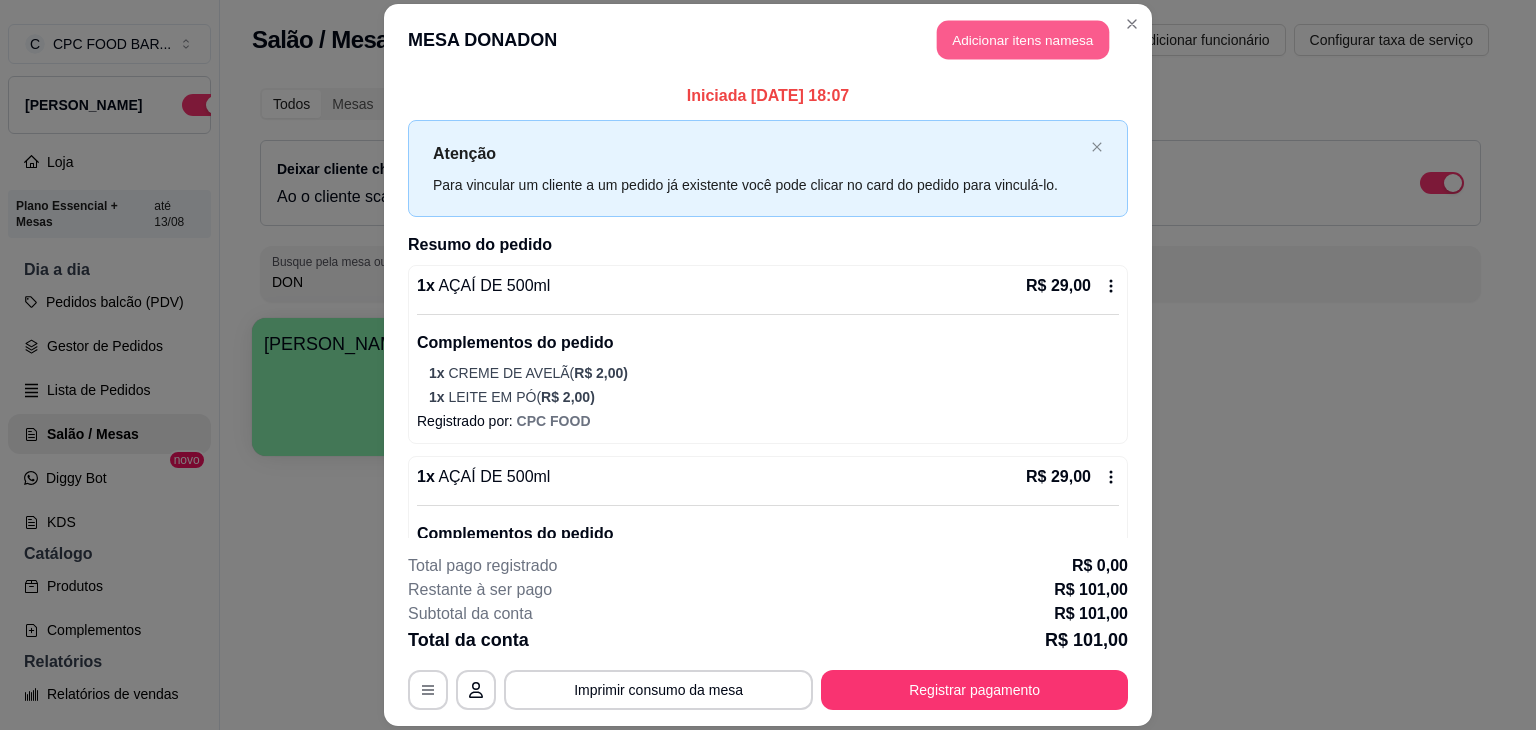 click on "Adicionar itens na  mesa" at bounding box center (1023, 39) 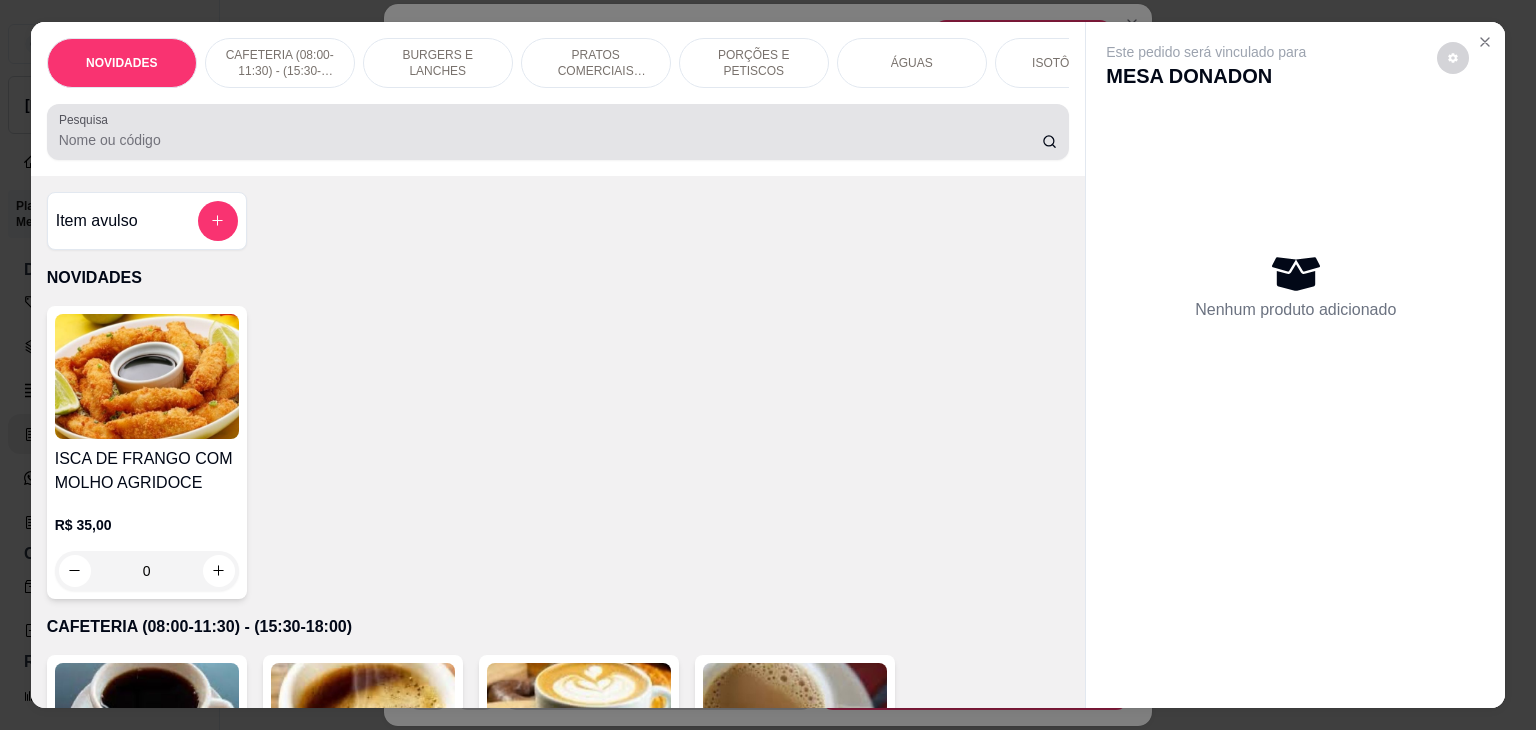 click at bounding box center [558, 132] 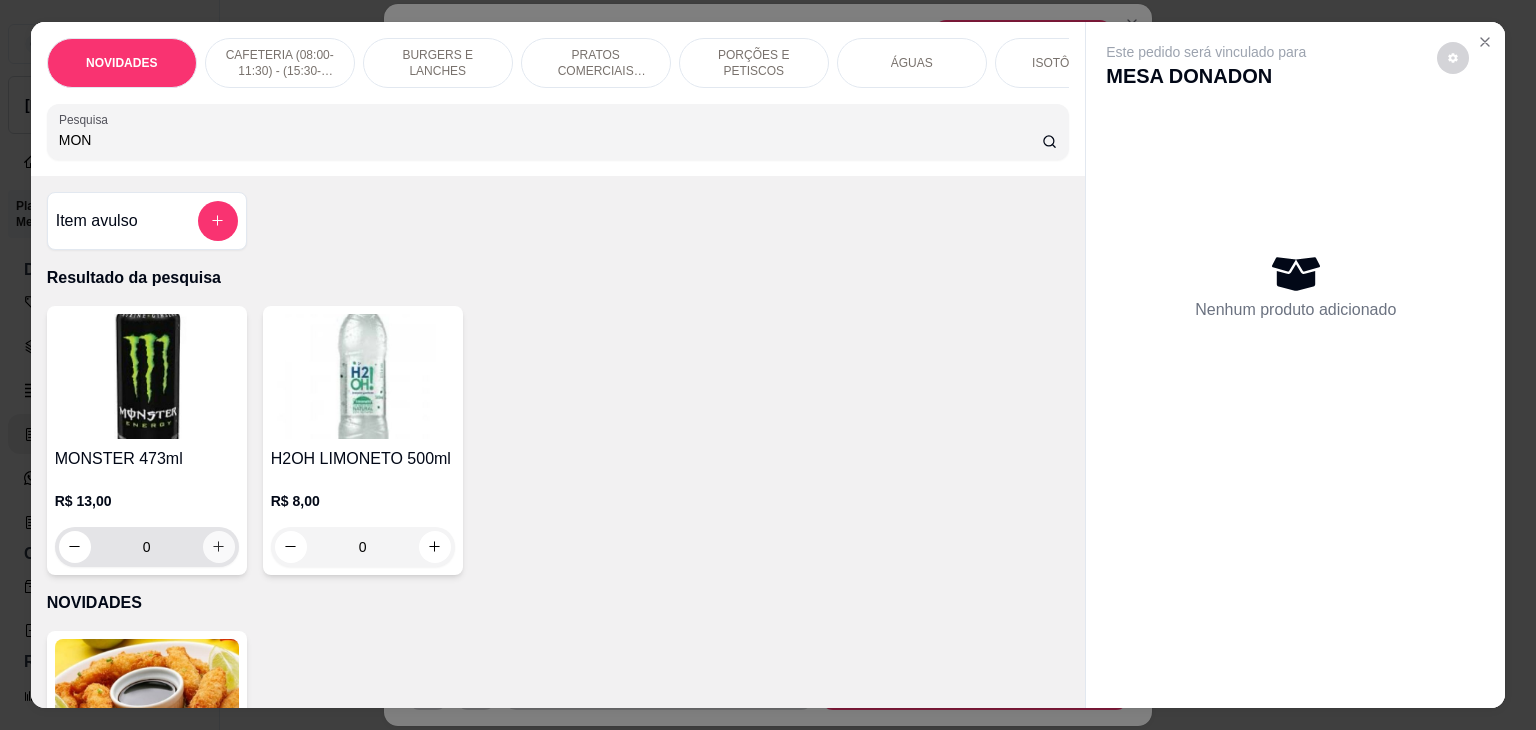 type on "MON" 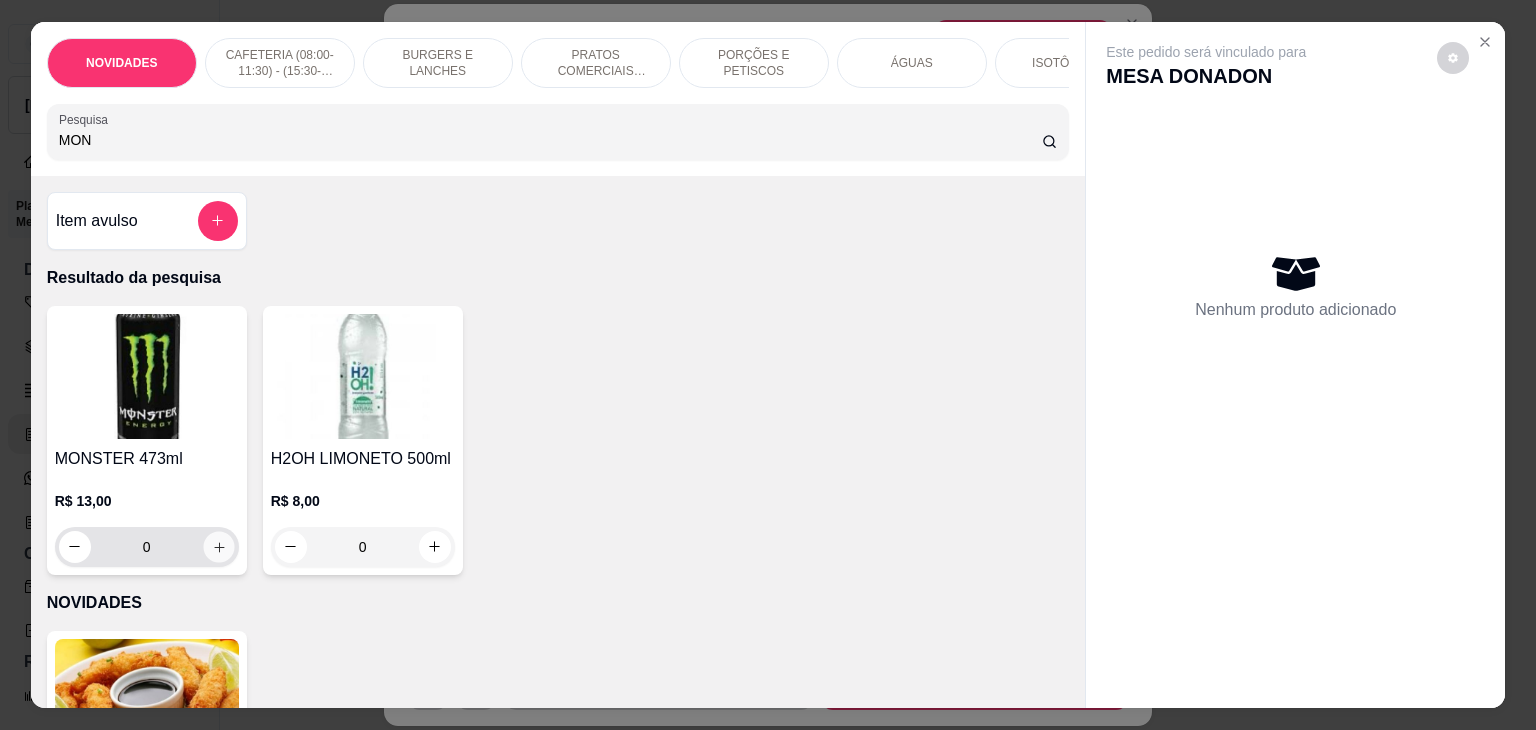 click 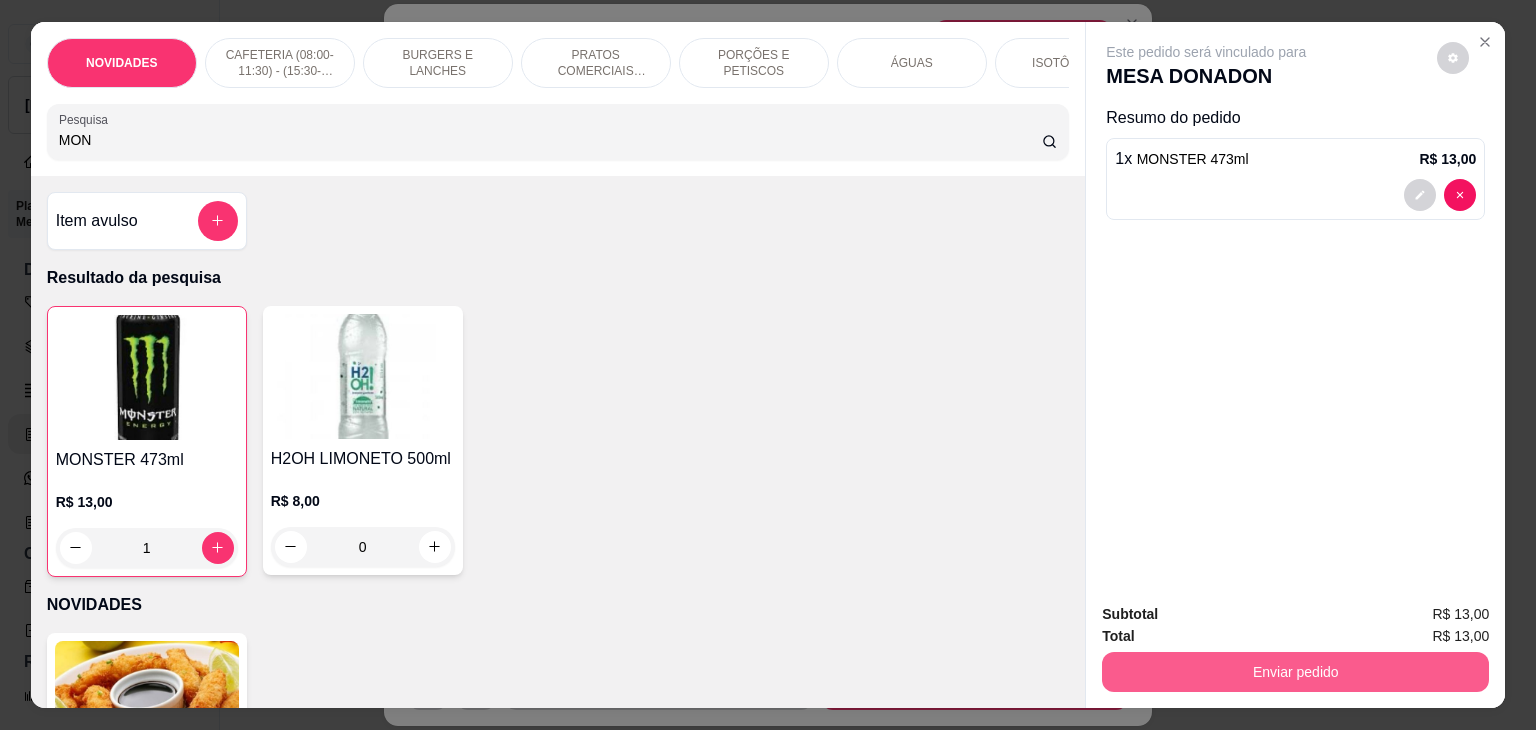 click on "Enviar pedido" at bounding box center (1295, 672) 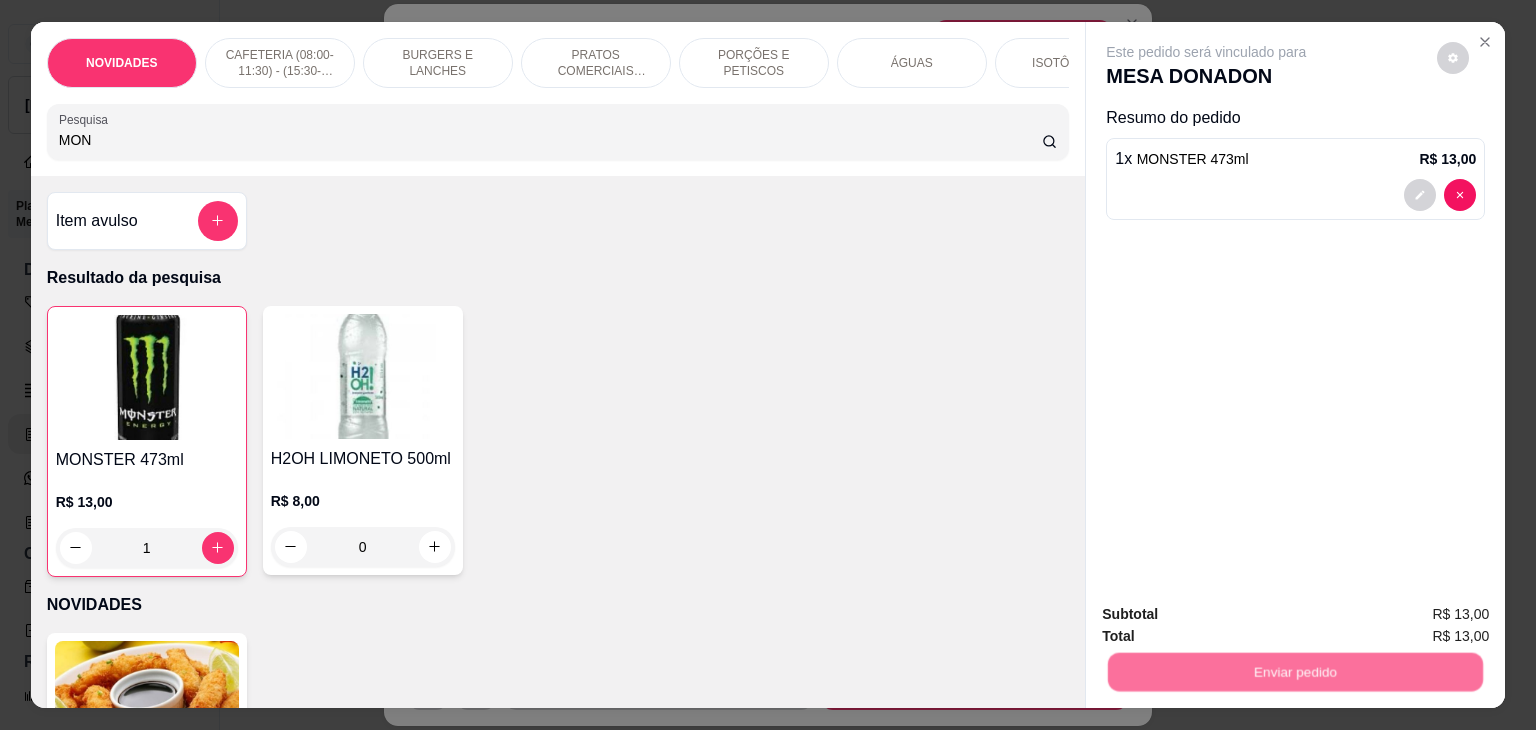 click on "Não registrar e enviar pedido" at bounding box center (1229, 615) 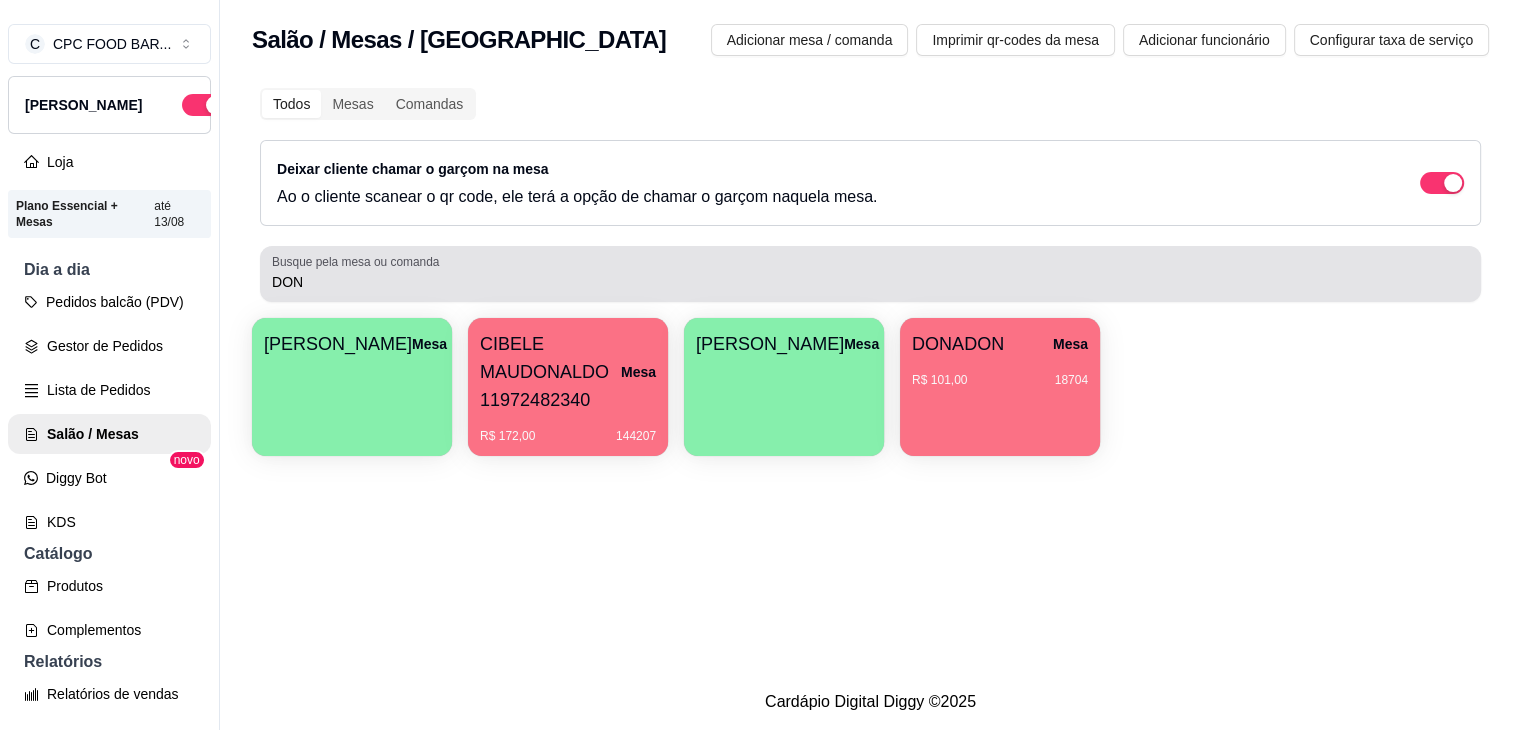 click on "DON" at bounding box center (870, 282) 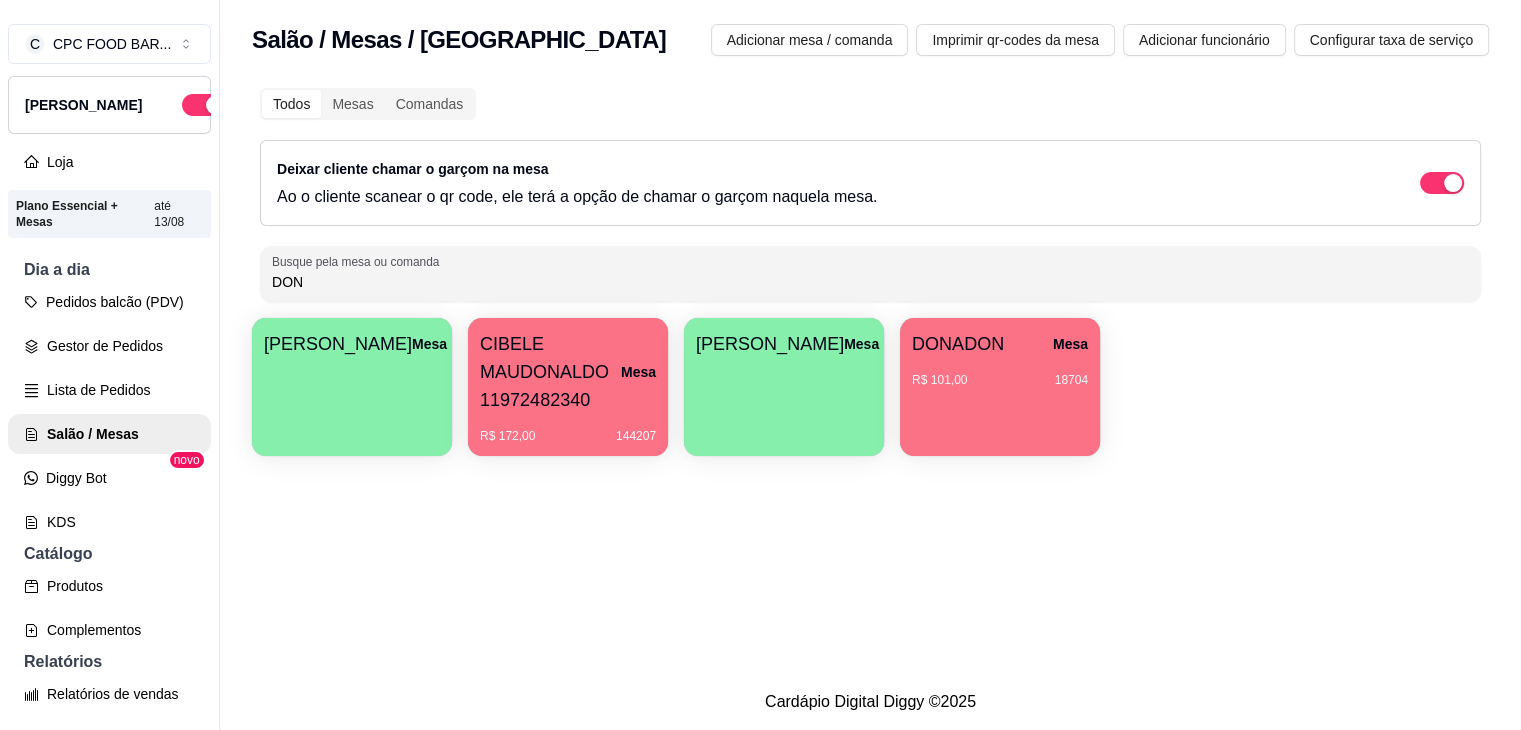 click on "DON" at bounding box center (870, 282) 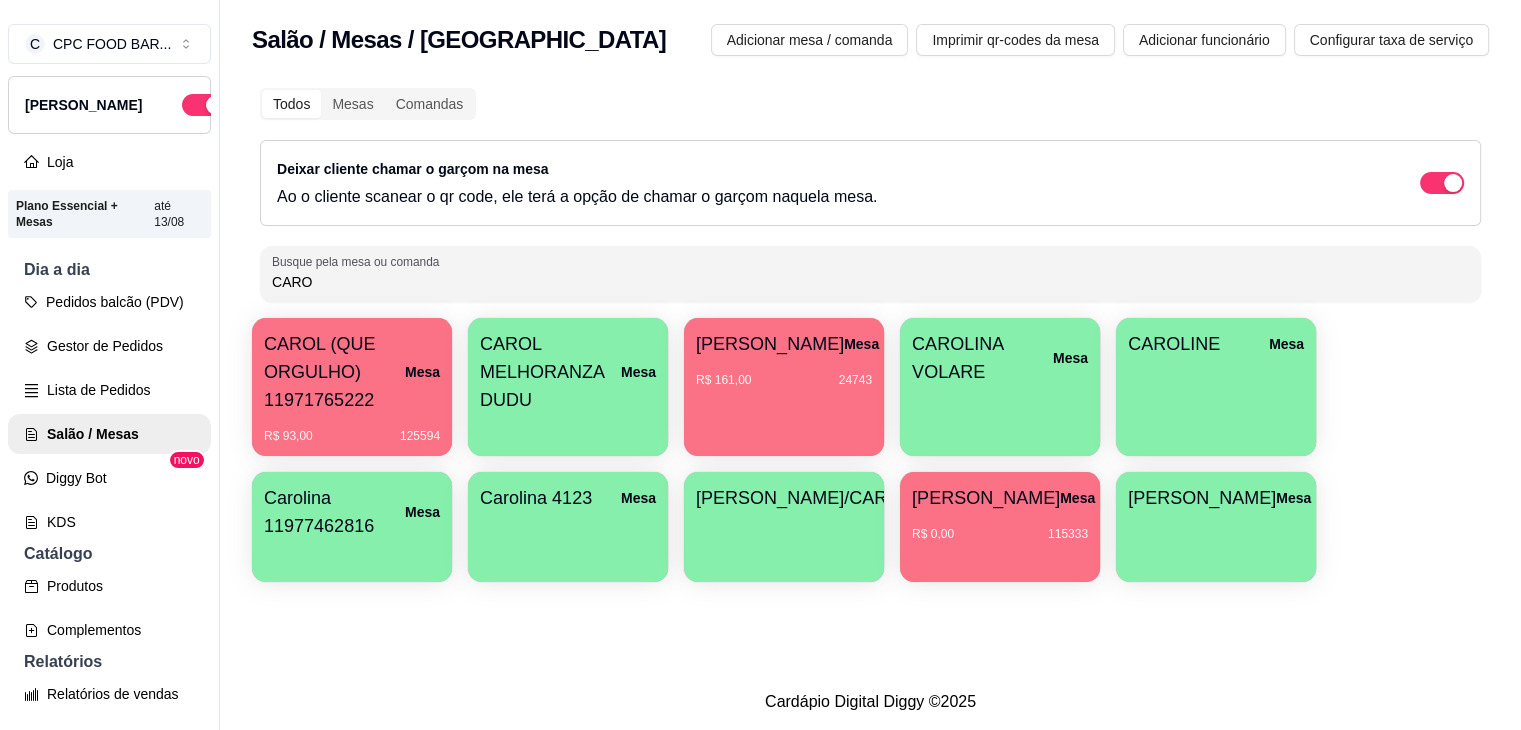 type on "CARO" 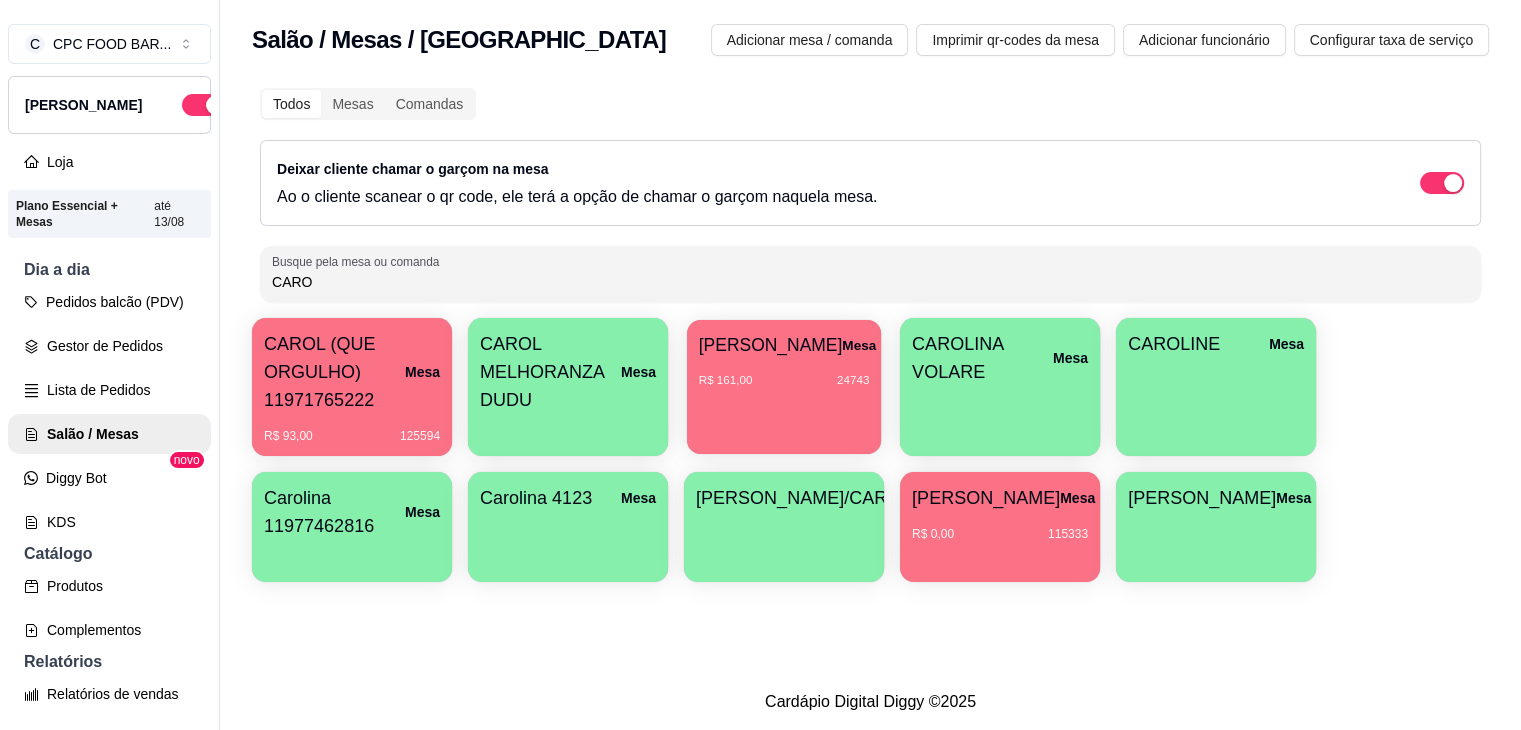 click on "CAROL PISCINA Mesa R$ 161,00 24743" at bounding box center [784, 387] 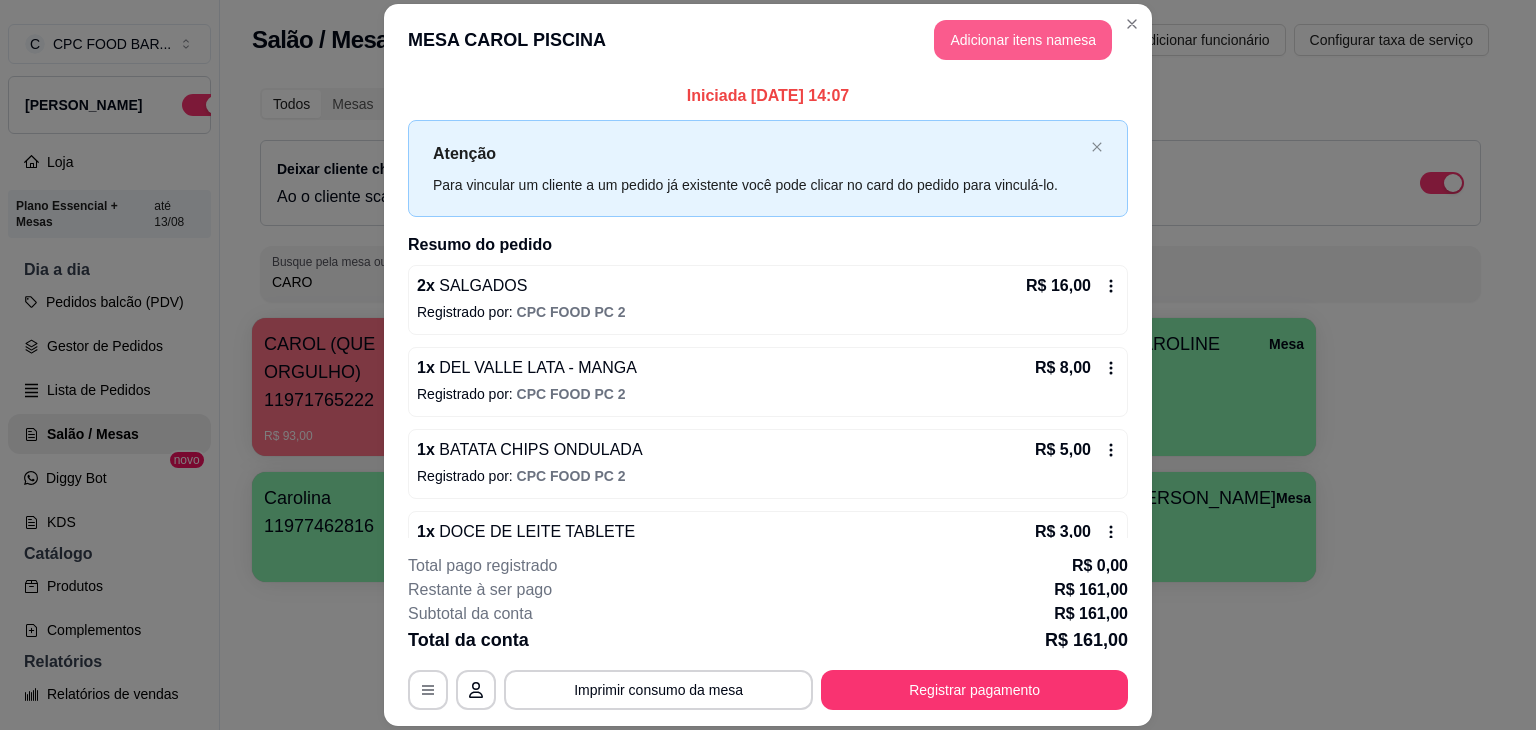 click on "Adicionar itens na  mesa" at bounding box center (1023, 40) 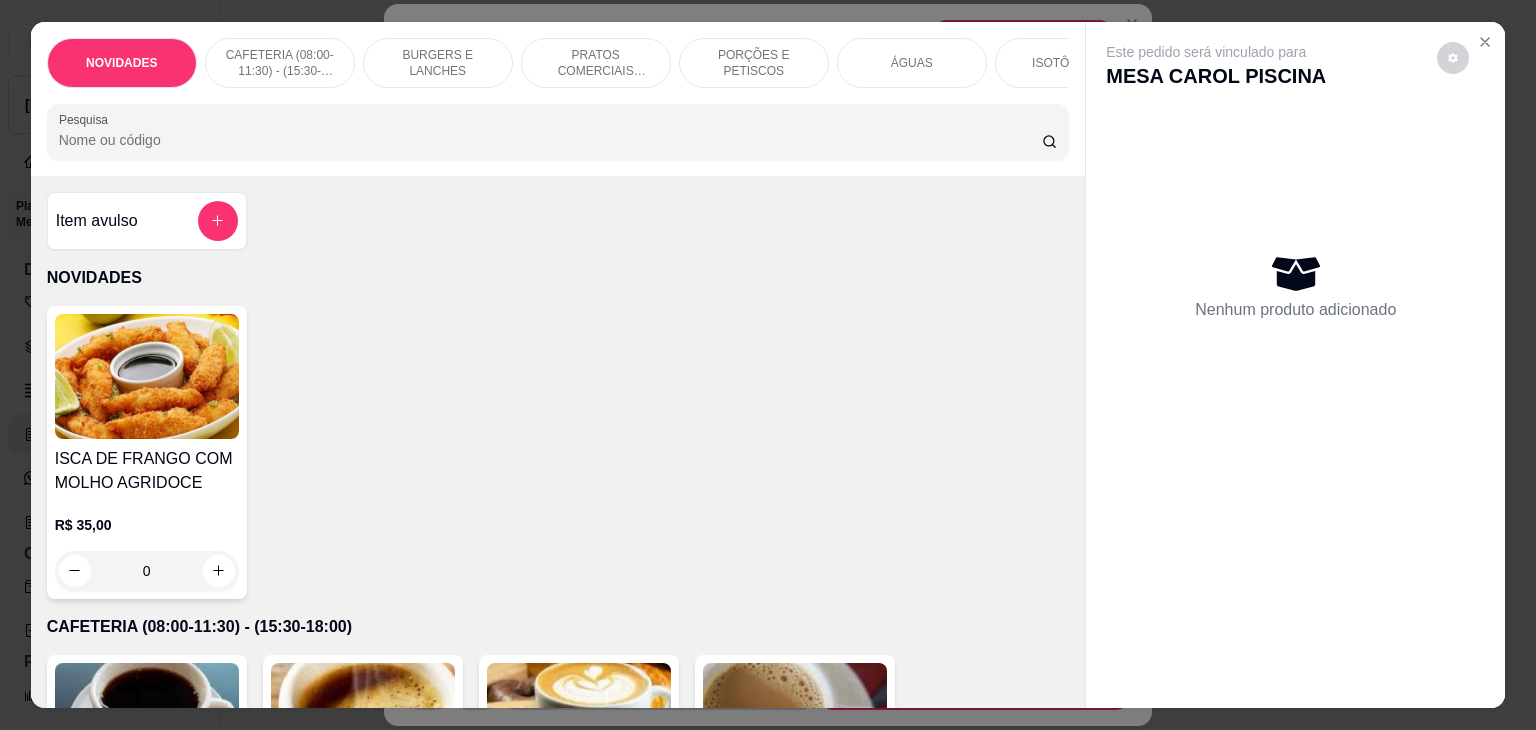 click on "Pesquisa" at bounding box center (550, 140) 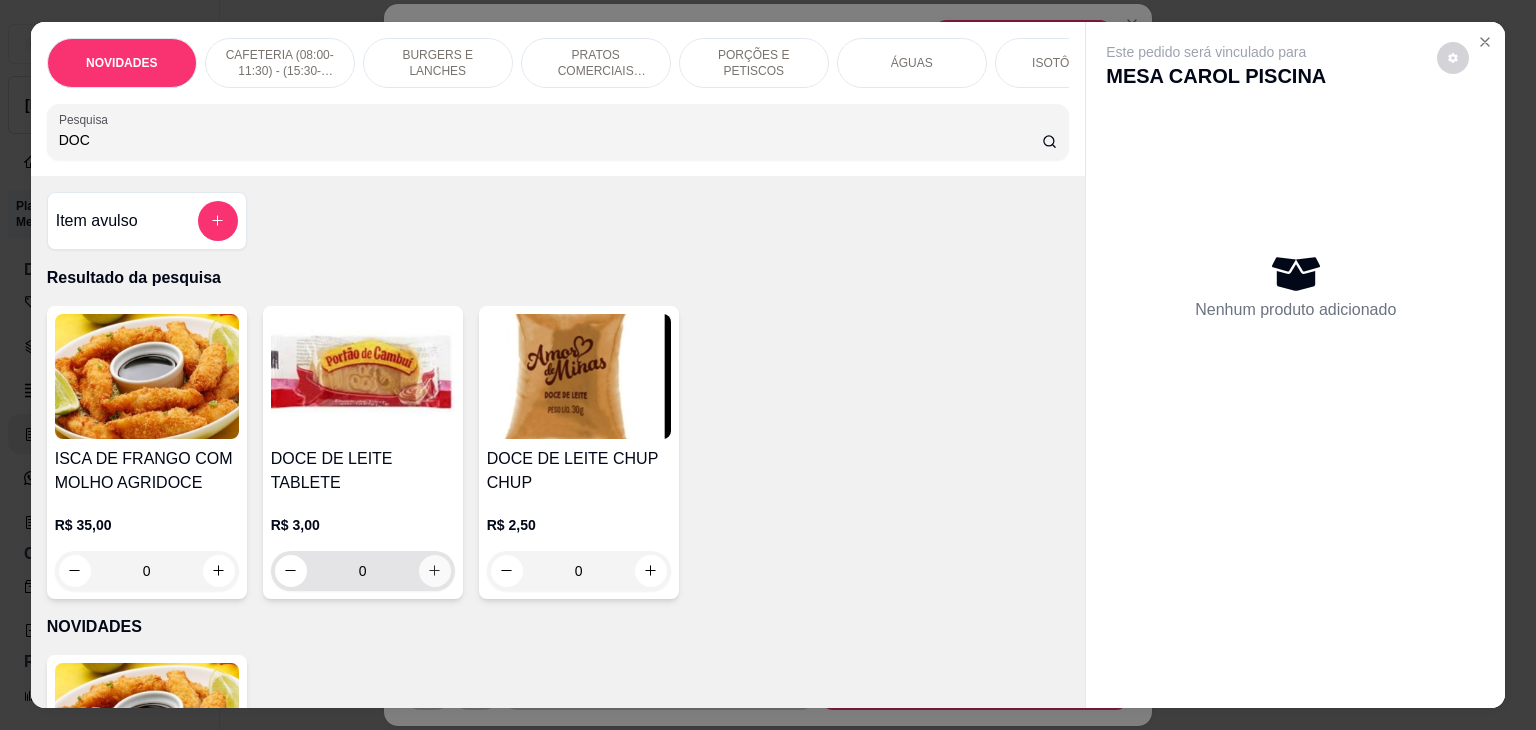 type on "DOC" 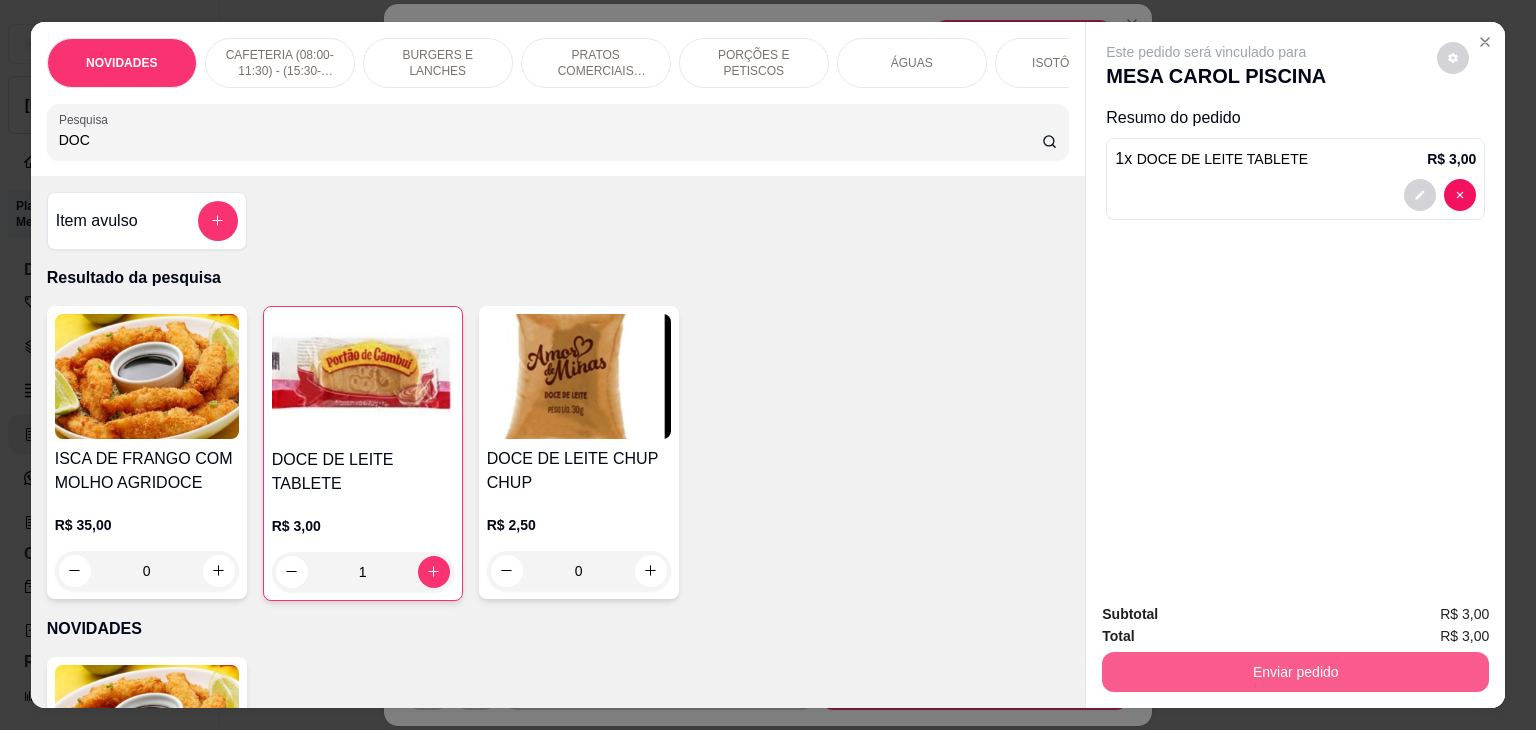 click on "Enviar pedido" at bounding box center [1295, 672] 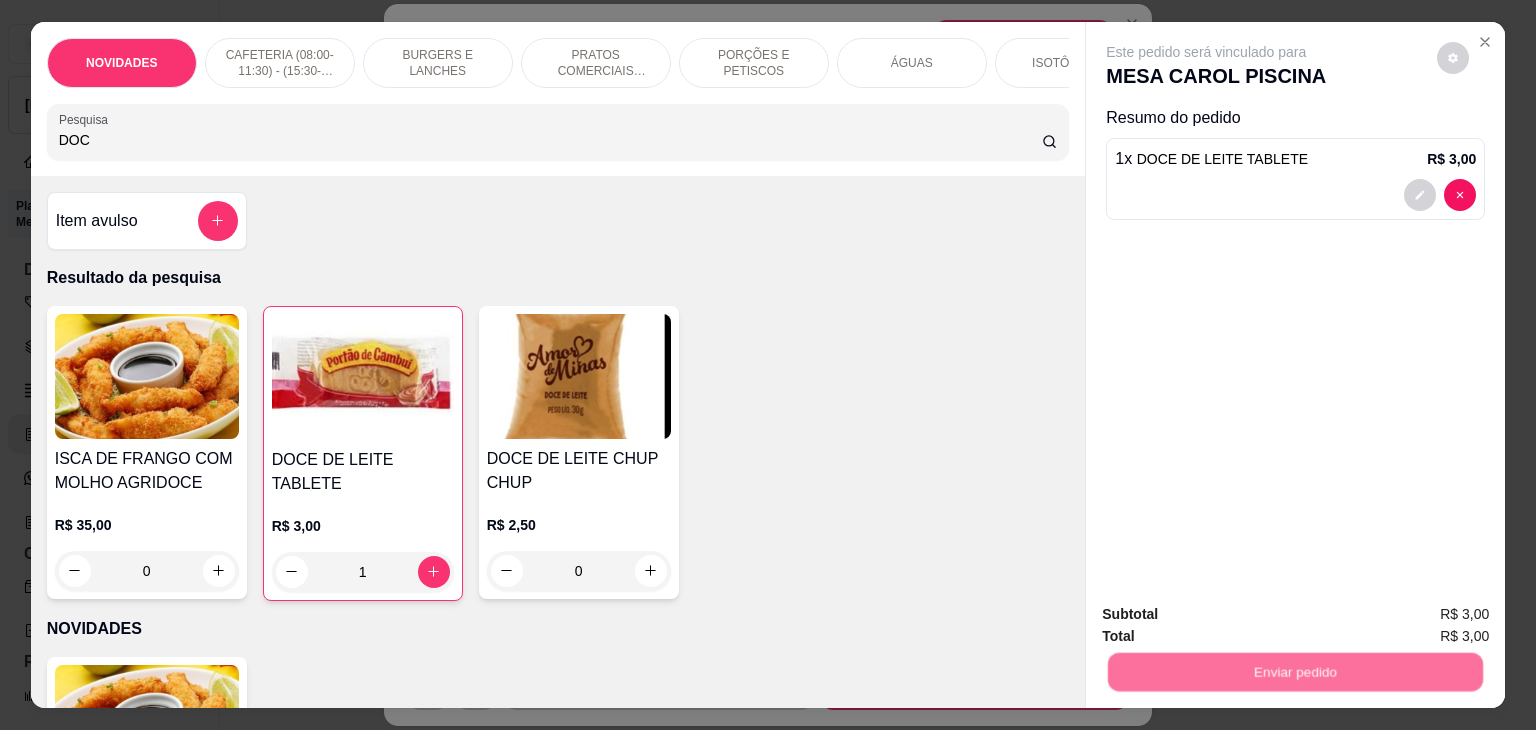click on "Não registrar e enviar pedido" at bounding box center (1229, 615) 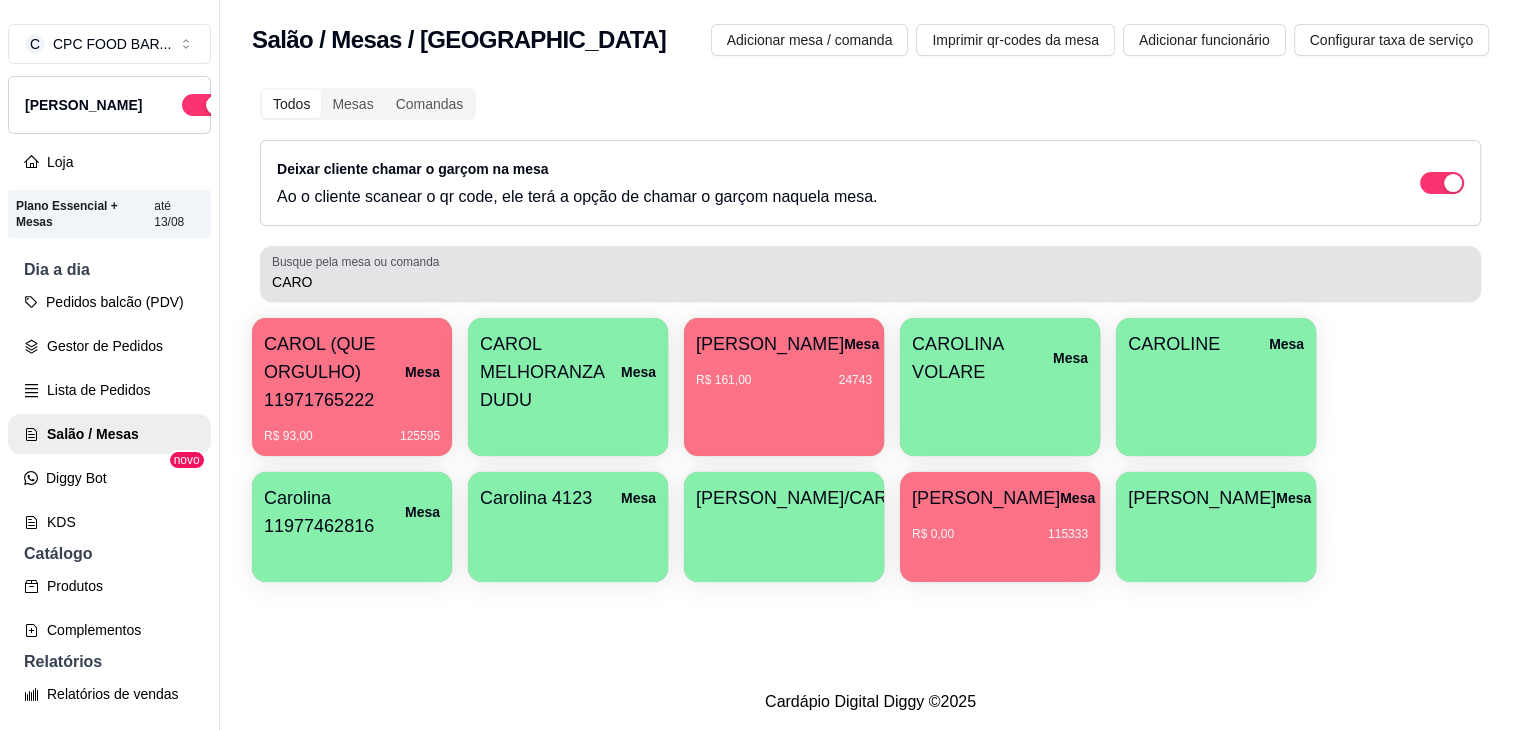 click on "CARO" at bounding box center [870, 282] 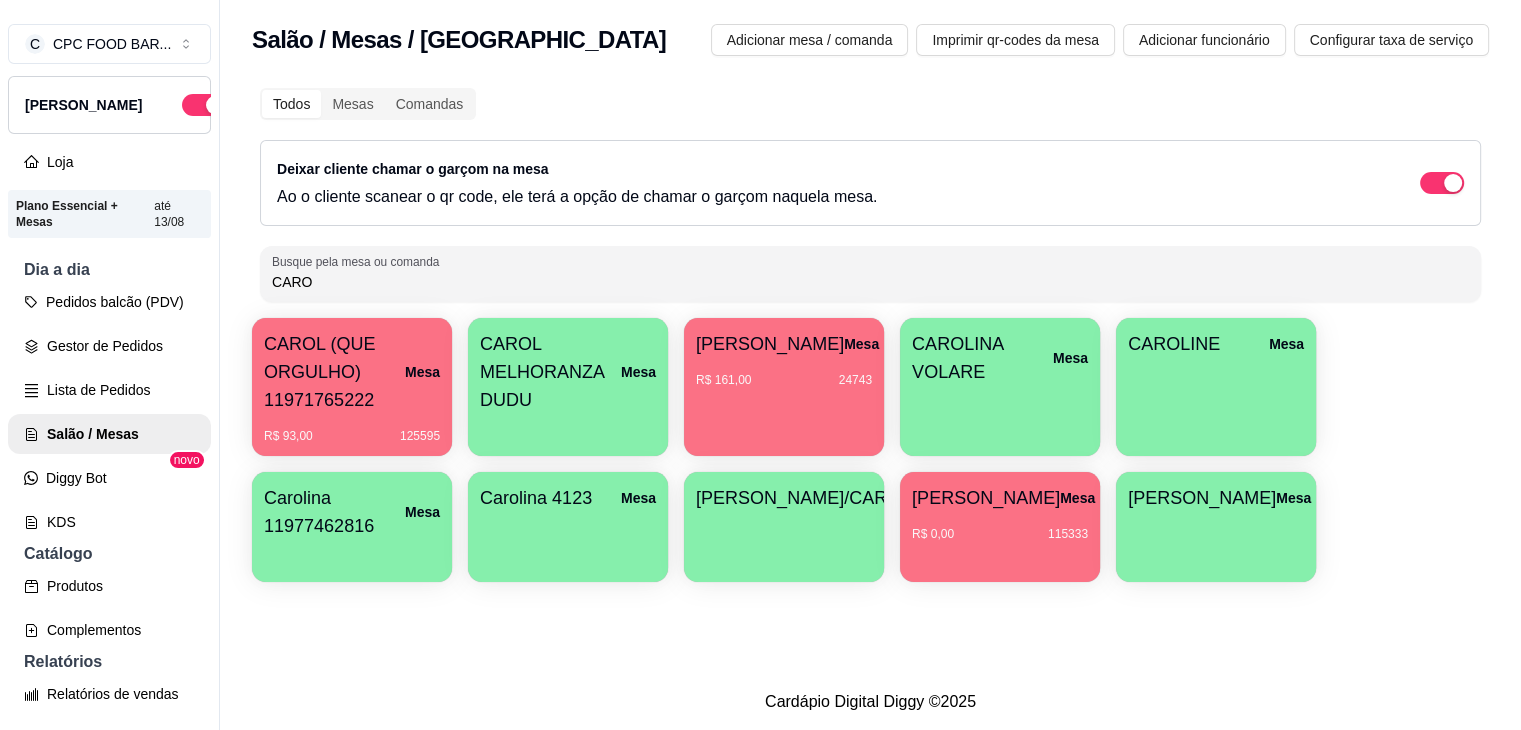 click on "CARO" at bounding box center (870, 282) 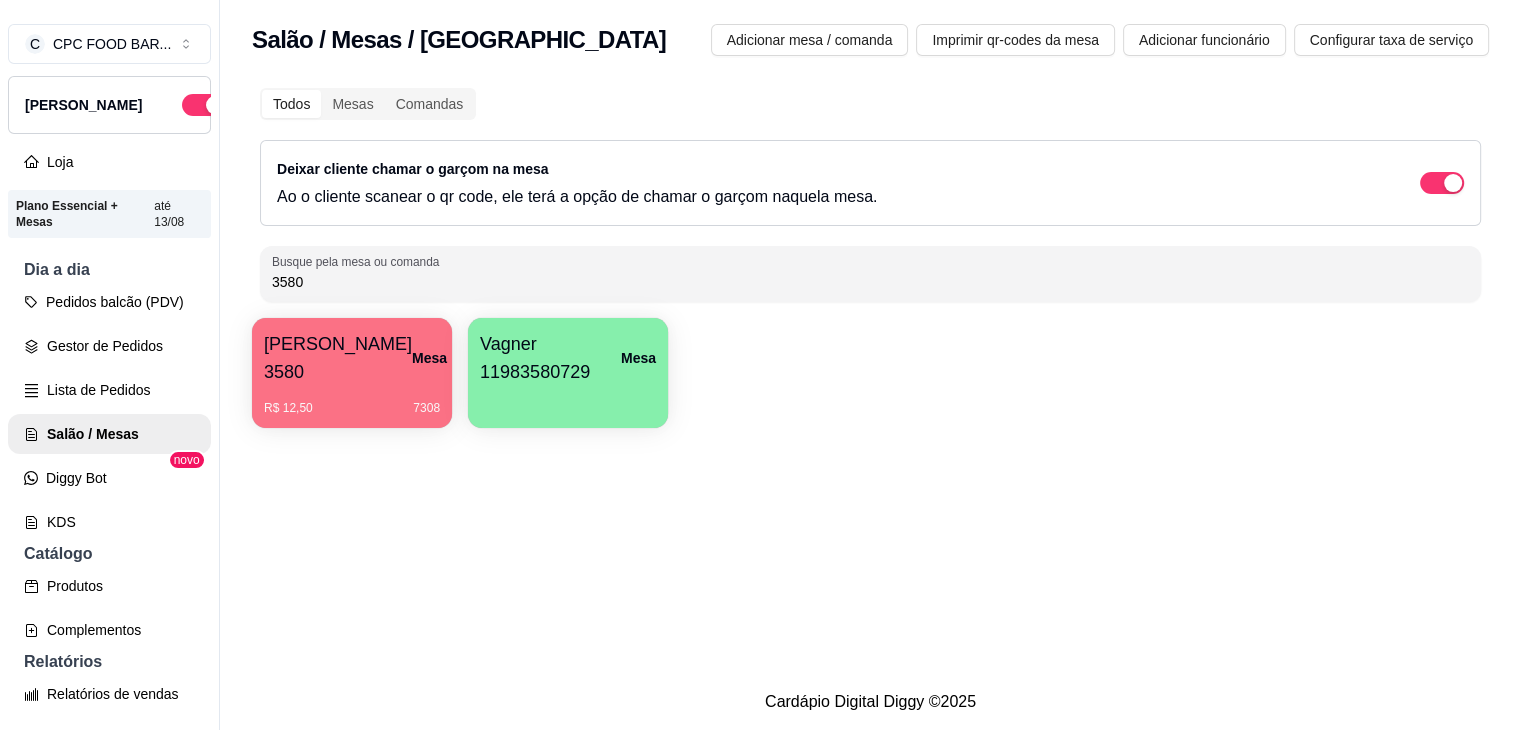 click on "[PERSON_NAME] 3580 Mesa" at bounding box center (352, 358) 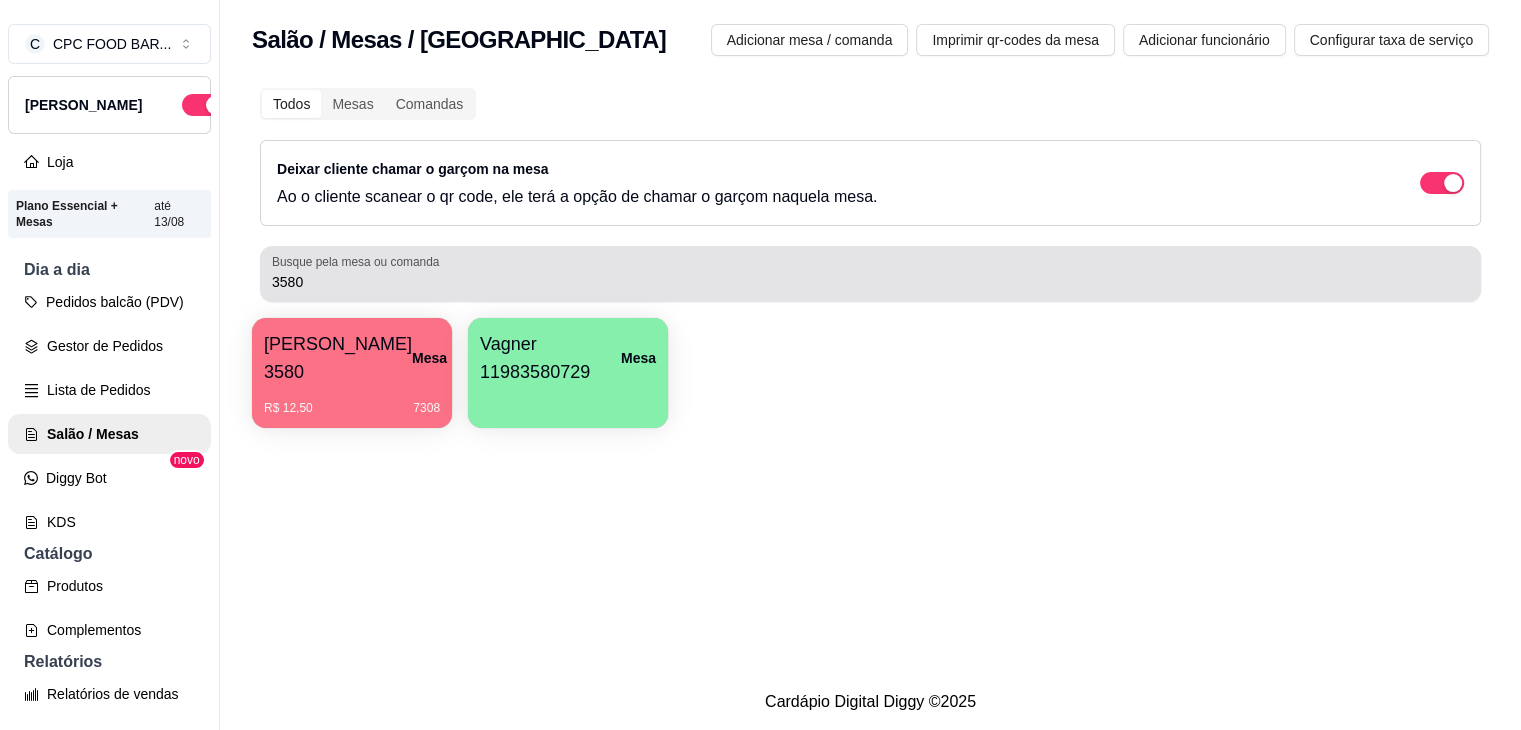 click on "3580" at bounding box center [870, 282] 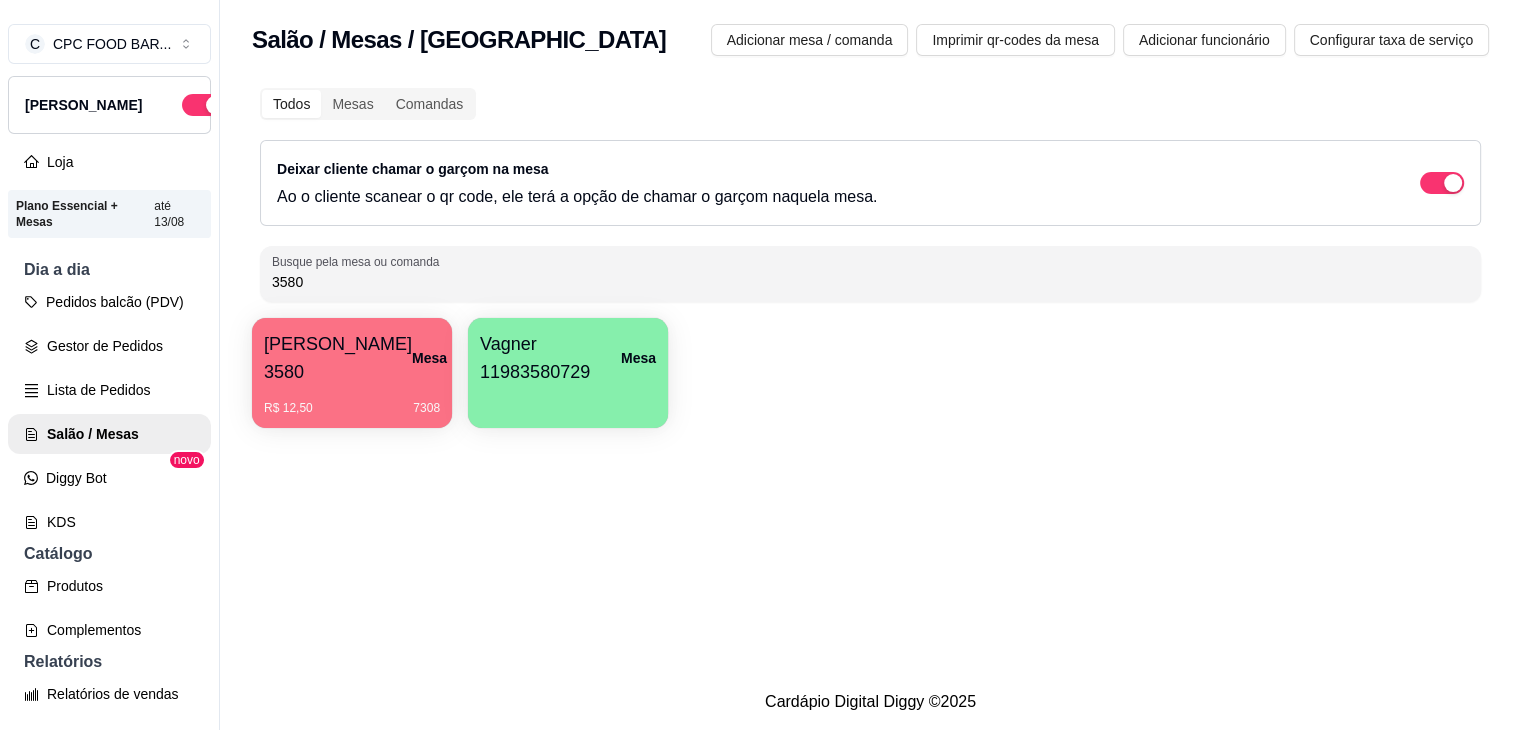 click on "3580" at bounding box center [870, 282] 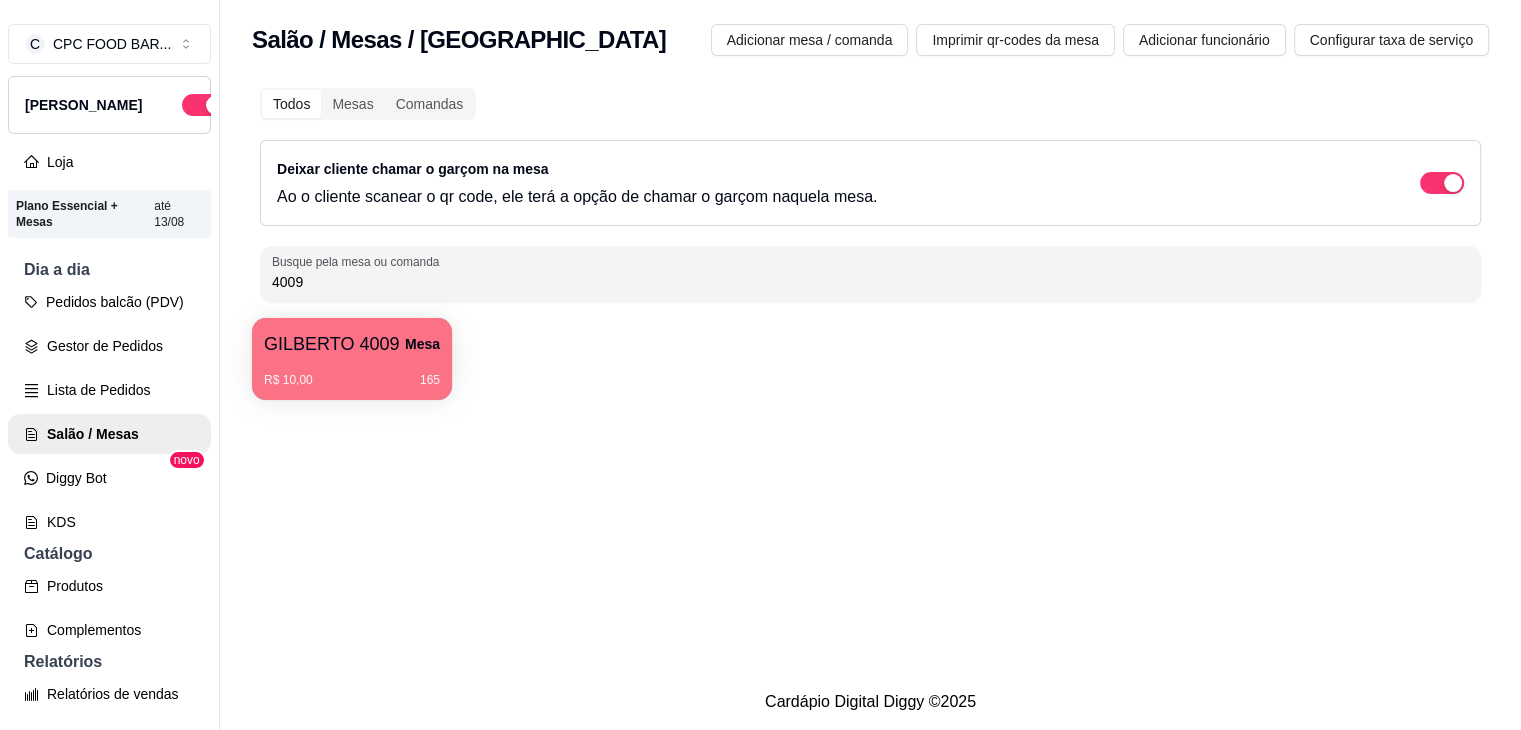 type on "4009" 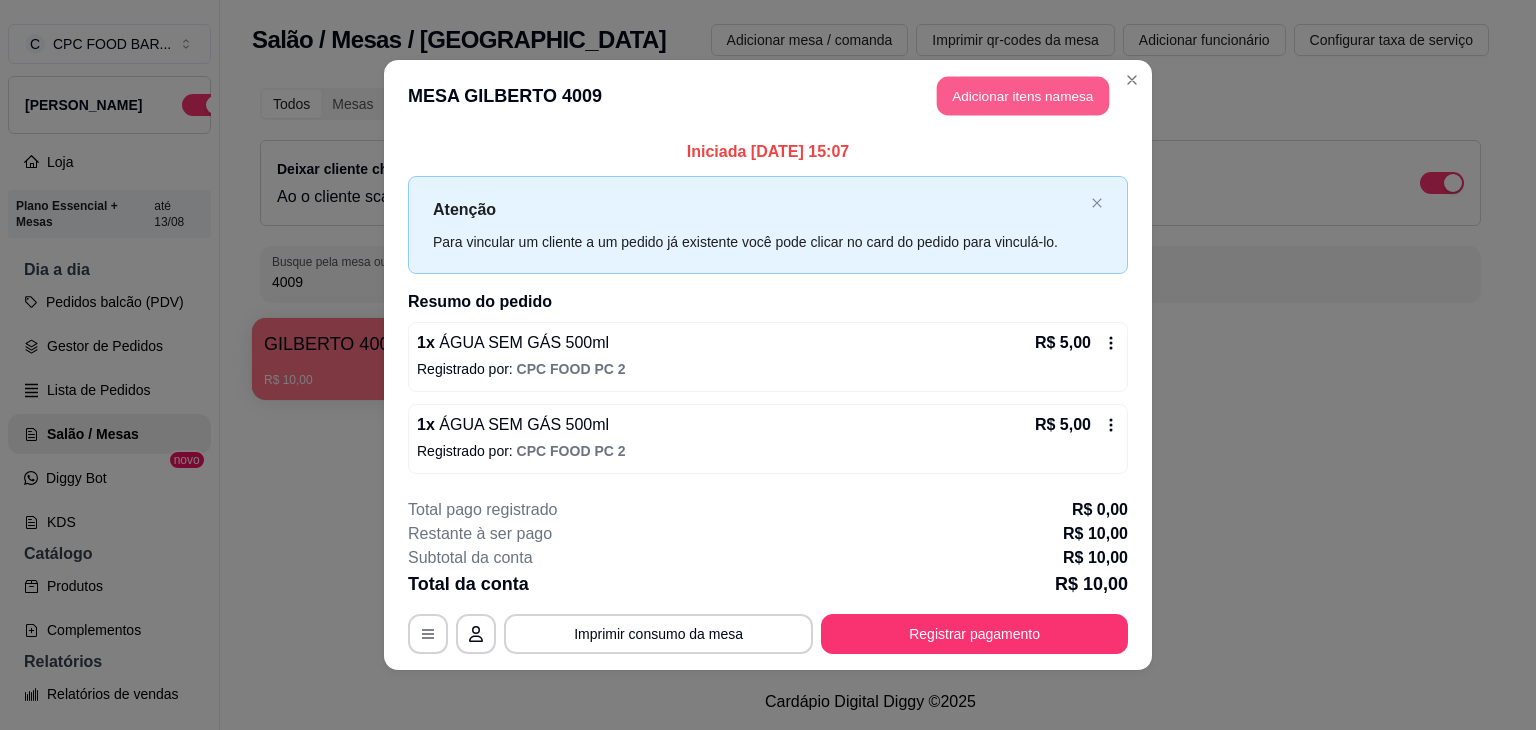 click on "Adicionar itens na  mesa" at bounding box center [1023, 96] 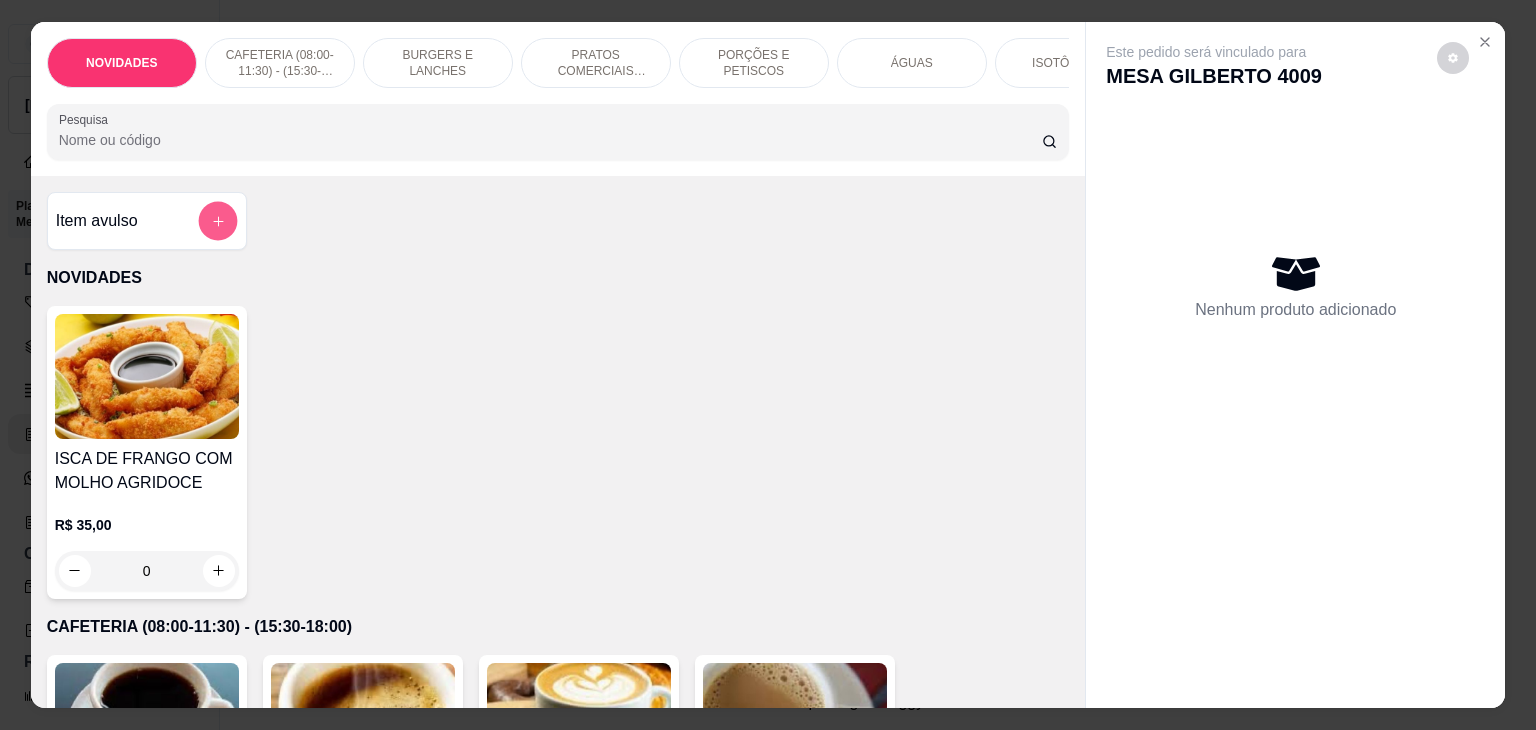 click at bounding box center [217, 221] 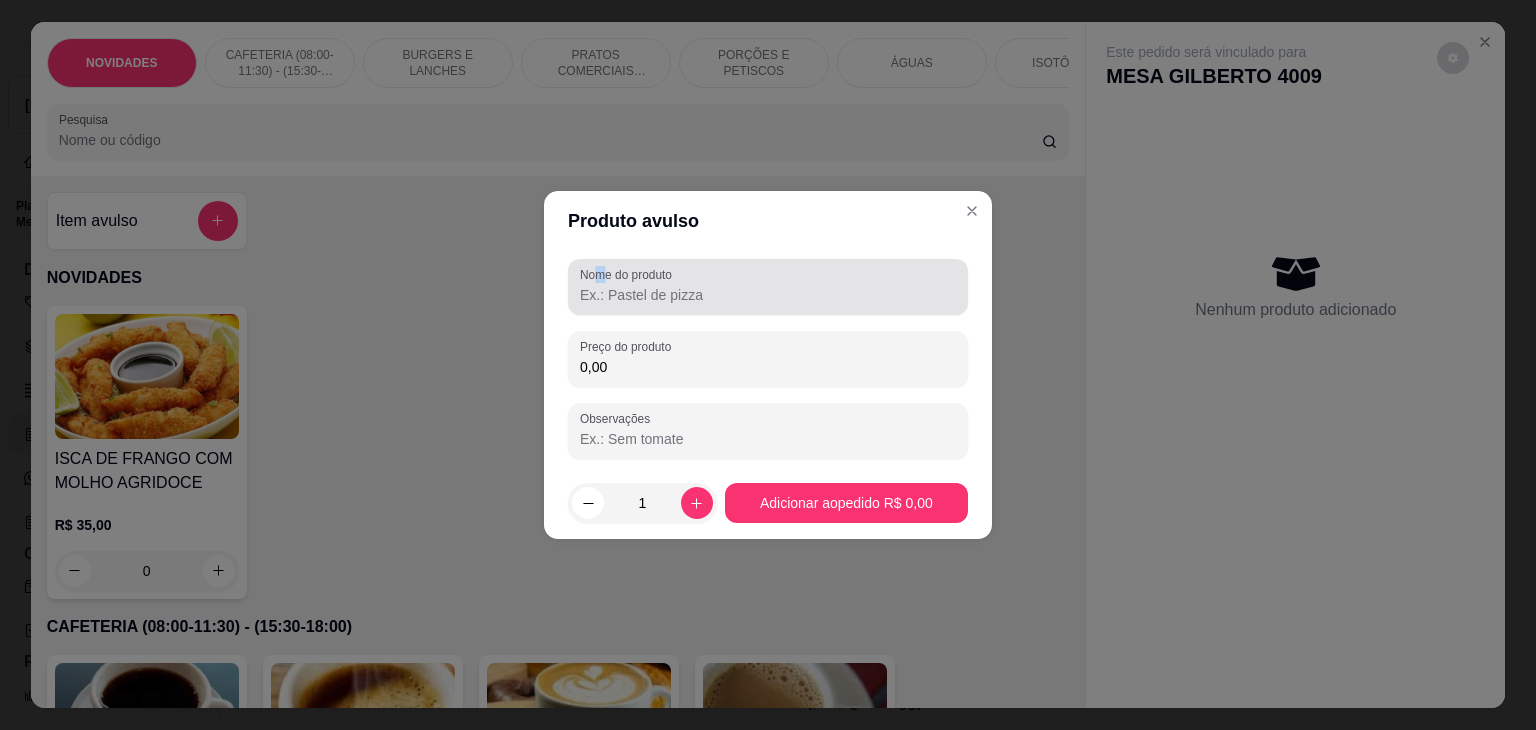click on "Nome do produto" at bounding box center (629, 274) 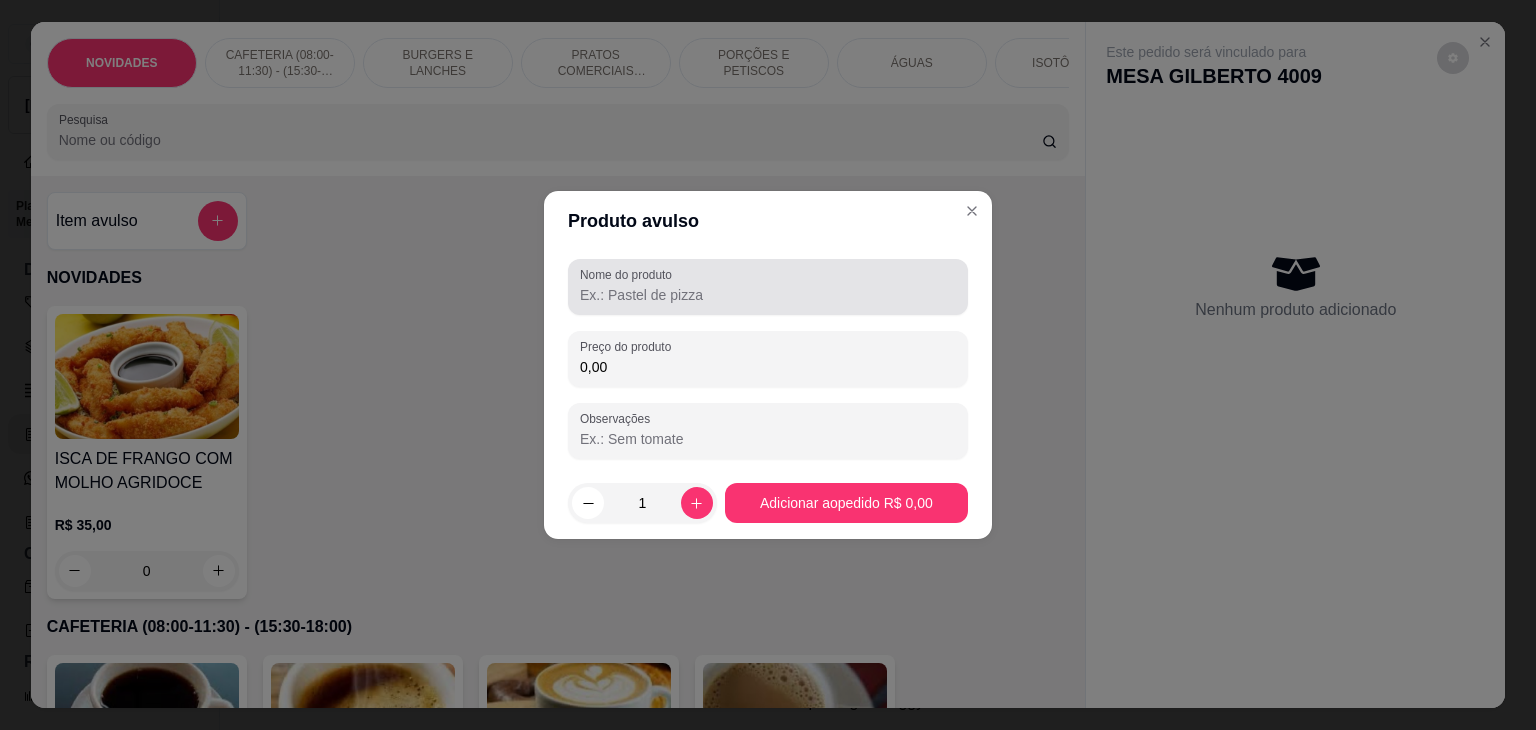click on "Nome do produto" at bounding box center (768, 287) 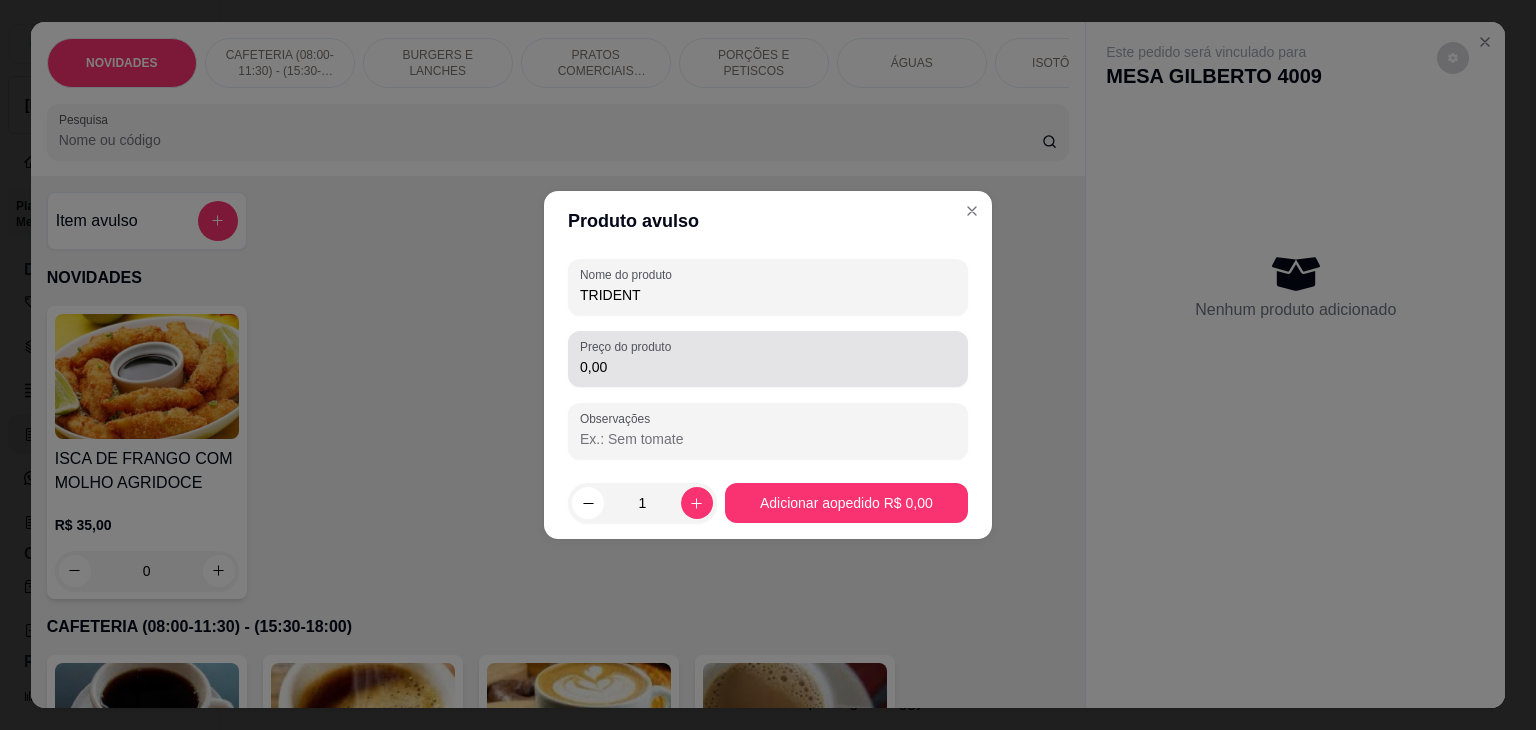 type on "TRIDENT" 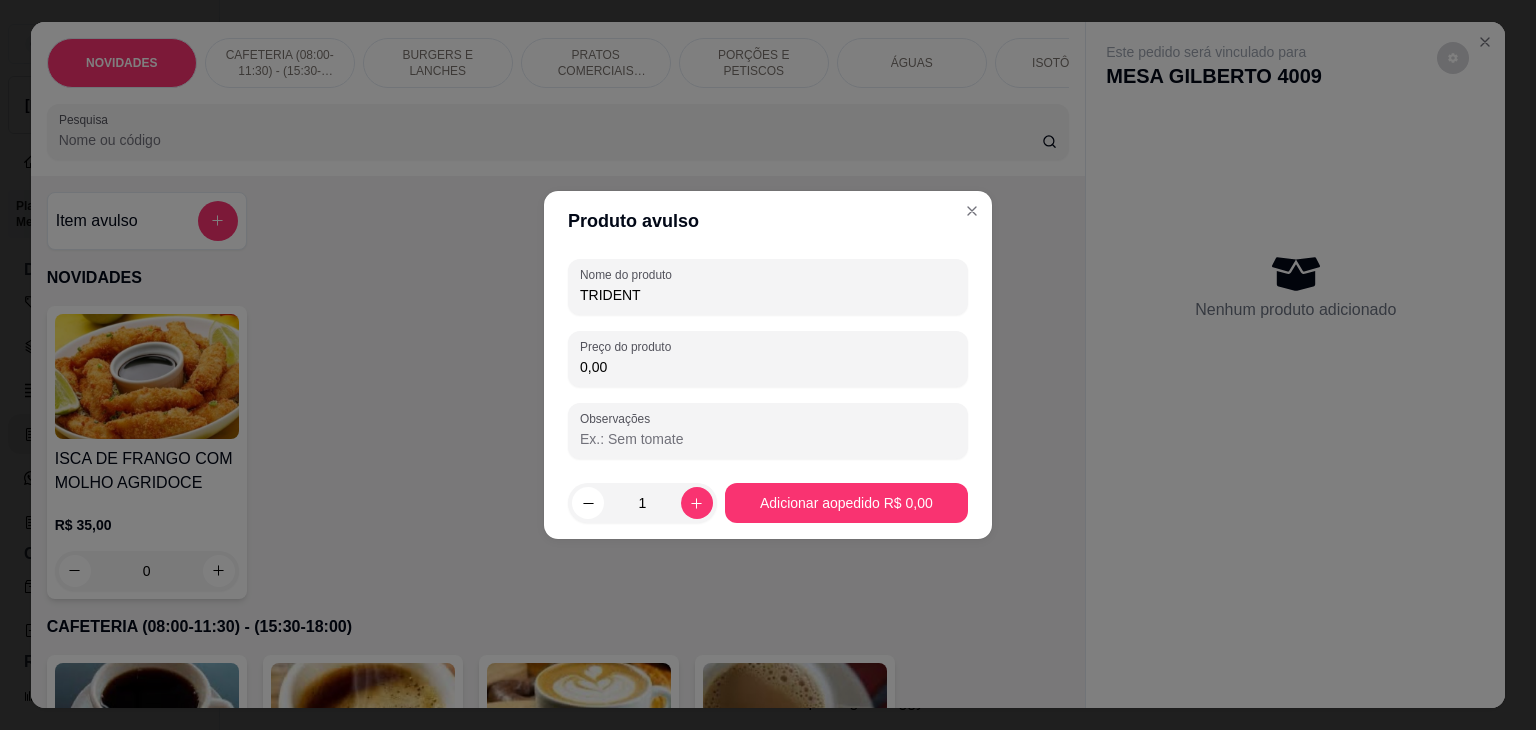 click on "0,00" at bounding box center (768, 367) 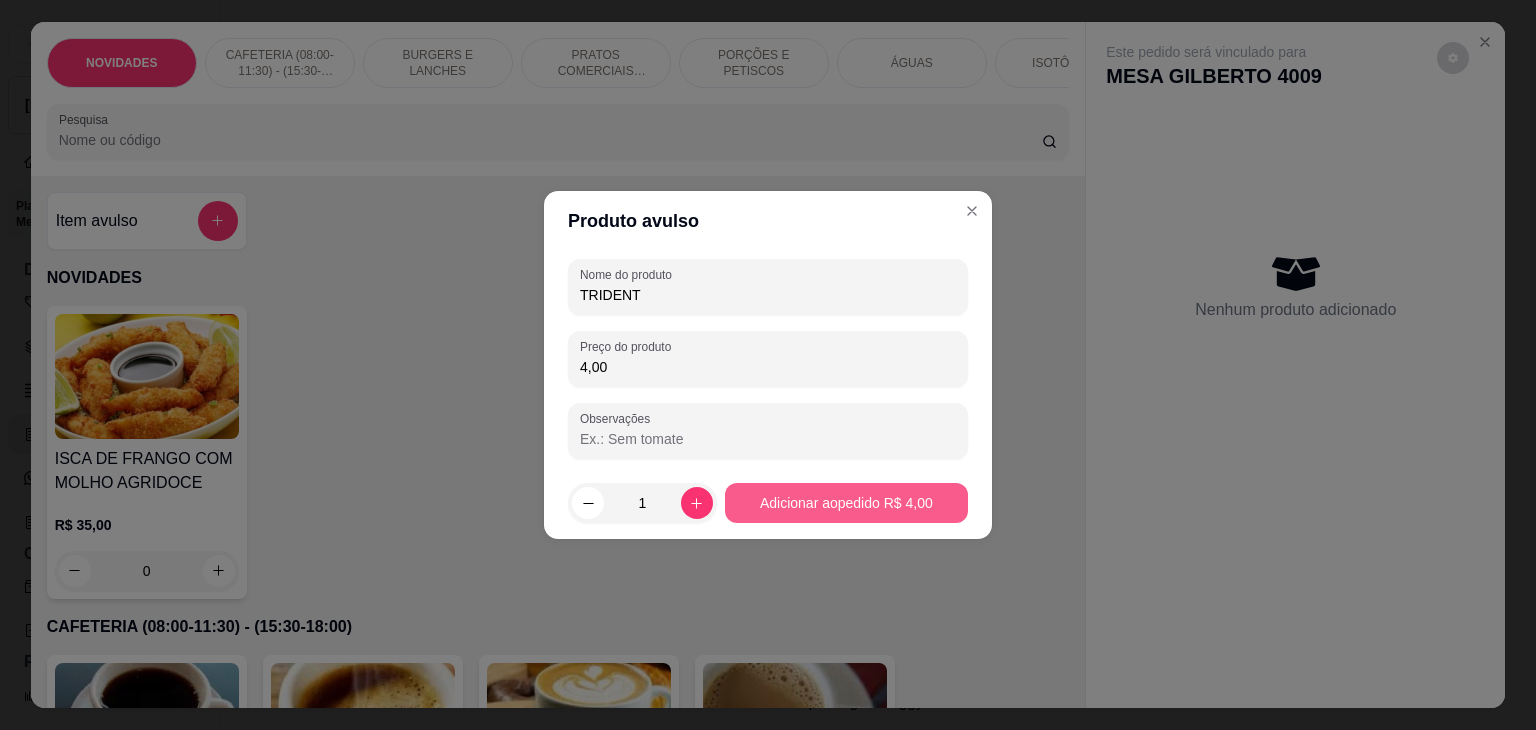 type on "4,00" 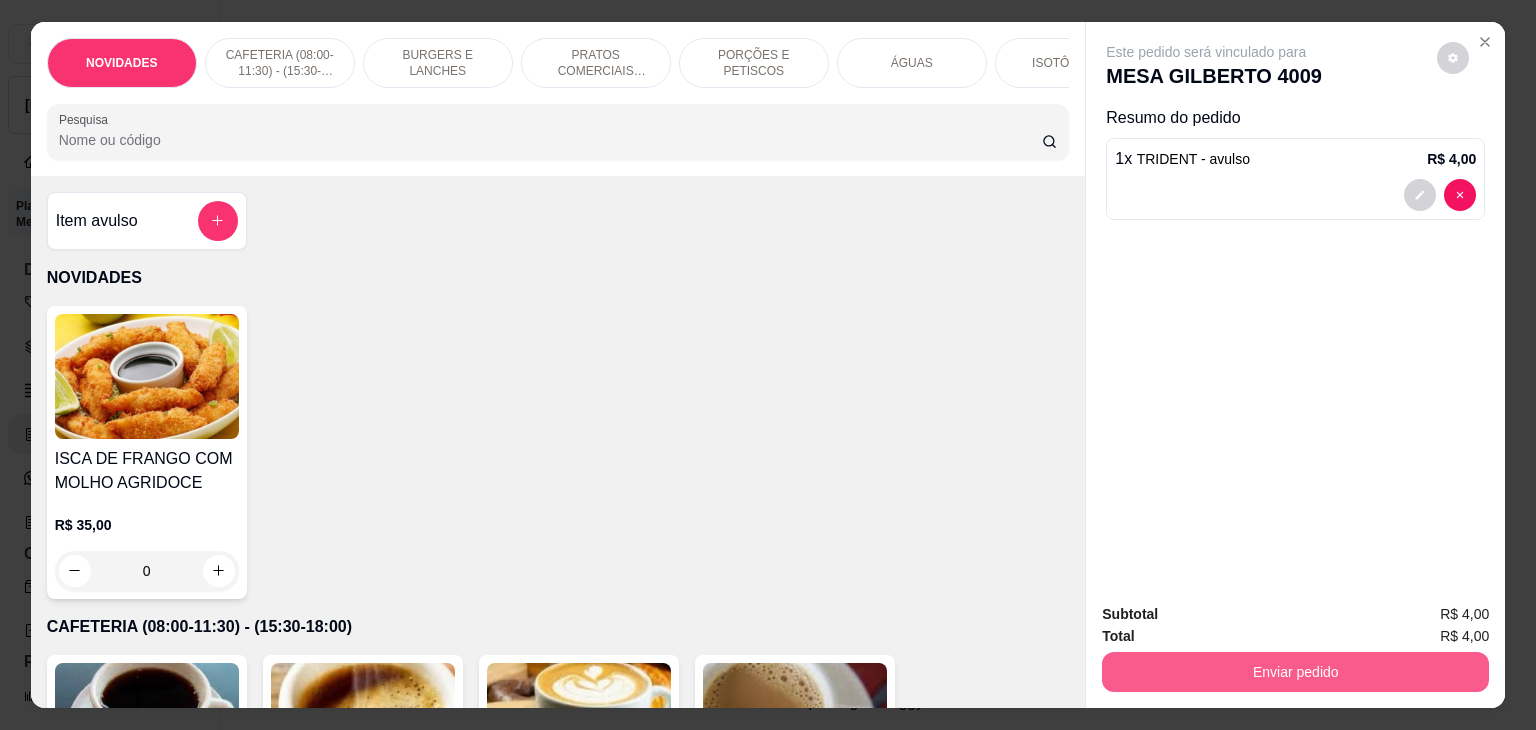 click on "Enviar pedido" at bounding box center (1295, 672) 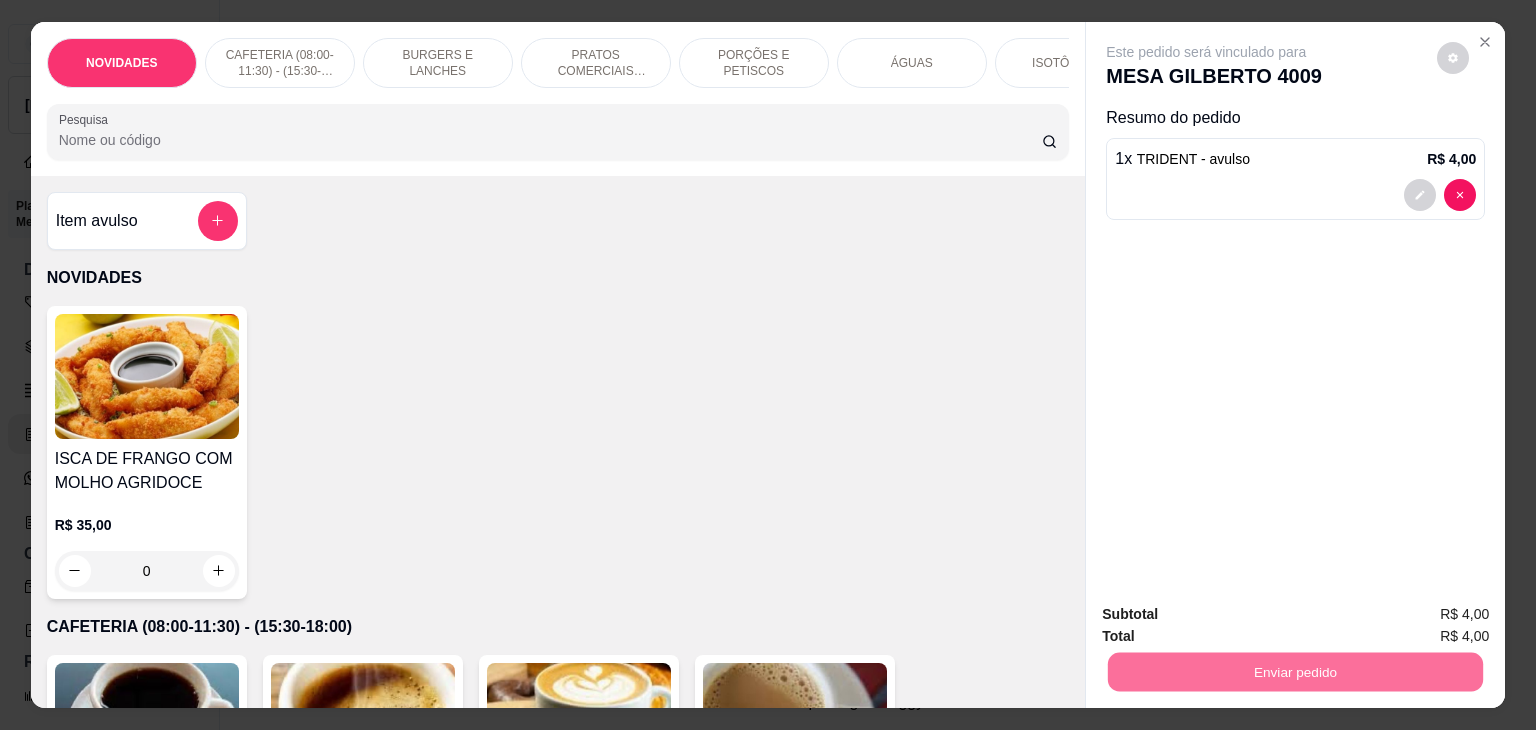 click on "Não registrar e enviar pedido" at bounding box center (1229, 614) 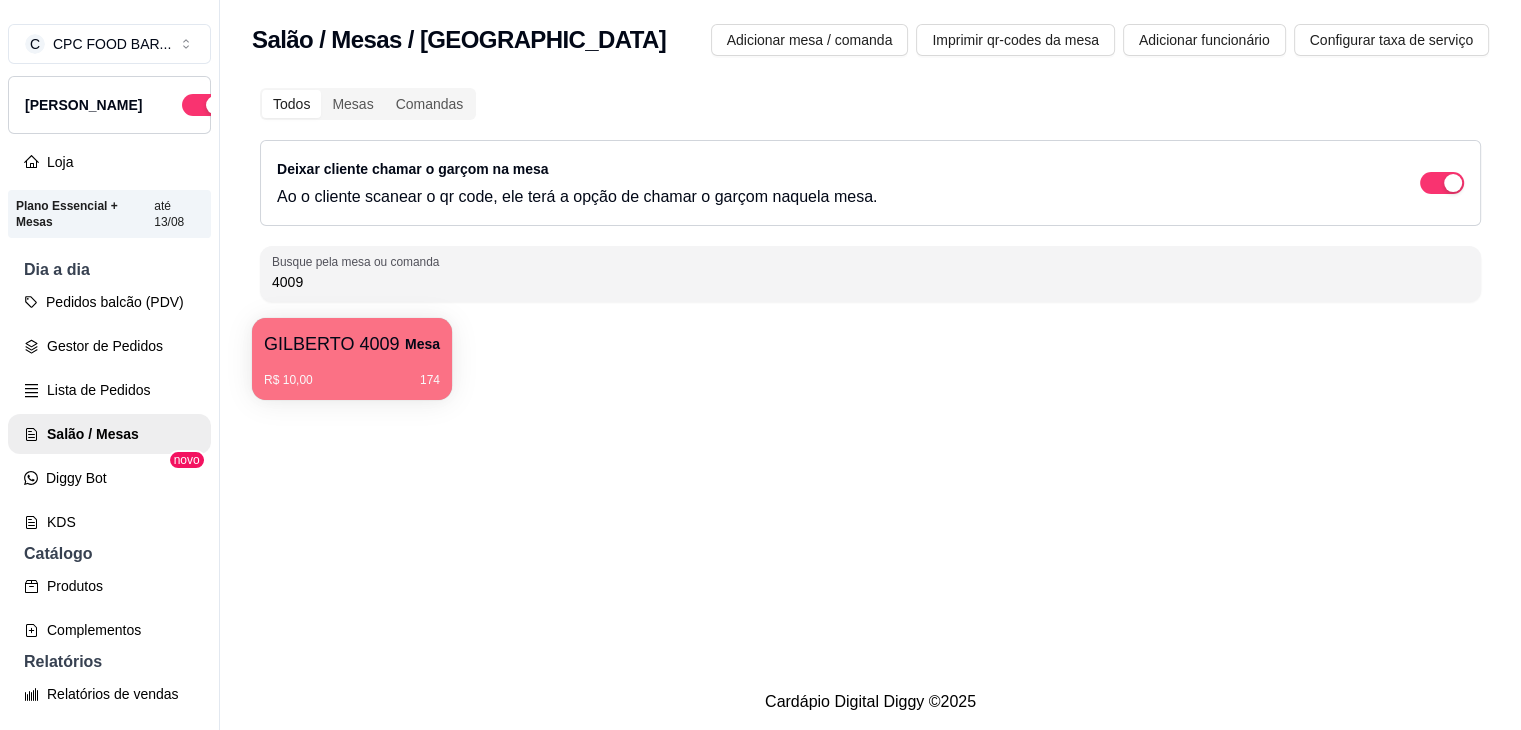 drag, startPoint x: 341, startPoint y: 285, endPoint x: 256, endPoint y: 282, distance: 85.052925 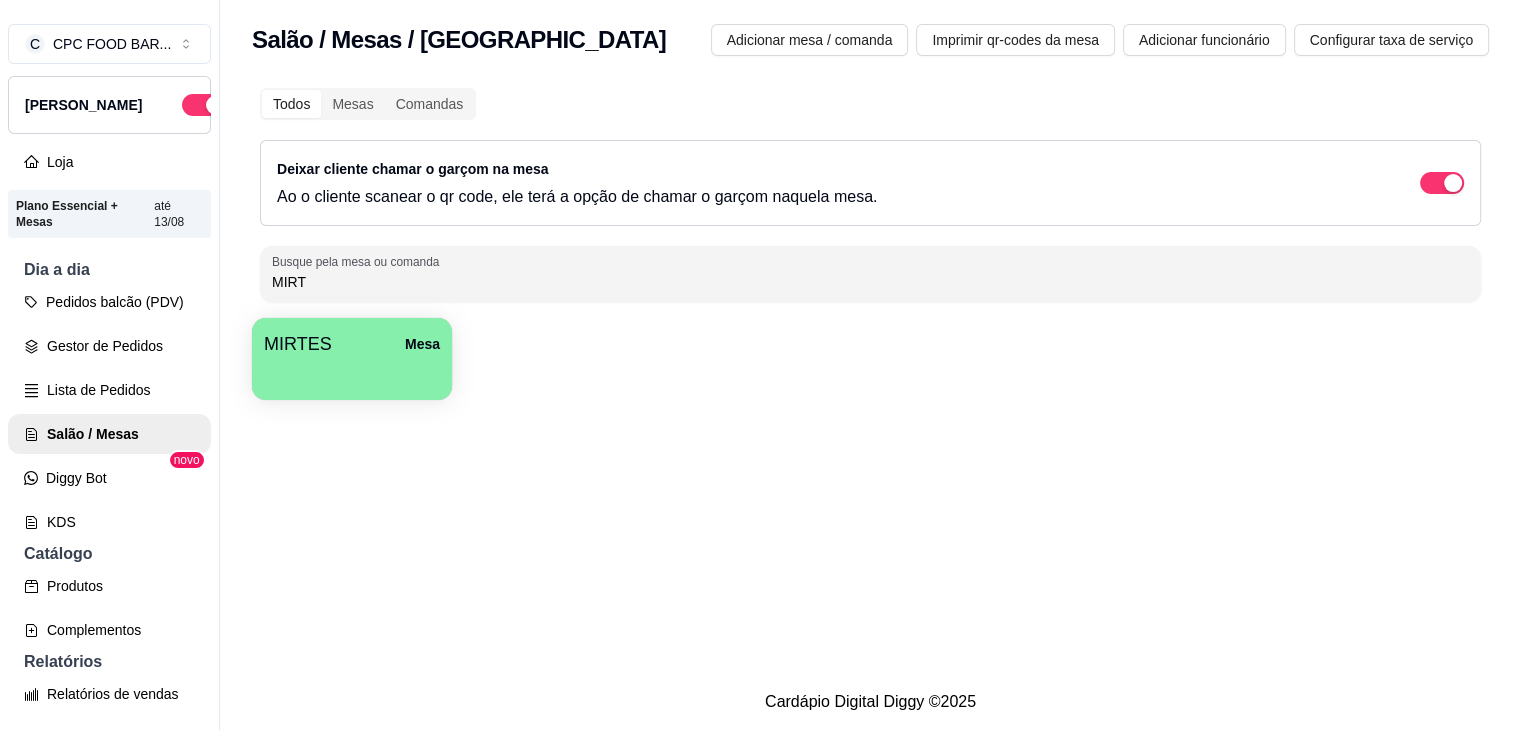 type on "MIRT" 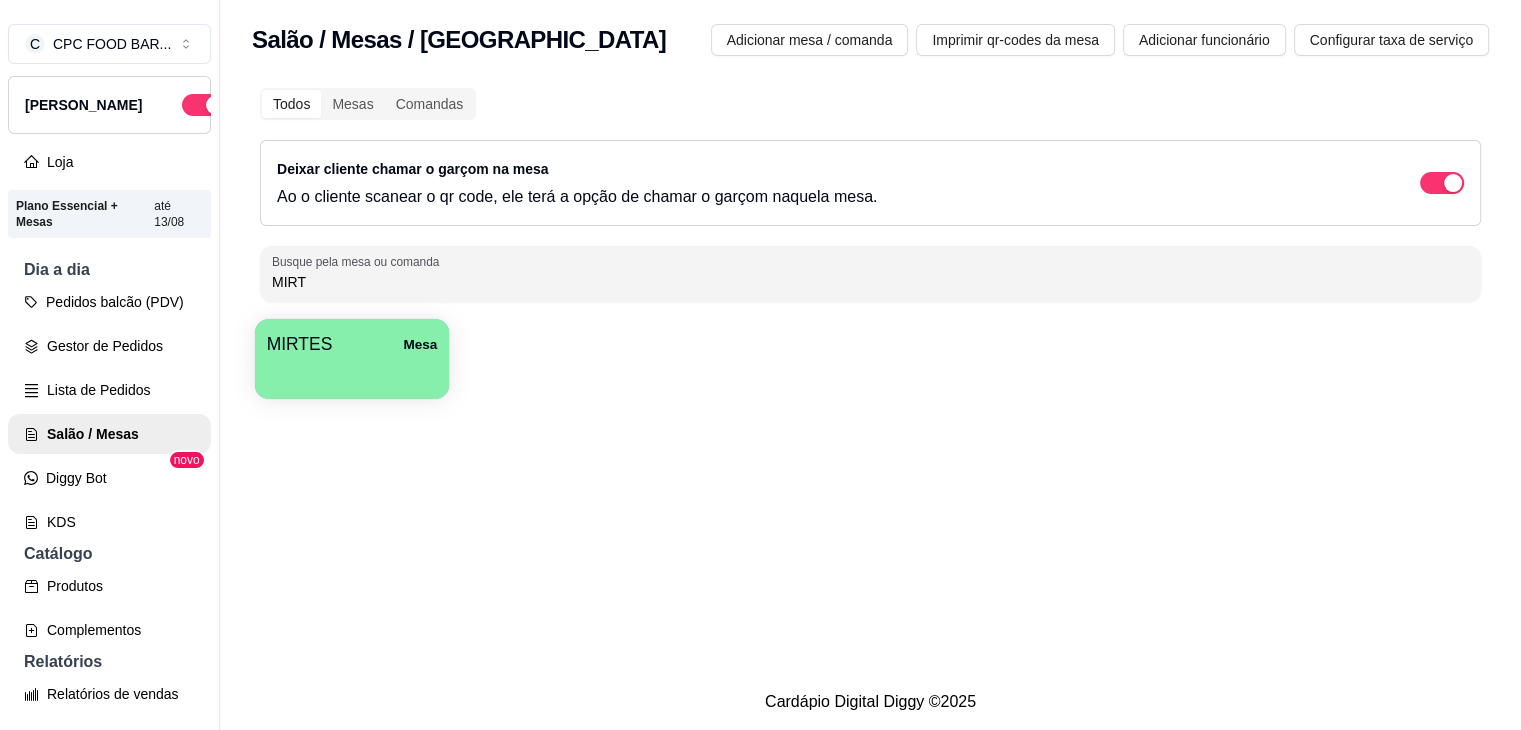 click on "MIRTES Mesa" at bounding box center [352, 344] 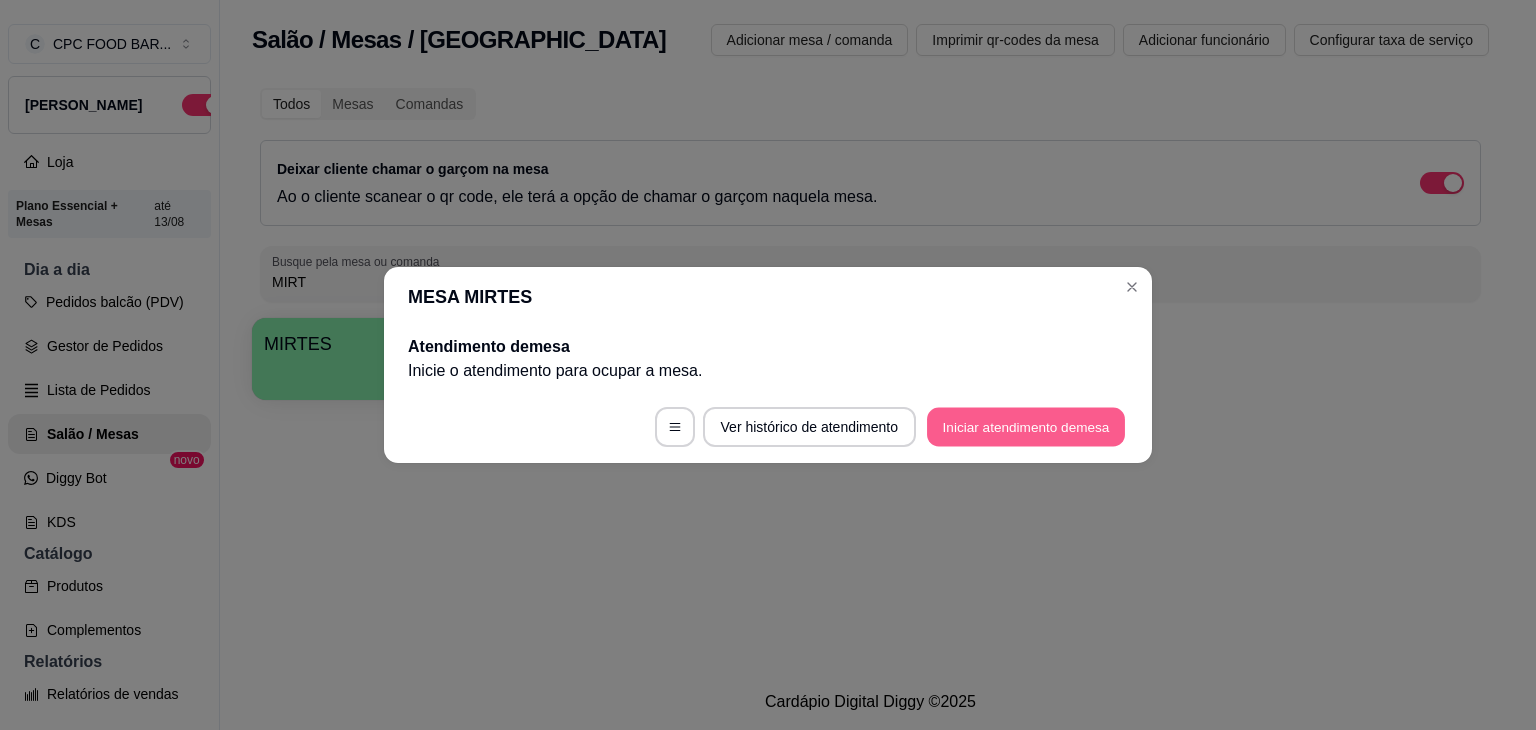 click on "Iniciar atendimento de  mesa" at bounding box center [1026, 427] 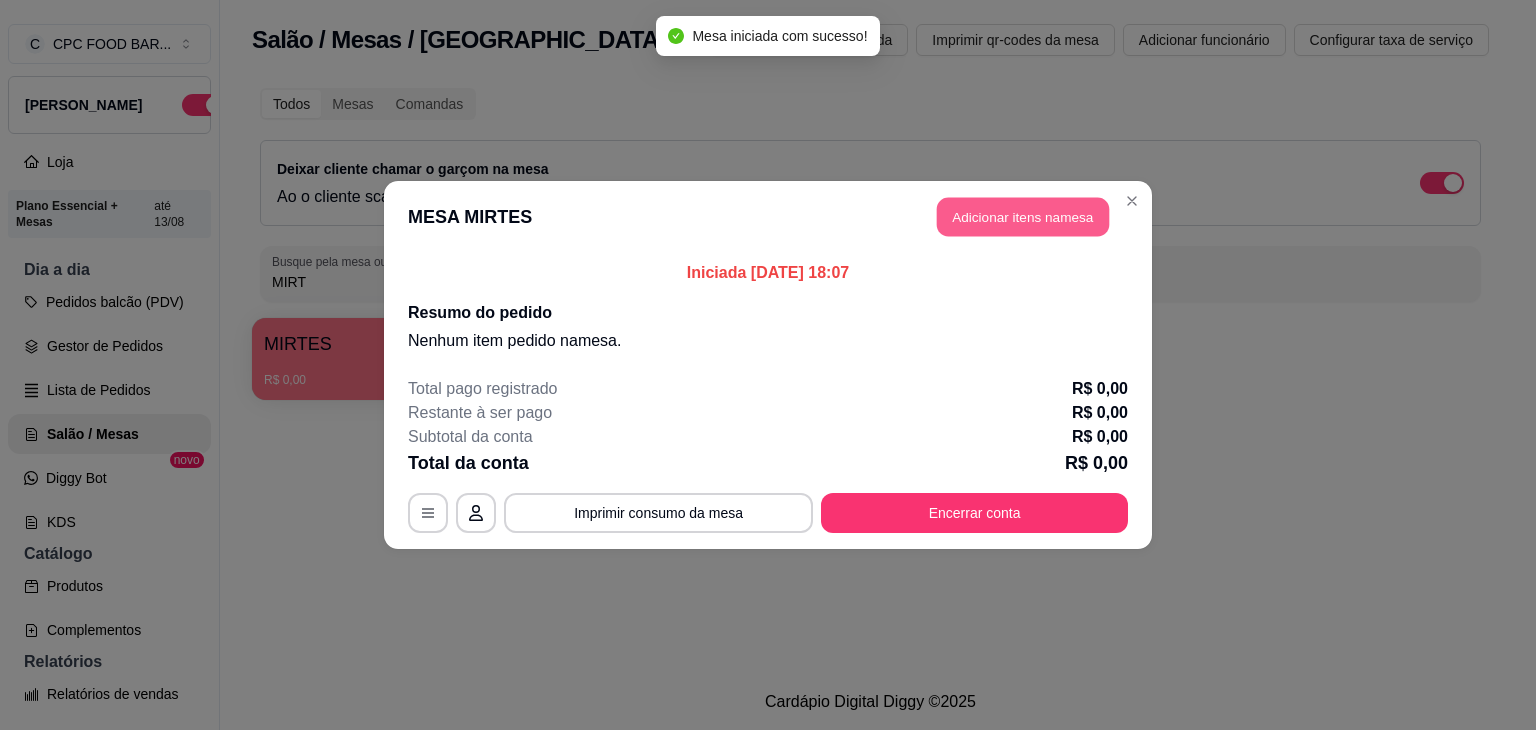 click on "Adicionar itens na  mesa" at bounding box center (1023, 217) 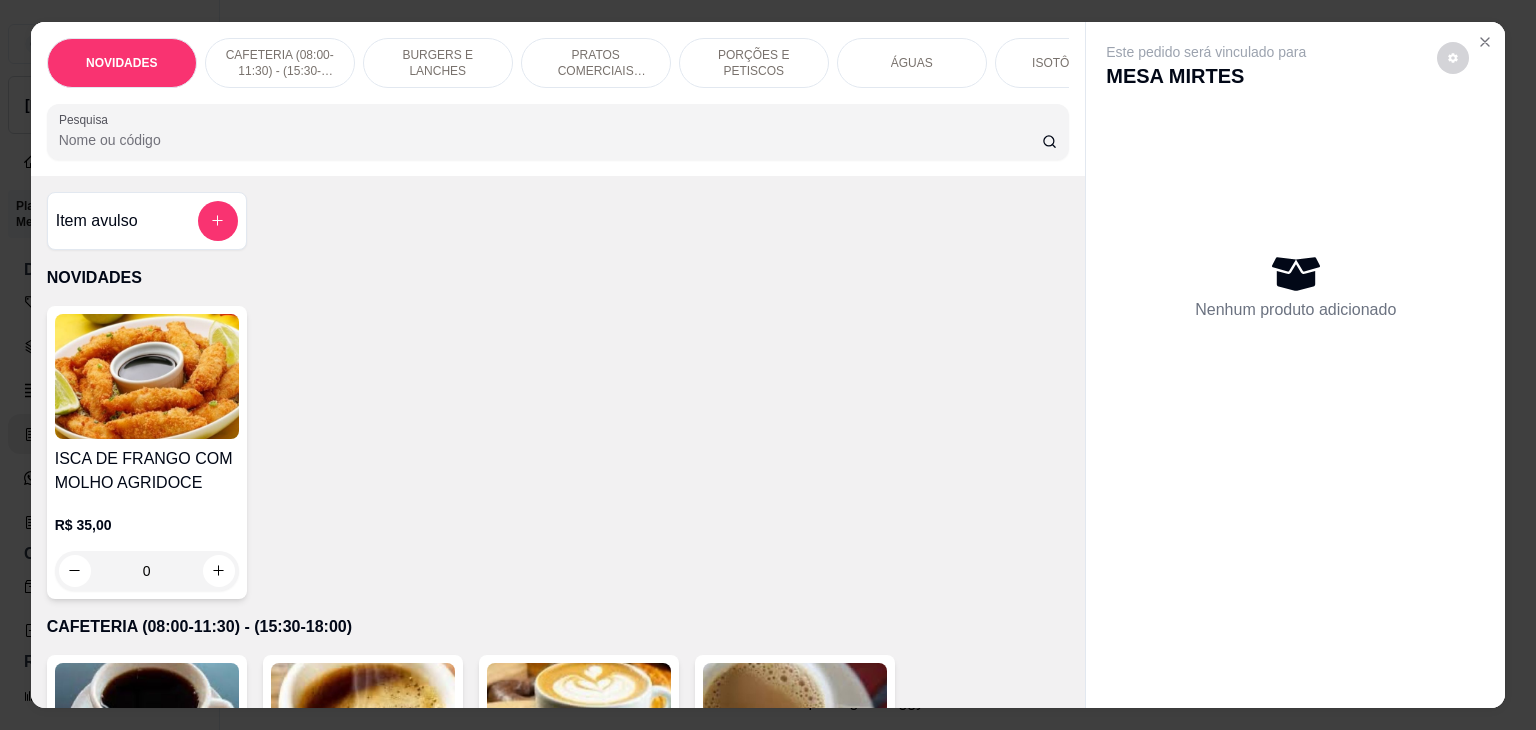 click on "Pesquisa" at bounding box center (550, 140) 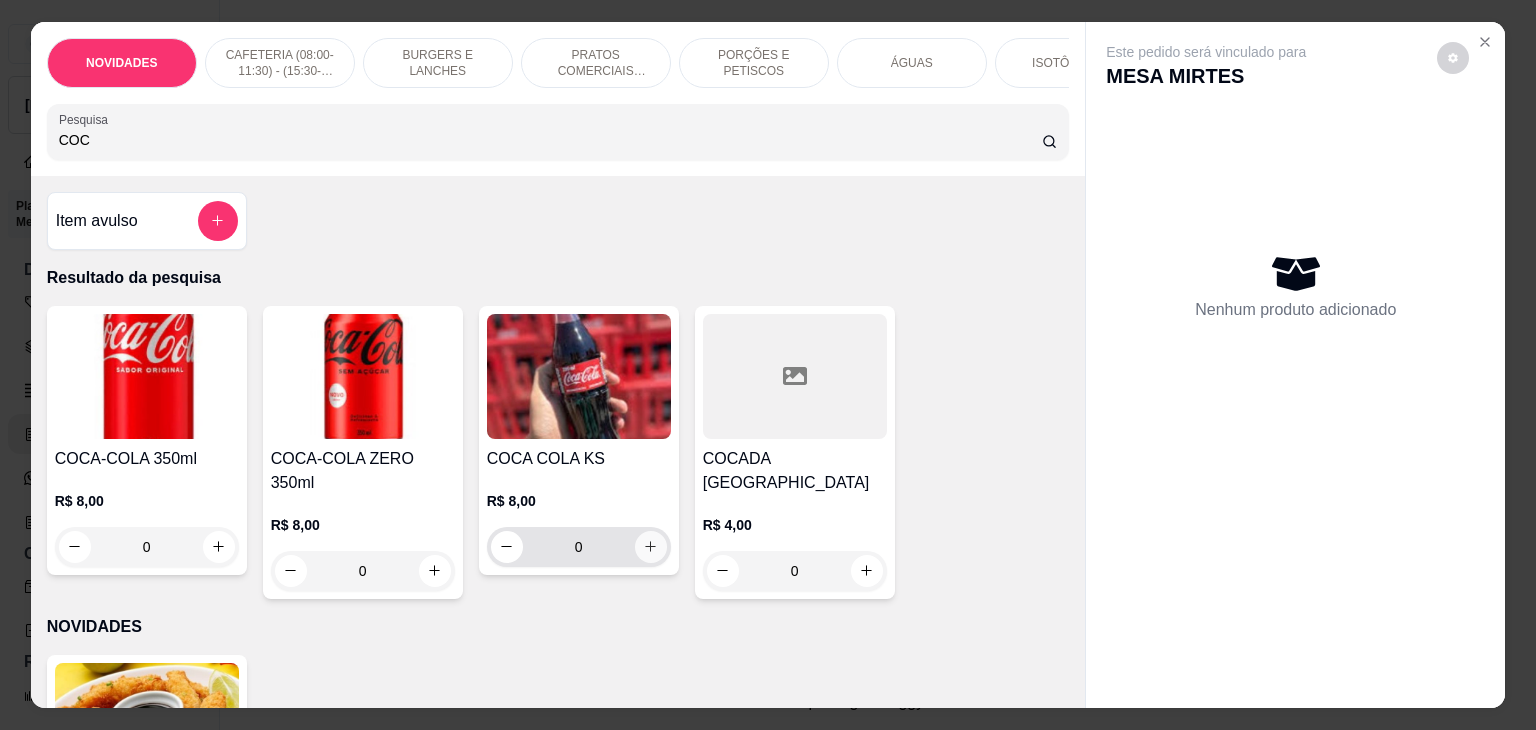 type on "COC" 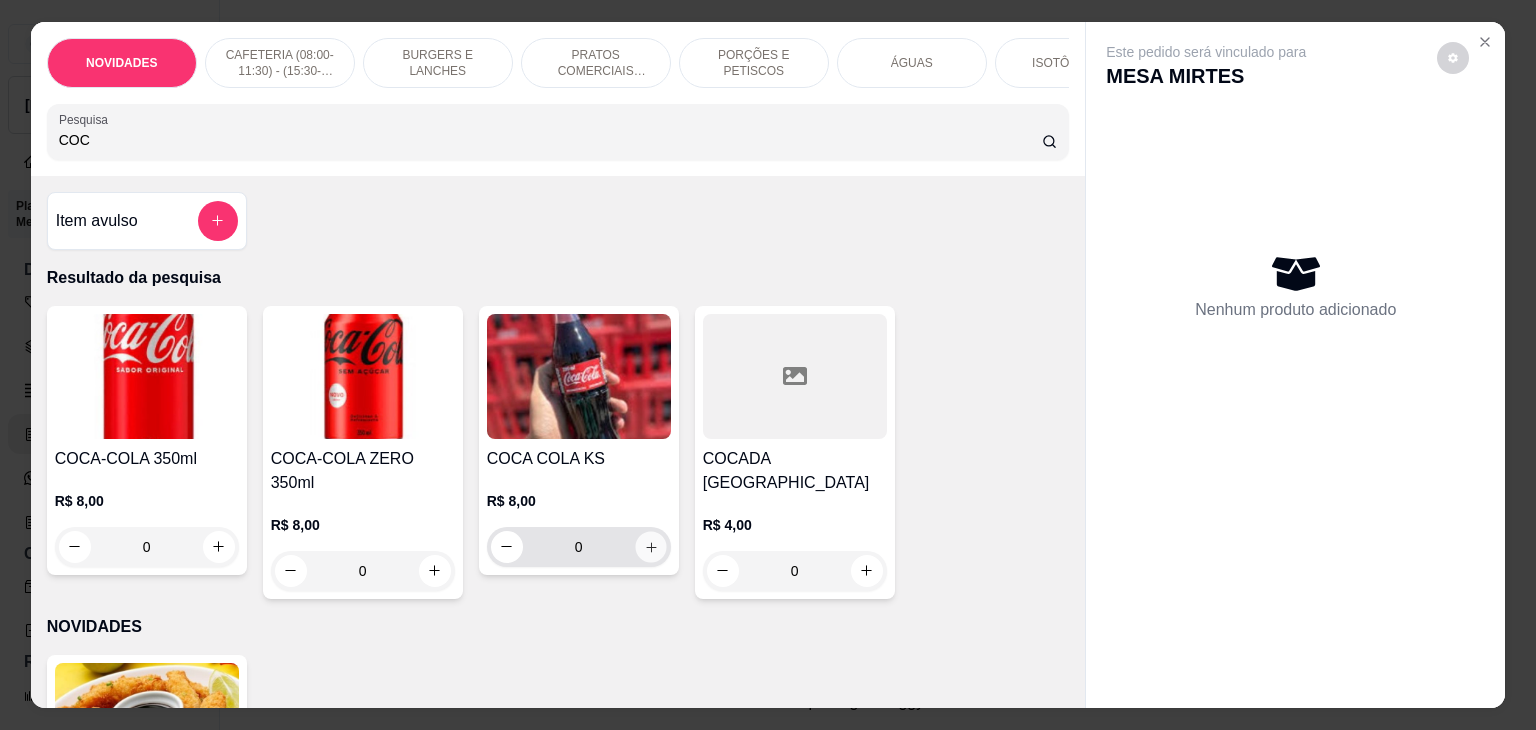 click at bounding box center (650, 546) 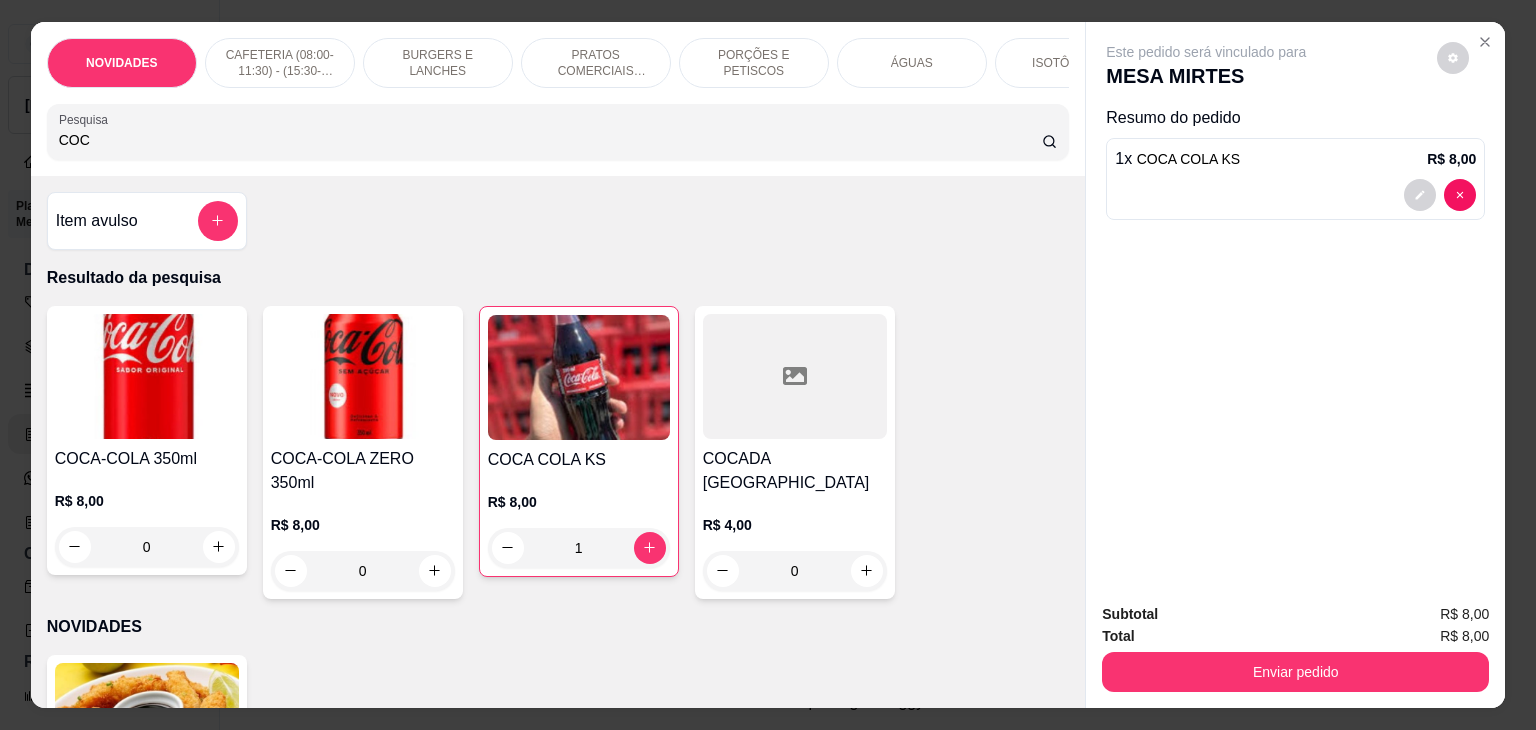 drag, startPoint x: 128, startPoint y: 141, endPoint x: 36, endPoint y: 148, distance: 92.26592 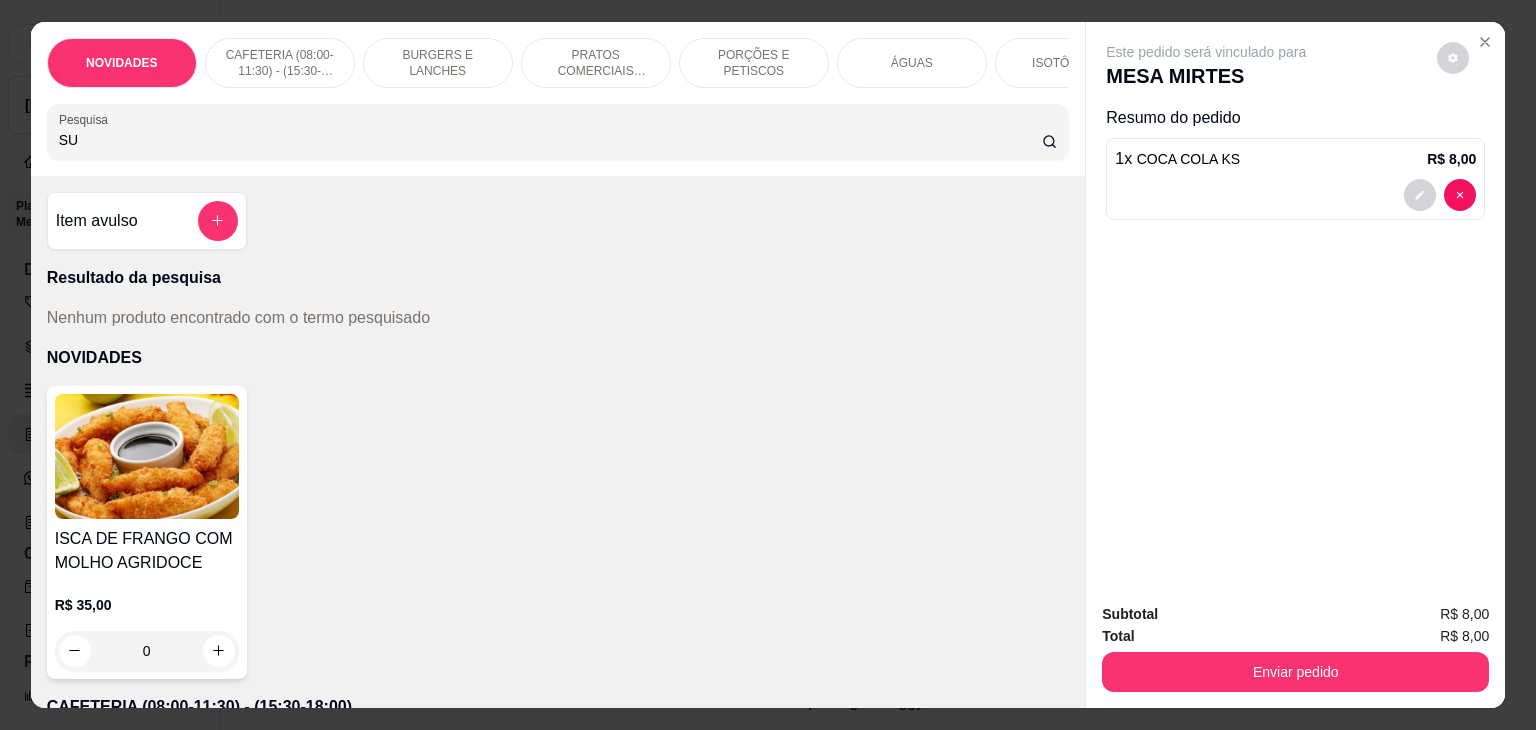 type on "S" 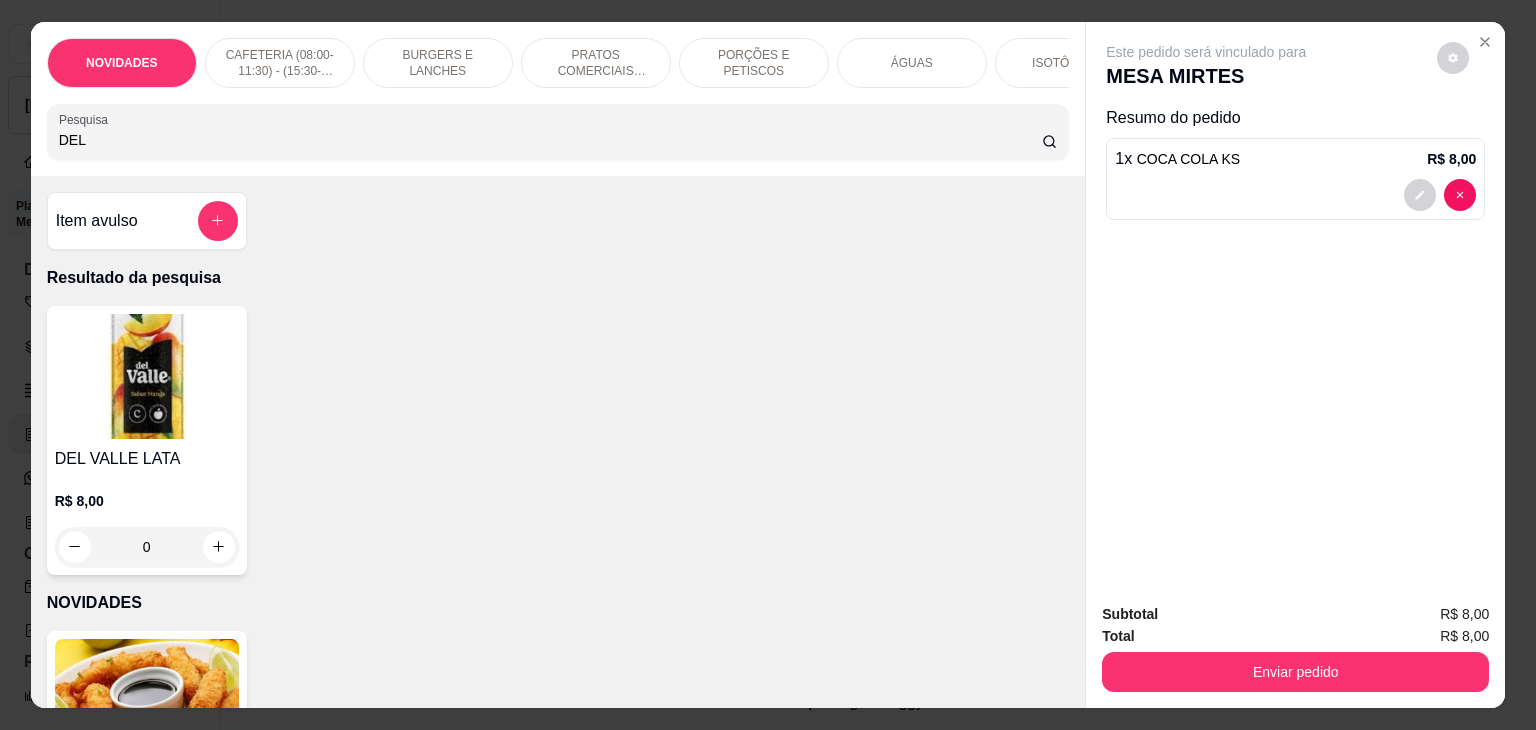type on "DEL" 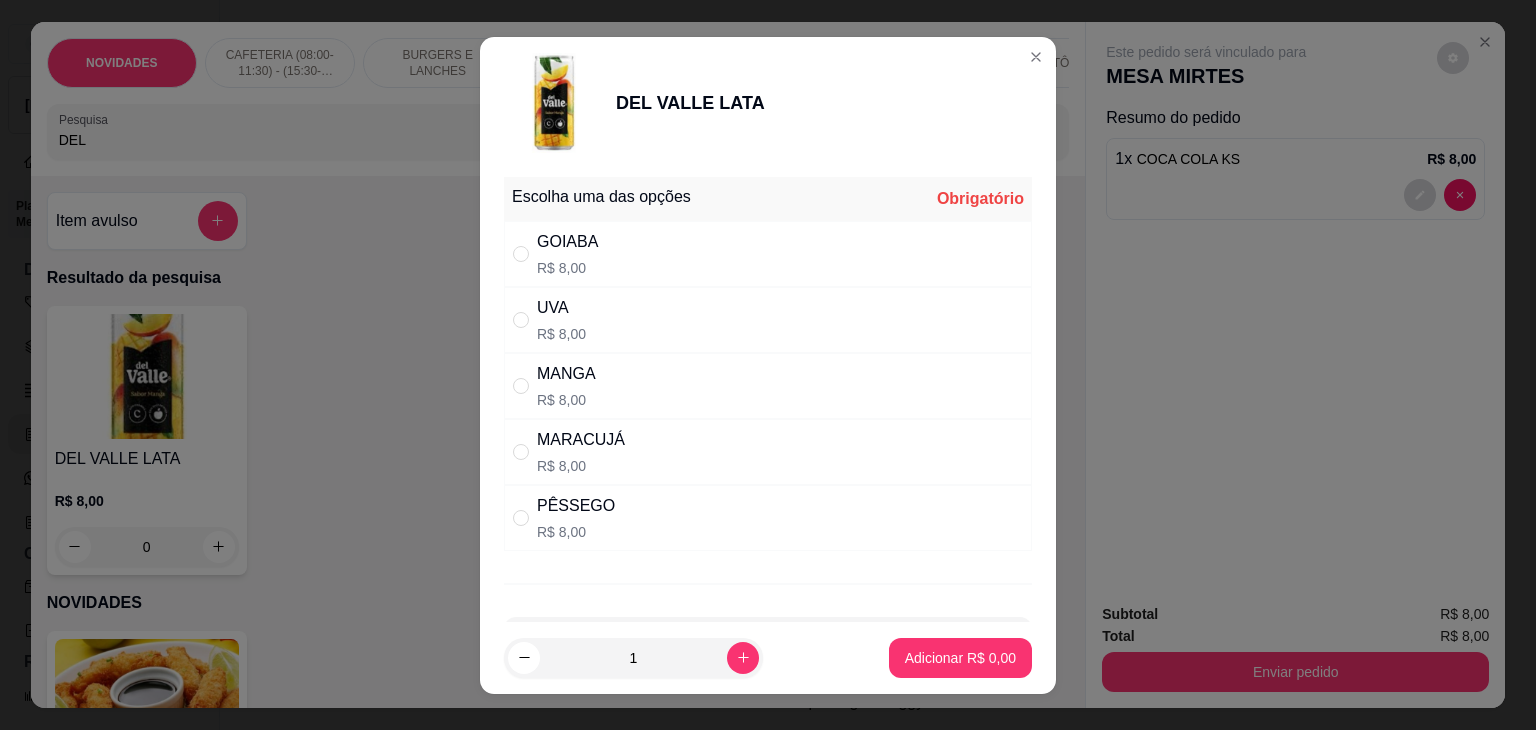 click on "MARACUJÁ R$ 8,00" at bounding box center [768, 452] 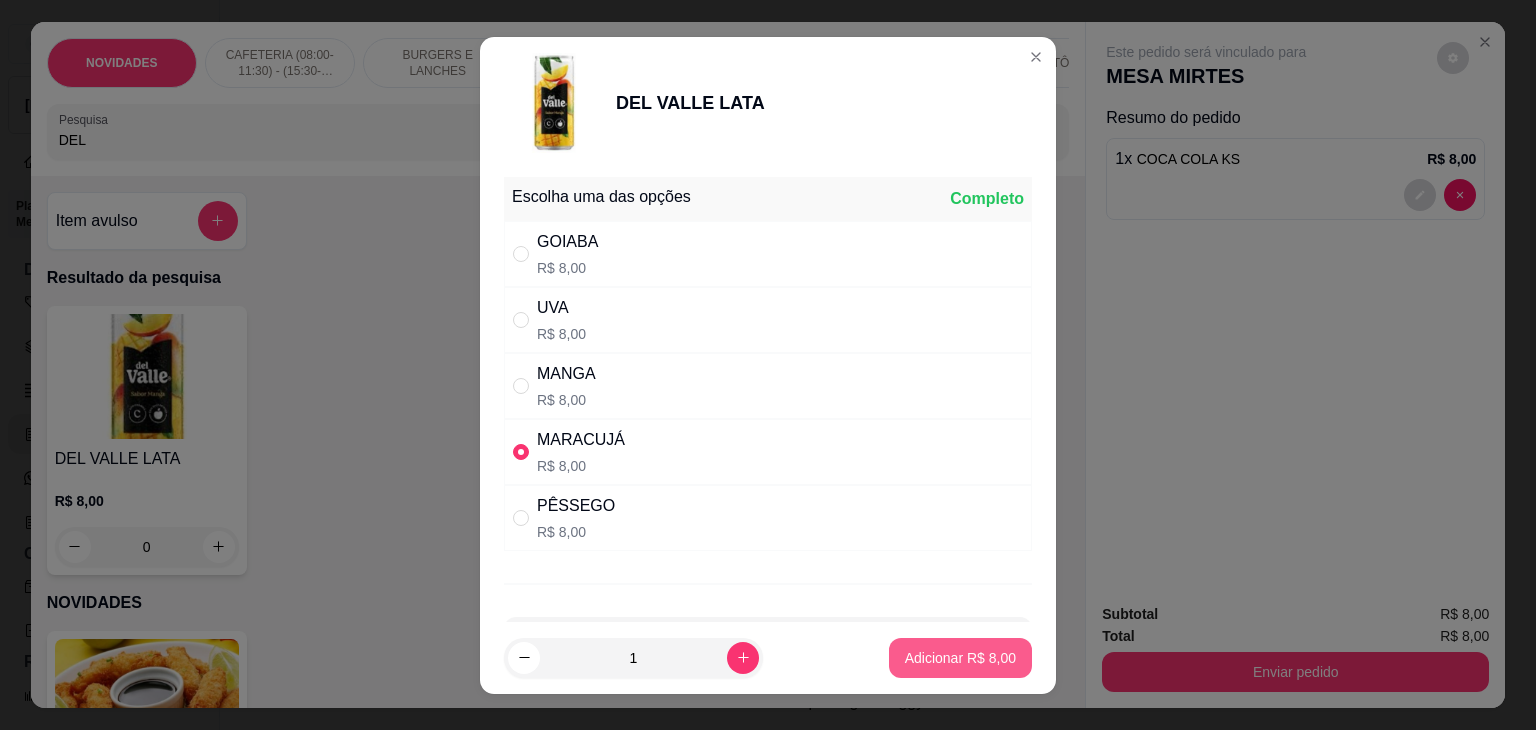 click on "Adicionar   R$ 8,00" at bounding box center (960, 658) 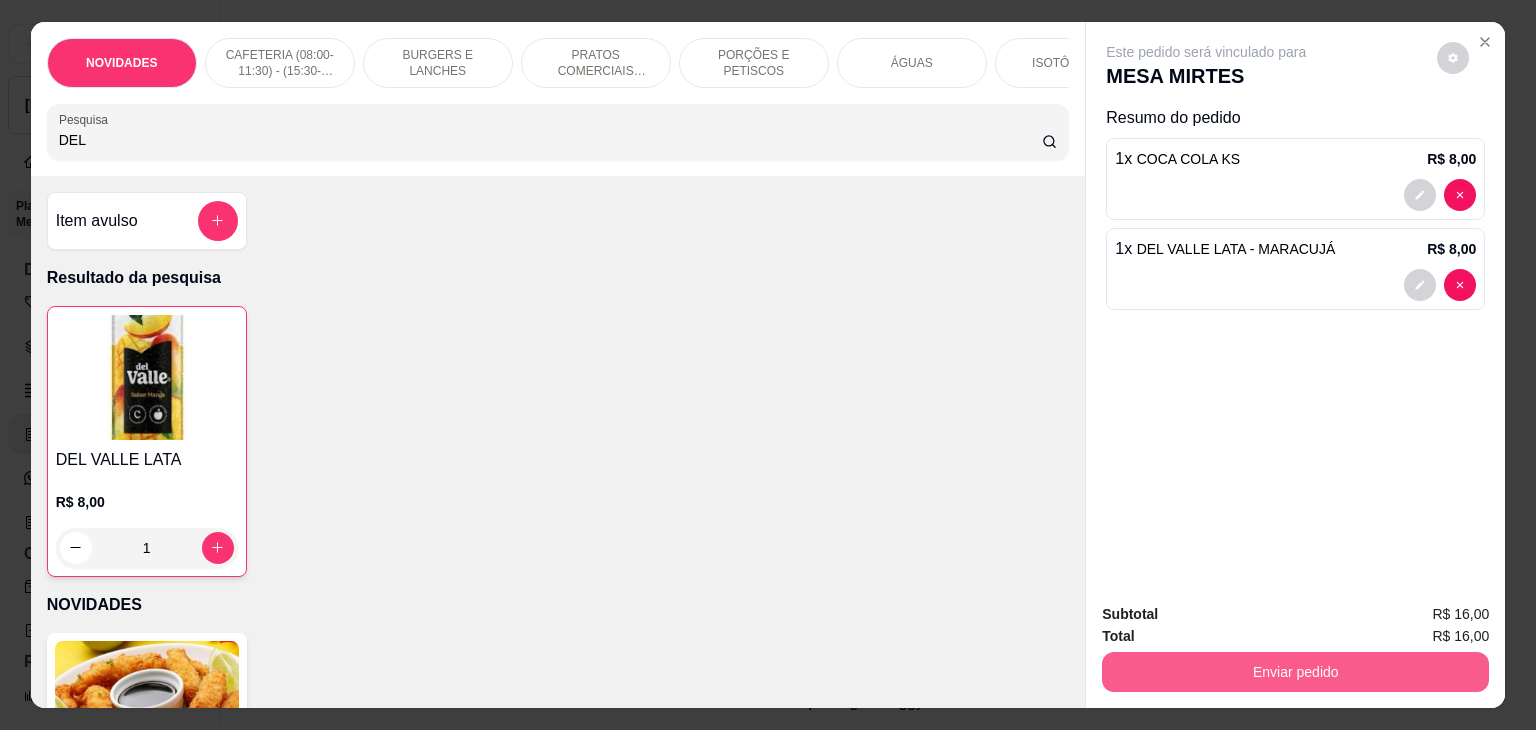 click on "Enviar pedido" at bounding box center [1295, 672] 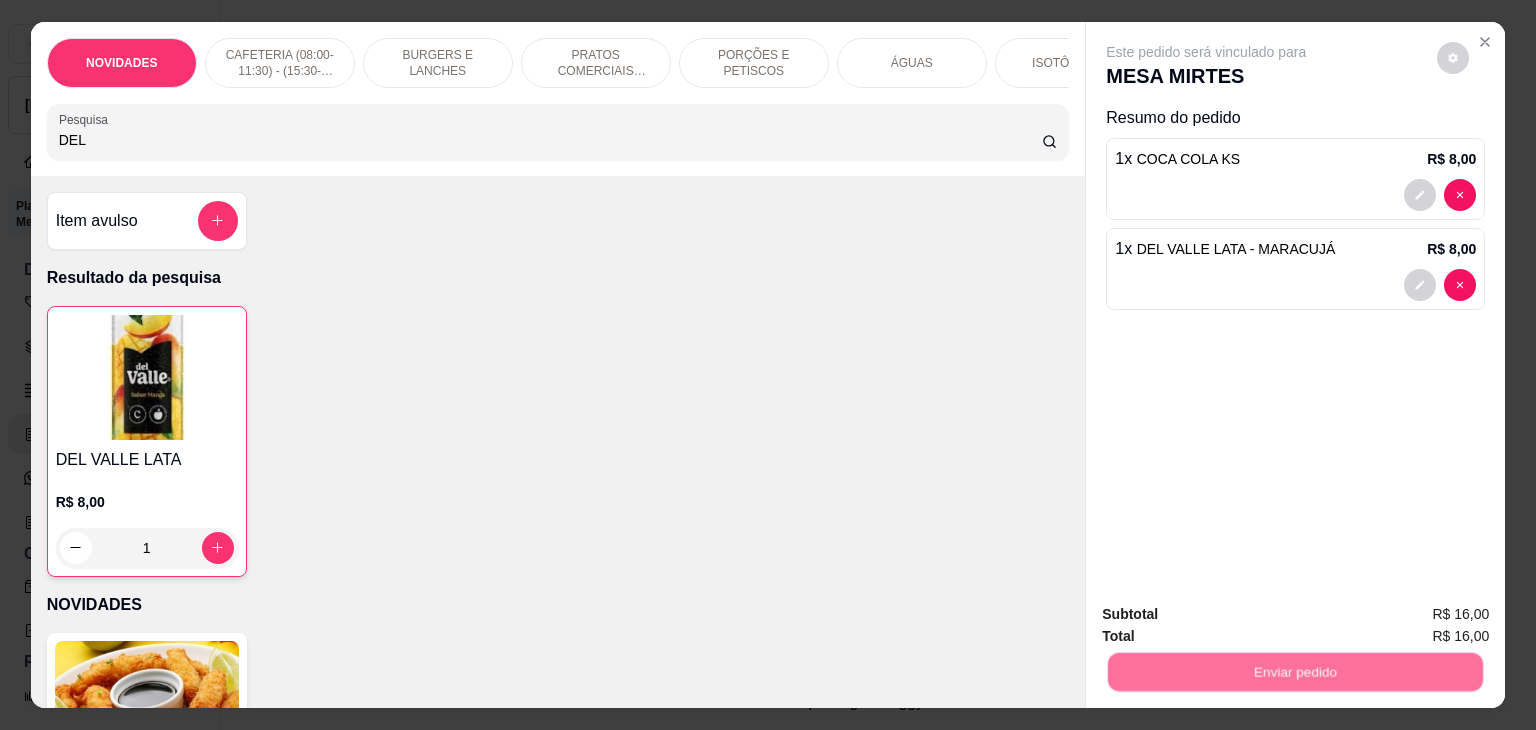click on "Não registrar e enviar pedido" at bounding box center [1229, 615] 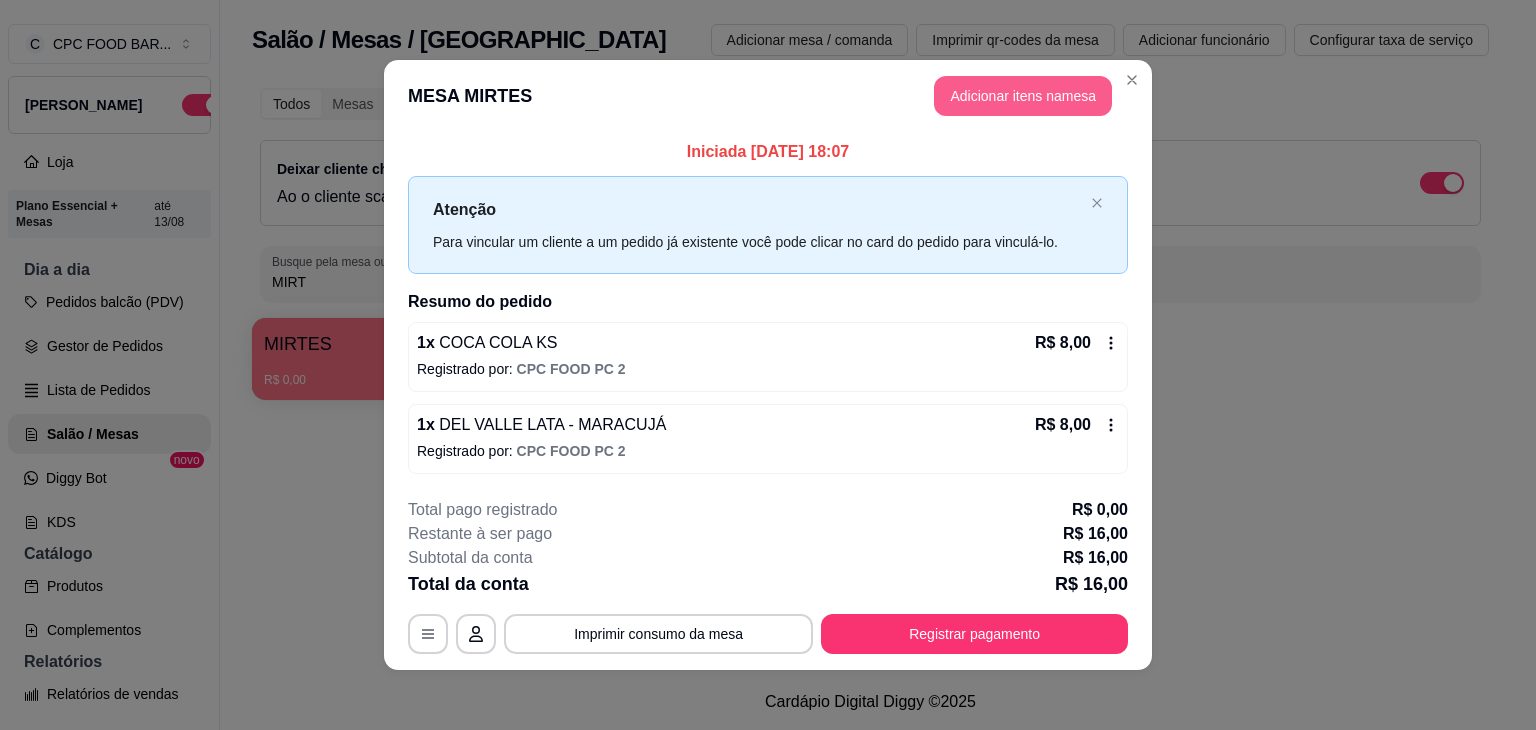 click on "Adicionar itens na  mesa" at bounding box center [1023, 96] 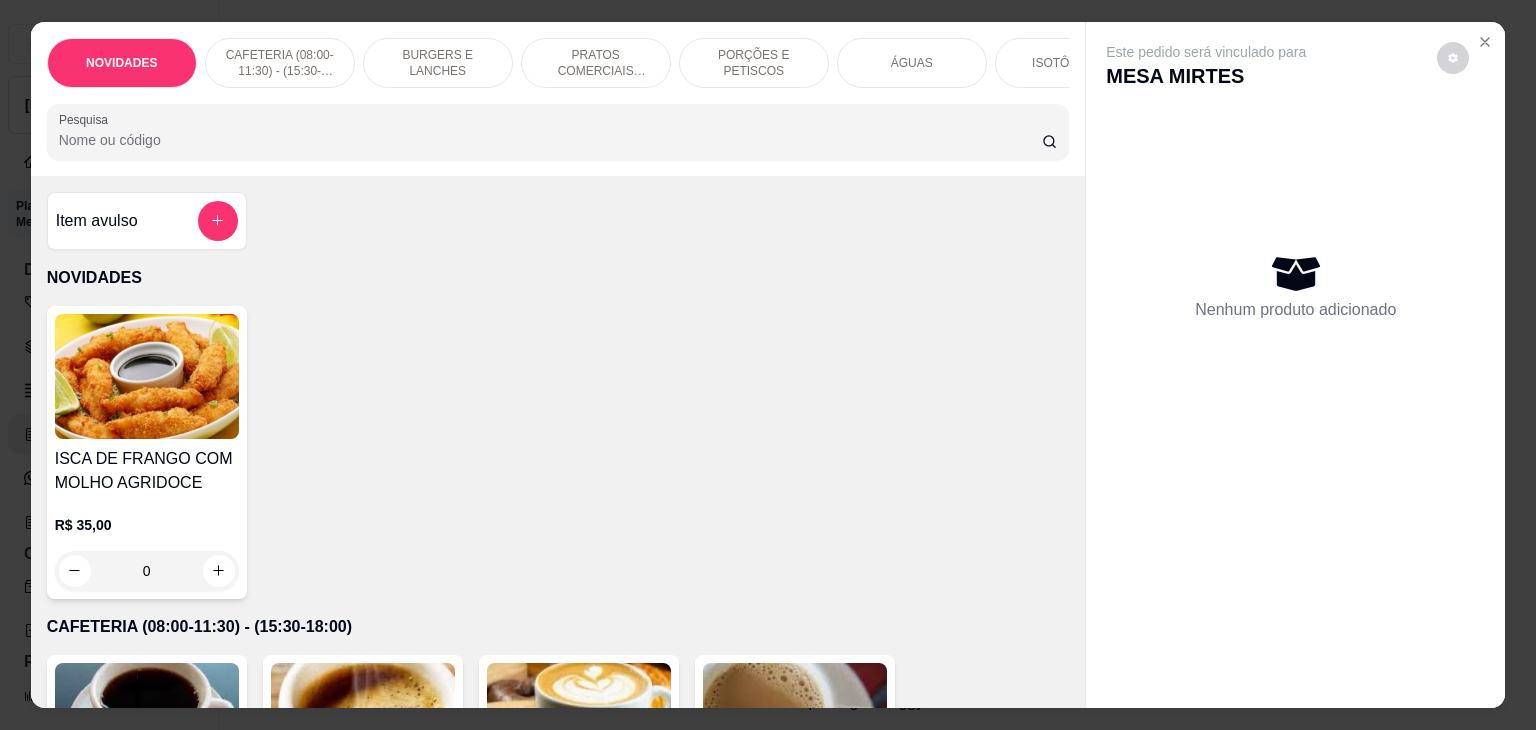 click on "Pesquisa" at bounding box center [550, 140] 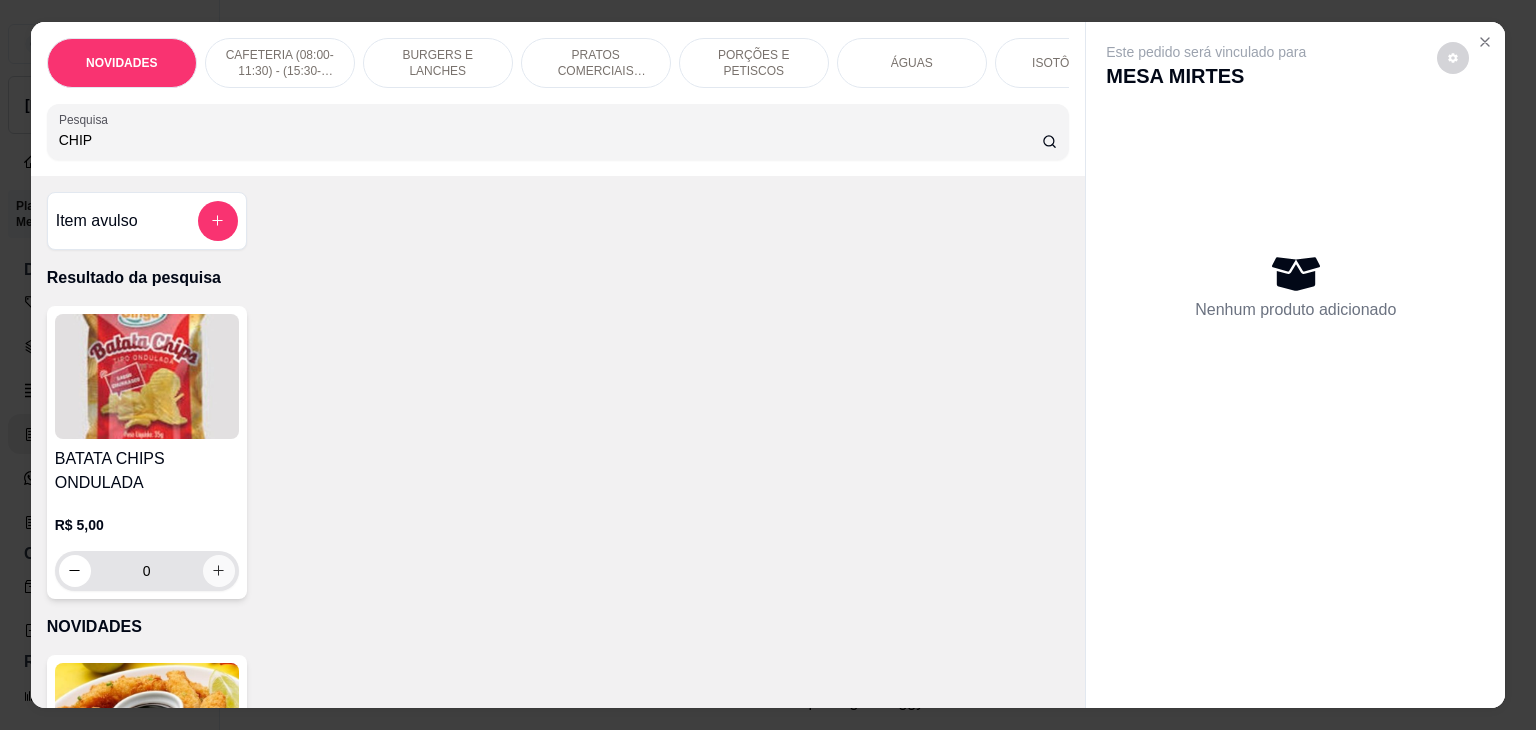type on "CHIP" 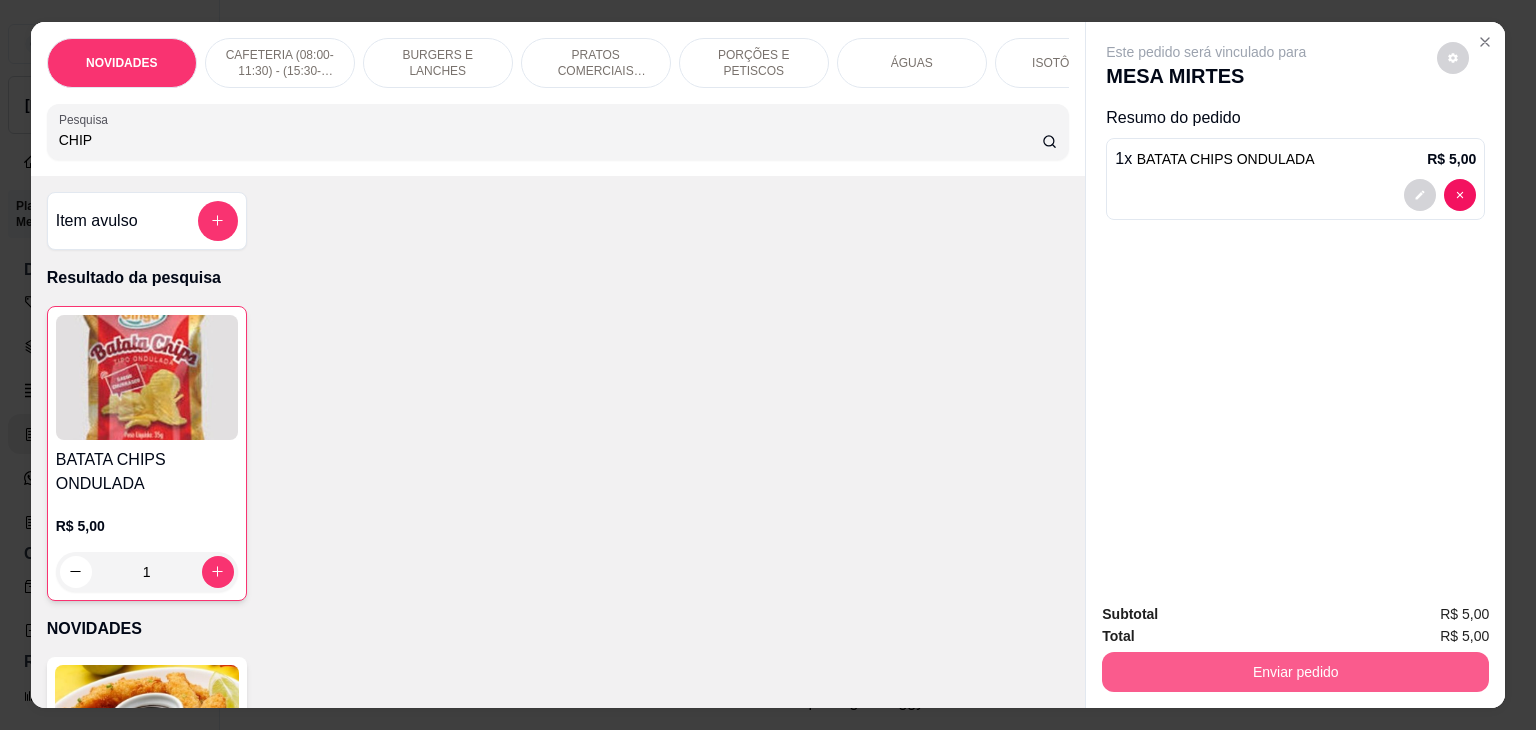 click on "Enviar pedido" at bounding box center (1295, 672) 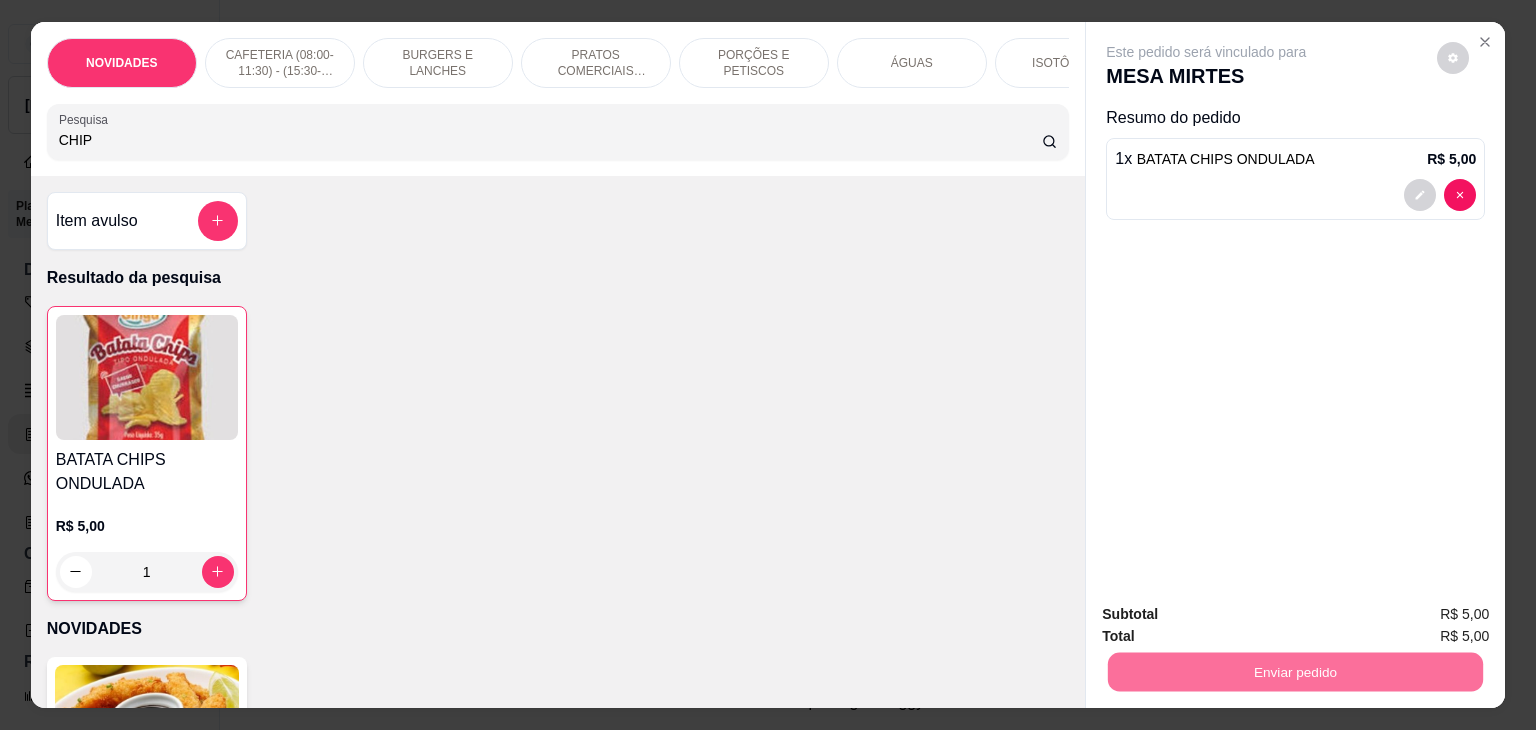 click on "Não registrar e enviar pedido" at bounding box center (1229, 614) 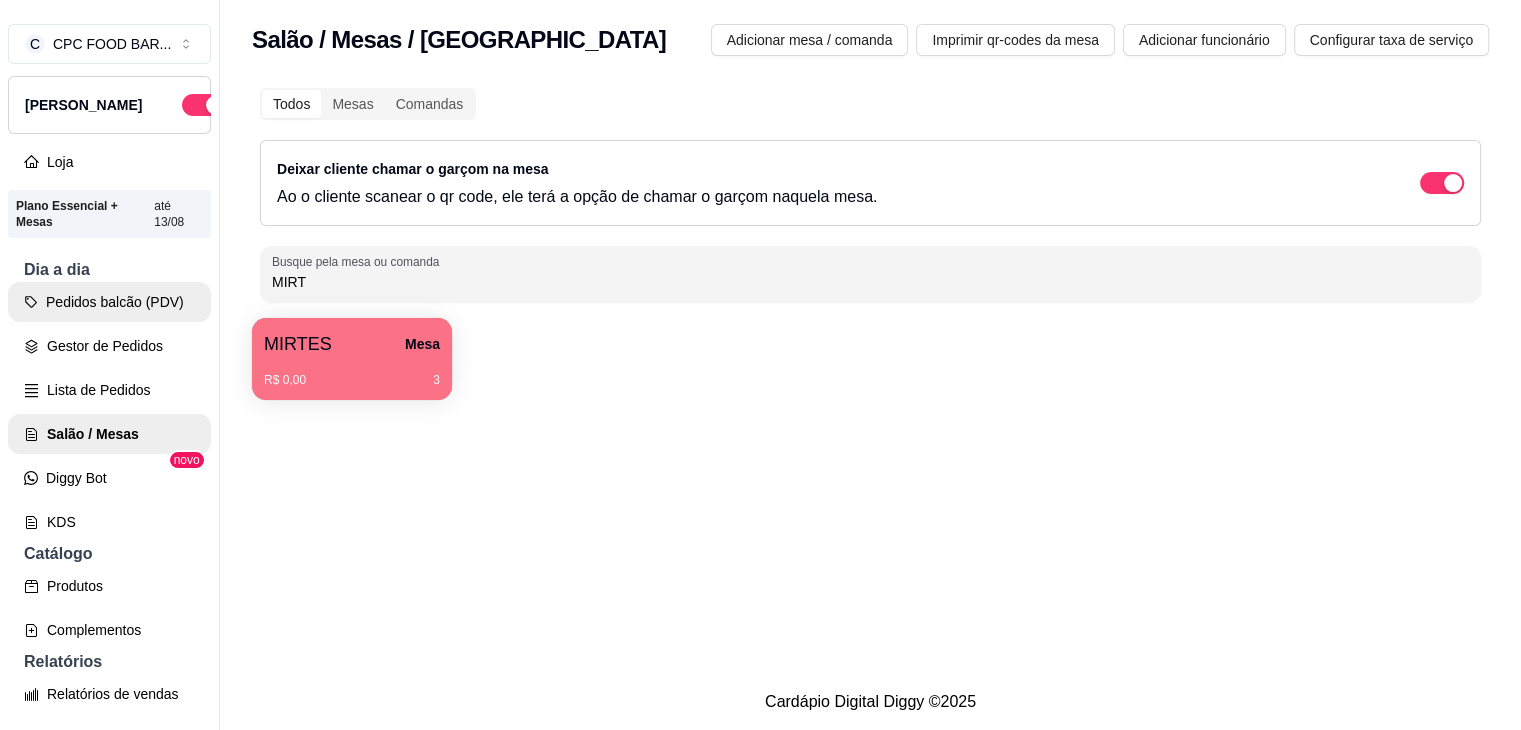 click on "Pedidos balcão (PDV)" at bounding box center [109, 302] 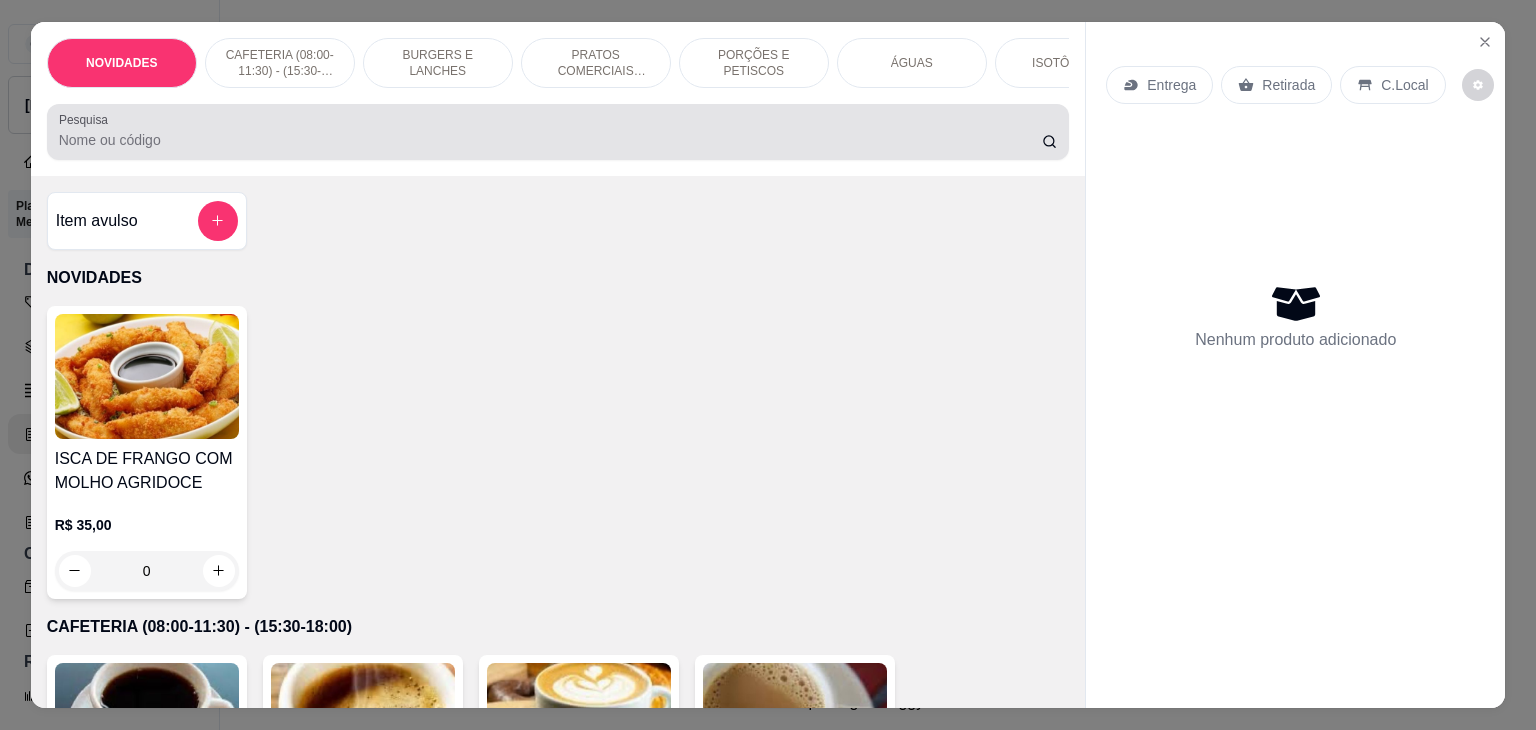 click on "NOVIDADES  CAFETERIA (08:00-11:30) - (15:30-18:00) BURGERS E LANCHES  PRATOS COMERCIAIS (11:30-15:30) PORÇÕES E PETISCOS  ÁGUAS  ISOTÔNICOS ENERGÉTICOS  REFRIGERANTES  SUCOS  CERVEJAS  DRINKS  DOSES  VINHOS  AÇAÍ NO COPO GULOSEIMAS SORVETES SOBREMESA Pesquisa" at bounding box center (558, 99) 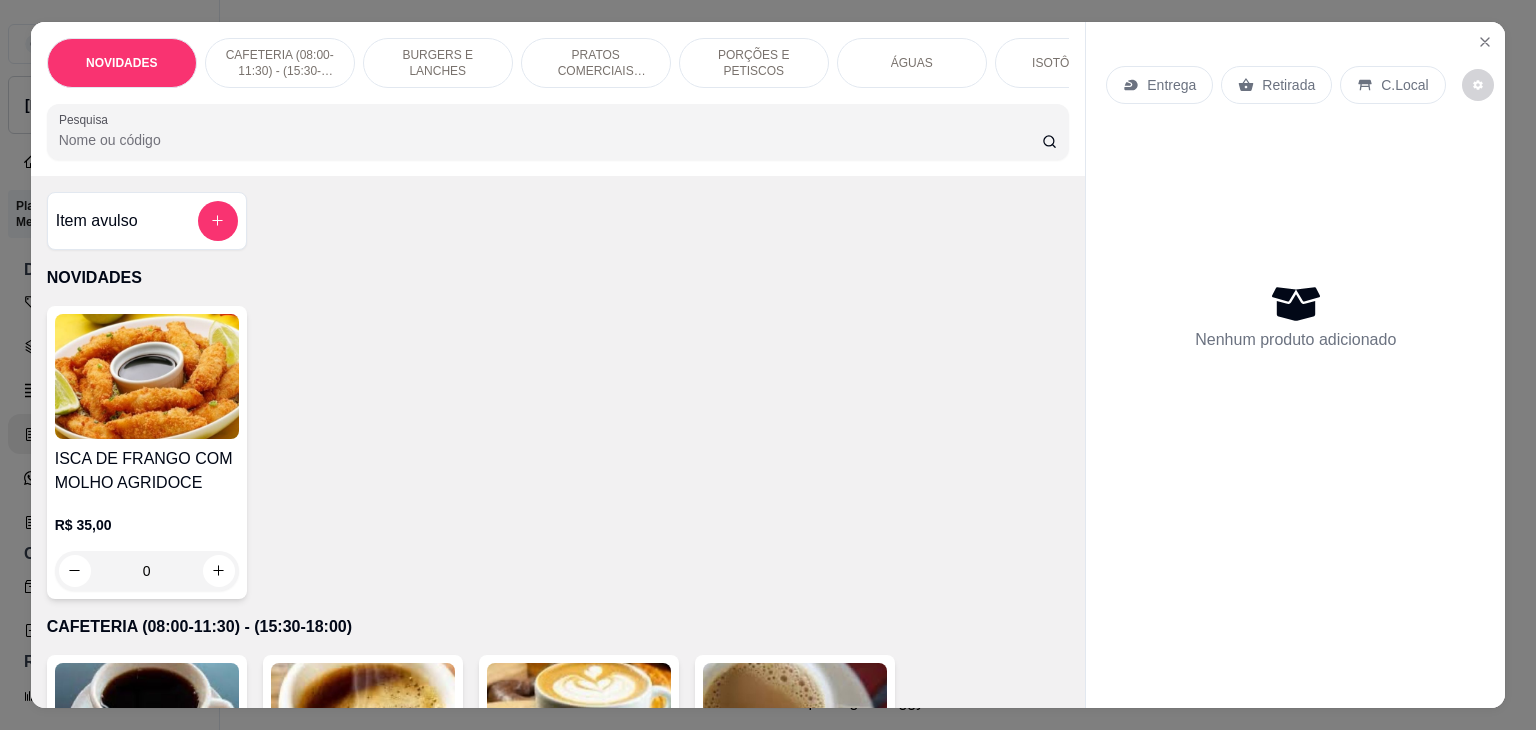 click on "Pesquisa" at bounding box center (550, 140) 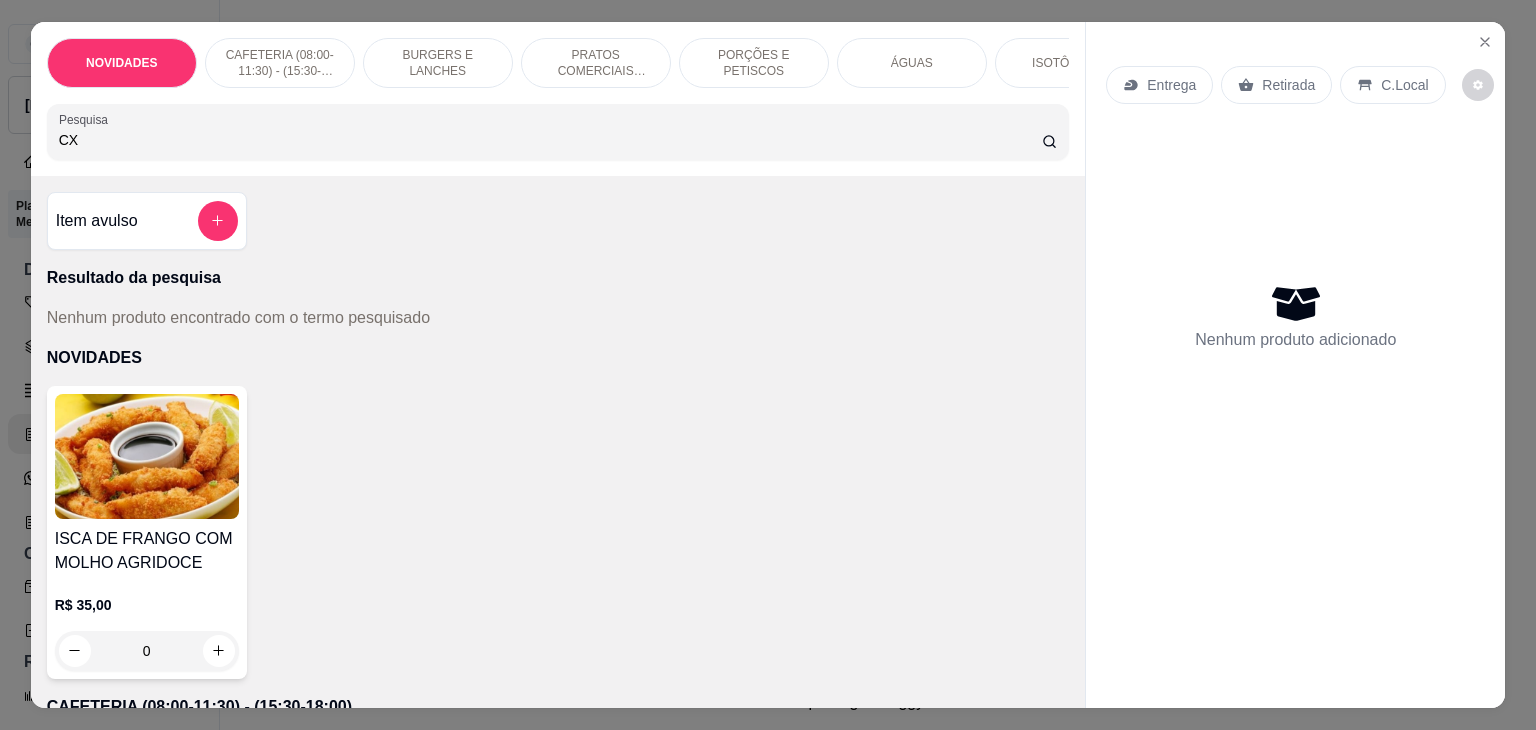 type on "C" 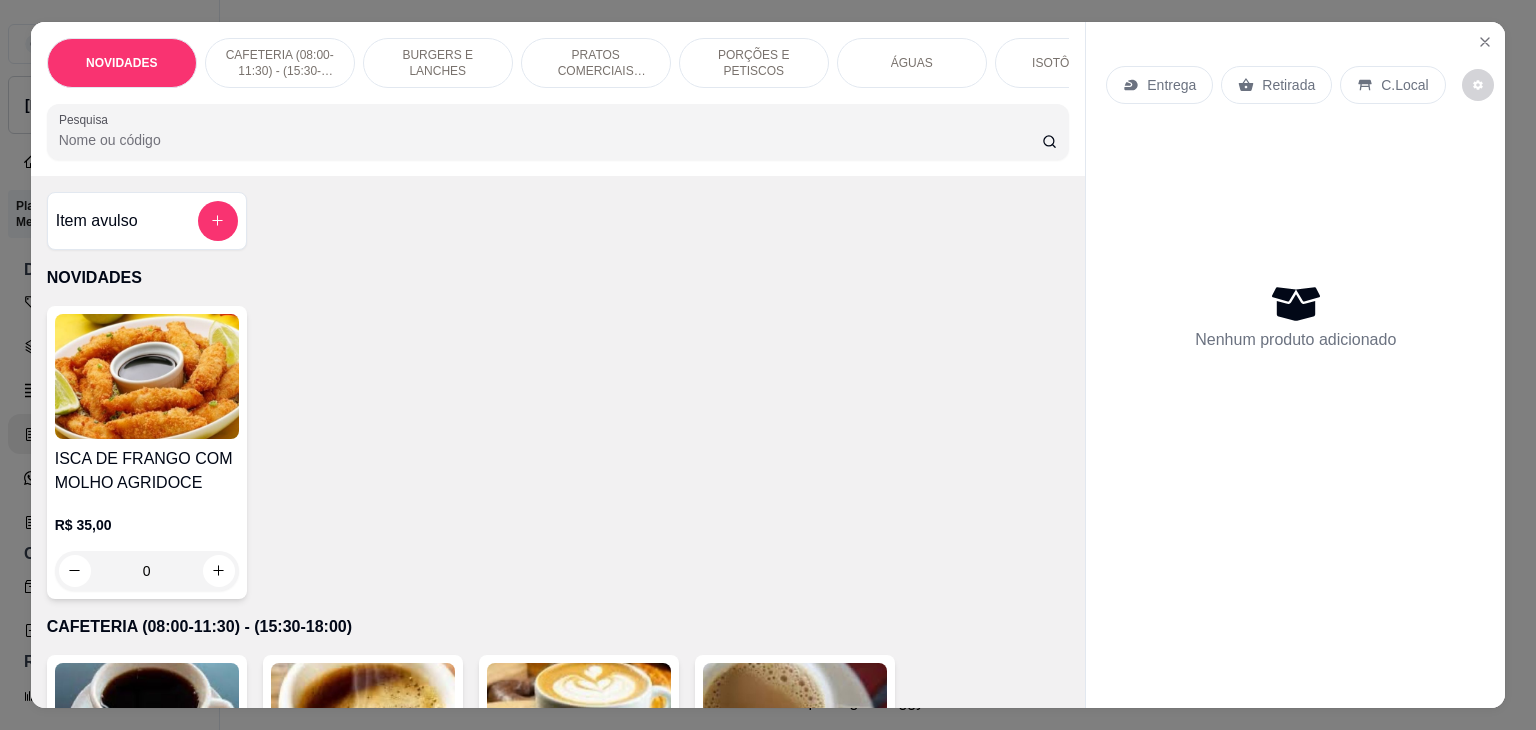 type on "N" 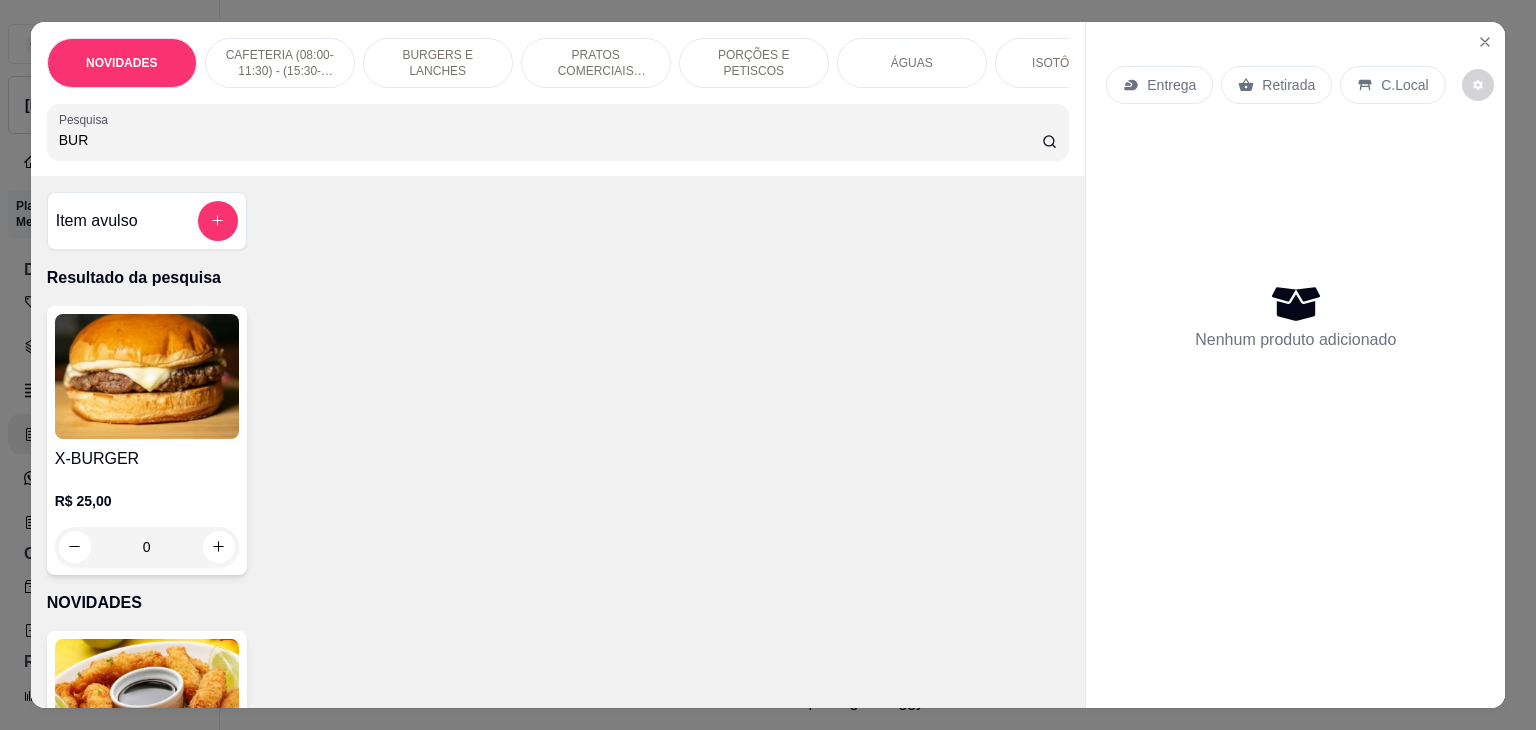 type on "BUR" 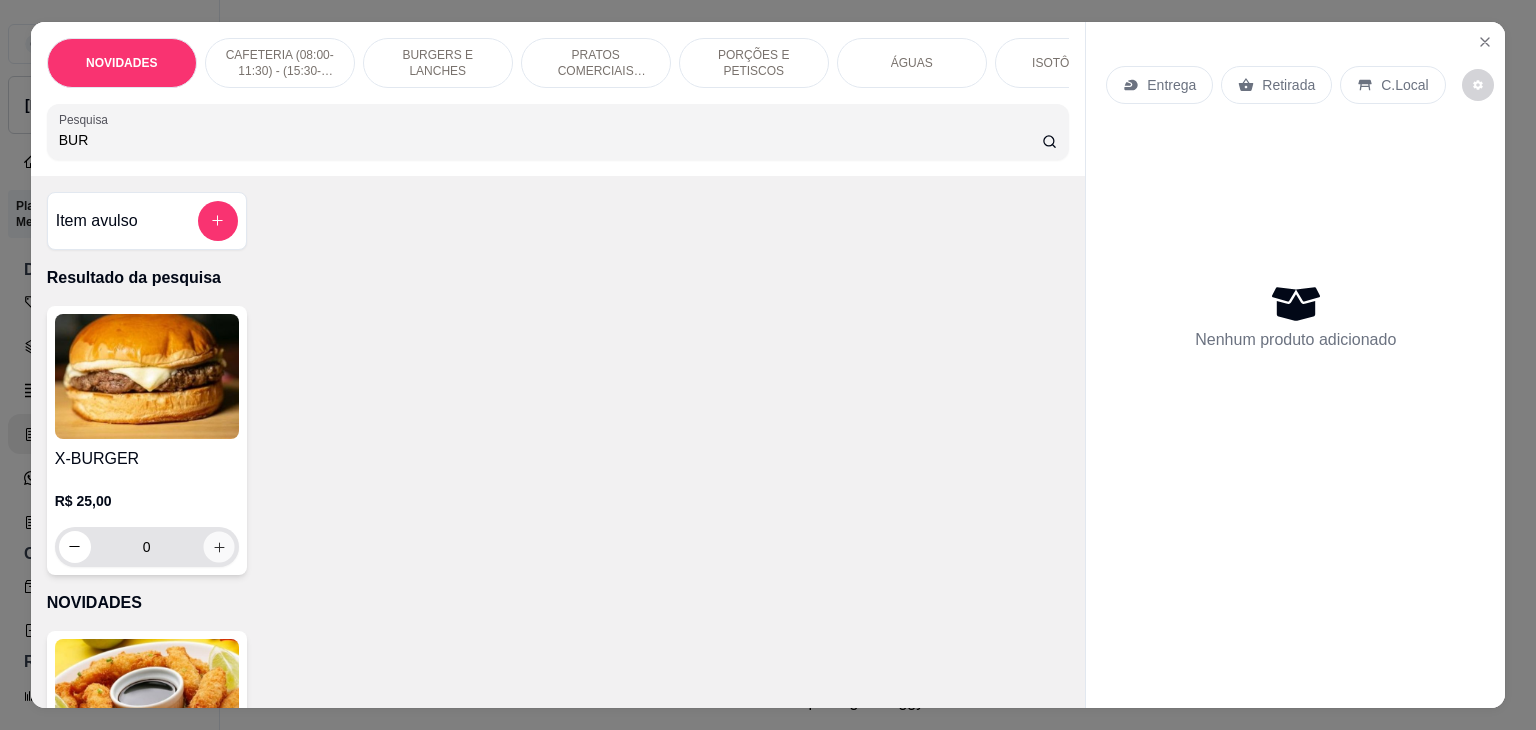 click 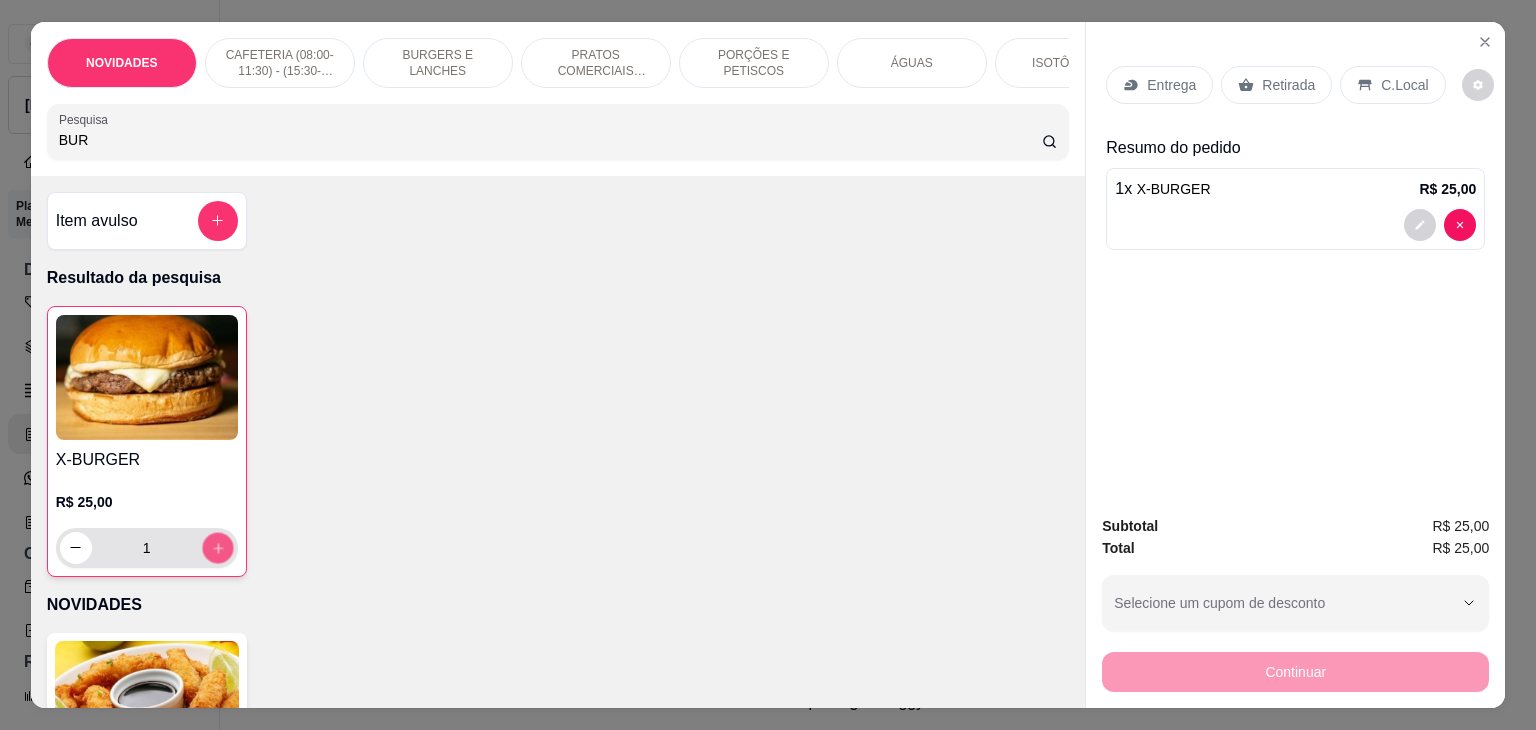 click 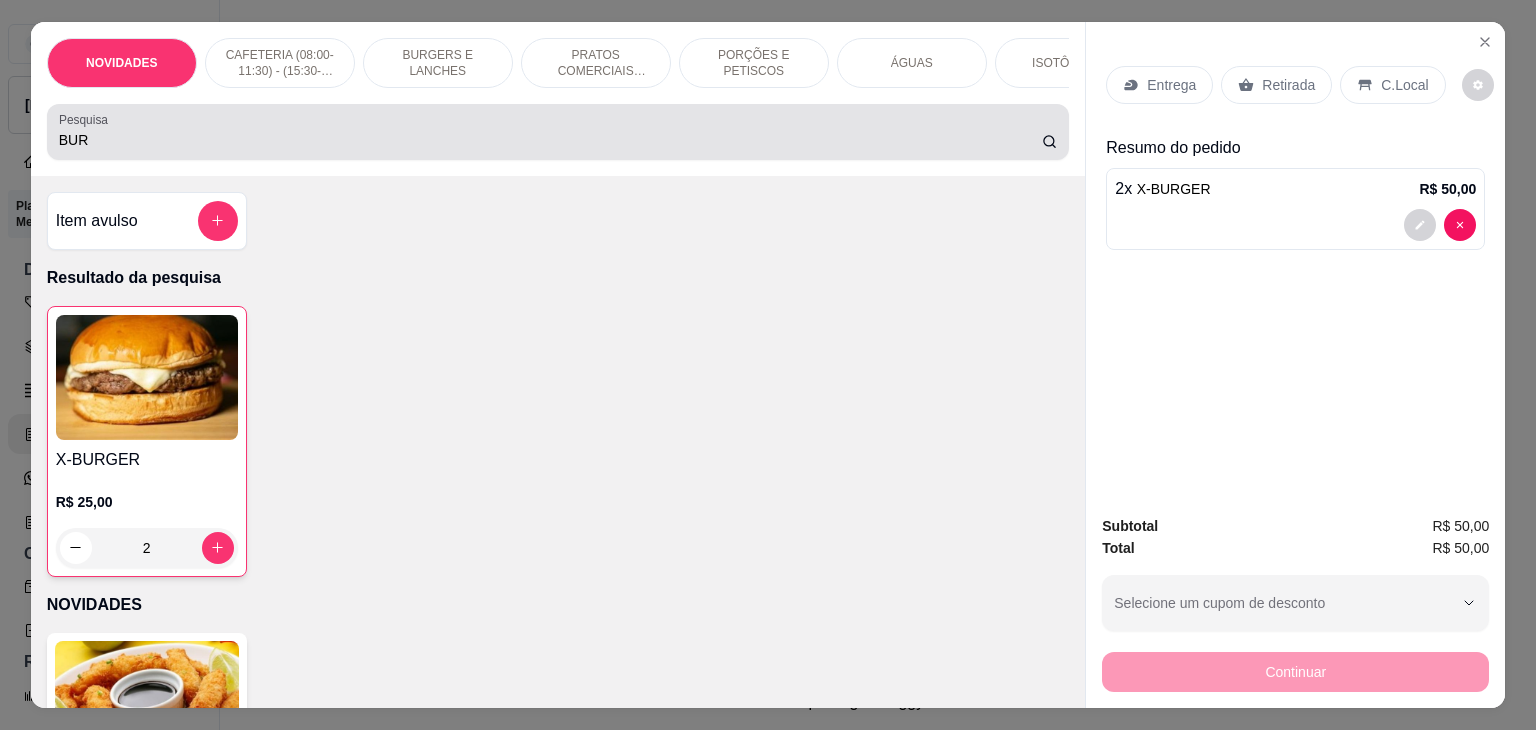 click on "BUR" at bounding box center (558, 132) 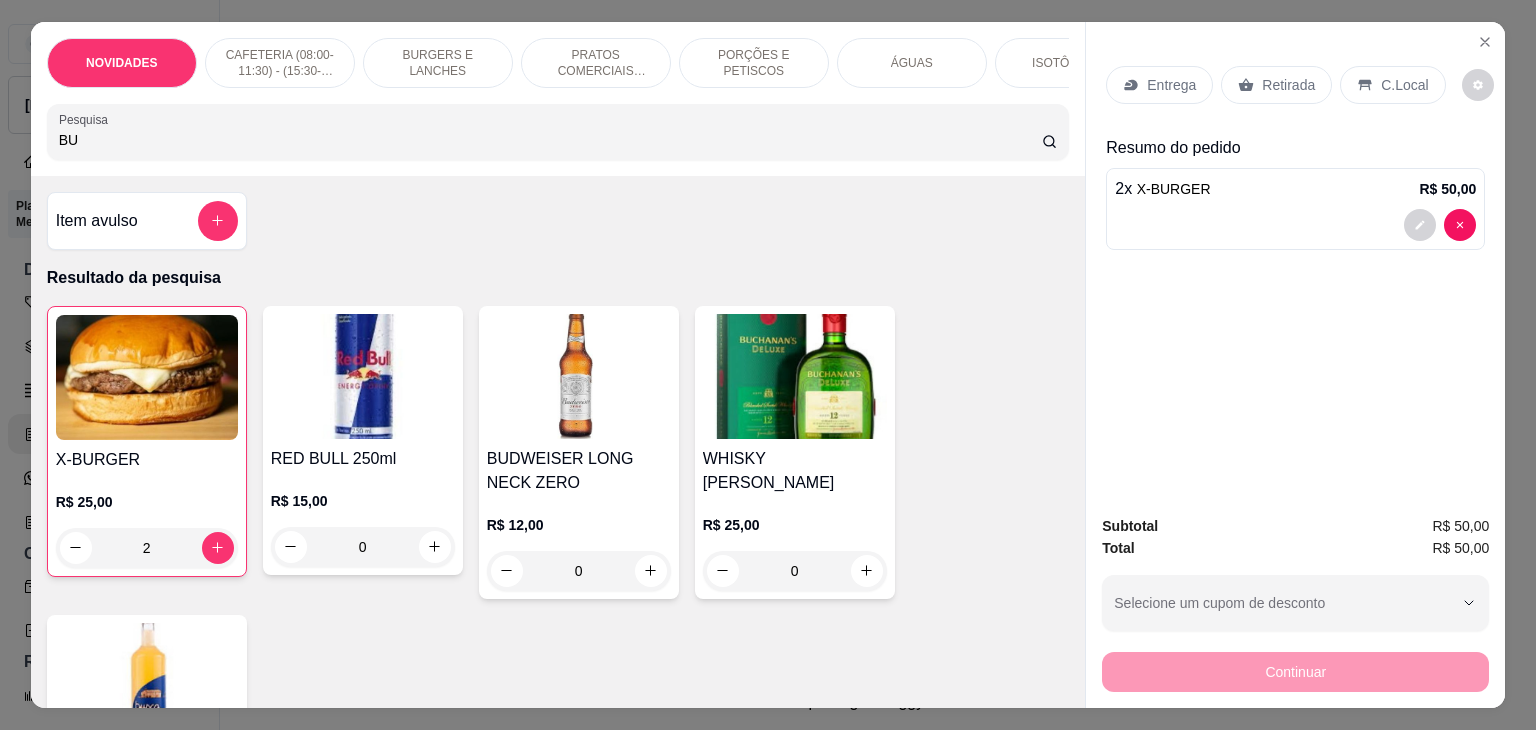 type on "B" 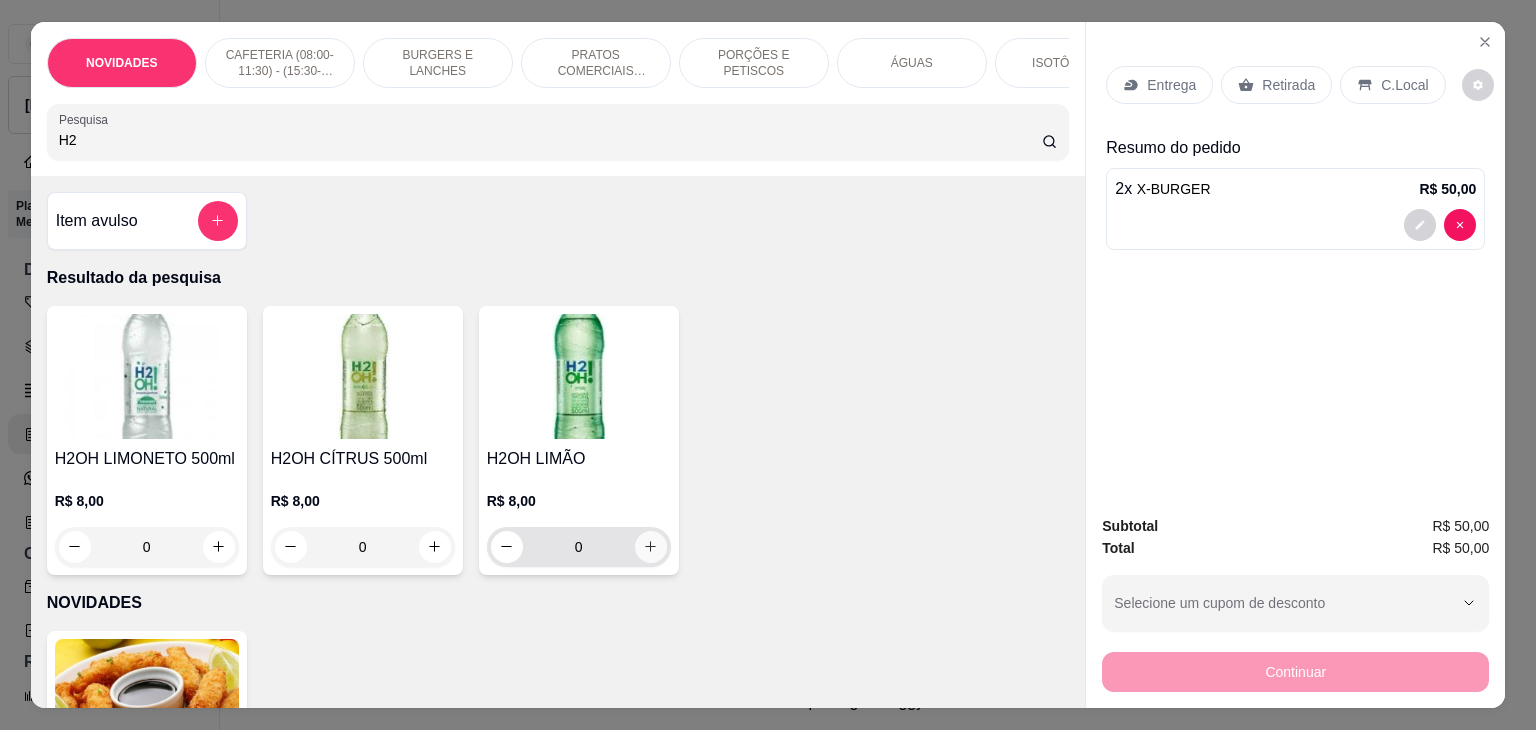 type on "H2" 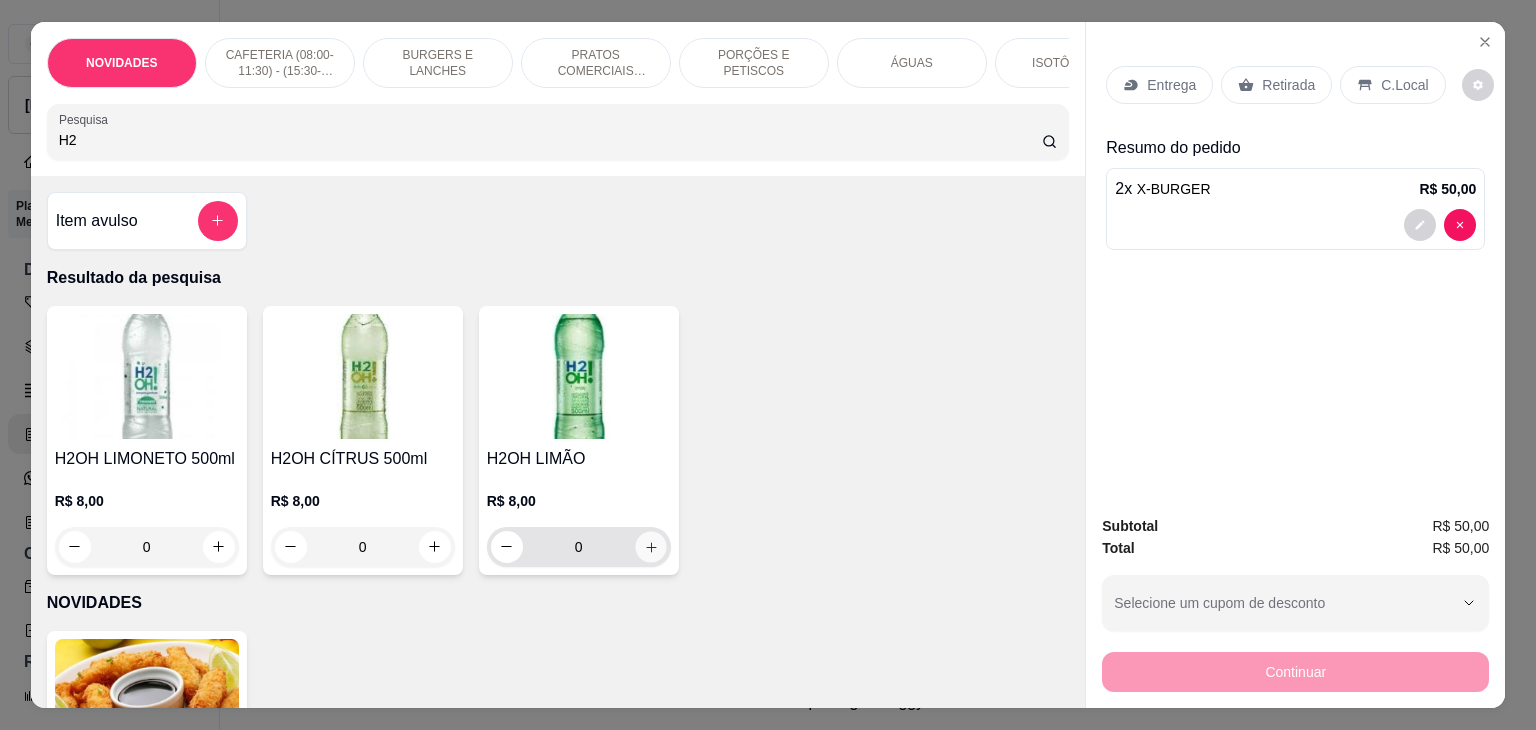 click 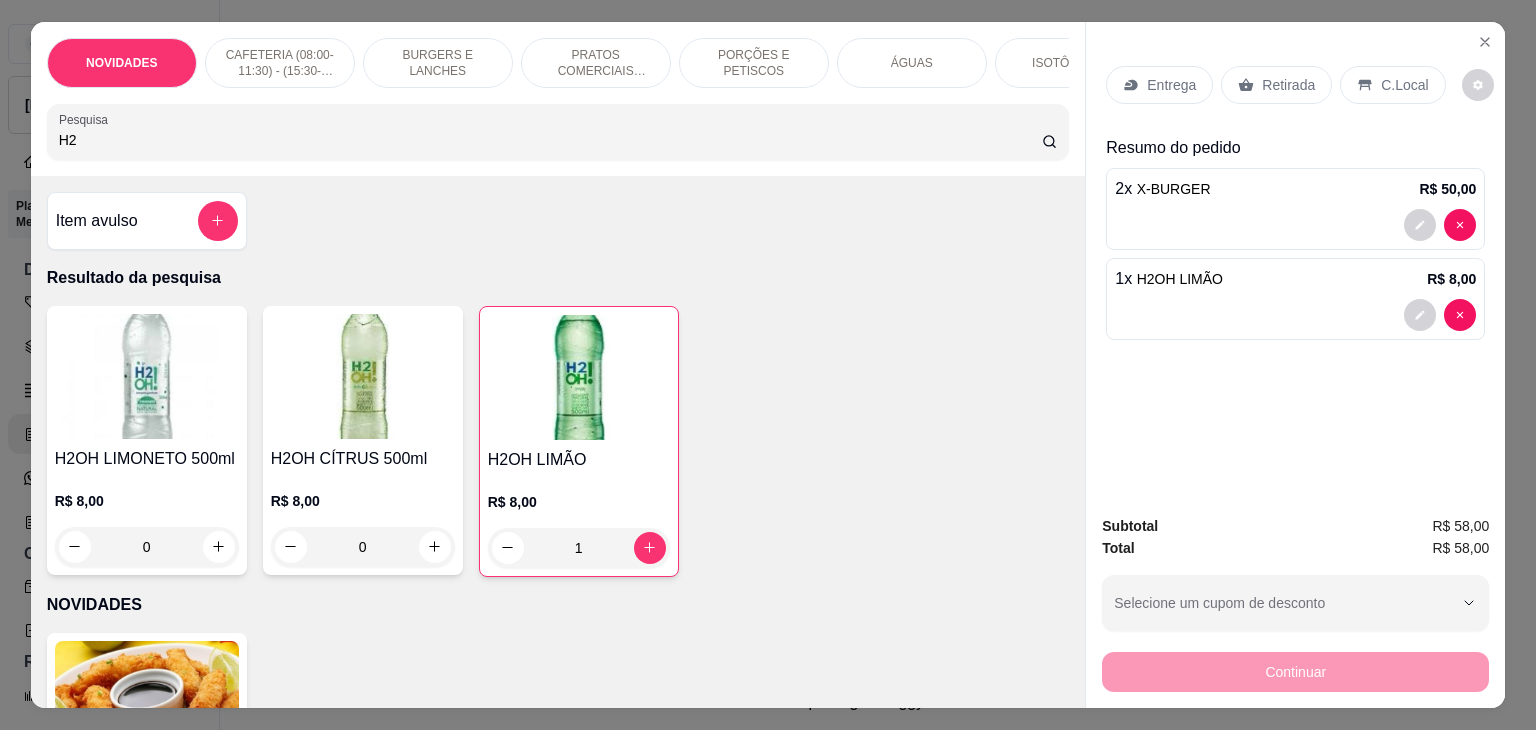 click on "C.Local" at bounding box center (1404, 85) 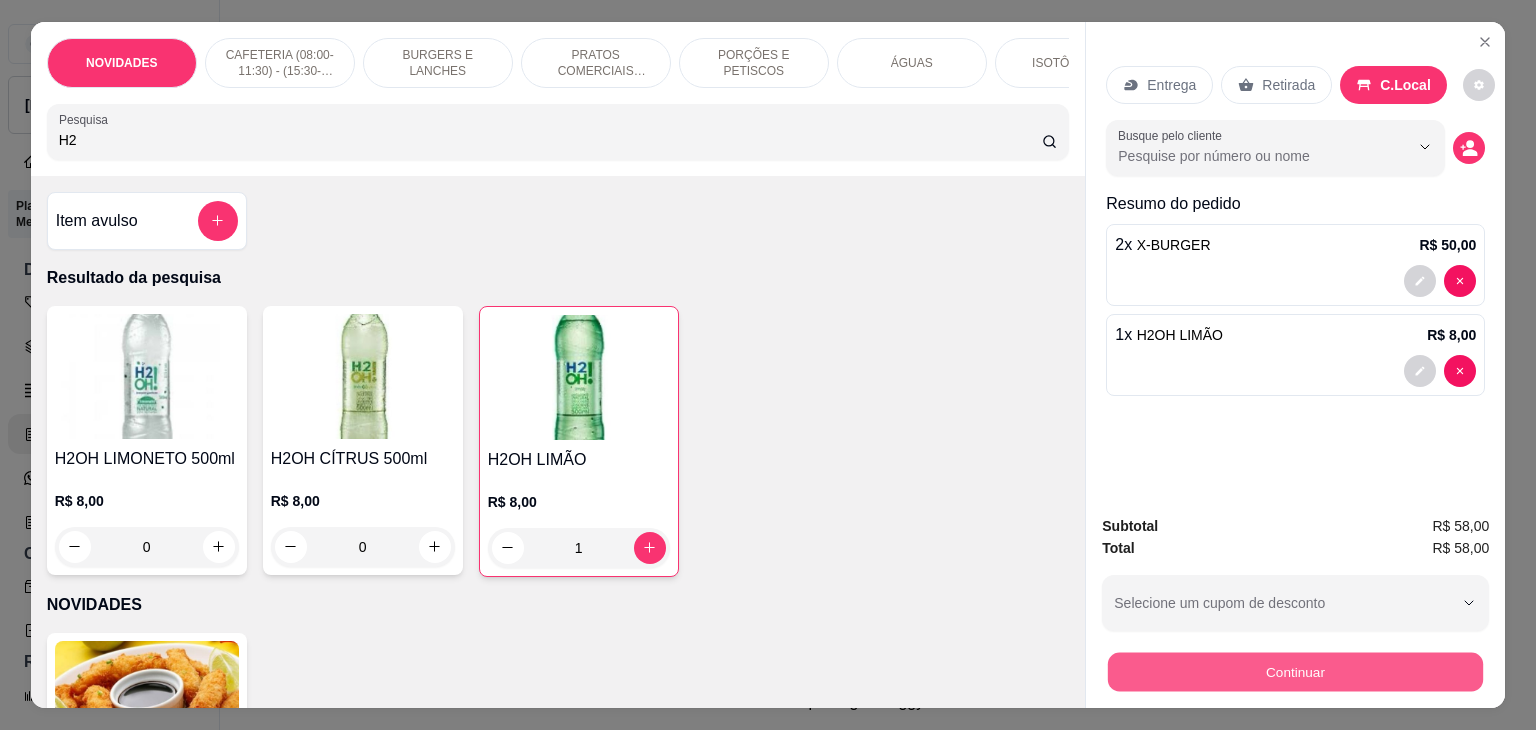 click on "Continuar" at bounding box center (1295, 672) 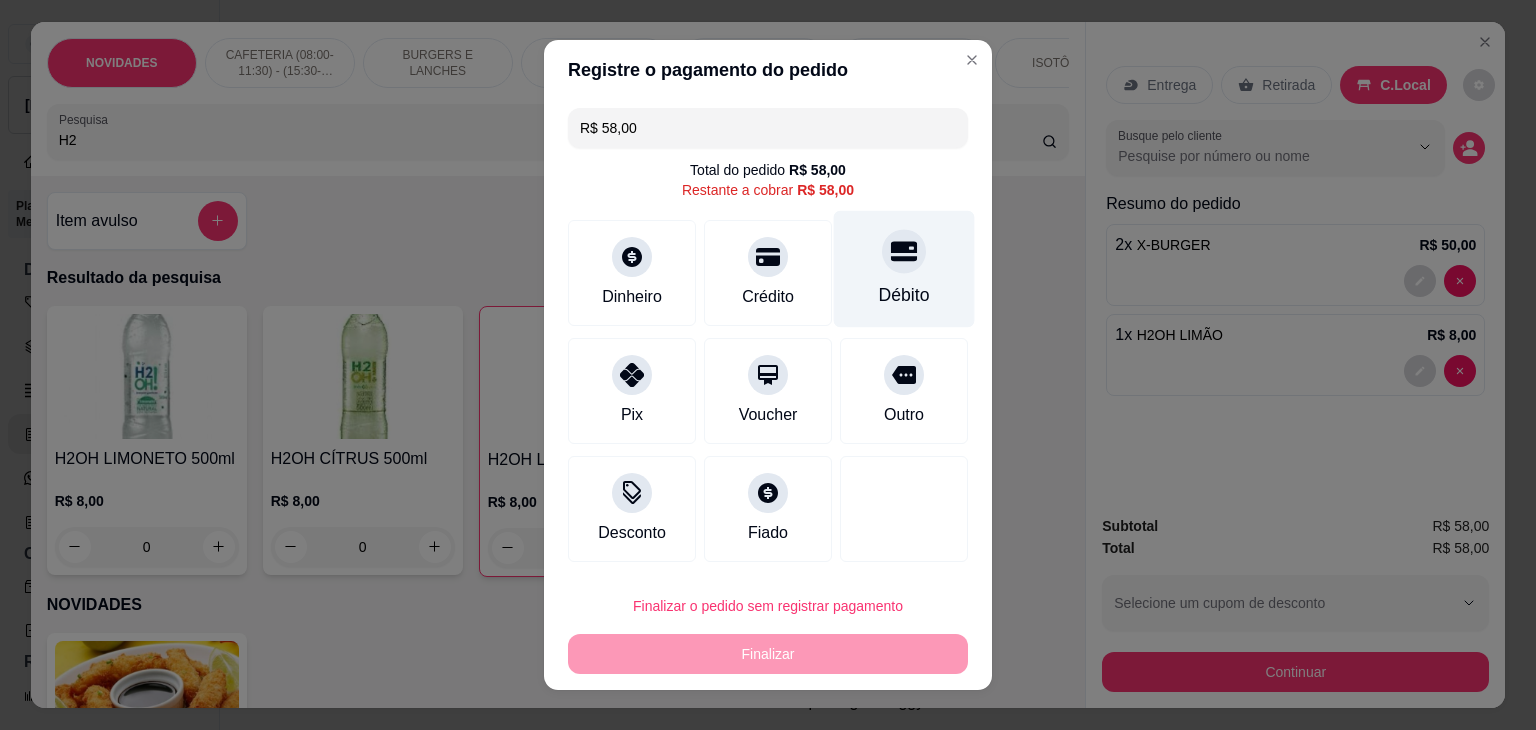 click on "Débito" at bounding box center [904, 295] 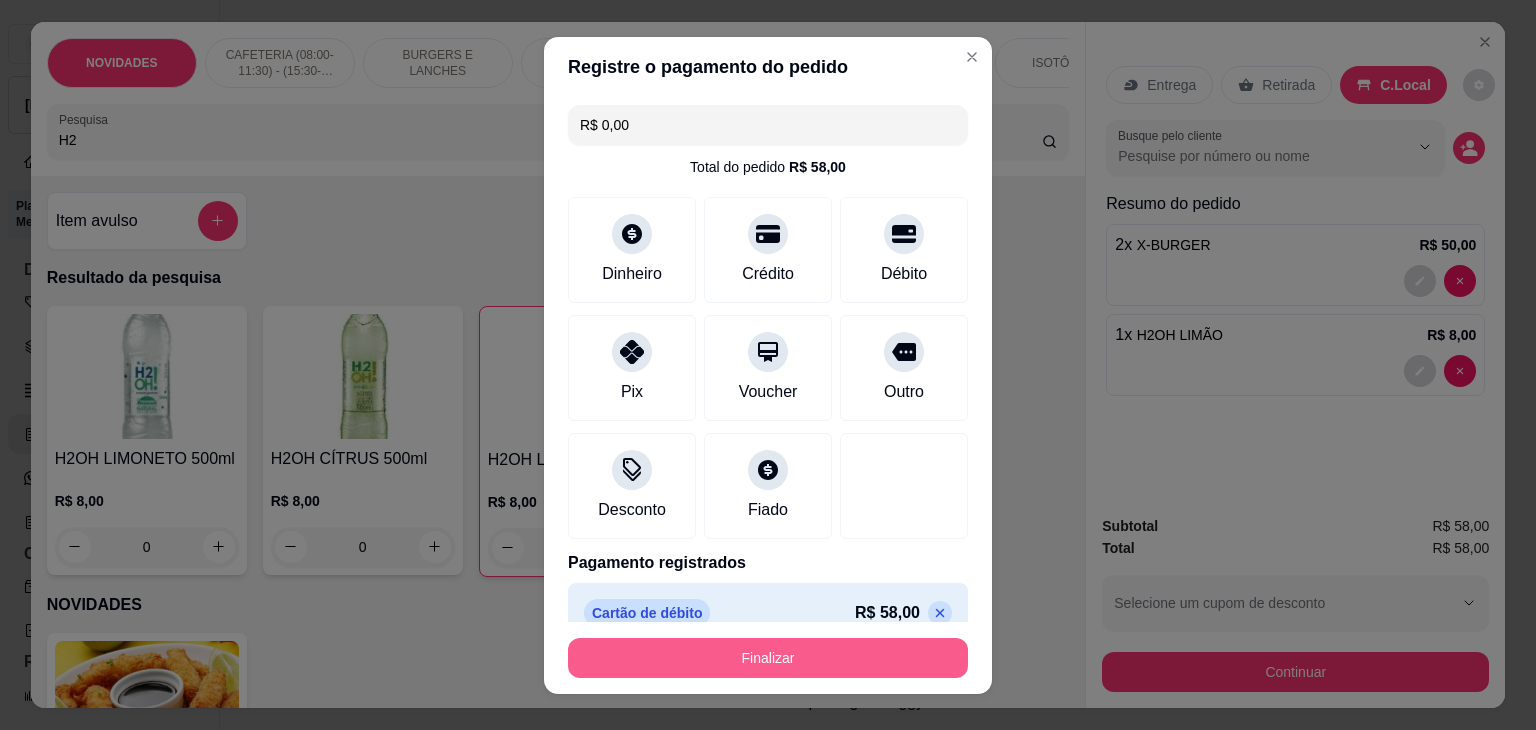 click on "Finalizar" at bounding box center [768, 658] 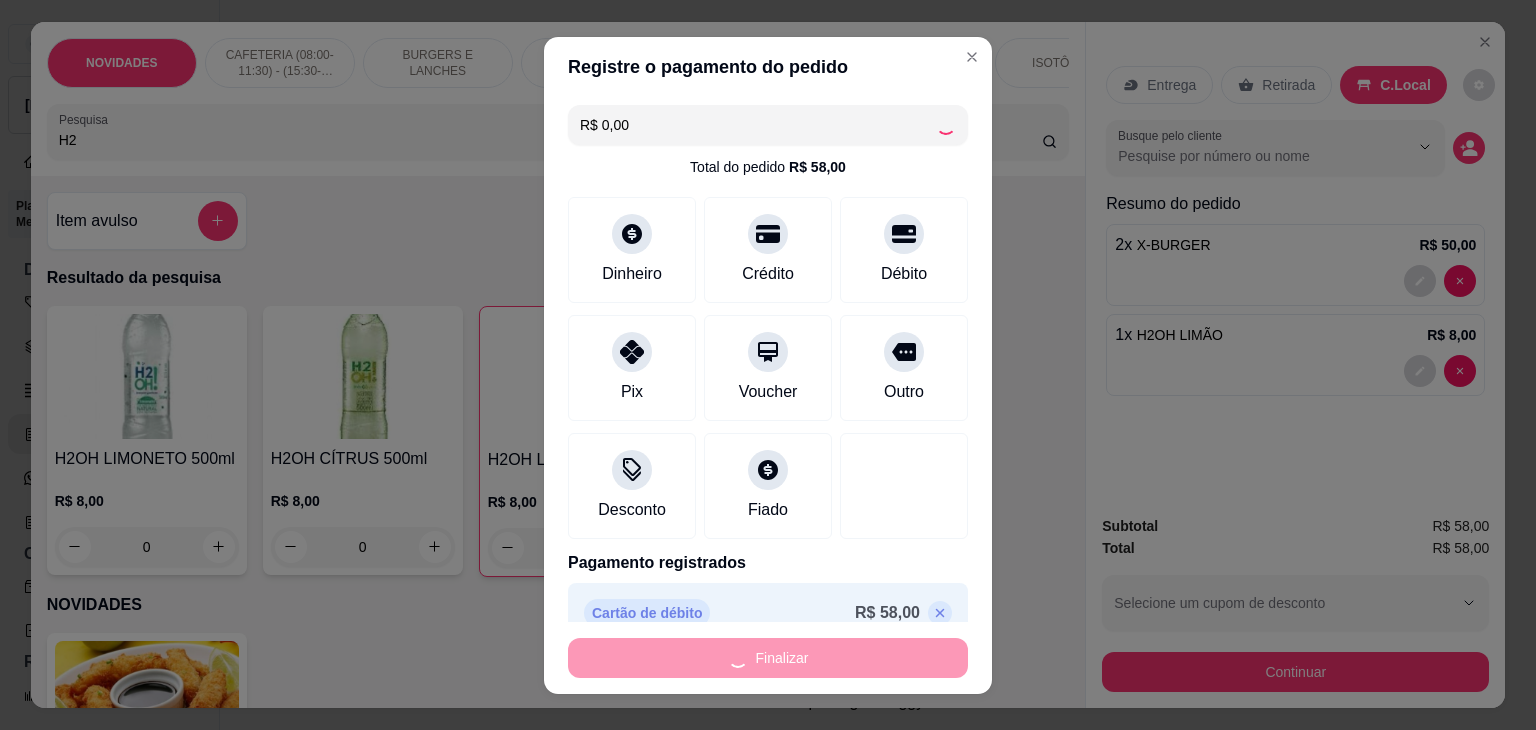 type on "0" 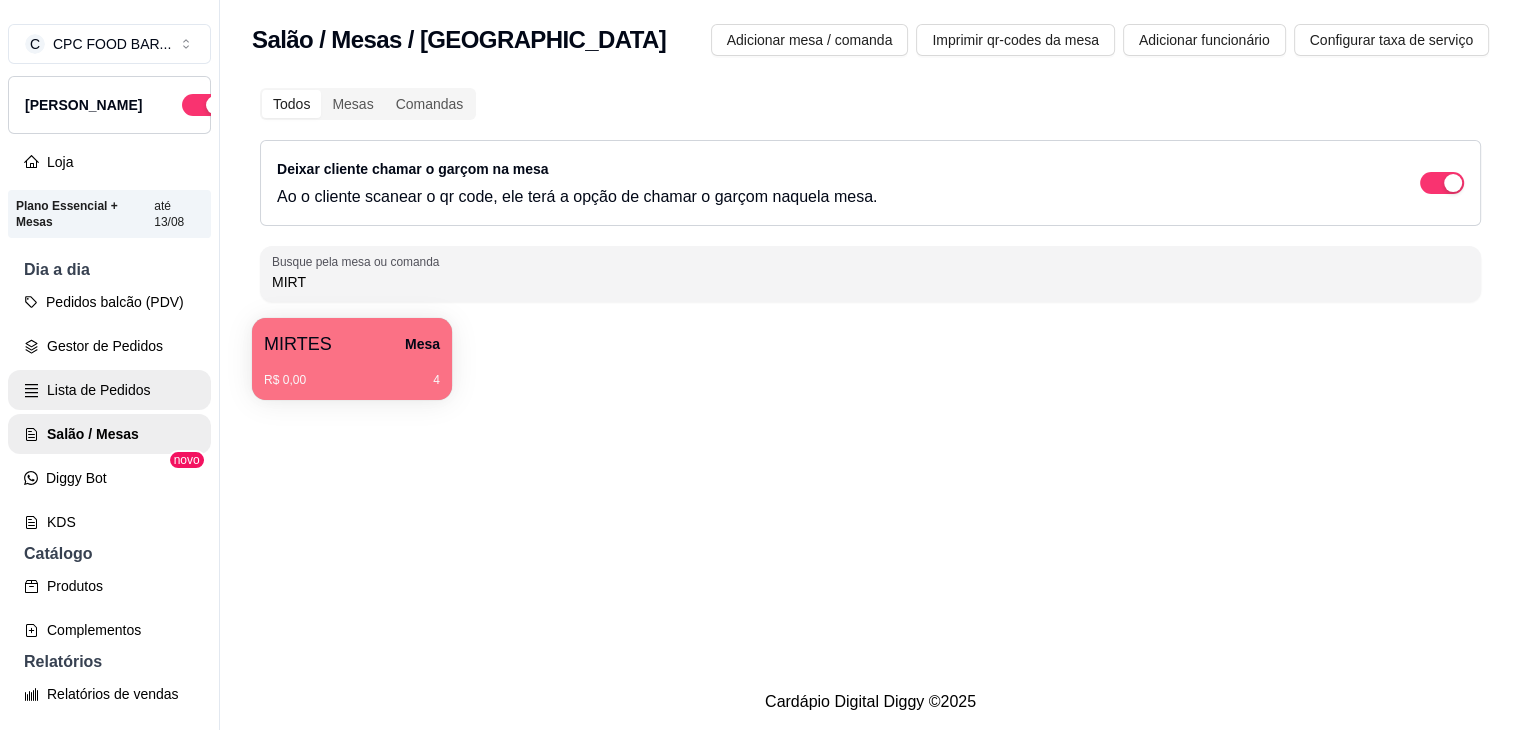 click on "Lista de Pedidos" at bounding box center (109, 390) 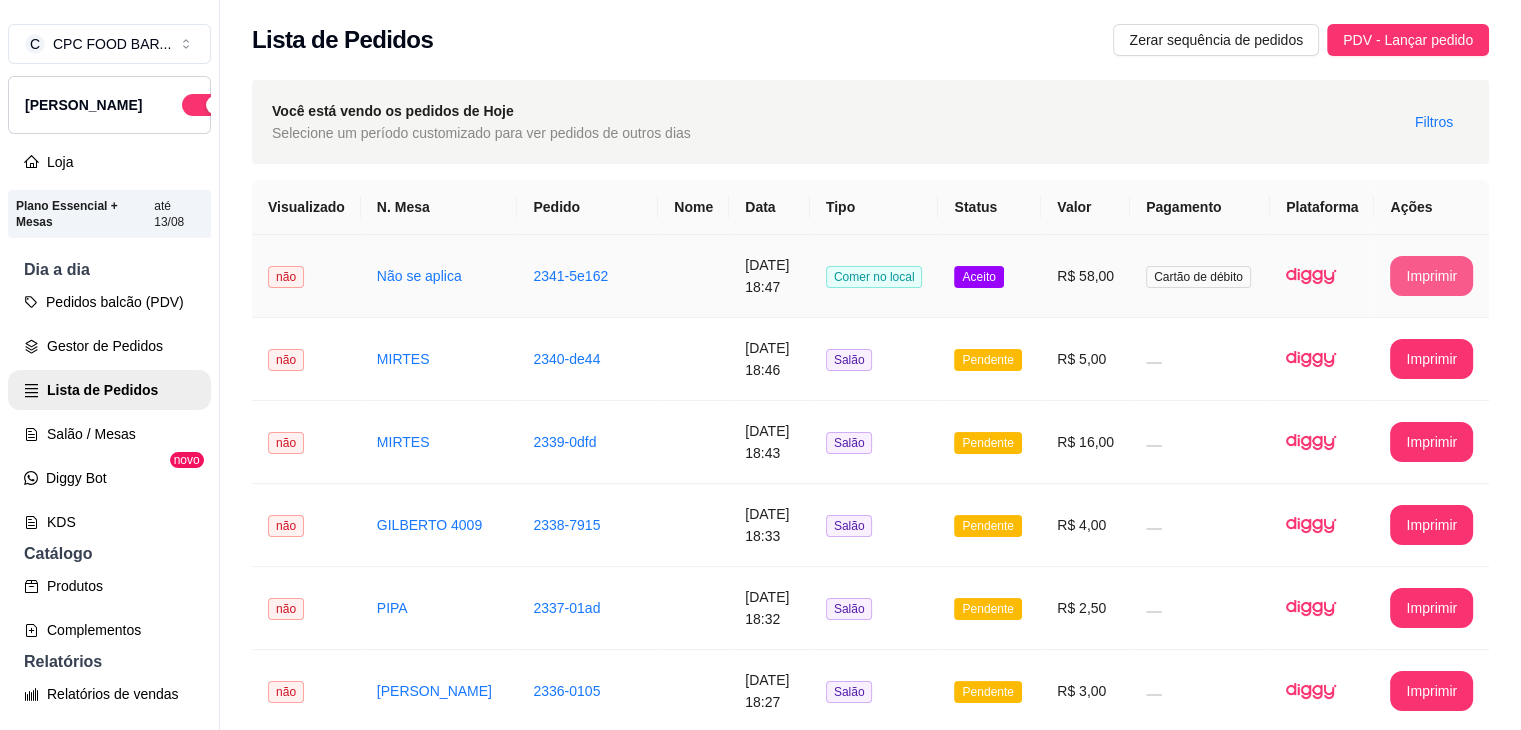 click on "Imprimir" at bounding box center (1431, 276) 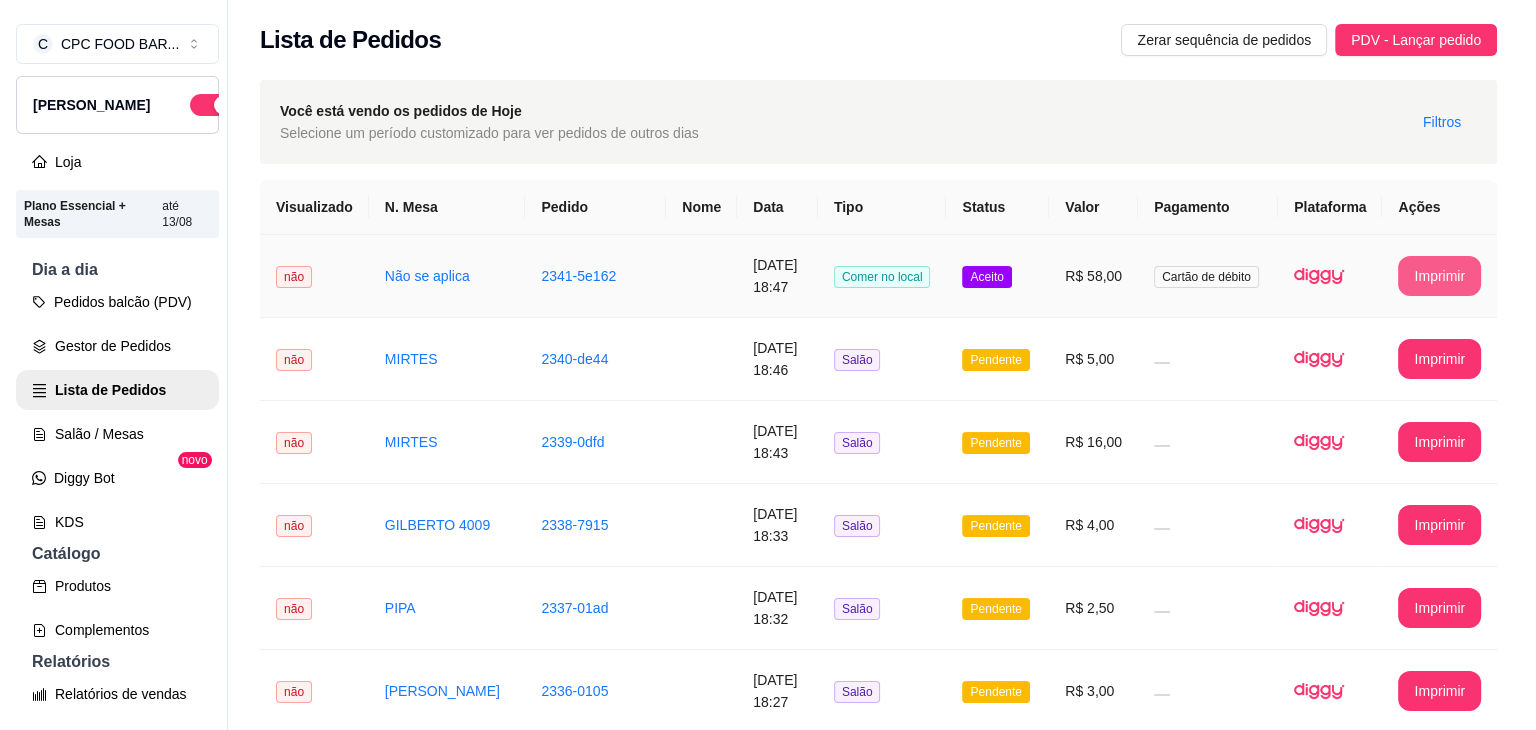 scroll, scrollTop: 0, scrollLeft: 0, axis: both 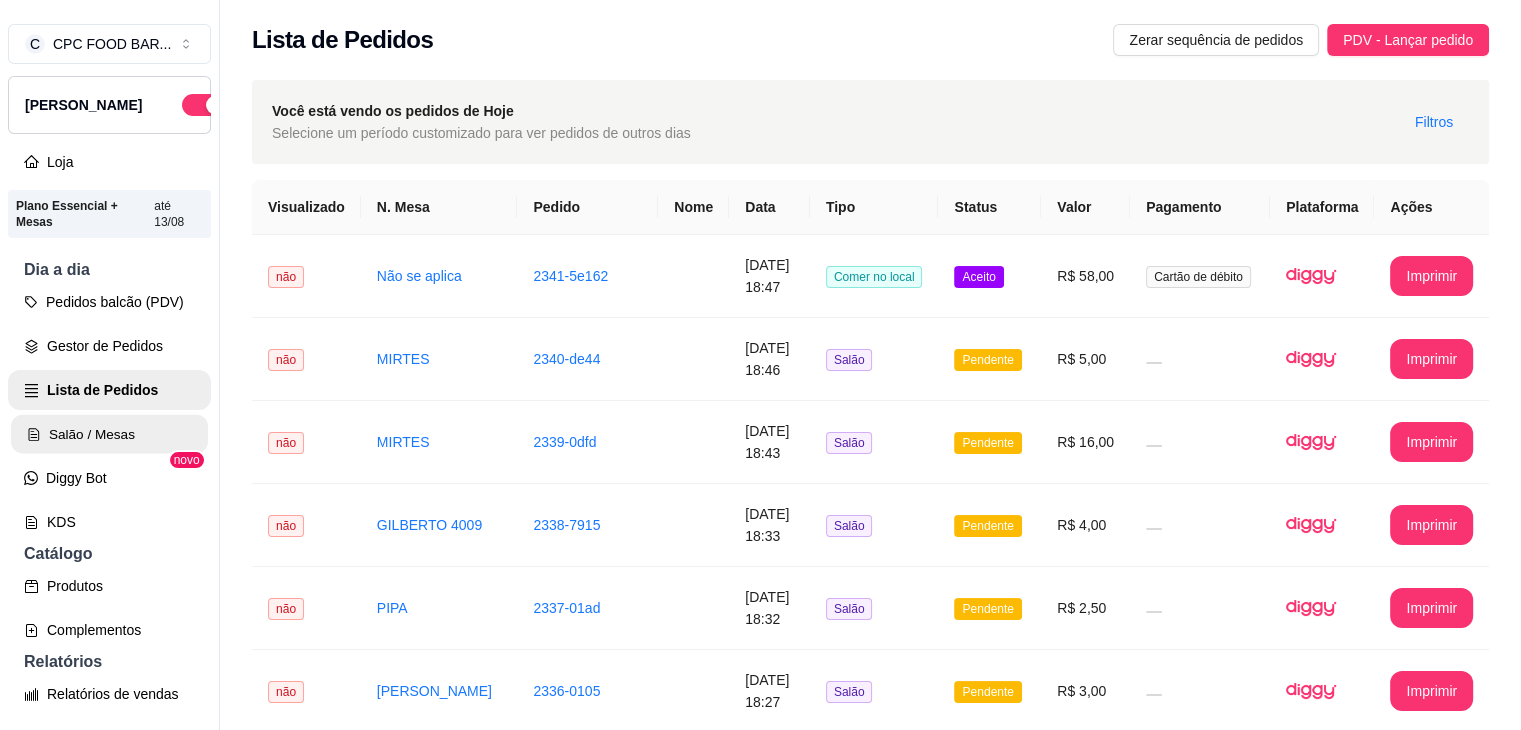click on "Salão / Mesas" at bounding box center [109, 434] 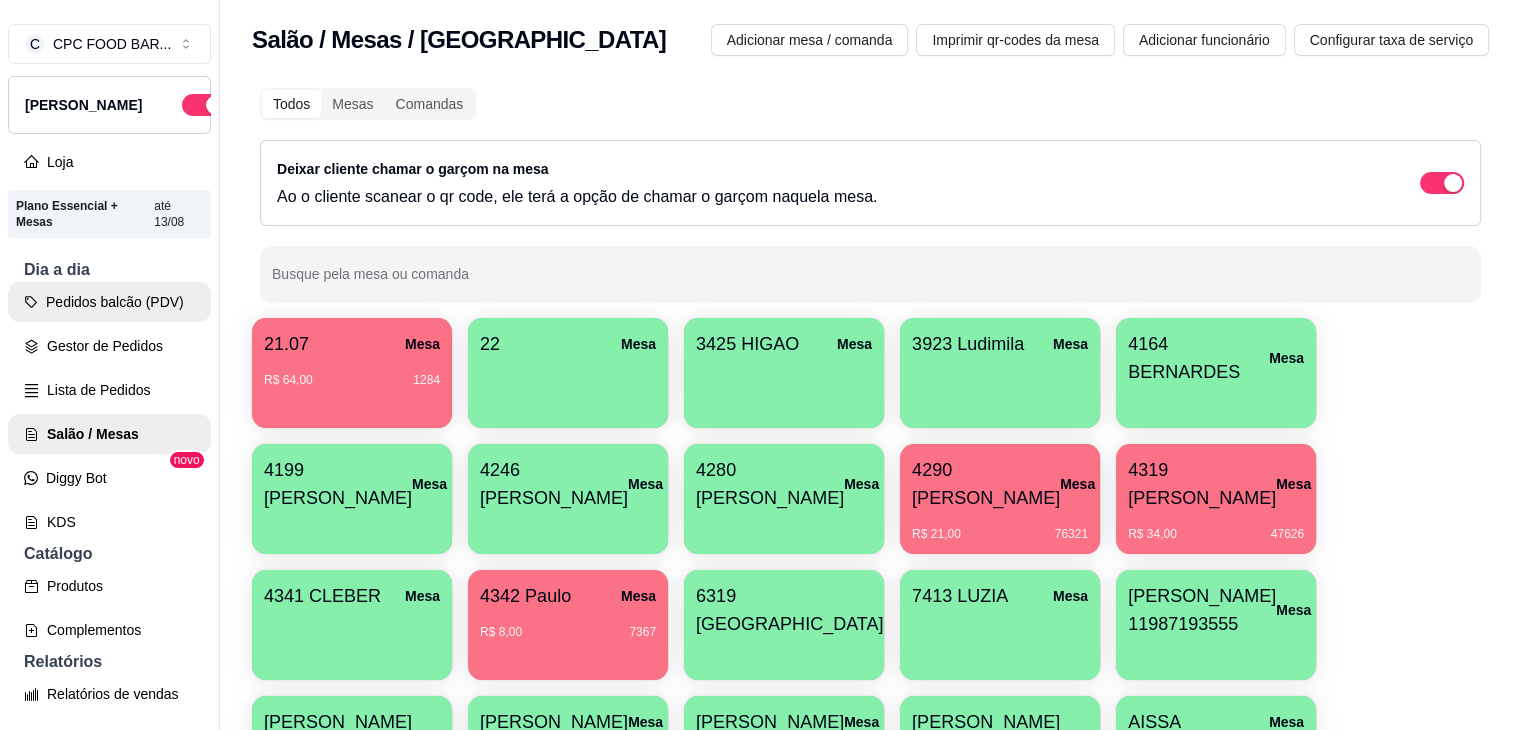 click on "Pedidos balcão (PDV)" at bounding box center (109, 302) 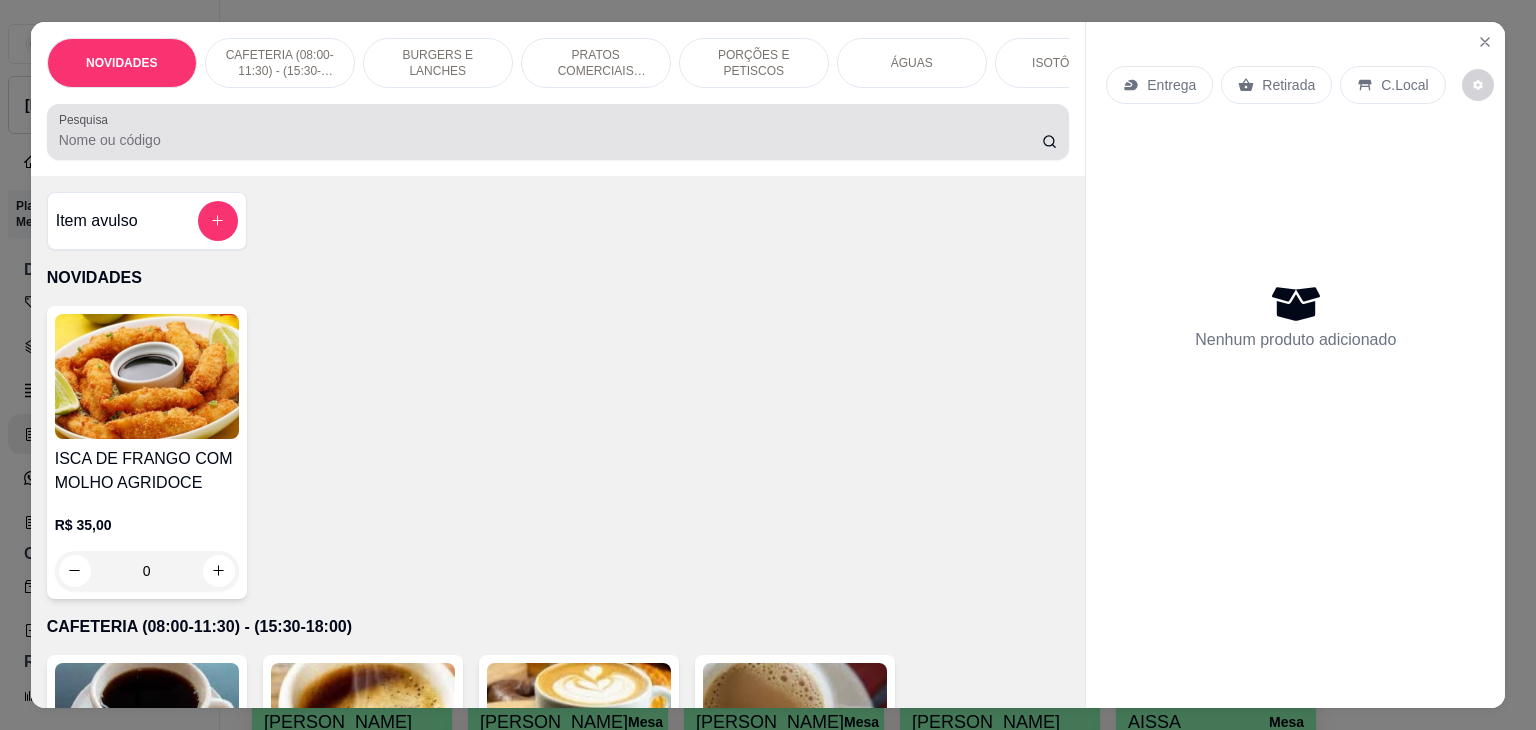 click on "Pesquisa" at bounding box center (558, 132) 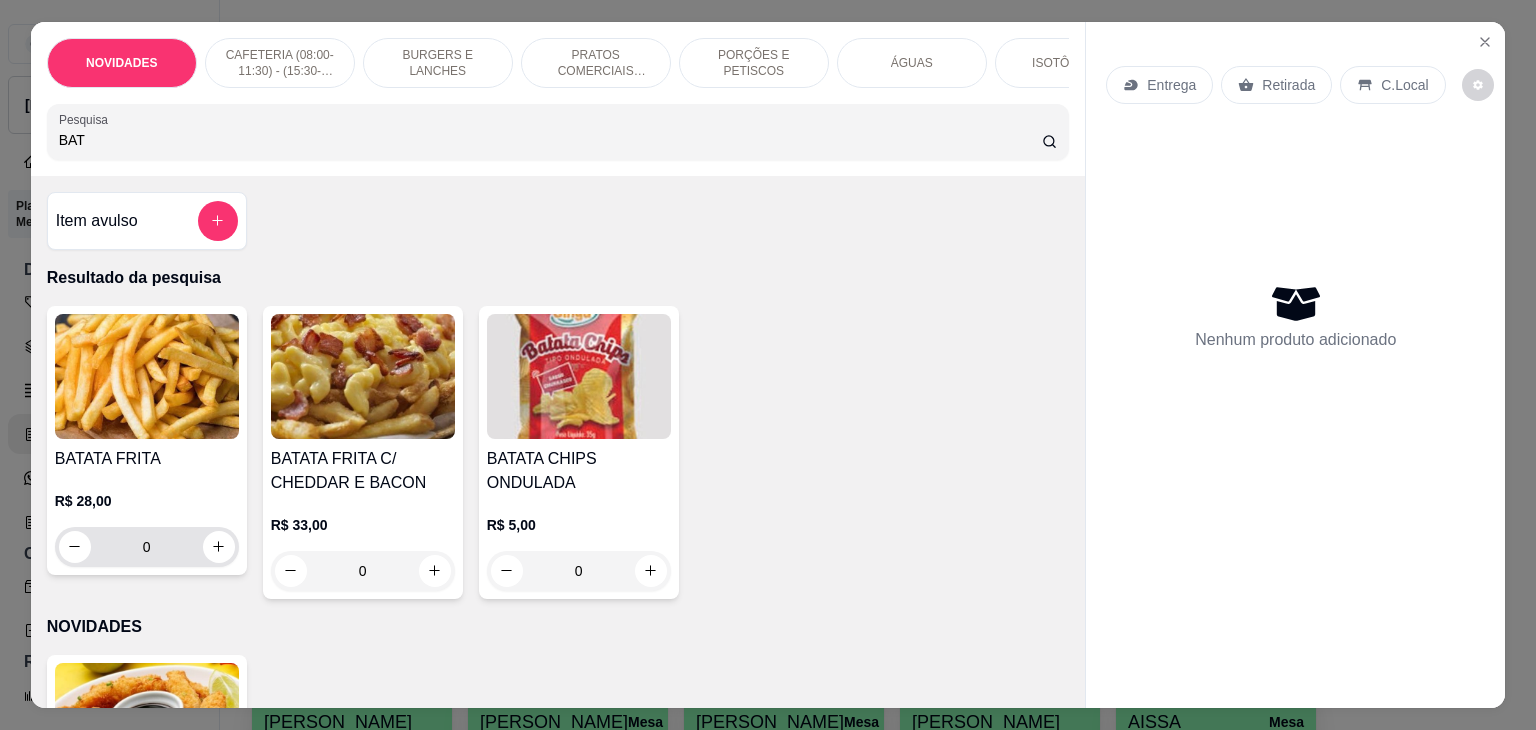 type on "BAT" 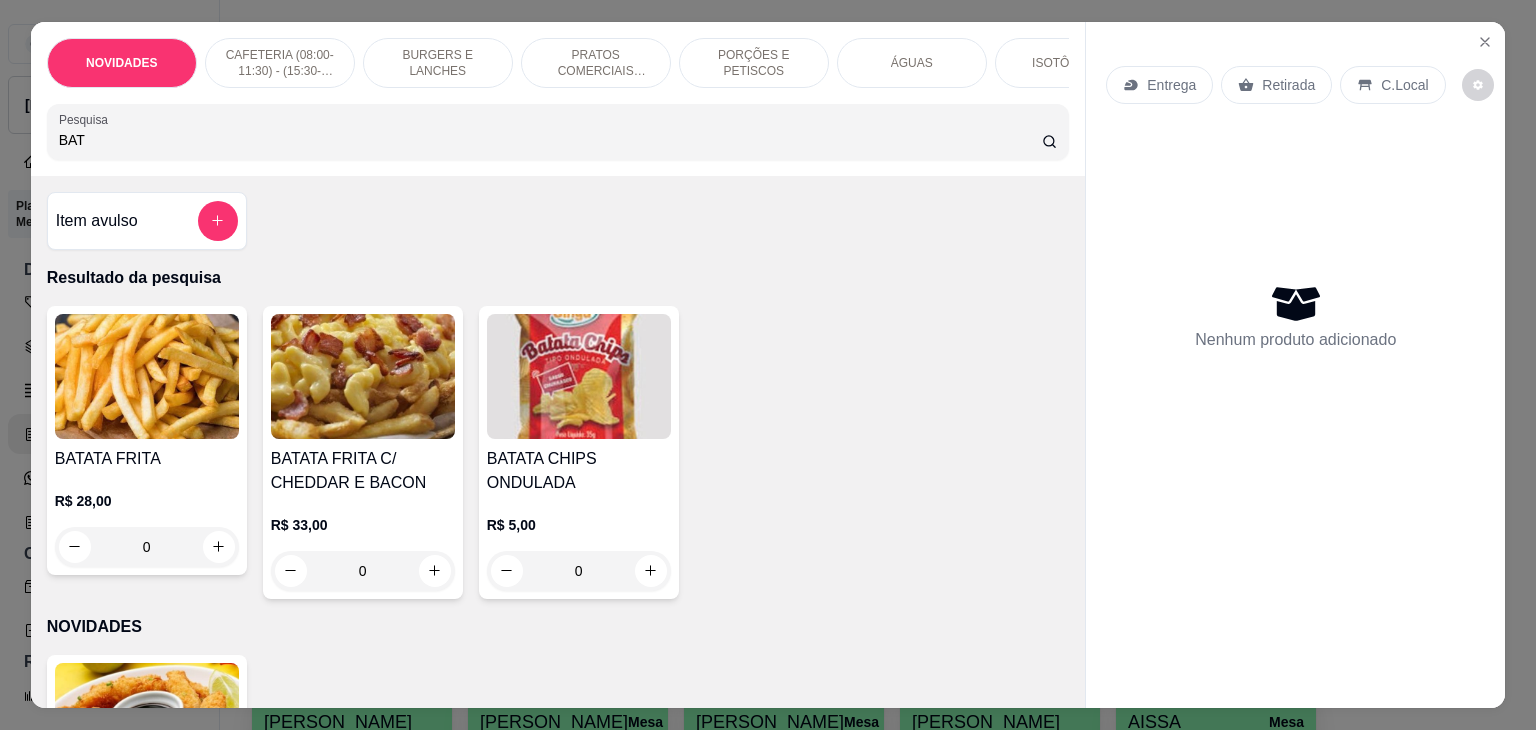 click on "0" at bounding box center [147, 547] 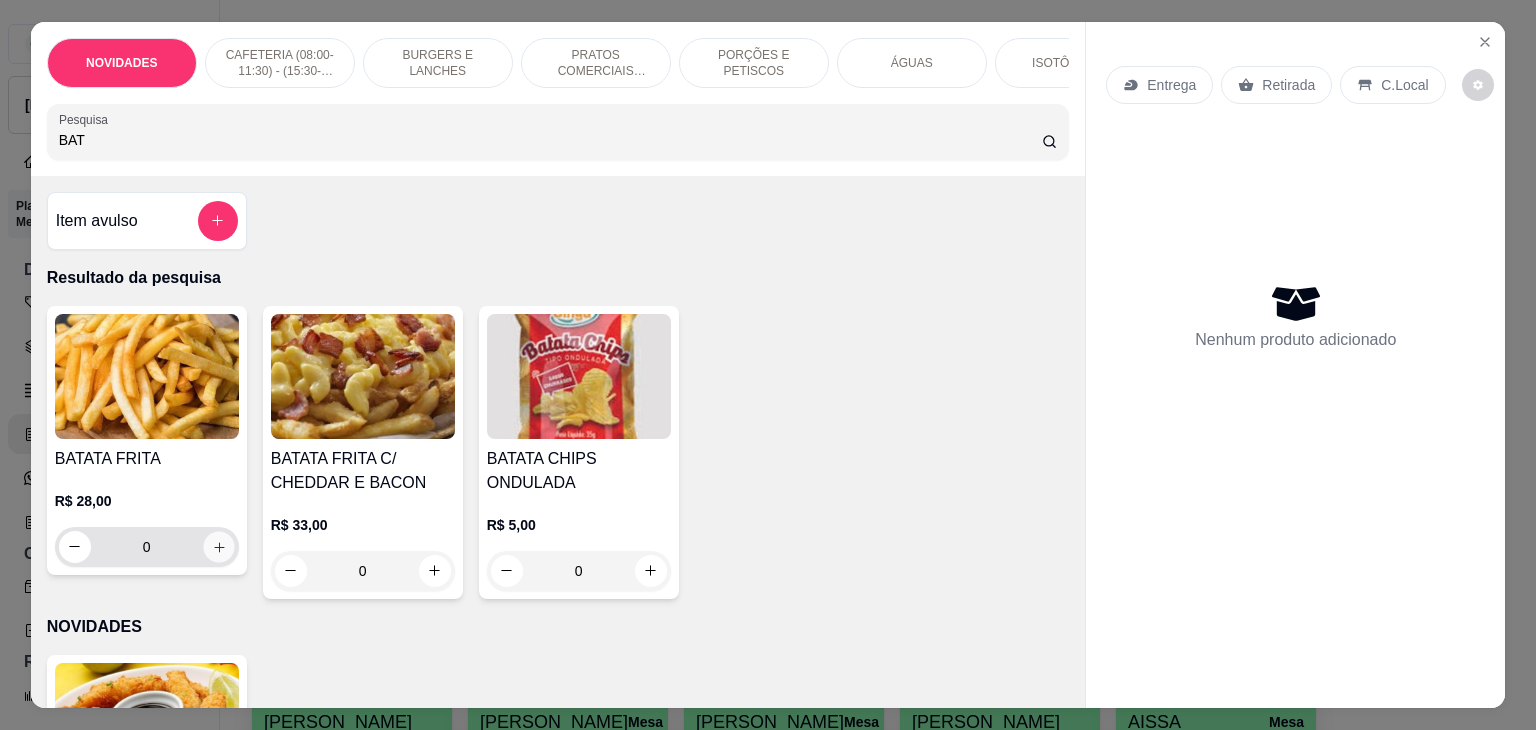 click at bounding box center [218, 546] 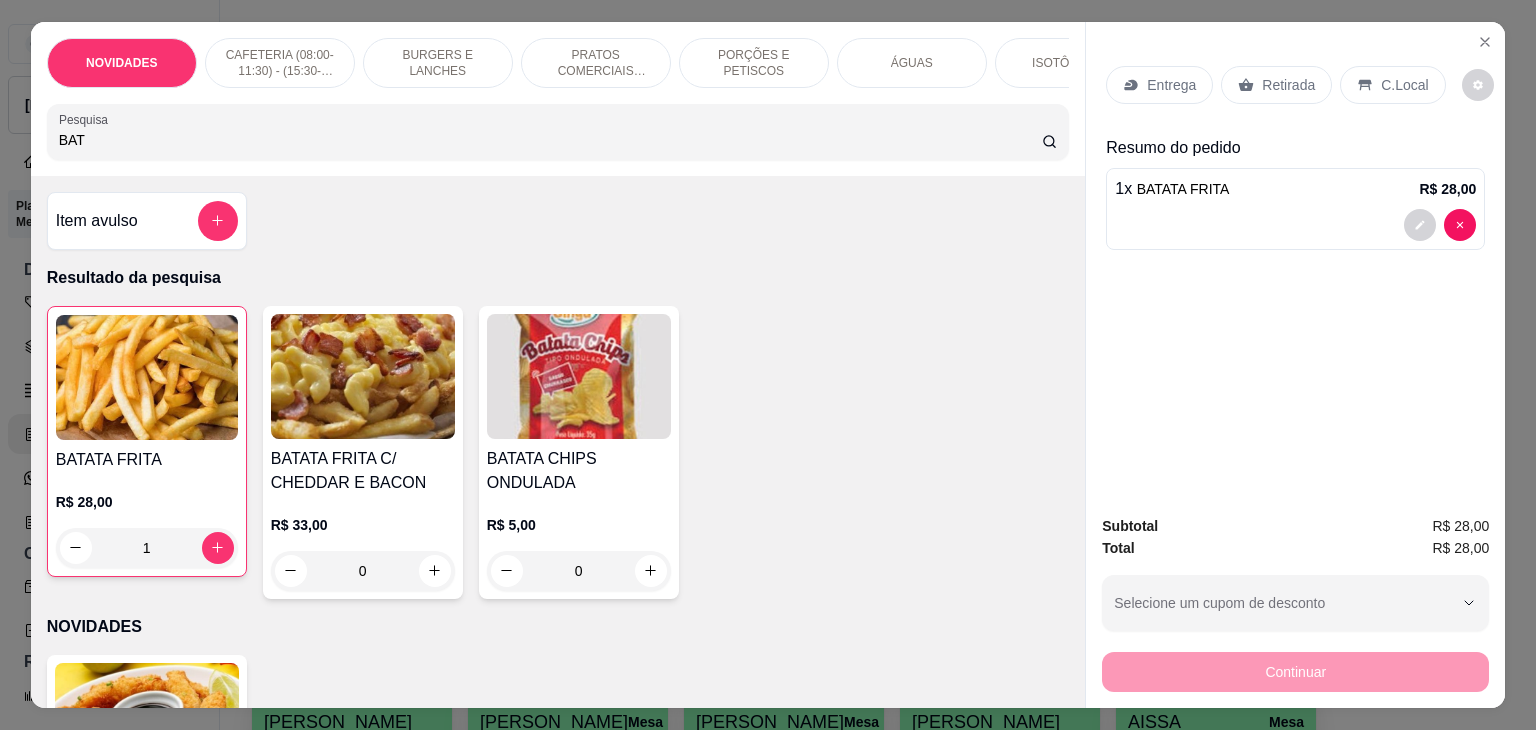 click on "BAT" at bounding box center (550, 140) 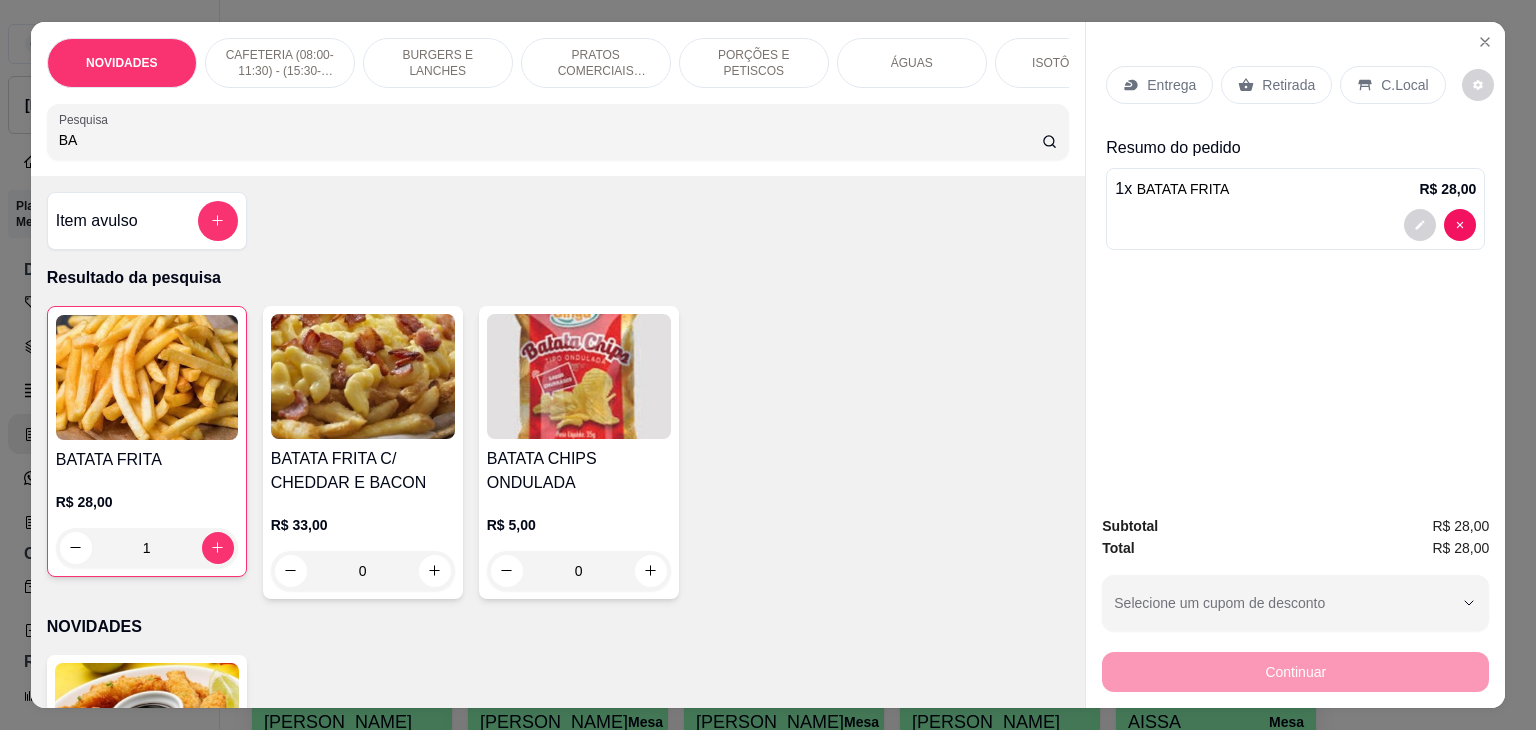 type on "B" 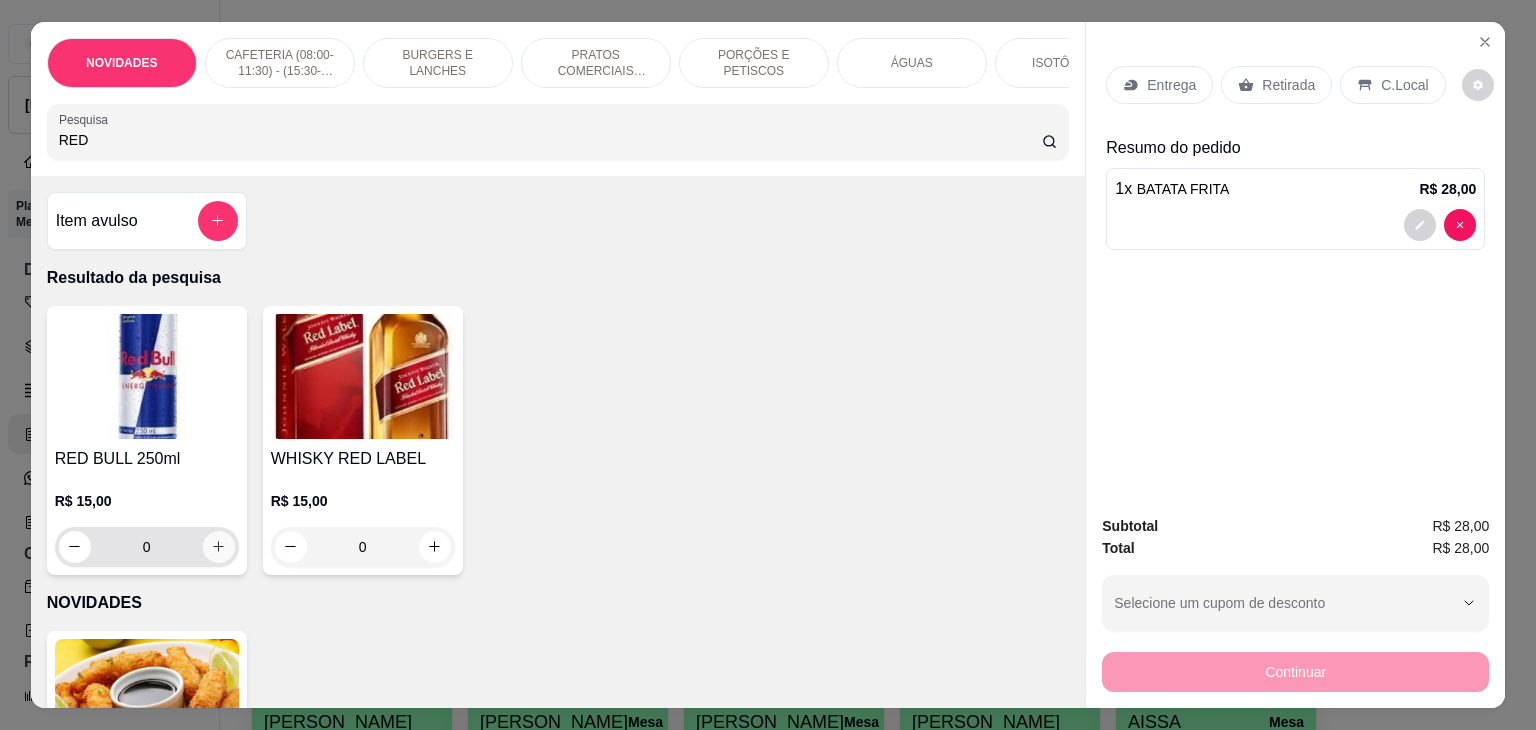 type on "RED" 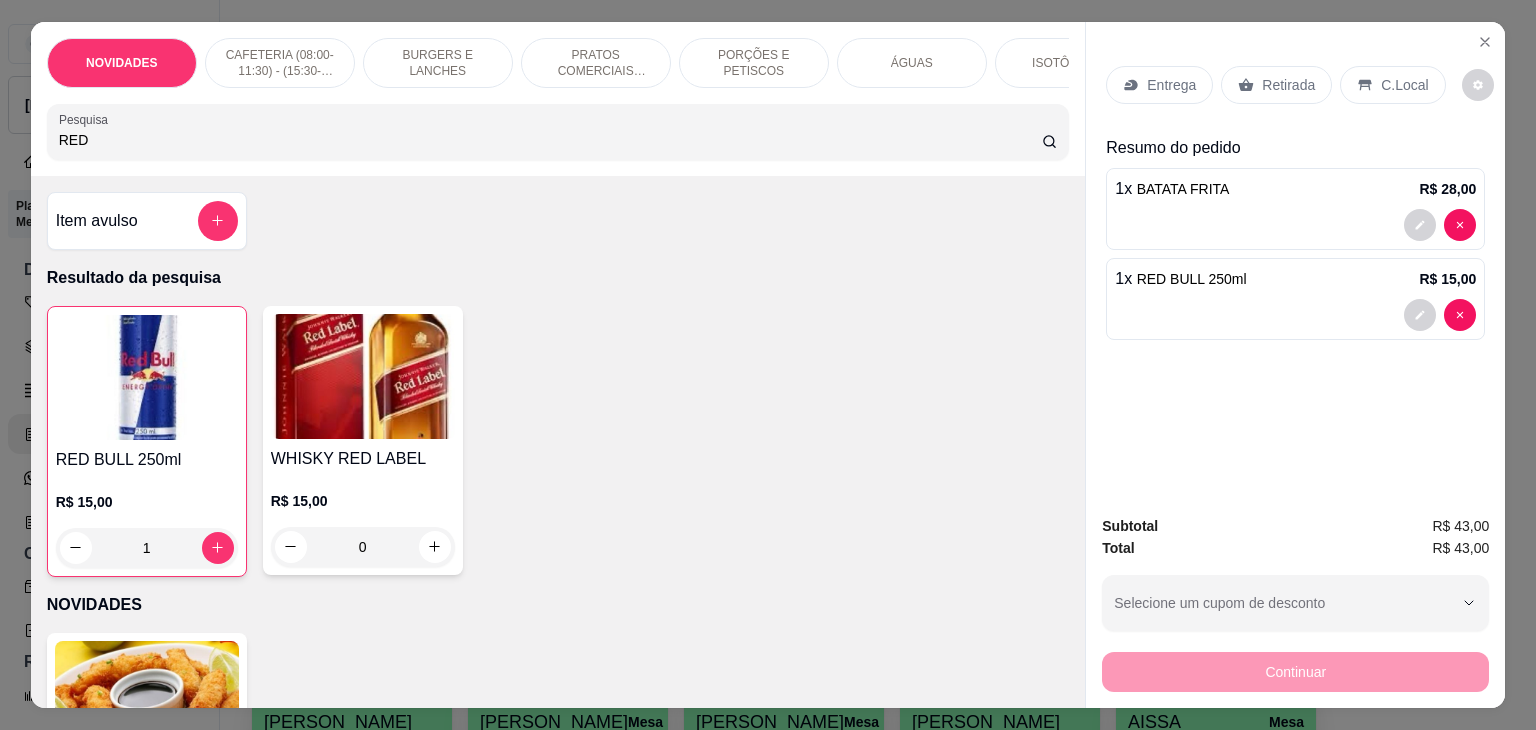click on "NOVIDADES  CAFETERIA (08:00-11:30) - (15:30-18:00) BURGERS E LANCHES  PRATOS COMERCIAIS (11:30-15:30) PORÇÕES E PETISCOS  ÁGUAS  ISOTÔNICOS ENERGÉTICOS  REFRIGERANTES  SUCOS  CERVEJAS  DRINKS  DOSES  VINHOS  AÇAÍ NO COPO GULOSEIMAS SORVETES SOBREMESA Pesquisa RED" at bounding box center [558, 99] 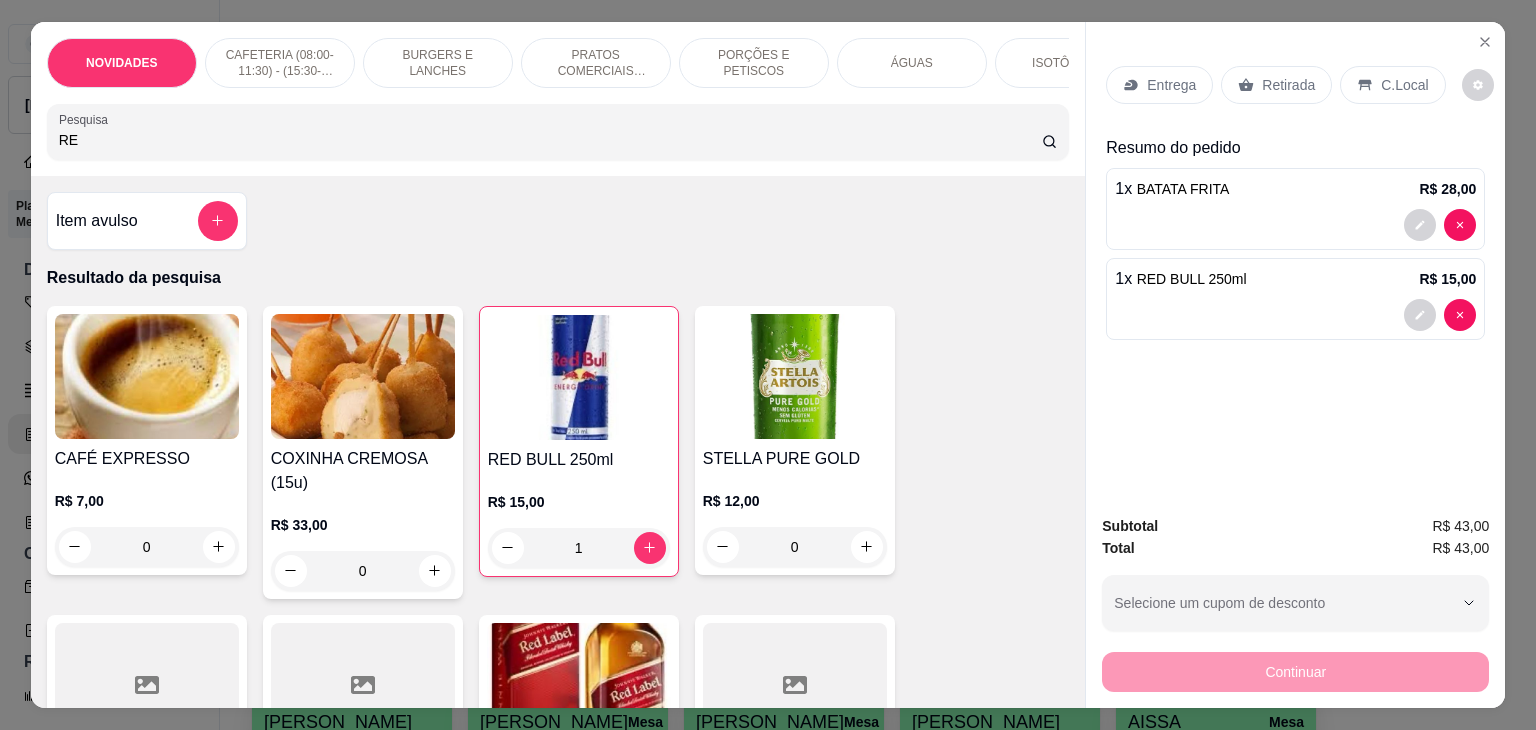 type on "R" 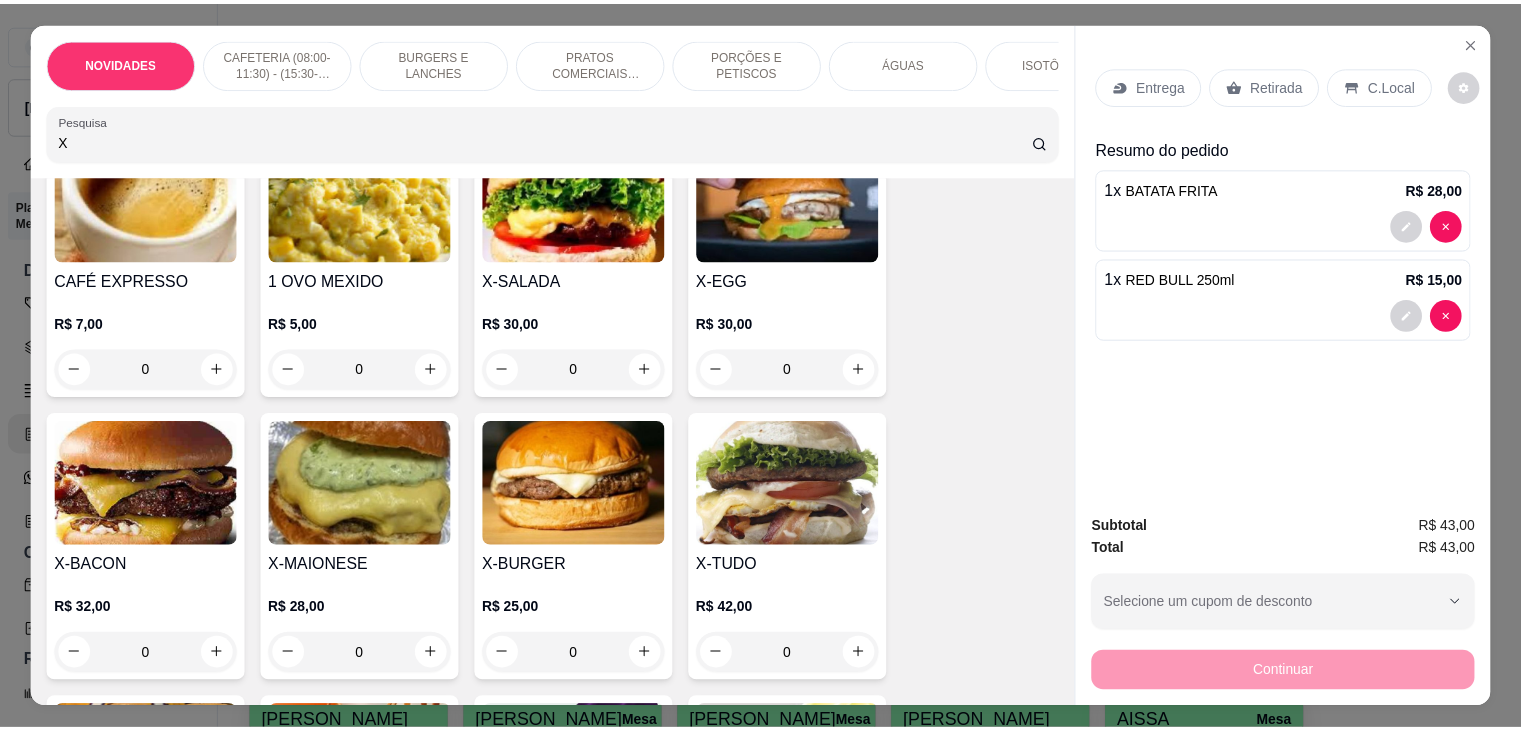 scroll, scrollTop: 200, scrollLeft: 0, axis: vertical 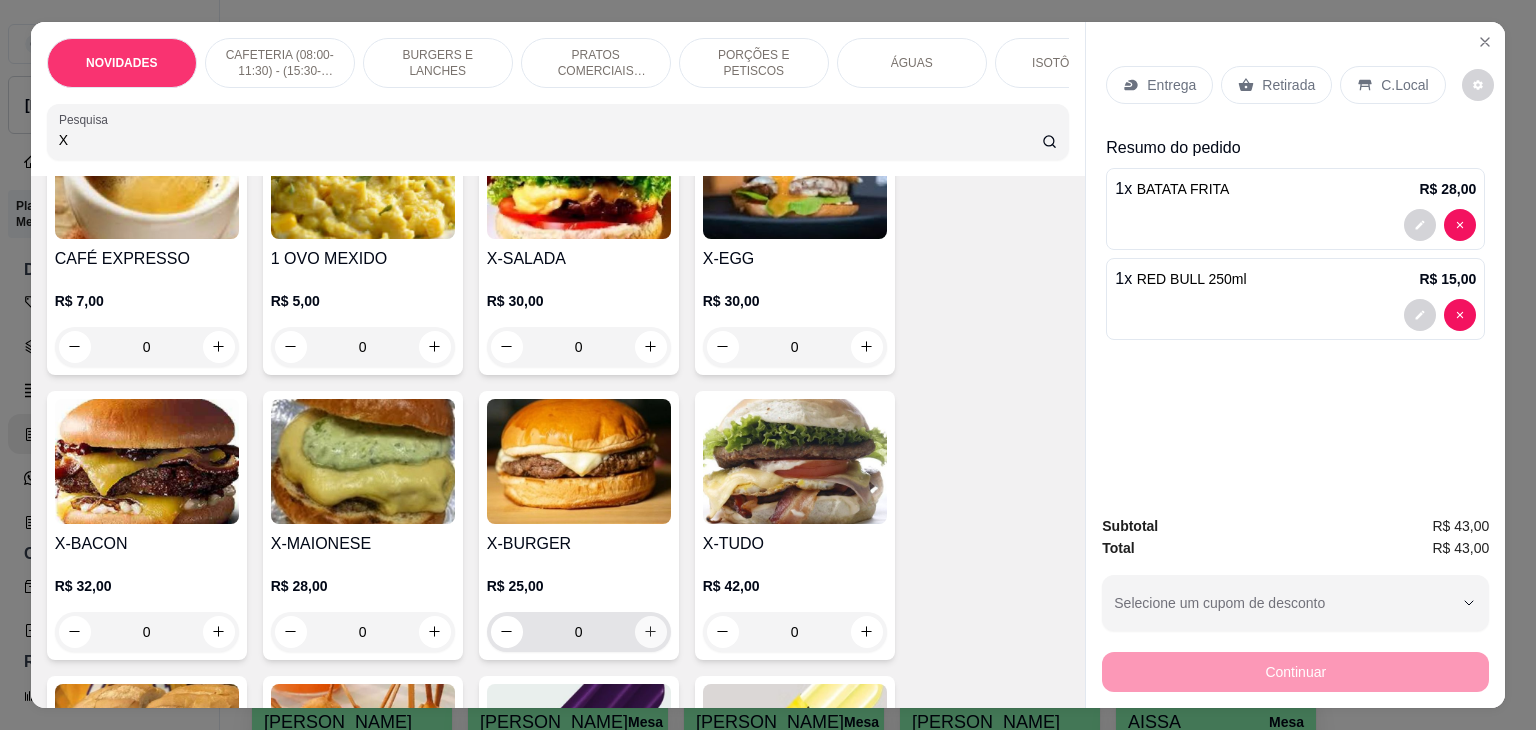 type on "X" 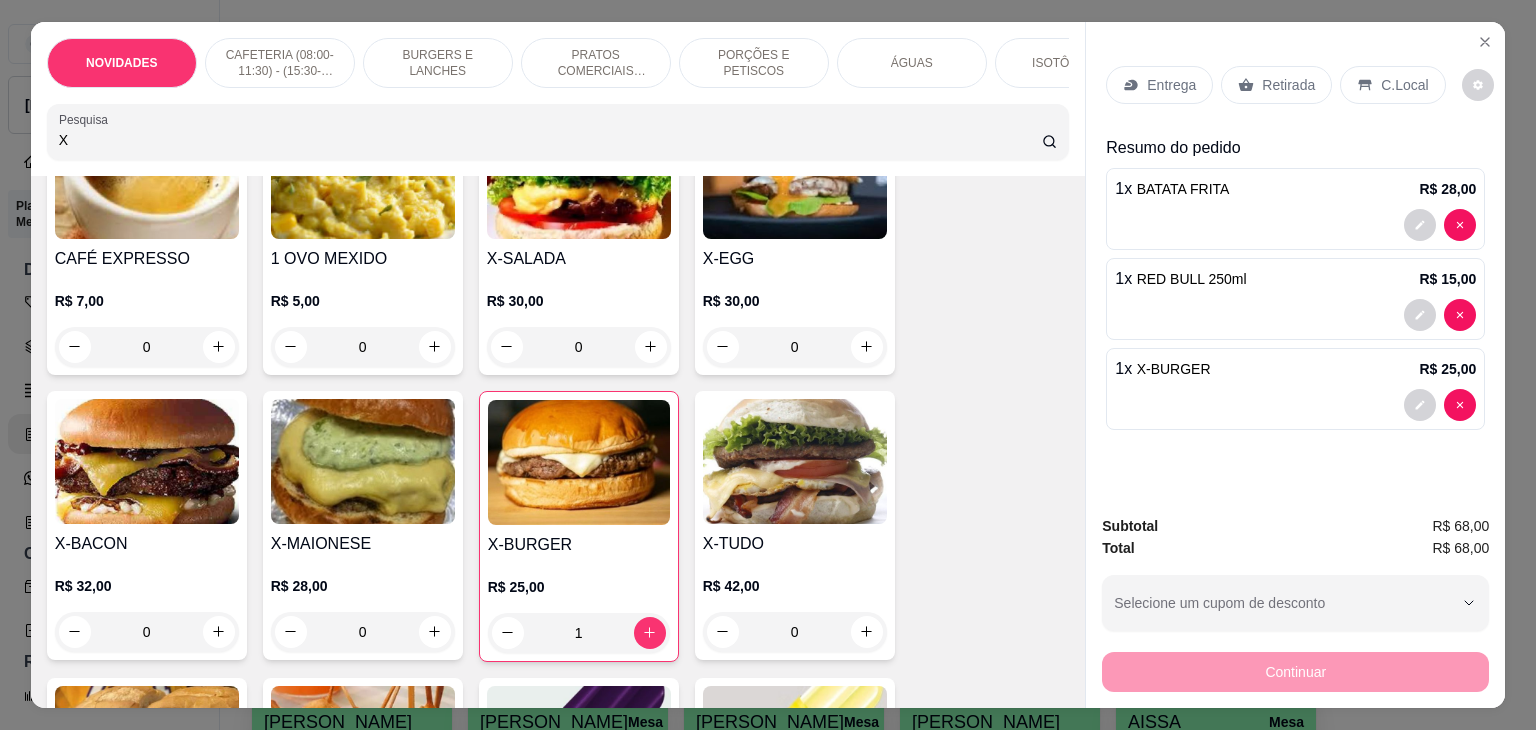click on "C.Local" at bounding box center [1404, 85] 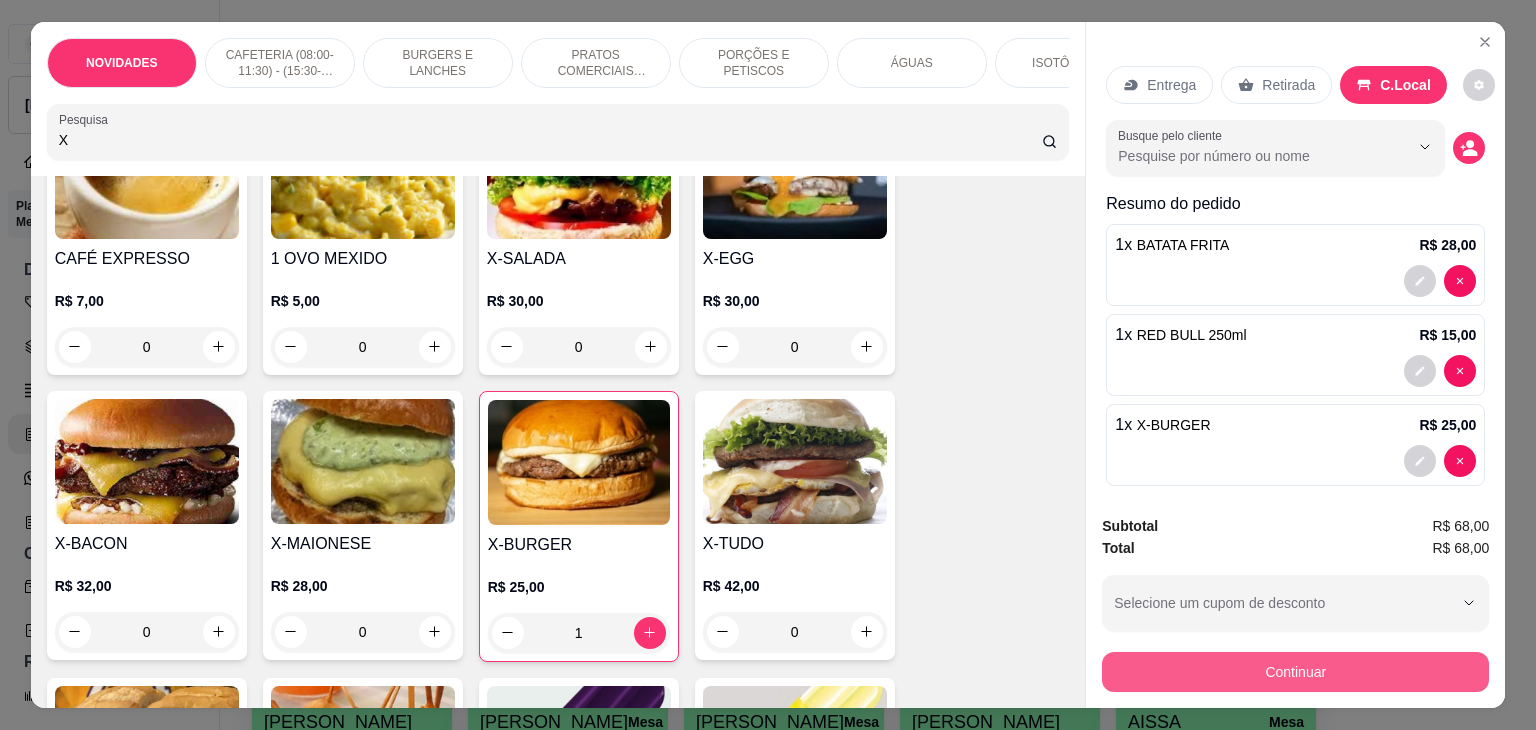 click on "Continuar" at bounding box center (1295, 672) 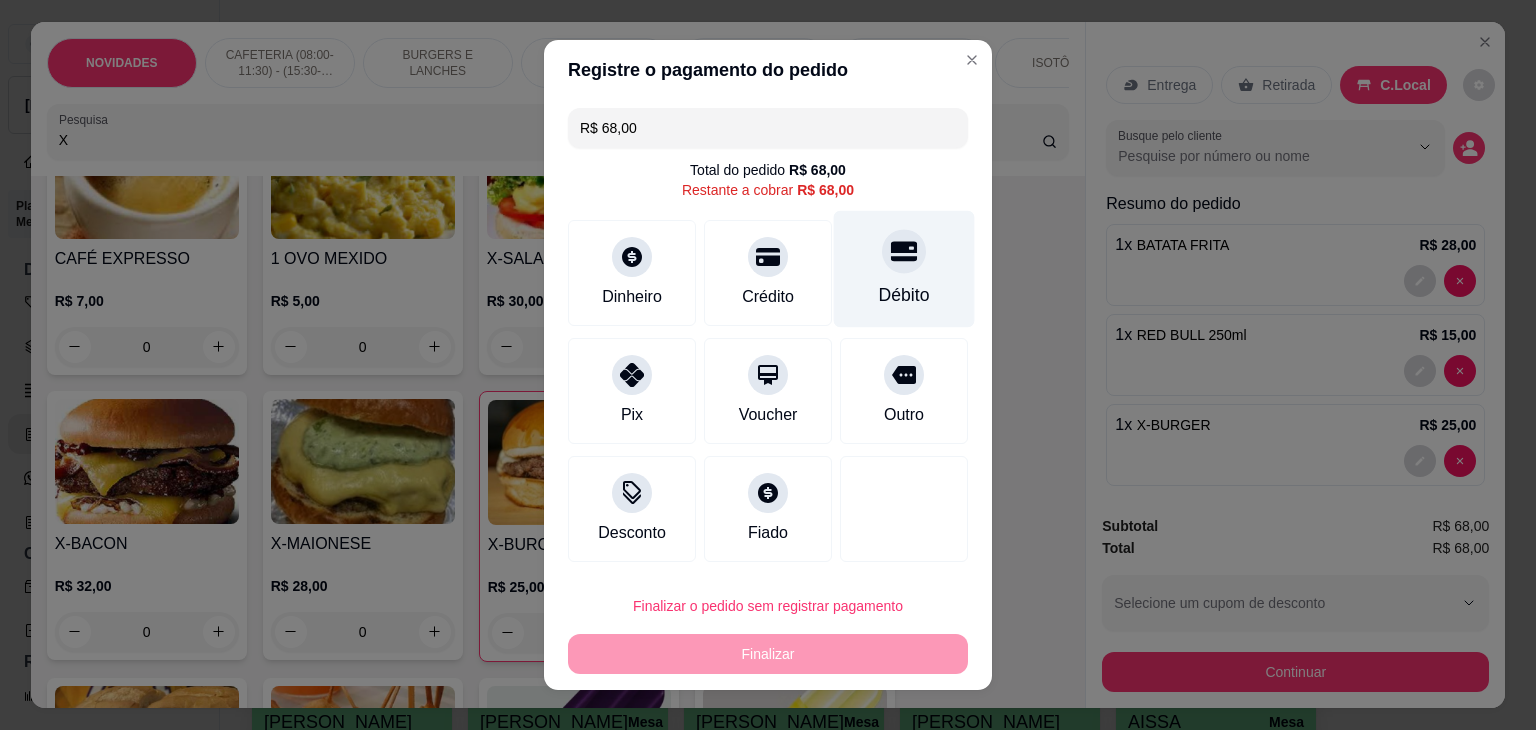 click at bounding box center (904, 251) 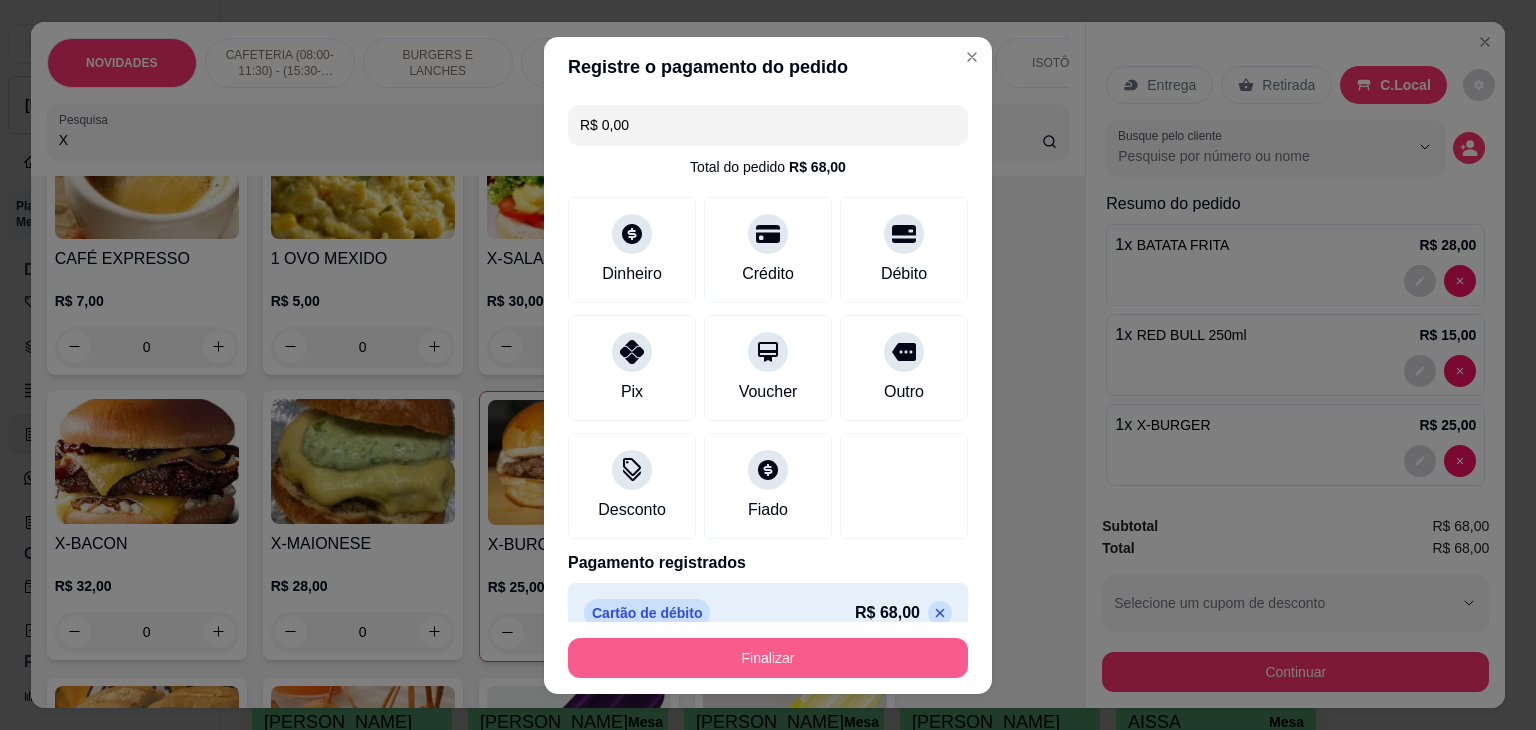 click on "Finalizar" at bounding box center (768, 658) 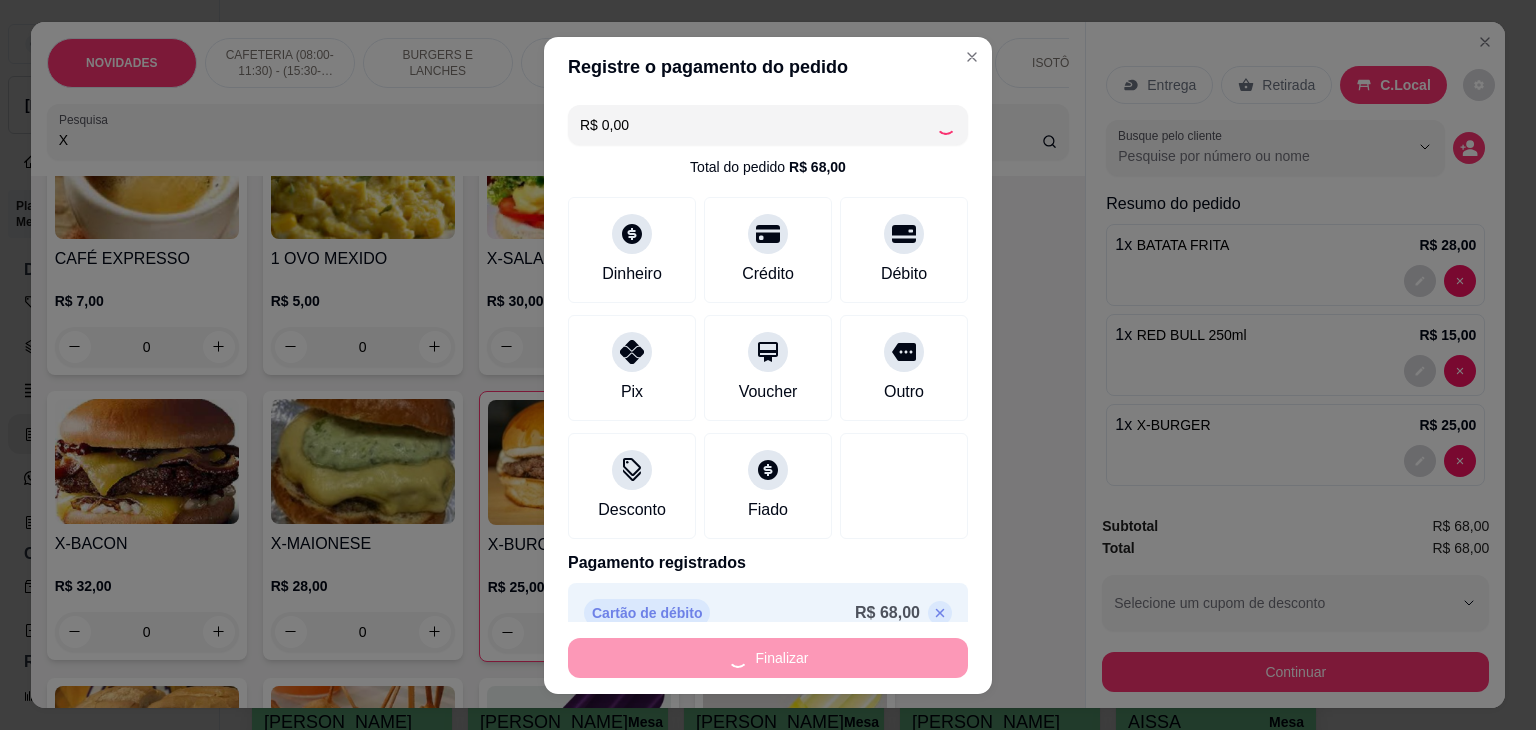 type on "0" 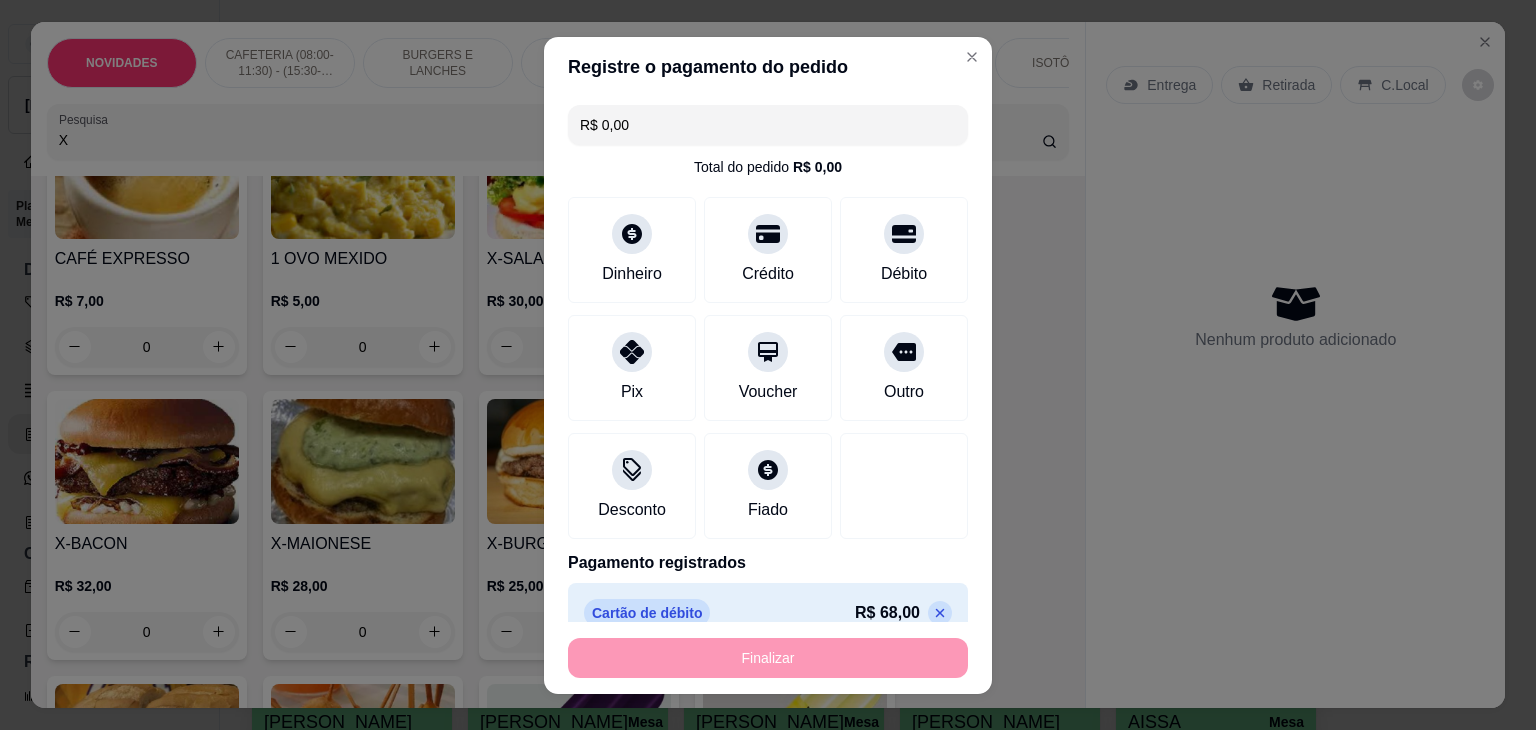 type on "-R$ 68,00" 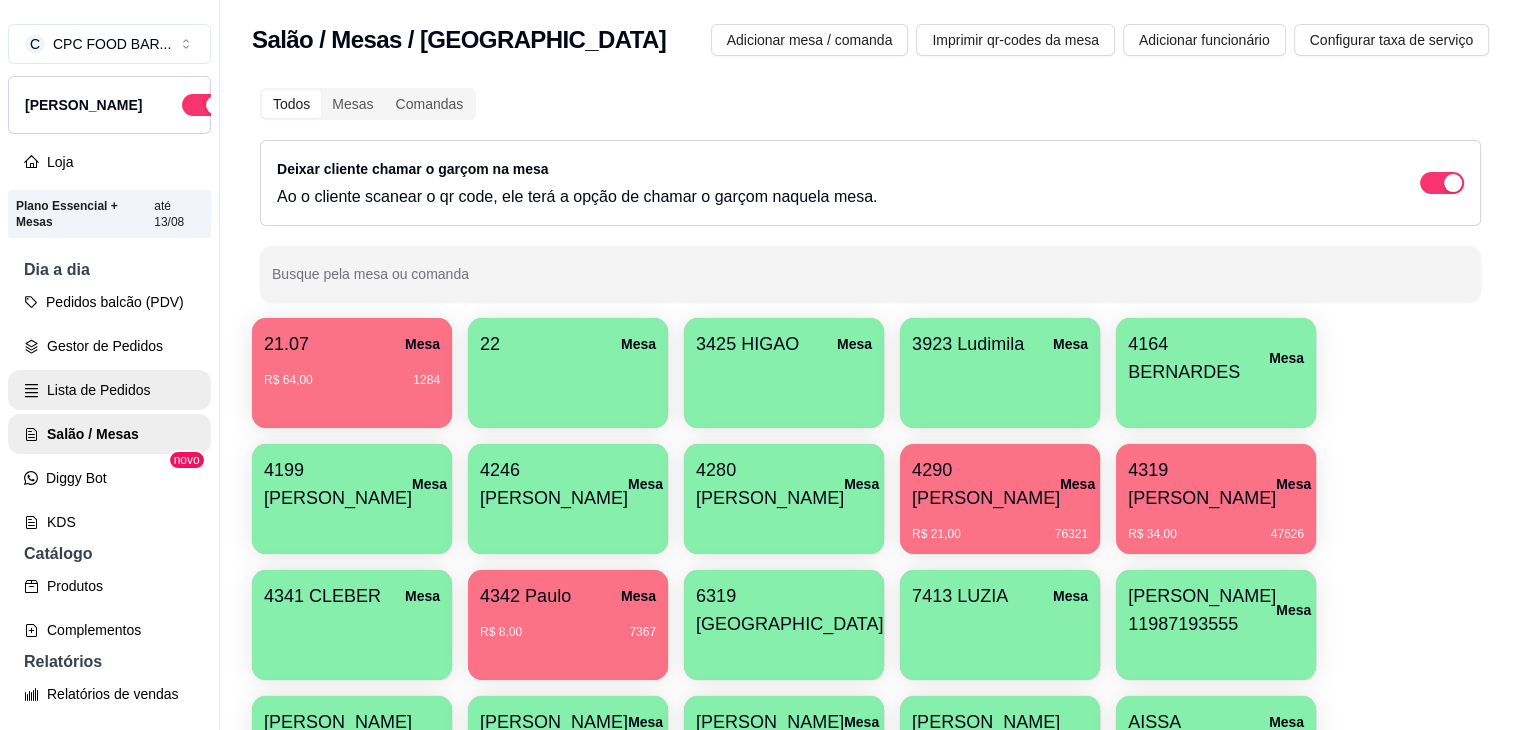 click on "Lista de Pedidos" at bounding box center [109, 390] 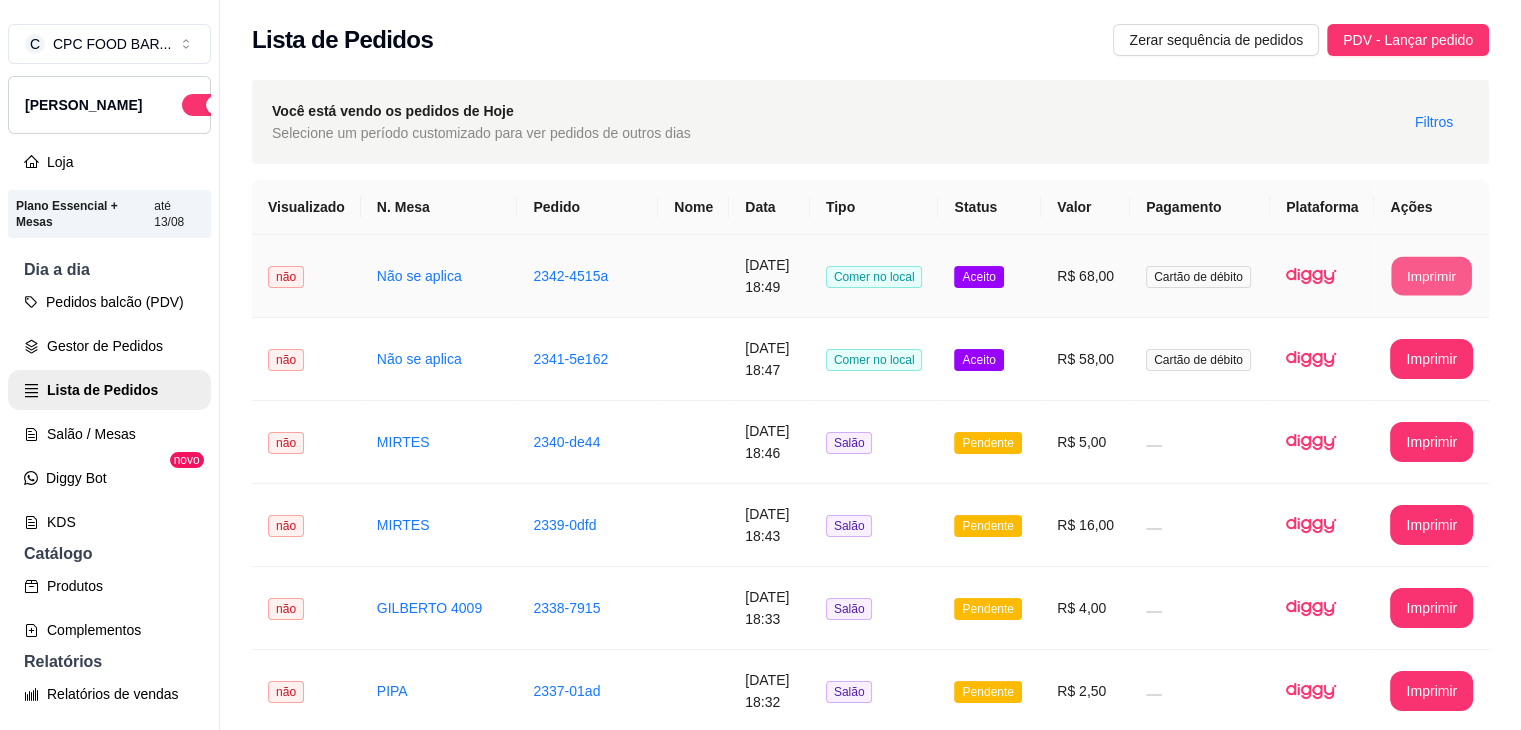 click on "Imprimir" at bounding box center (1432, 276) 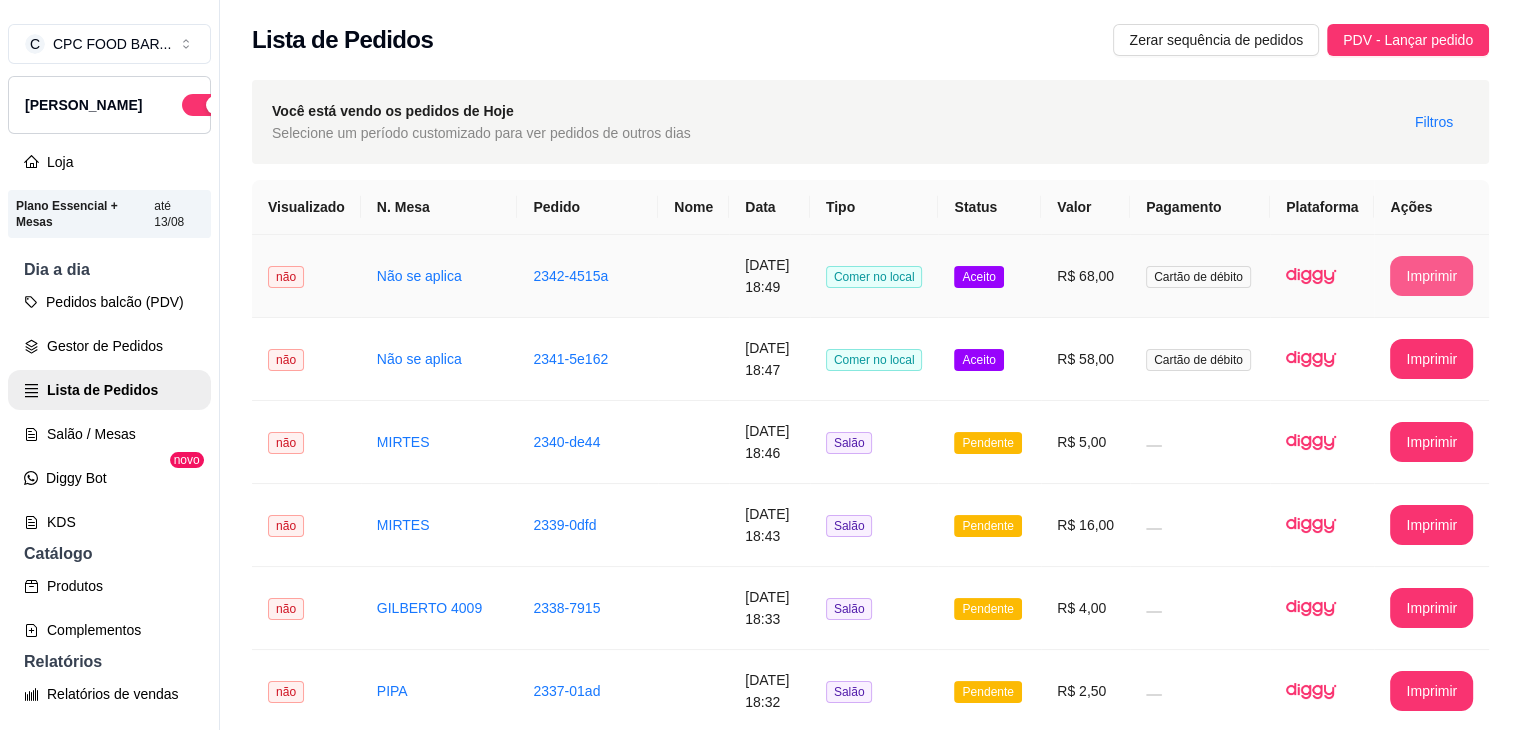 scroll, scrollTop: 0, scrollLeft: 0, axis: both 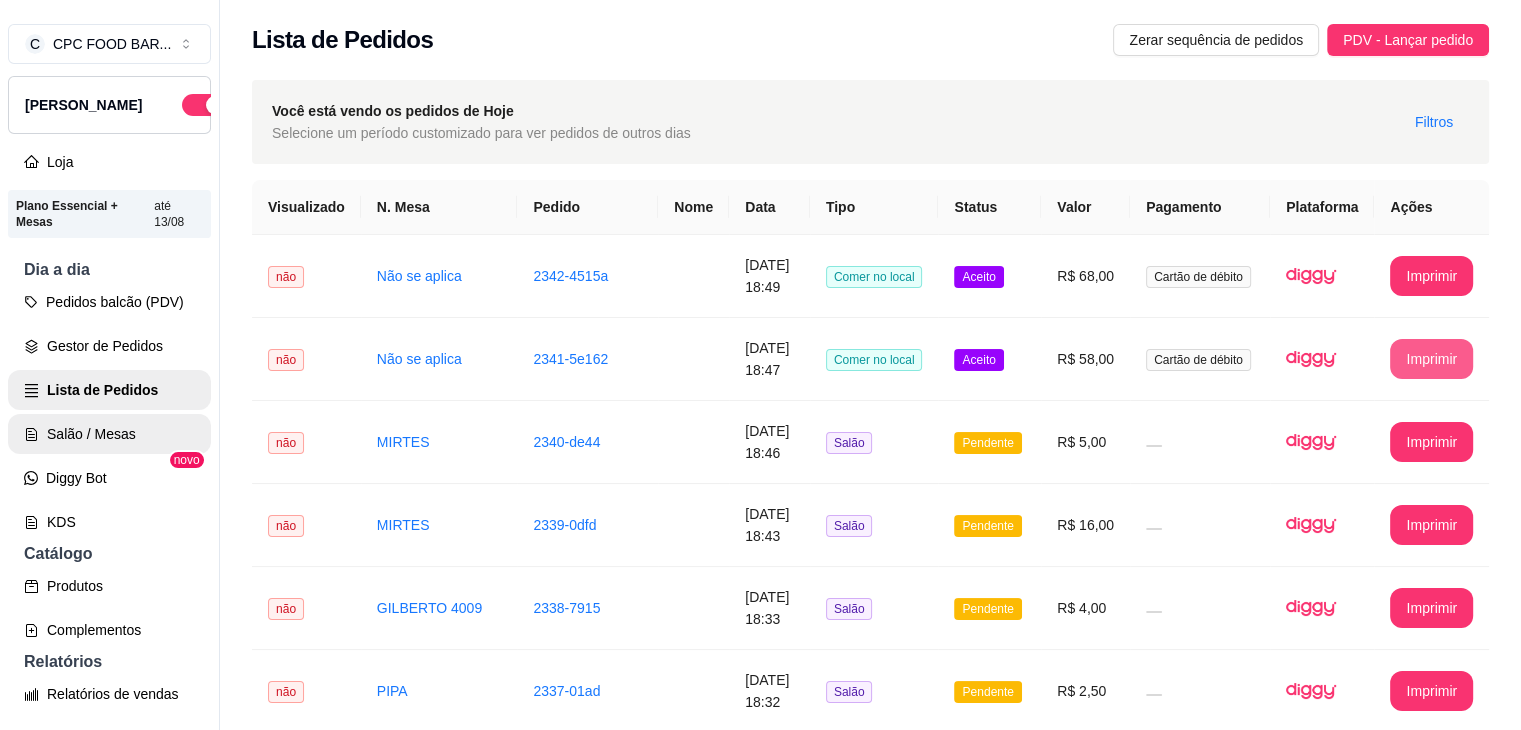 click on "Salão / Mesas" at bounding box center [109, 434] 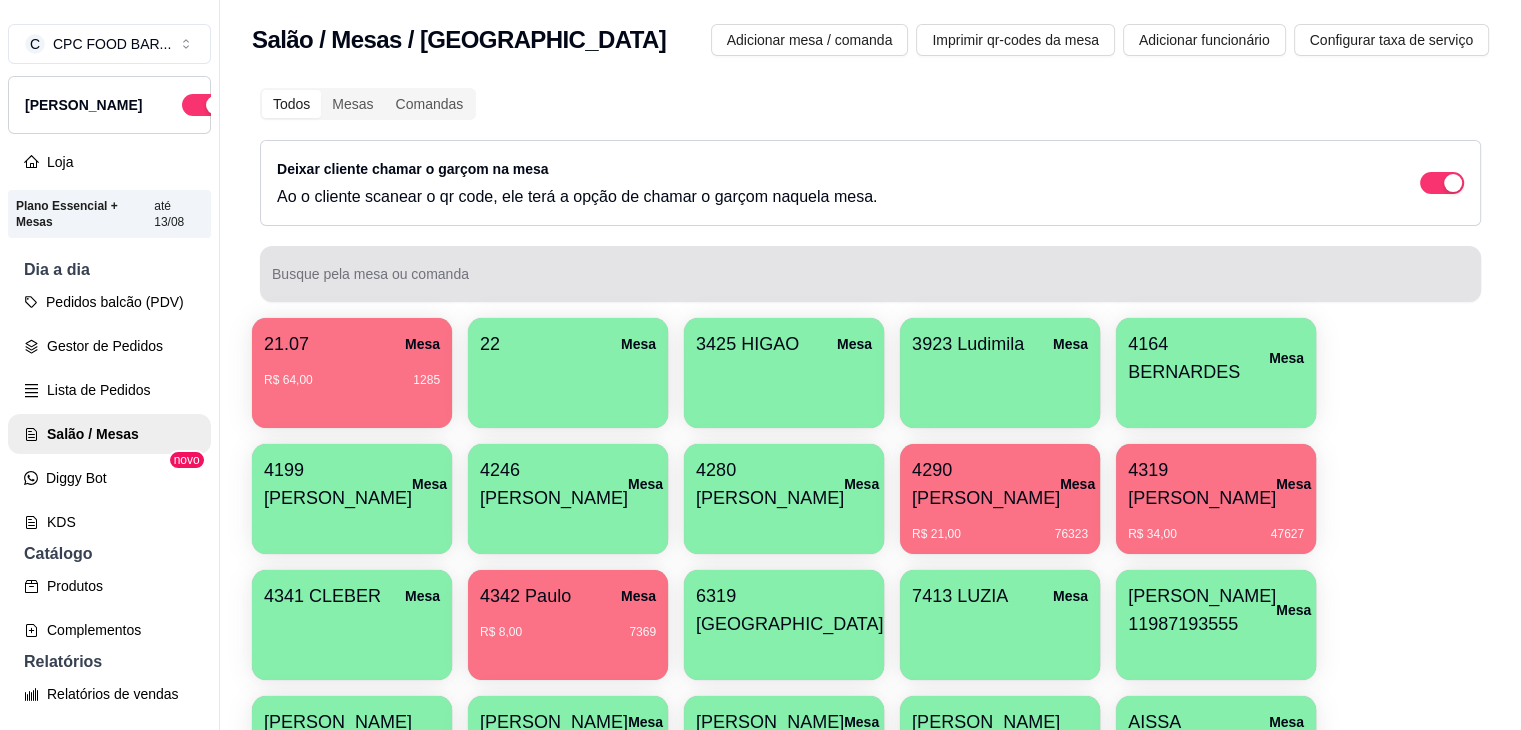 click on "Busque pela mesa ou comanda" at bounding box center (870, 282) 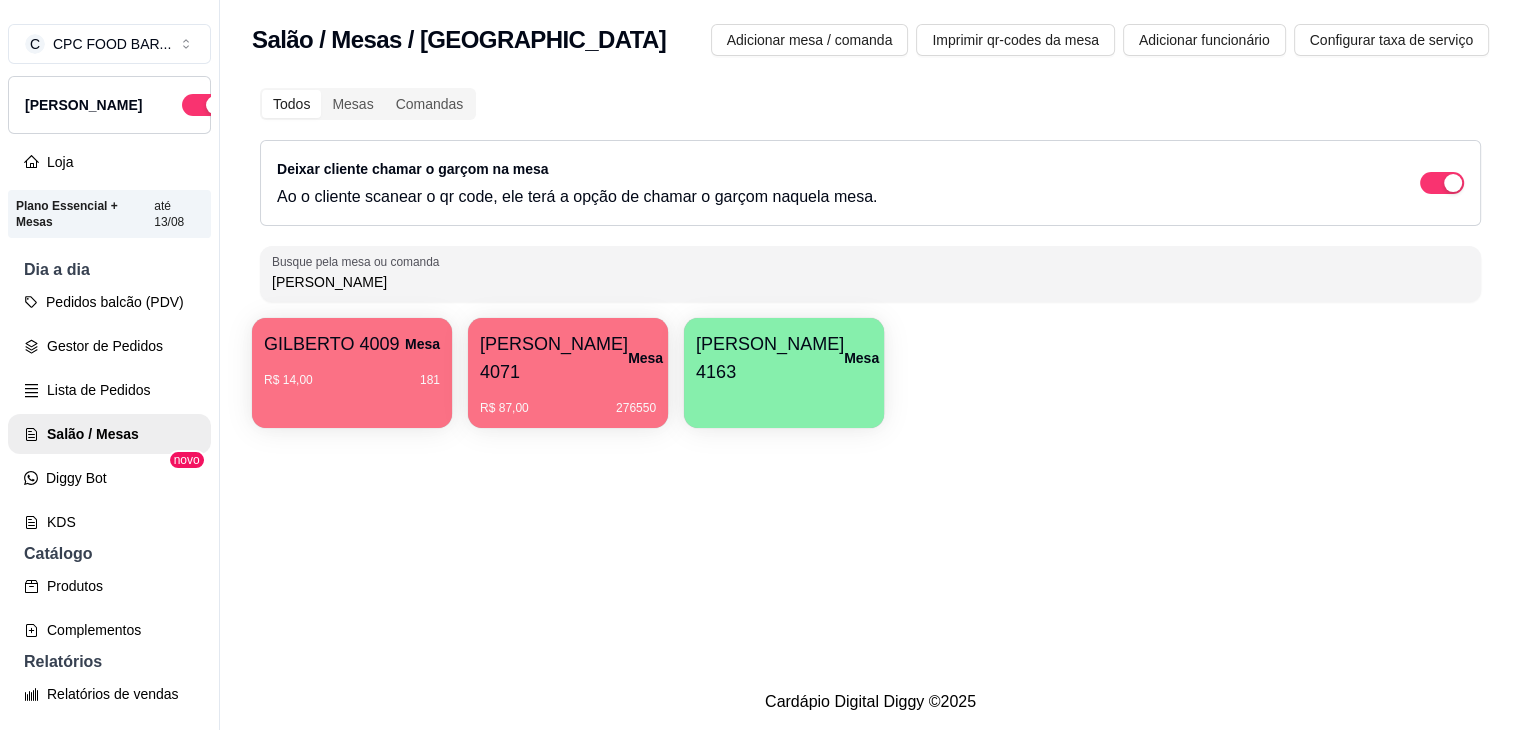 type on "[PERSON_NAME]" 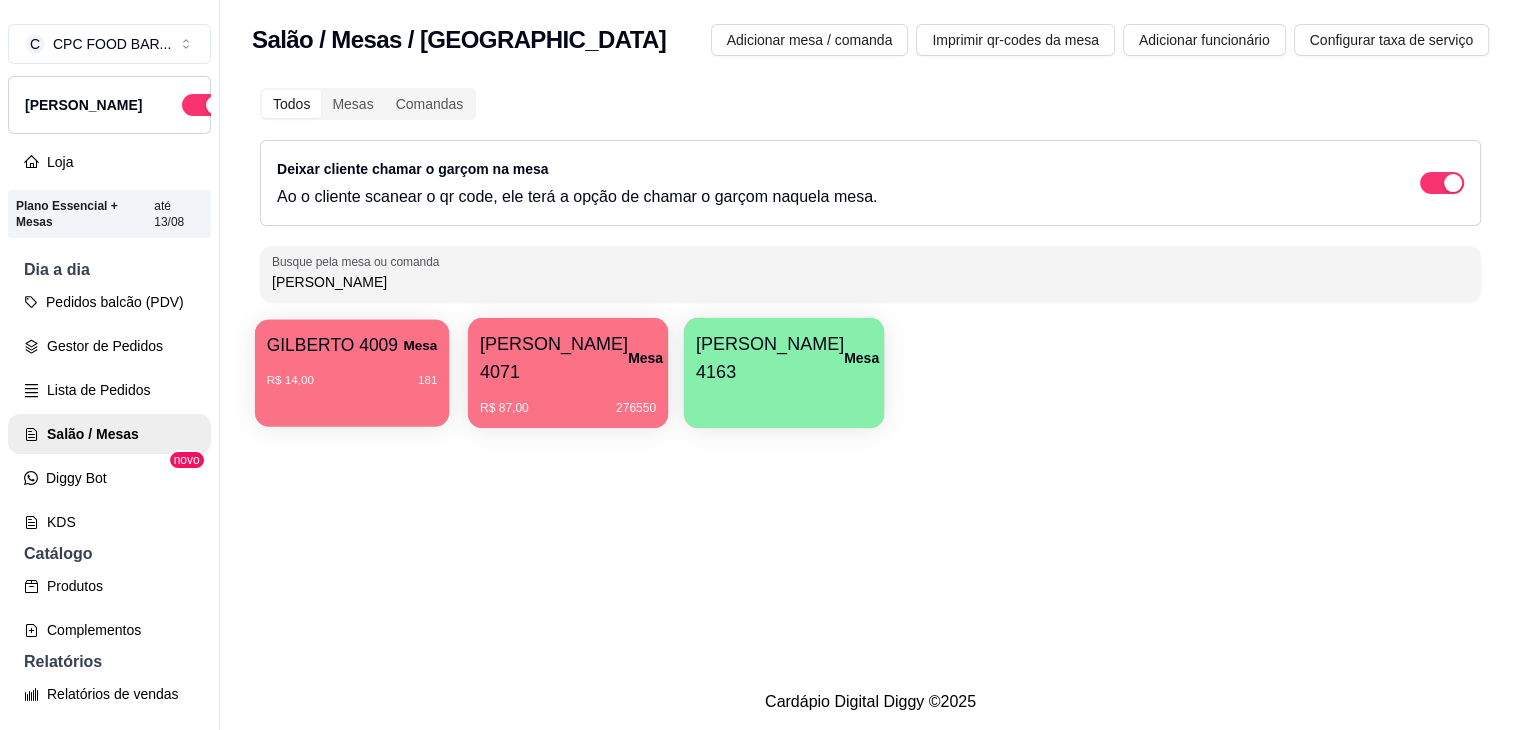 click on "R$ 14,00 181" at bounding box center [352, 372] 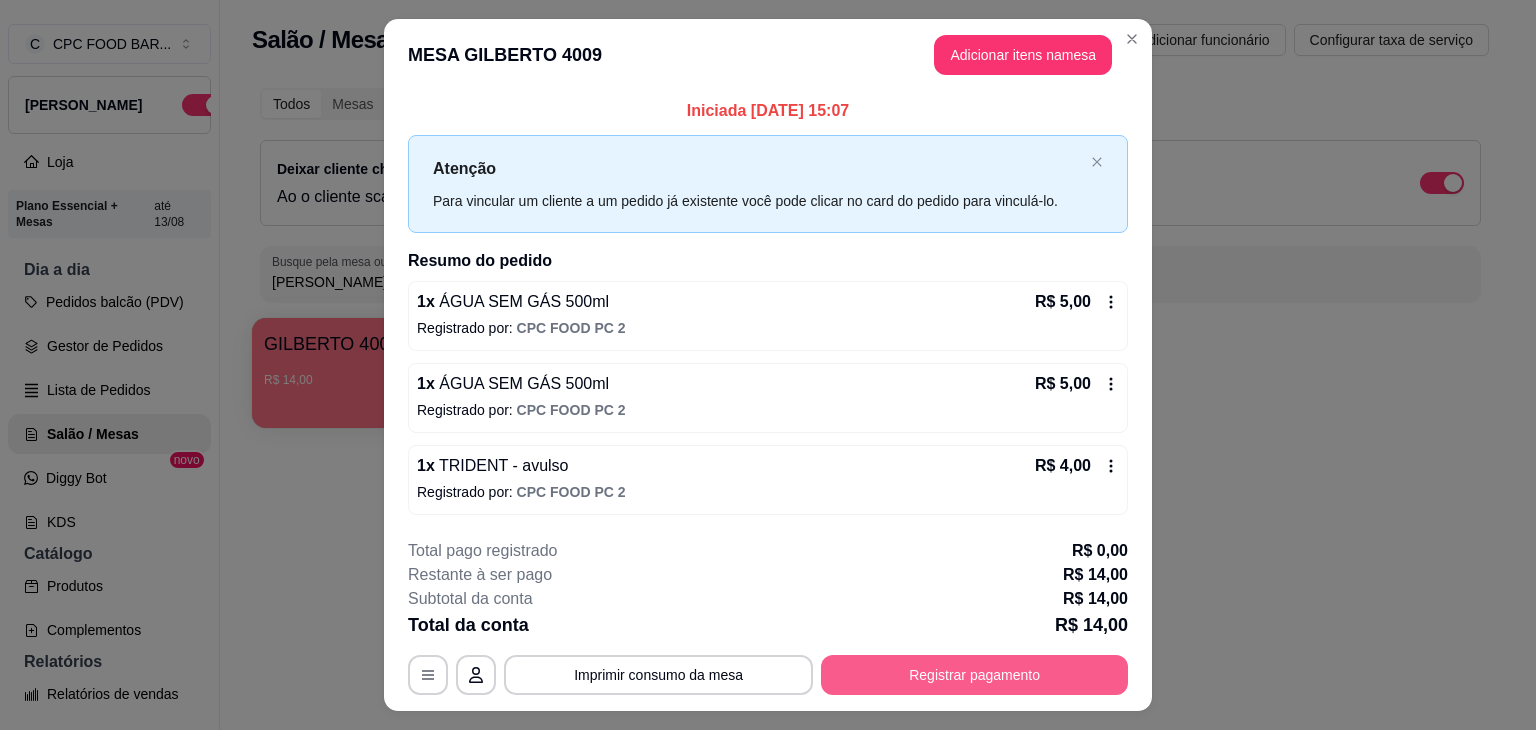 click on "Registrar pagamento" at bounding box center [974, 675] 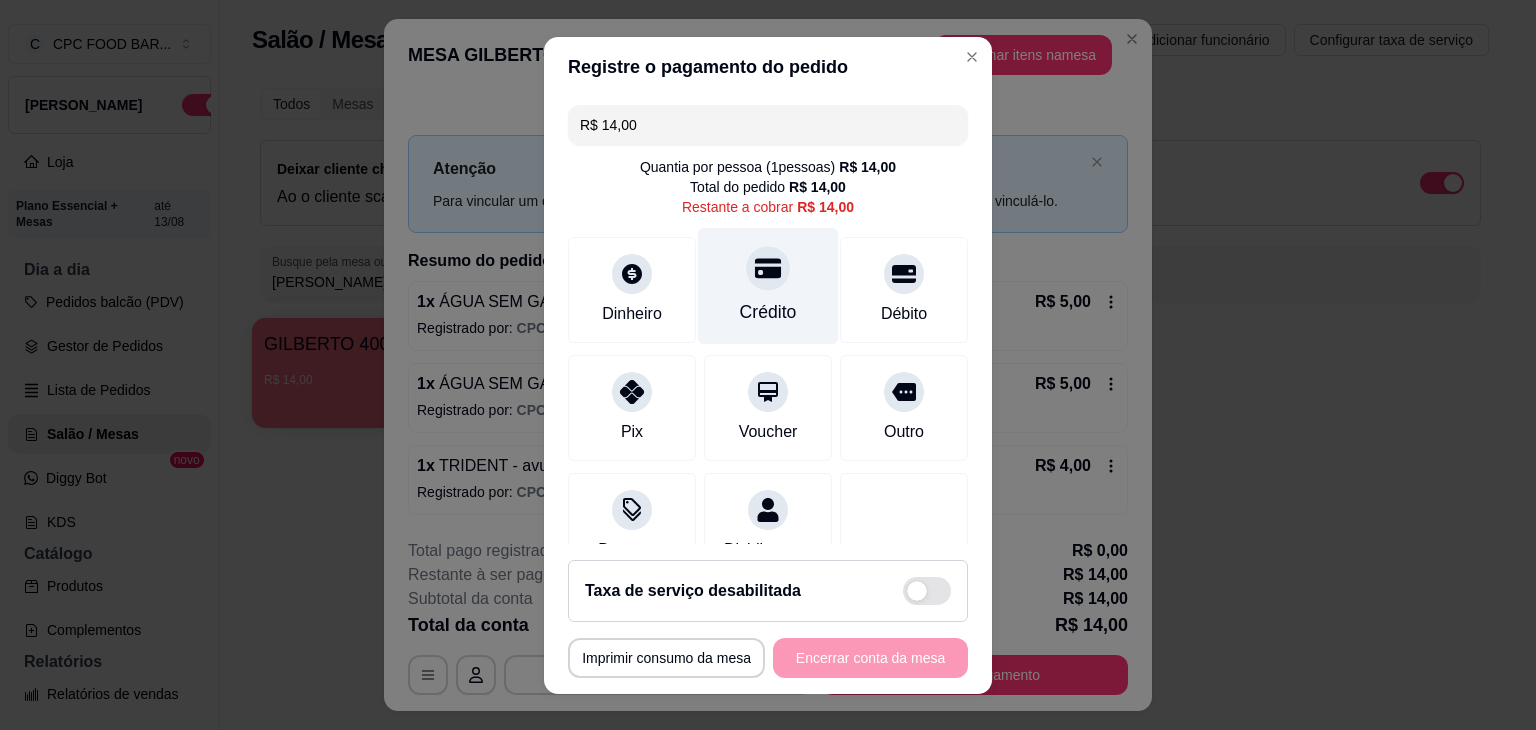 click on "Crédito" at bounding box center [768, 285] 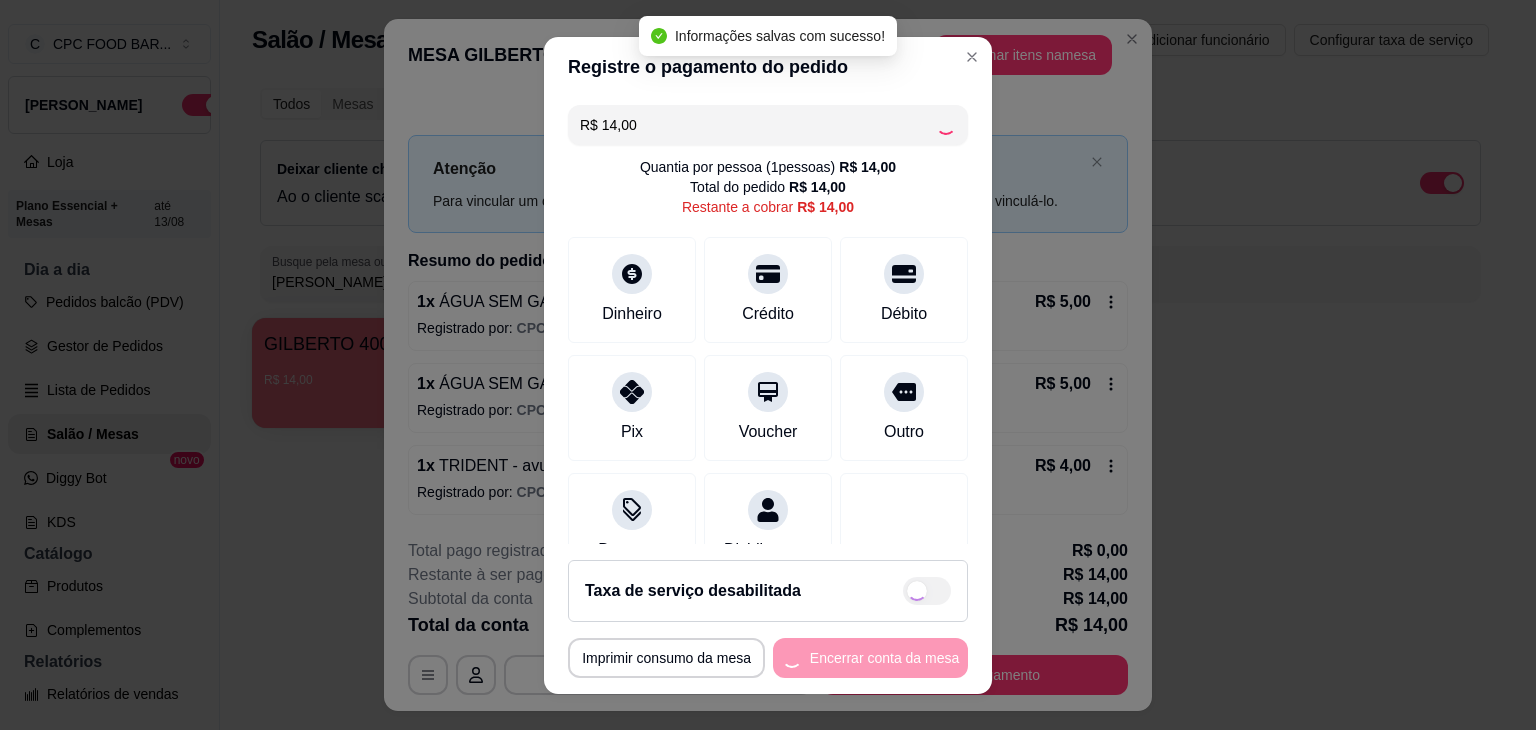 type on "R$ 0,00" 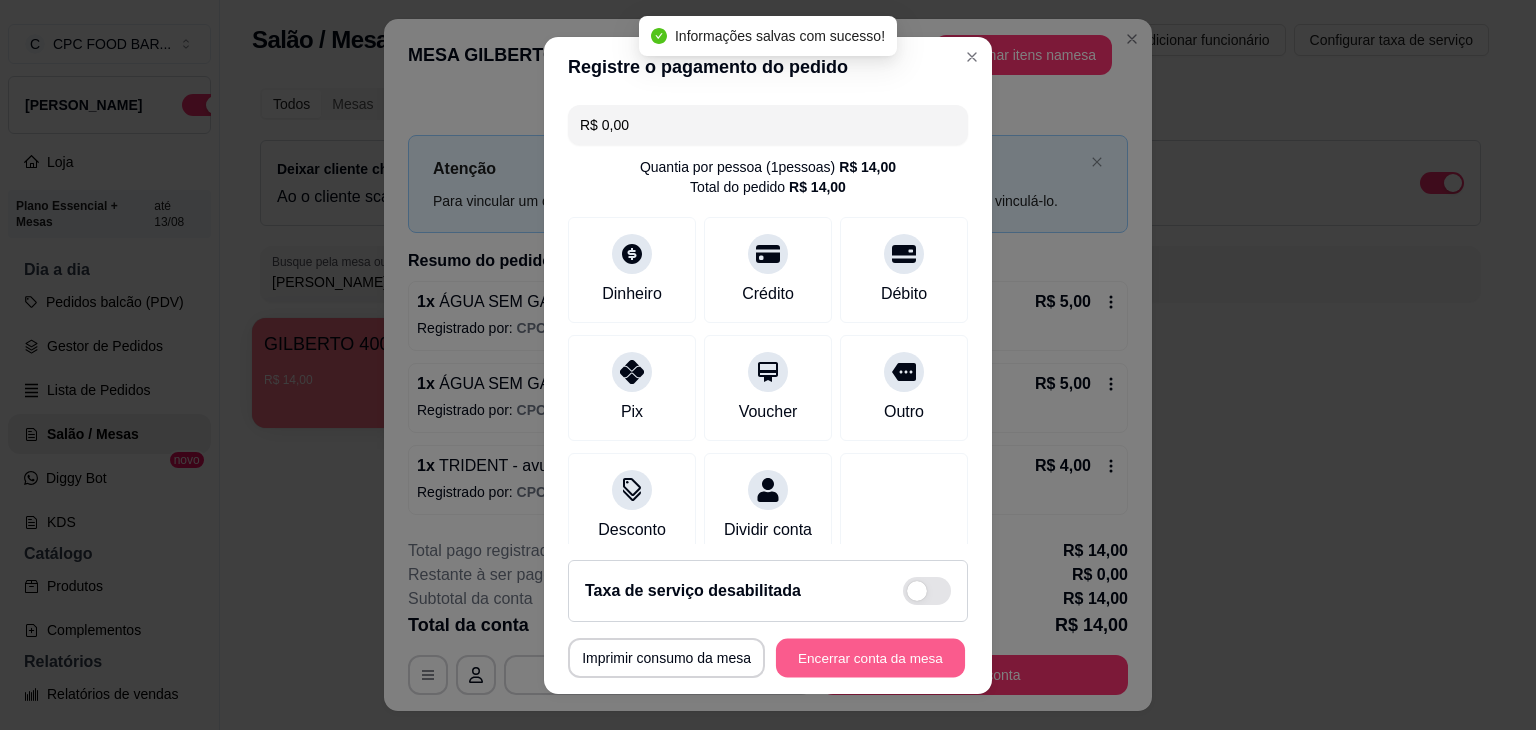 click on "Encerrar conta da mesa" at bounding box center [870, 657] 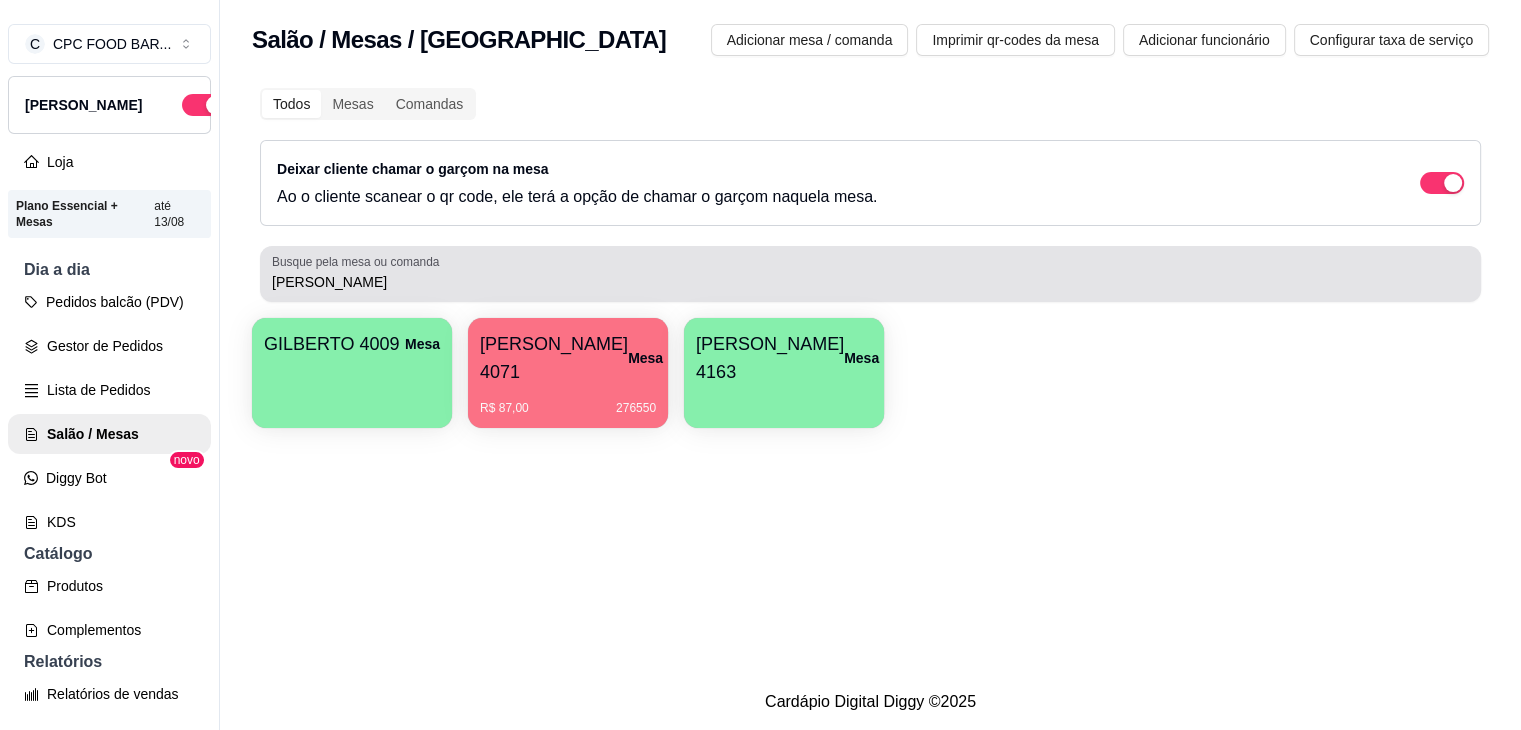 click on "[PERSON_NAME]" at bounding box center (870, 274) 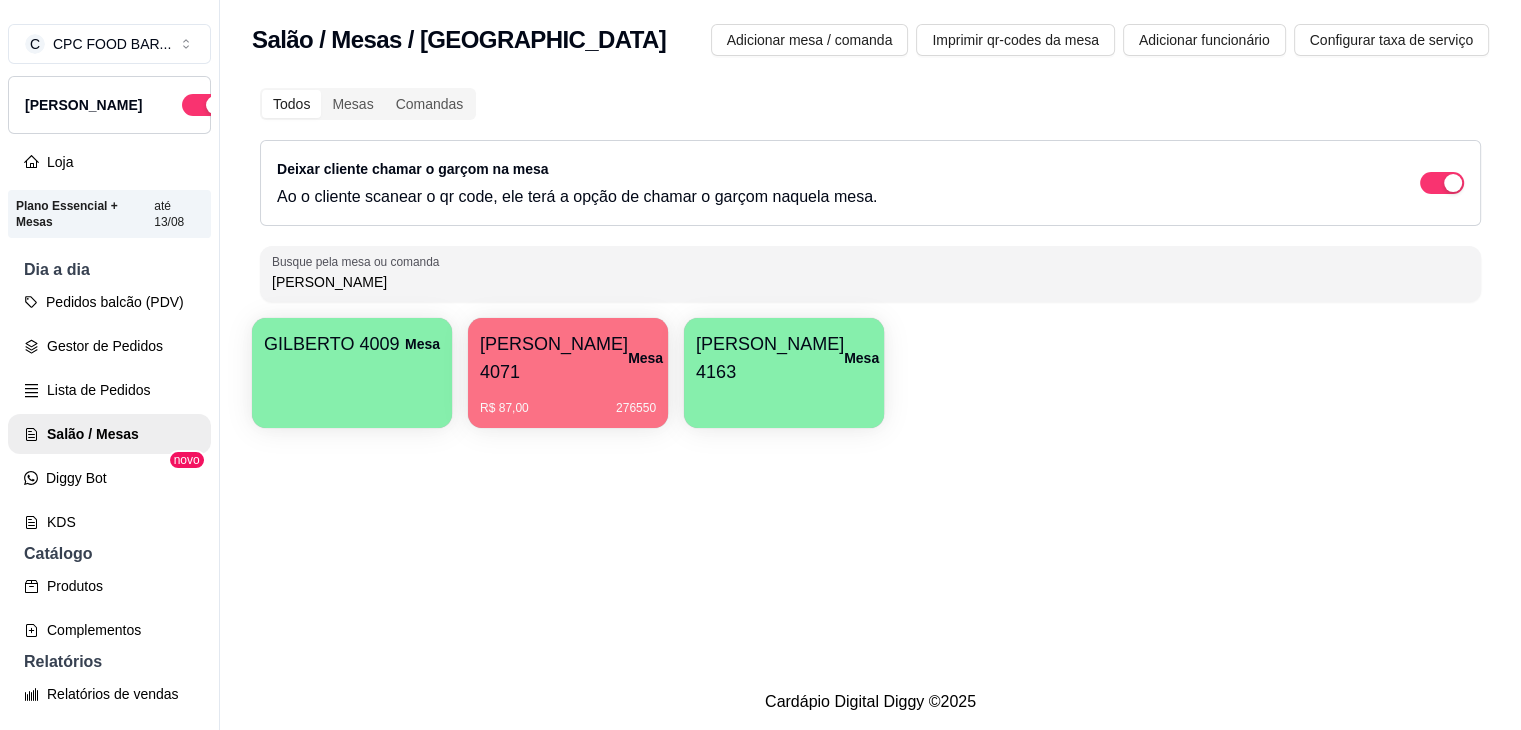 click on "[PERSON_NAME]" at bounding box center (870, 282) 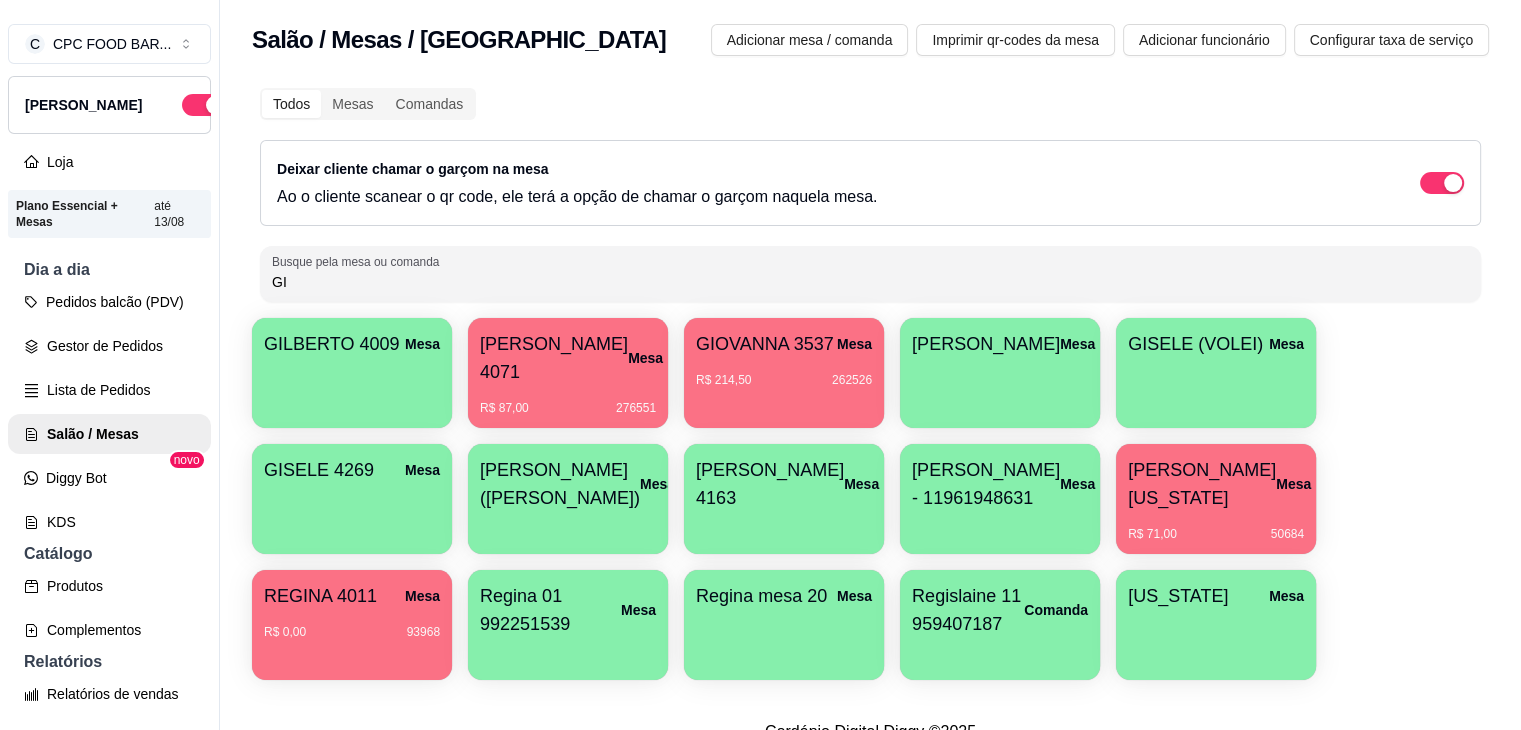 type on "G" 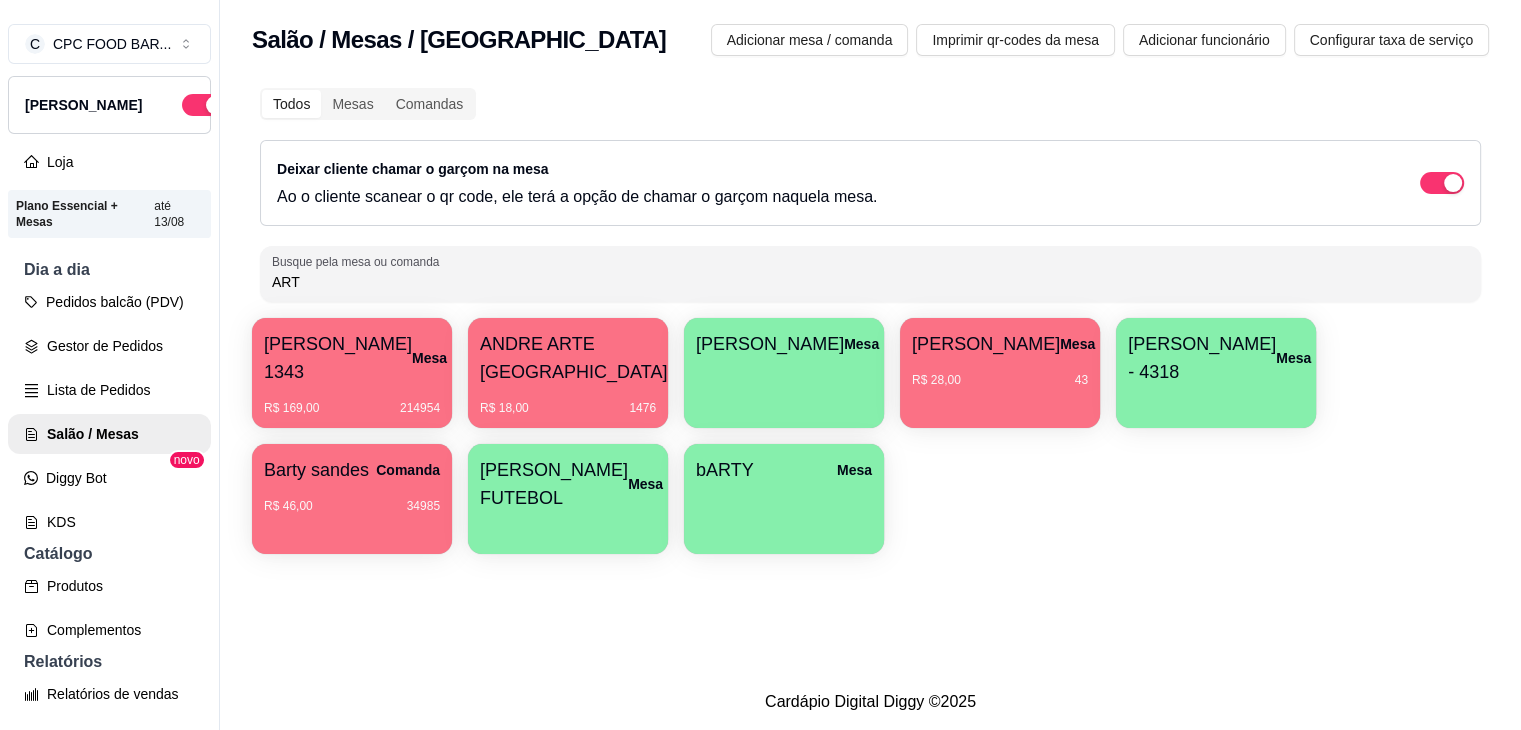 type on "ART" 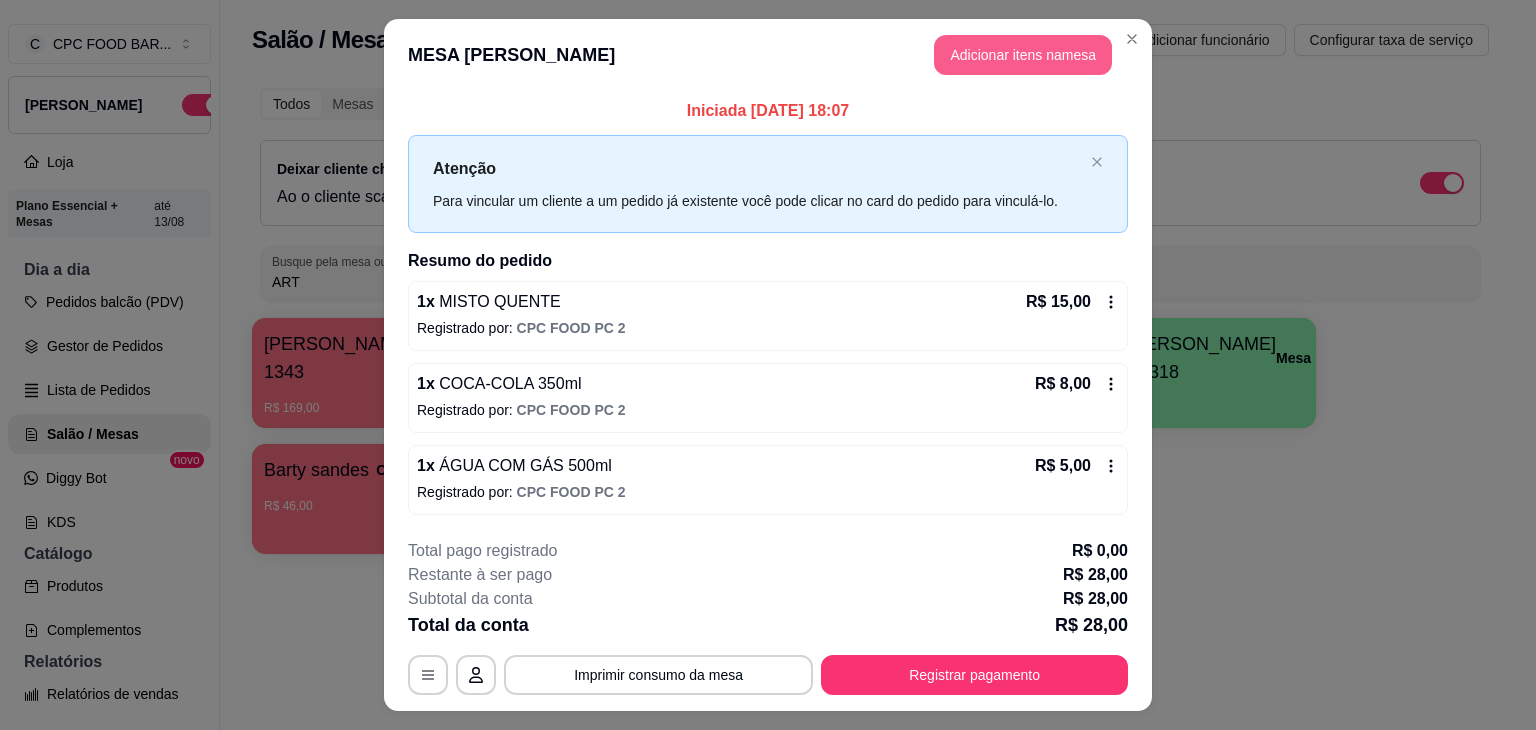 click on "Adicionar itens na  mesa" at bounding box center (1023, 55) 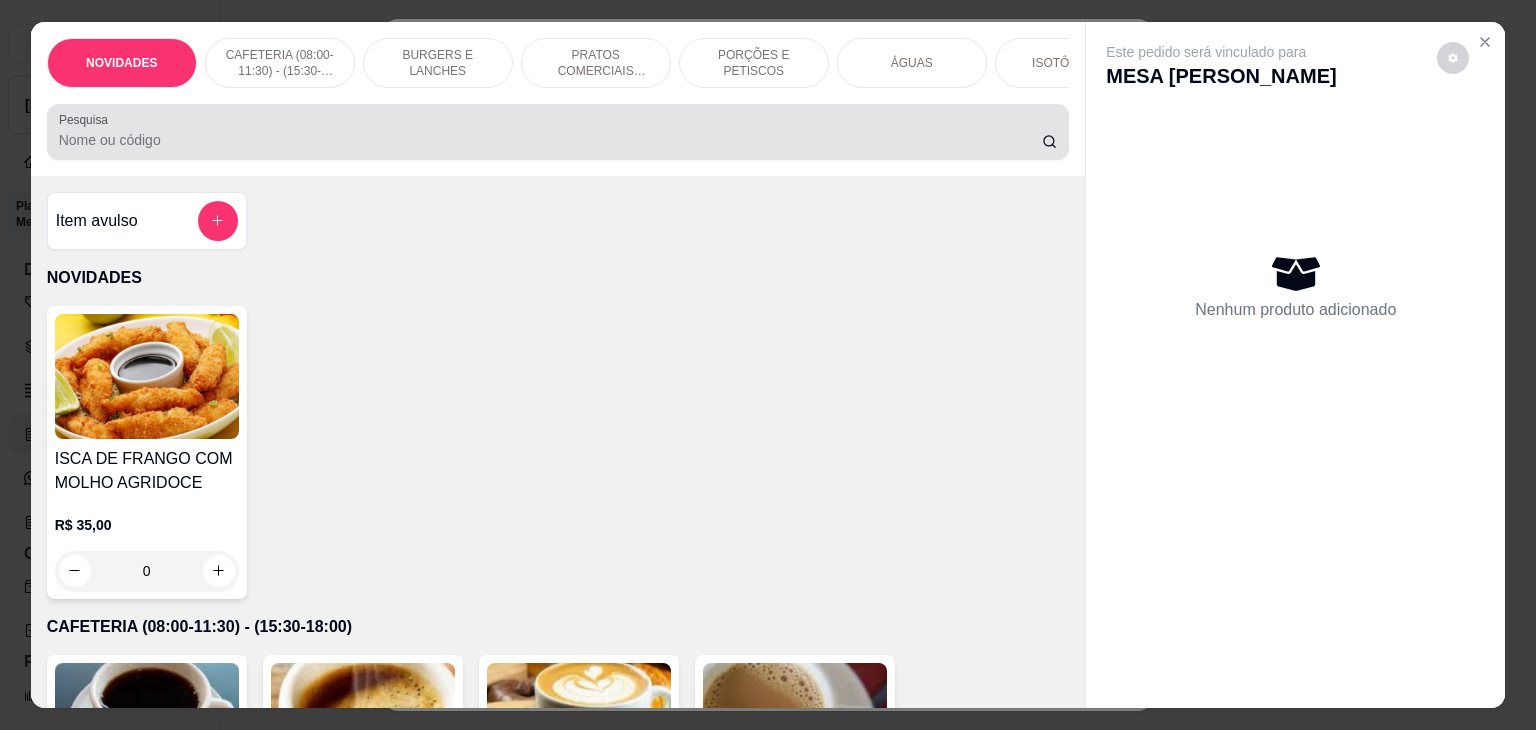 click on "Pesquisa" at bounding box center (550, 140) 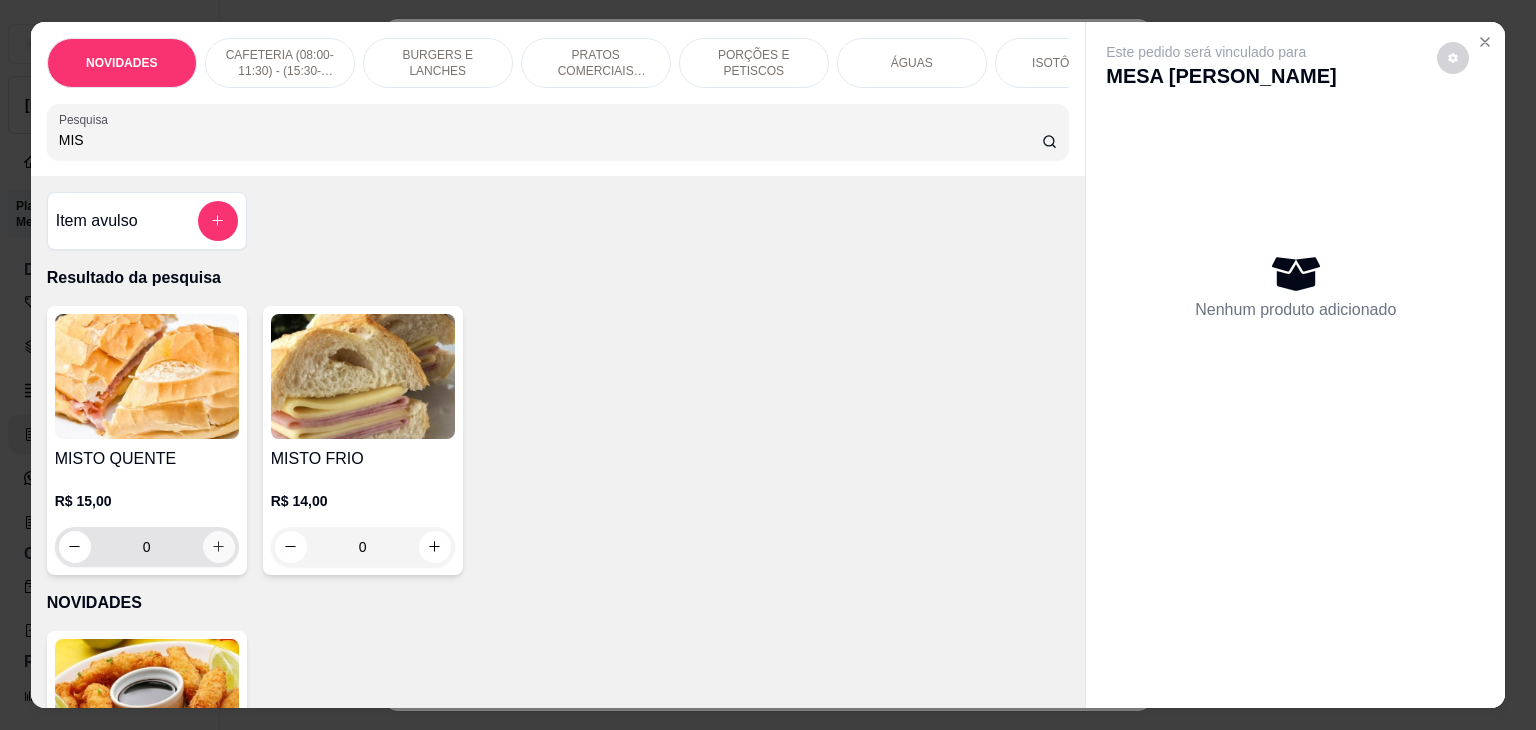 type on "MIS" 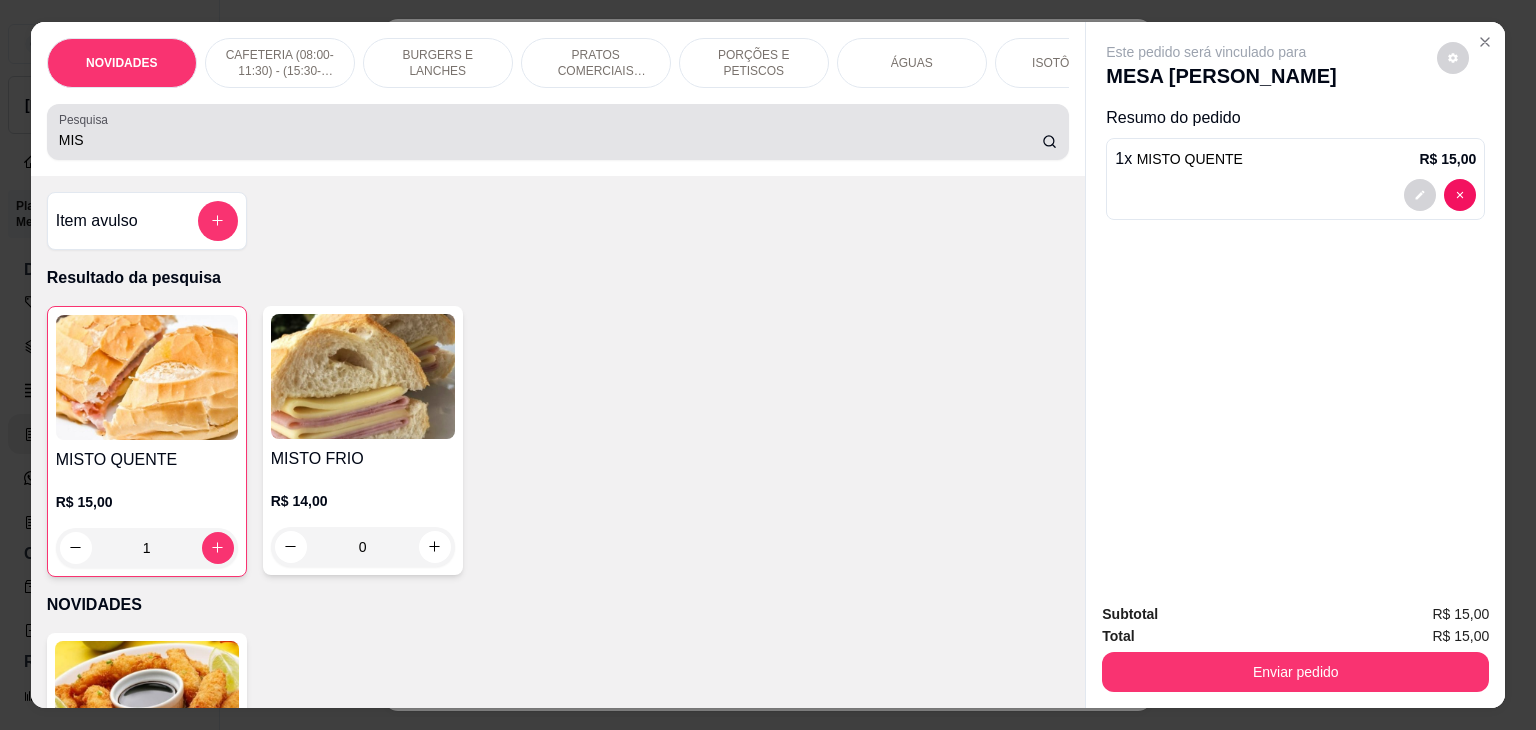 click on "MIS" at bounding box center (558, 132) 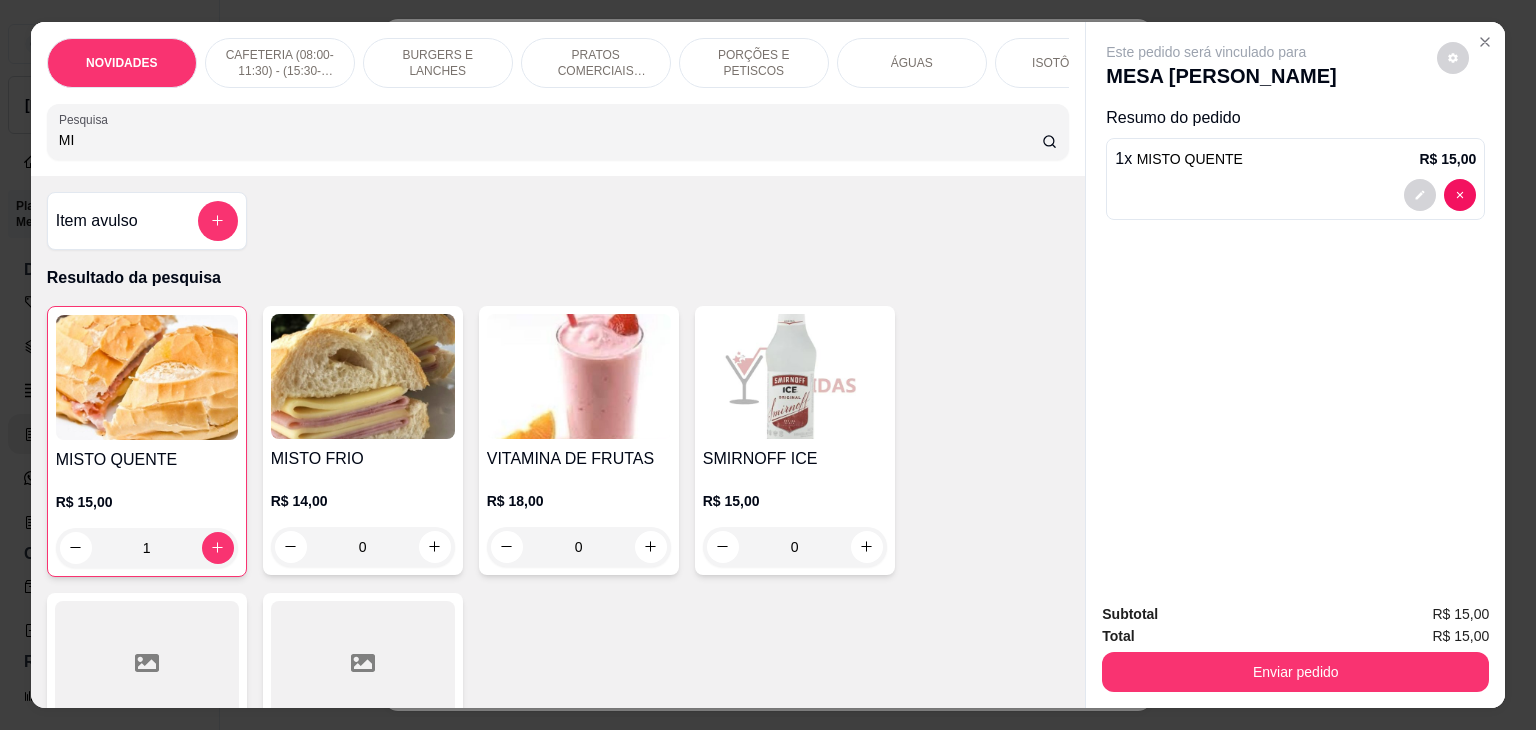 type on "M" 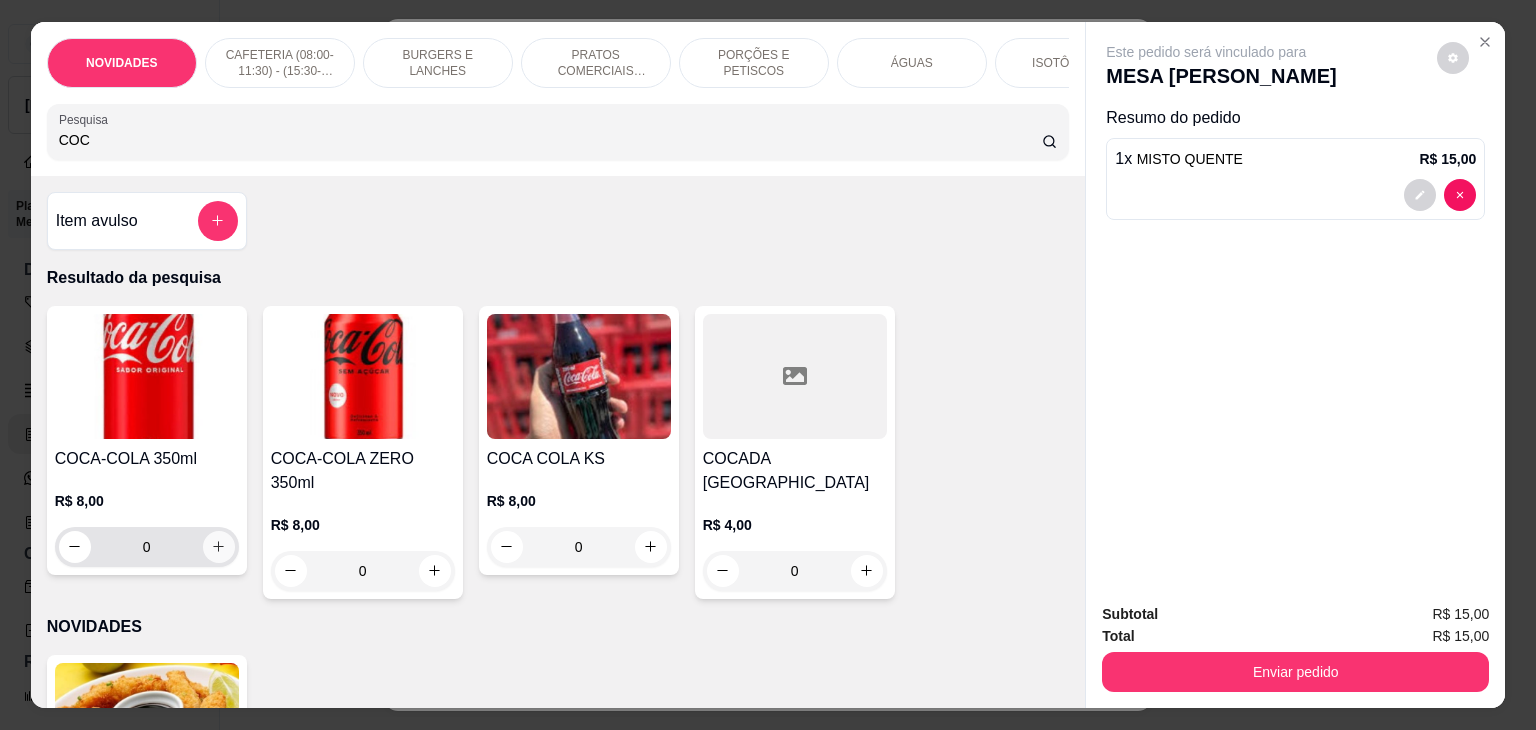 type on "COC" 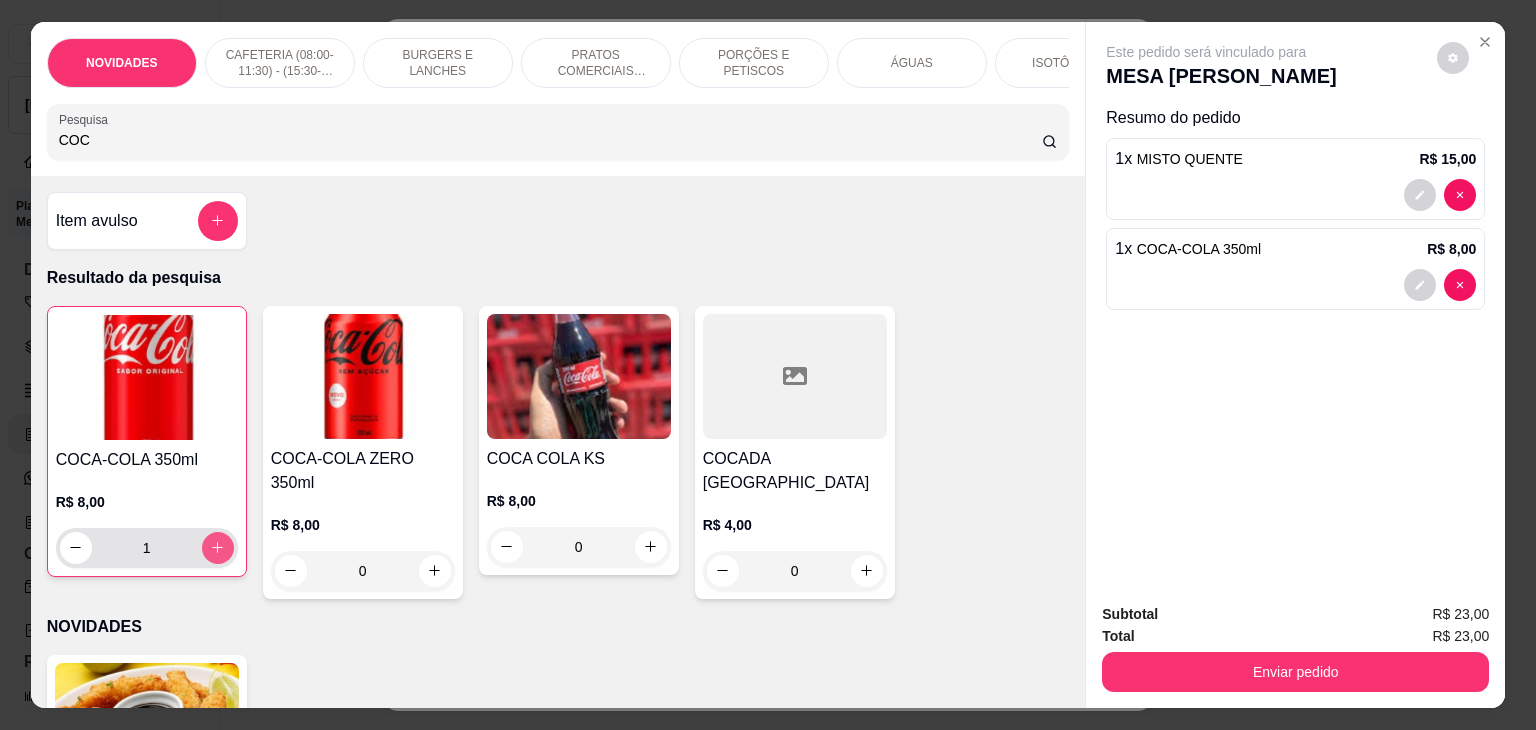 type on "1" 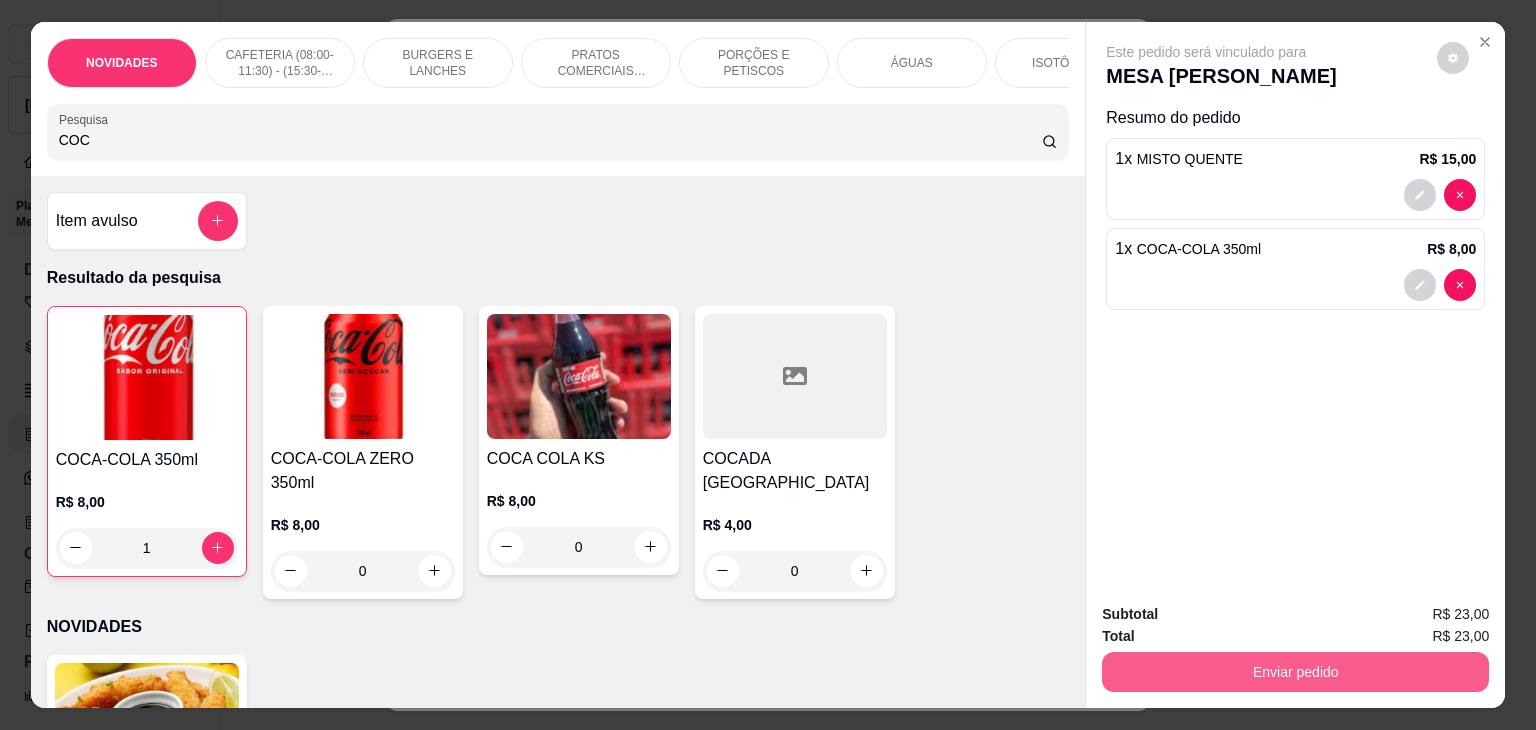 click on "Enviar pedido" at bounding box center (1295, 669) 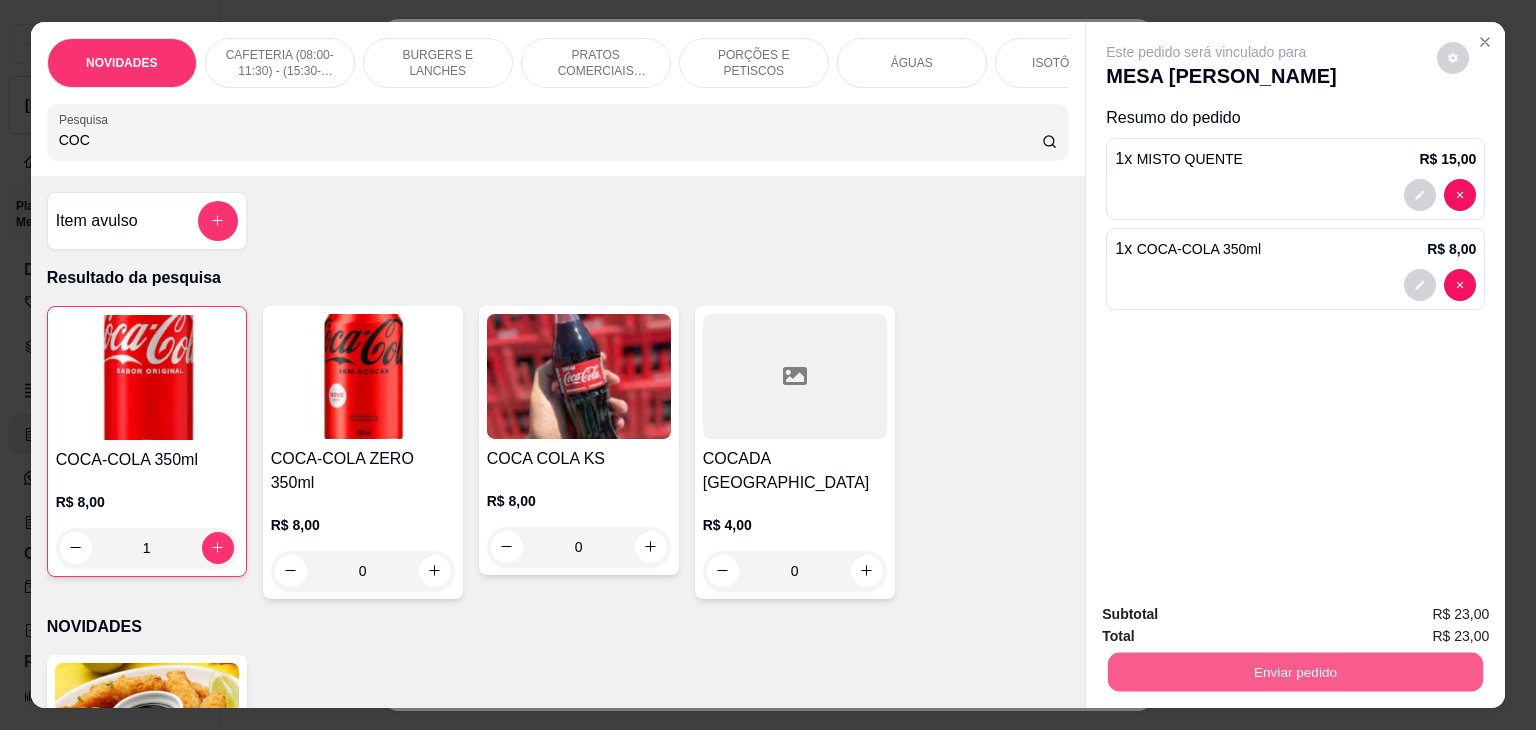 click on "Enviar pedido" at bounding box center (1295, 672) 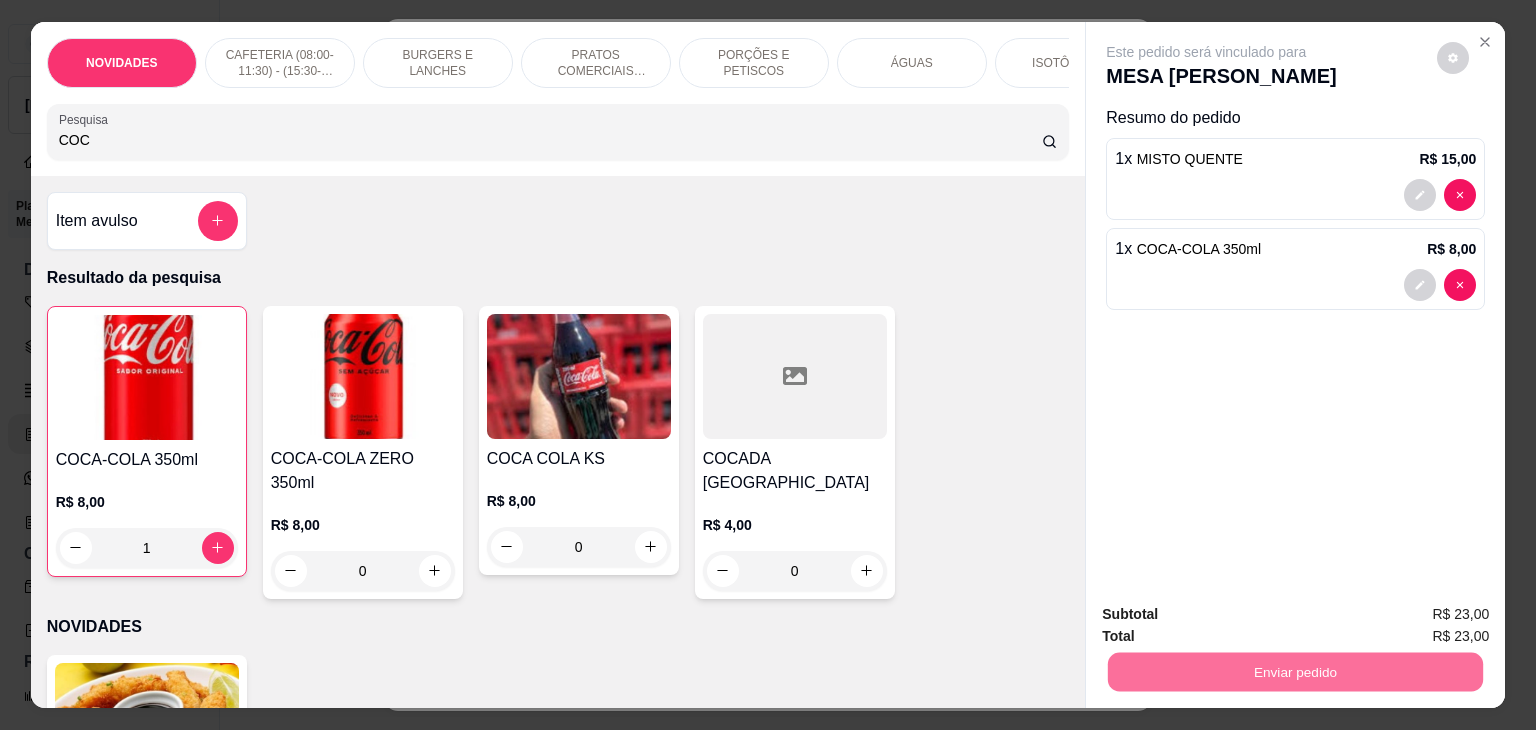 click on "Não registrar e enviar pedido" at bounding box center [1229, 614] 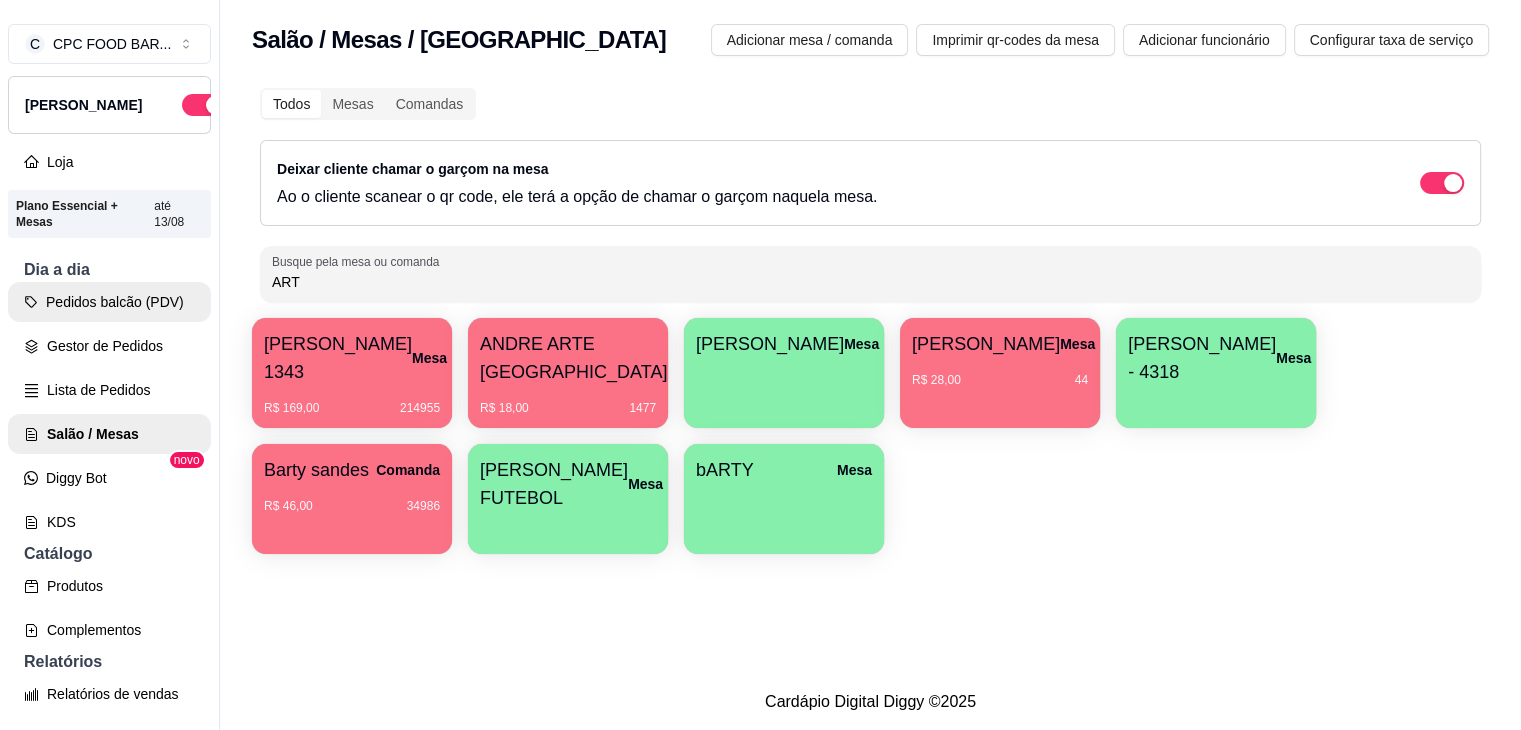 click on "Pedidos balcão (PDV)" at bounding box center [109, 302] 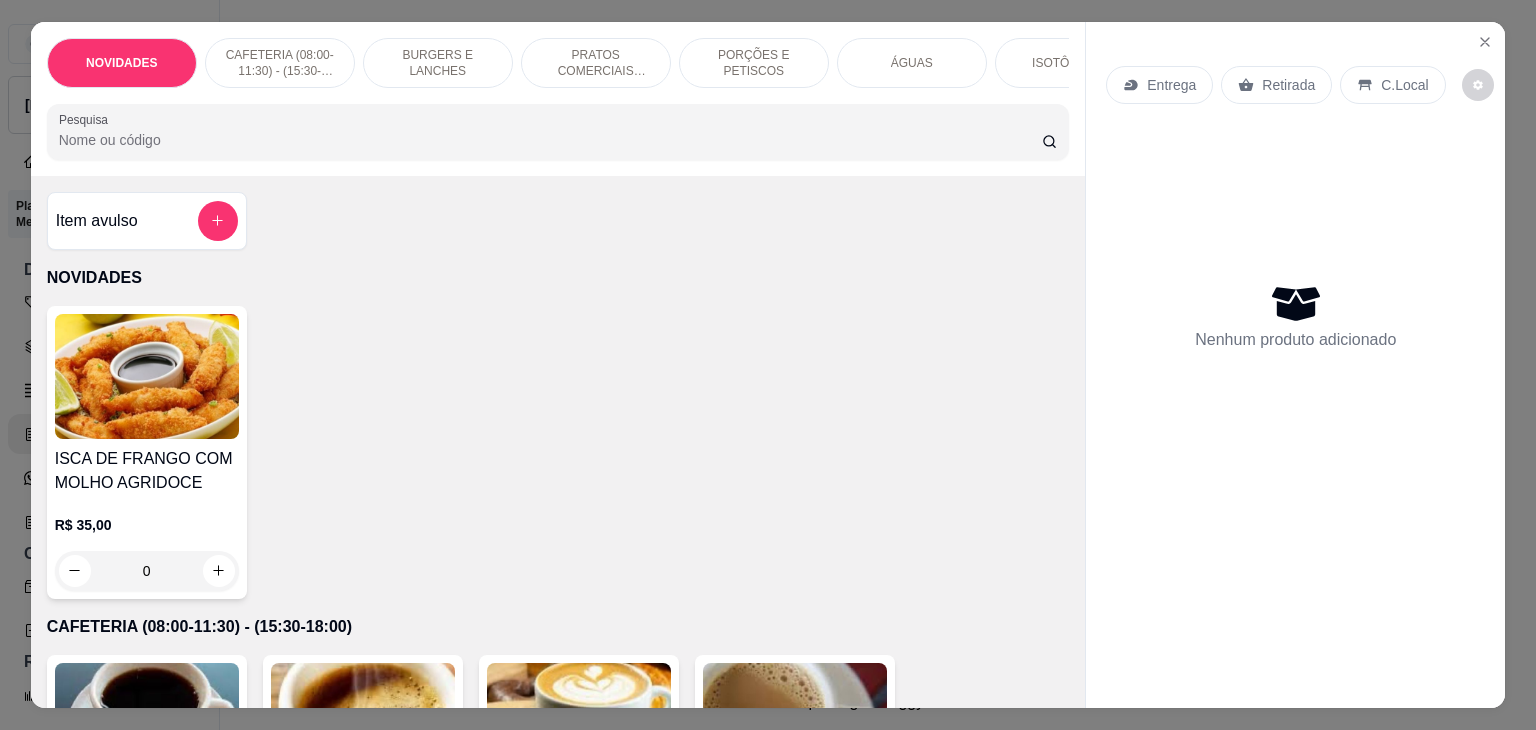 click on "Pesquisa" at bounding box center (550, 140) 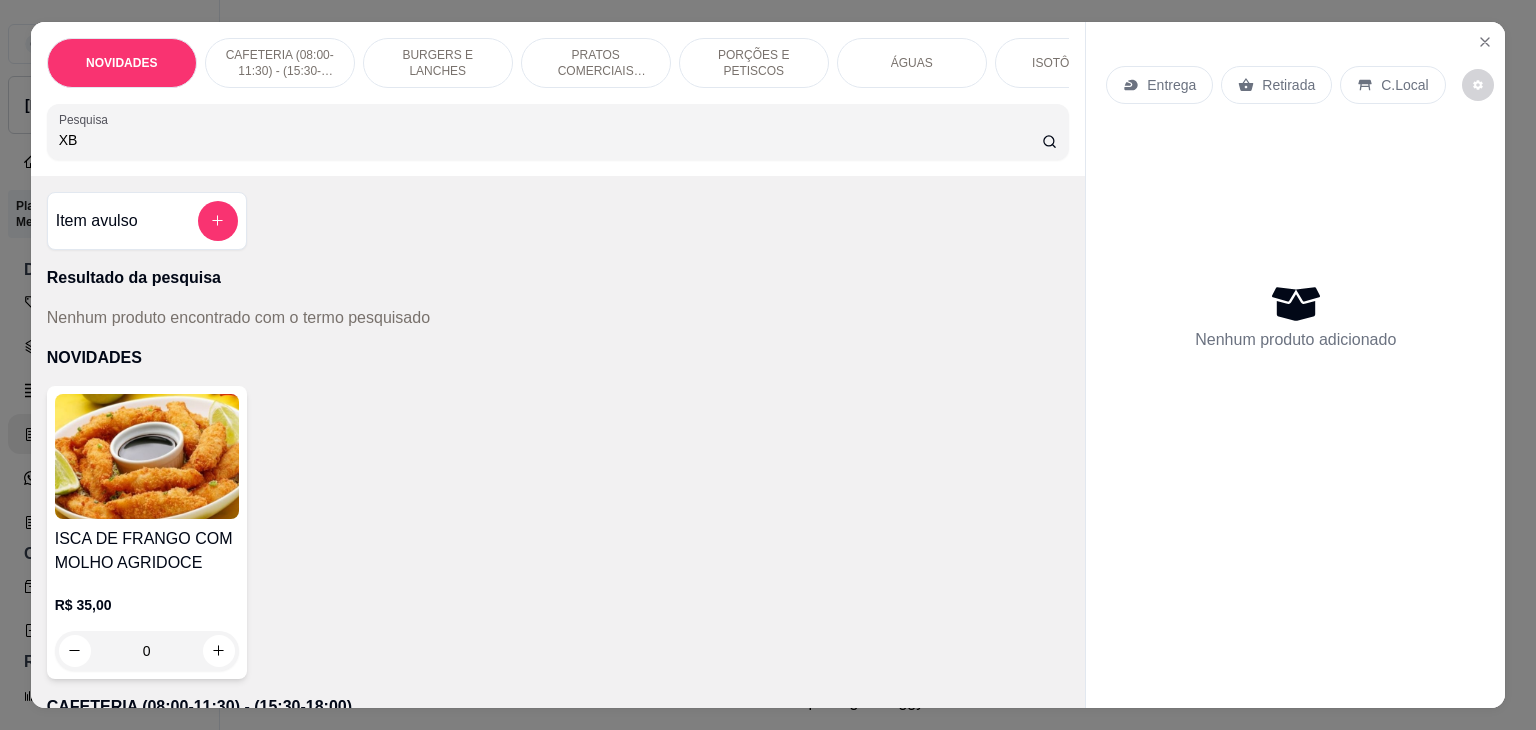 type on "X" 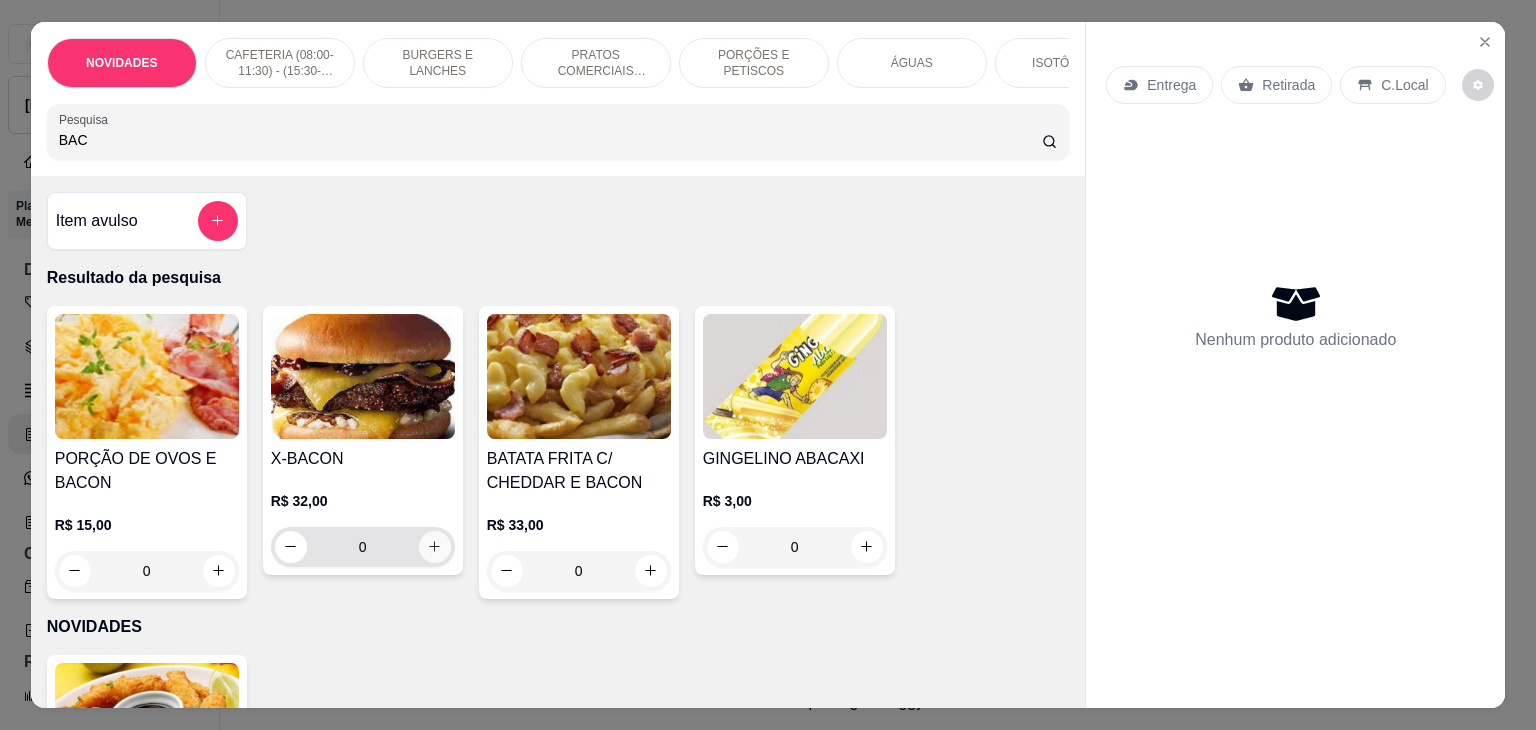 type on "BAC" 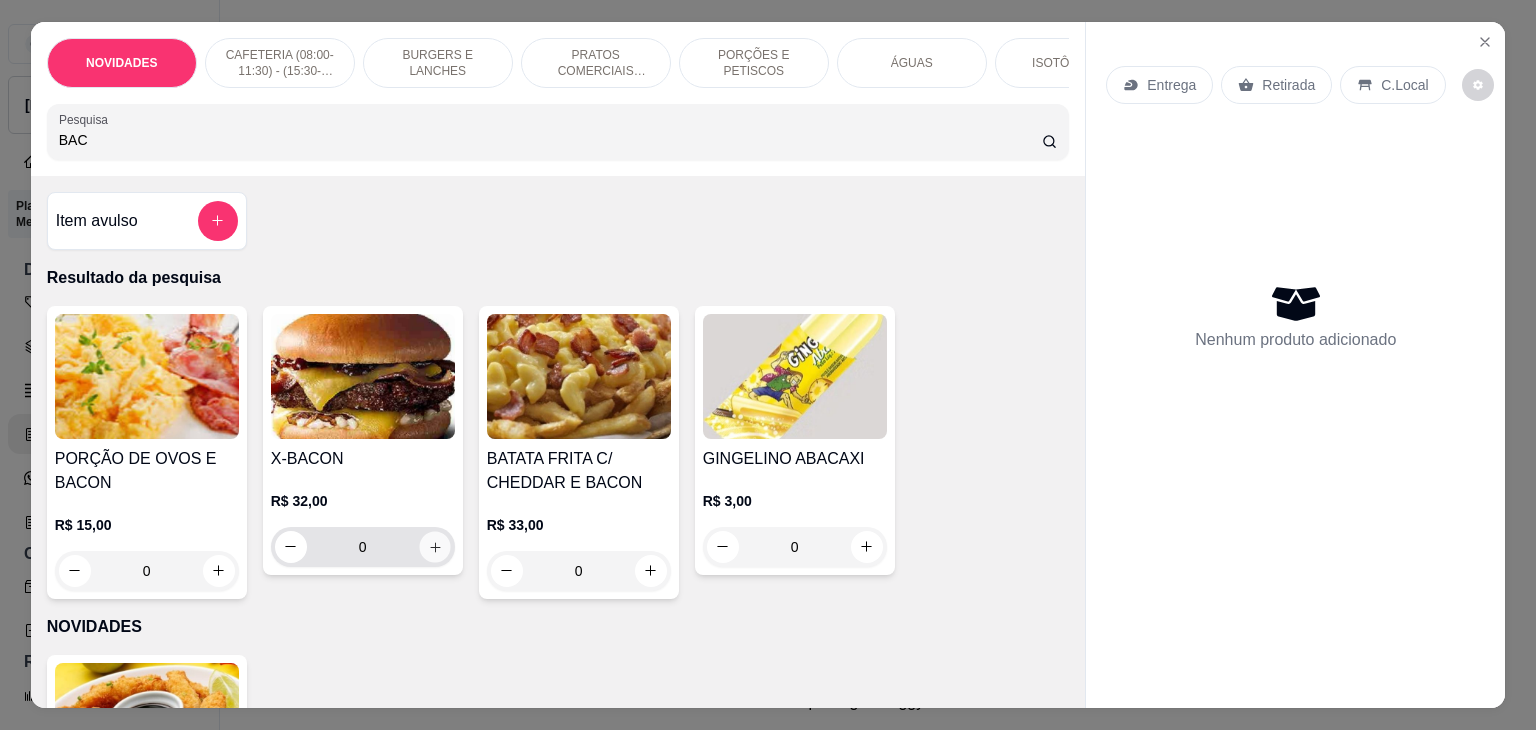 click at bounding box center [434, 546] 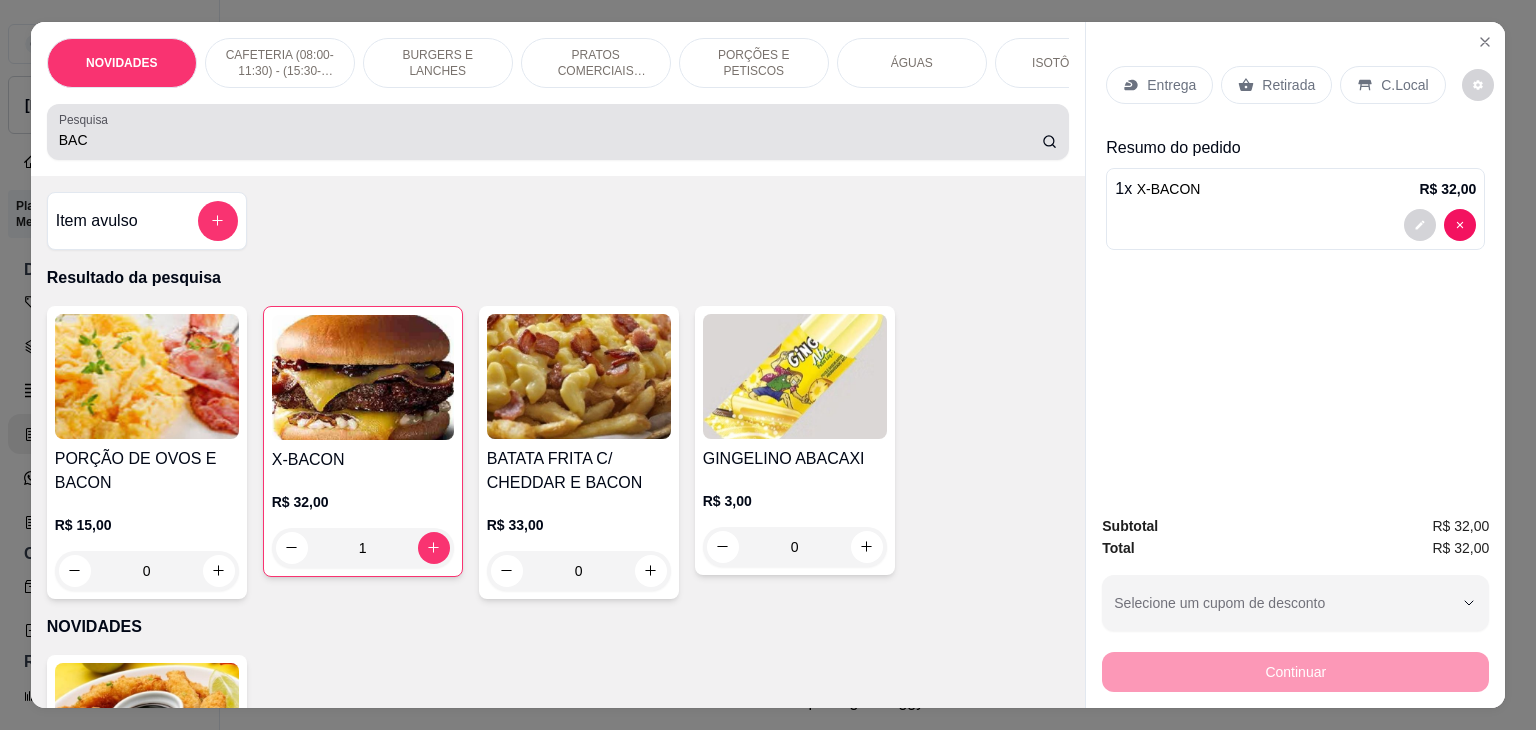 click on "BAC" at bounding box center [558, 132] 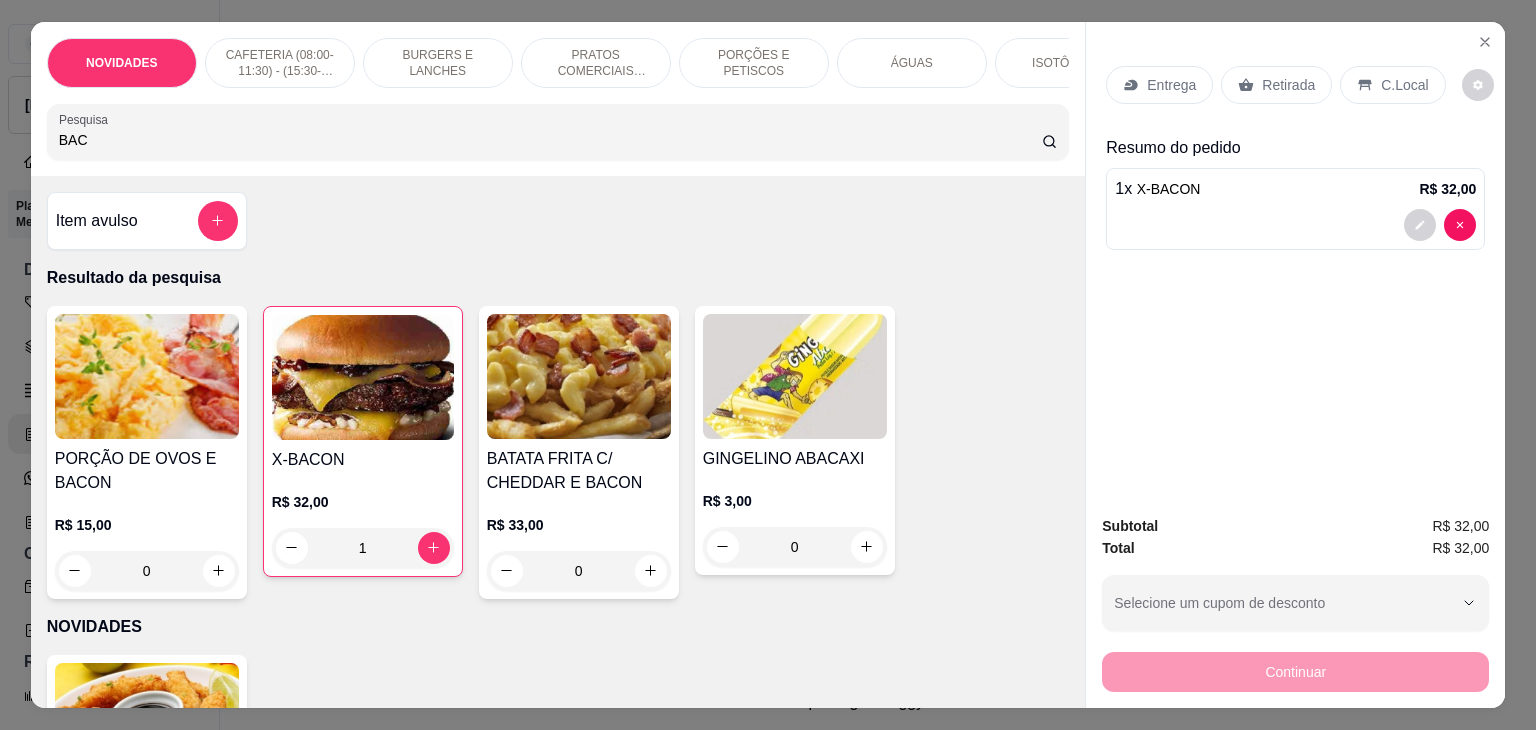 click on "BAC" at bounding box center [550, 140] 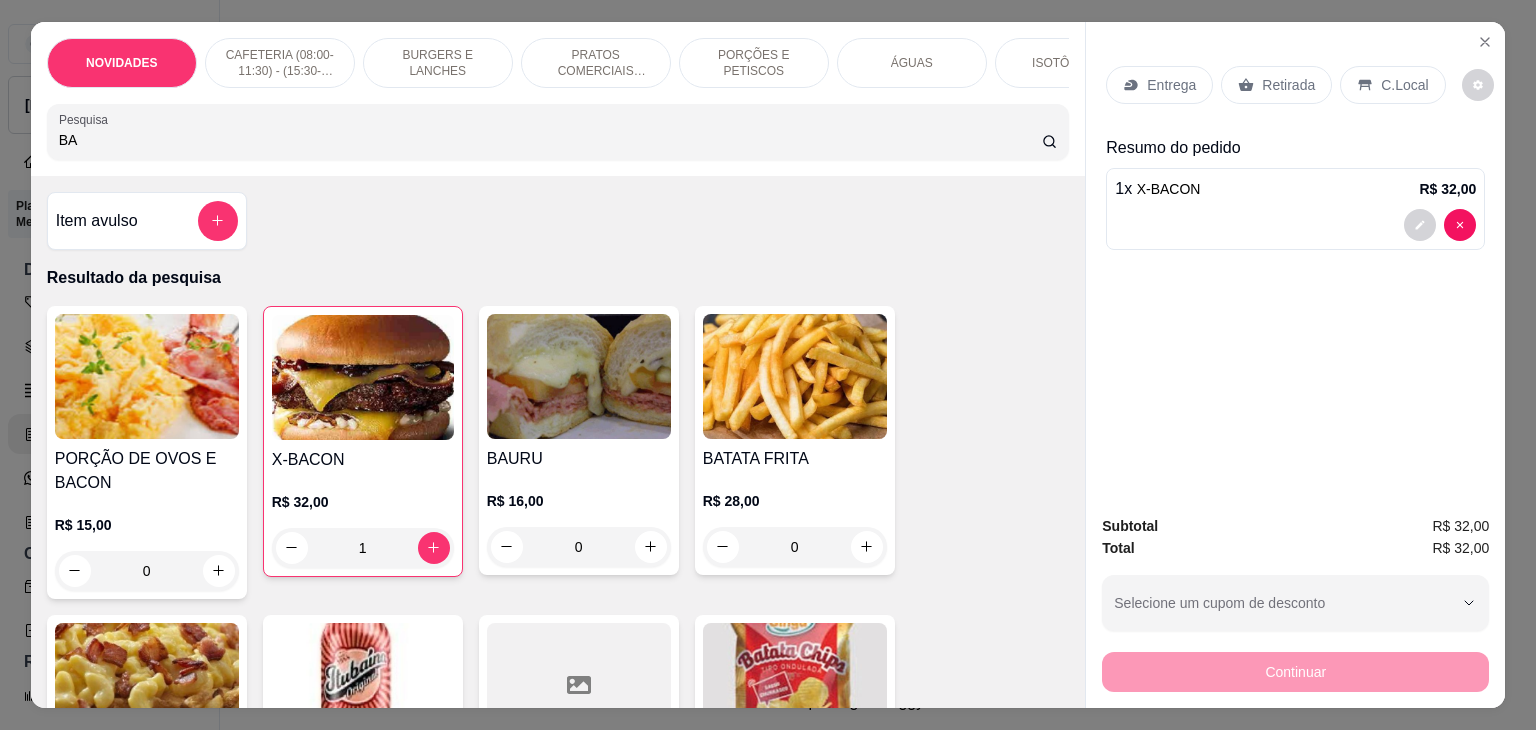 type on "B" 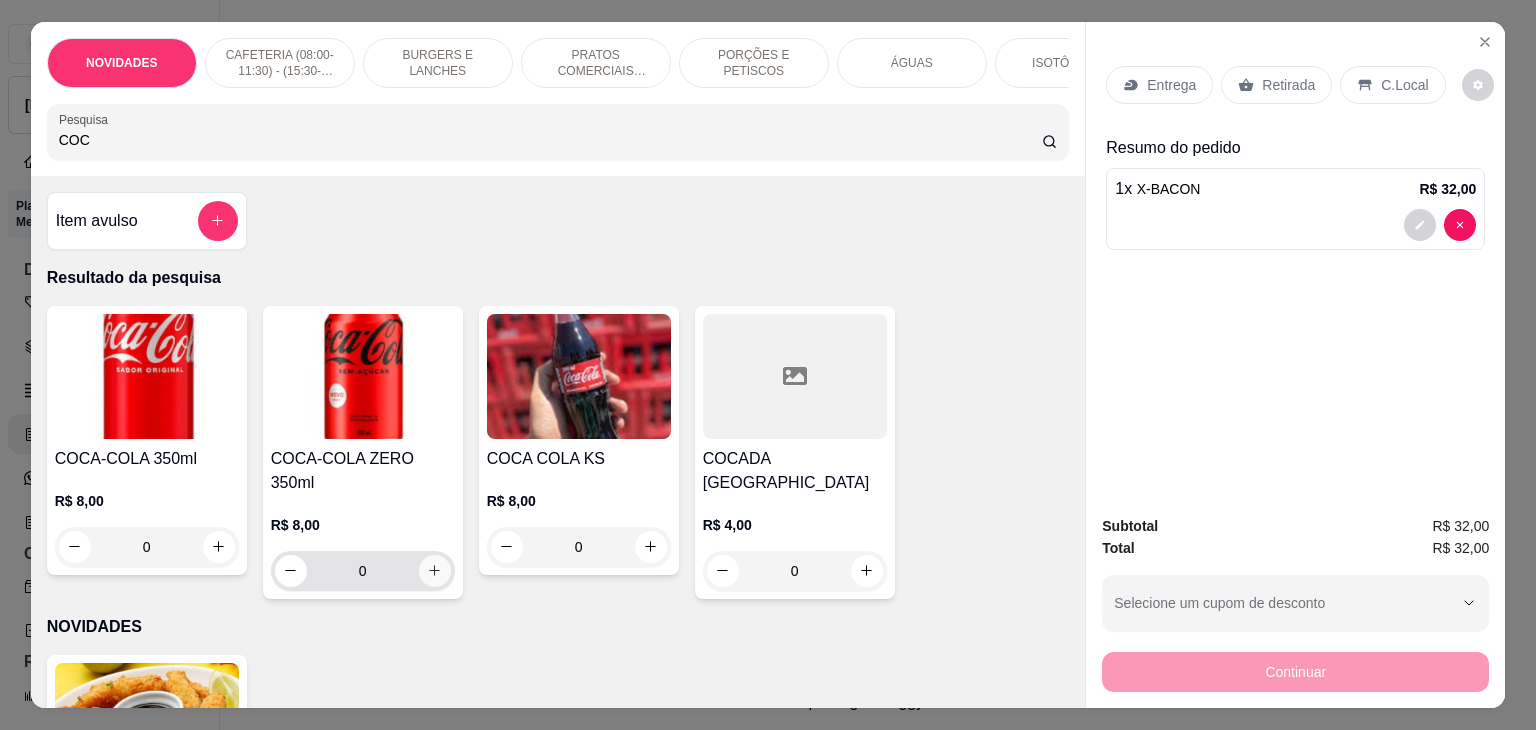 type on "COC" 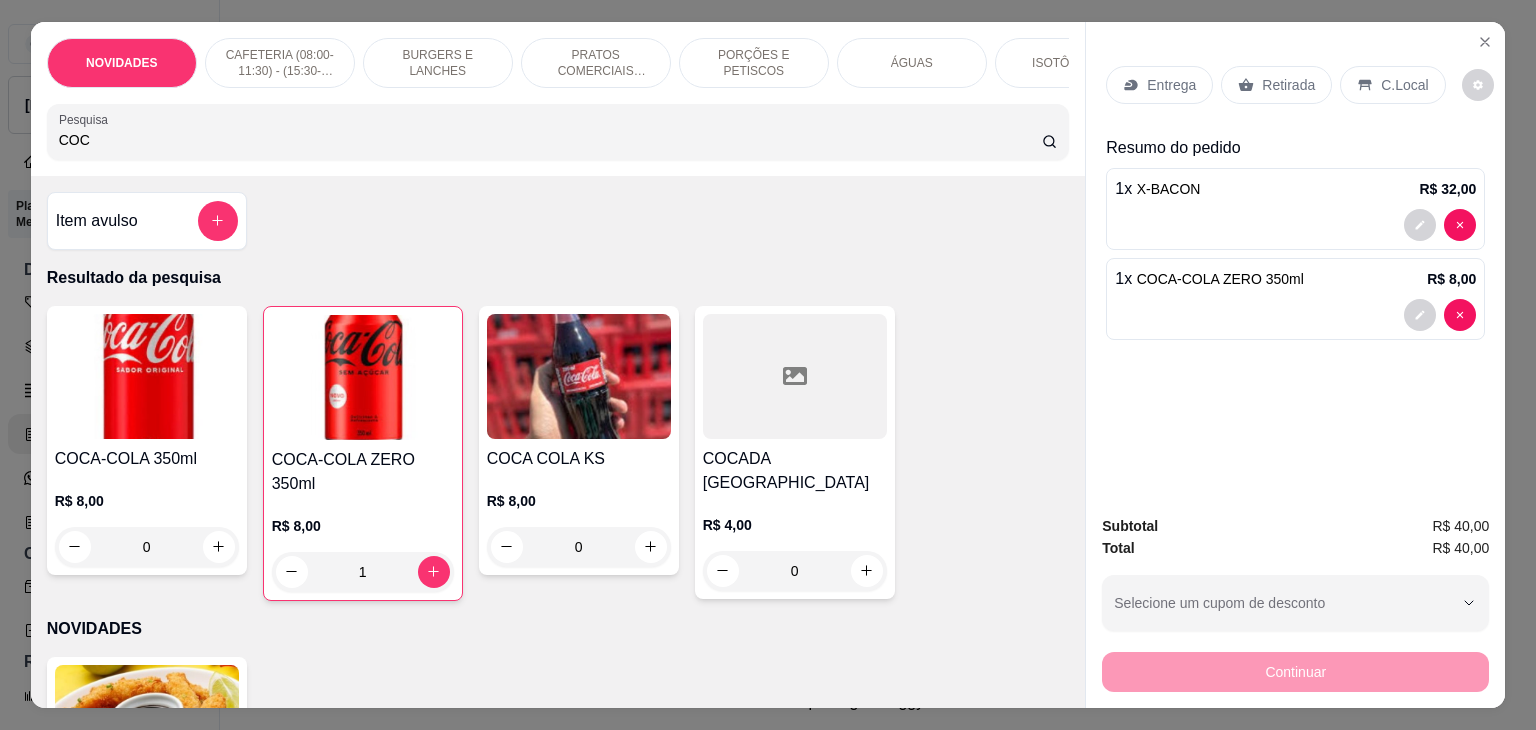 click on "C.Local" at bounding box center (1392, 85) 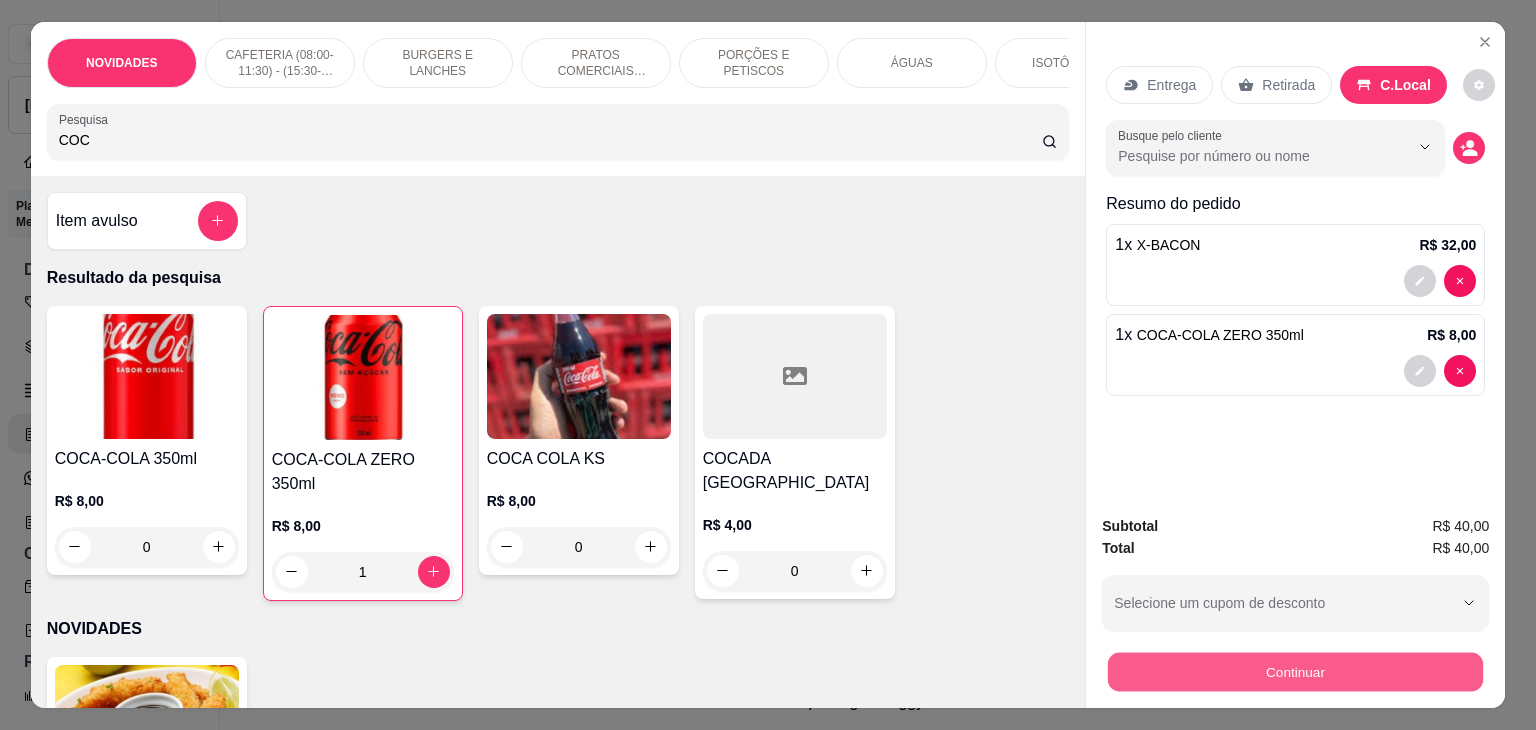 click on "Continuar" at bounding box center (1295, 672) 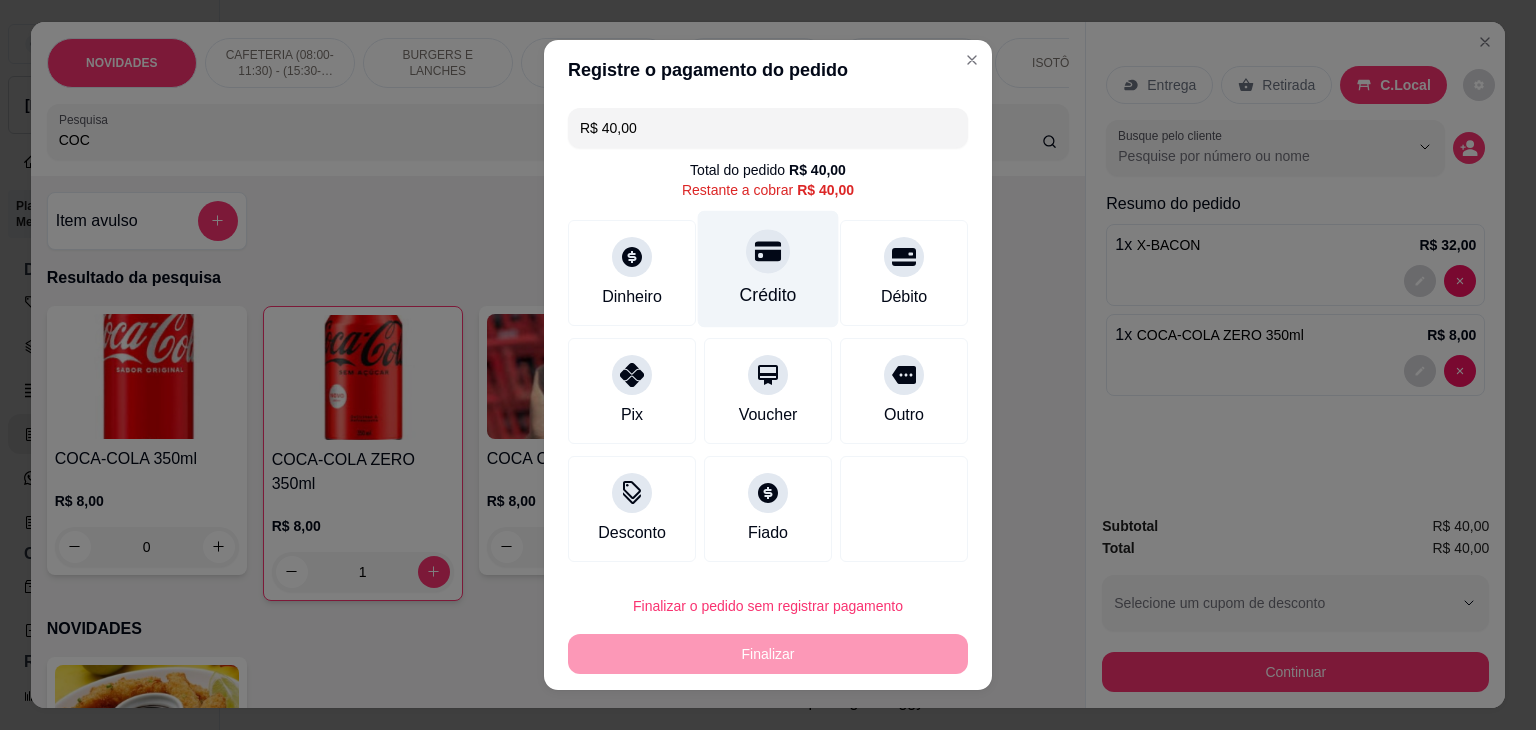click on "Crédito" at bounding box center [768, 295] 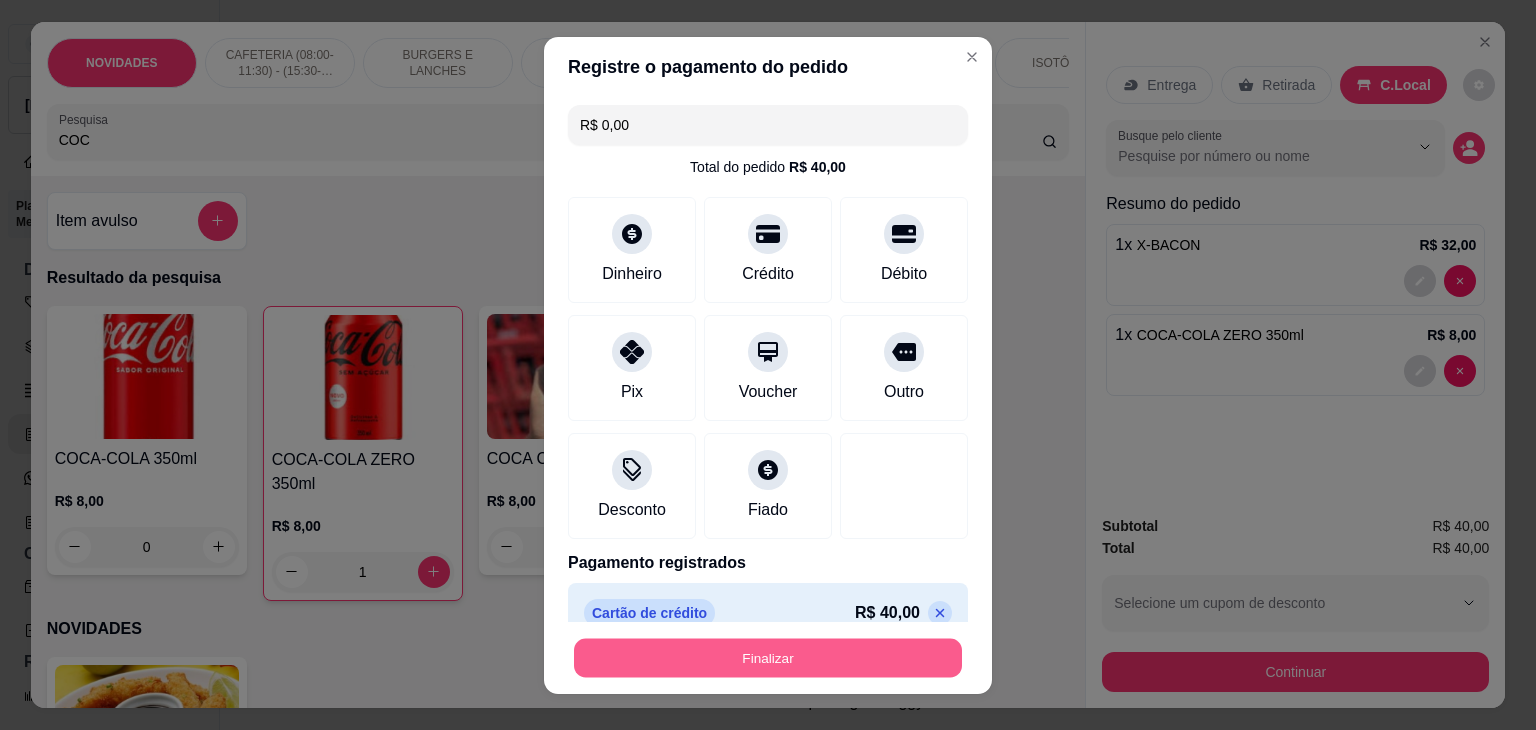 click on "Finalizar" at bounding box center [768, 657] 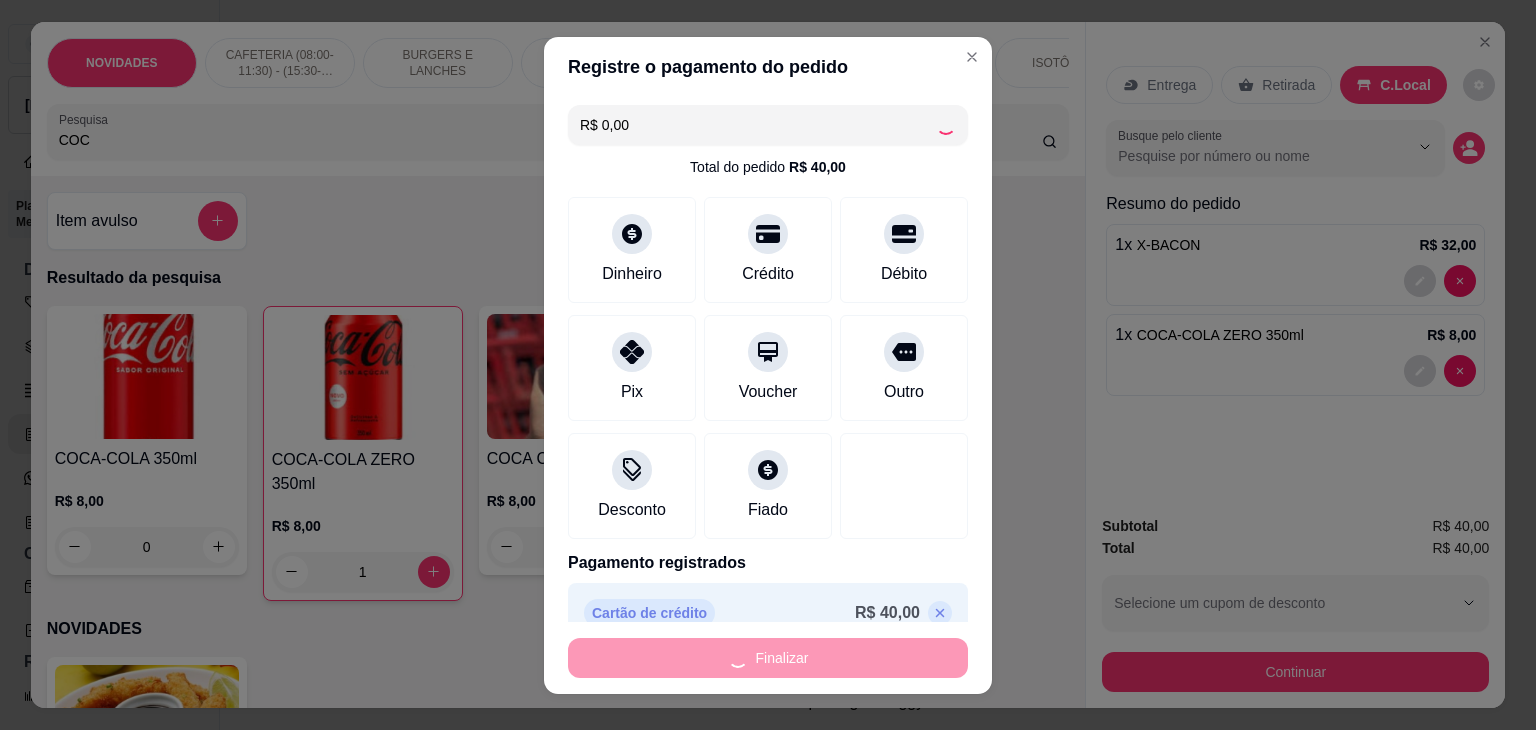 type on "0" 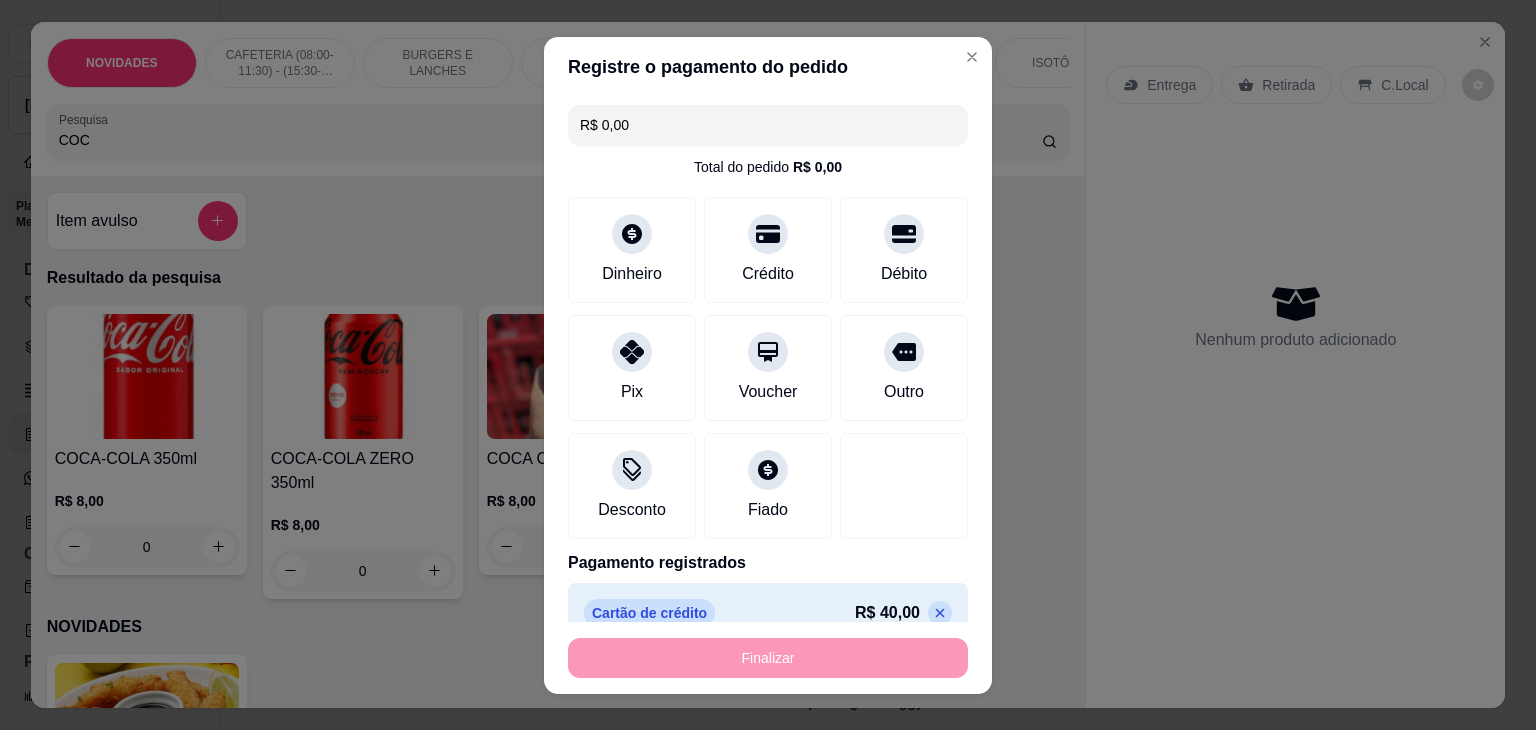 type on "-R$ 40,00" 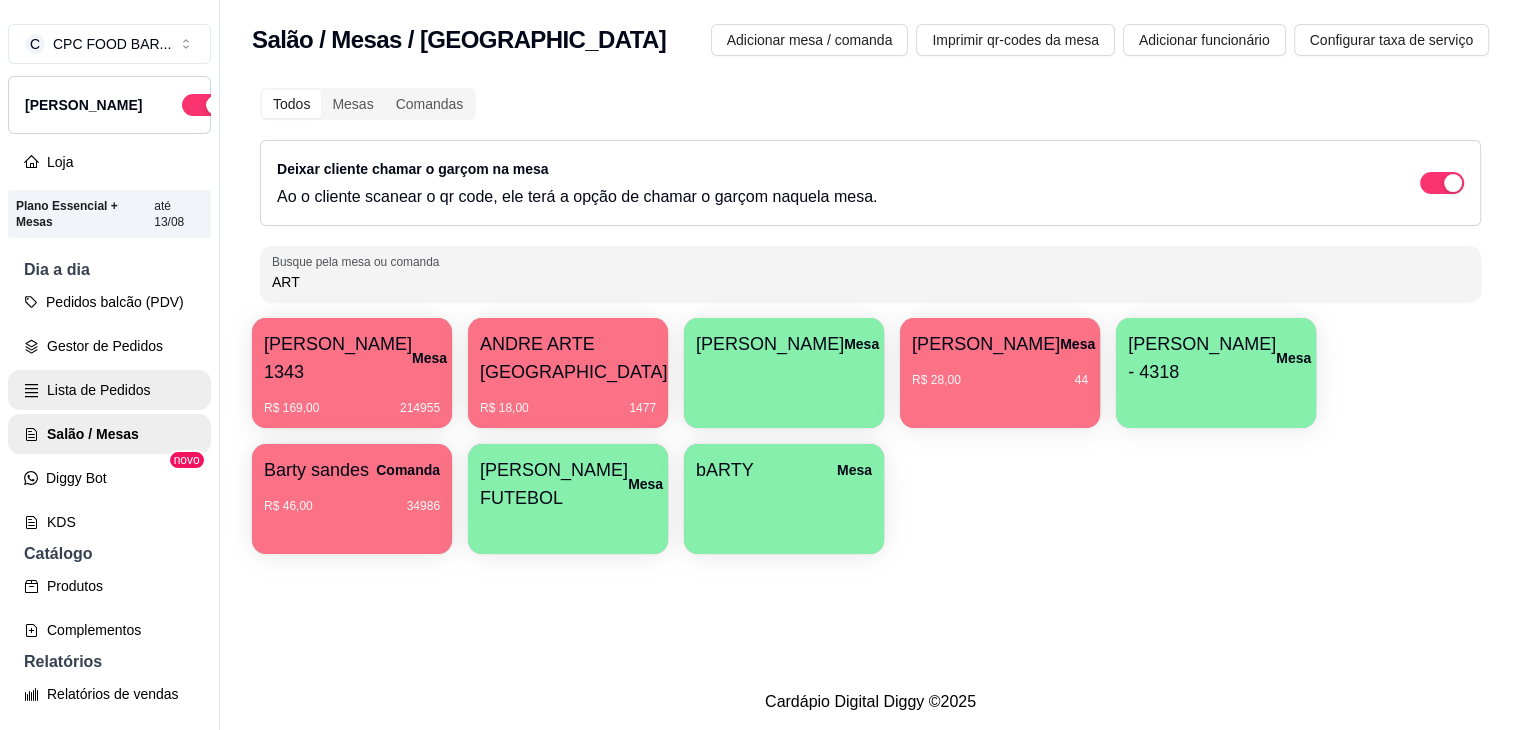 click on "Lista de Pedidos" at bounding box center [109, 390] 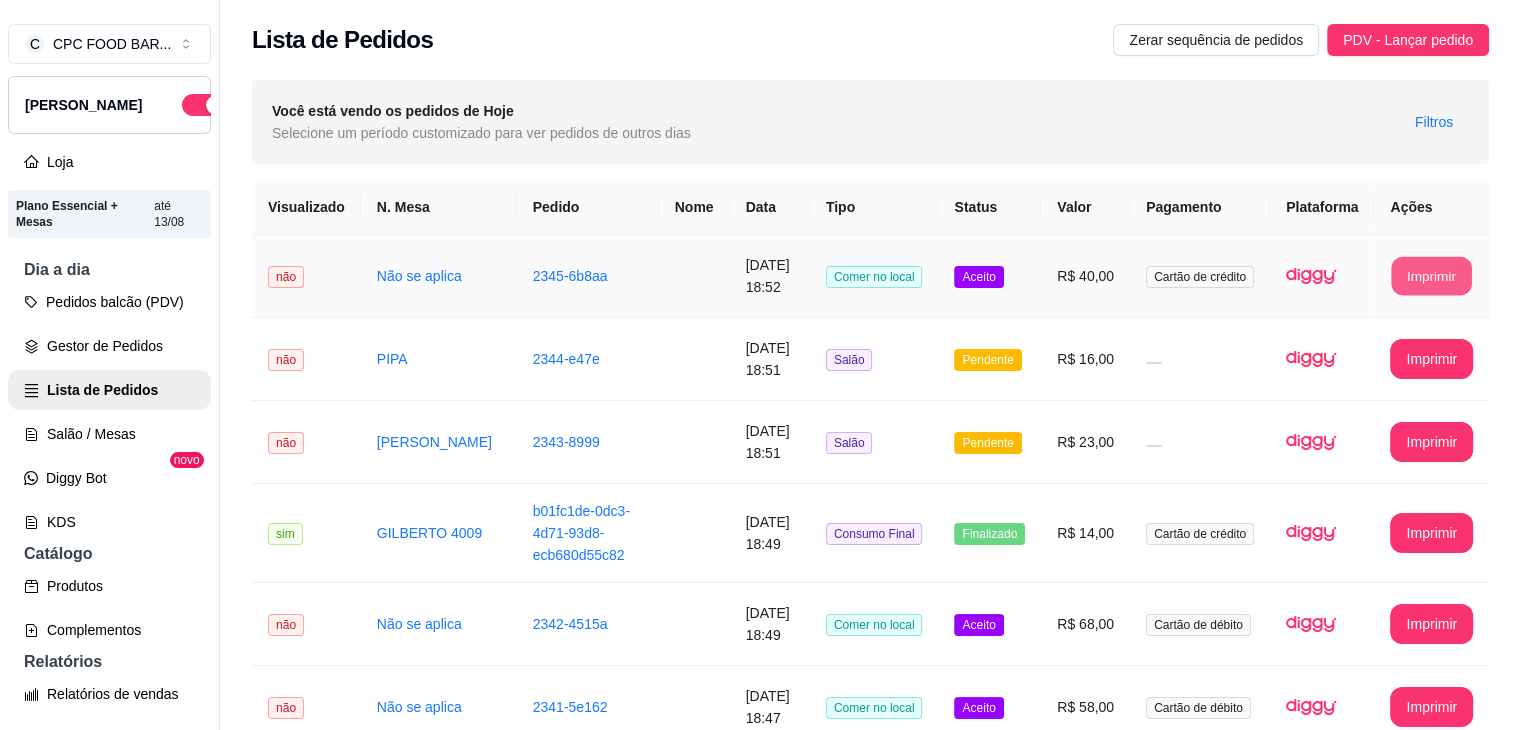 click on "Imprimir" at bounding box center [1432, 276] 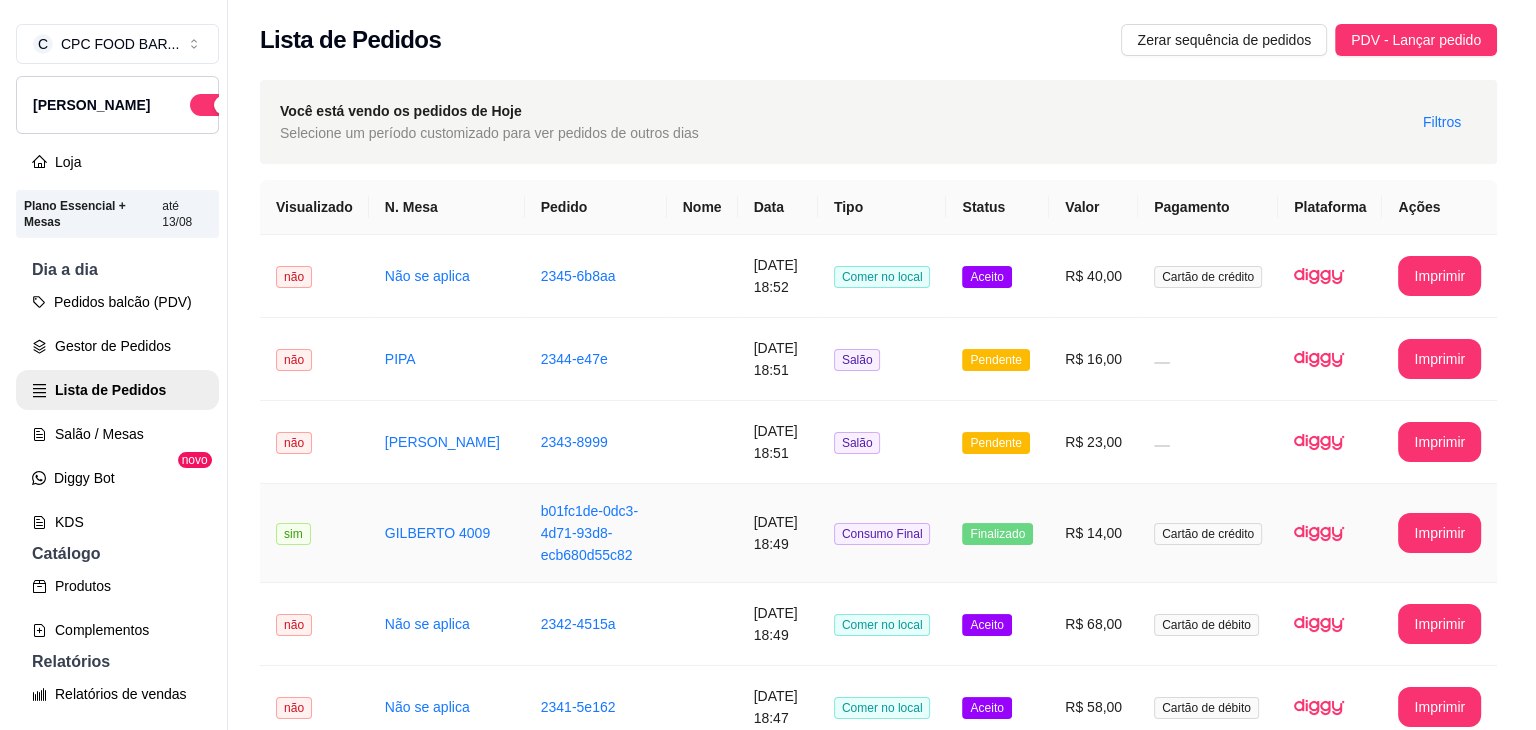 scroll, scrollTop: 0, scrollLeft: 0, axis: both 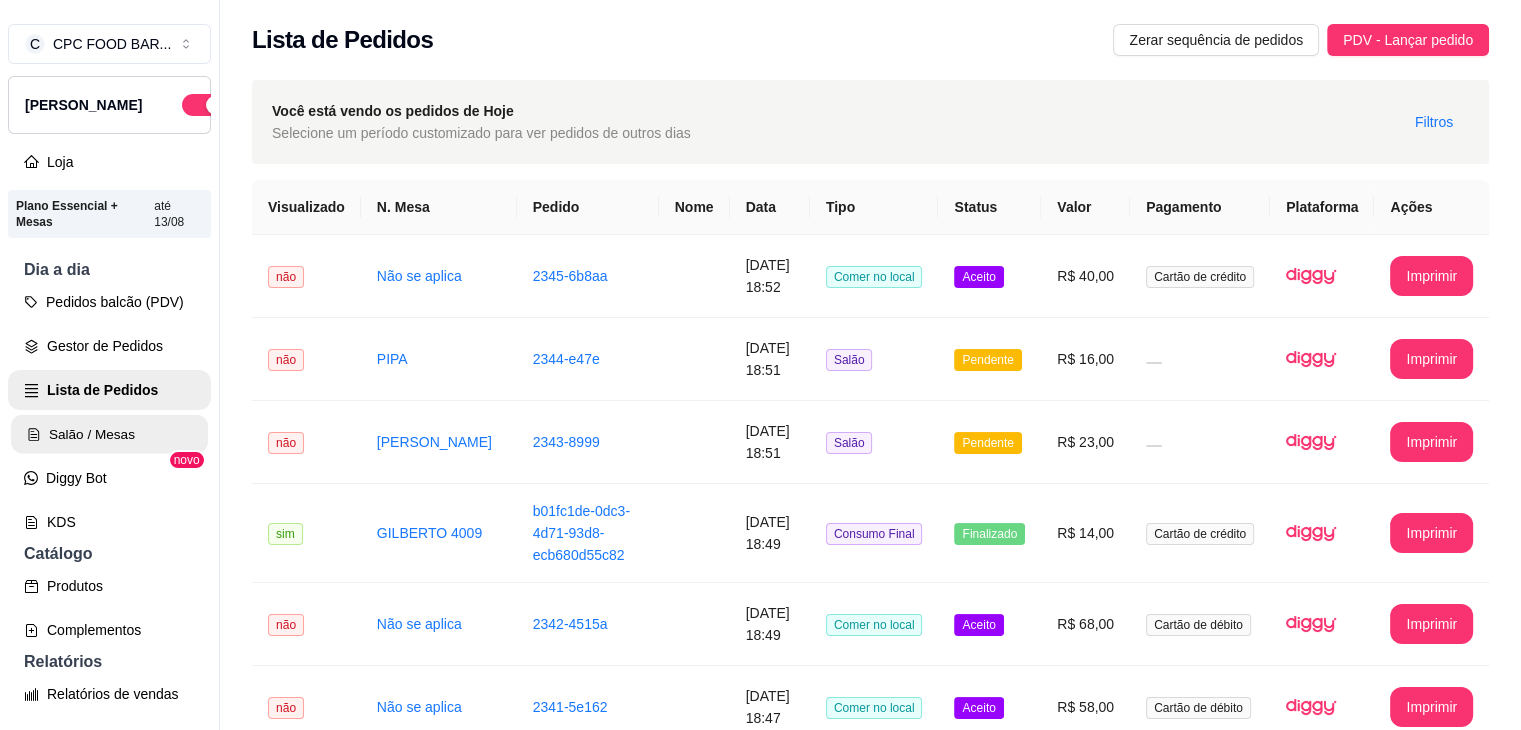 click on "Salão / Mesas" at bounding box center [109, 434] 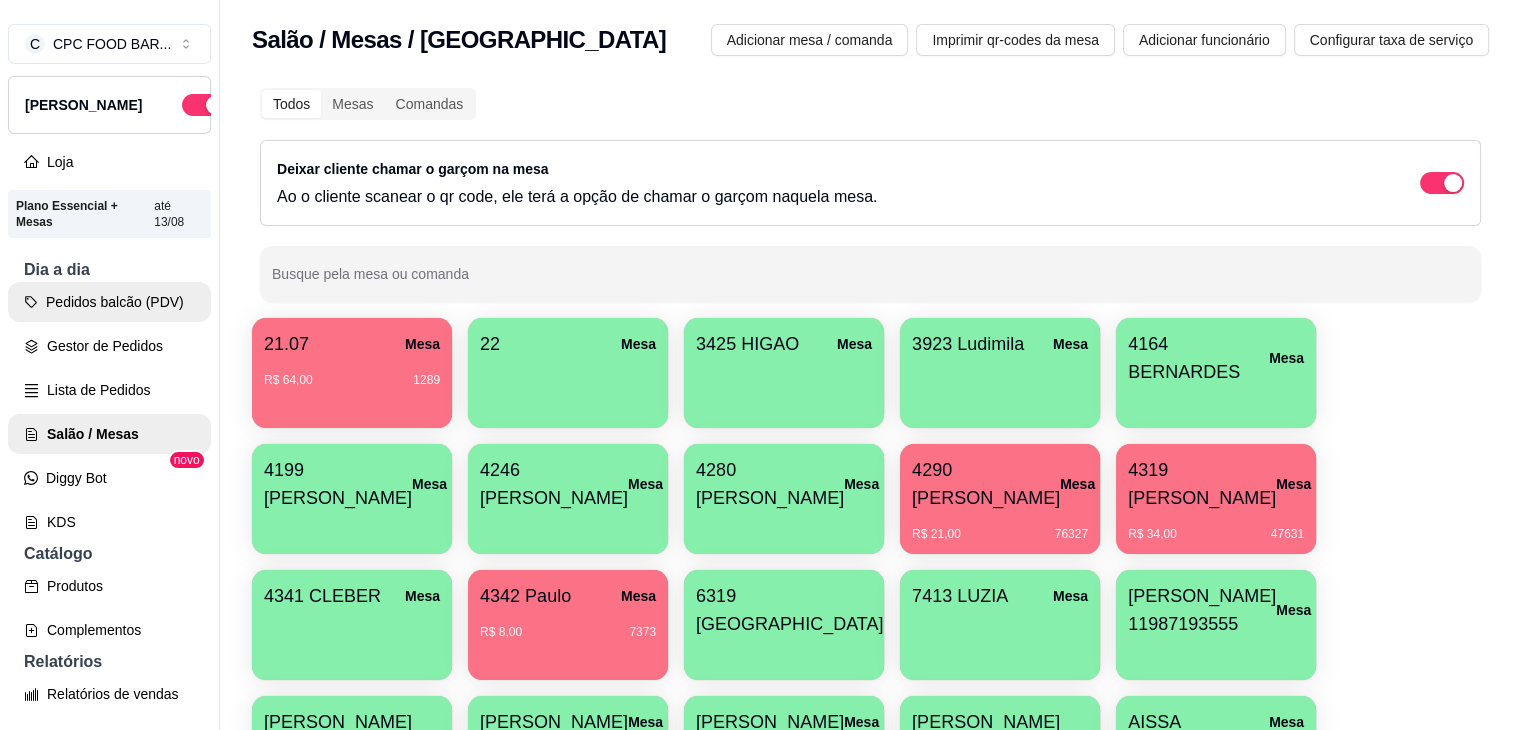 click on "Pedidos balcão (PDV)" at bounding box center [109, 302] 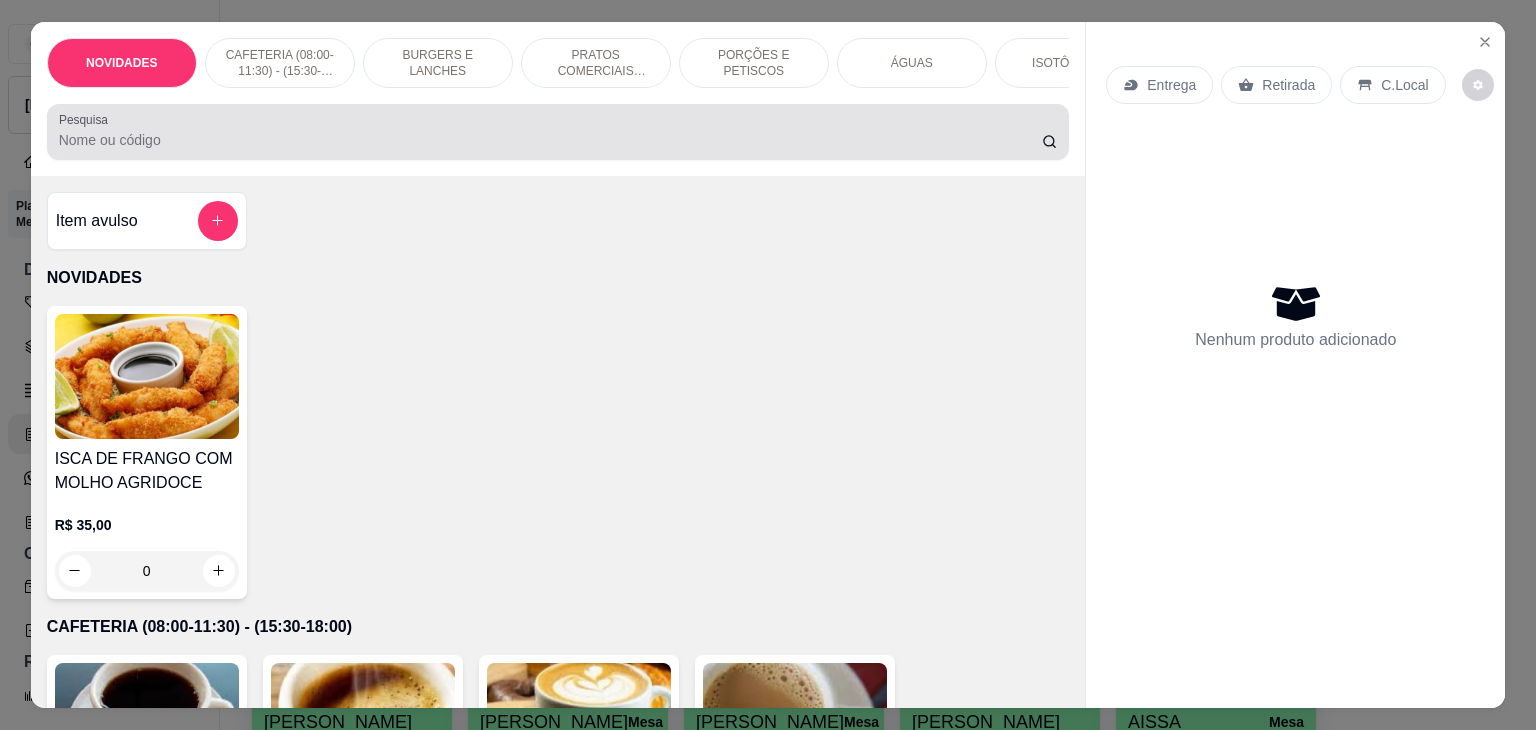 click on "Pesquisa" at bounding box center [558, 132] 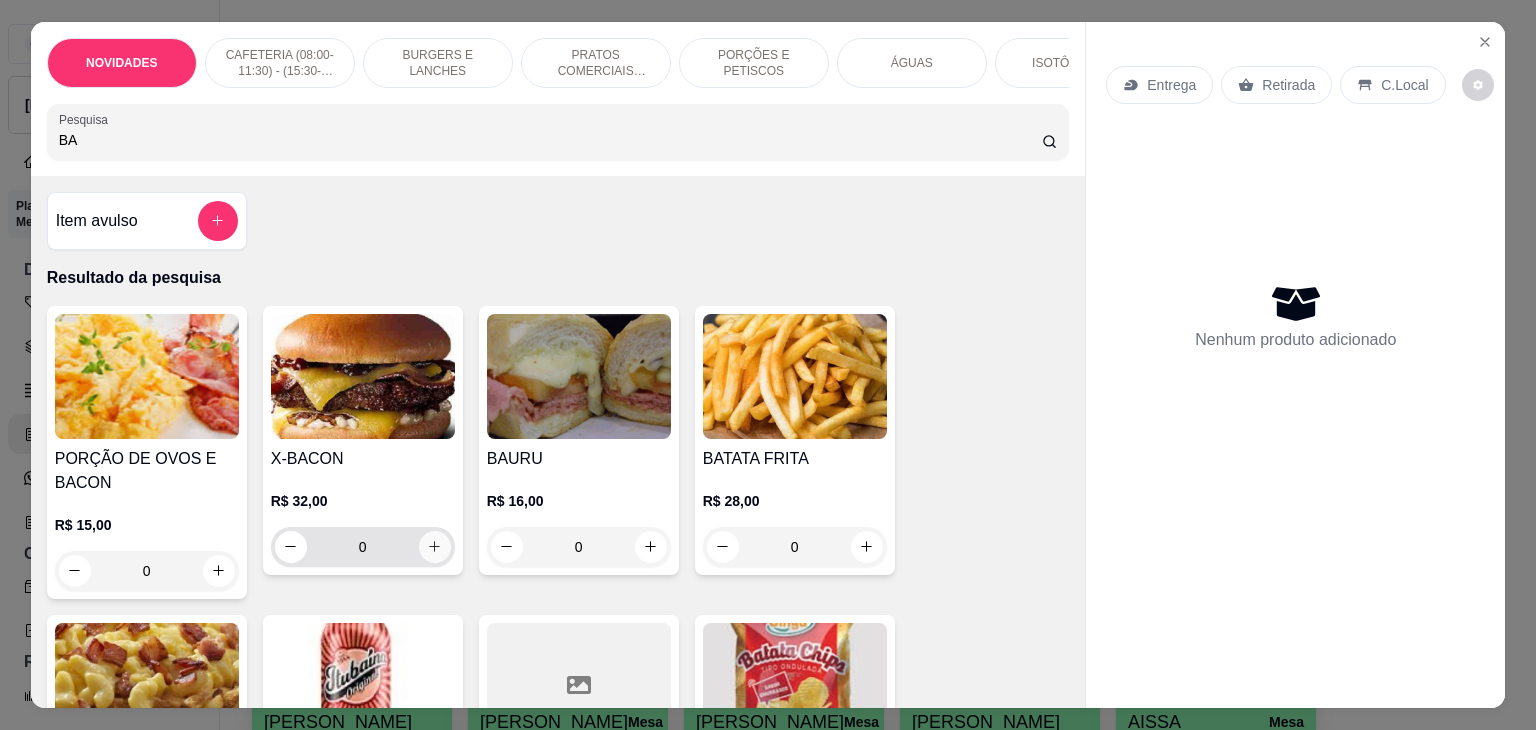 type on "BA" 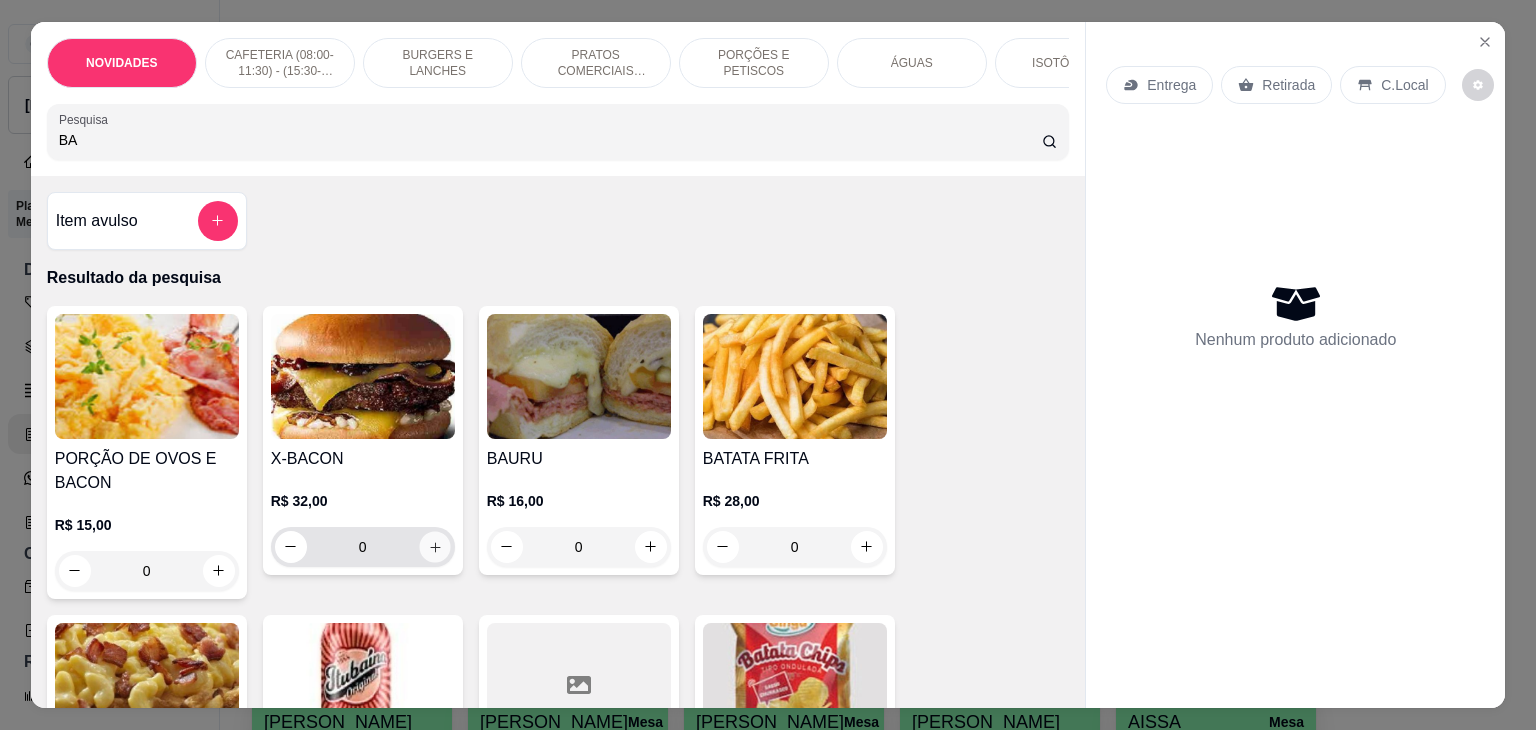 click 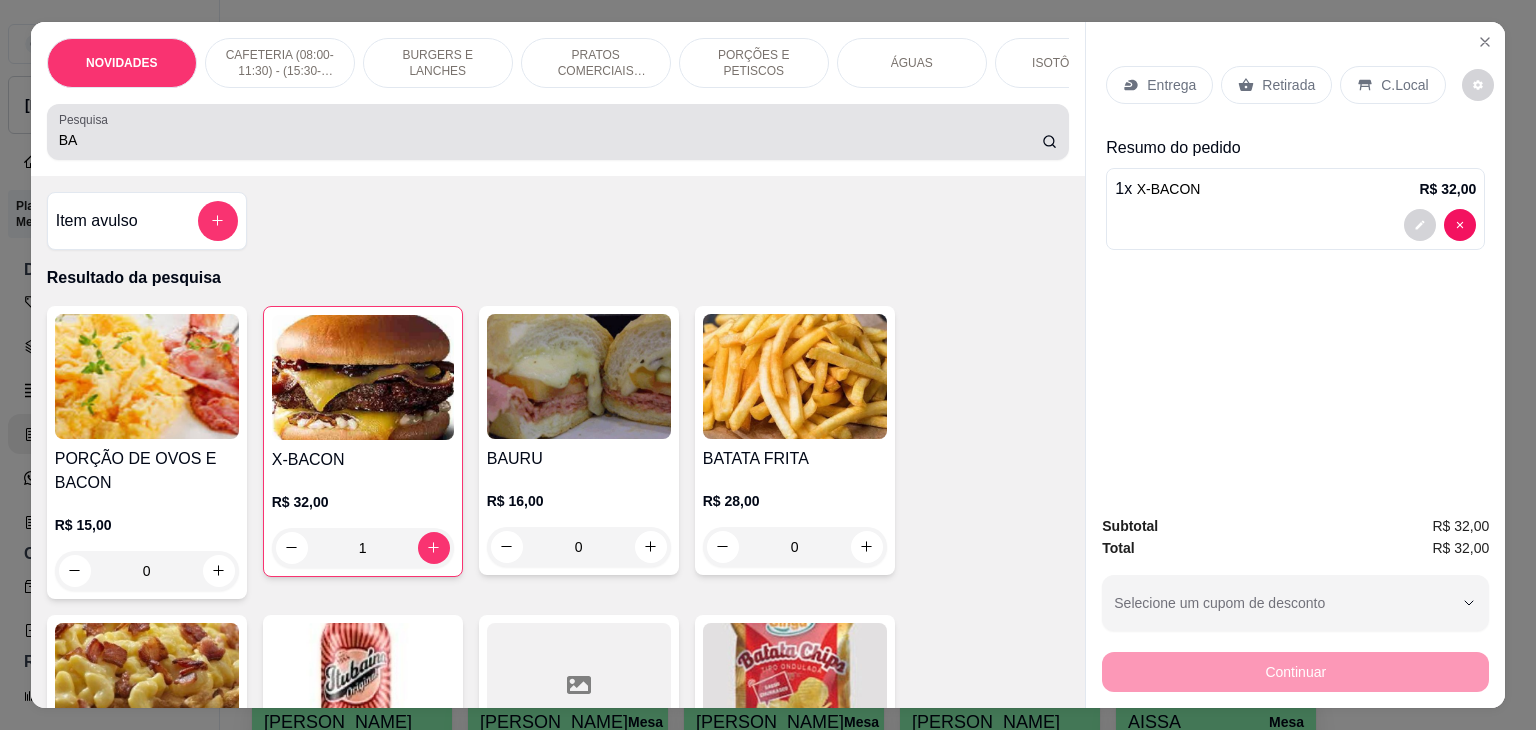 click on "BA" at bounding box center (558, 132) 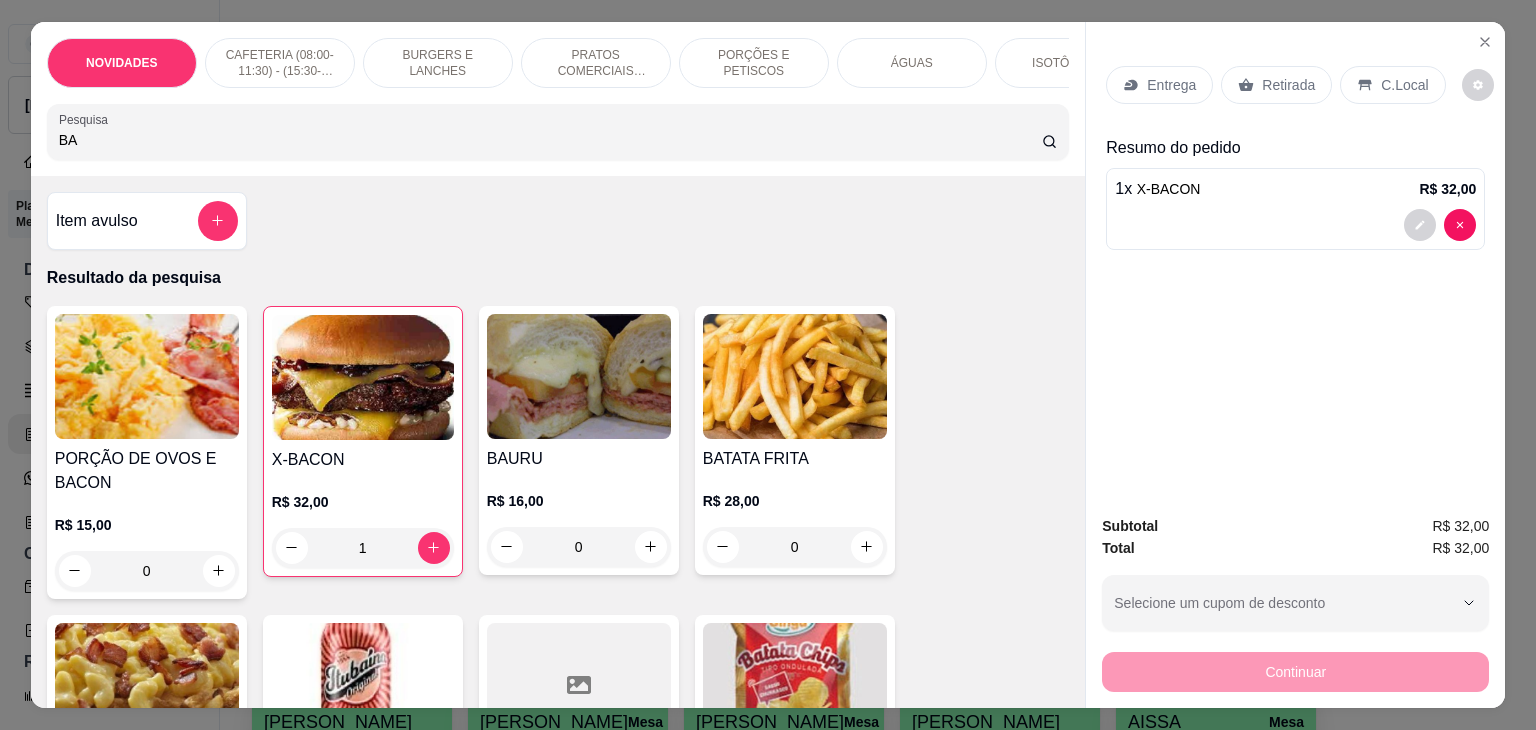 type on "B" 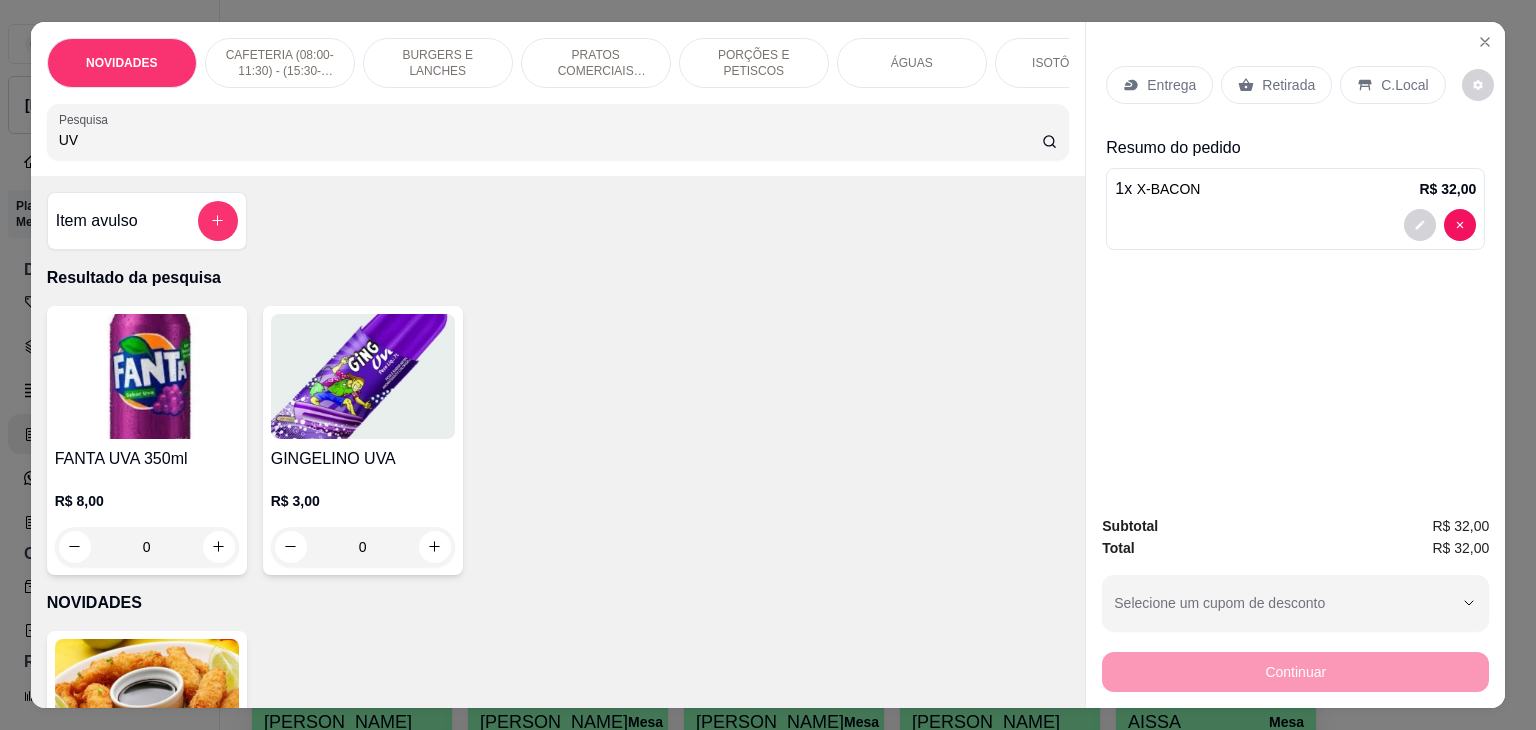 type on "U" 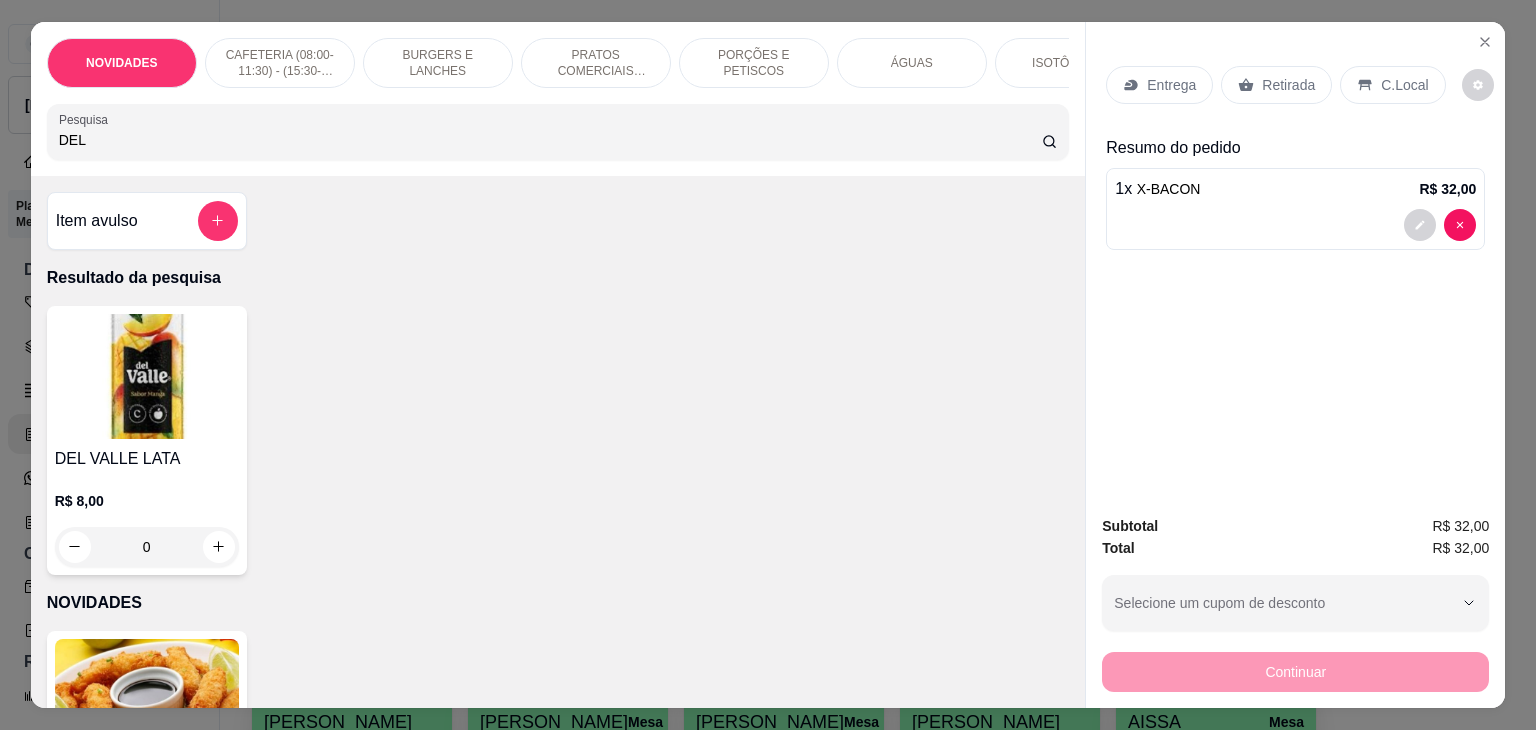 type on "DEL" 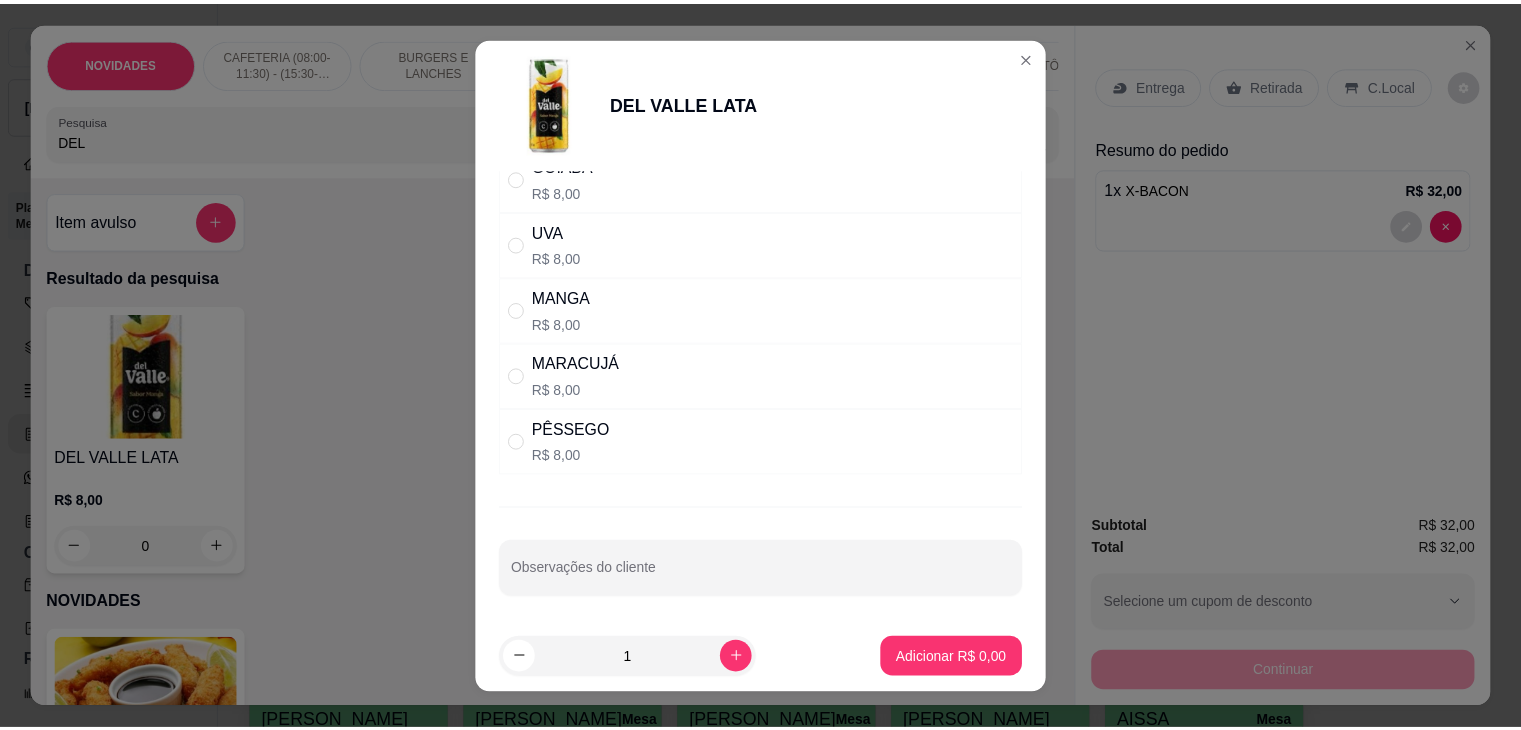 scroll, scrollTop: 0, scrollLeft: 0, axis: both 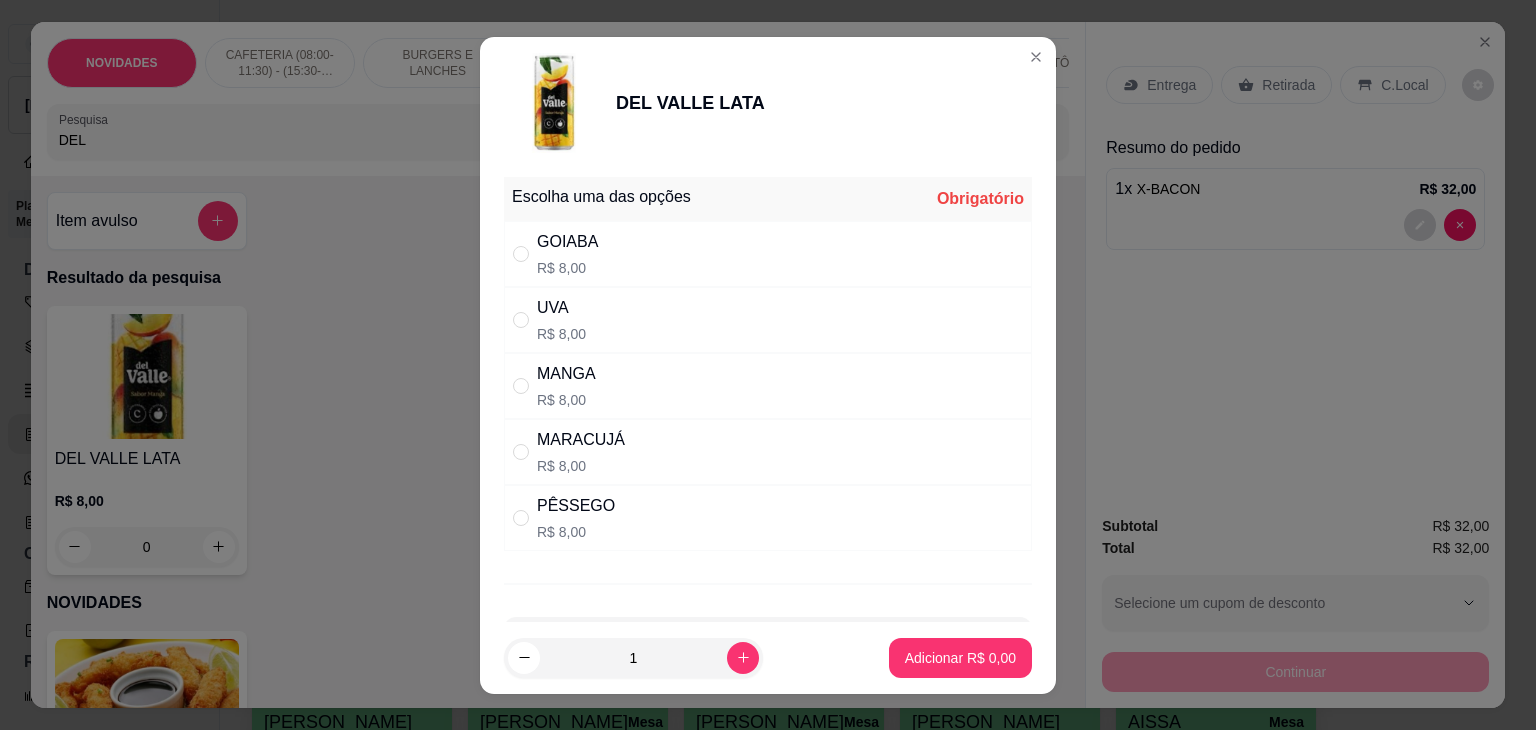 click on "UVA R$ 8,00" at bounding box center [768, 320] 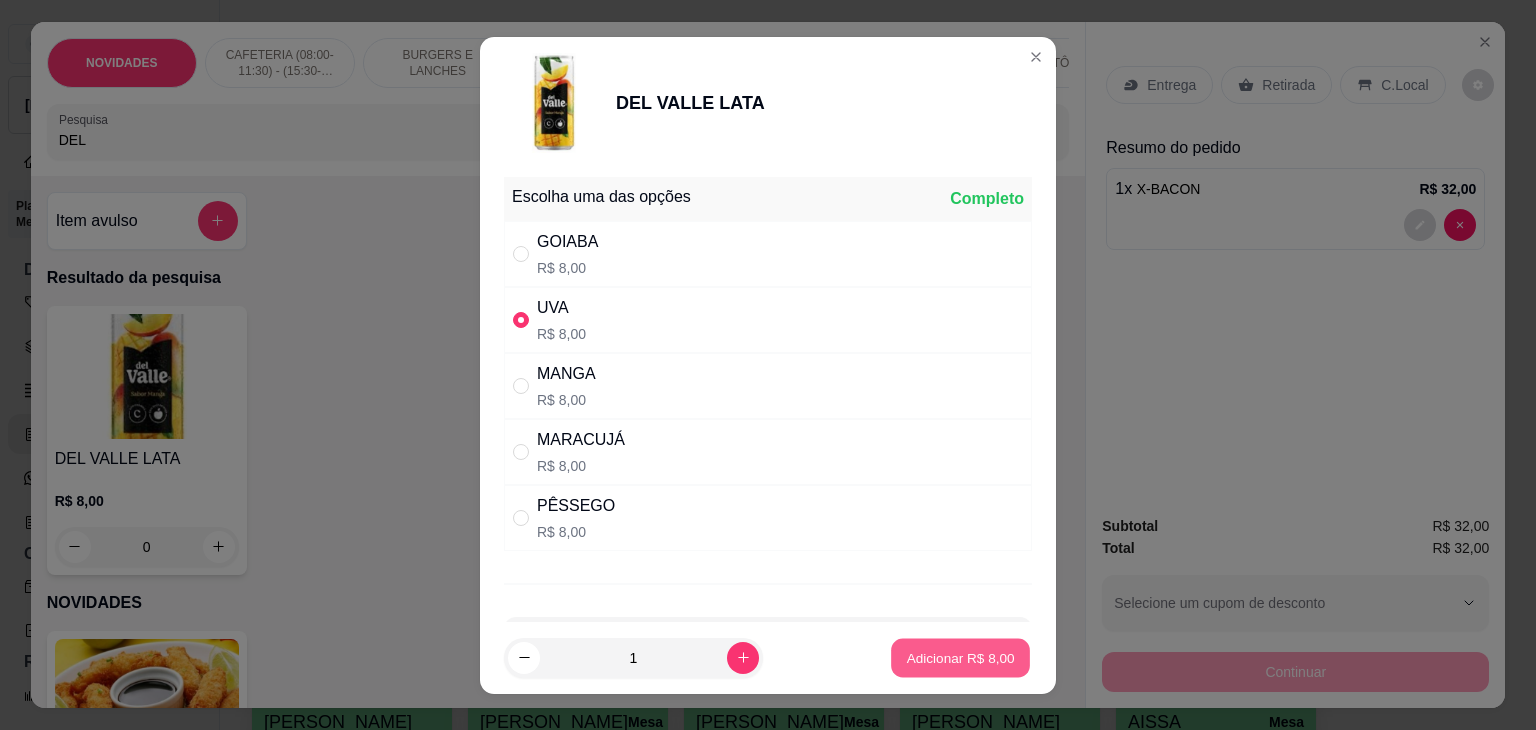 click on "Adicionar   R$ 8,00" at bounding box center (960, 657) 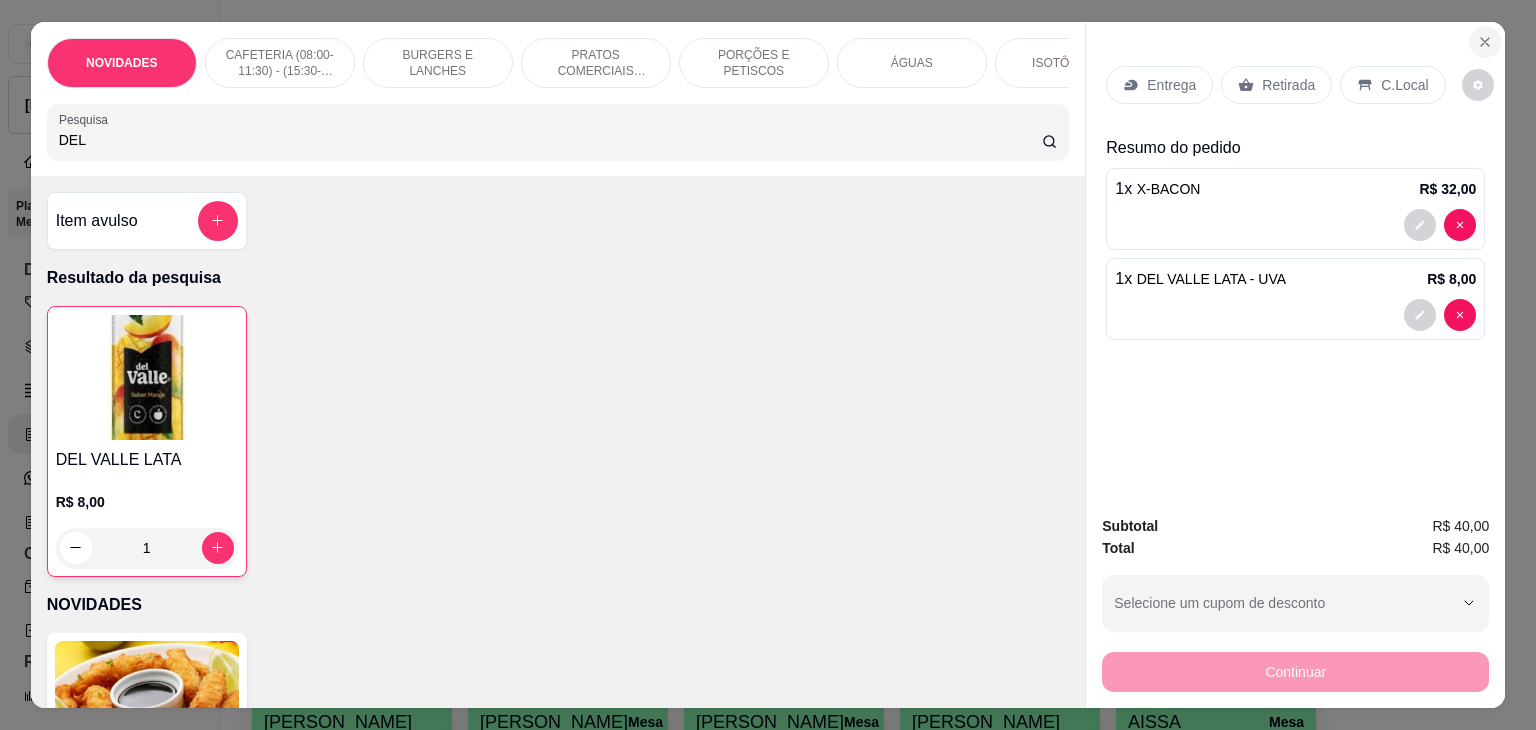 click at bounding box center (1485, 42) 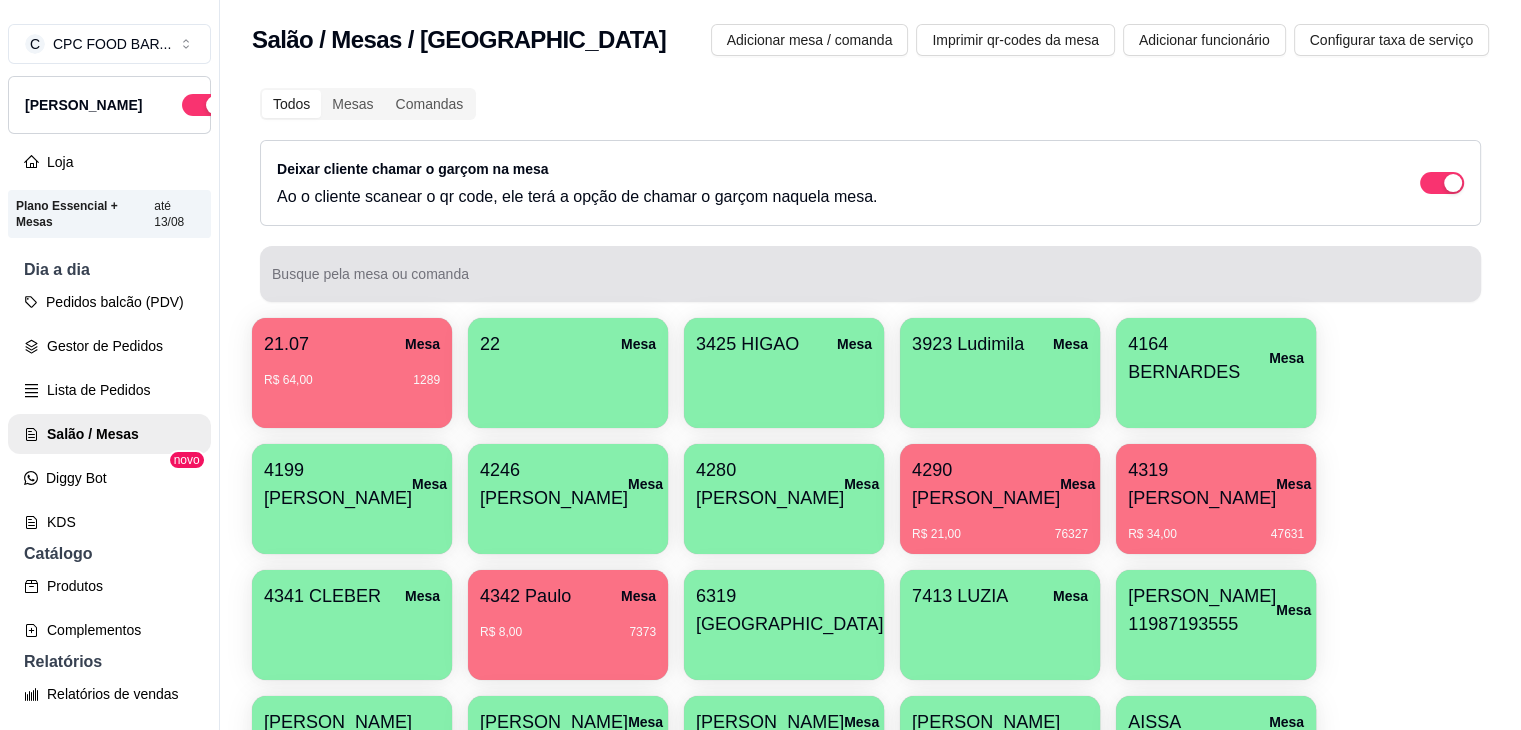 click on "Busque pela mesa ou comanda" at bounding box center [870, 274] 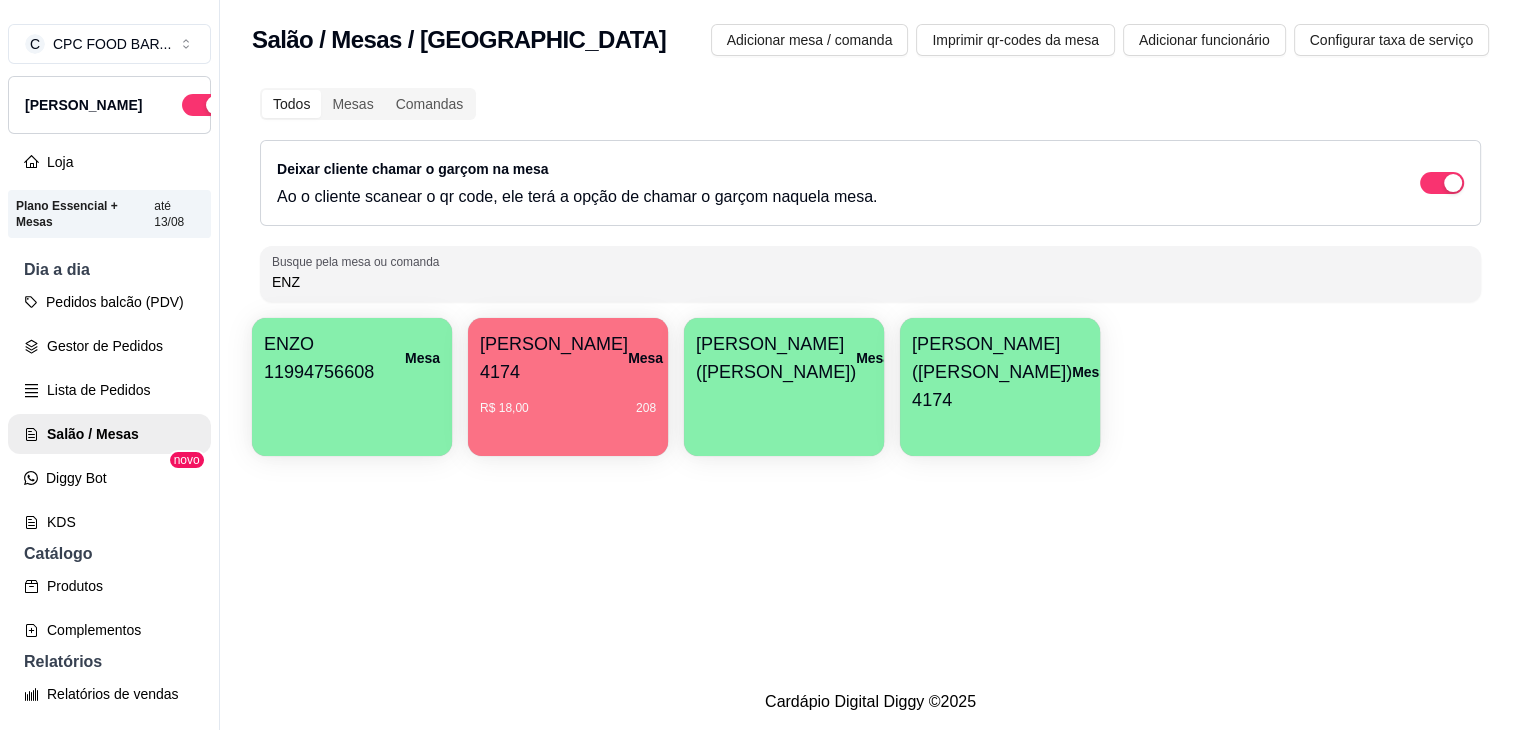 type on "ENZ" 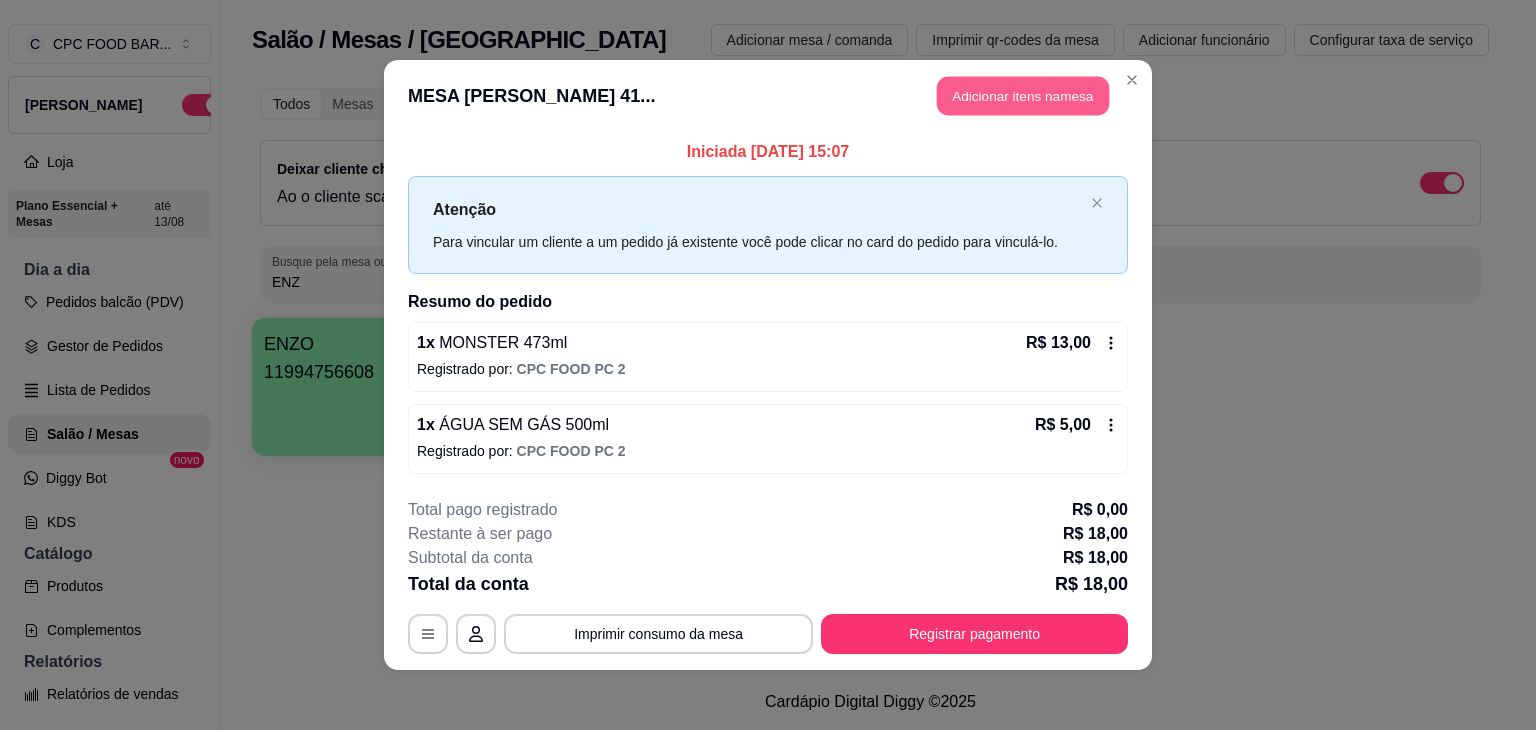 click on "Adicionar itens na  mesa" at bounding box center (1023, 96) 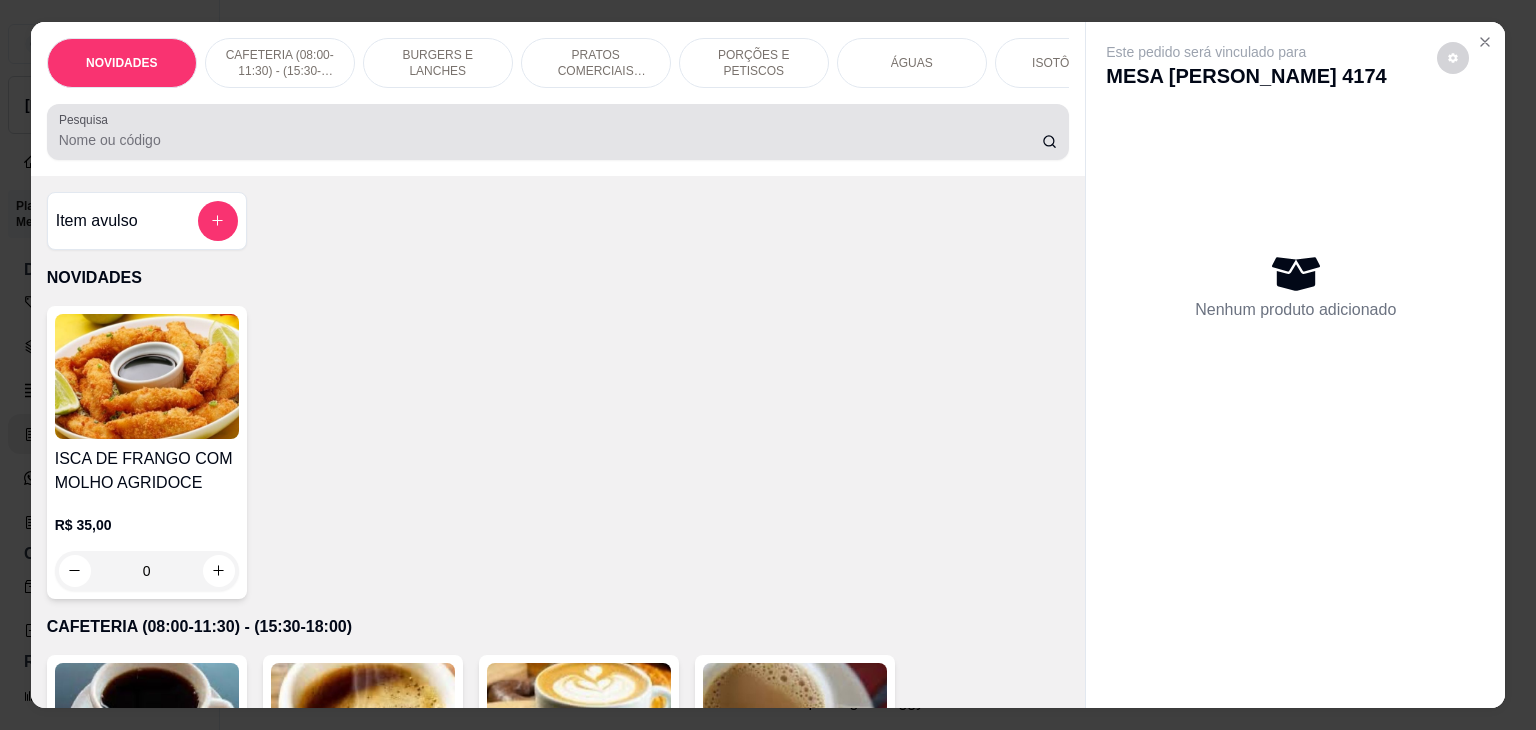 click at bounding box center (558, 132) 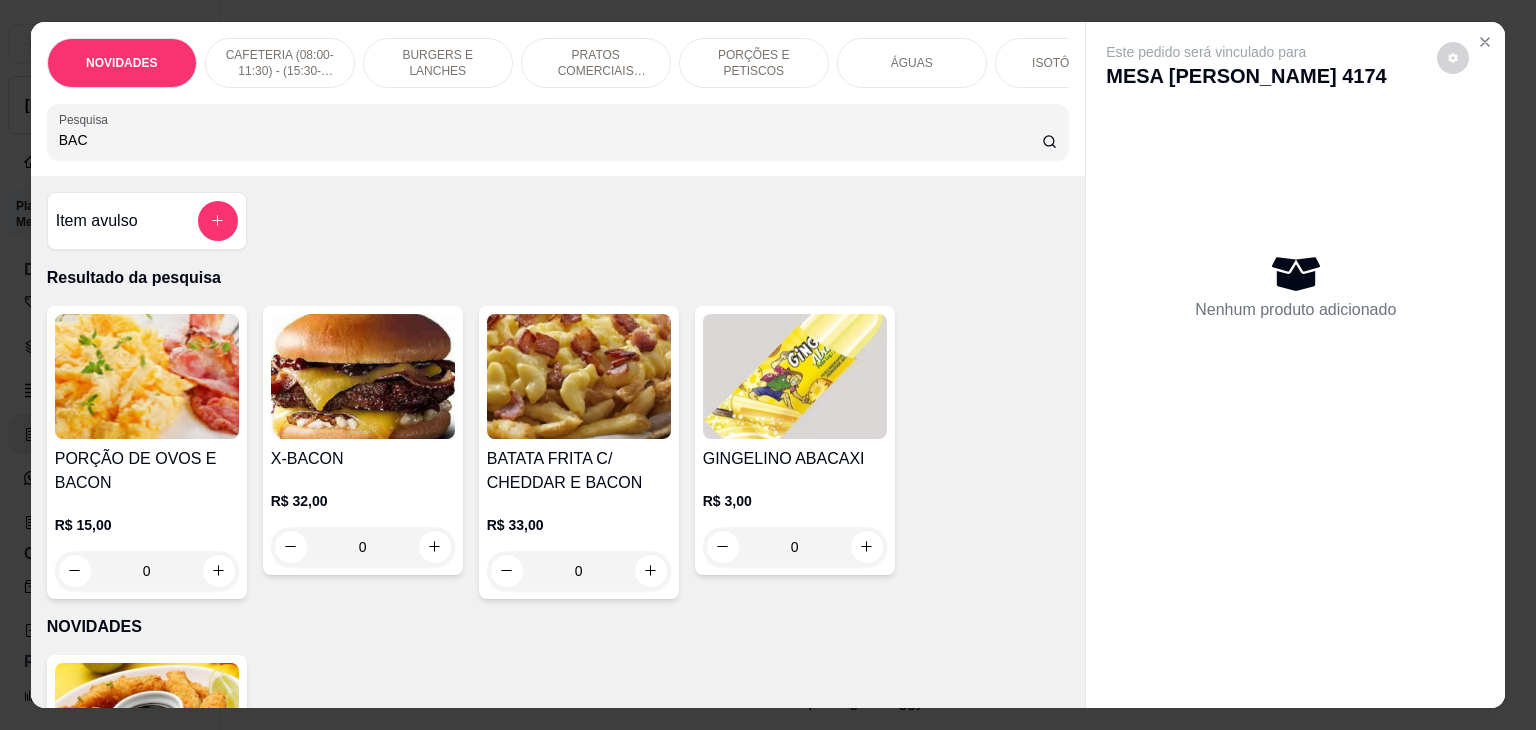 type on "BAC" 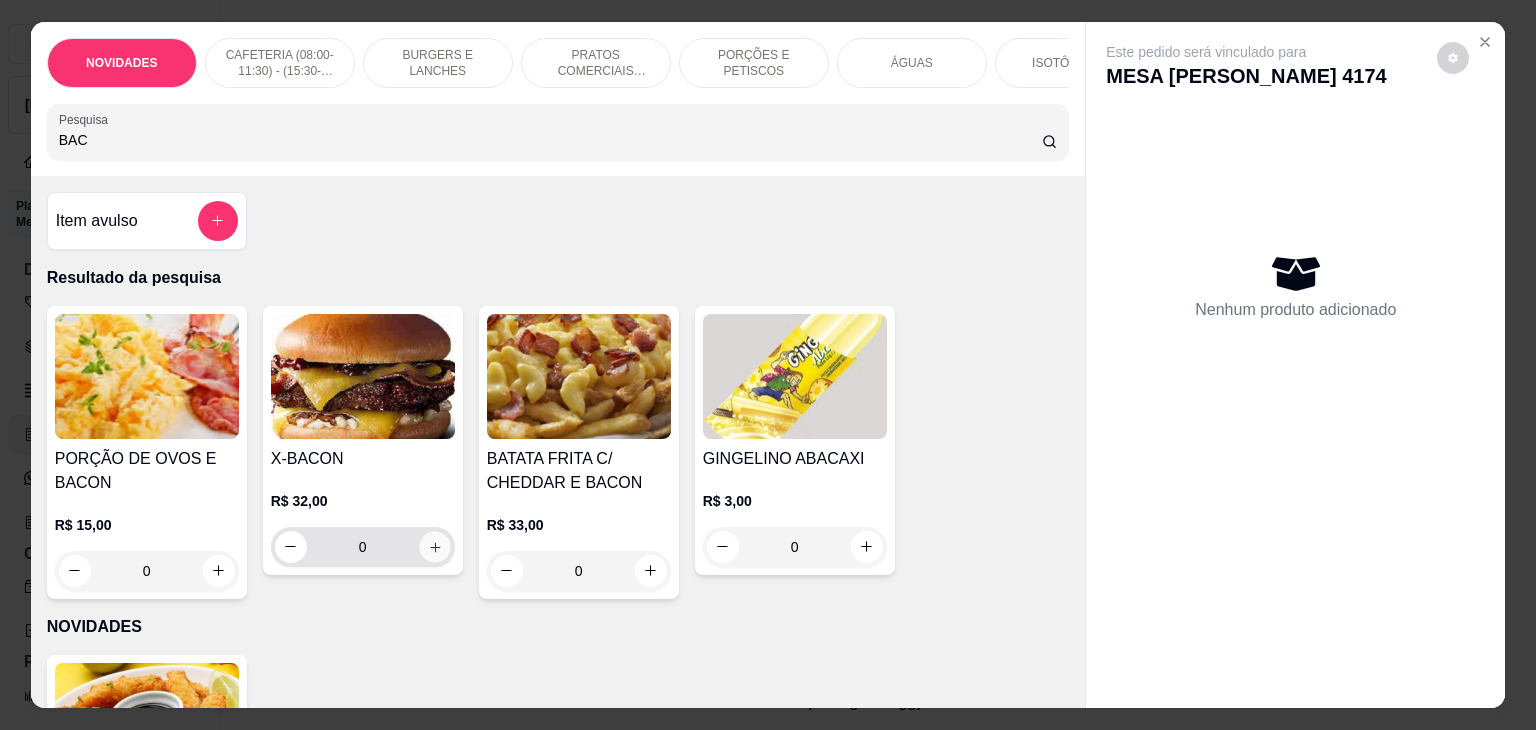 click 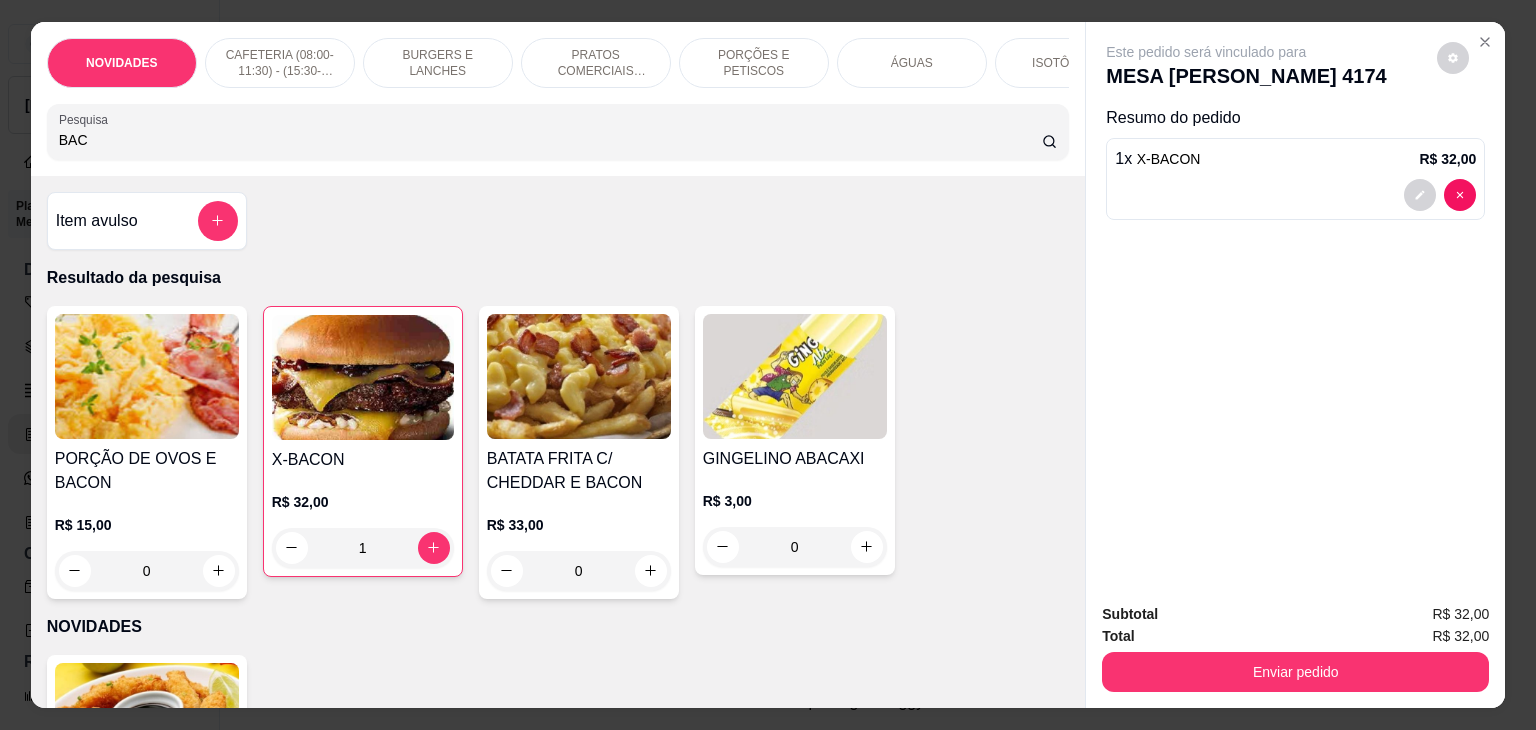 click on "BAC" at bounding box center [550, 140] 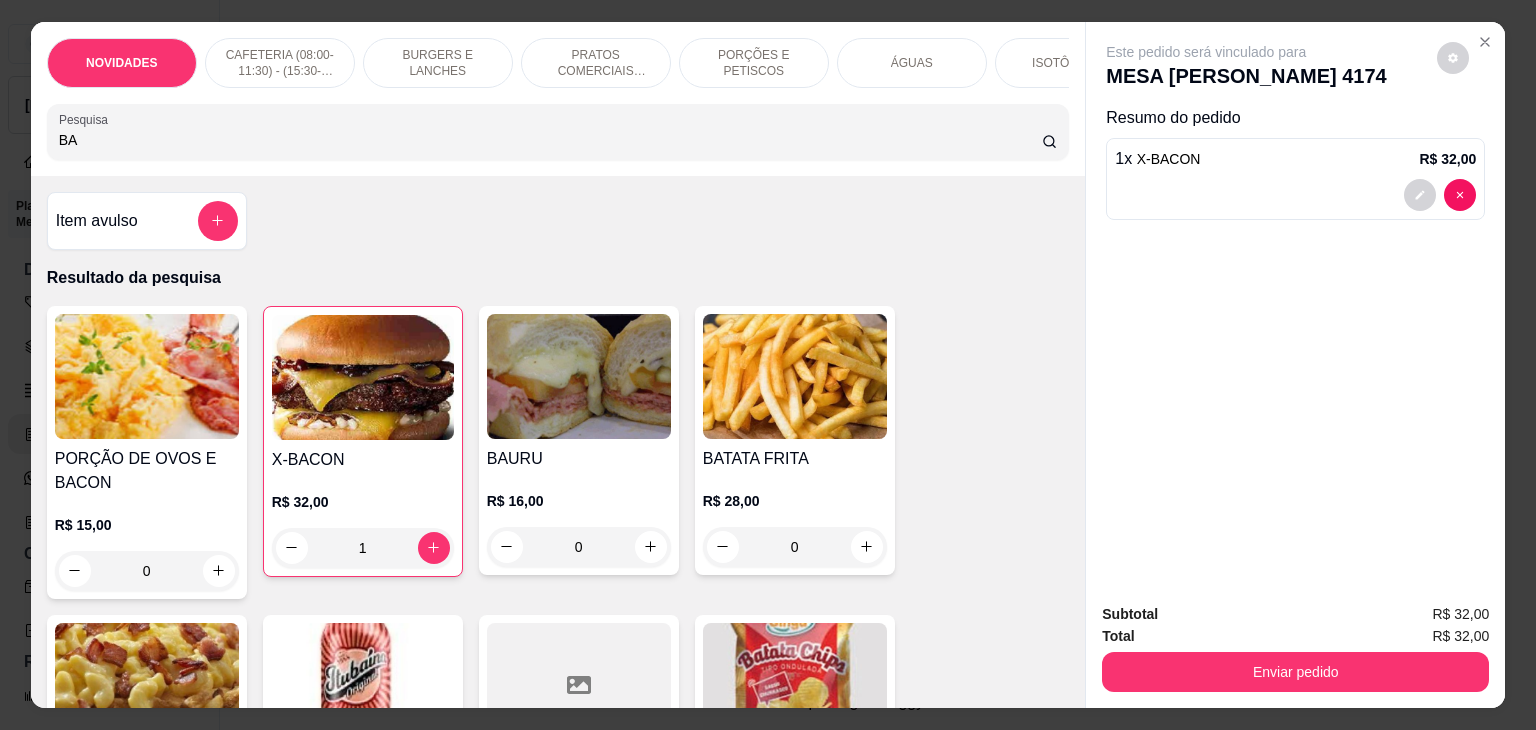 type on "B" 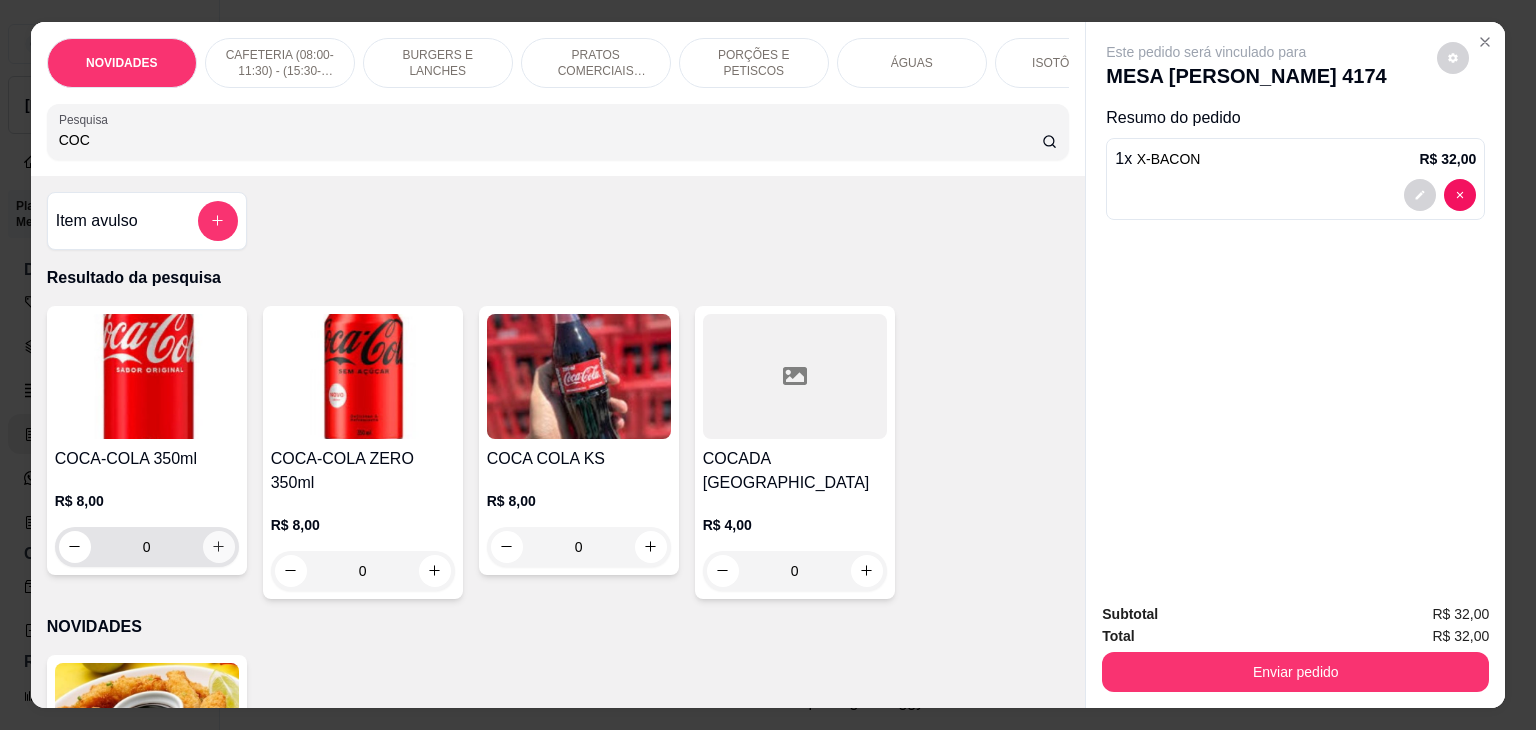 type on "COC" 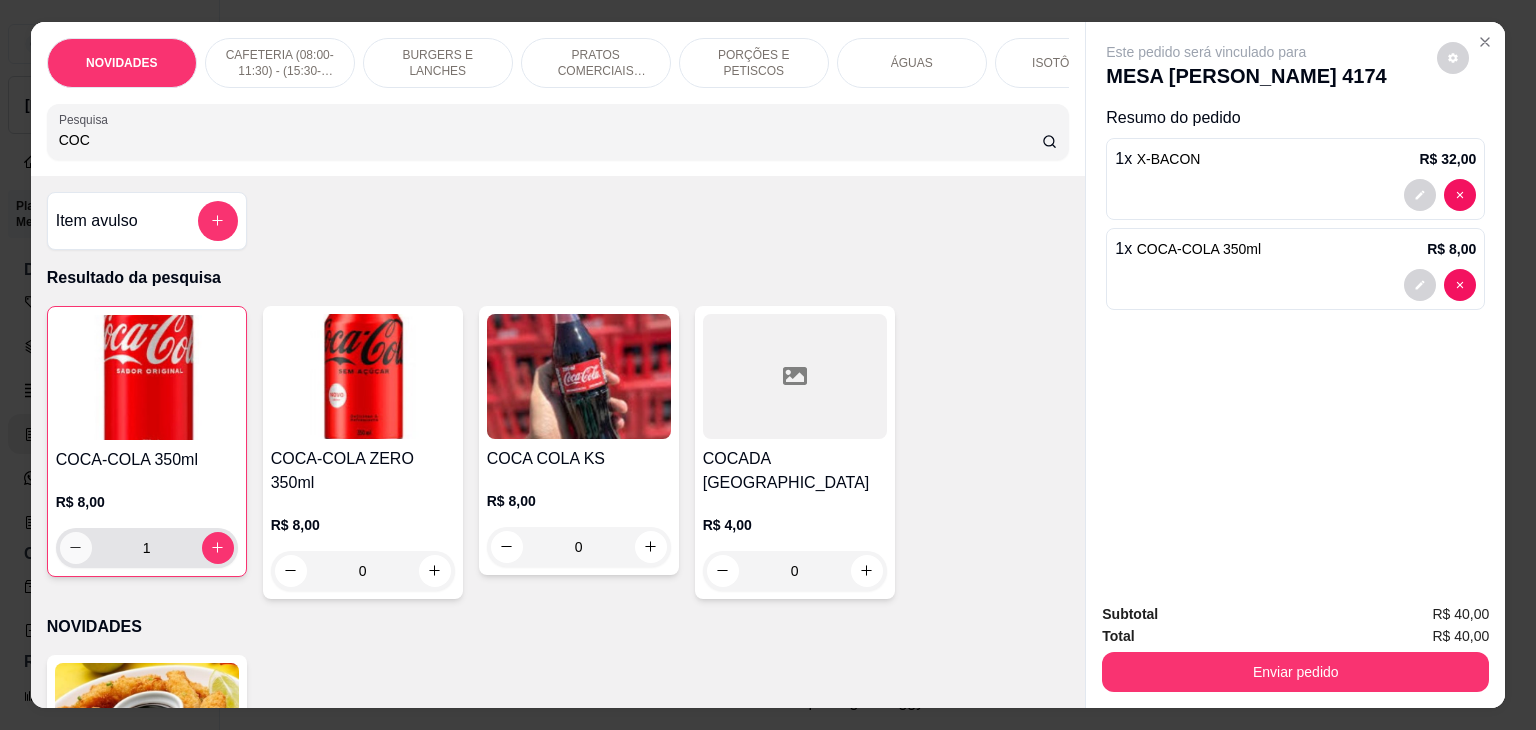 click 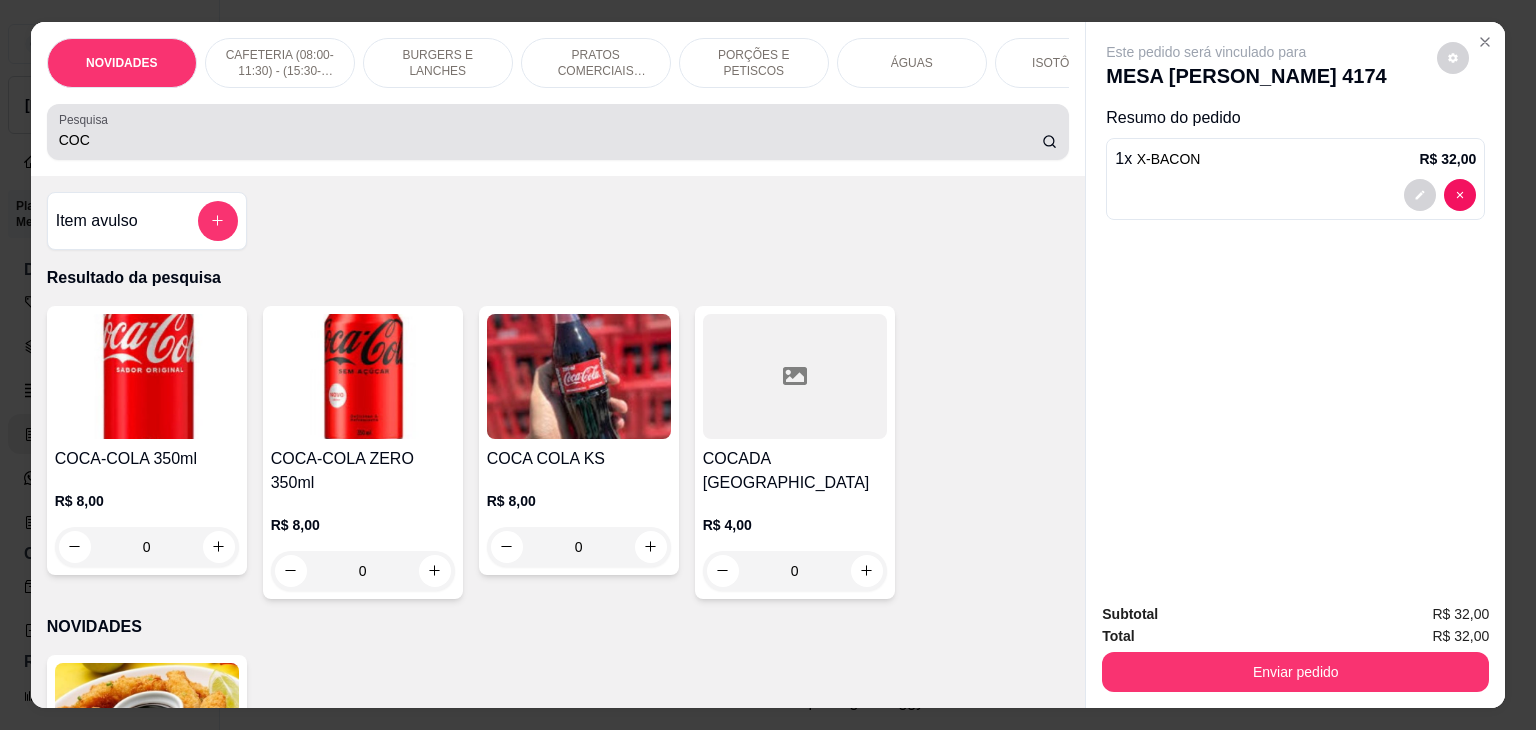 click on "COC" at bounding box center (558, 132) 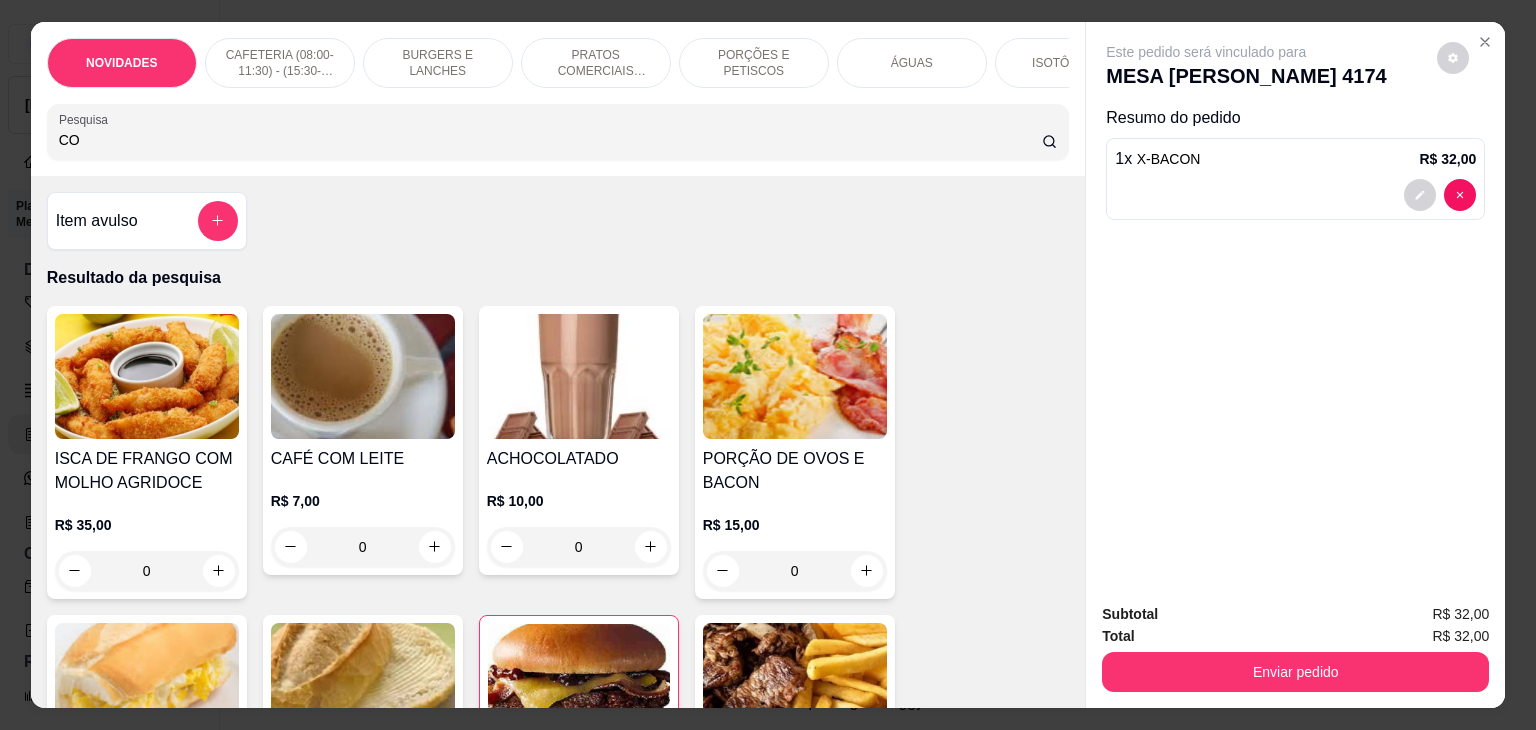 type on "C" 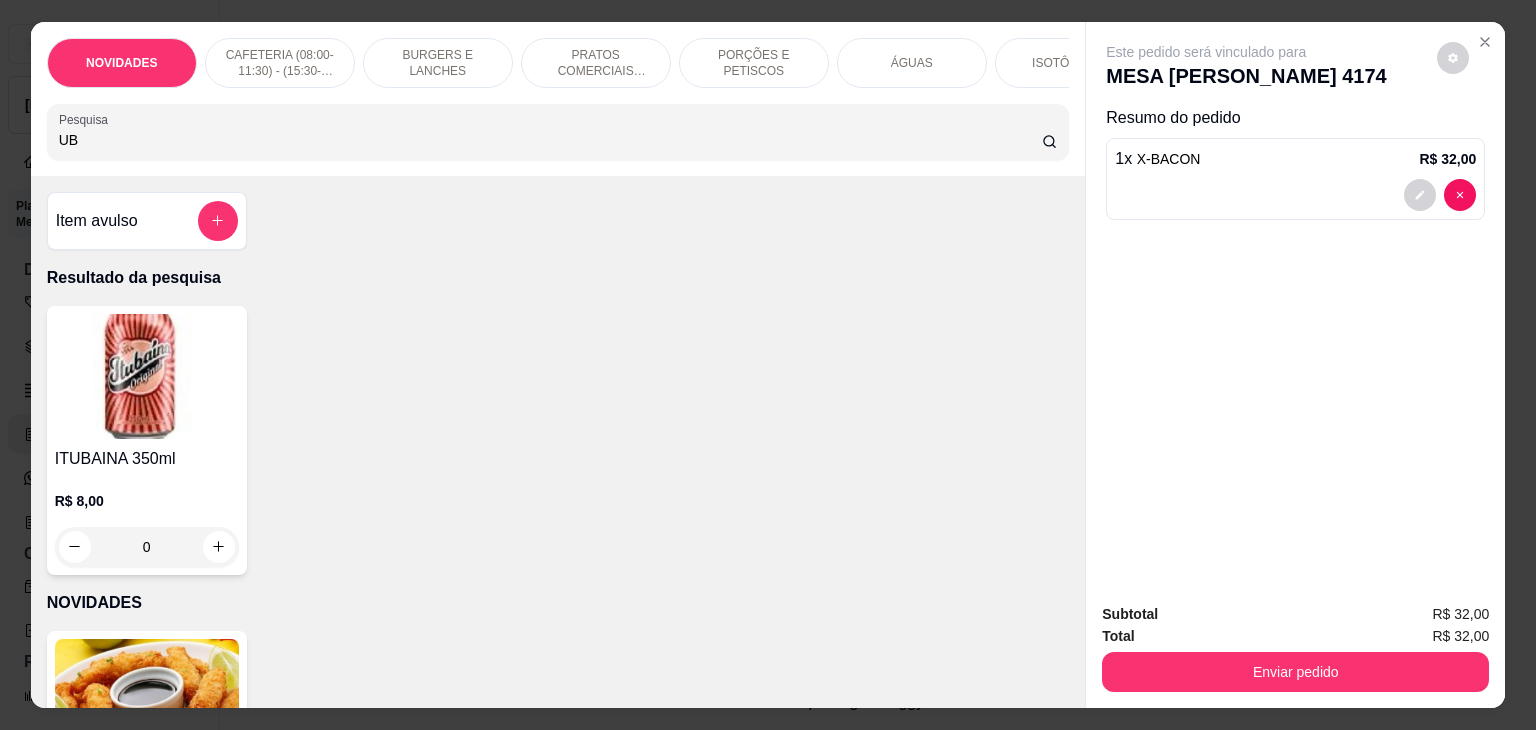 type on "U" 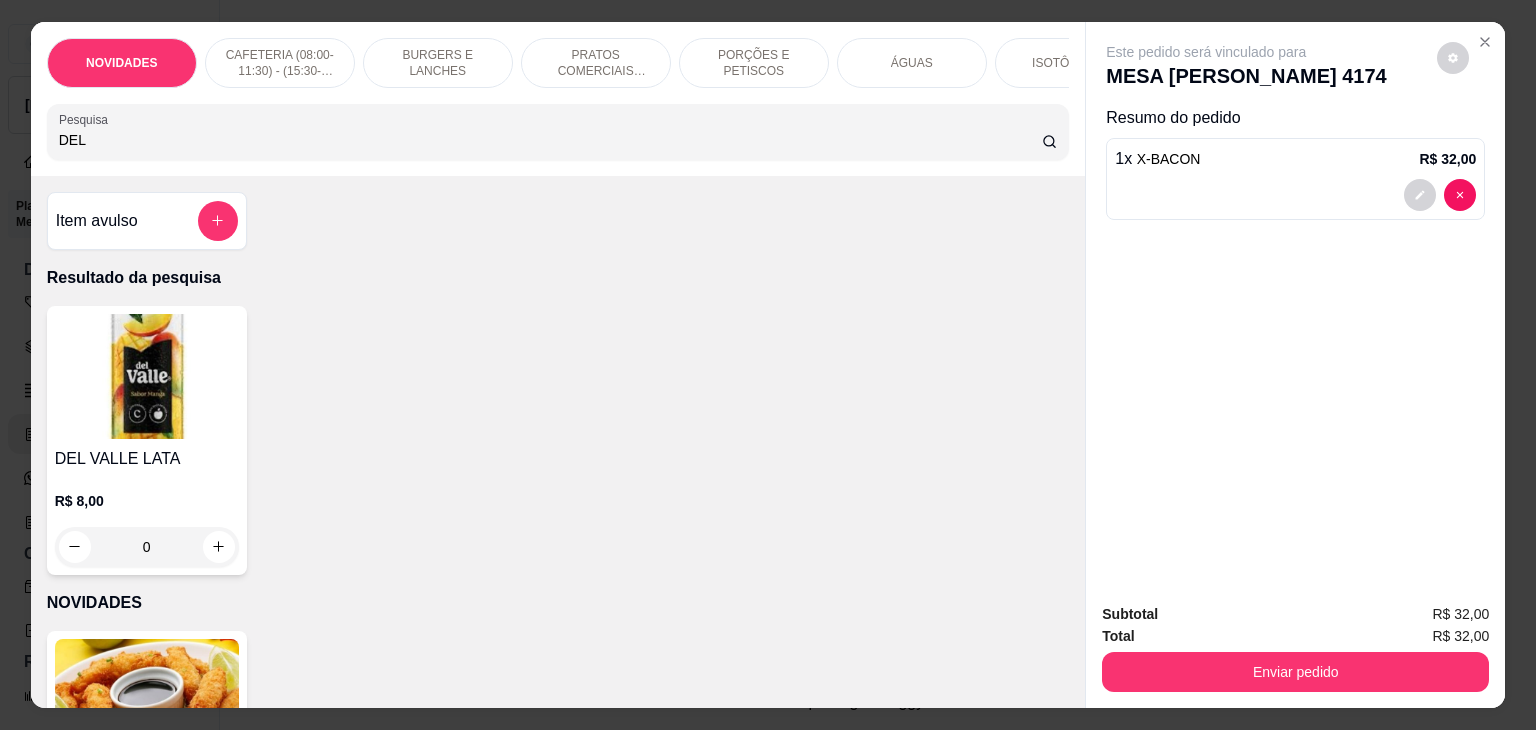 type on "DEL" 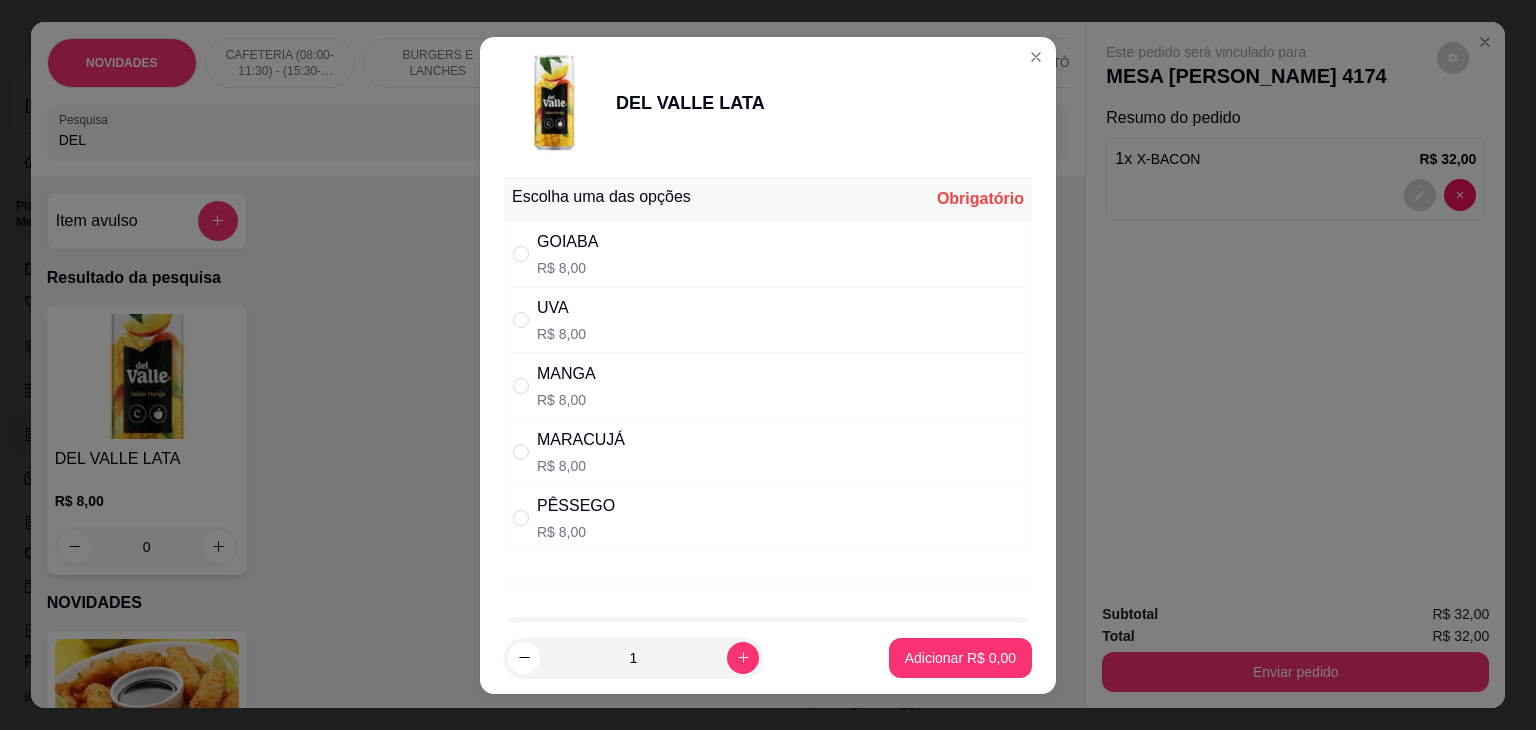 click on "UVA R$ 8,00" at bounding box center [768, 320] 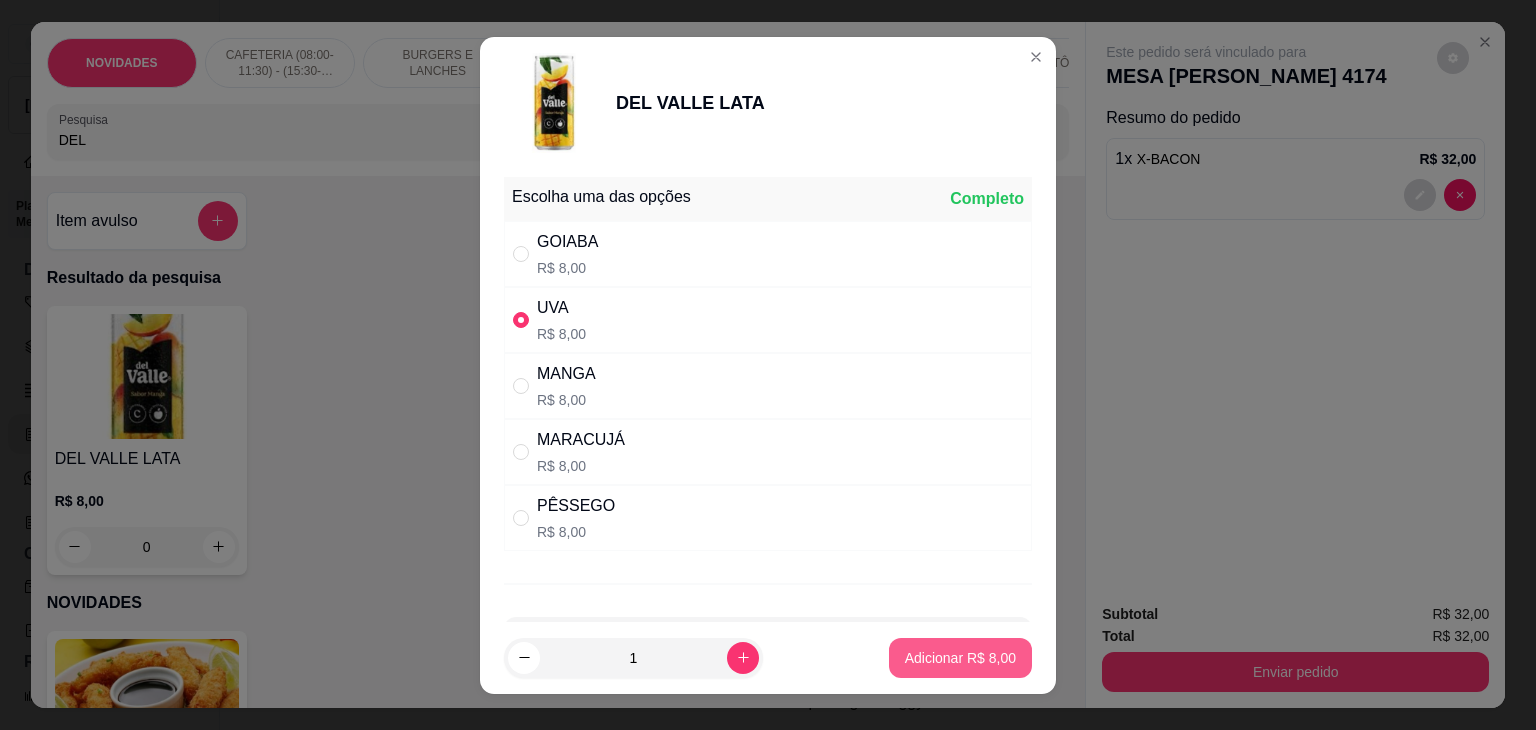 click on "Adicionar   R$ 8,00" at bounding box center [960, 658] 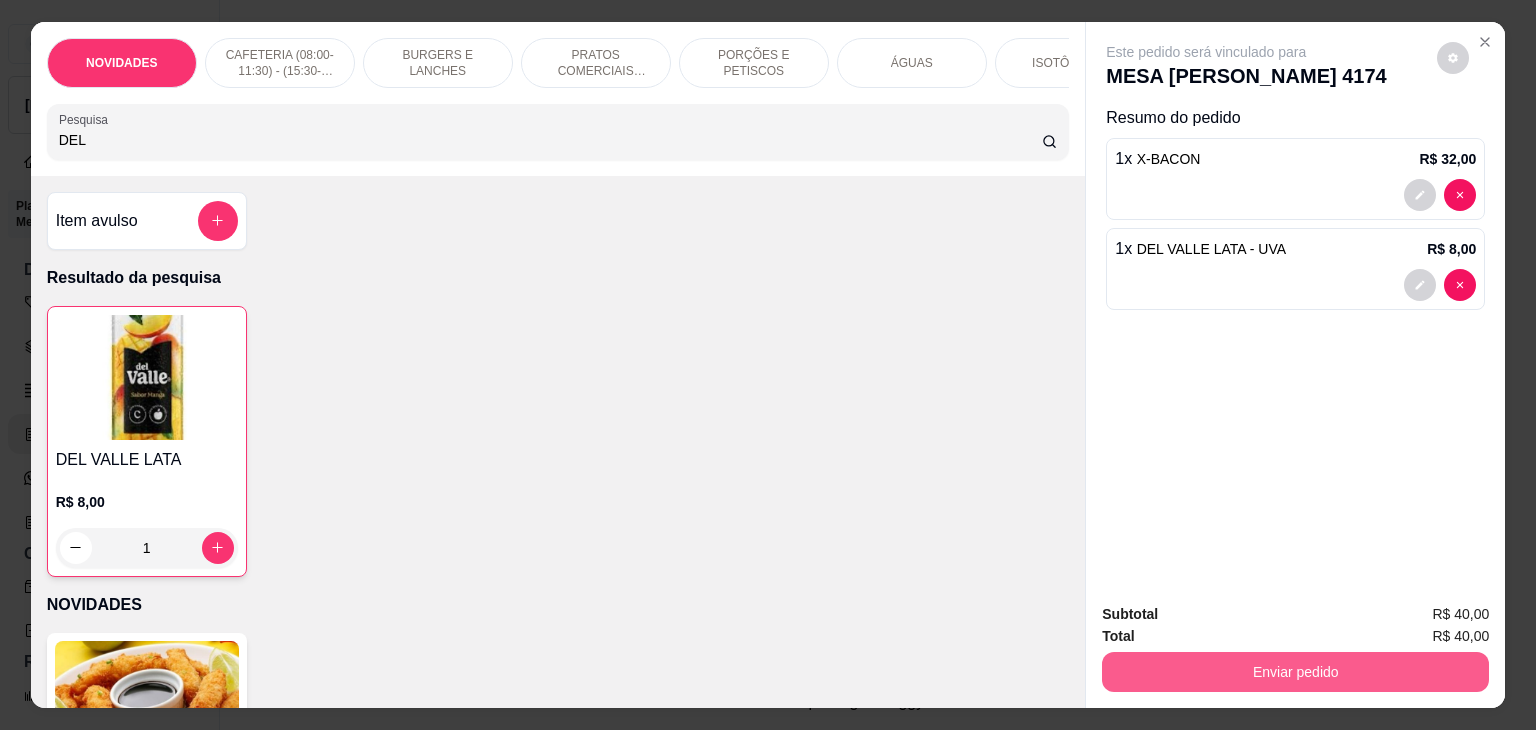 click on "Enviar pedido" at bounding box center [1295, 672] 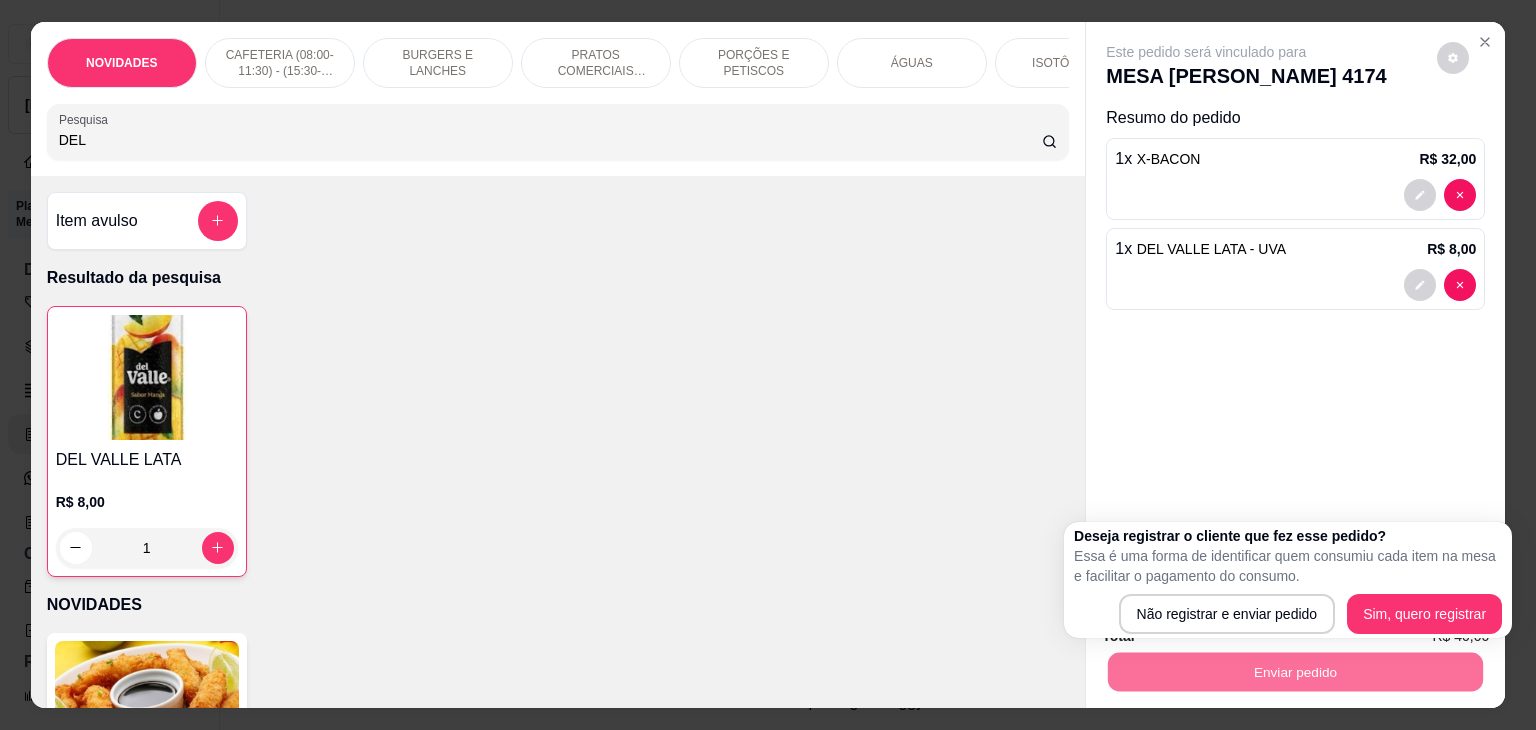 click on "Deseja registrar o cliente que fez esse pedido? Essa é uma forma de identificar quem consumiu cada item na mesa e facilitar o pagamento do consumo. Não registrar e enviar pedido Sim, quero registrar" at bounding box center (1288, 580) 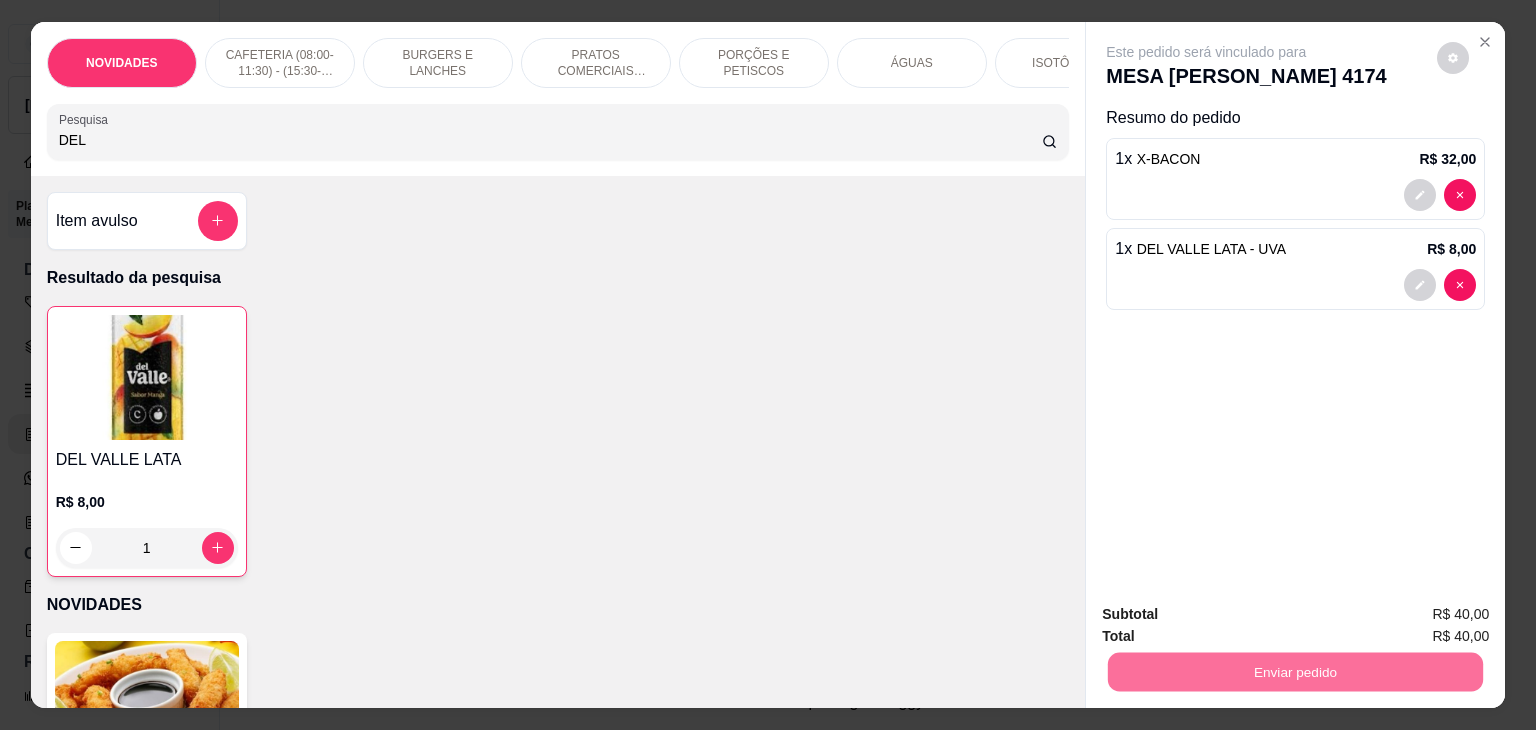click on "Não registrar e enviar pedido" at bounding box center [1229, 614] 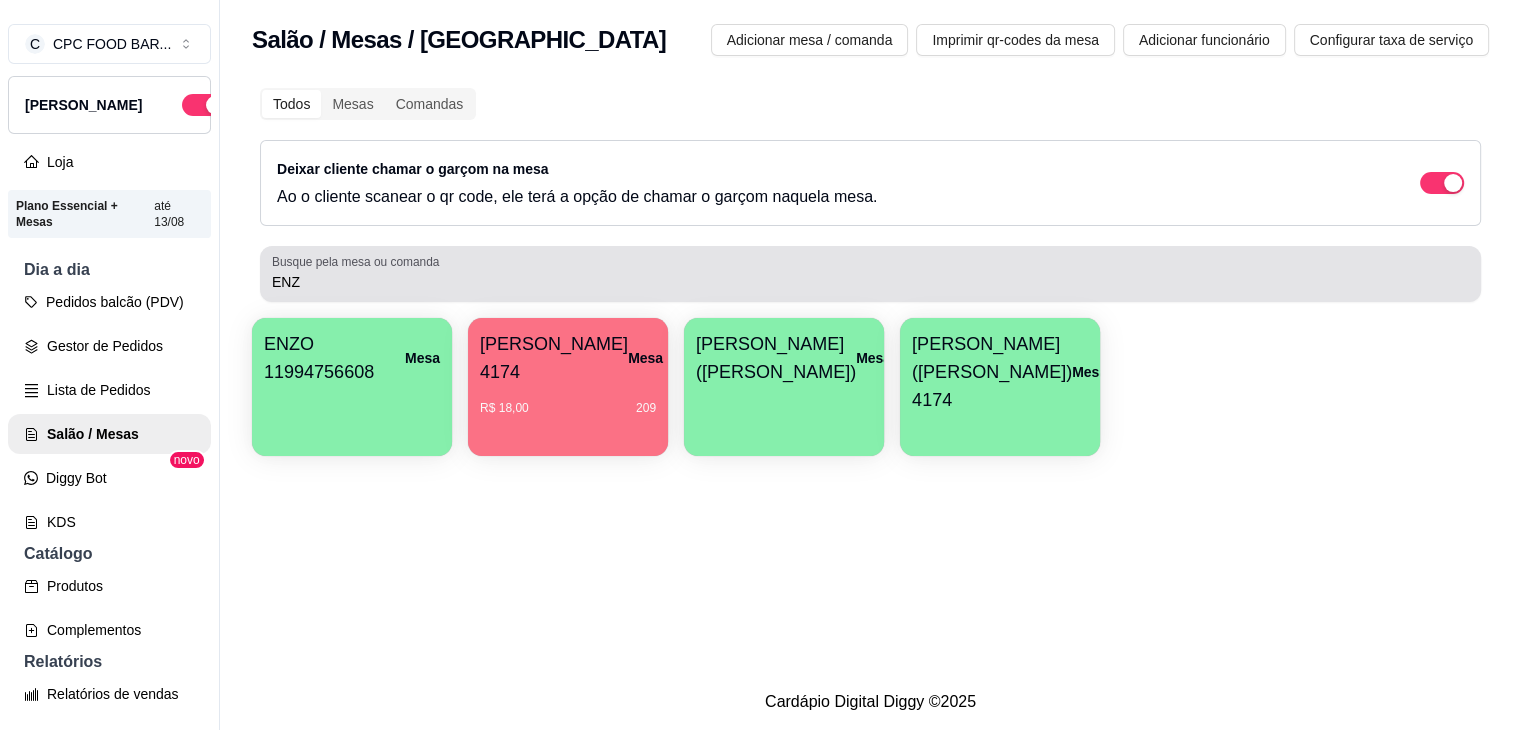 click on "Busque pela mesa ou comanda" at bounding box center (359, 261) 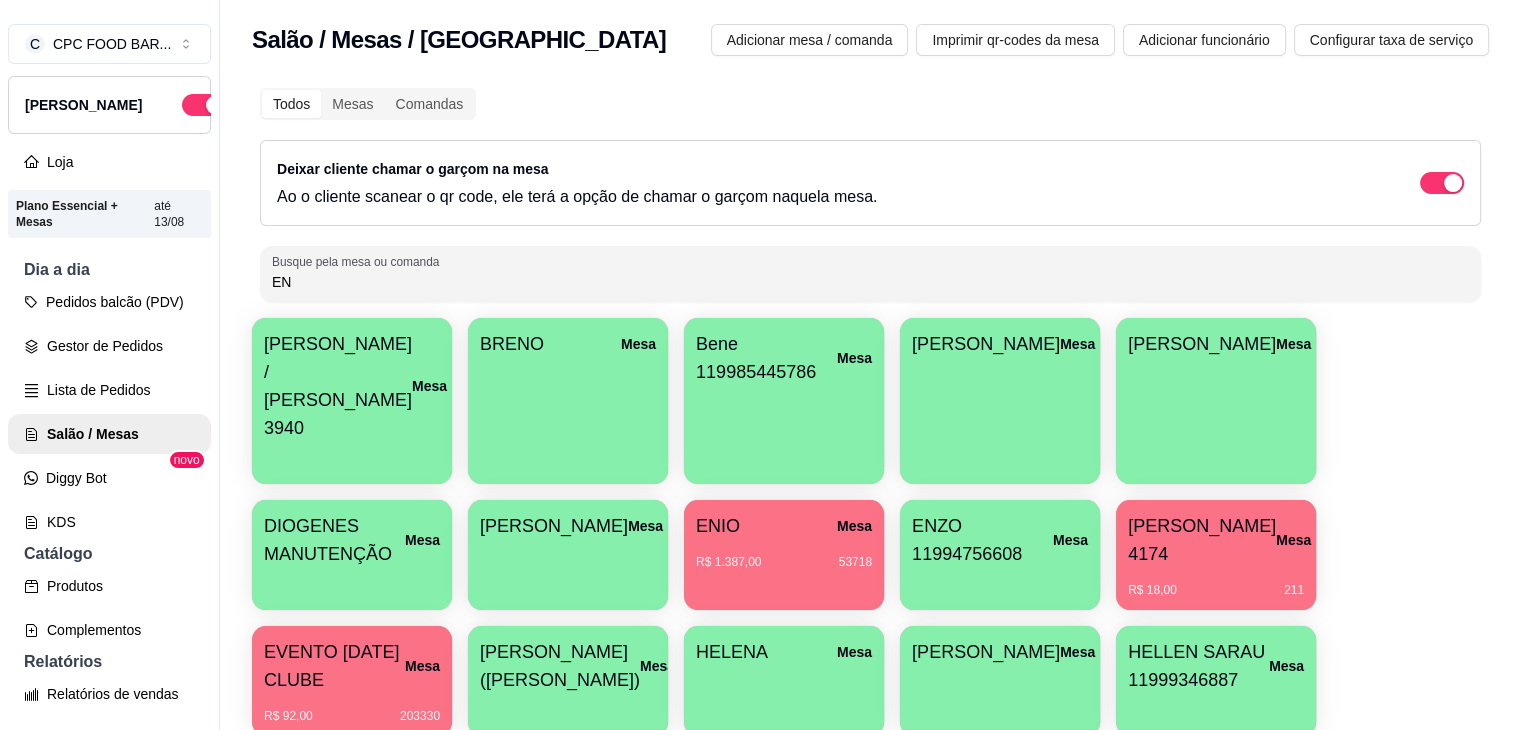 type on "E" 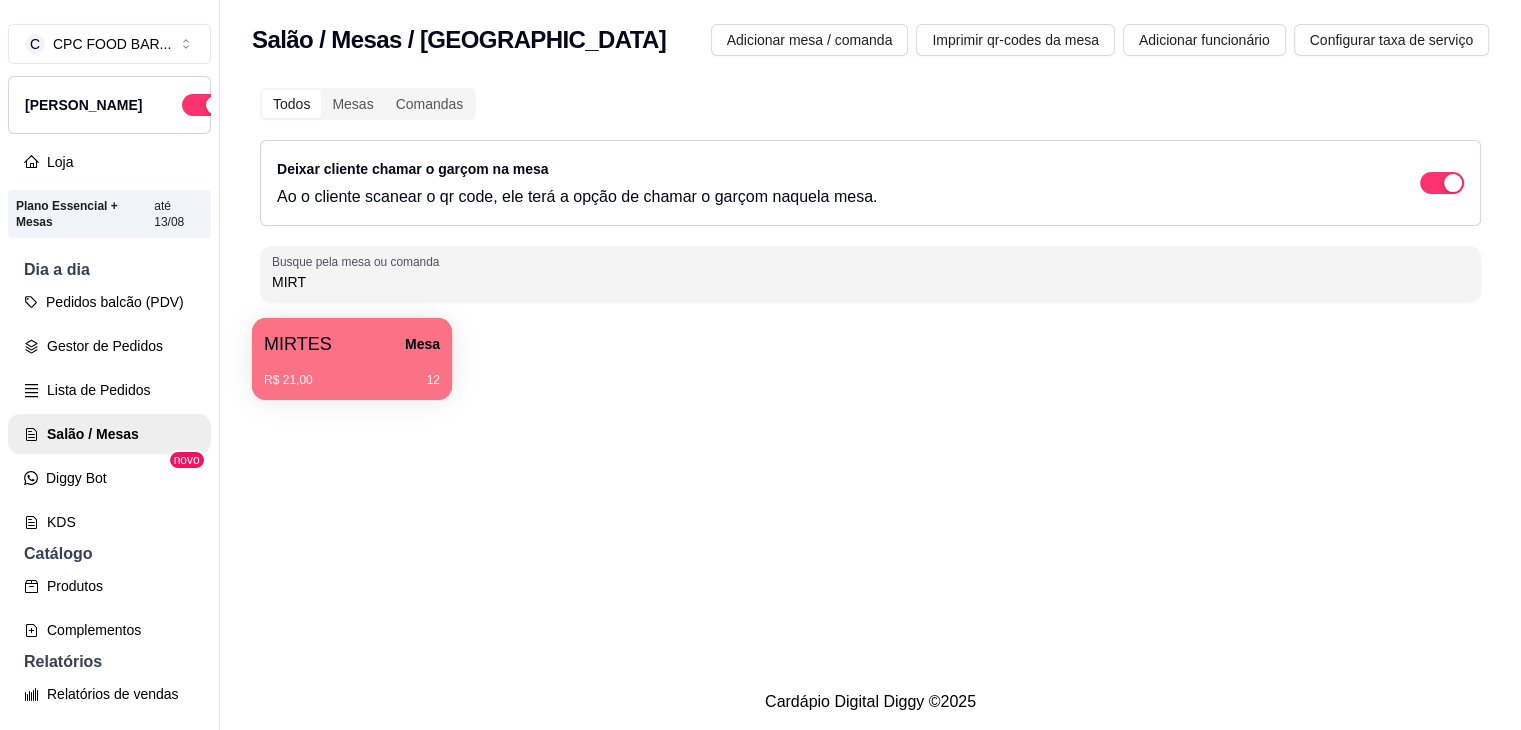 type on "MIRT" 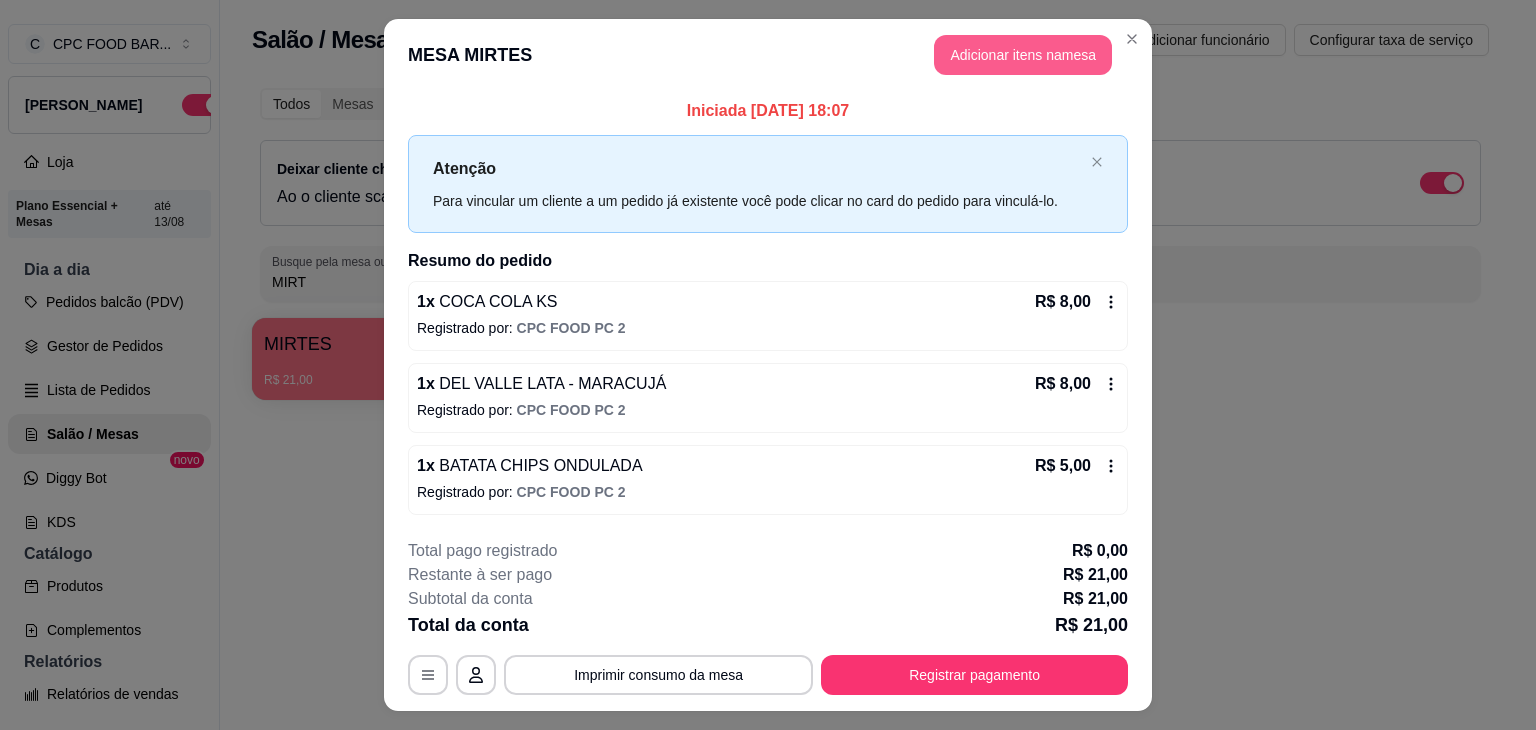 click on "Adicionar itens na  mesa" at bounding box center [1023, 55] 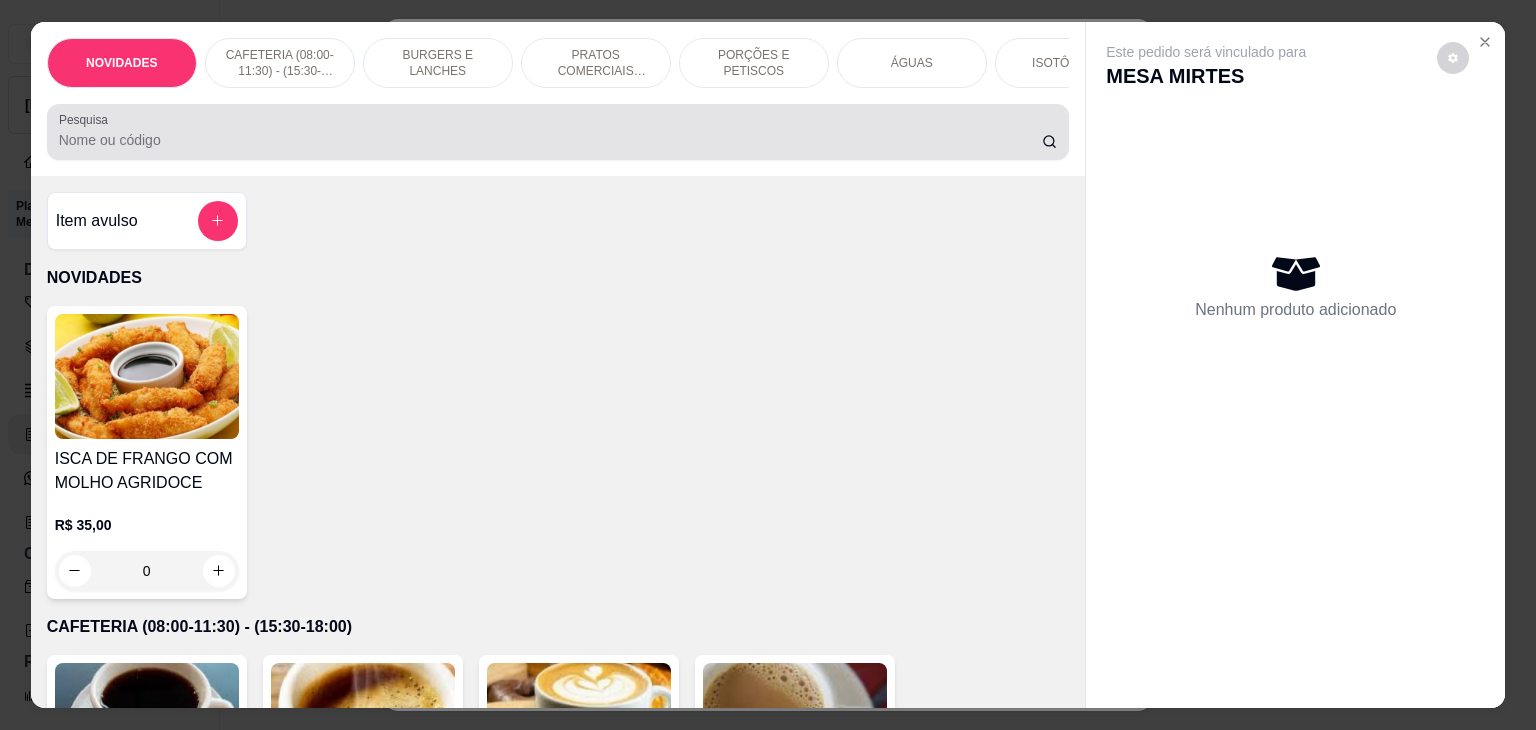 click at bounding box center [558, 132] 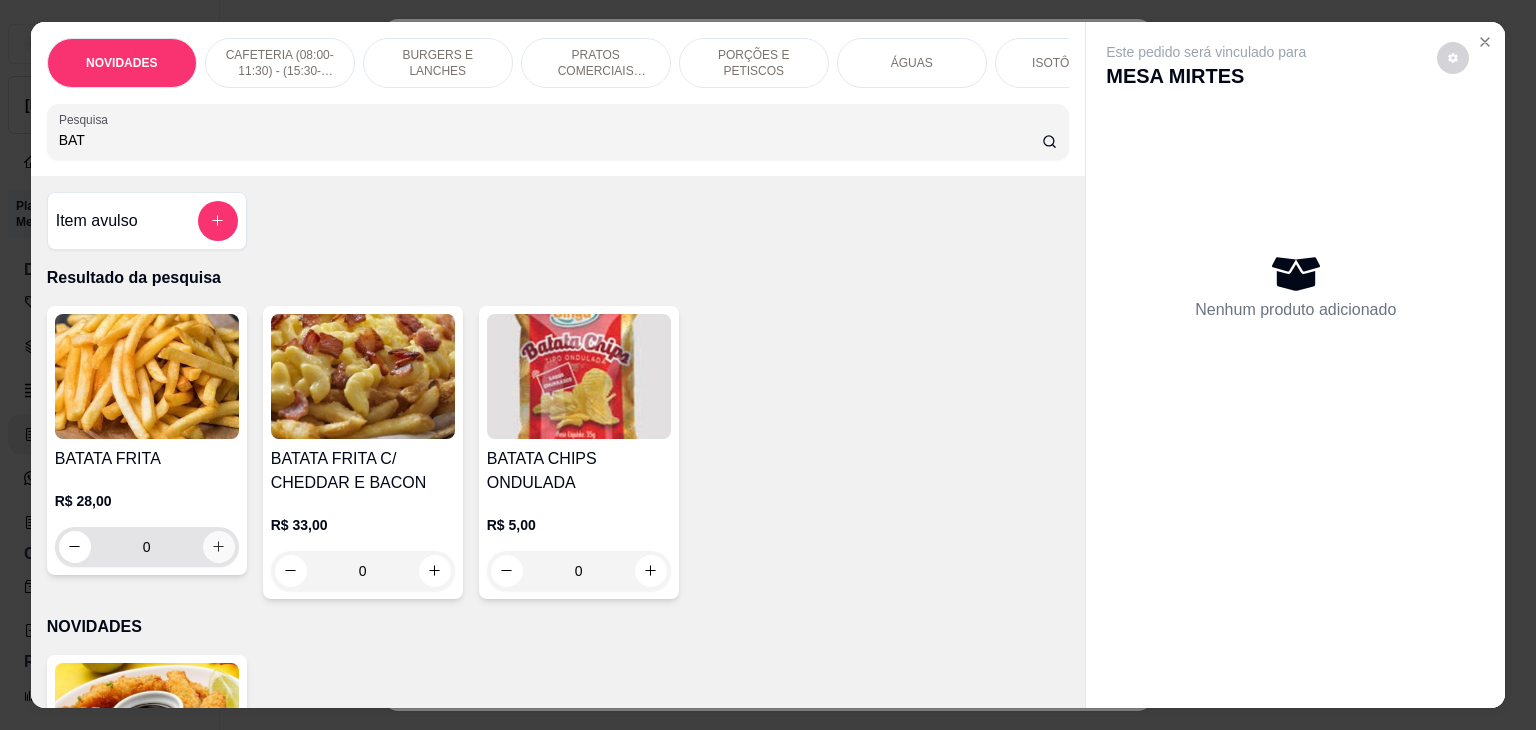 type on "BAT" 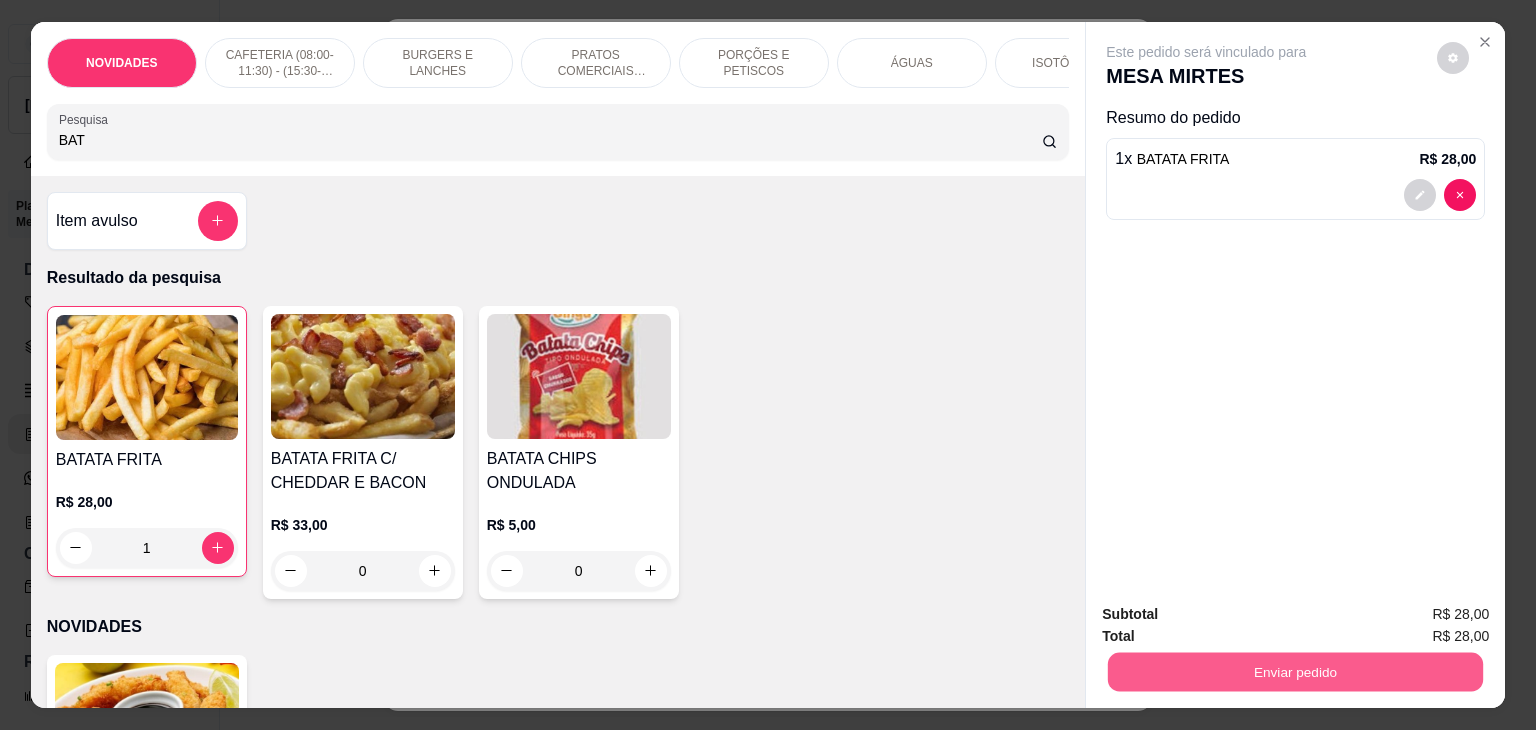 click on "Enviar pedido" at bounding box center [1295, 672] 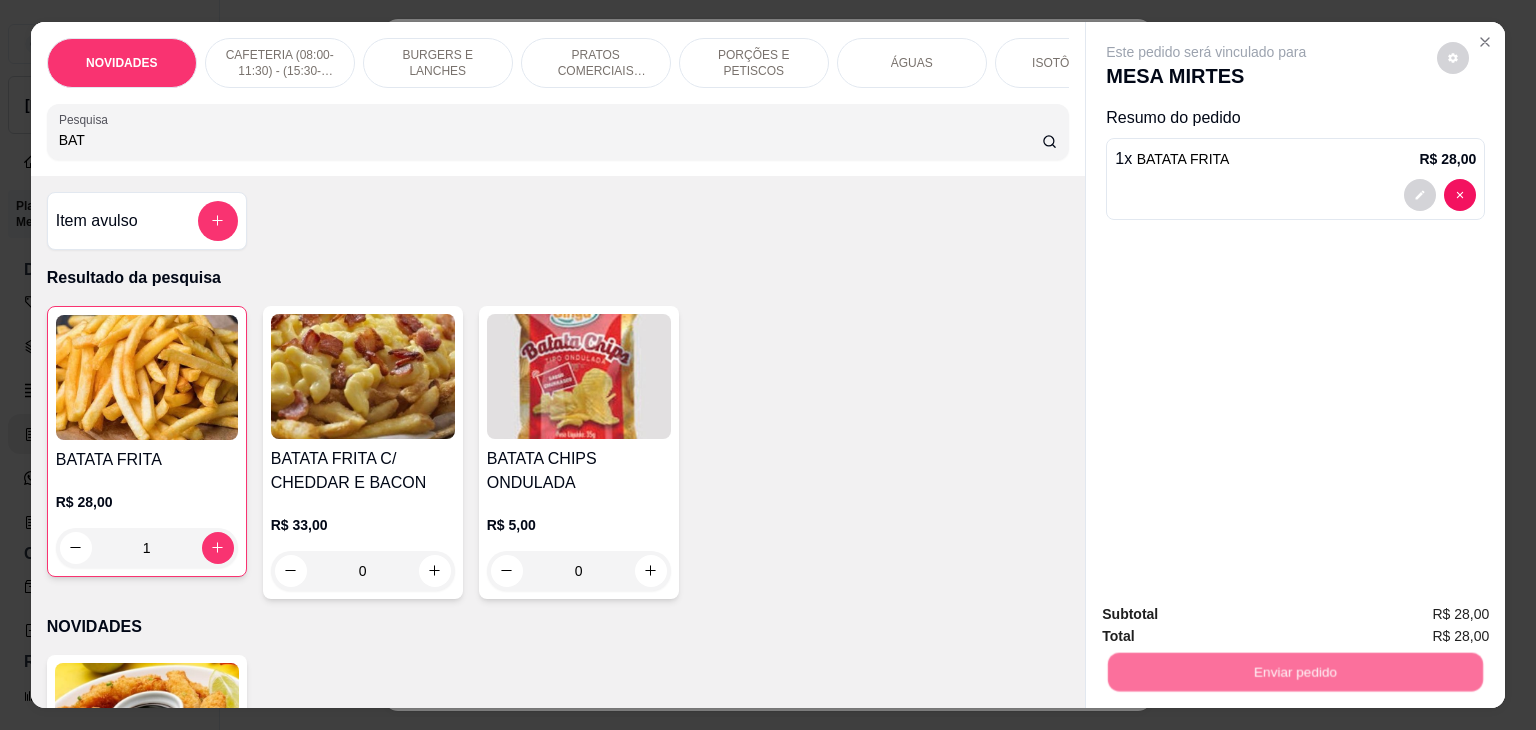click on "Não registrar e enviar pedido" at bounding box center [1229, 614] 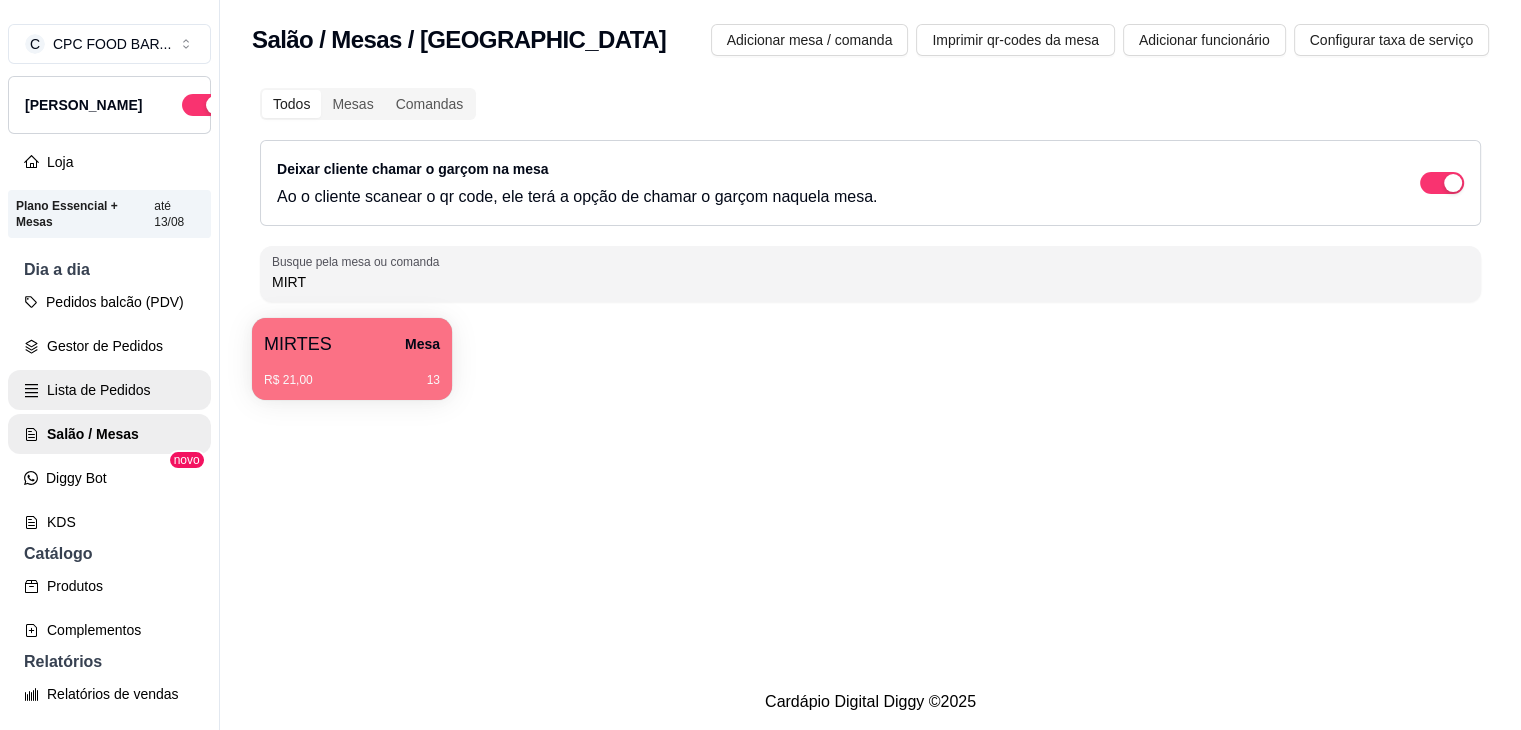 click on "Lista de Pedidos" at bounding box center [109, 390] 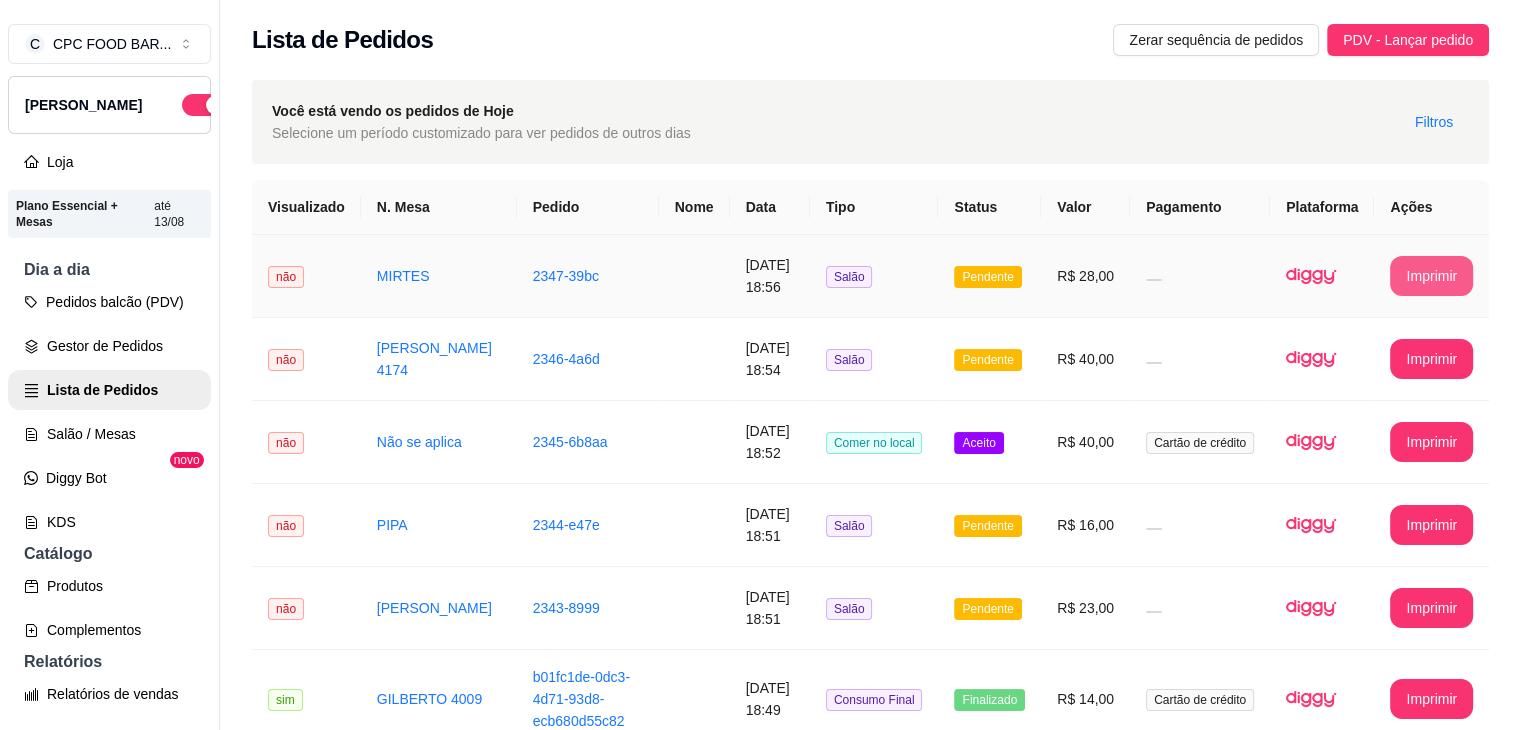click on "Imprimir" at bounding box center (1431, 276) 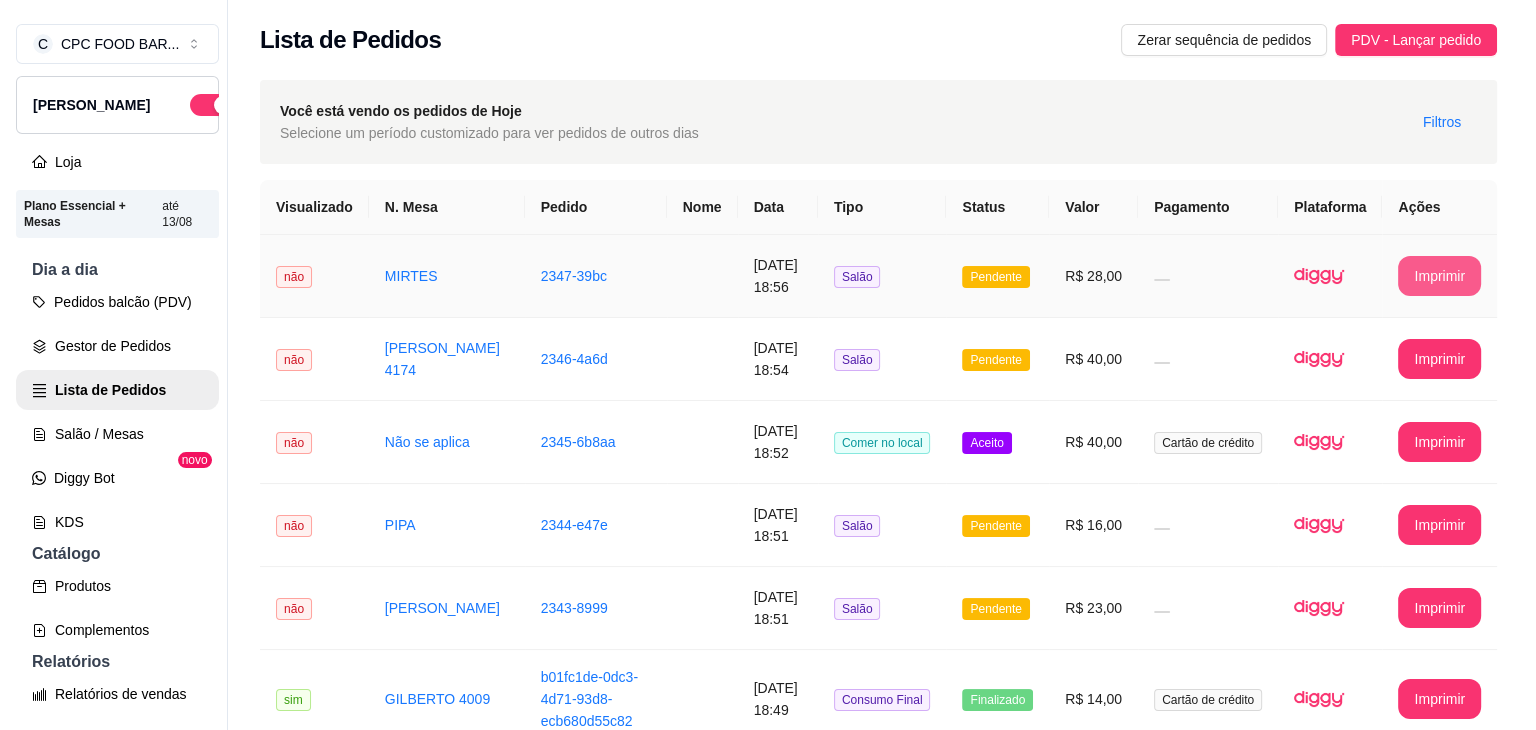 scroll, scrollTop: 0, scrollLeft: 0, axis: both 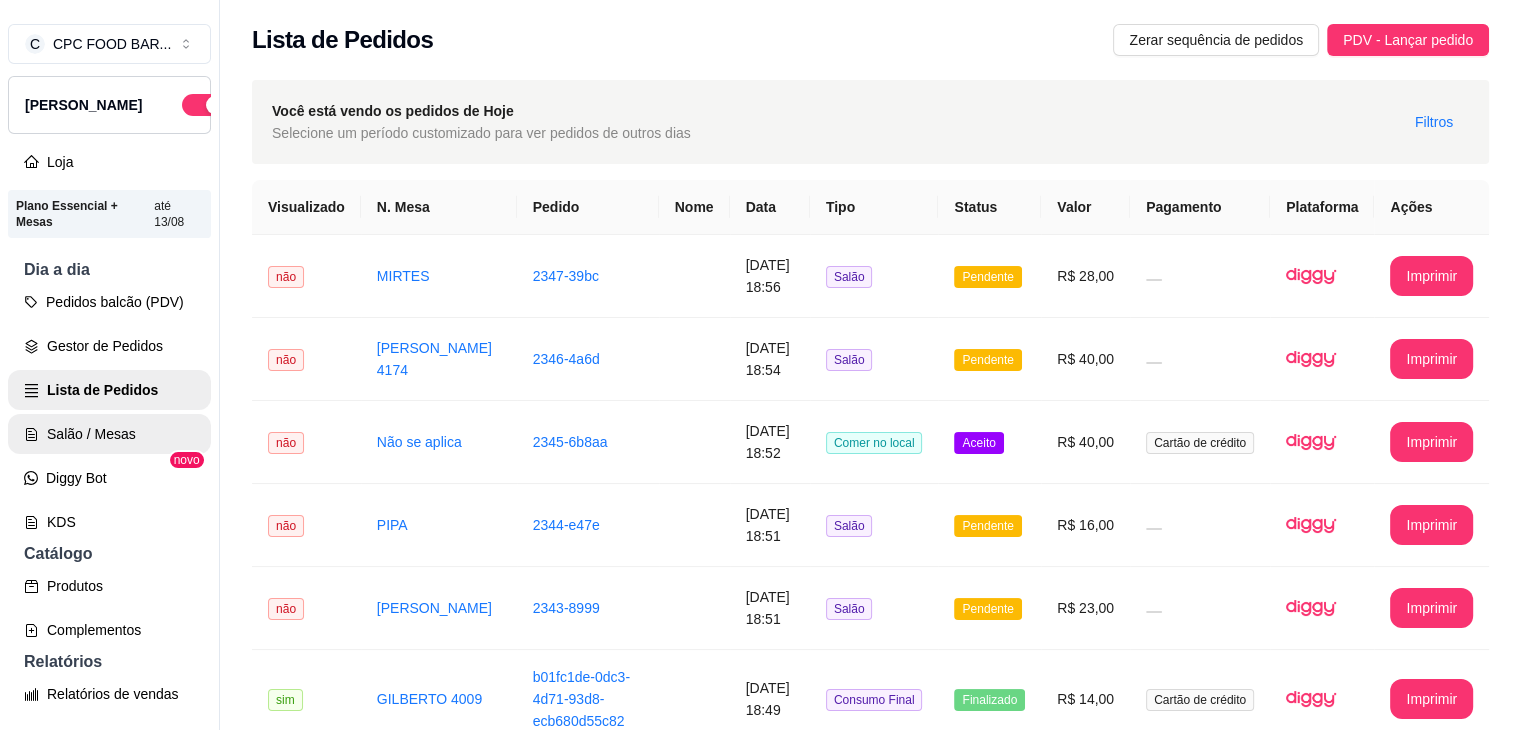 click on "Salão / Mesas" at bounding box center (109, 434) 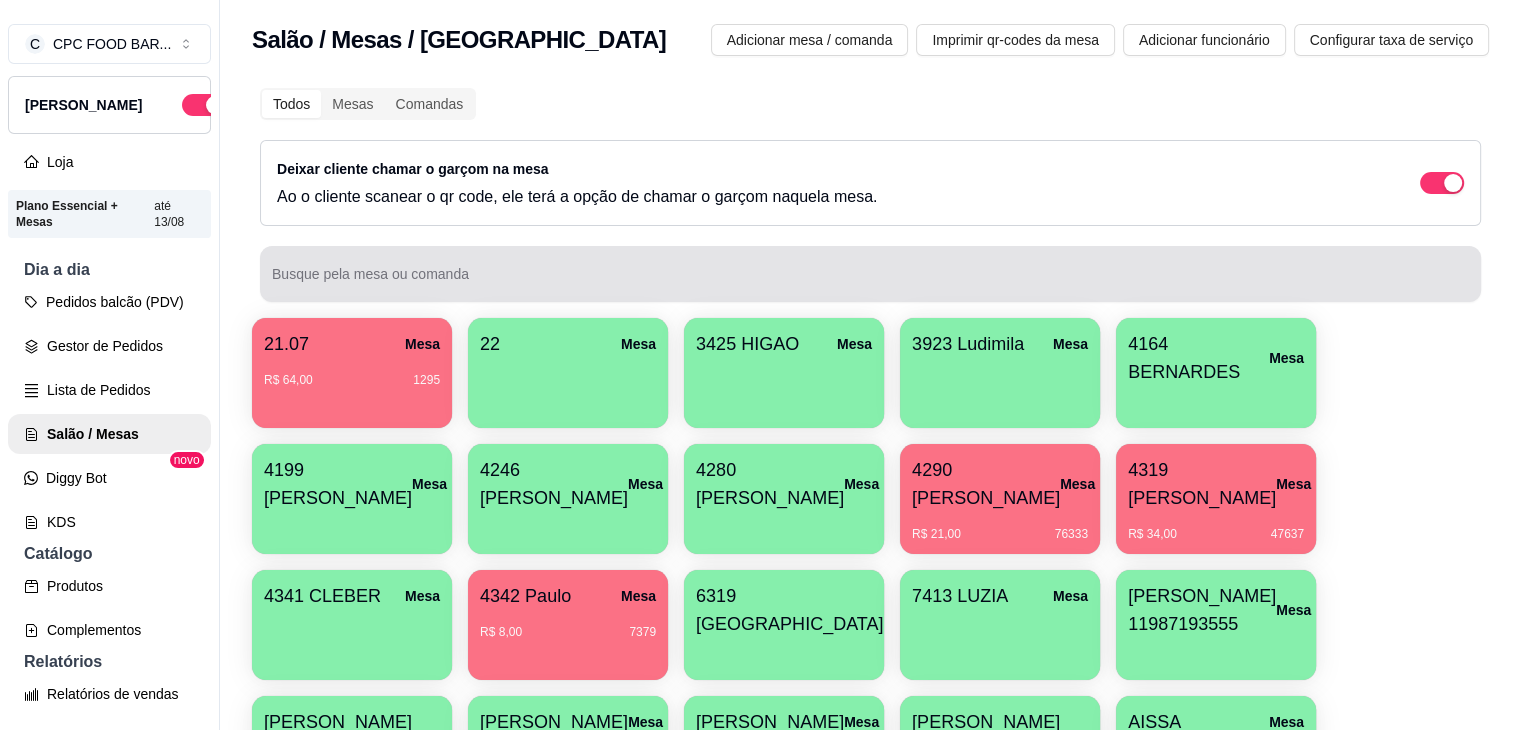 click at bounding box center [870, 274] 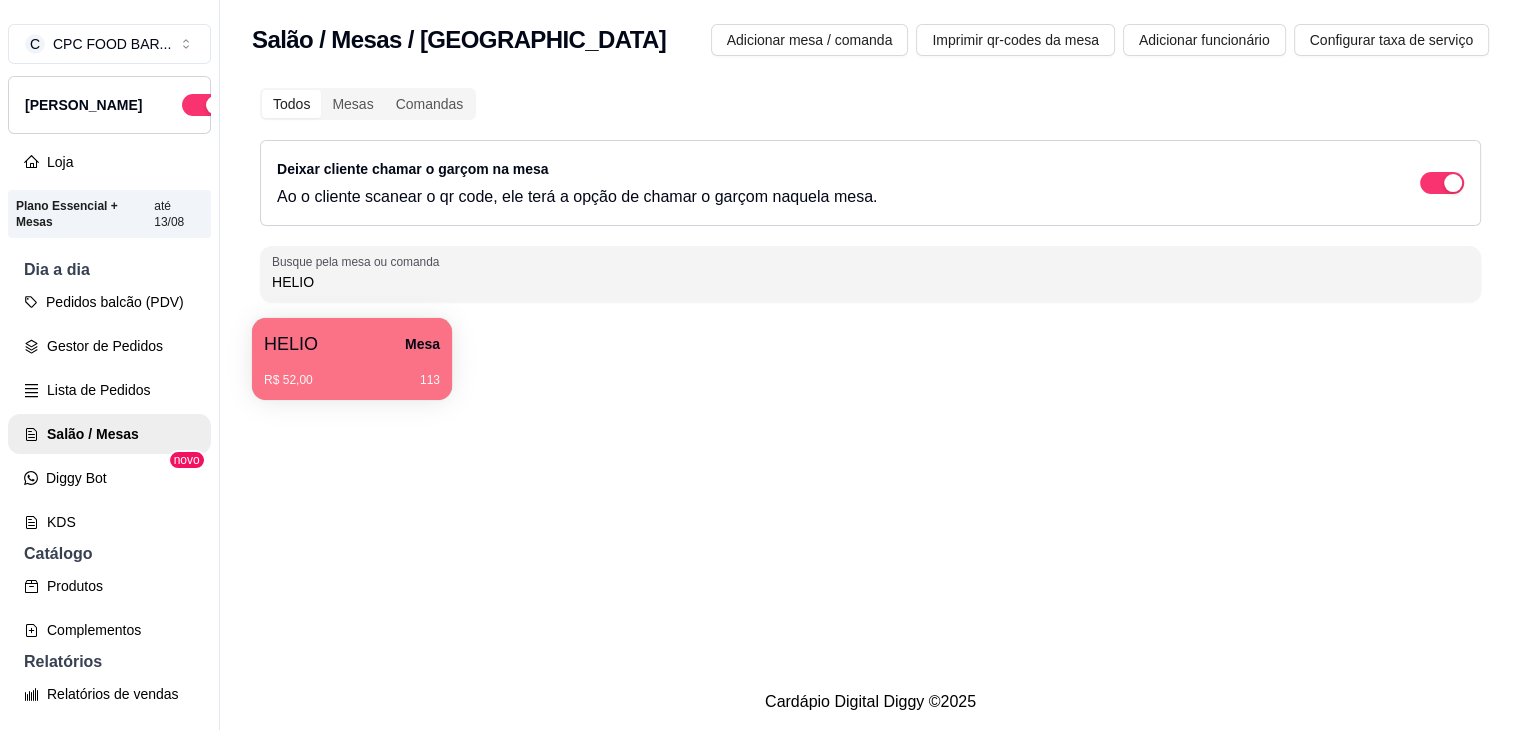 type on "HELIO" 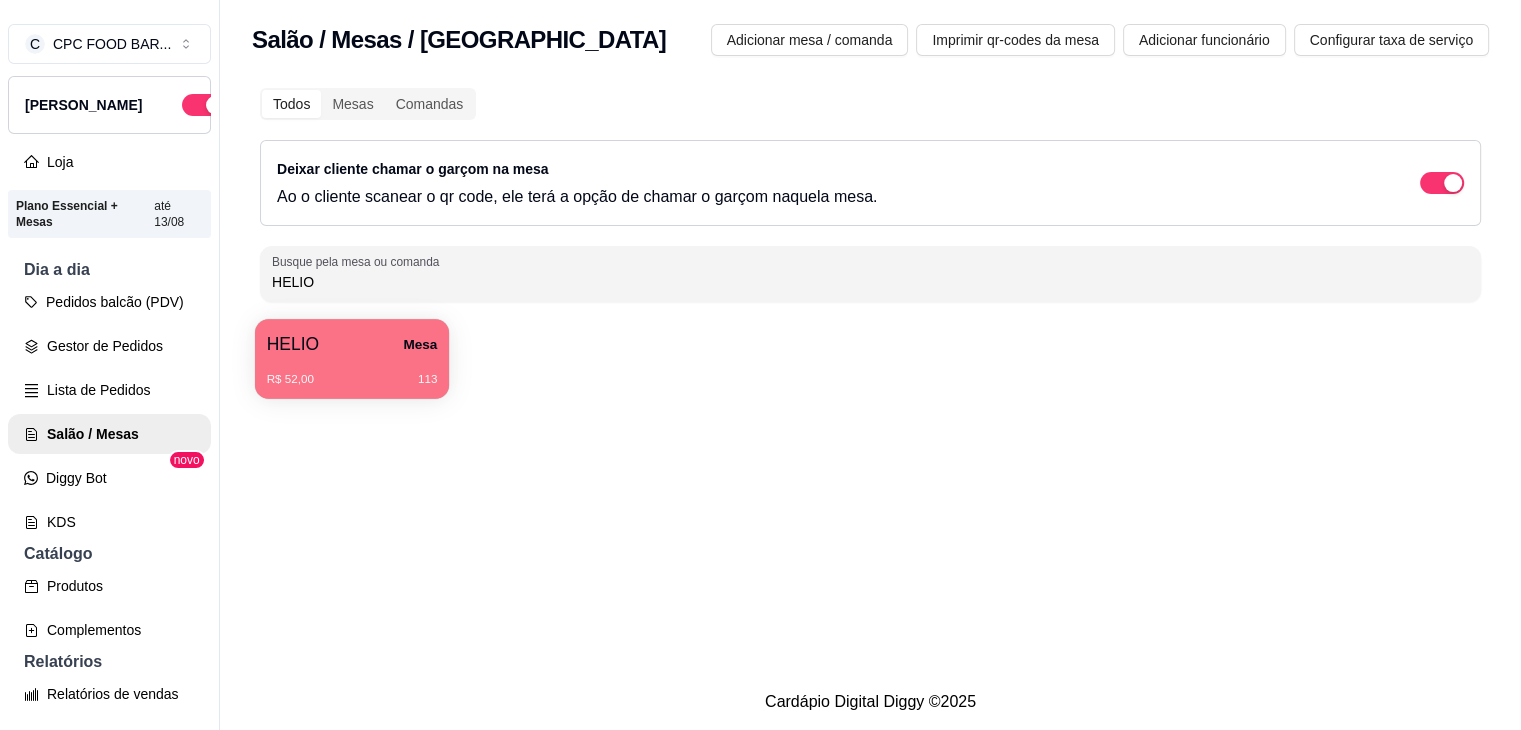 click on "HELIO Mesa R$ 52,00 113" at bounding box center (352, 359) 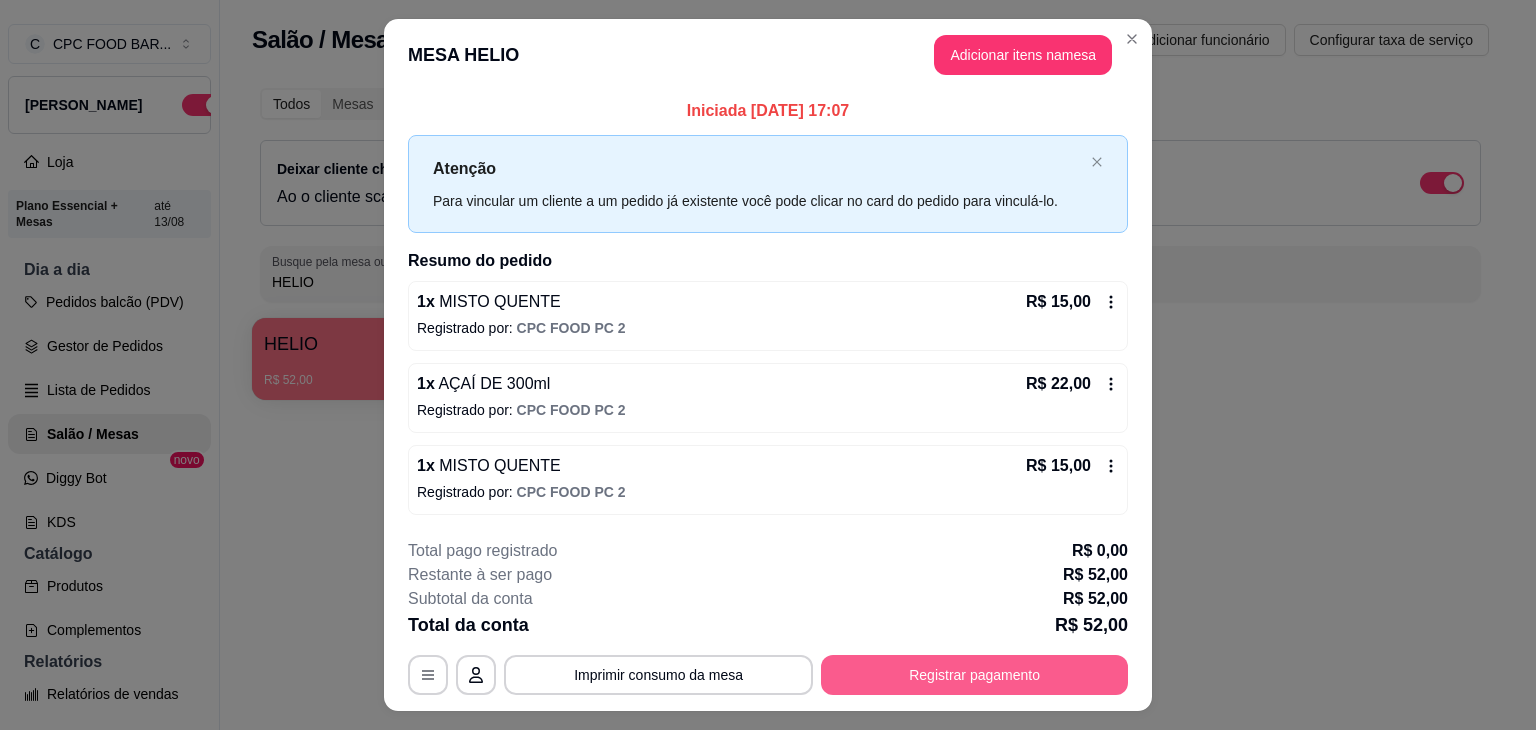 click on "Registrar pagamento" at bounding box center (974, 675) 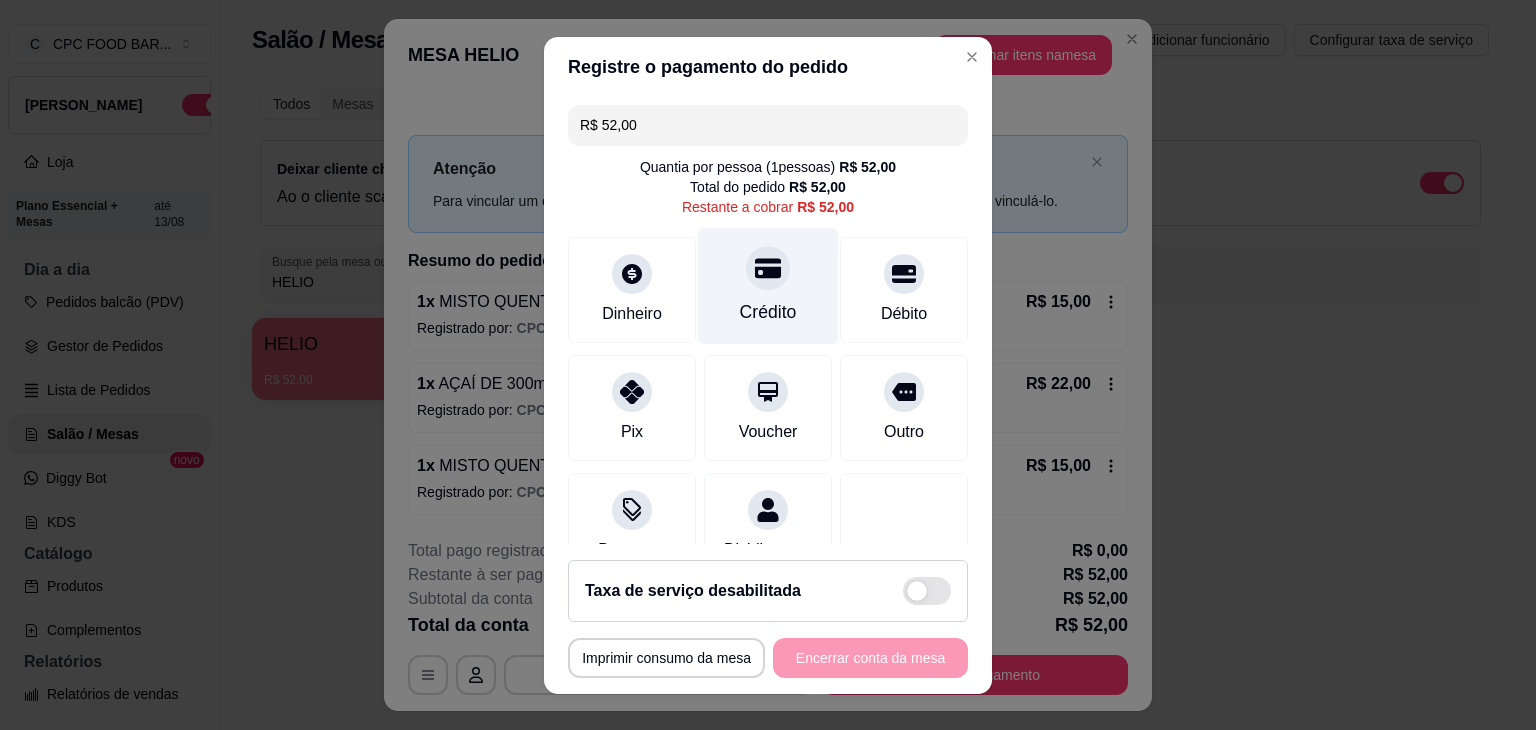 click on "Crédito" at bounding box center (768, 285) 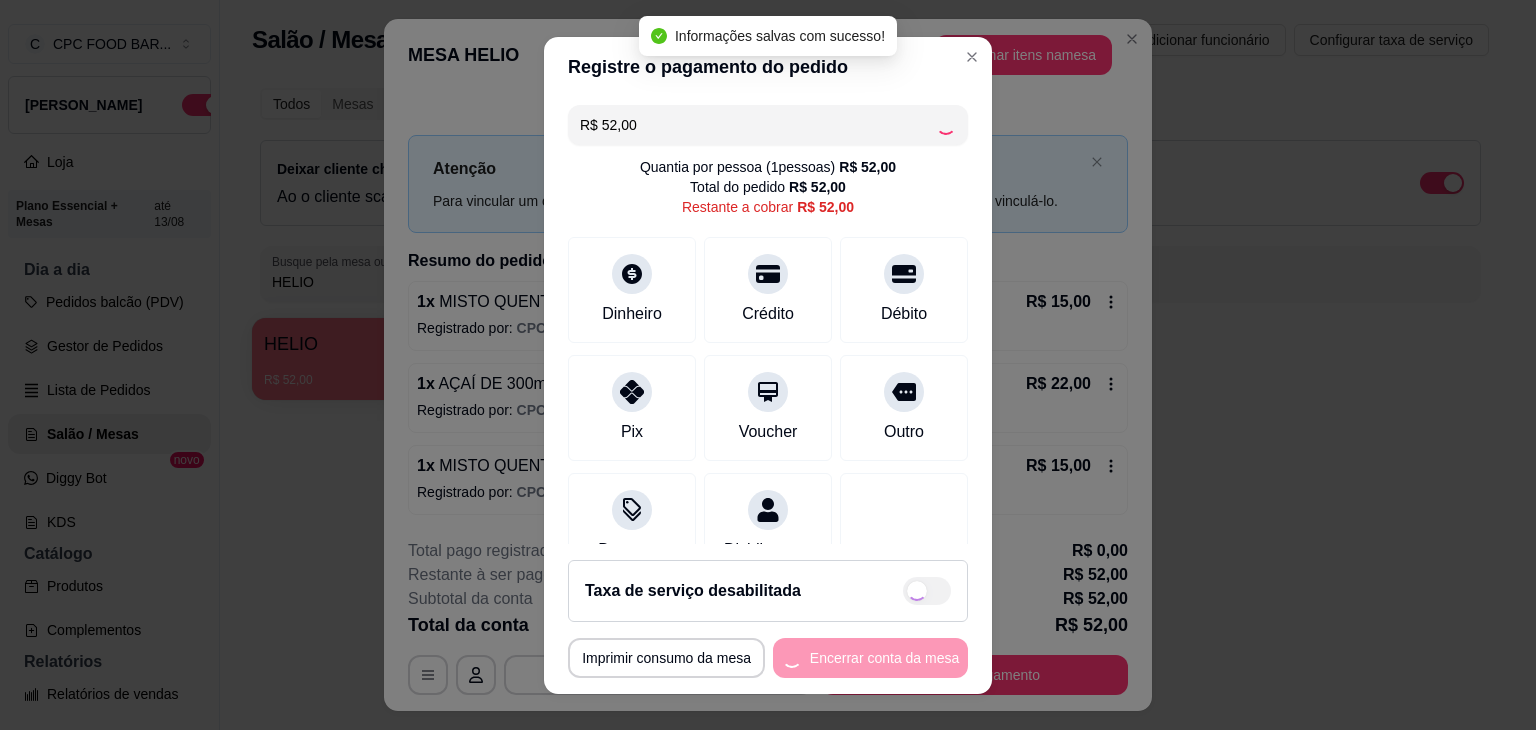 type on "R$ 0,00" 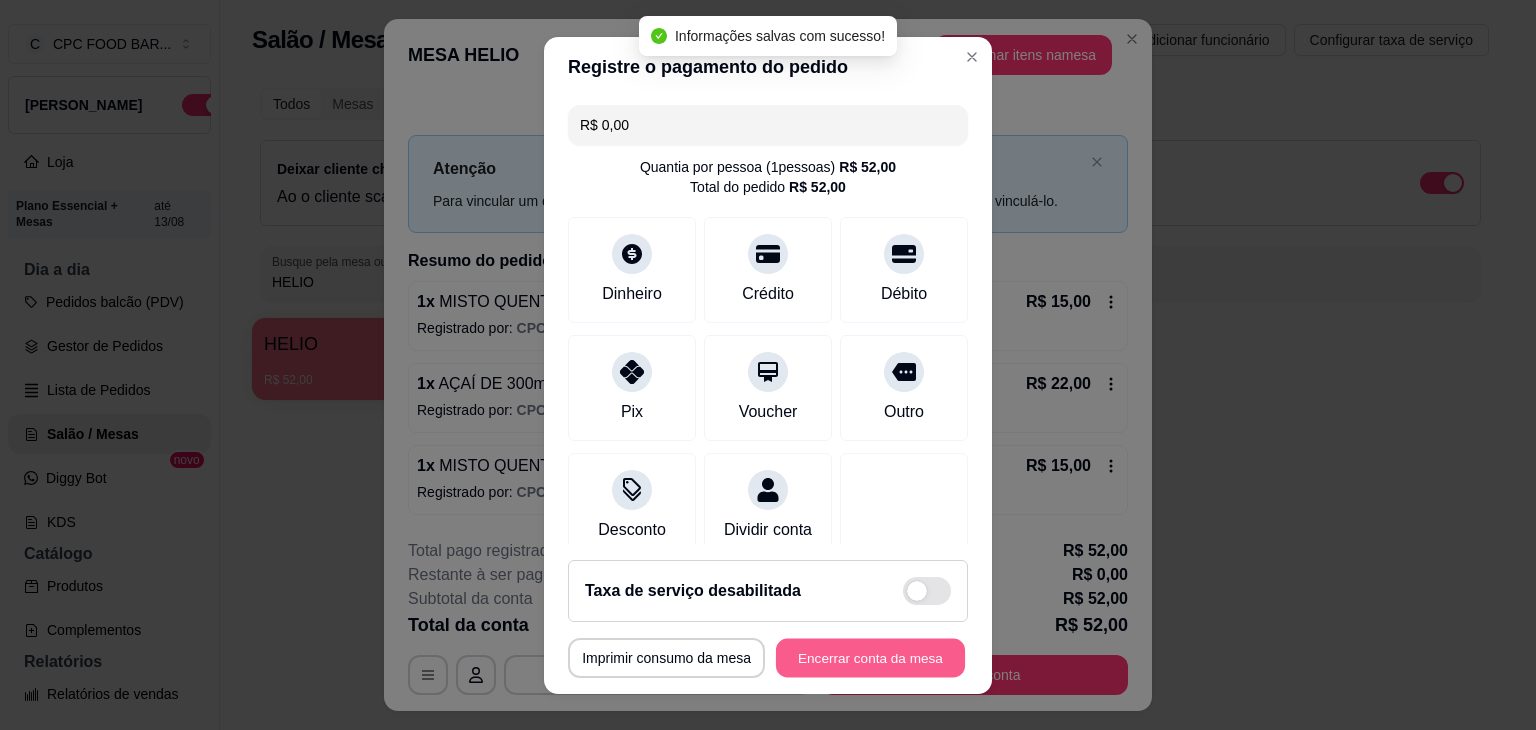 click on "Encerrar conta da mesa" at bounding box center [870, 657] 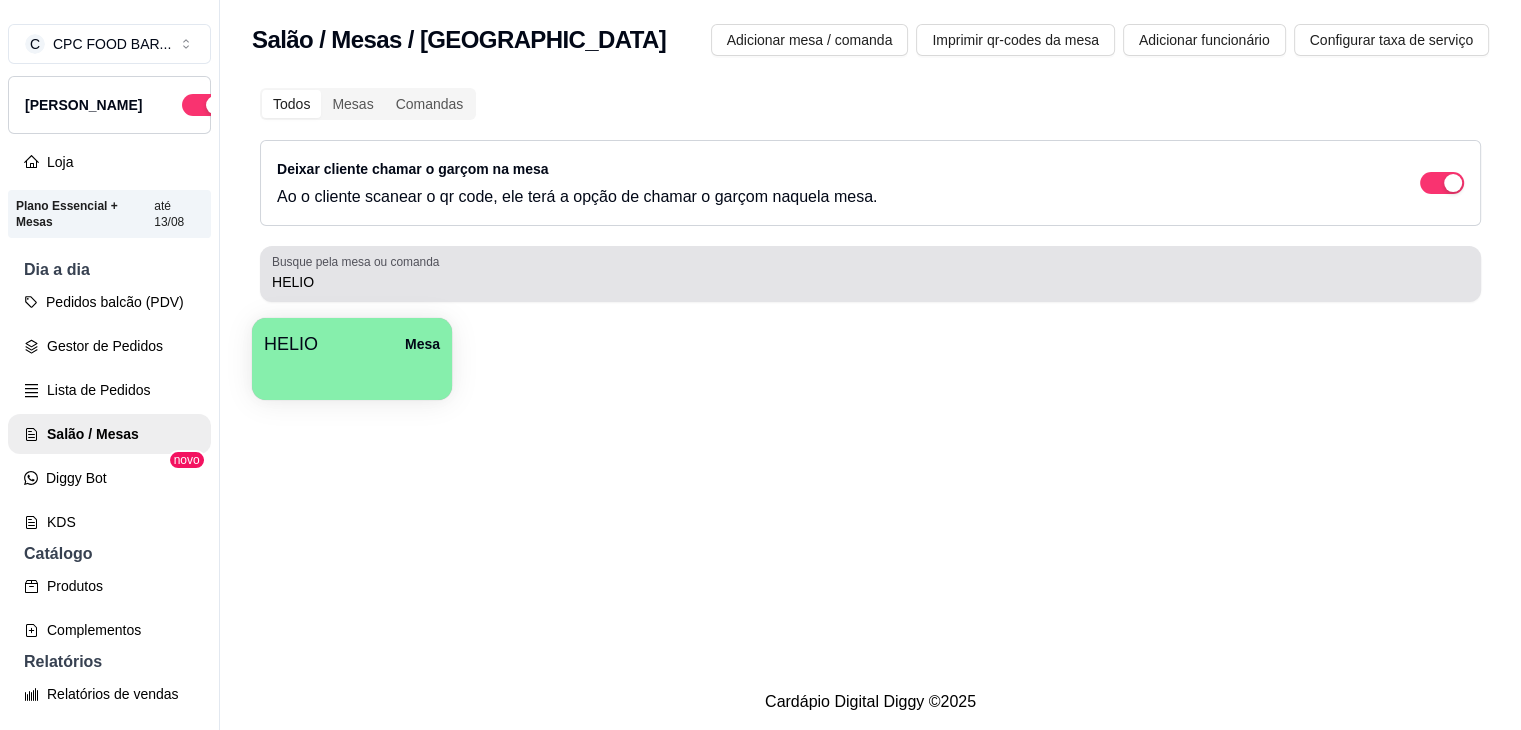 click on "Busque pela mesa ou comanda" at bounding box center [359, 261] 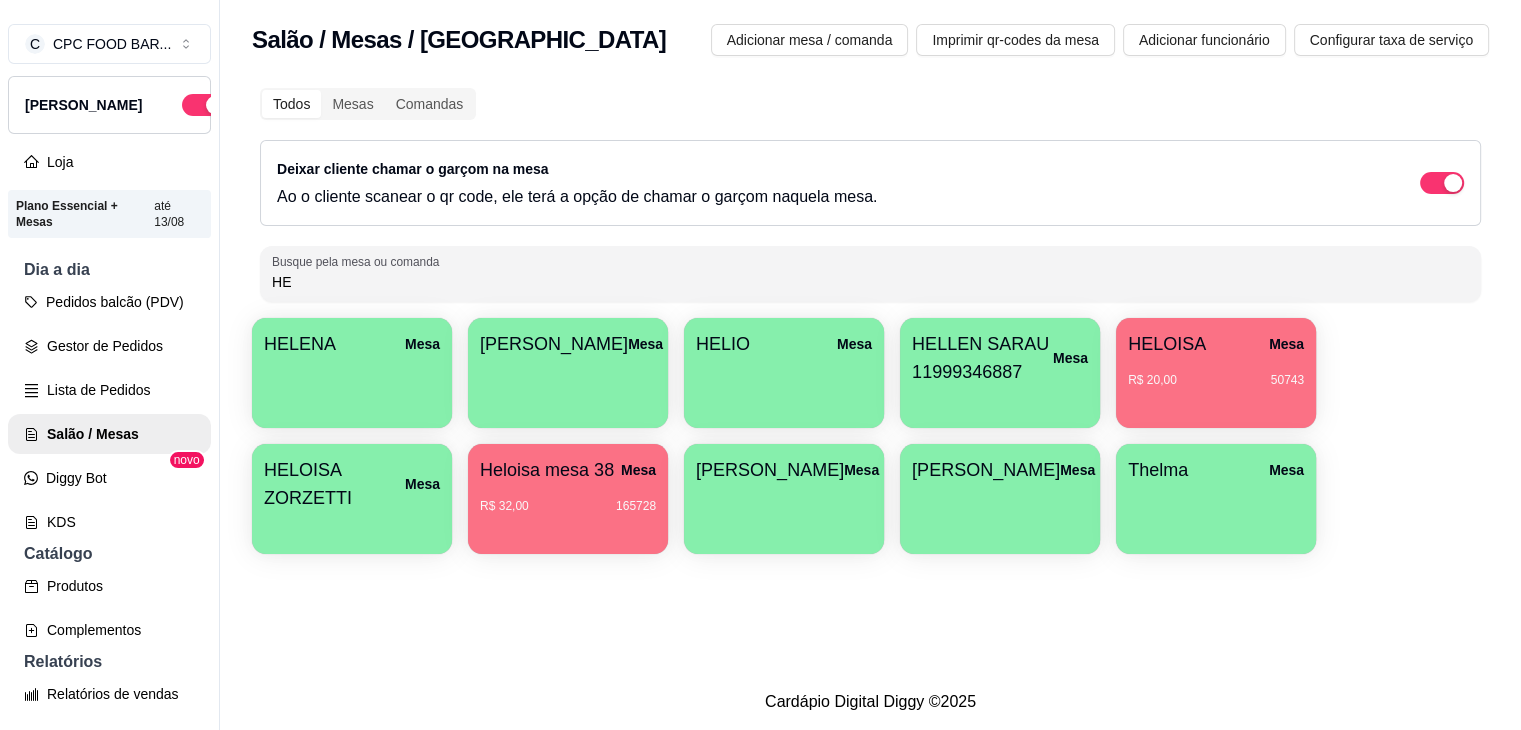 type on "H" 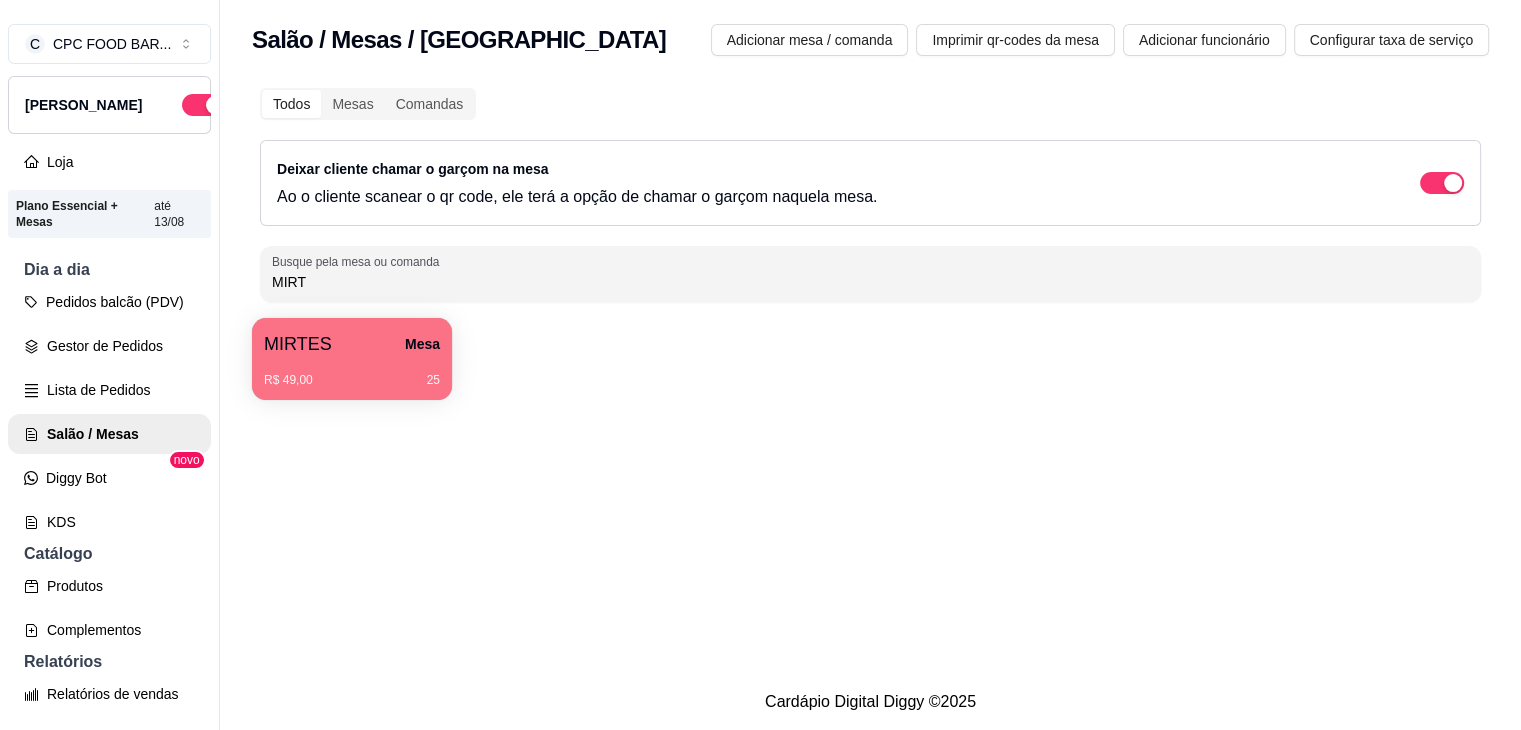 type on "MIRT" 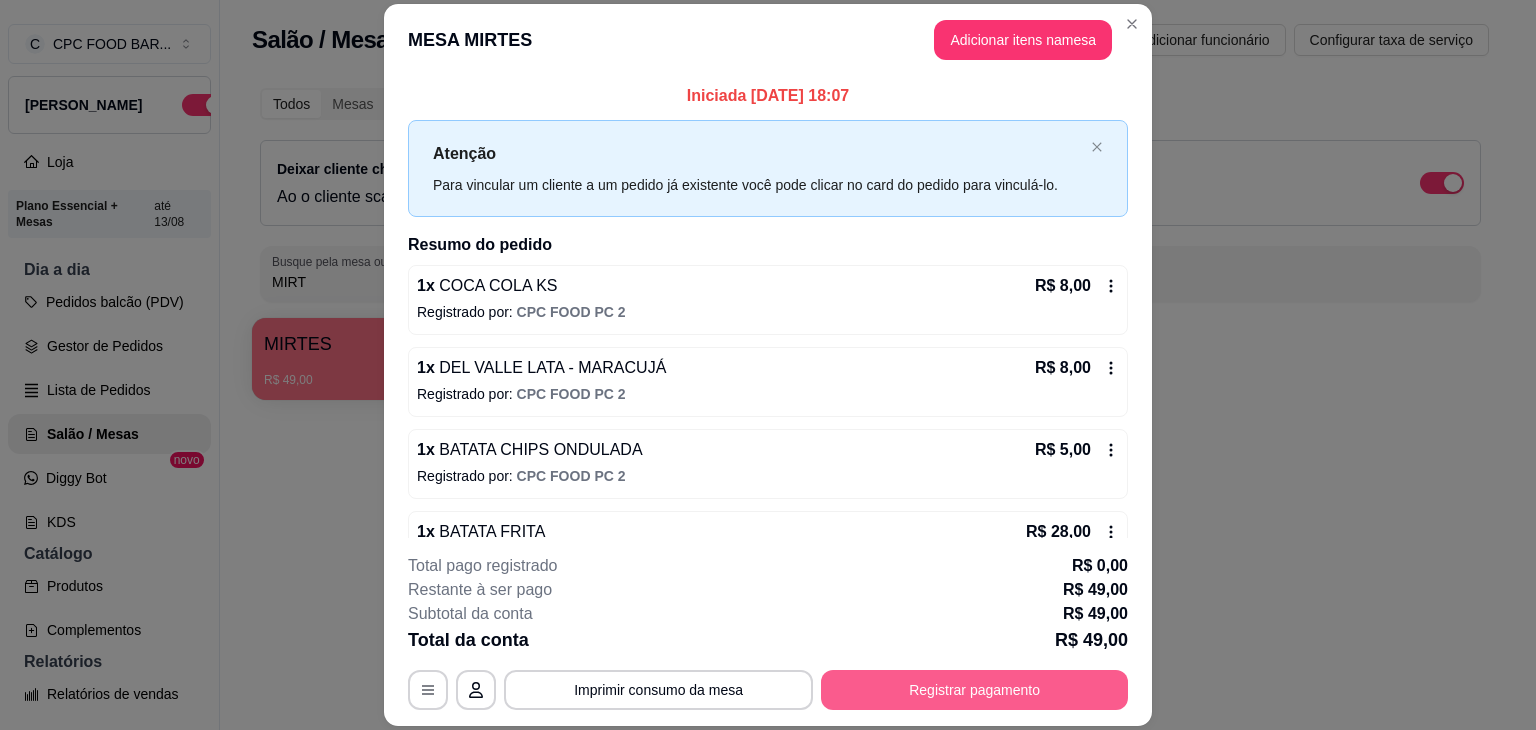 click on "Registrar pagamento" at bounding box center (974, 690) 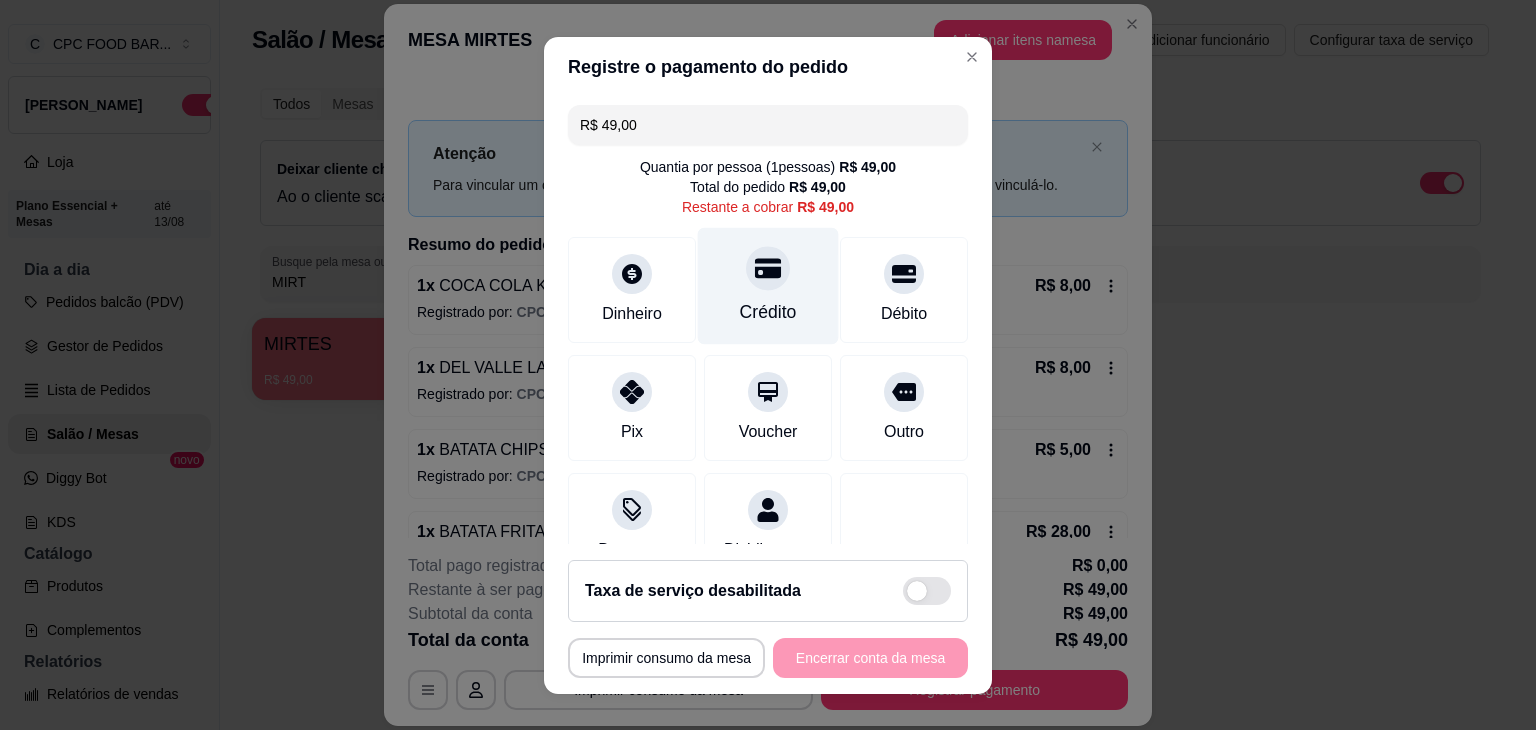 click on "Crédito" at bounding box center [768, 285] 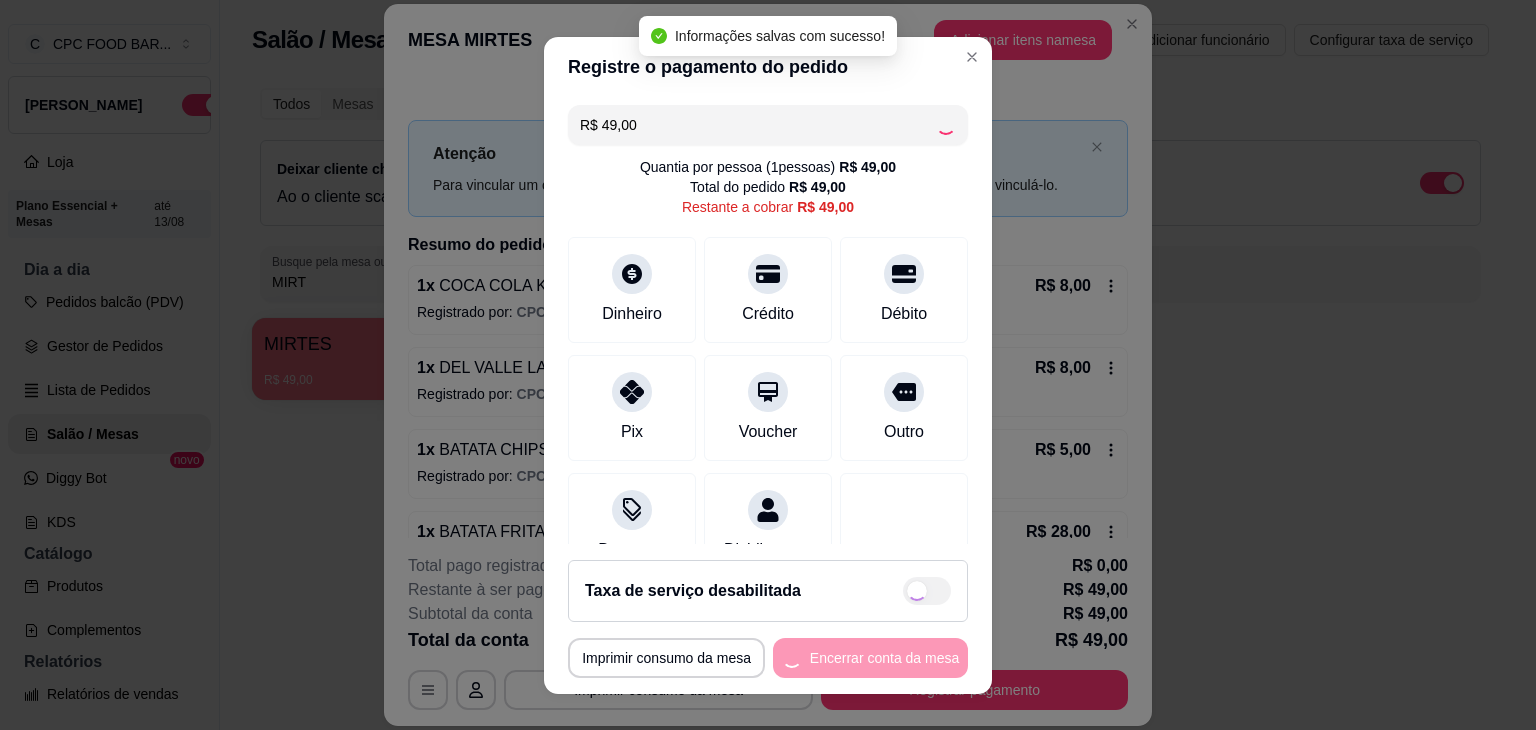 type on "R$ 0,00" 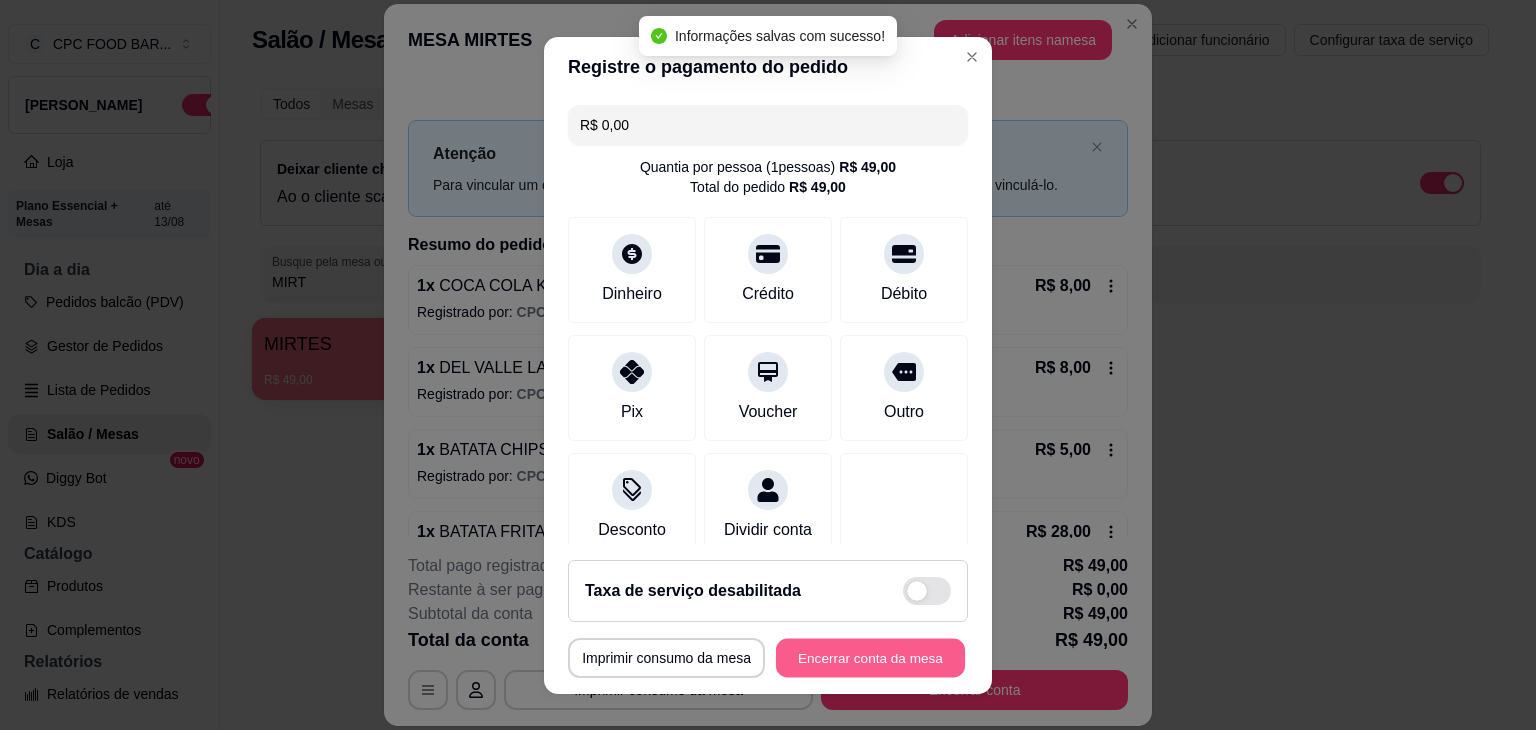 click on "Encerrar conta da mesa" at bounding box center [870, 657] 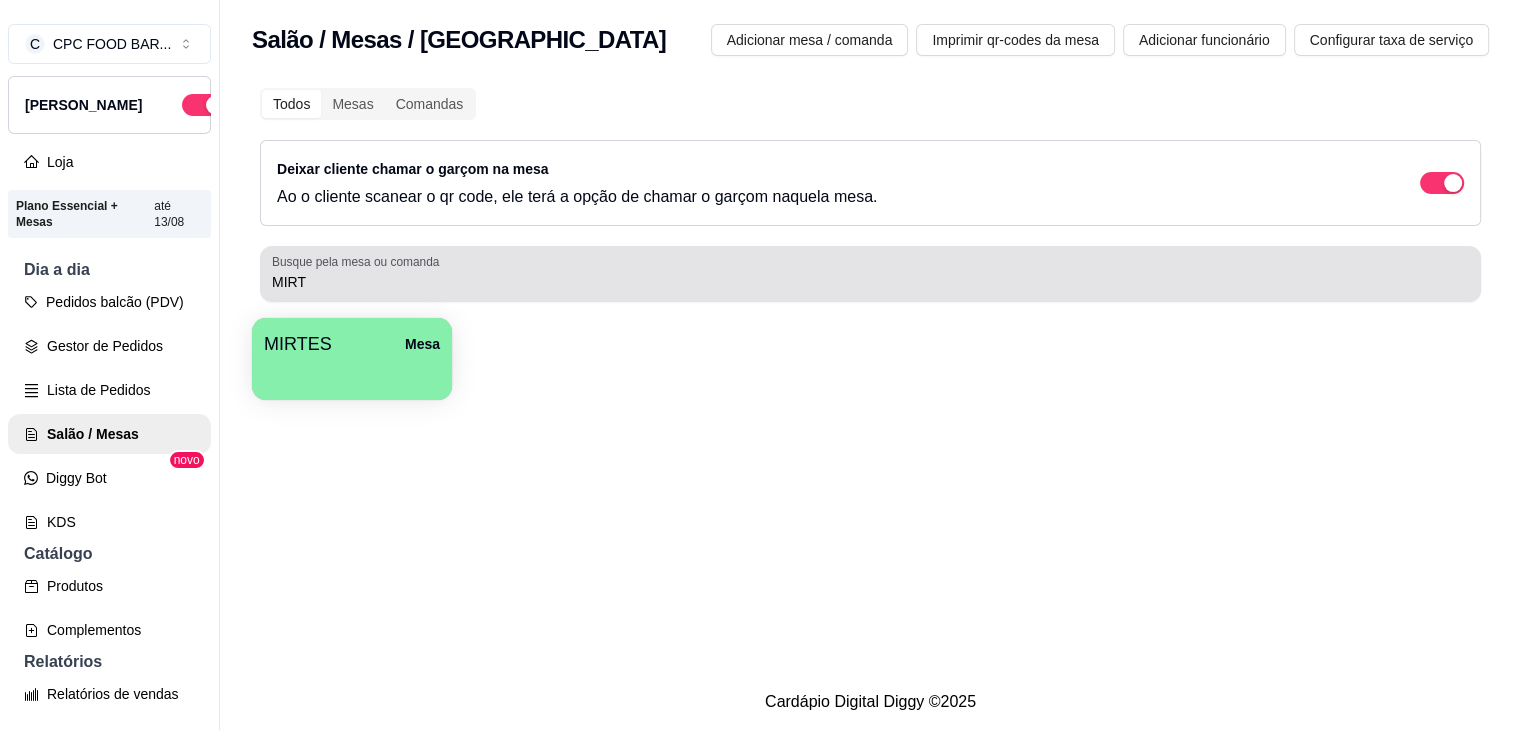 drag, startPoint x: 401, startPoint y: 261, endPoint x: 336, endPoint y: 226, distance: 73.82411 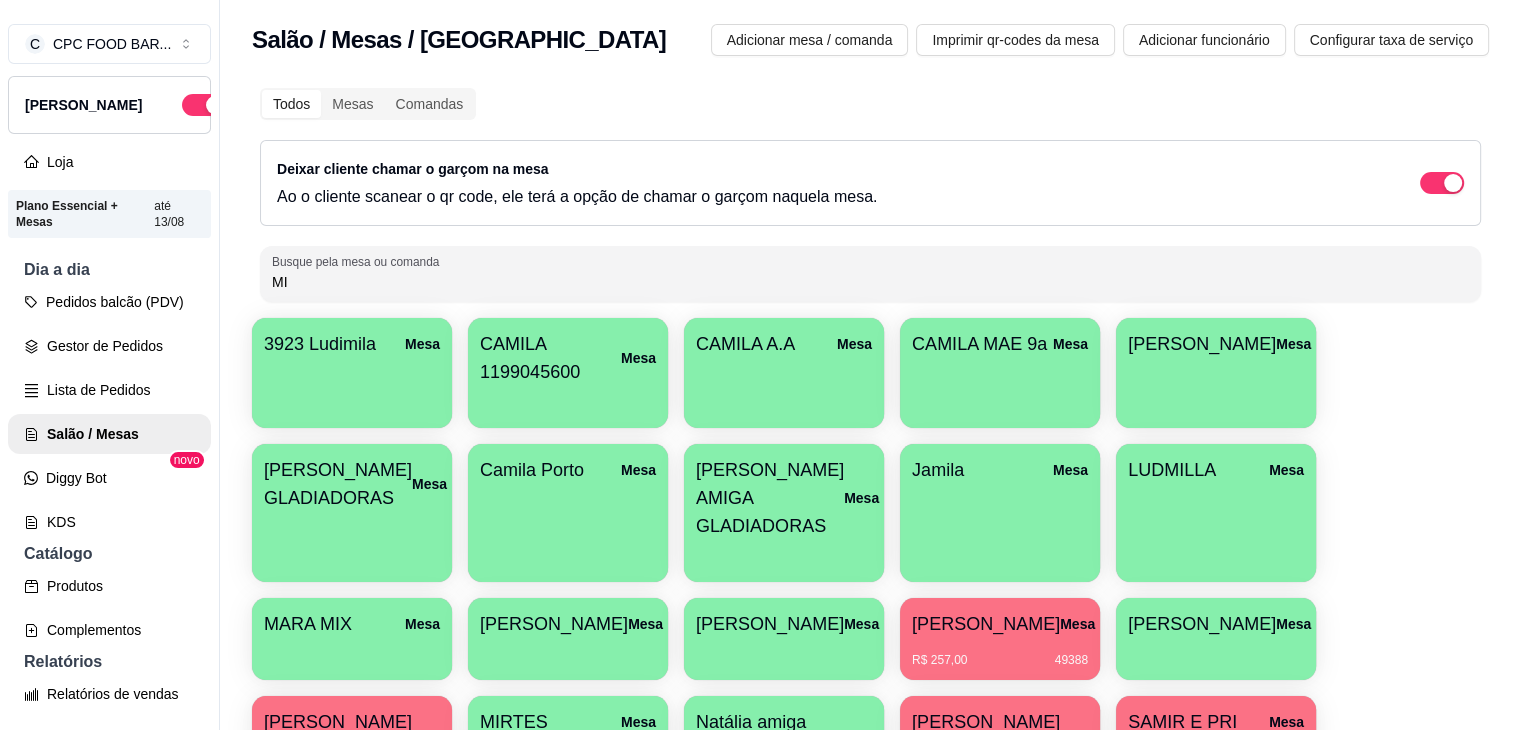 type on "M" 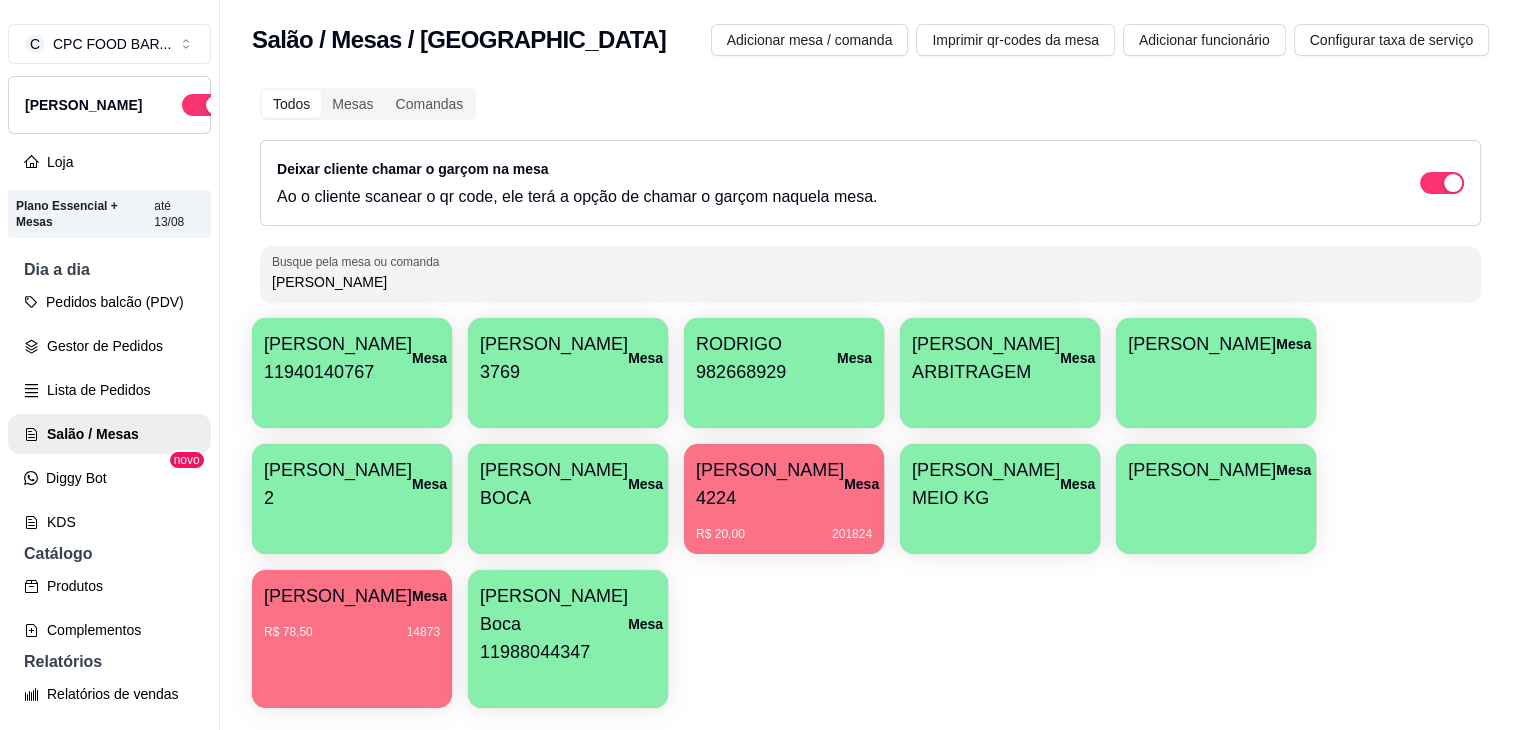 type on "[PERSON_NAME]" 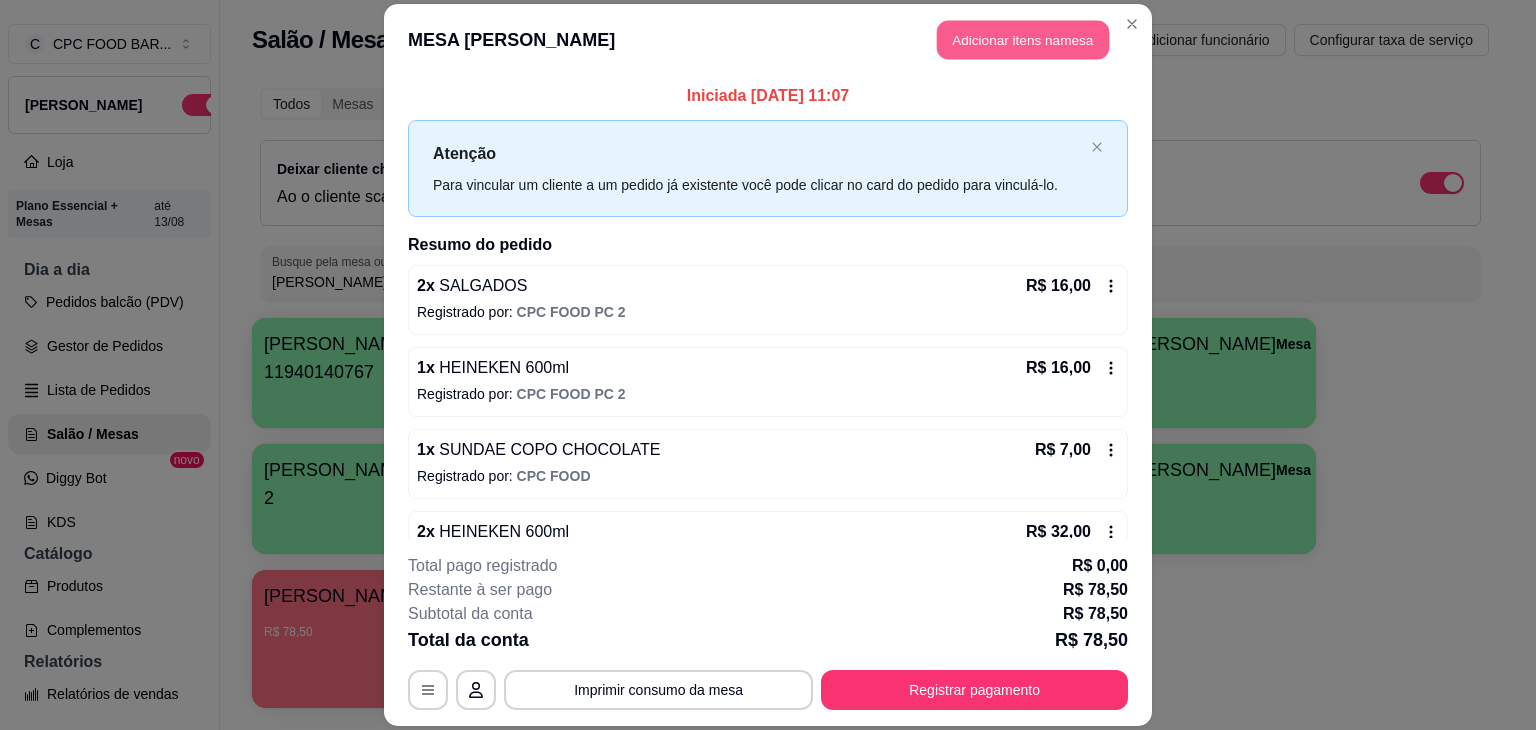 click on "Adicionar itens na  mesa" at bounding box center (1023, 39) 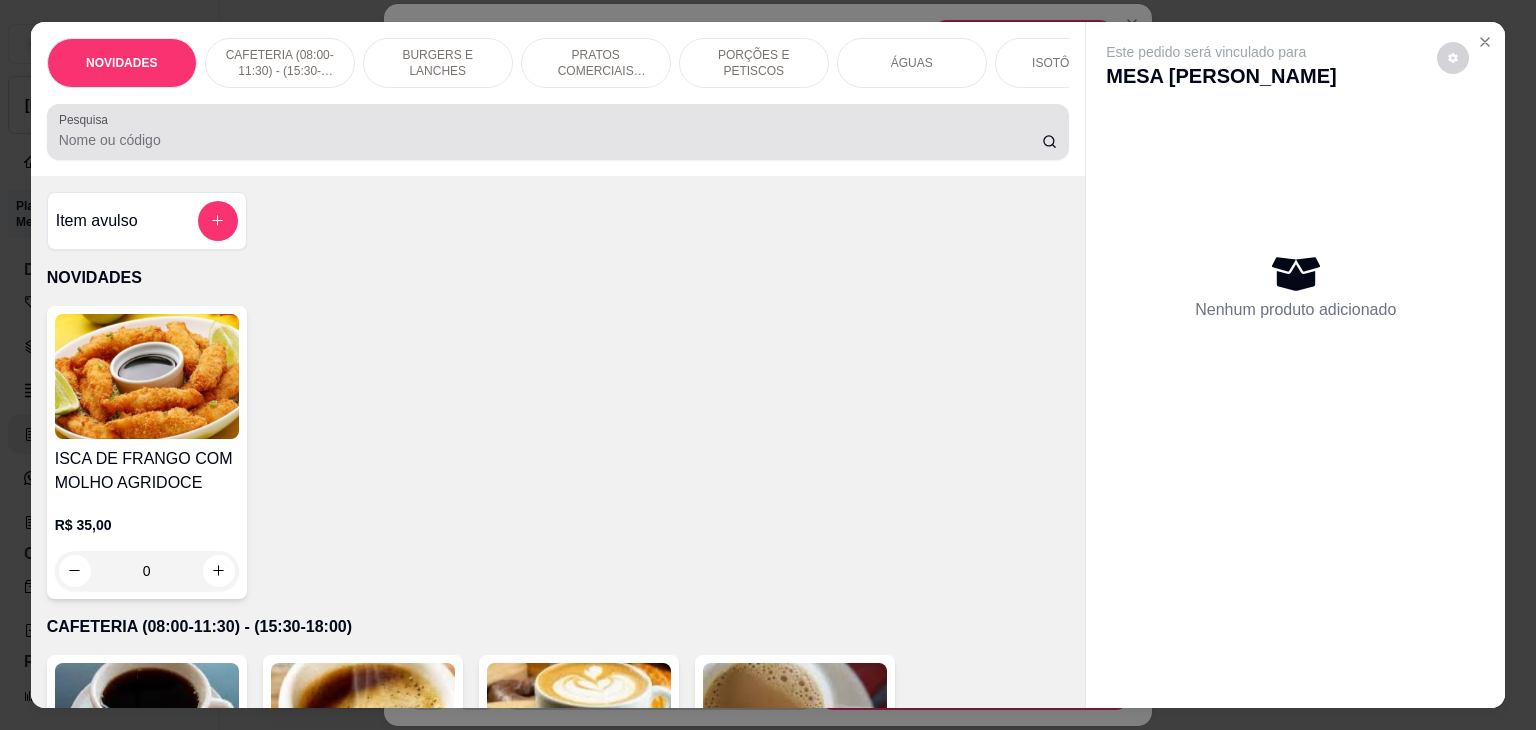 click on "Pesquisa" at bounding box center [550, 140] 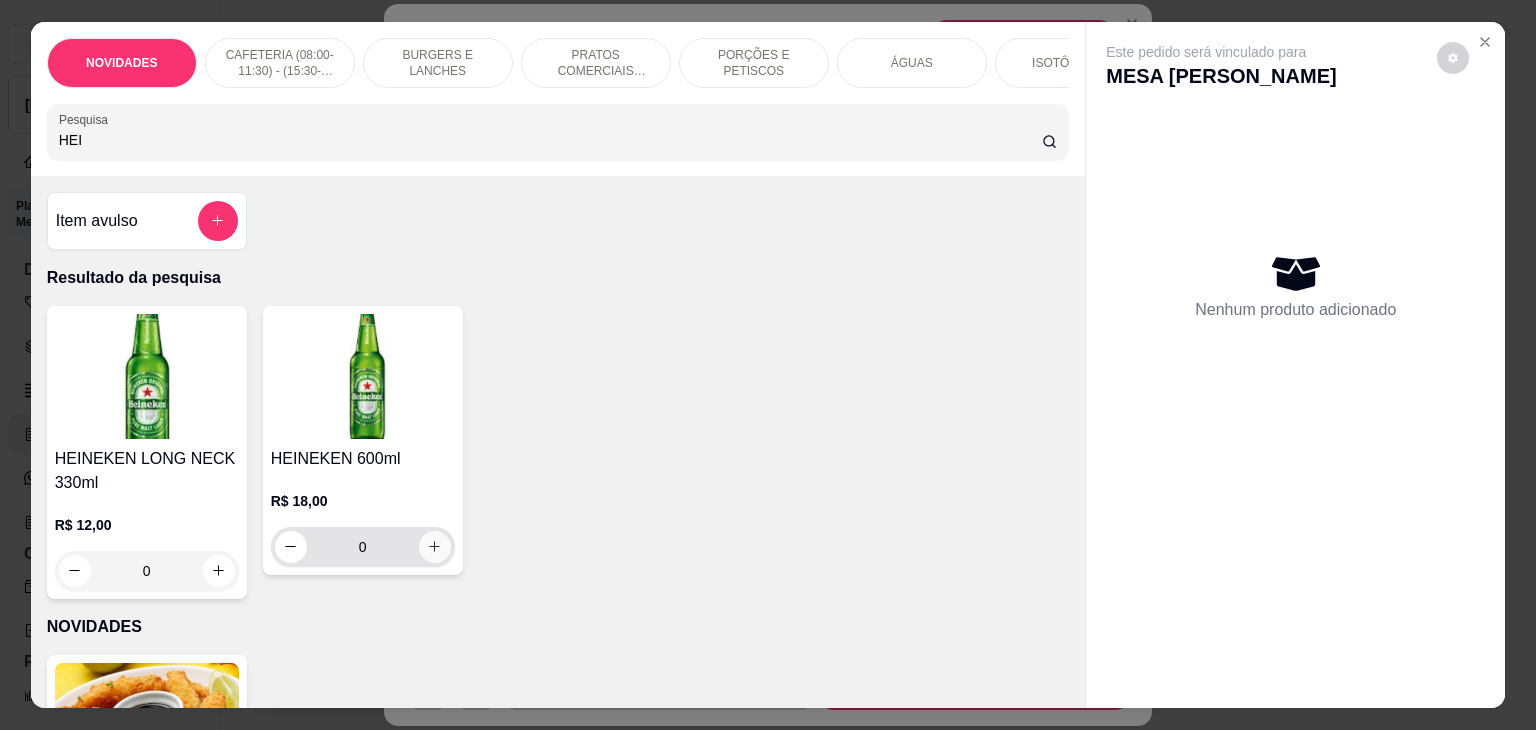 type on "HEI" 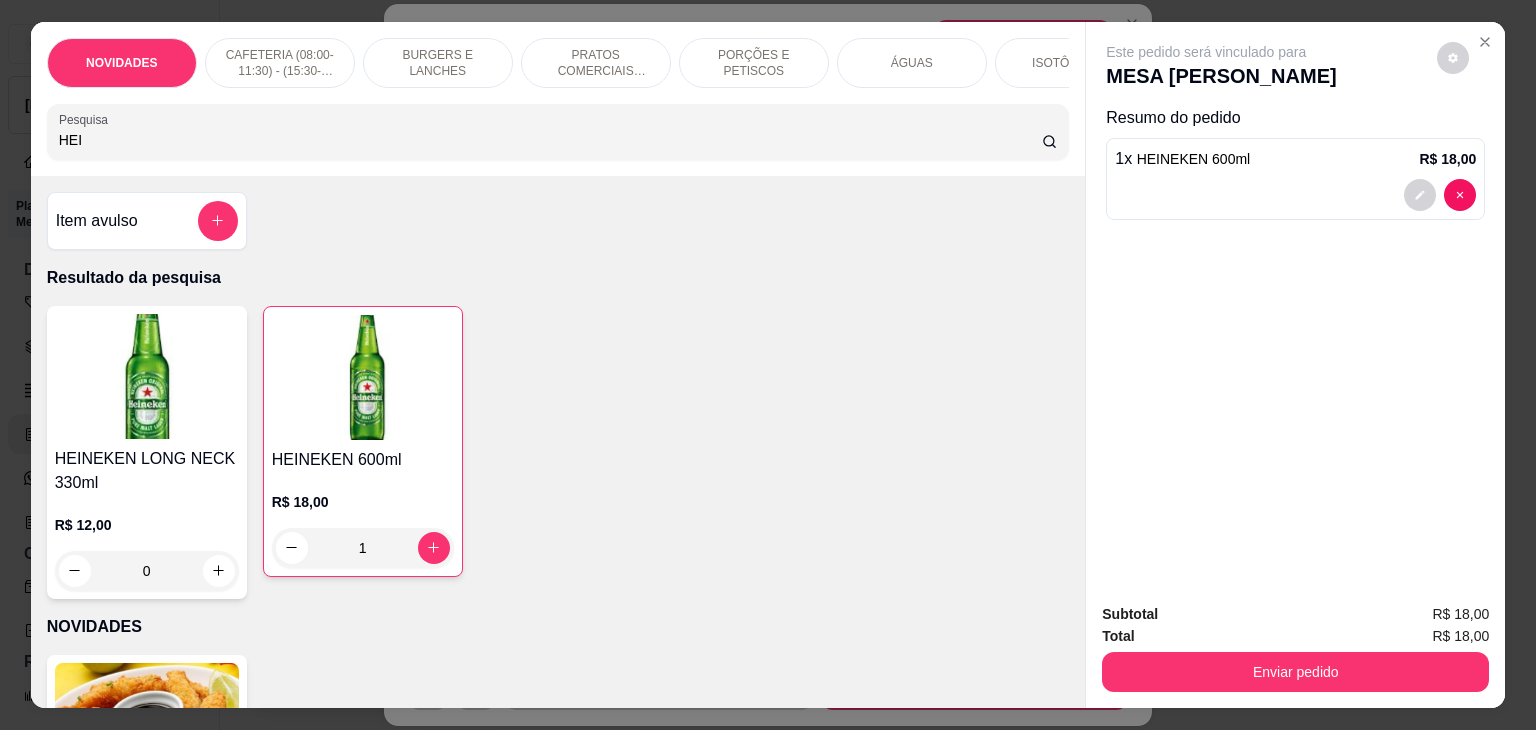 click on "ÁGUAS" at bounding box center [912, 63] 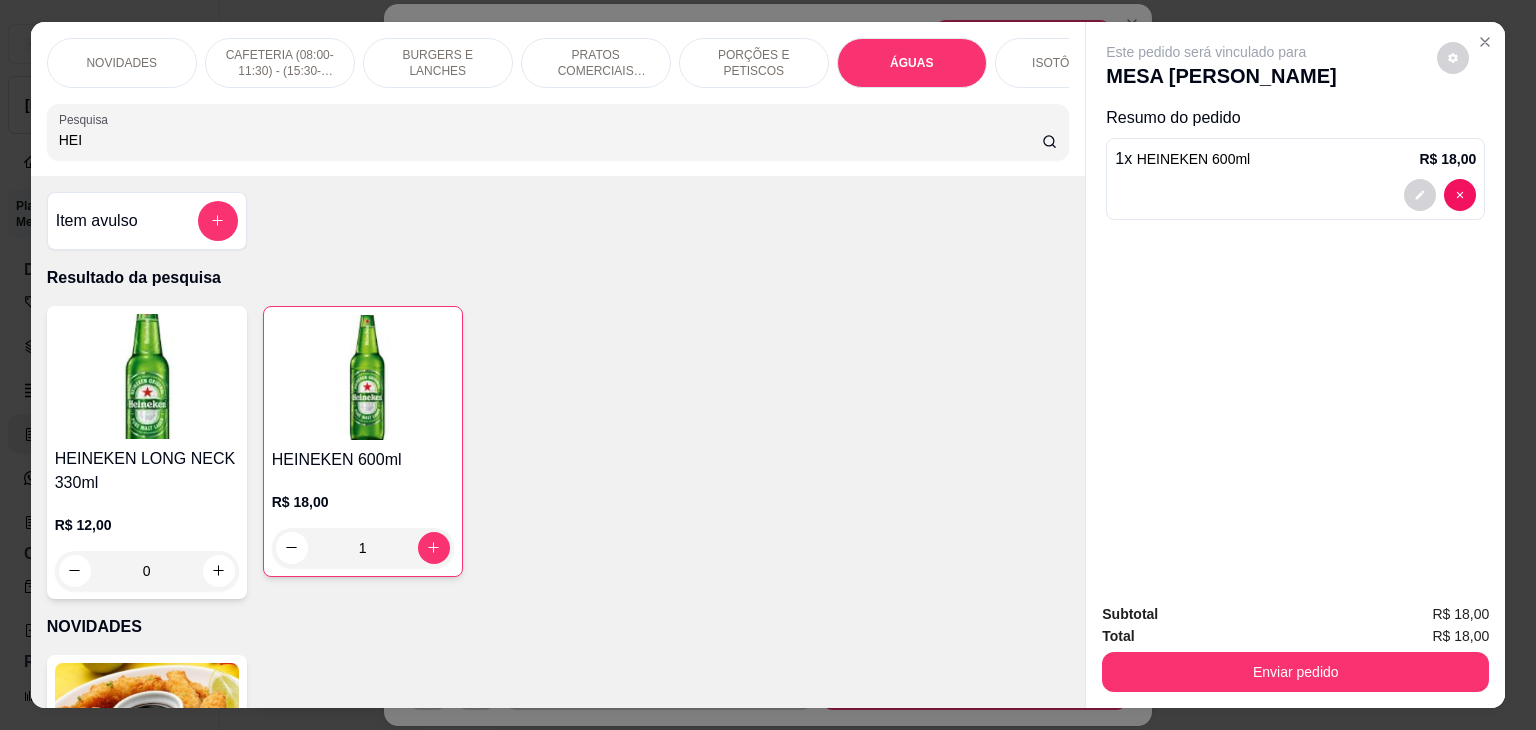 scroll, scrollTop: 3560, scrollLeft: 0, axis: vertical 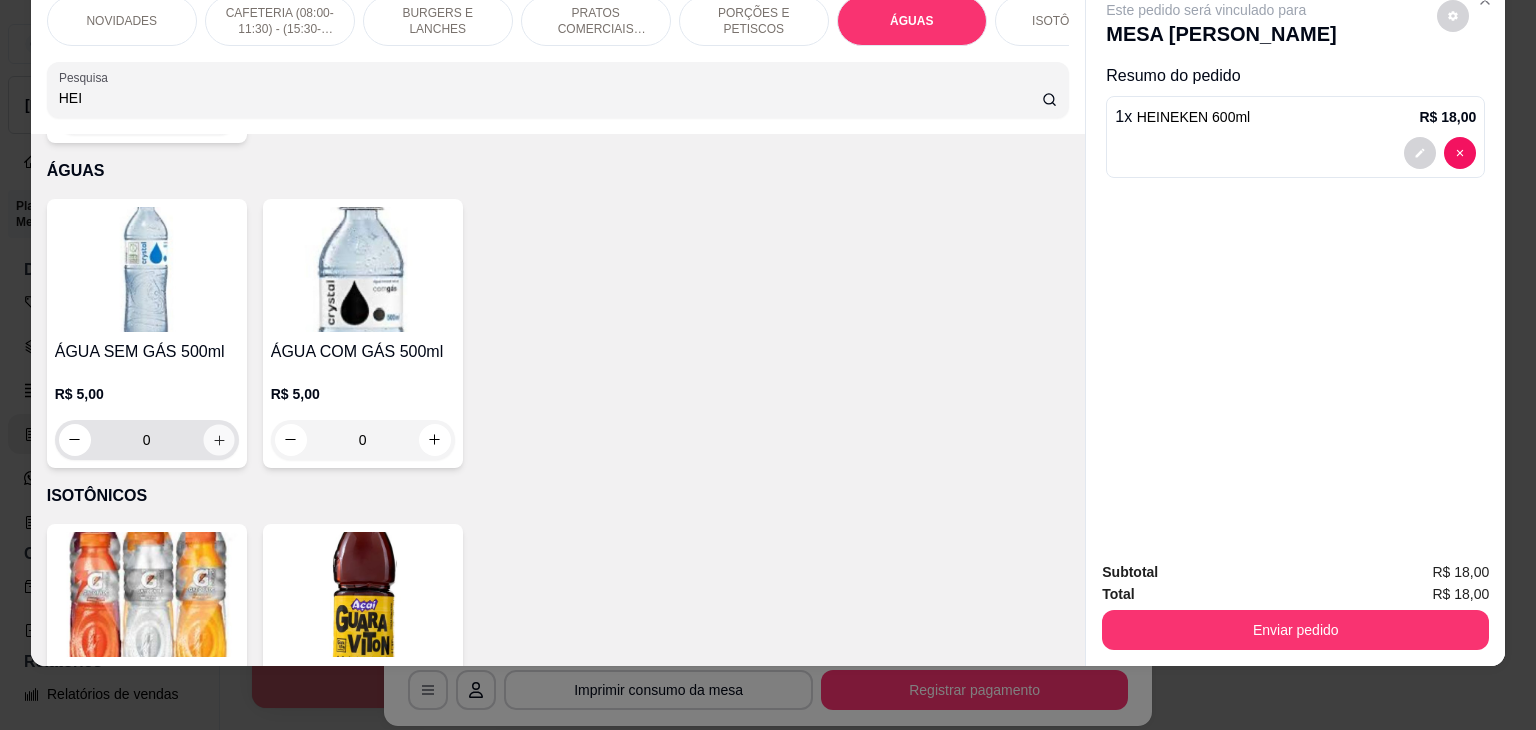 click at bounding box center [218, 439] 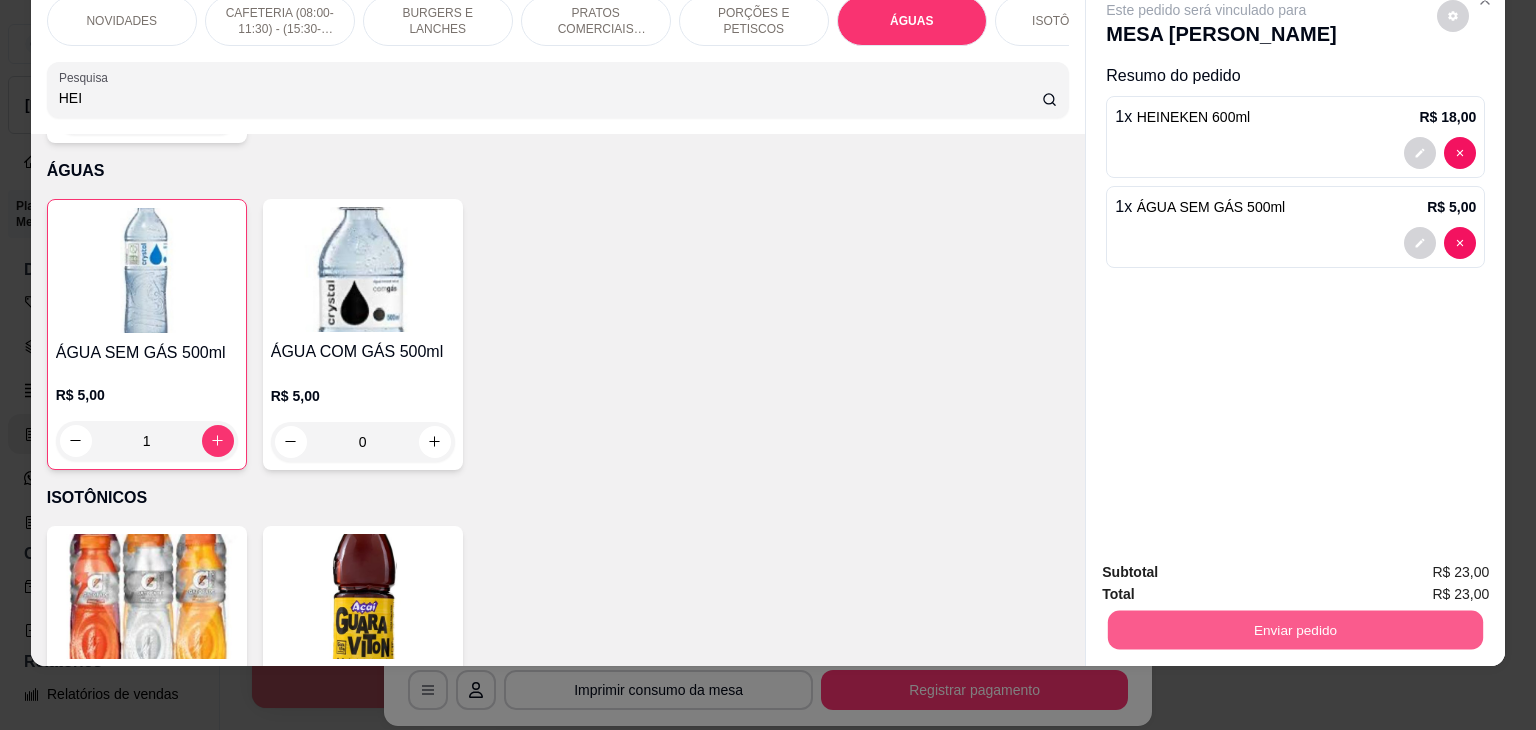 click on "Enviar pedido" at bounding box center (1295, 630) 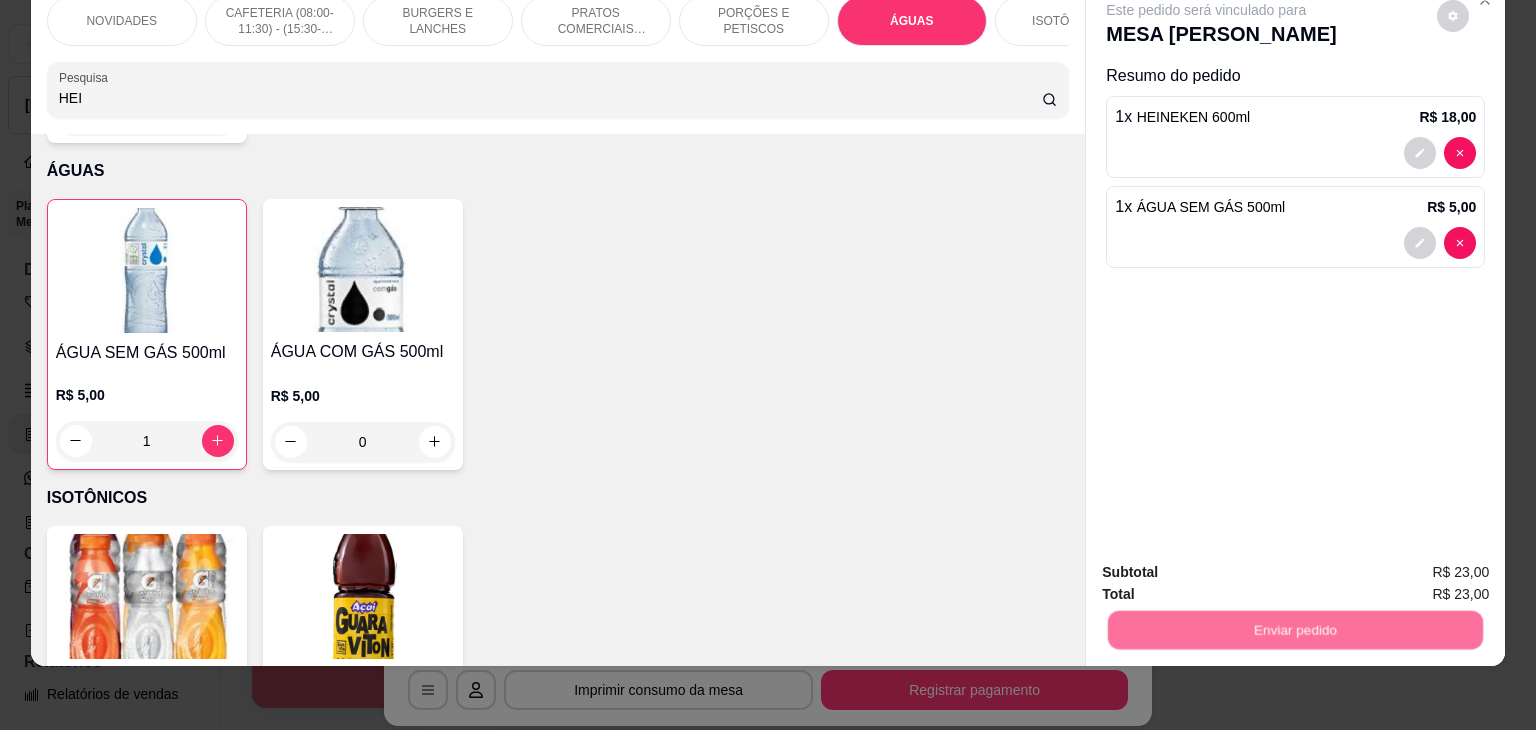 click on "Não registrar e enviar pedido" at bounding box center [1229, 565] 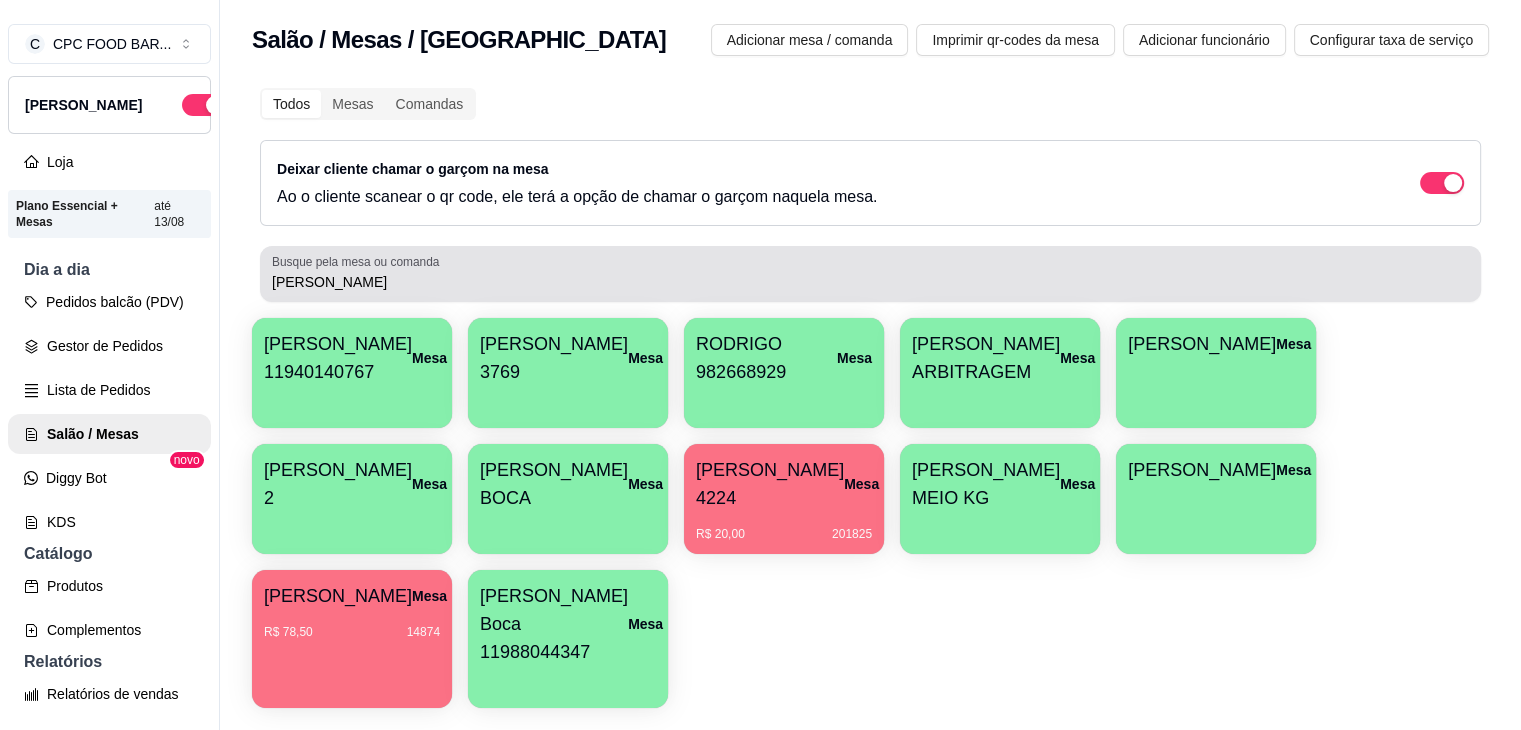 click on "[PERSON_NAME]" at bounding box center (870, 274) 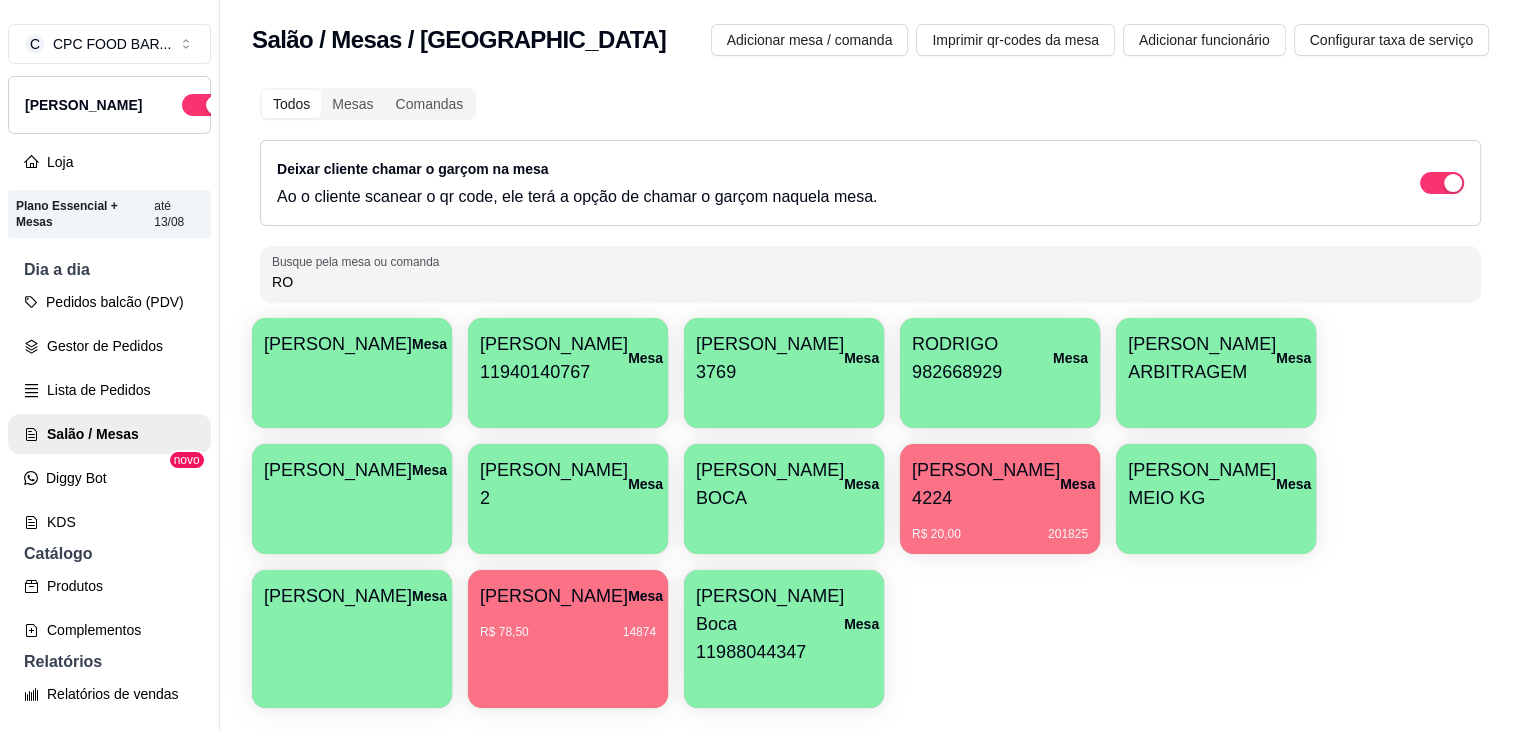 type on "R" 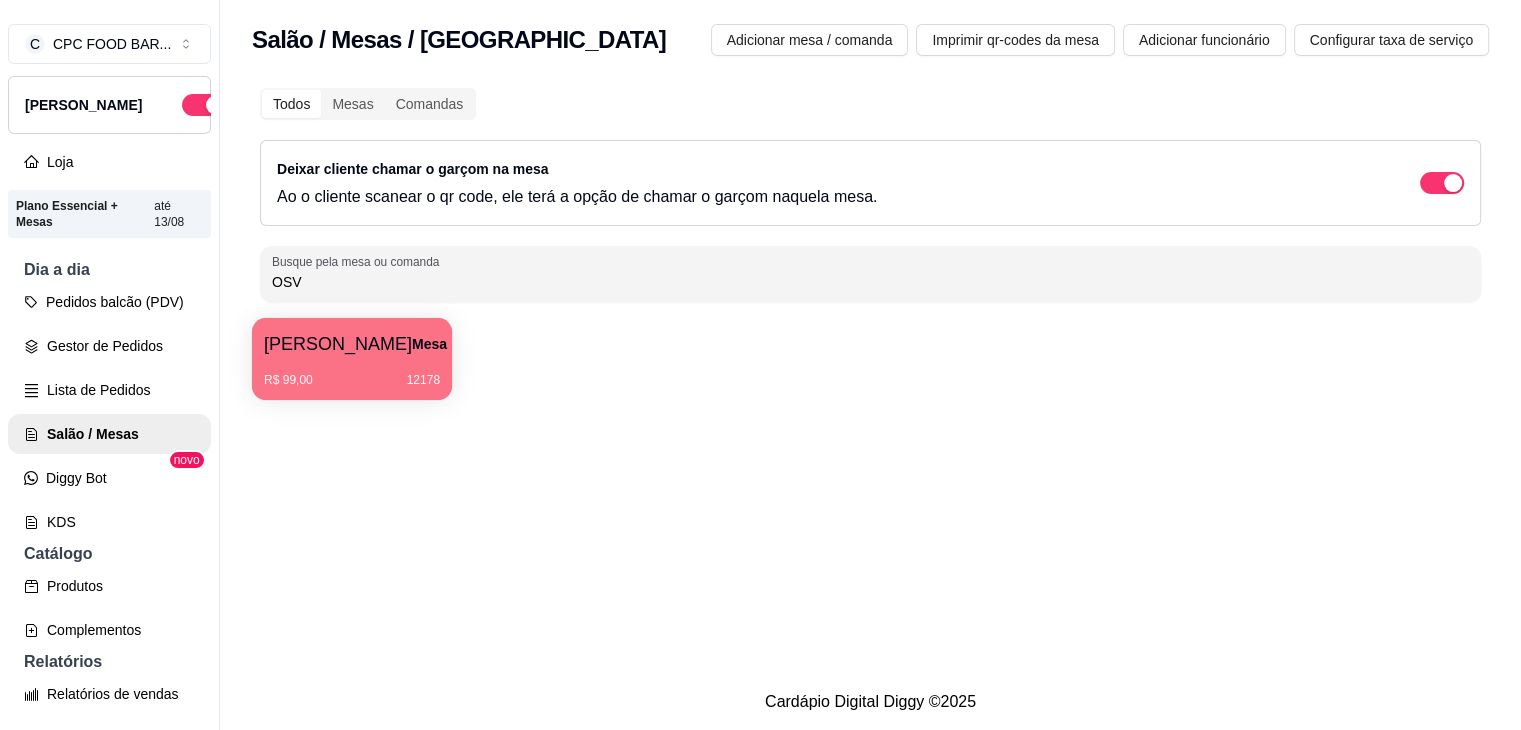 type on "OSV" 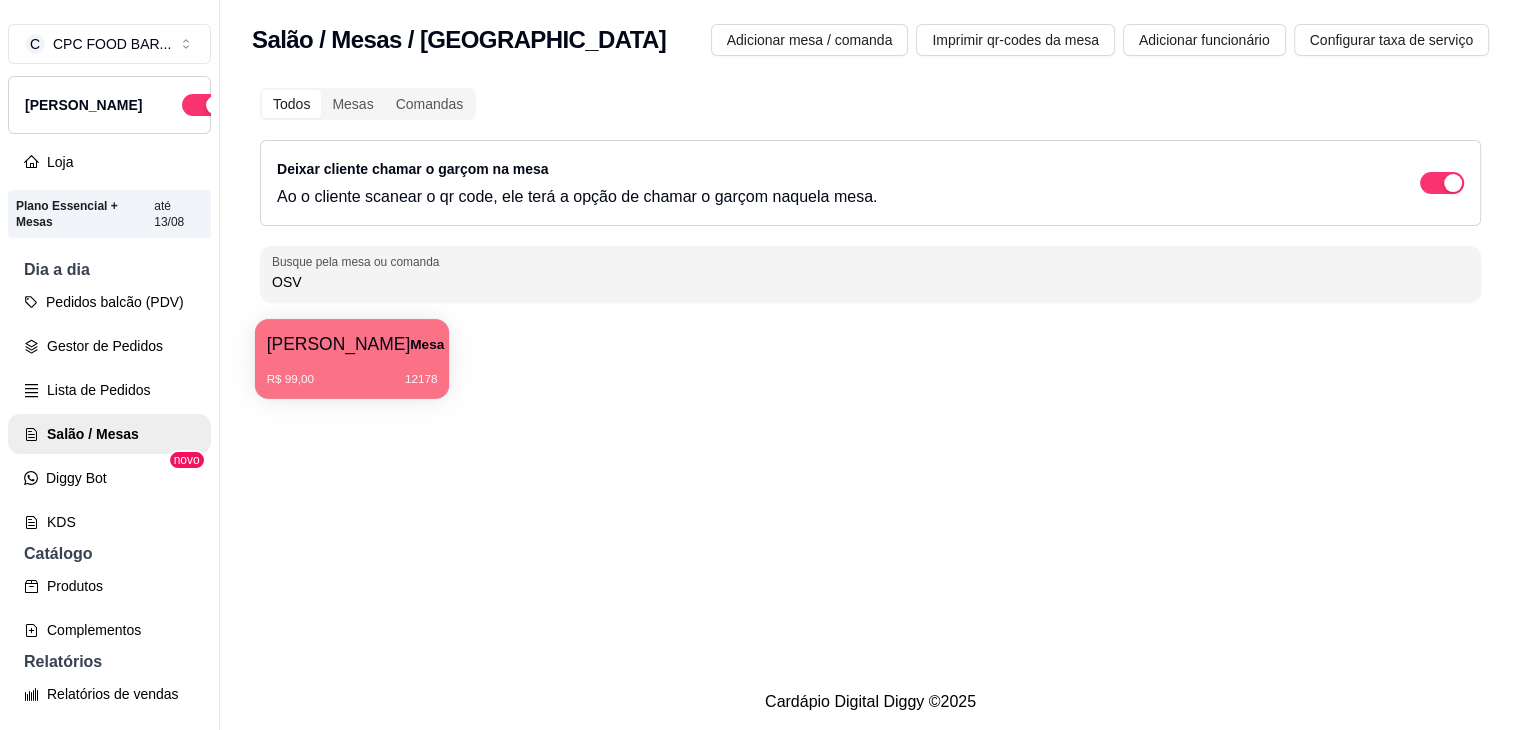 click on "[PERSON_NAME]" at bounding box center [339, 344] 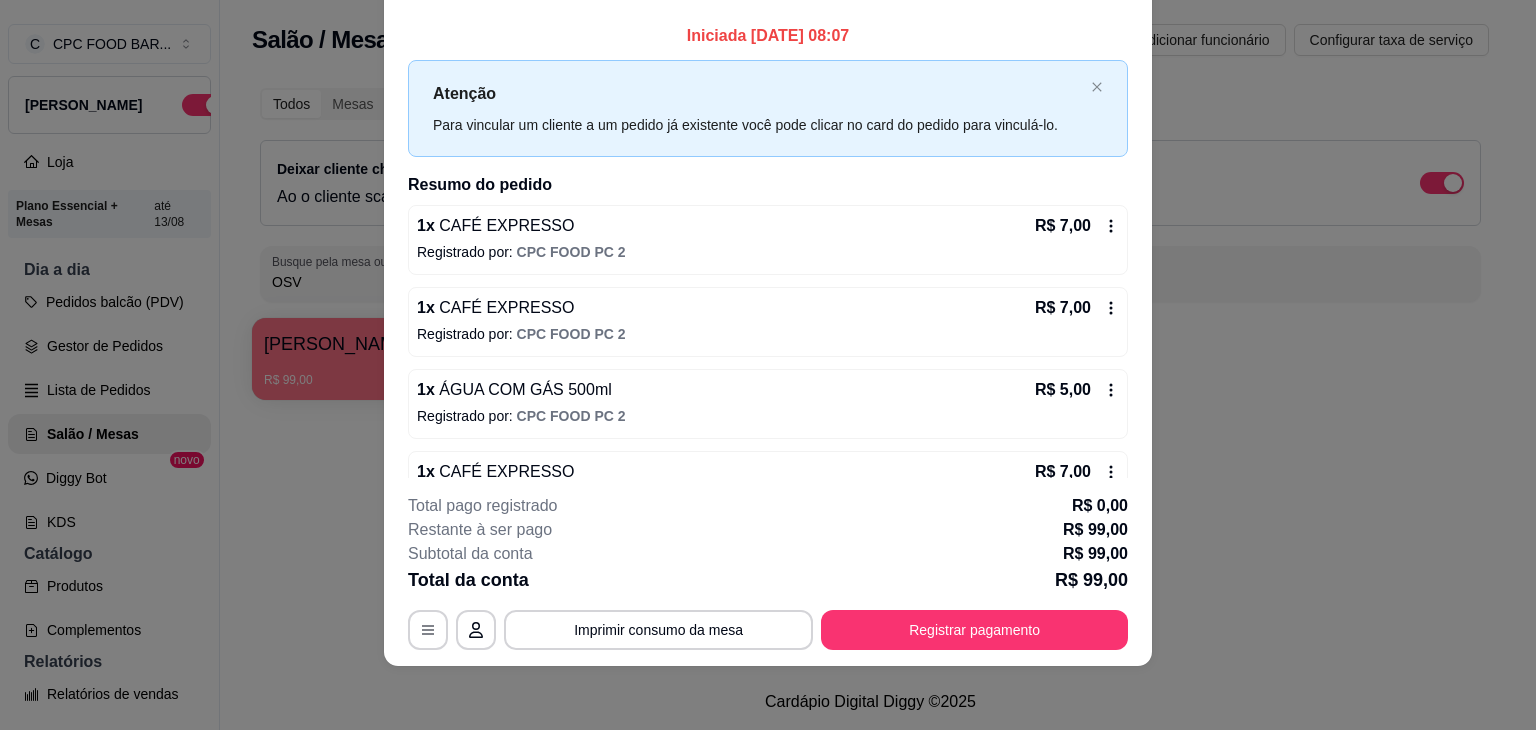 scroll, scrollTop: 0, scrollLeft: 0, axis: both 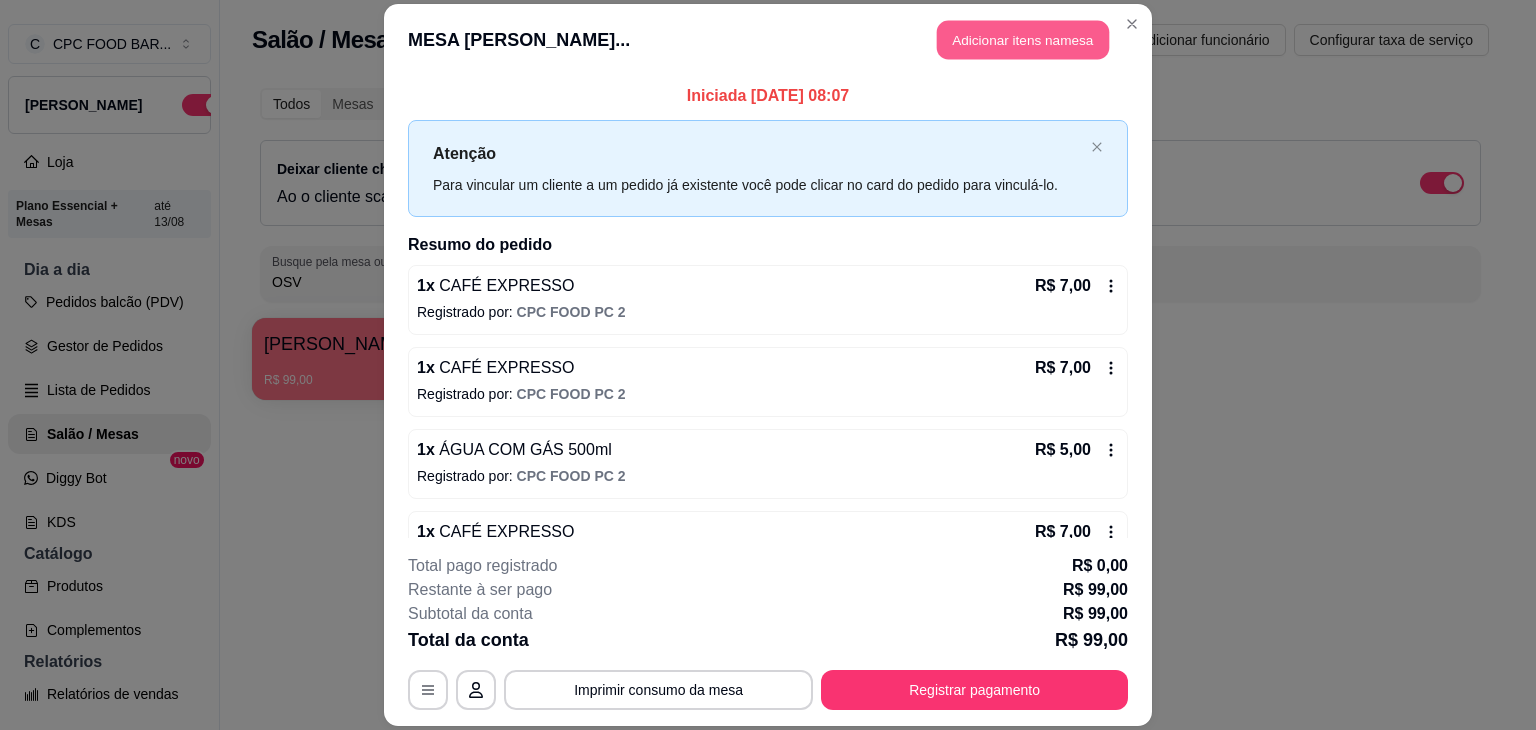 click on "Adicionar itens na  mesa" at bounding box center [1023, 39] 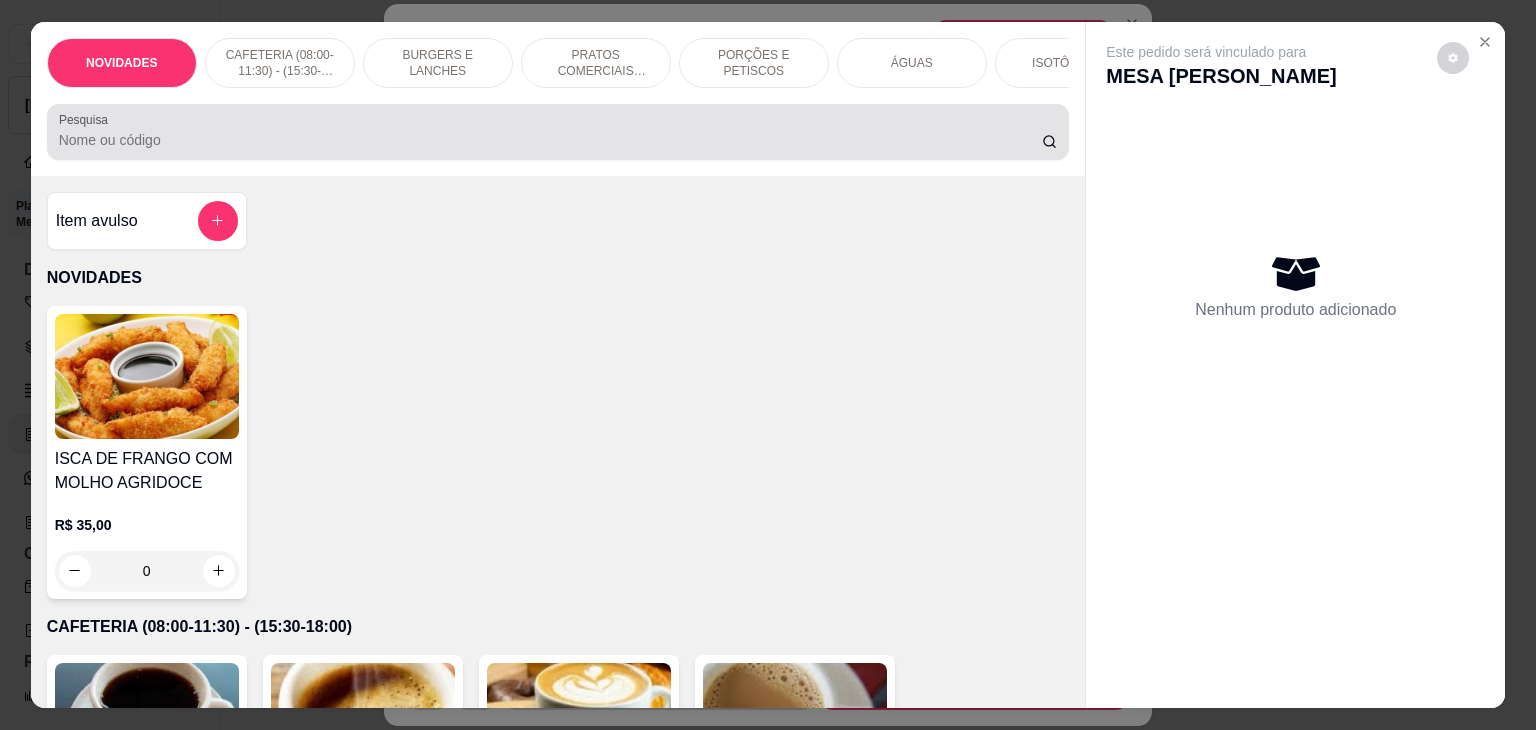 click at bounding box center [558, 132] 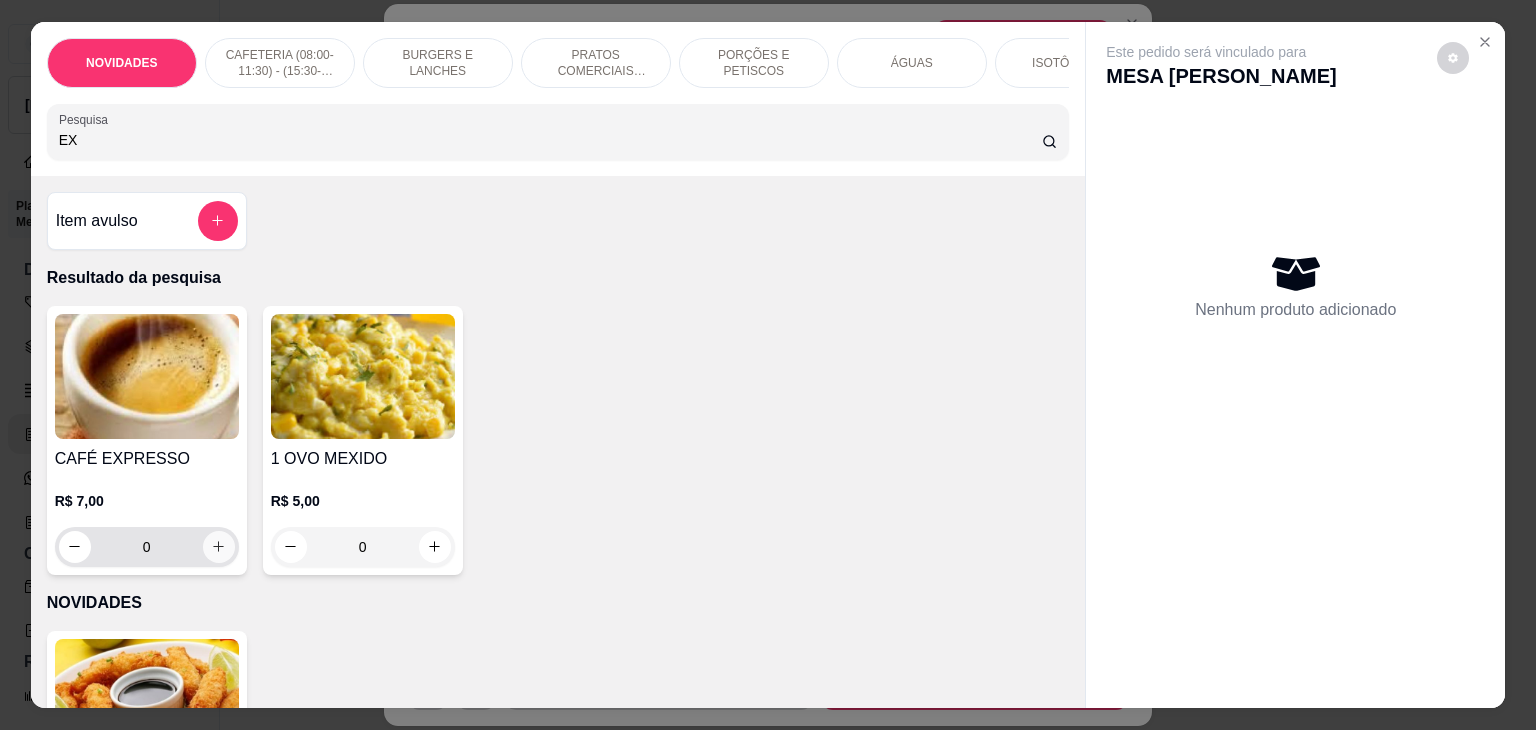 type on "EX" 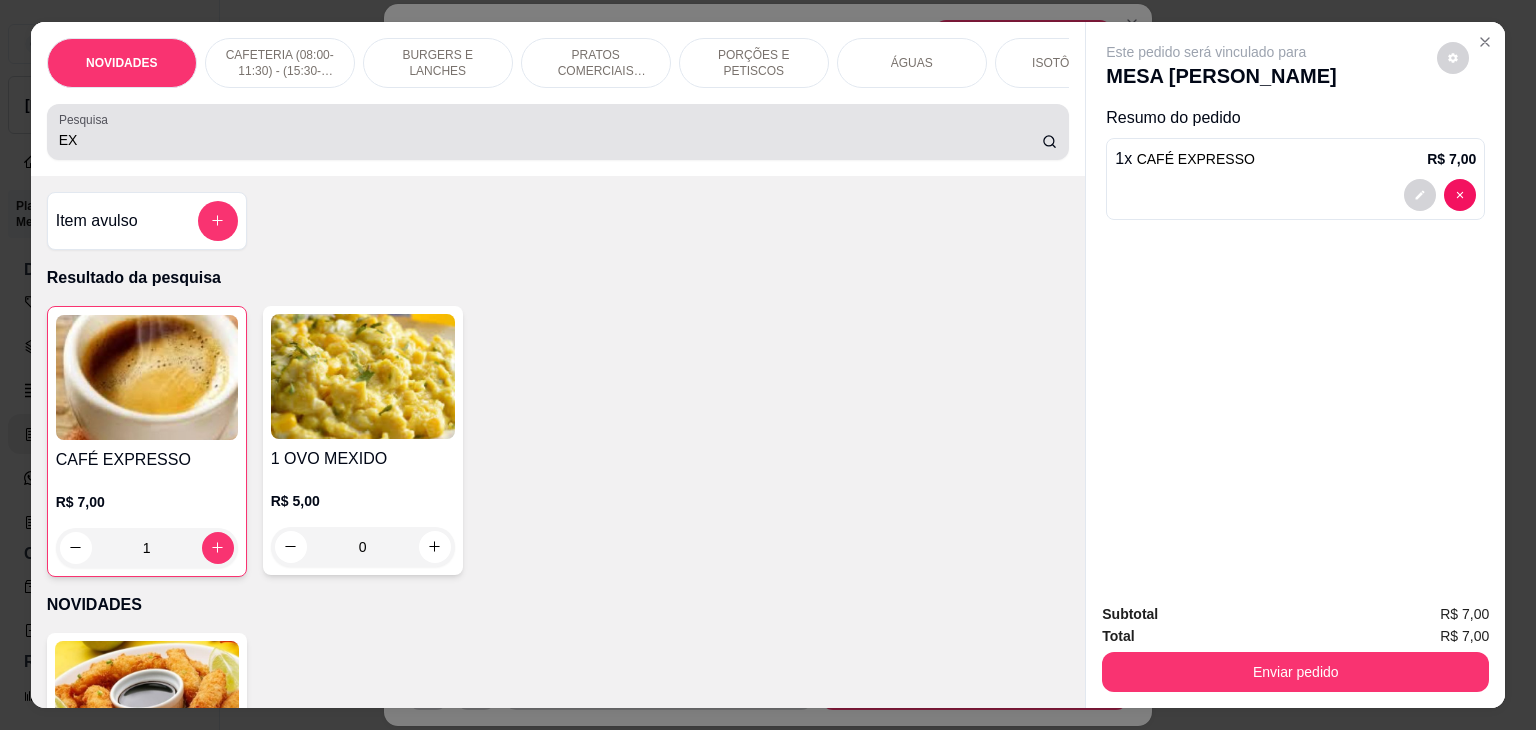 click on "EX" at bounding box center [550, 140] 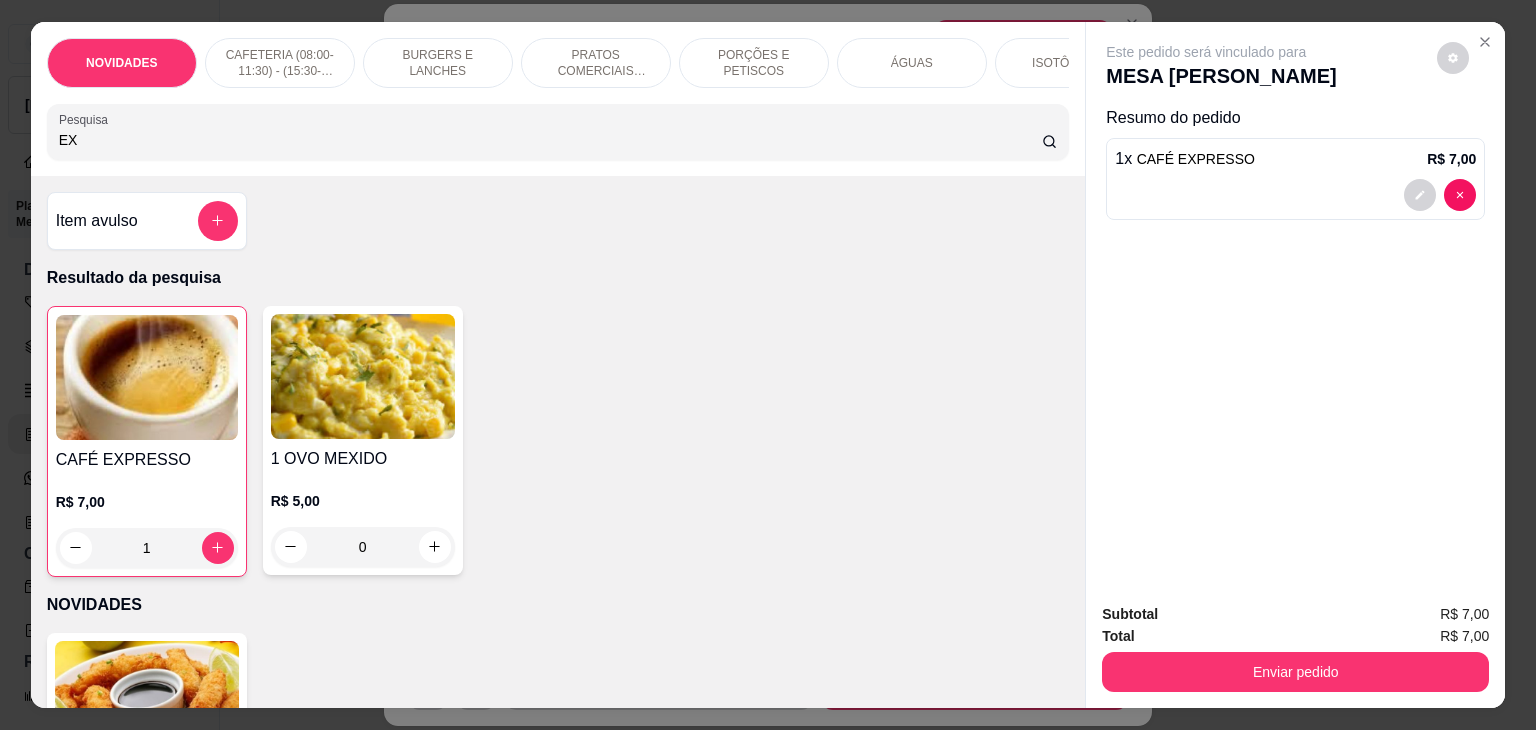 type on "E" 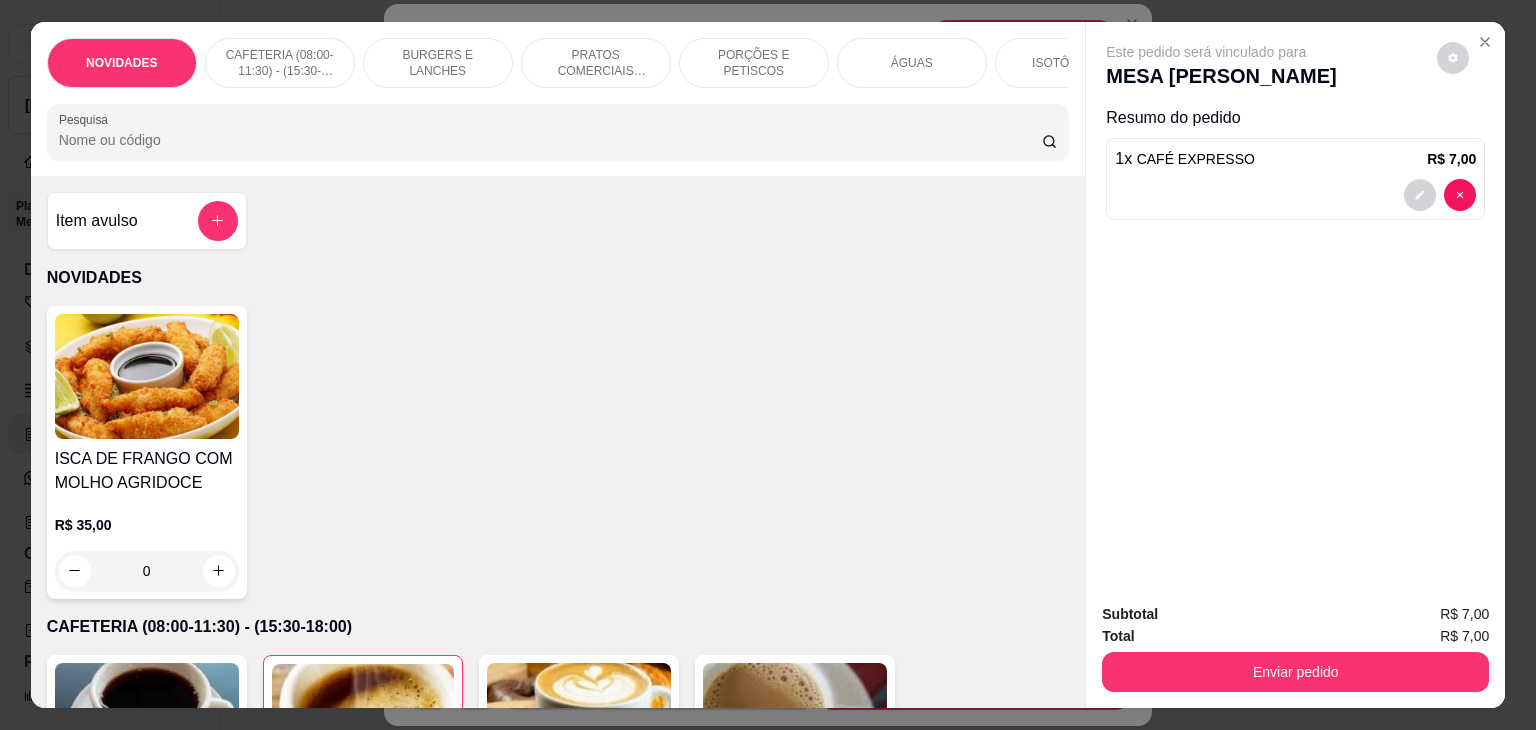 type 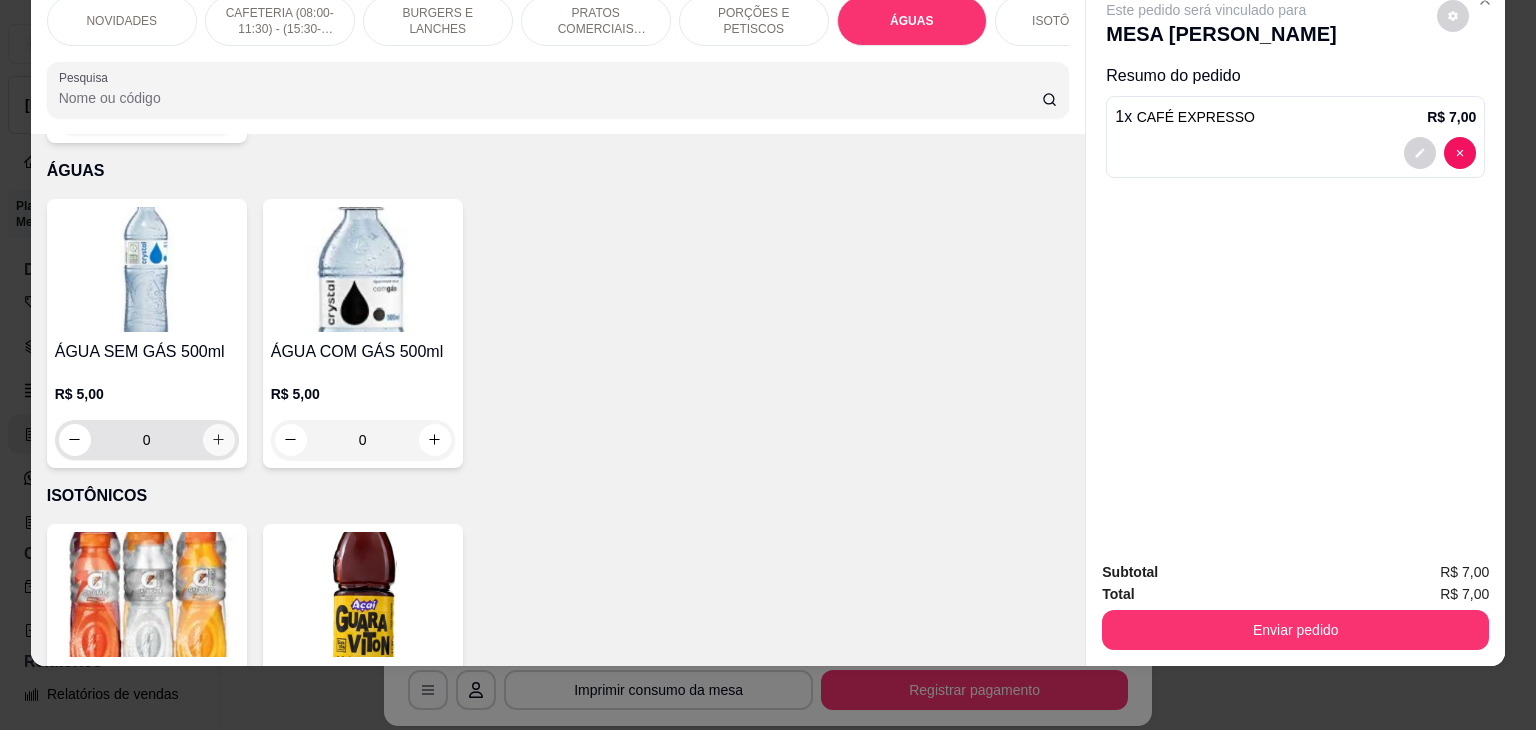 click on "0" at bounding box center [147, 440] 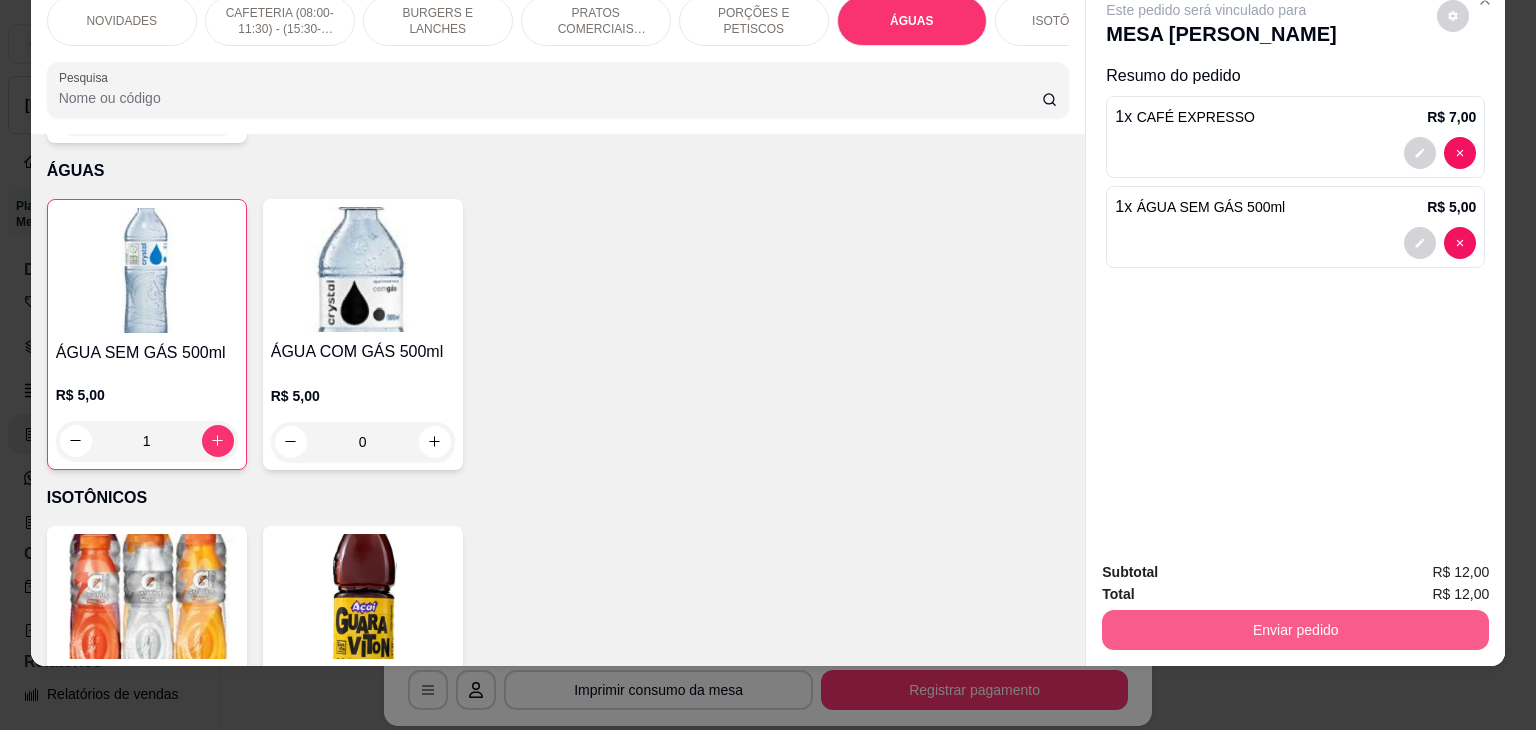 click on "Enviar pedido" at bounding box center [1295, 630] 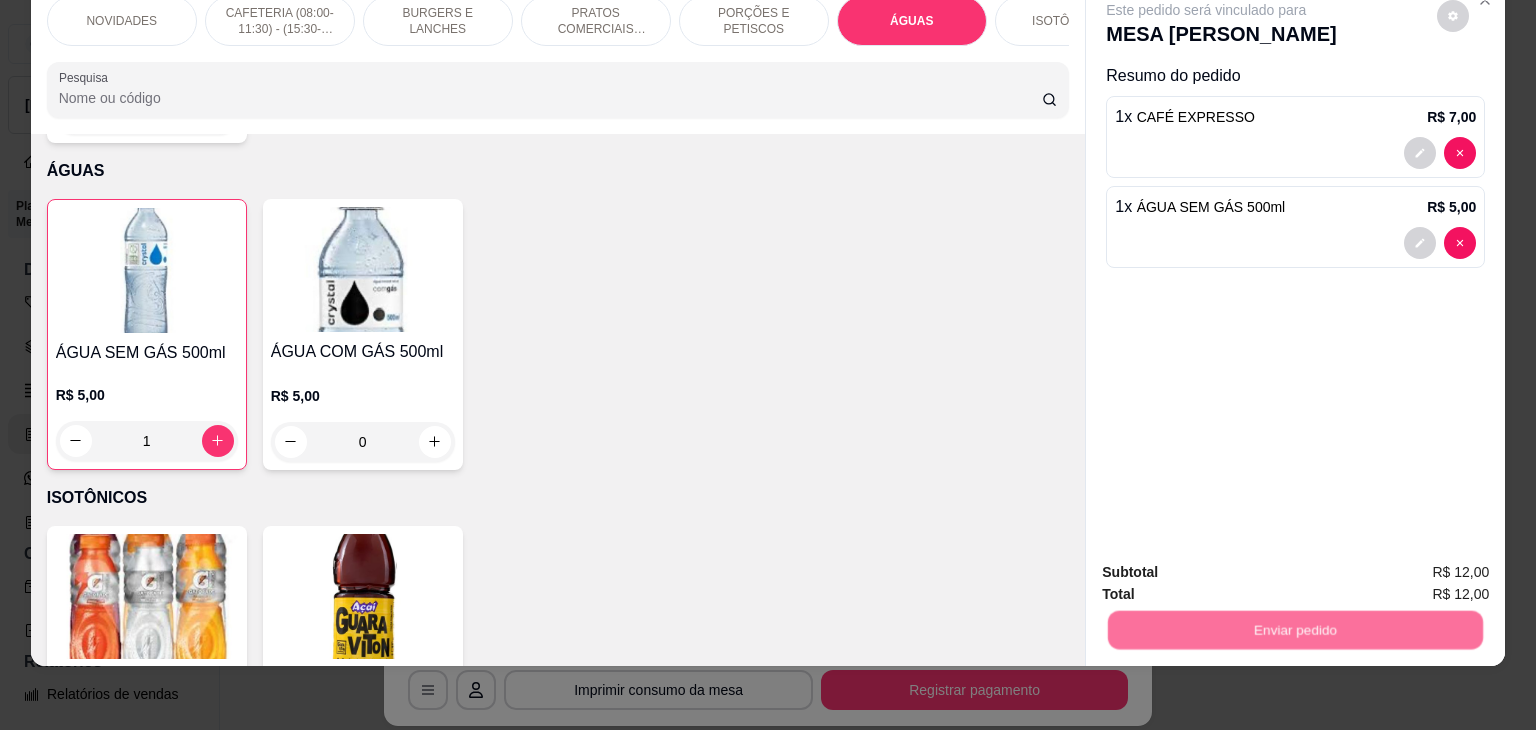 click on "Não registrar e enviar pedido" at bounding box center (1229, 564) 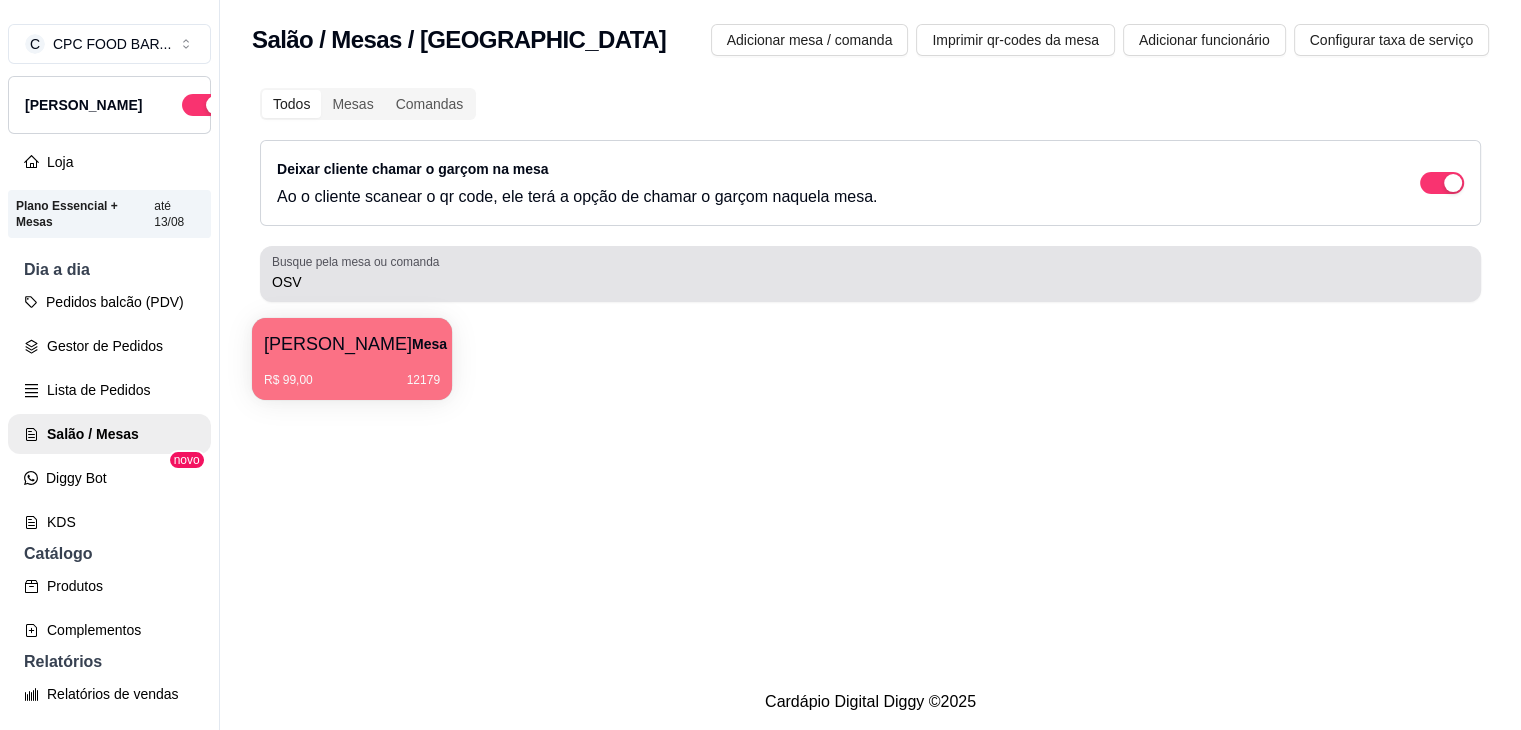 click on "OSV" at bounding box center [870, 274] 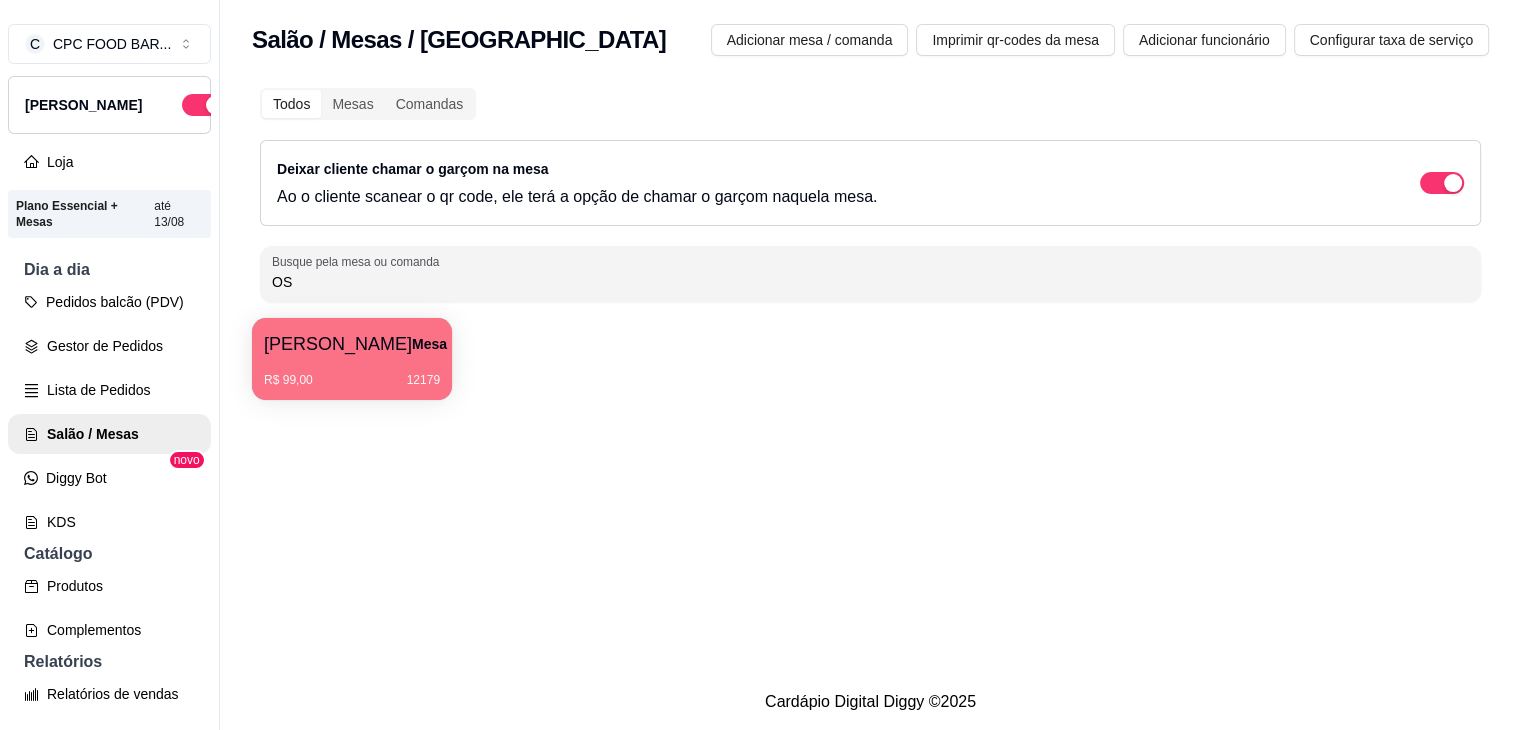 type on "O" 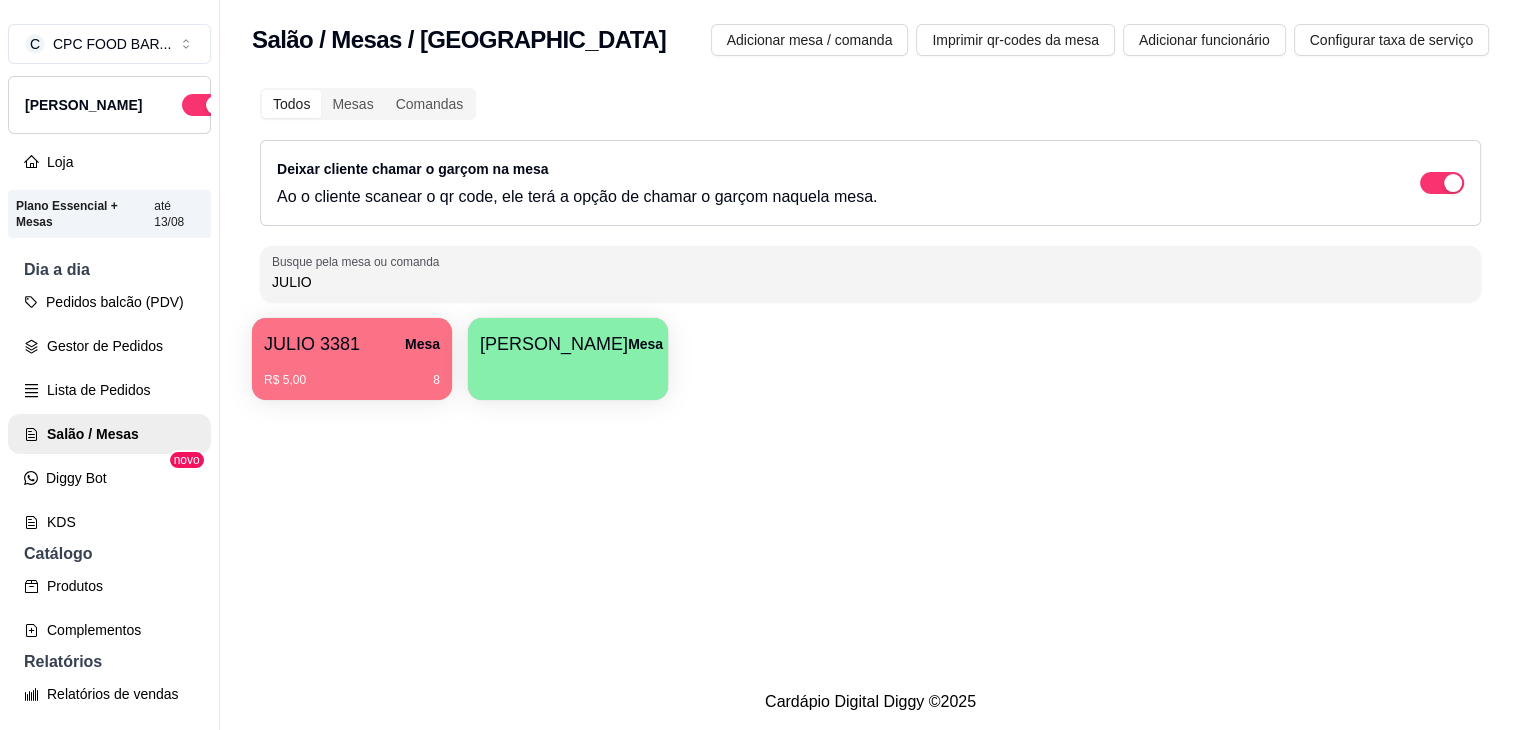 type on "JULIO" 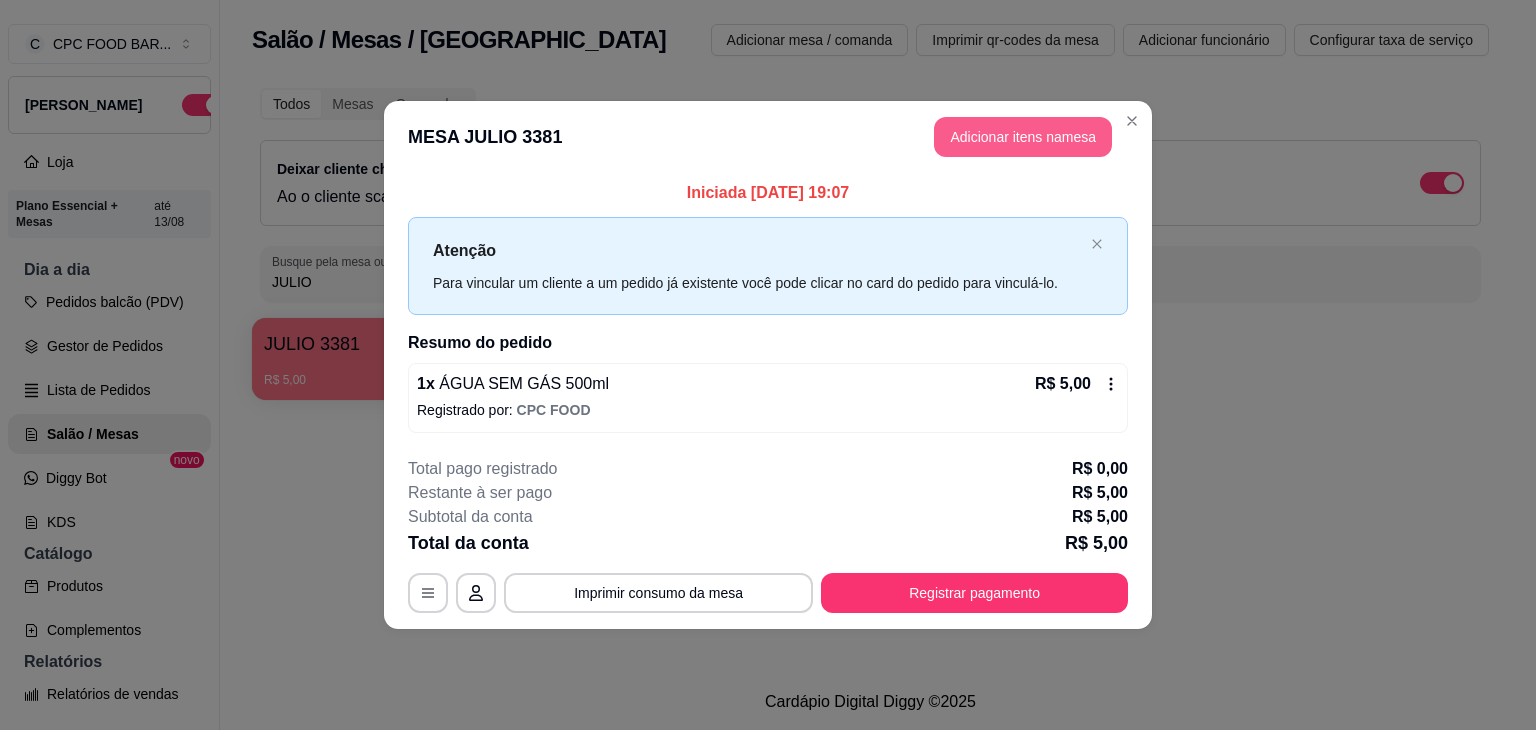 click on "Adicionar itens na  mesa" at bounding box center [1023, 137] 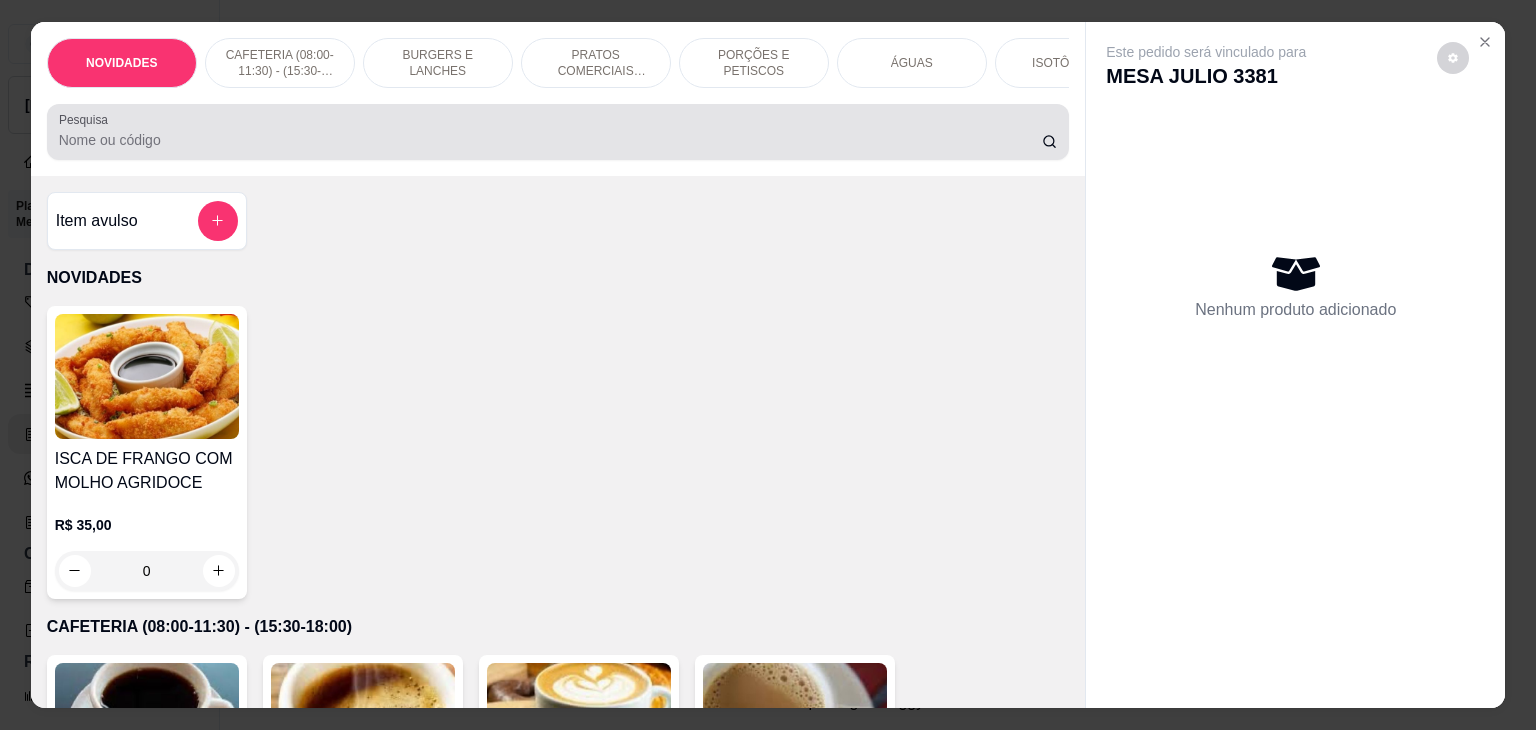 click on "Pesquisa" at bounding box center (550, 140) 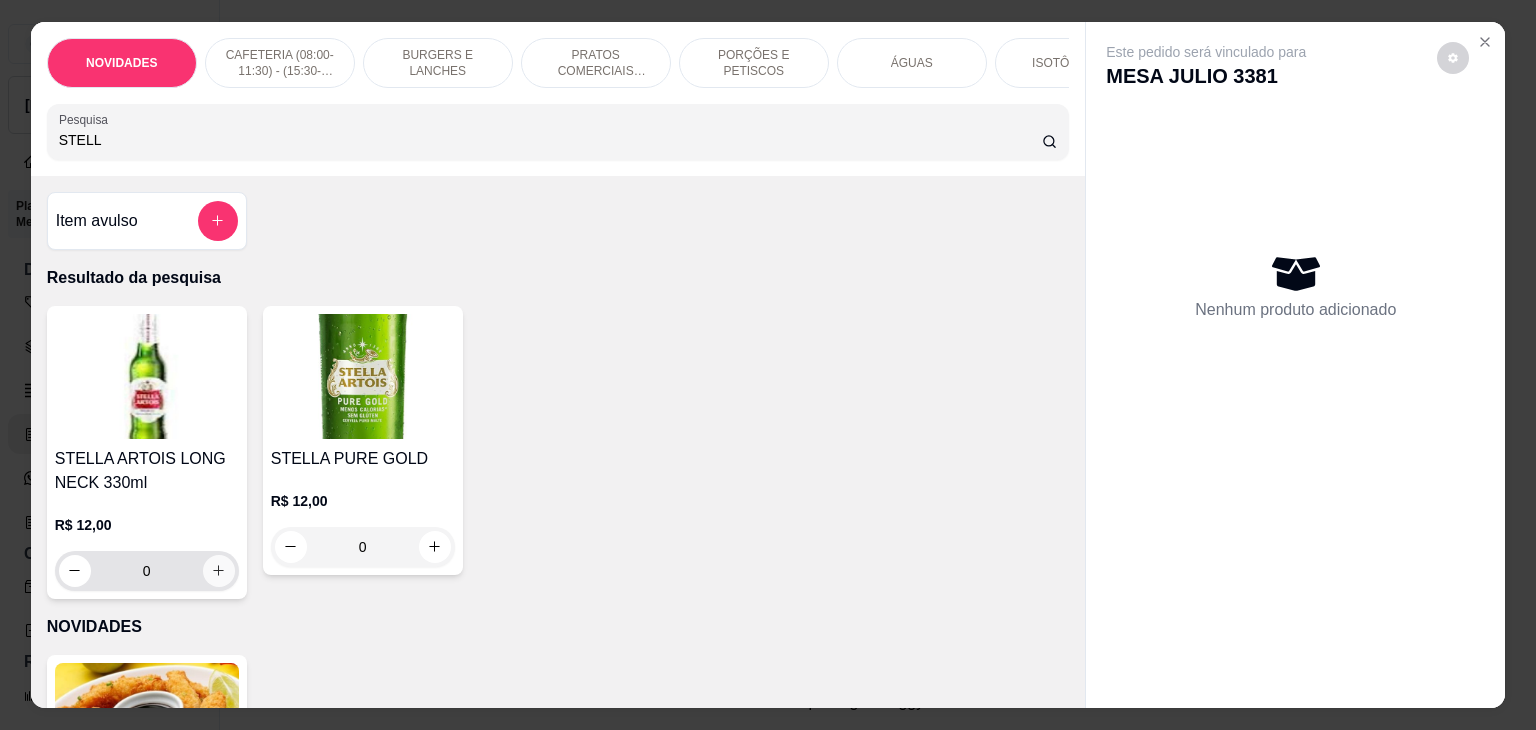 type on "STELL" 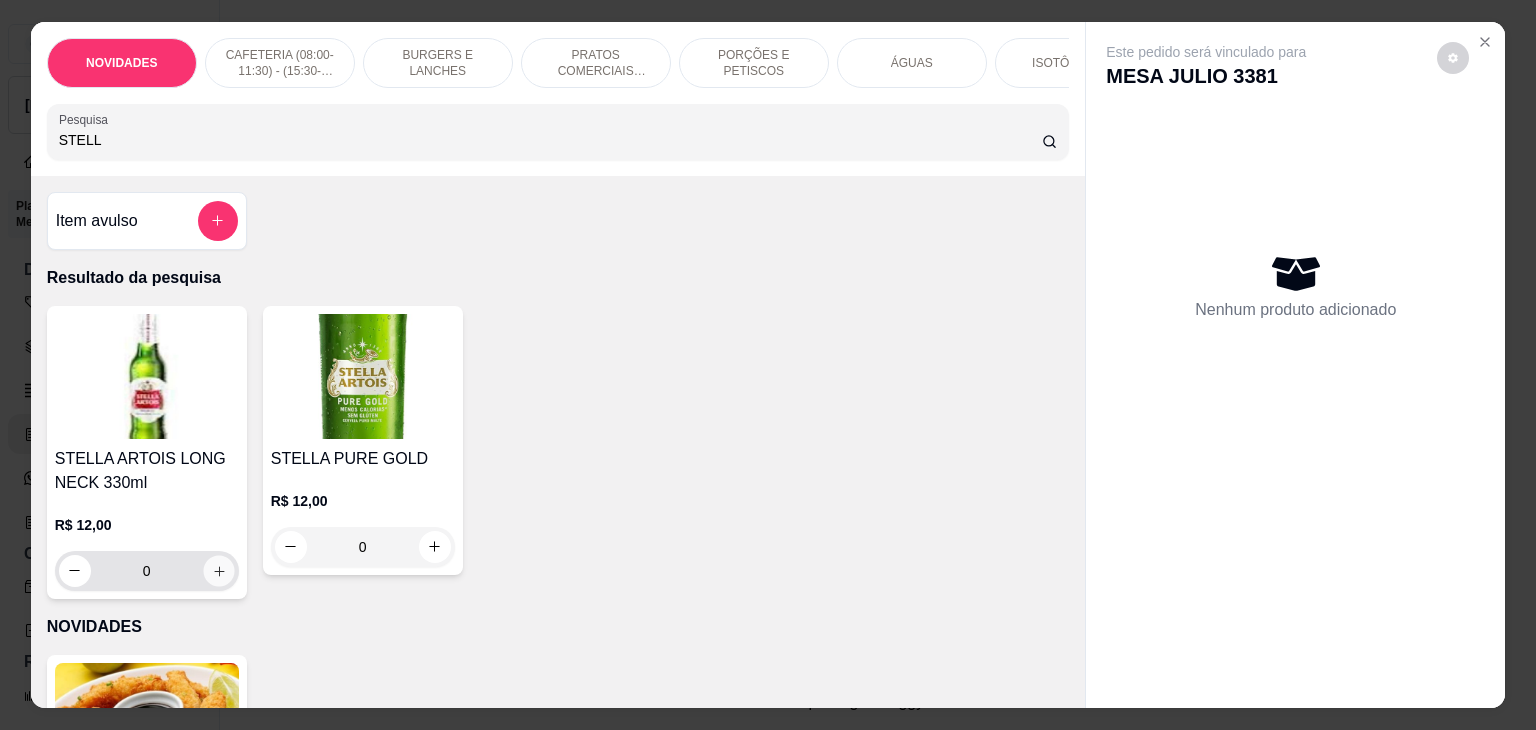 click 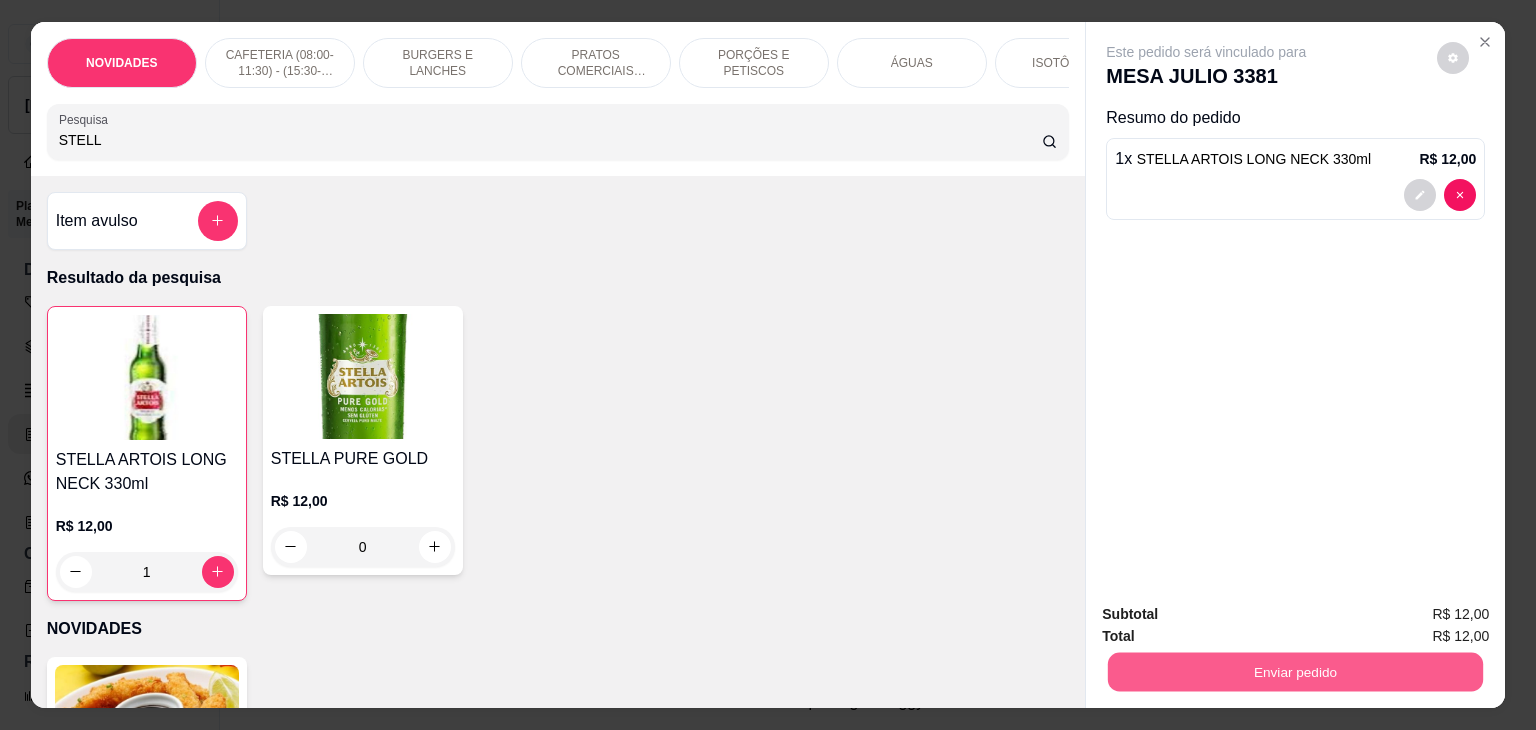 click on "Enviar pedido" at bounding box center (1295, 672) 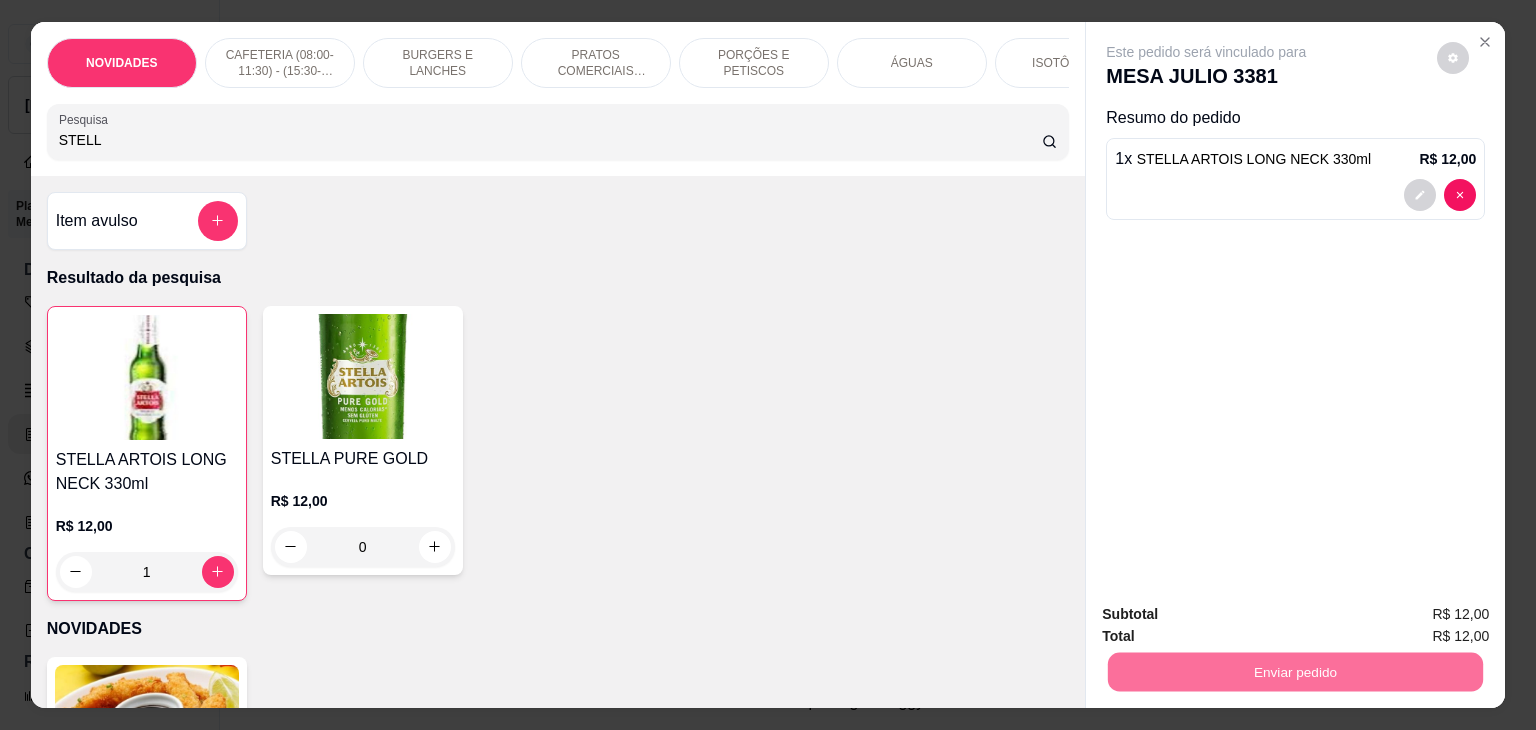 click on "Não registrar e enviar pedido" at bounding box center (1229, 614) 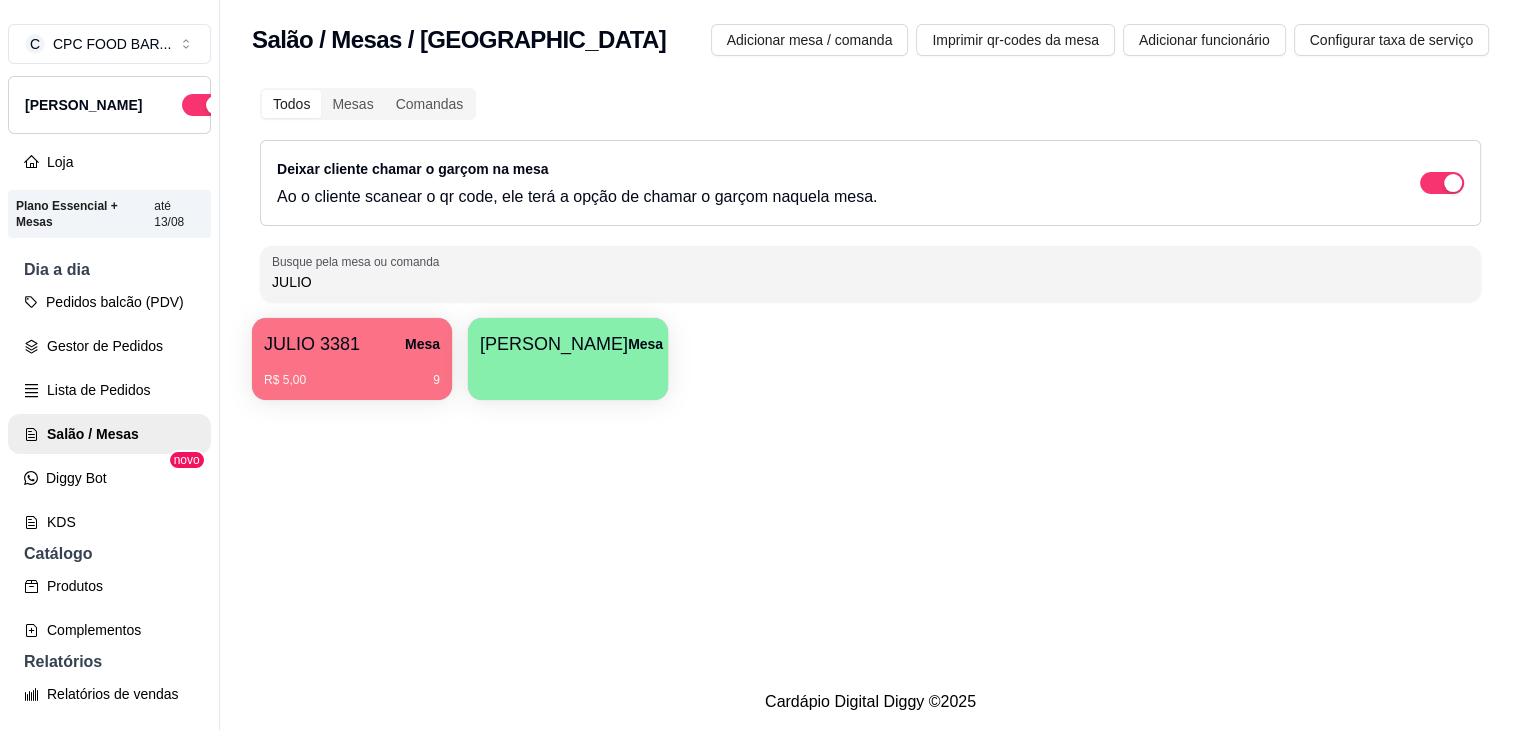 click on "Dia a dia" at bounding box center [109, 270] 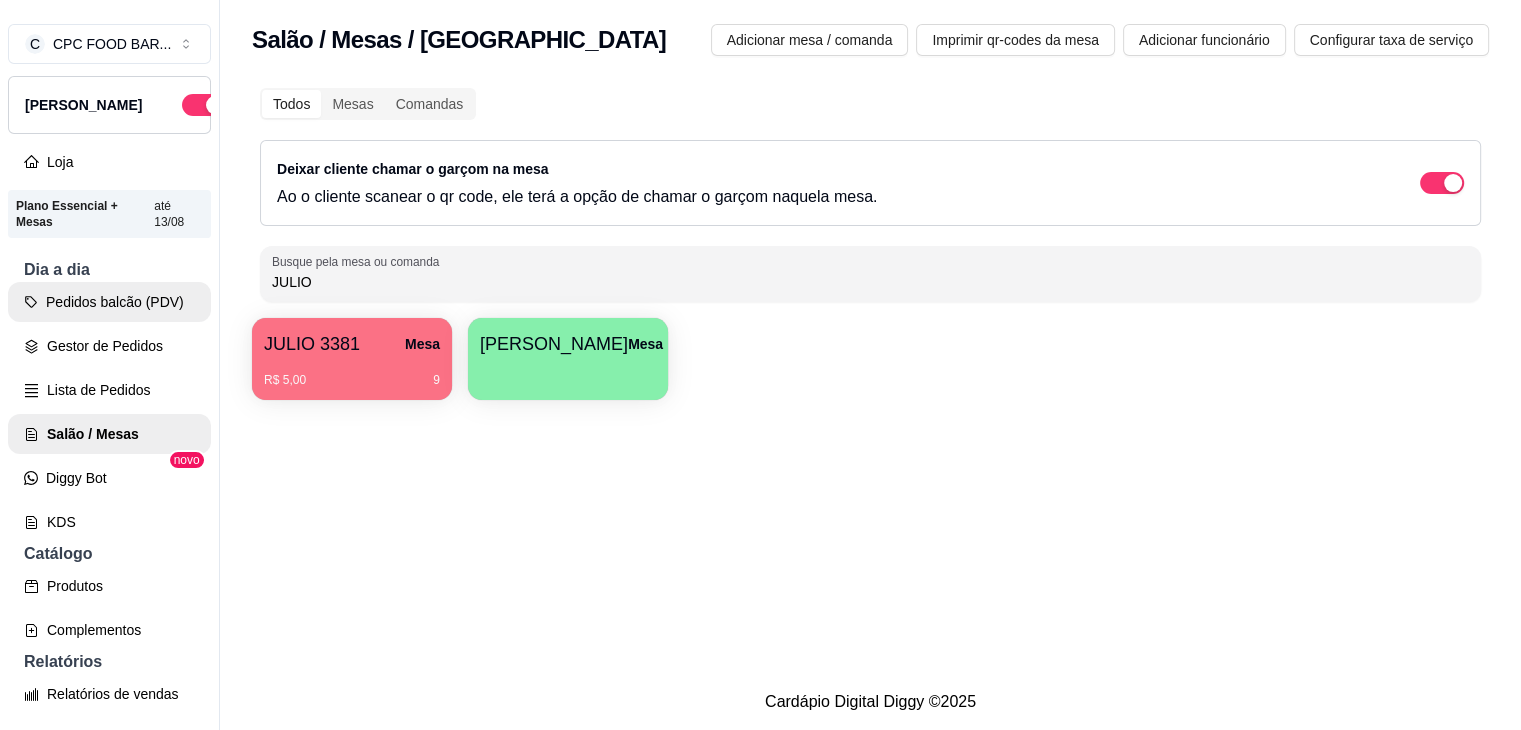 click on "Pedidos balcão (PDV)" at bounding box center [109, 302] 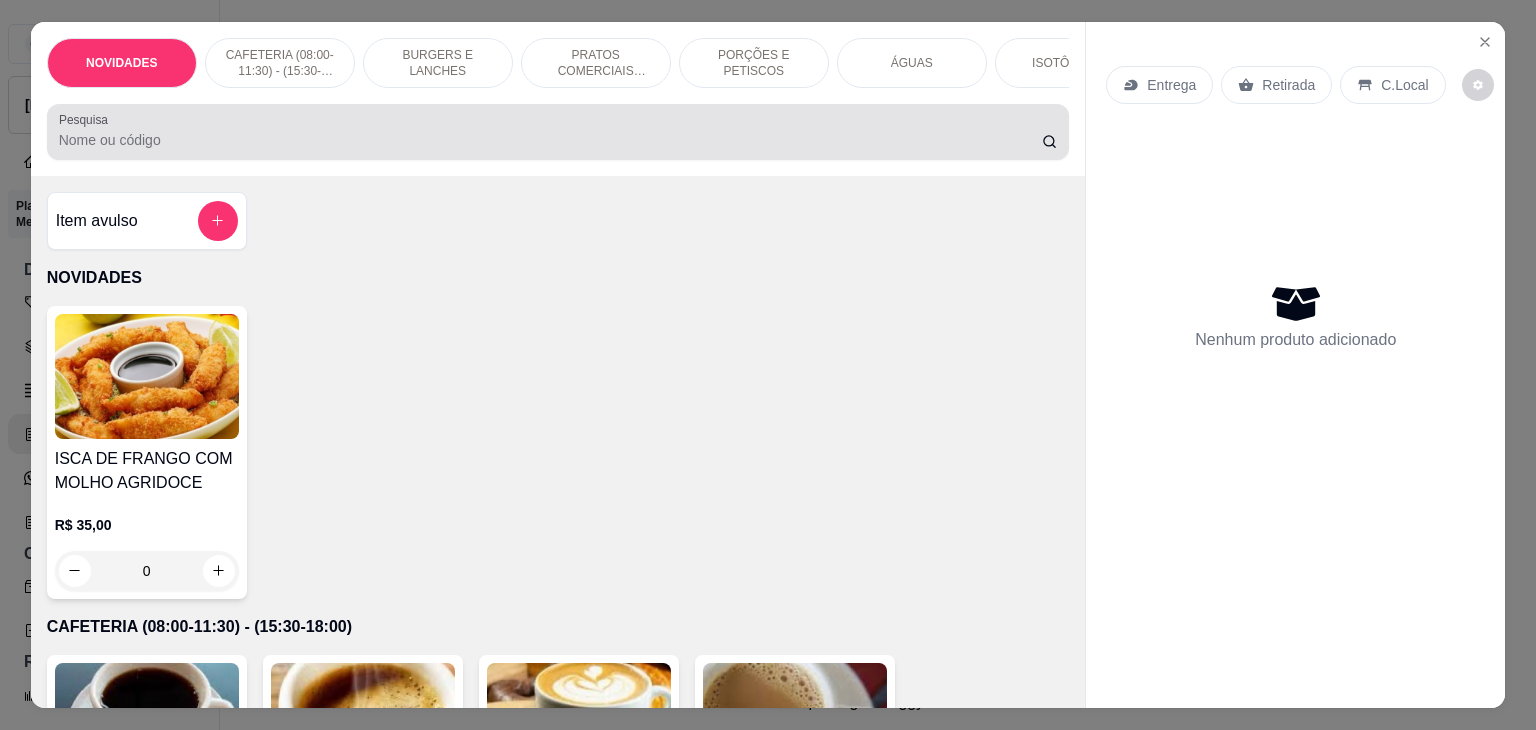 click on "Pesquisa" at bounding box center [550, 140] 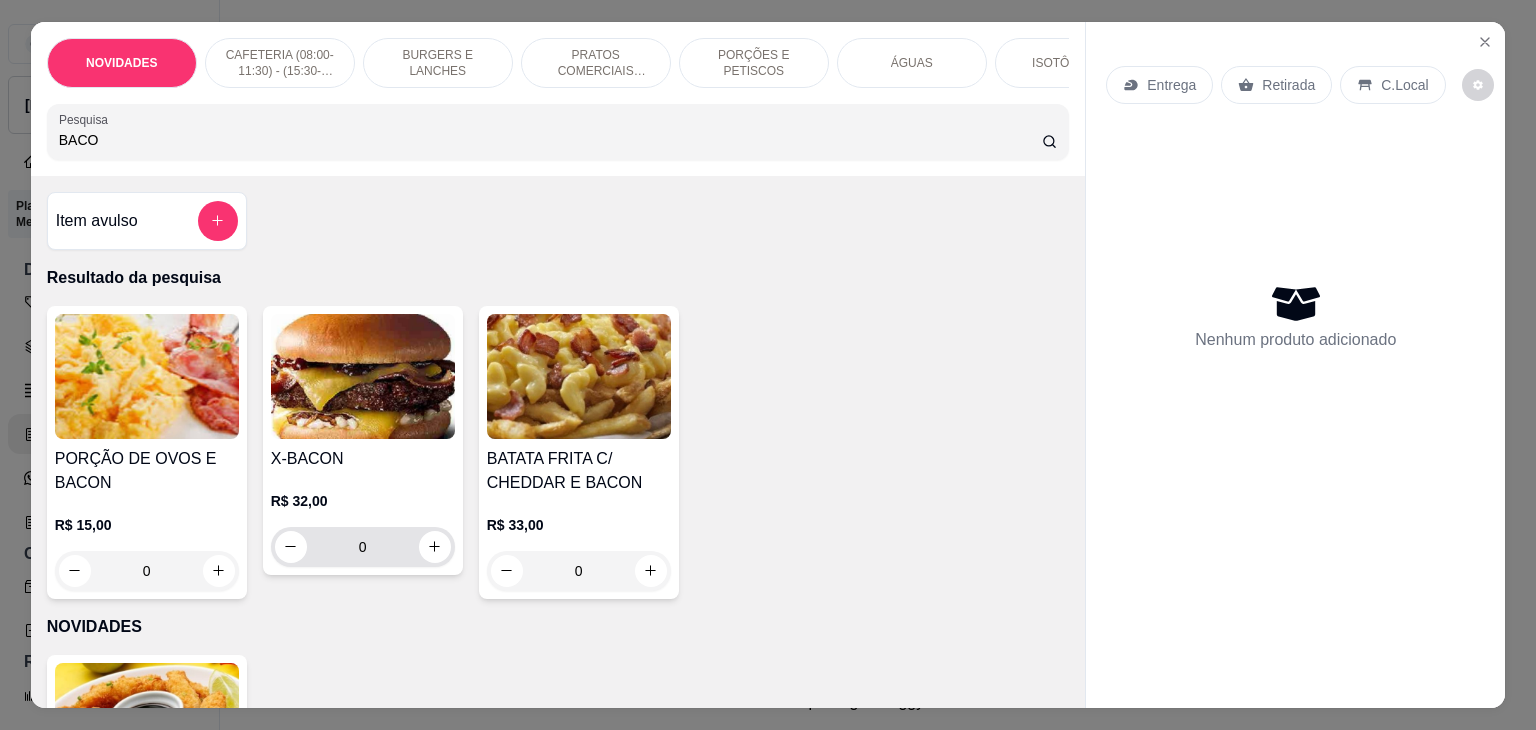 type on "BACO" 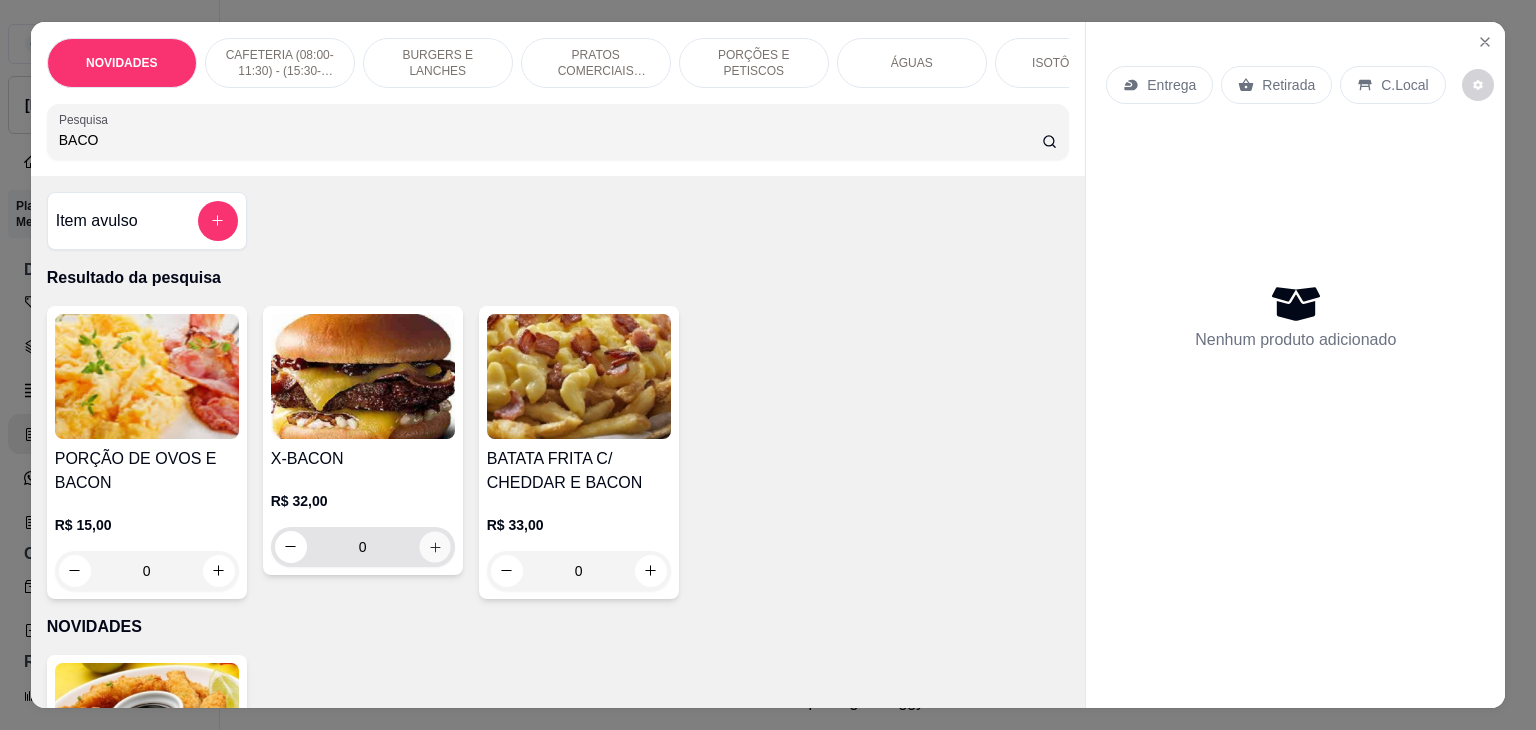 click 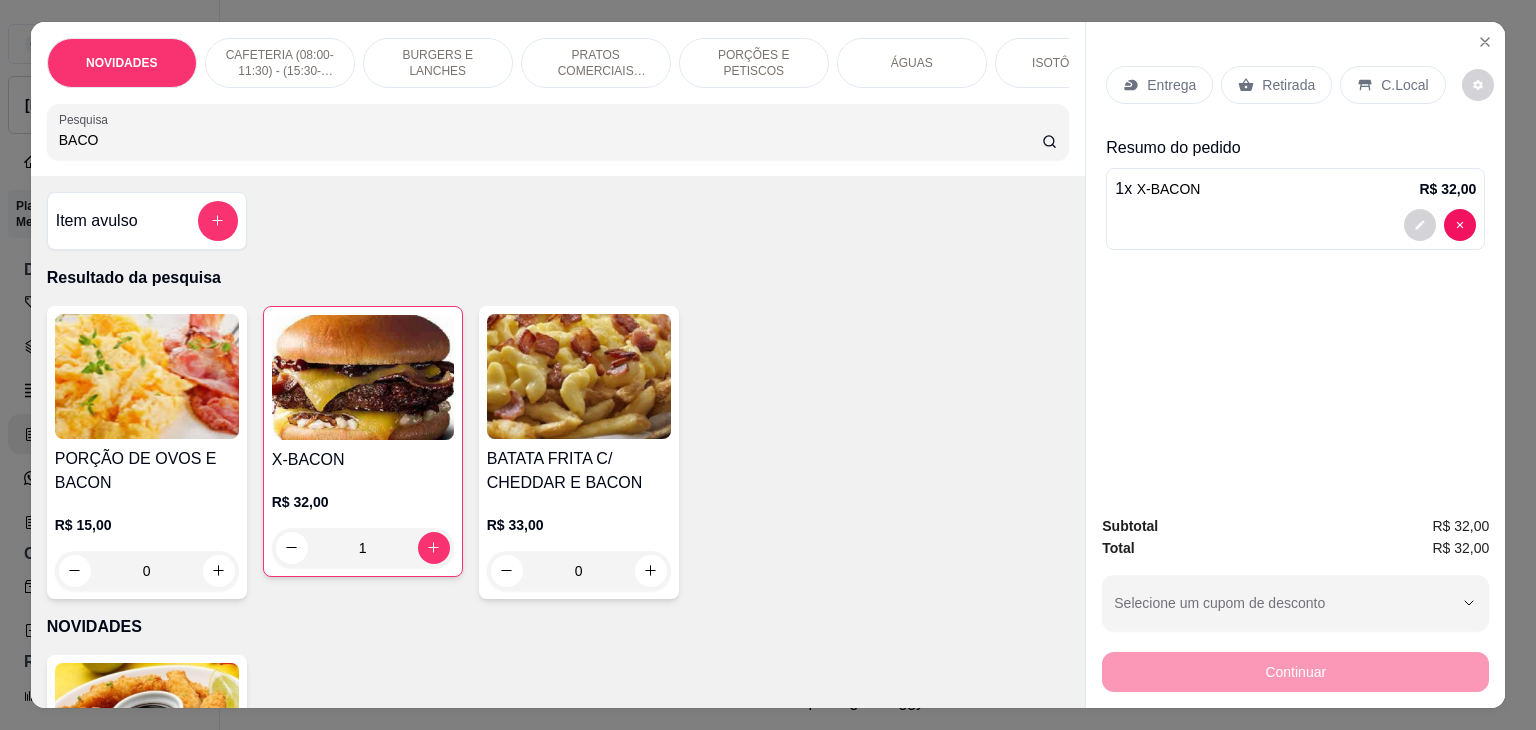 click on "C.Local" at bounding box center (1404, 85) 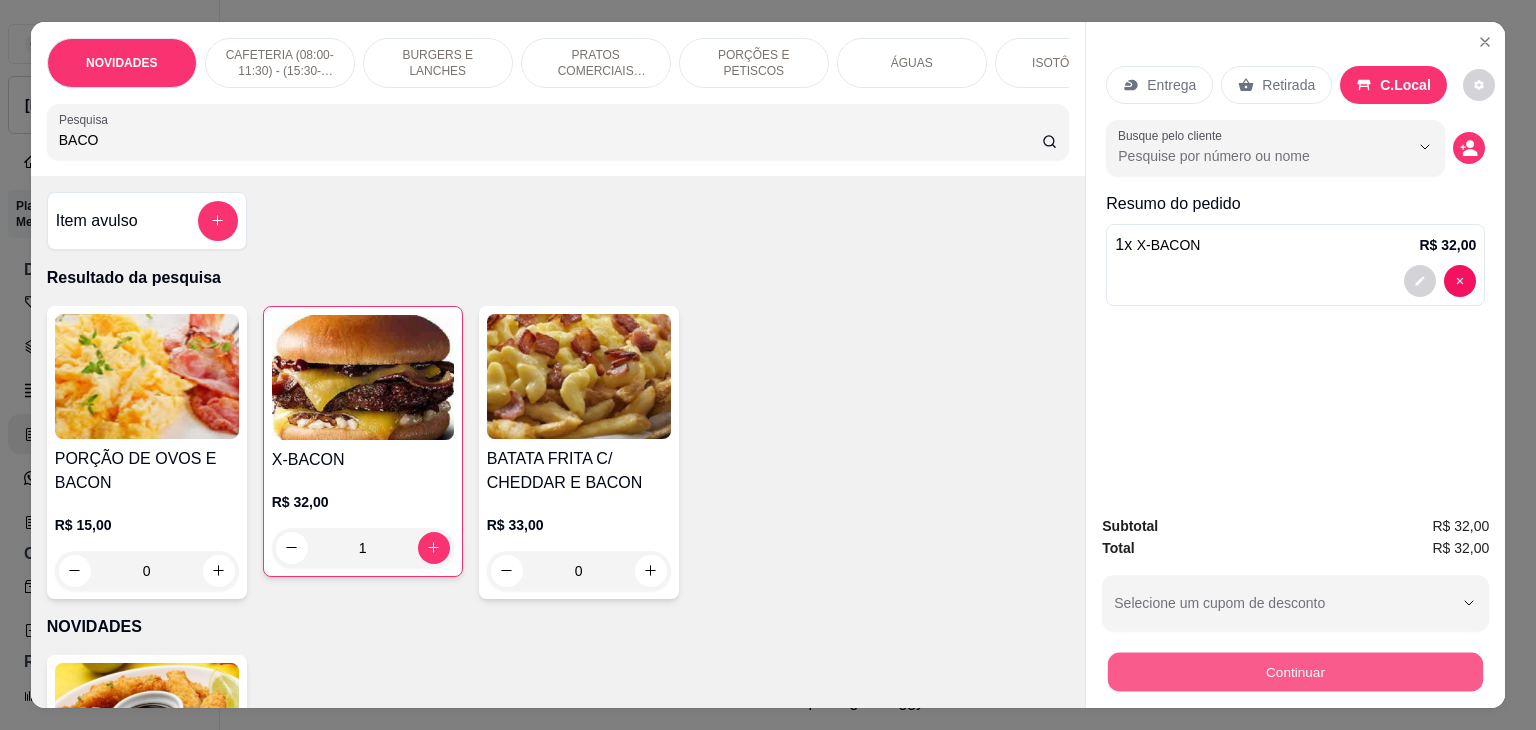 click on "Continuar" at bounding box center (1295, 672) 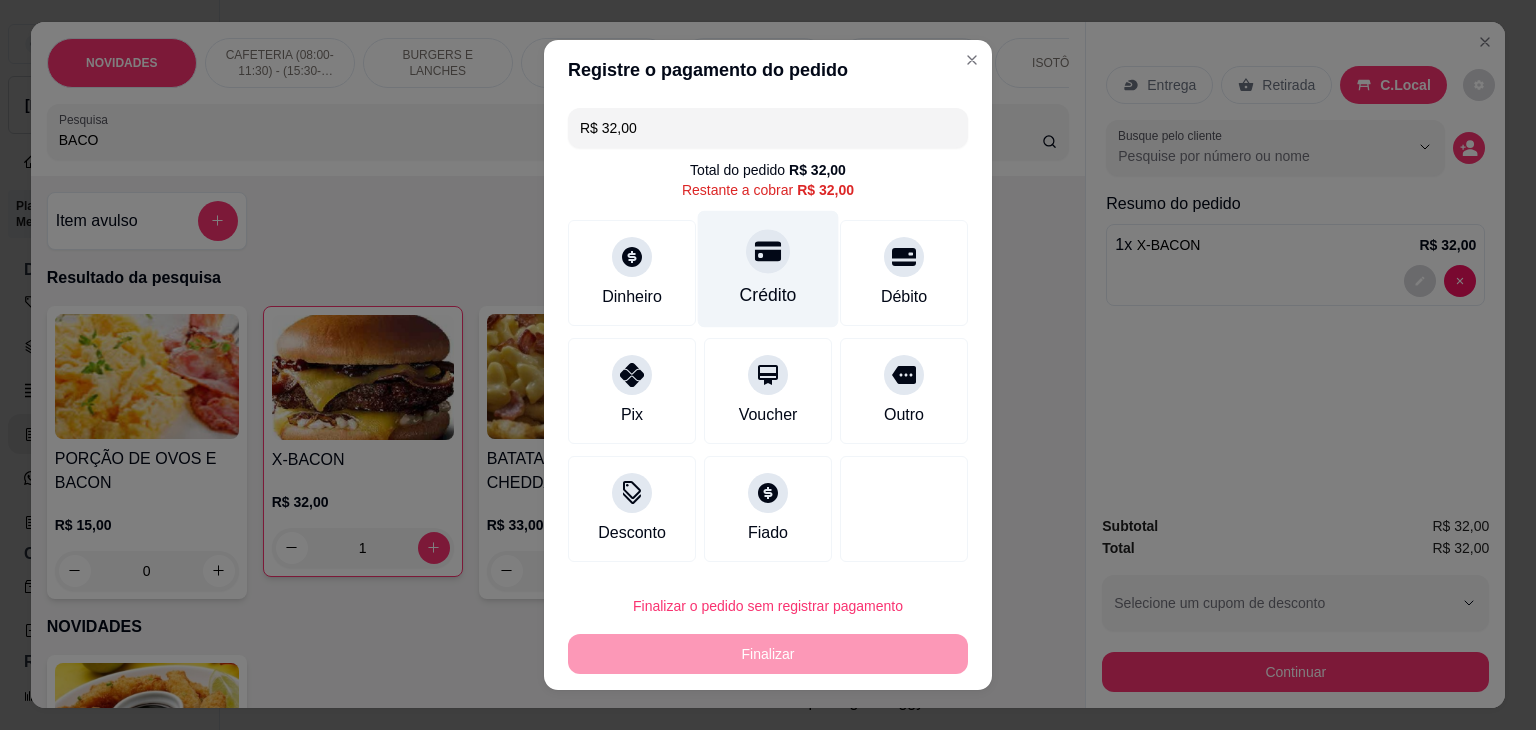 click on "Crédito" at bounding box center (768, 295) 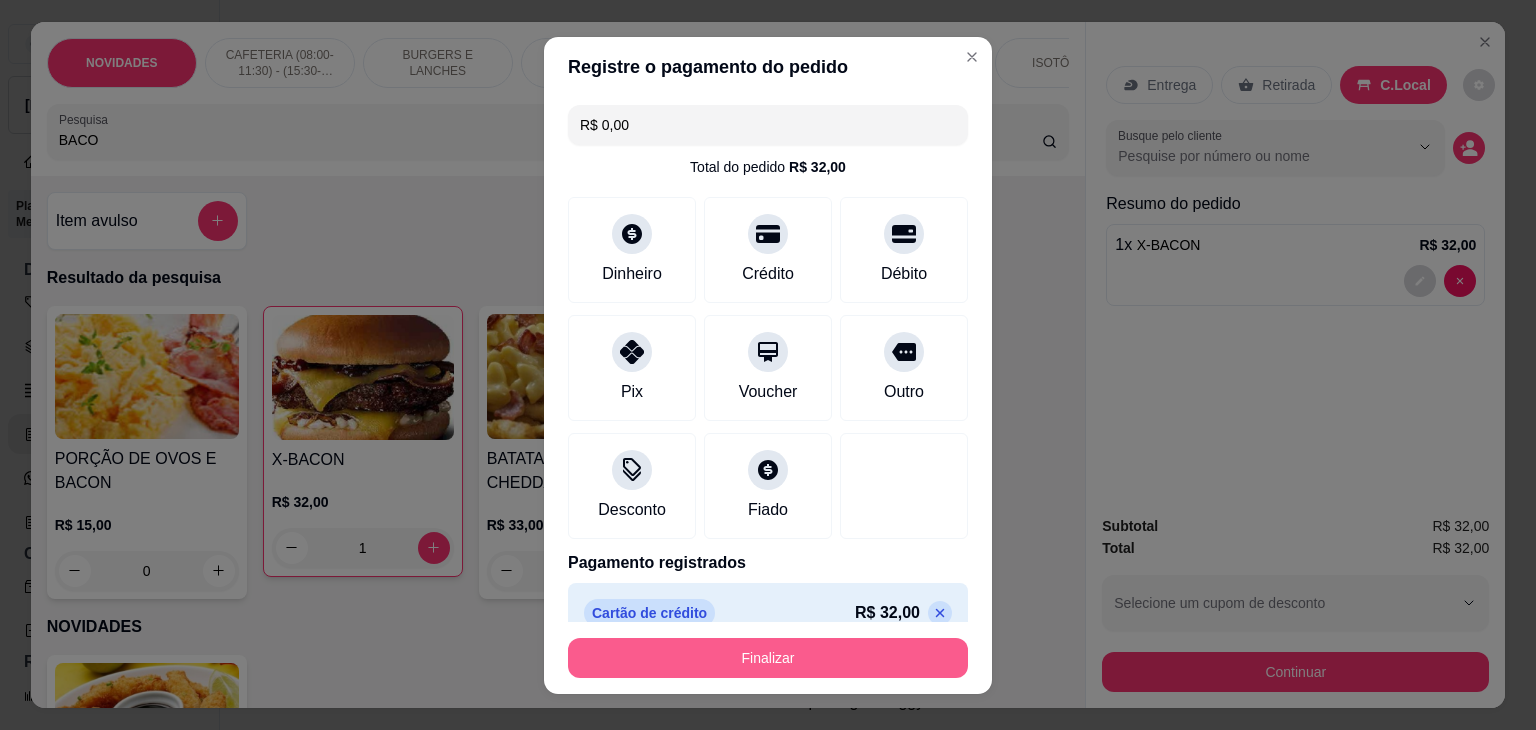 click on "Finalizar" at bounding box center [768, 658] 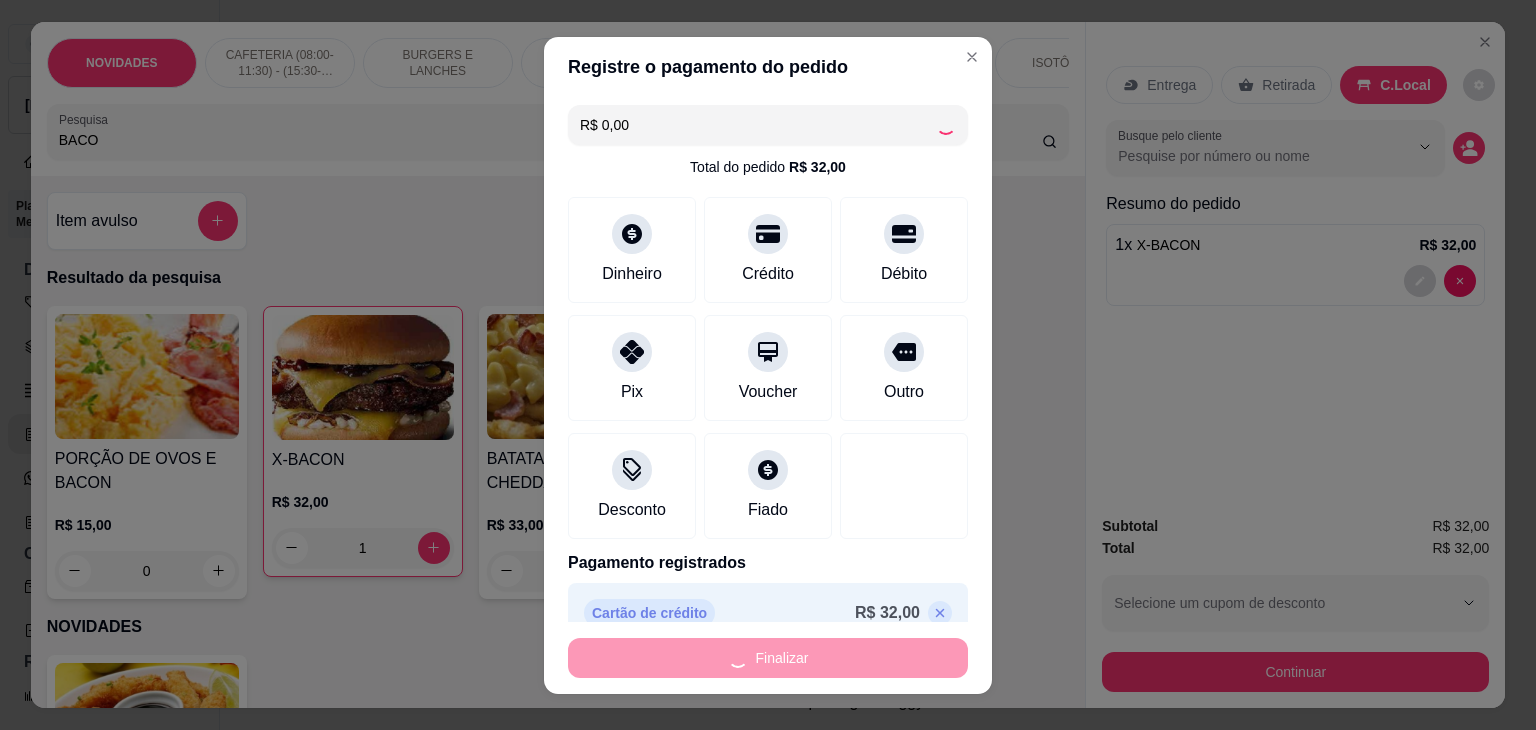type on "0" 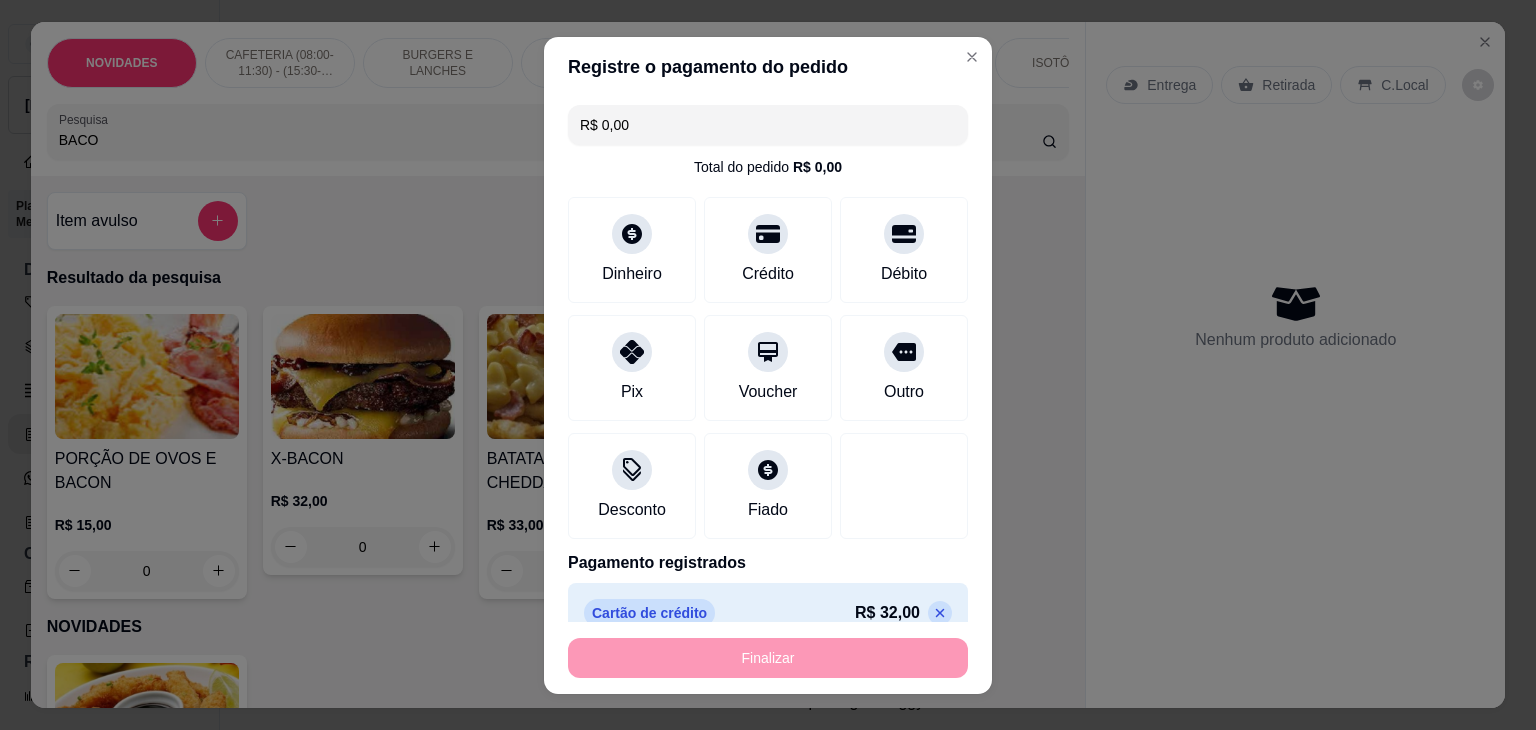 type on "-R$ 32,00" 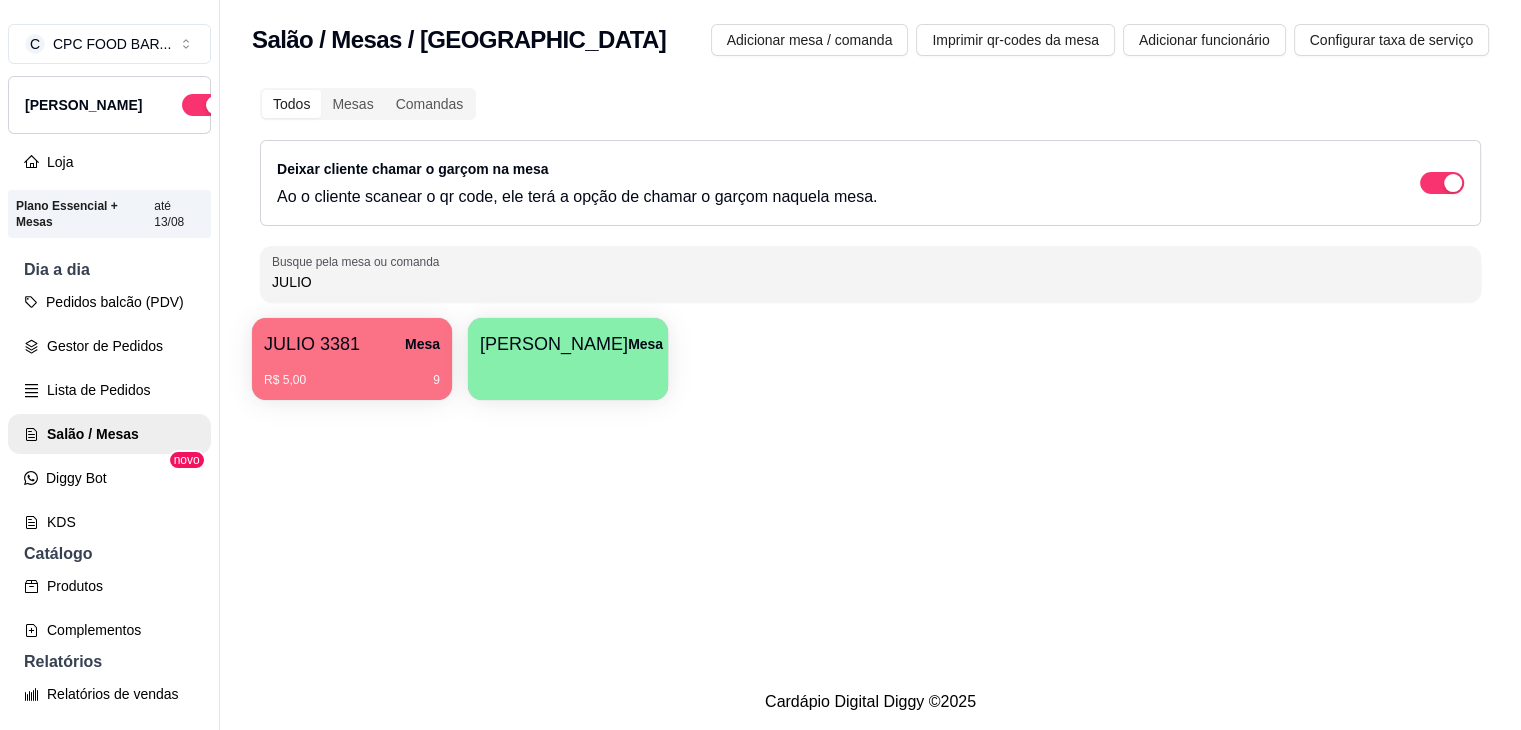click on "Todos Mesas Comandas Deixar cliente chamar o garçom na mesa Ao o cliente scanear o qr code, ele terá a opção de chamar o garçom naquela mesa. Busque pela mesa ou comanda
JULIO" at bounding box center (870, 195) 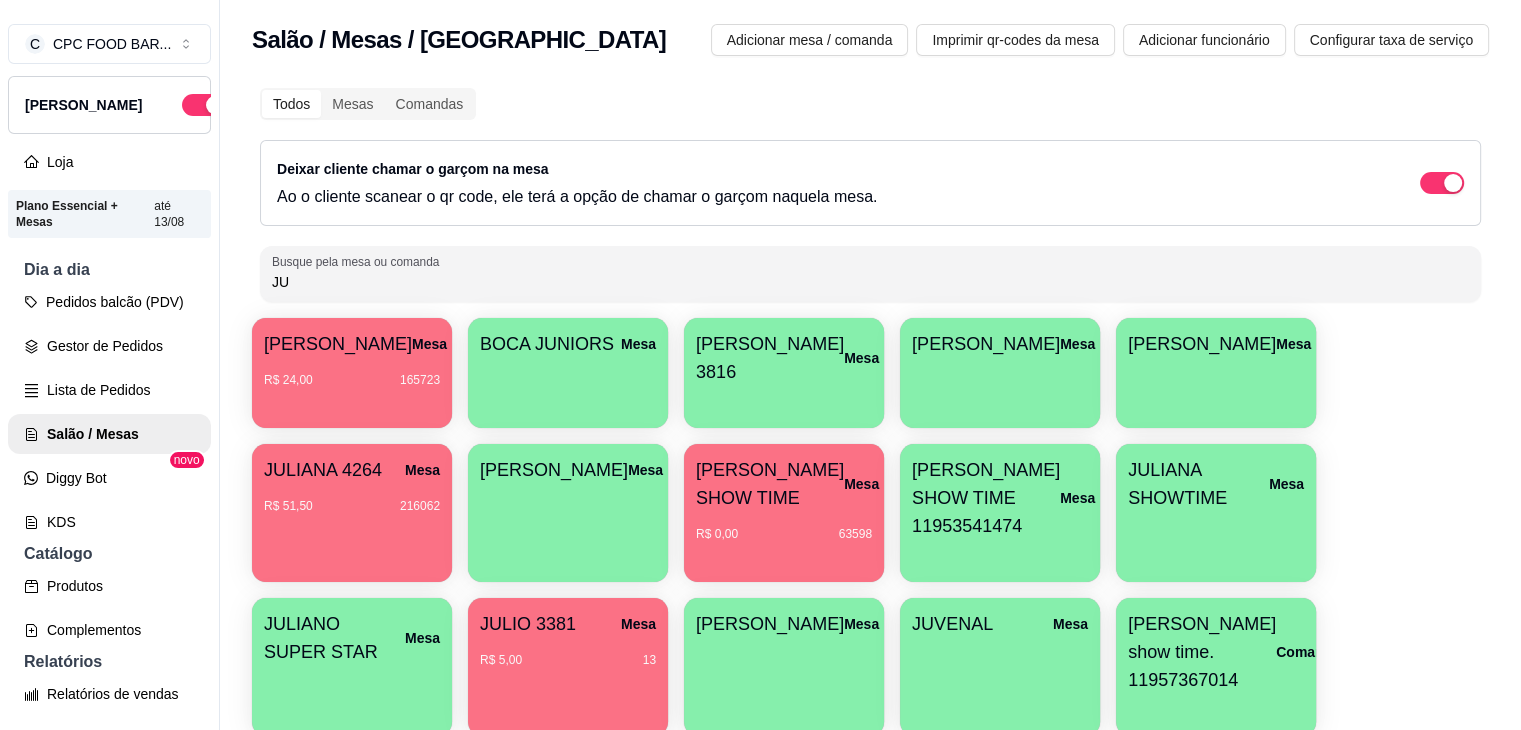 type on "J" 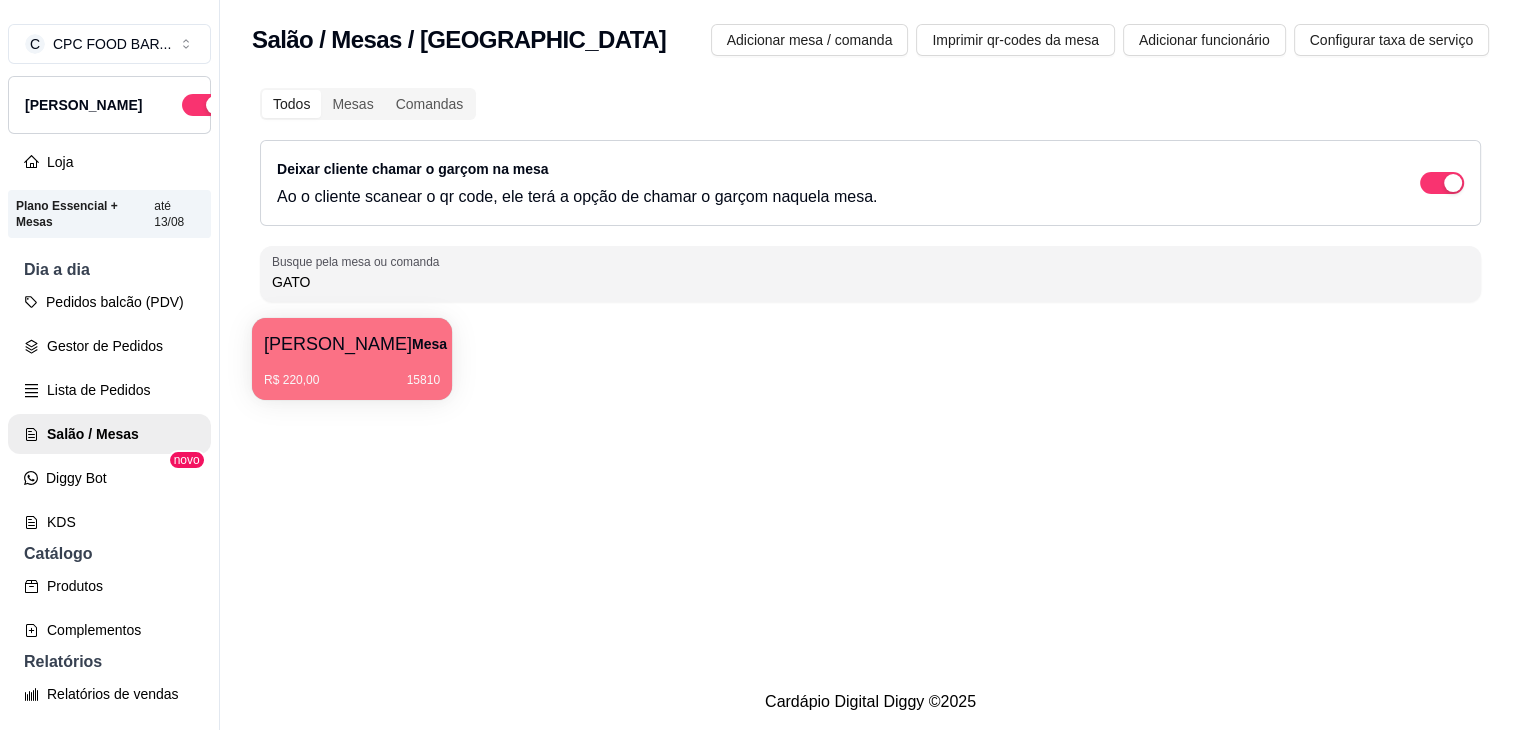 type on "GATO" 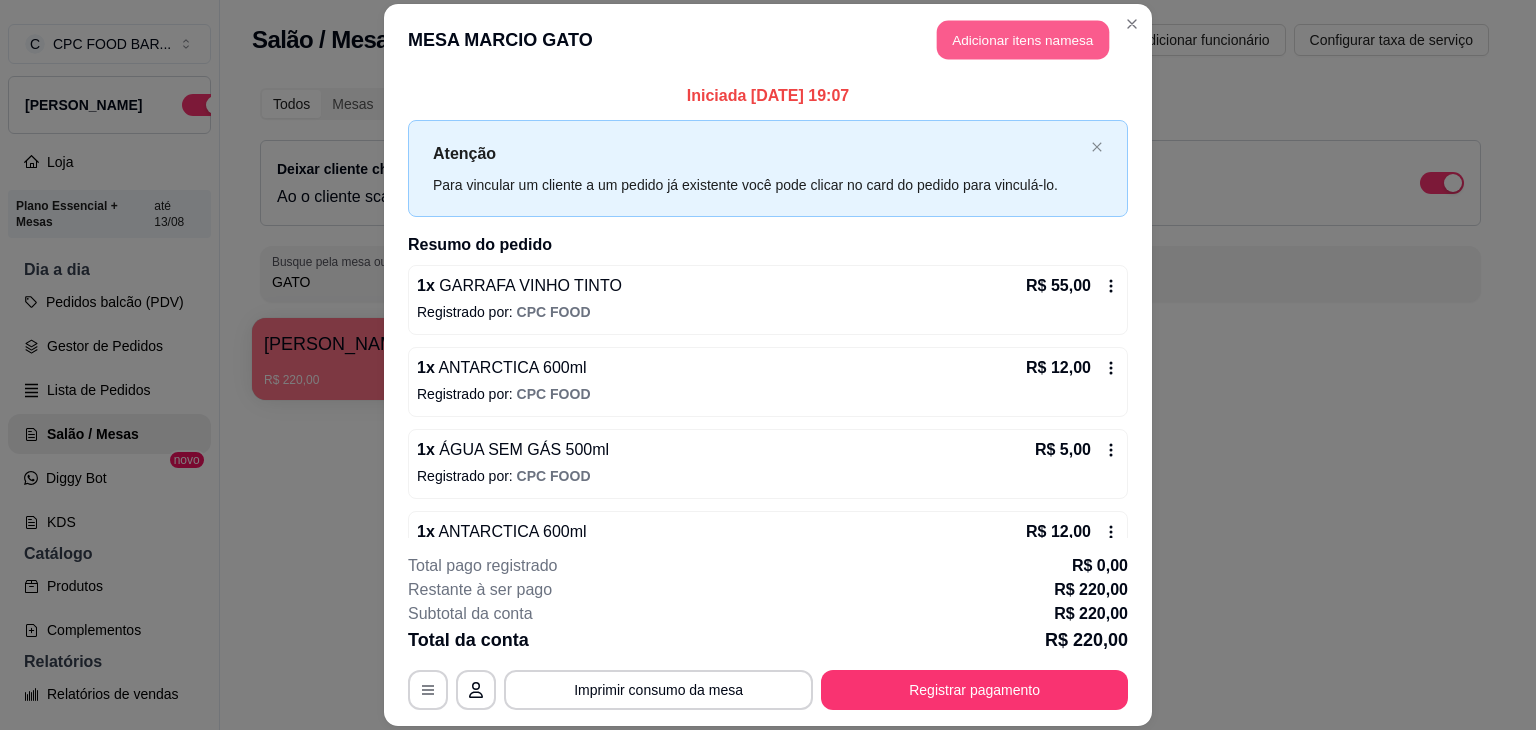 click on "Adicionar itens na  mesa" at bounding box center [1023, 39] 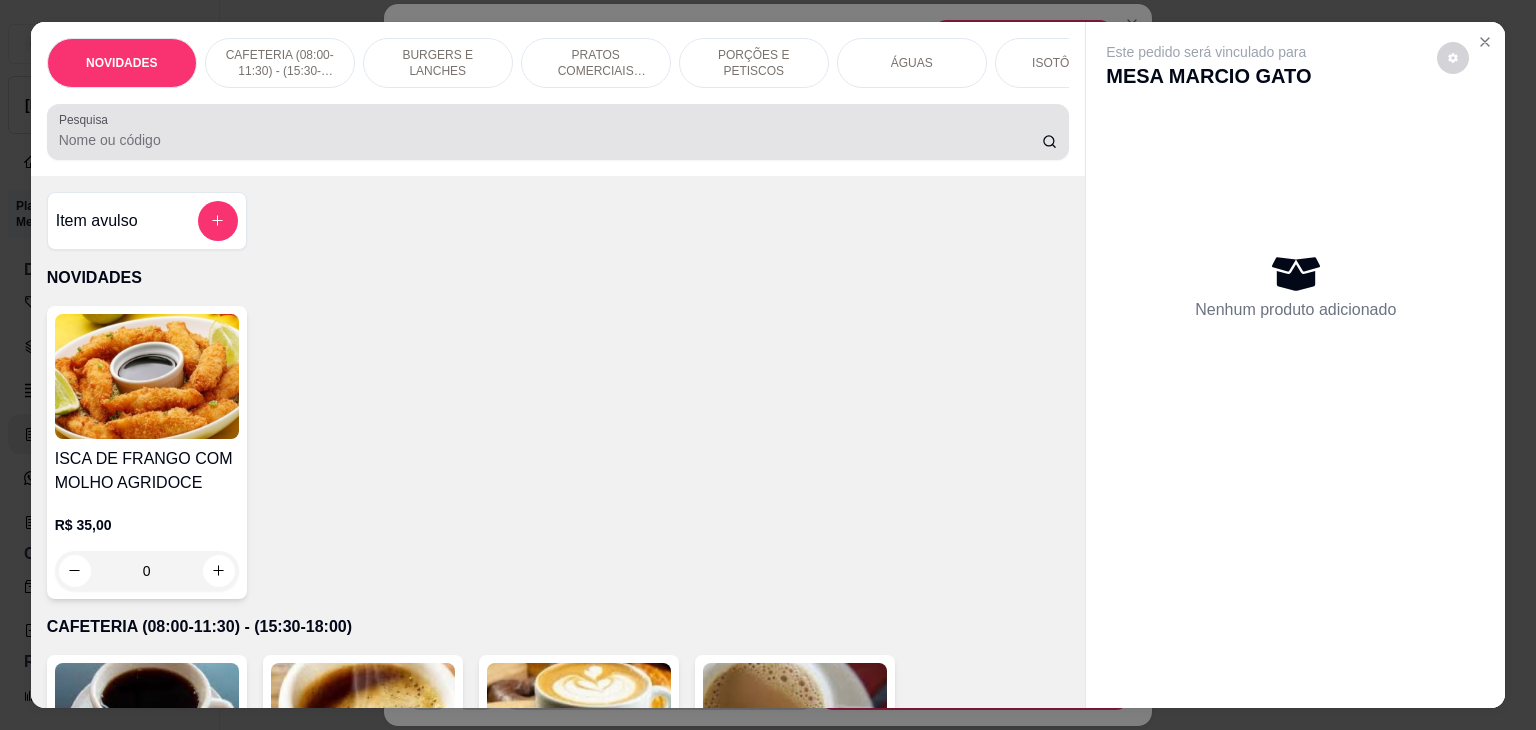click on "Pesquisa" at bounding box center (550, 140) 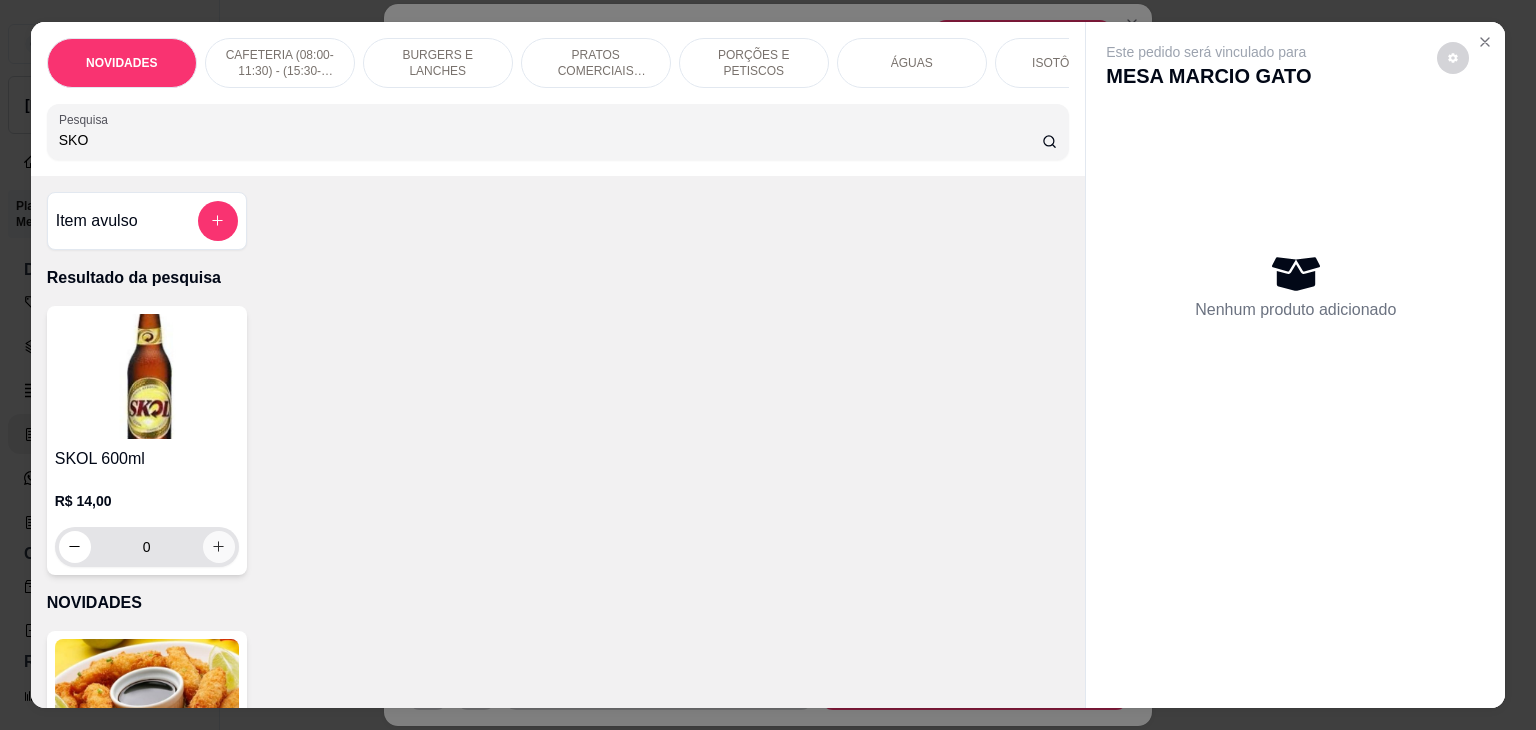type on "SKO" 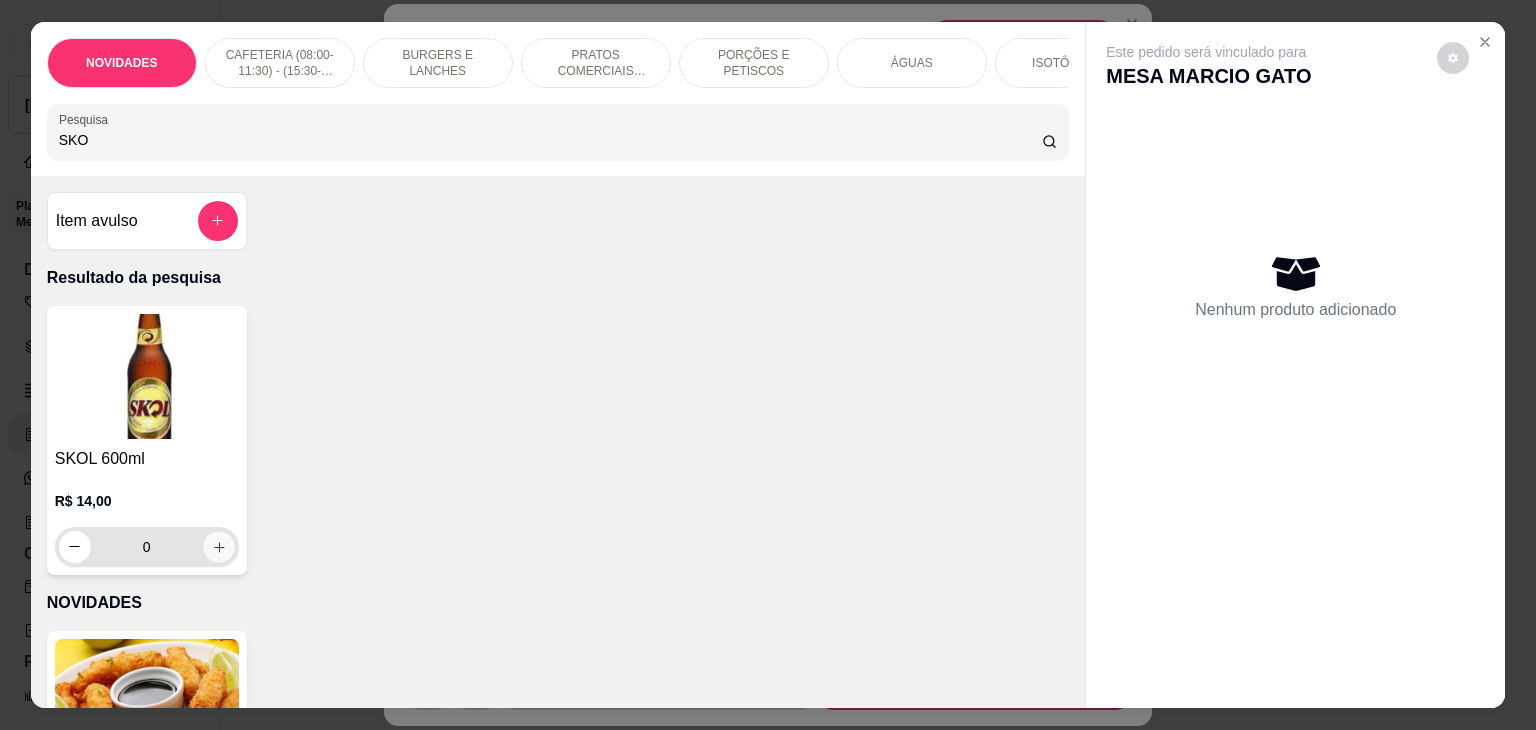 click at bounding box center [218, 546] 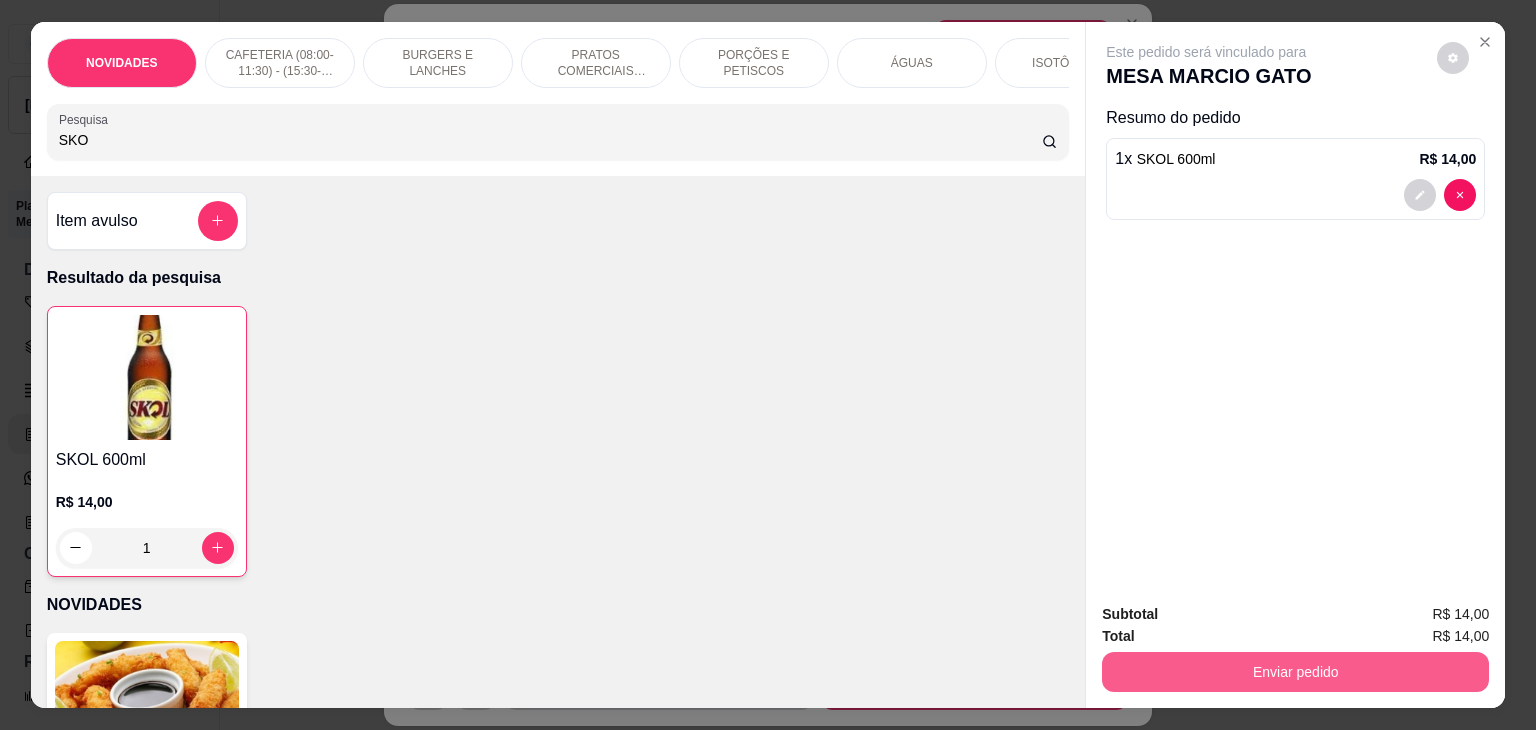 click on "Enviar pedido" at bounding box center (1295, 672) 